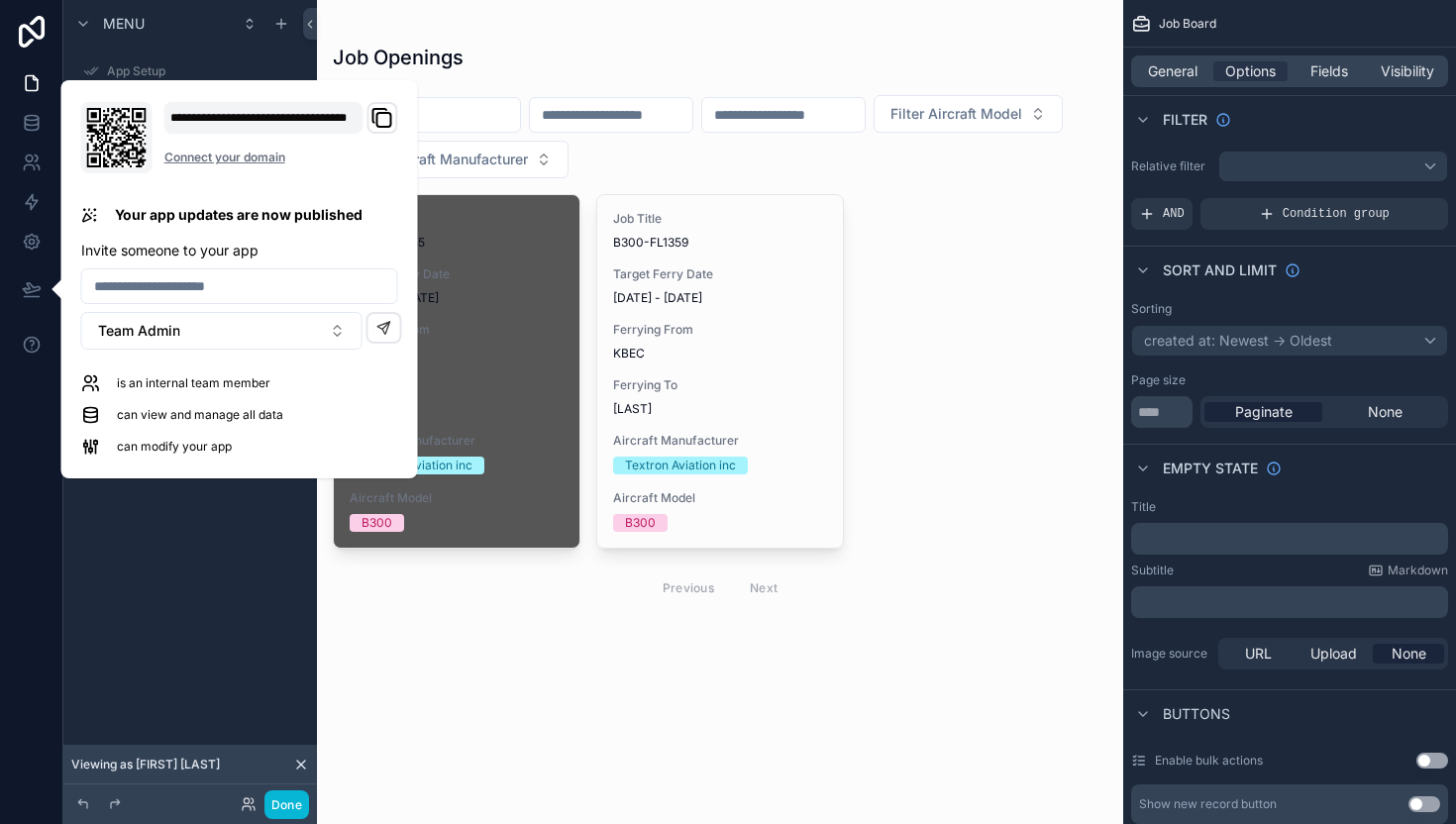 scroll, scrollTop: 0, scrollLeft: 0, axis: both 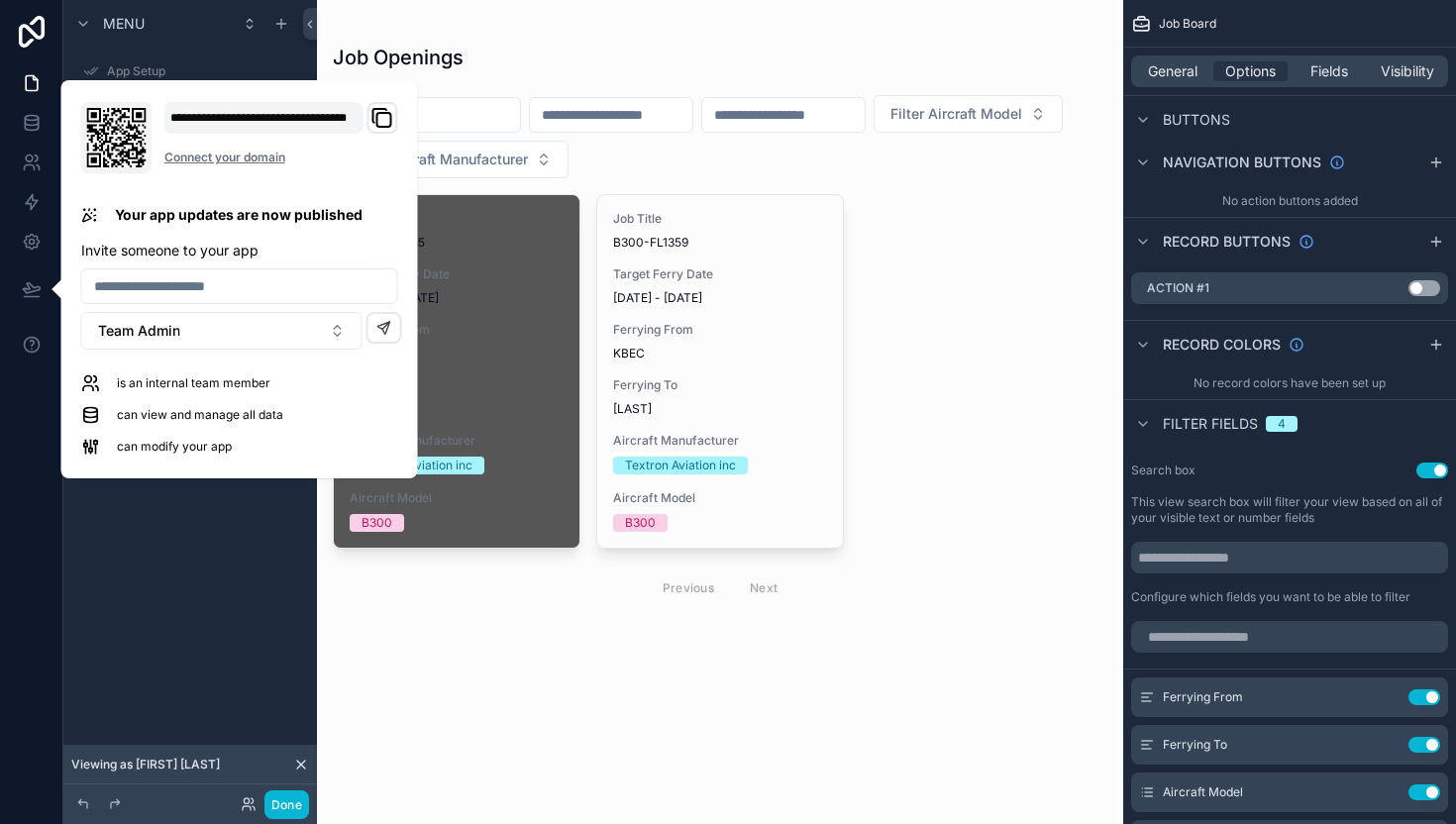 click on "Job Openings" at bounding box center [720, 57] 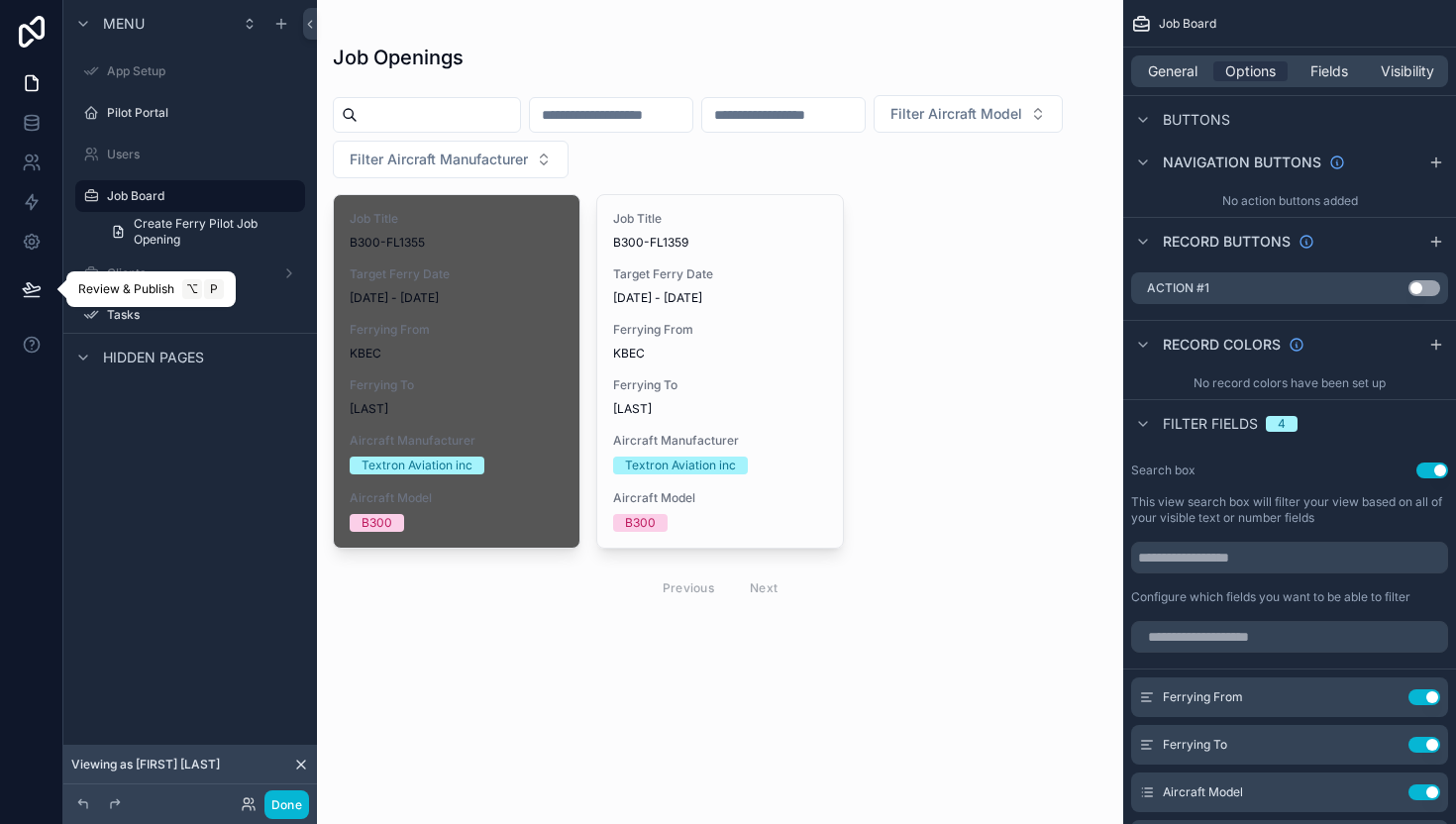 click 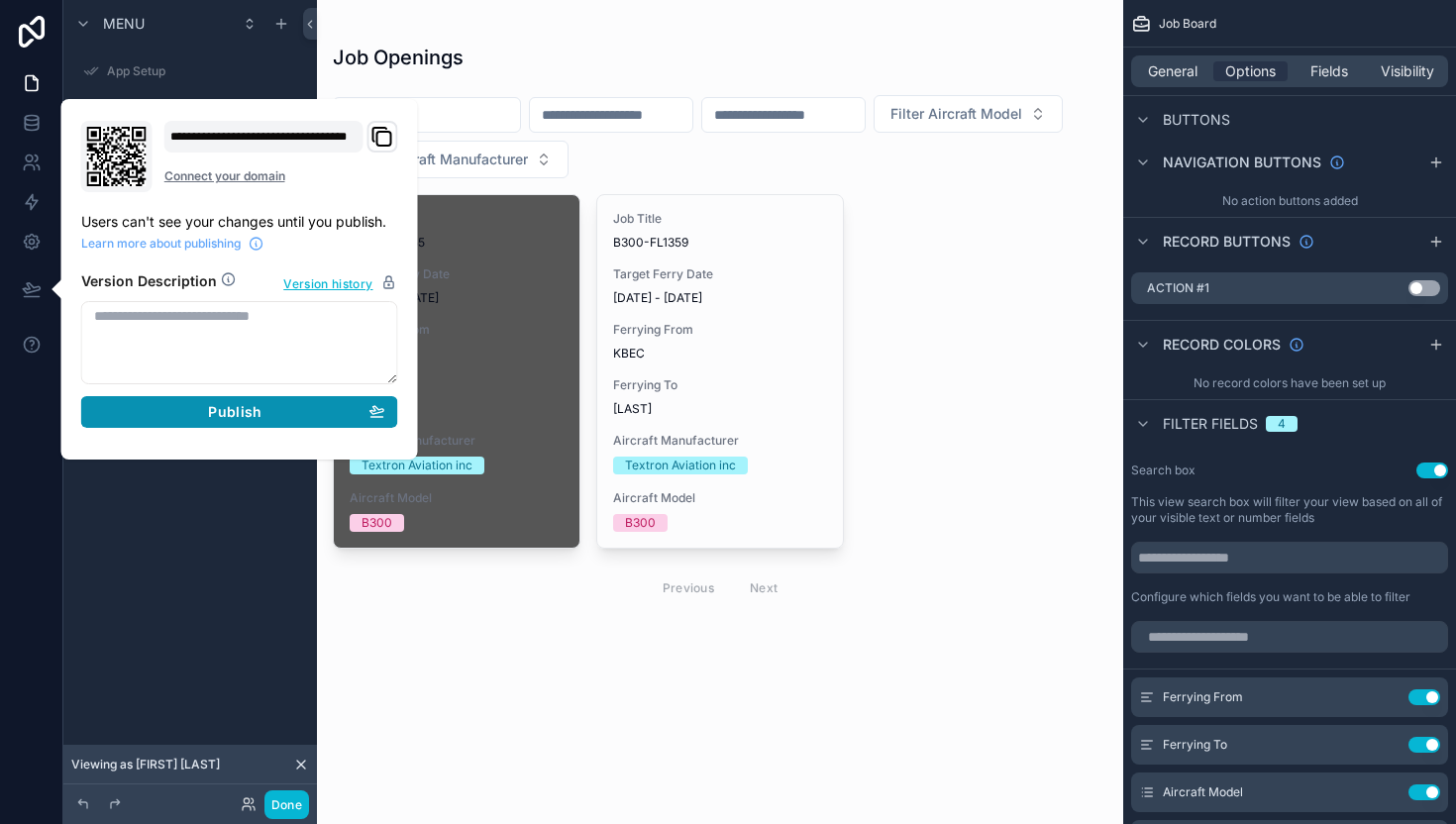 click on "Publish" at bounding box center [235, 412] 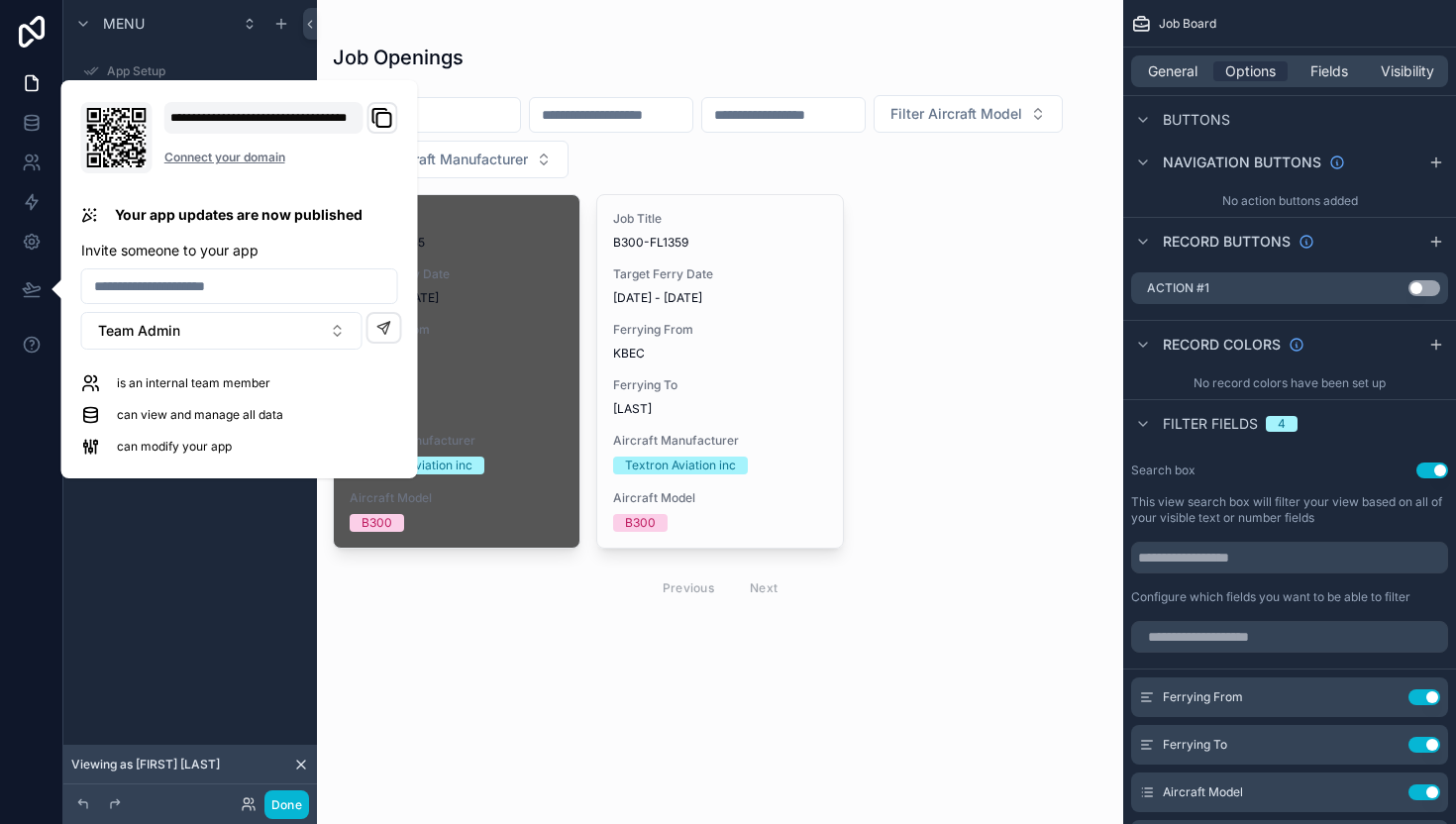 click 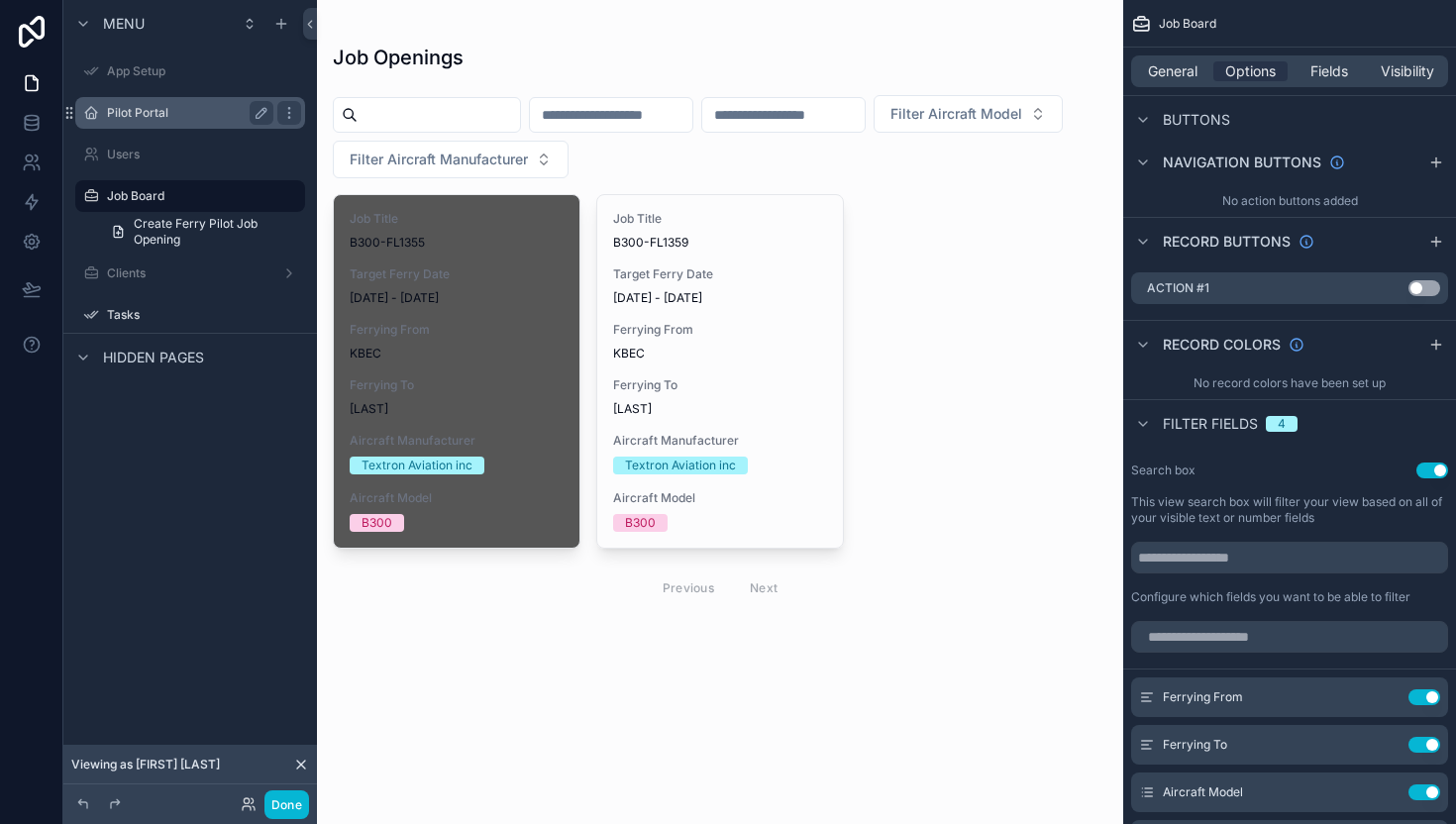 click on "Pilot Portal" at bounding box center (186, 113) 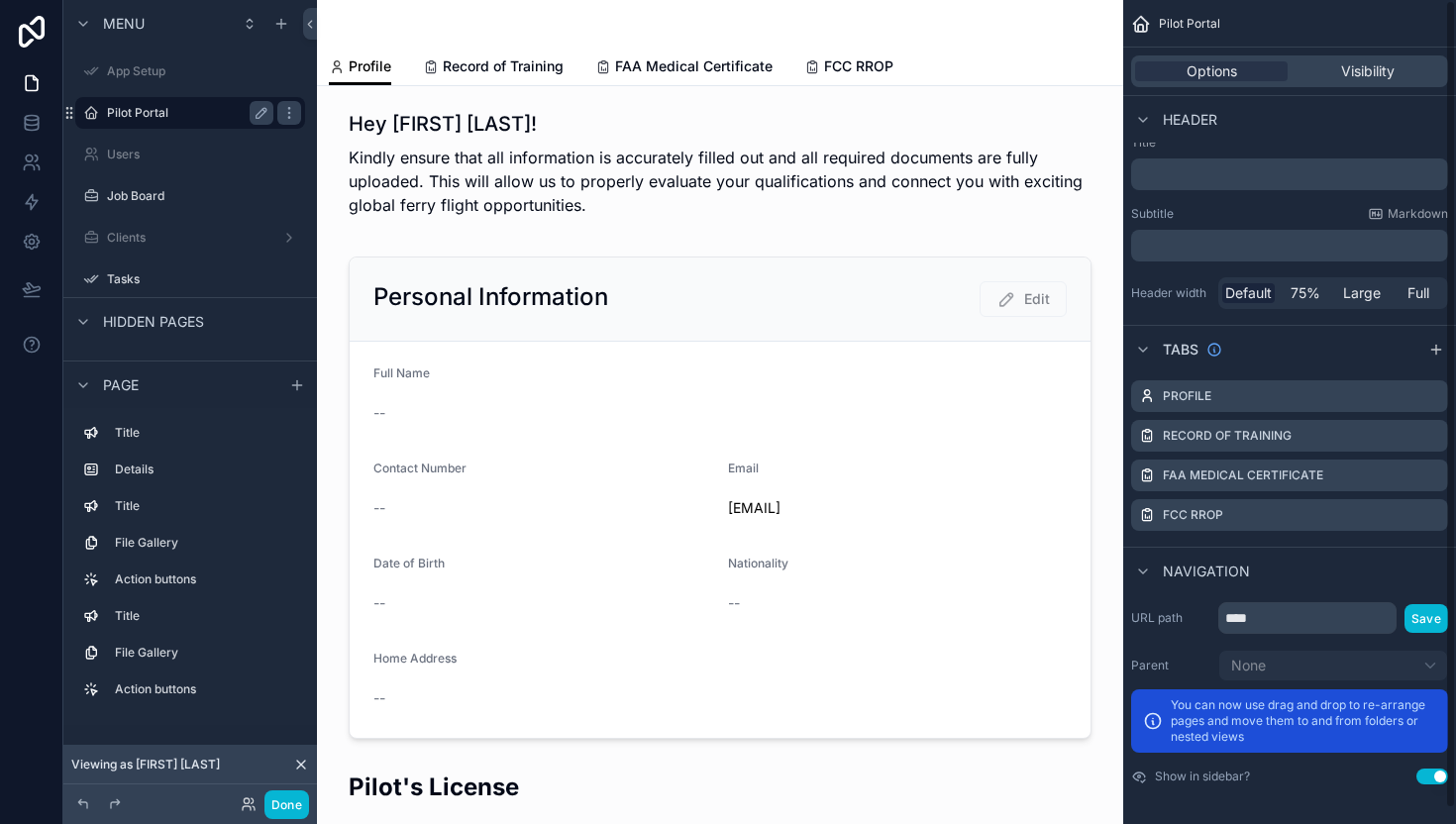 scroll, scrollTop: 0, scrollLeft: 0, axis: both 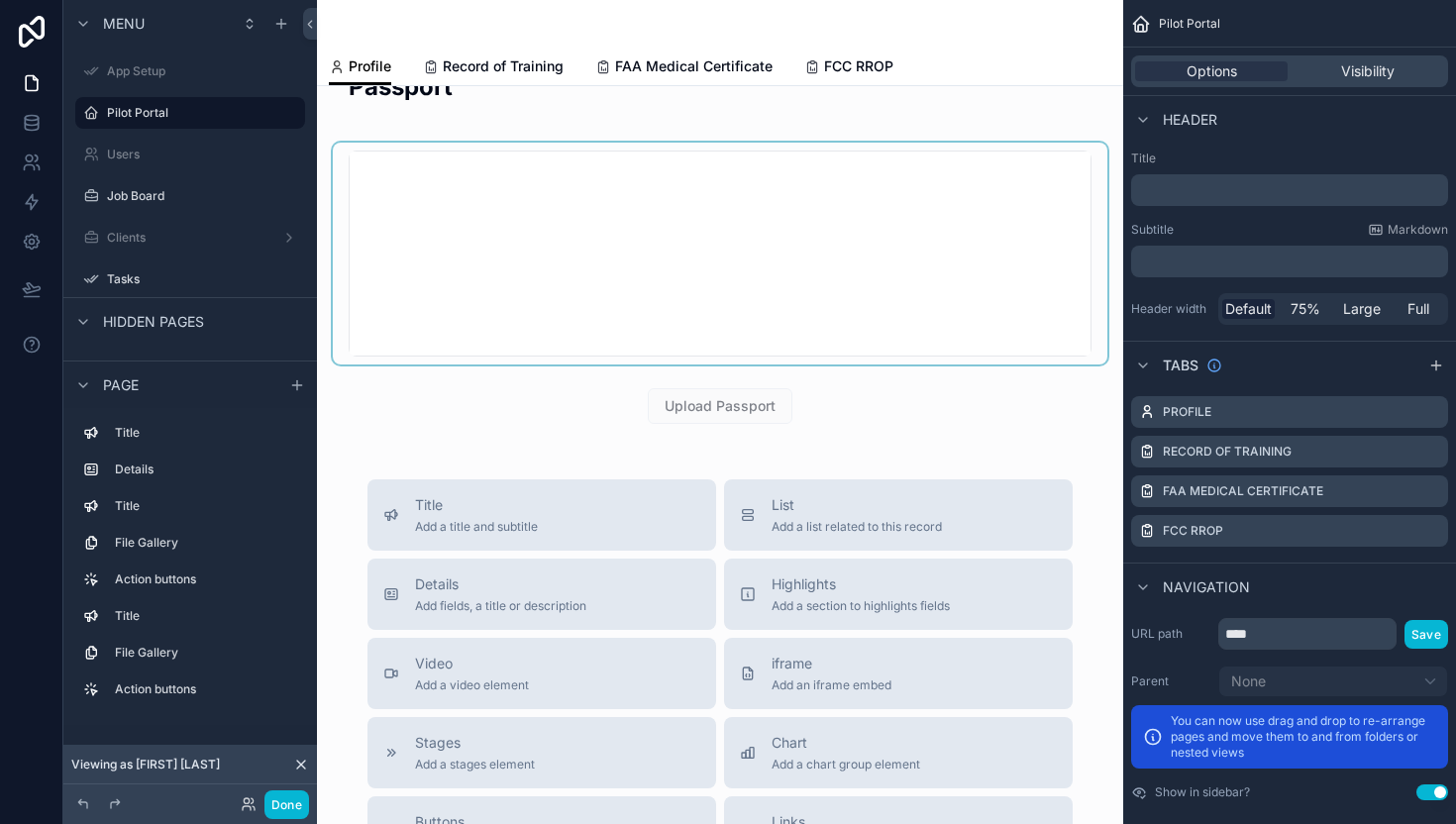 click at bounding box center [720, 254] 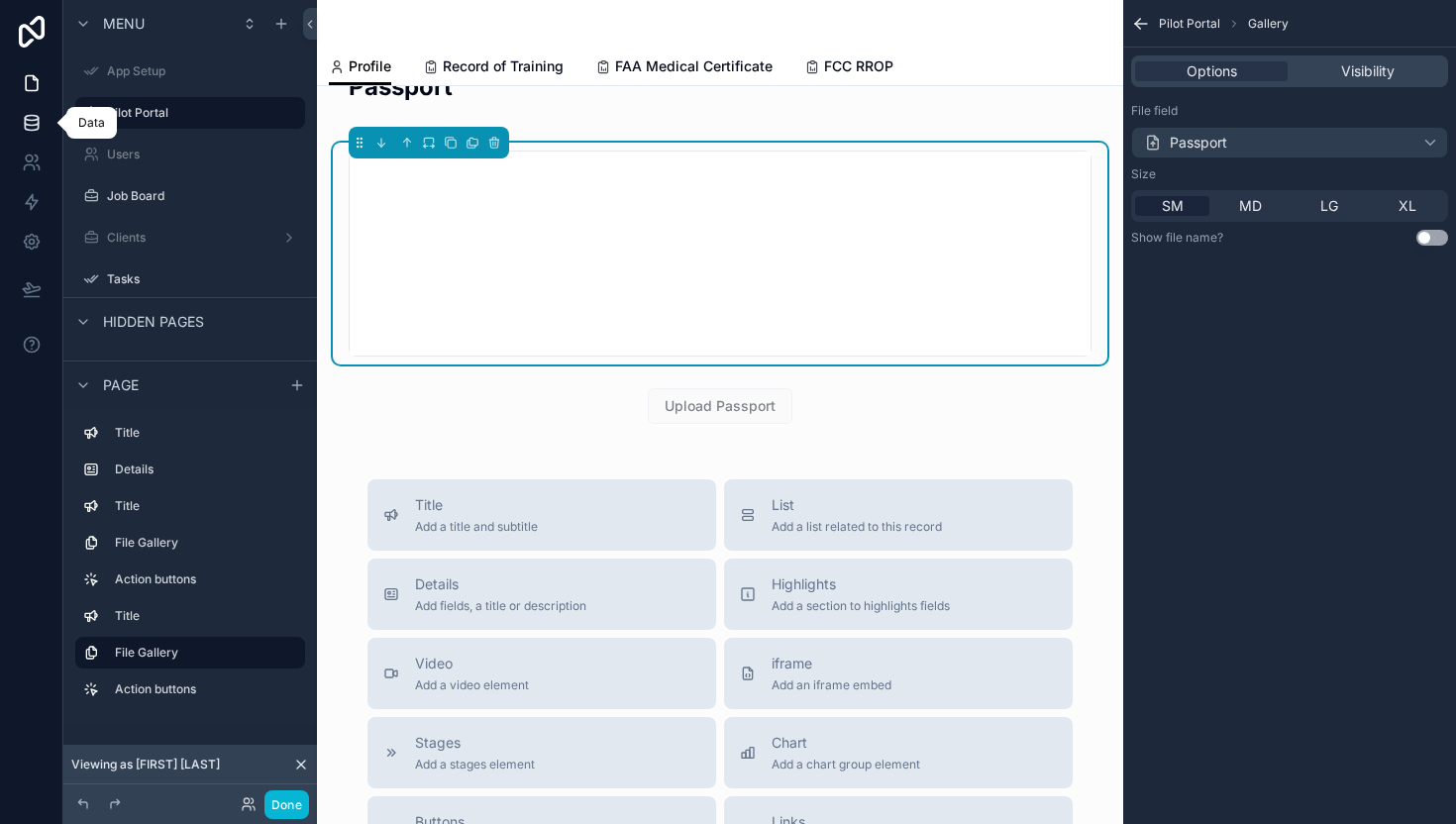 click 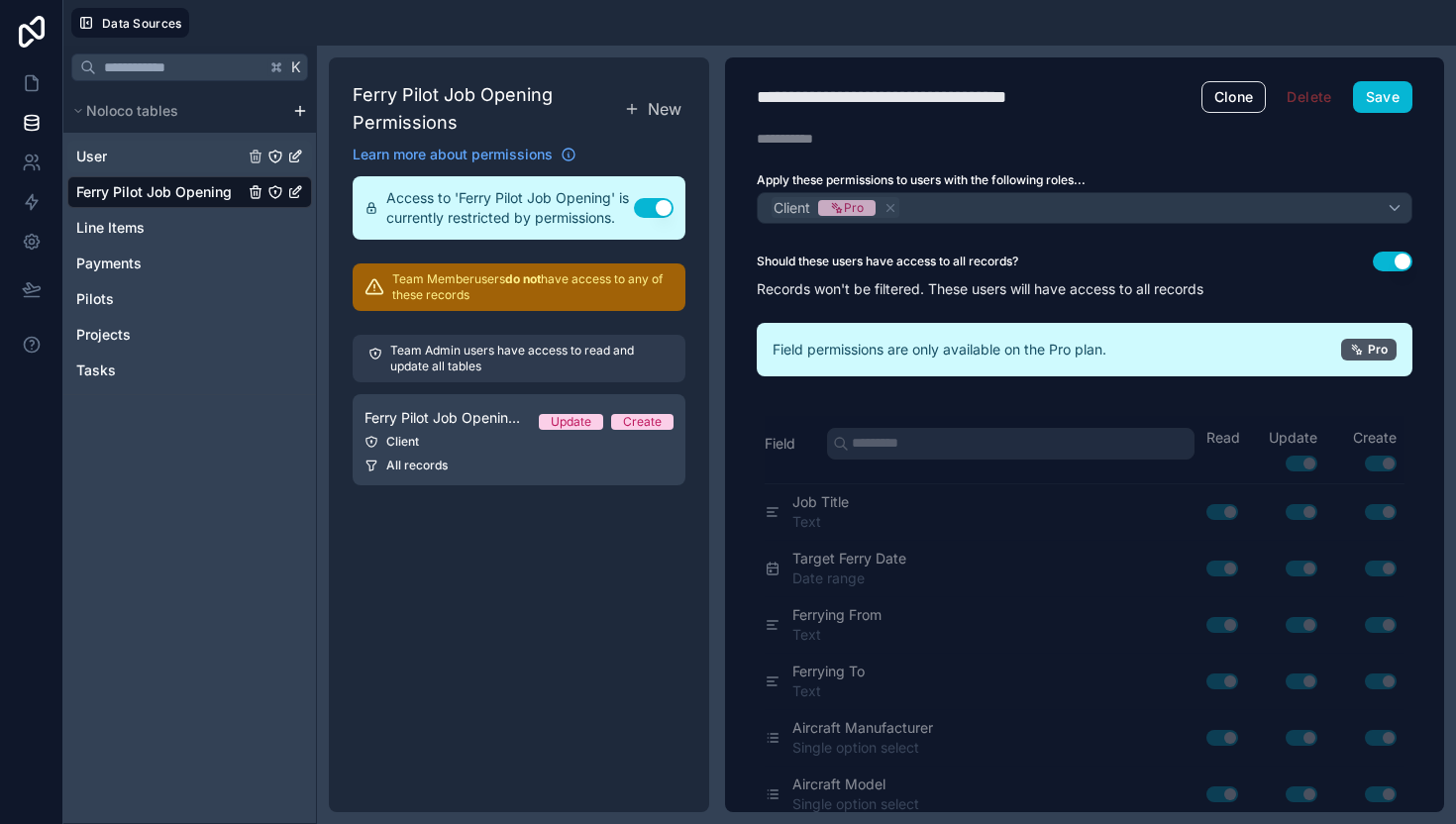 click on "User" at bounding box center [189, 156] 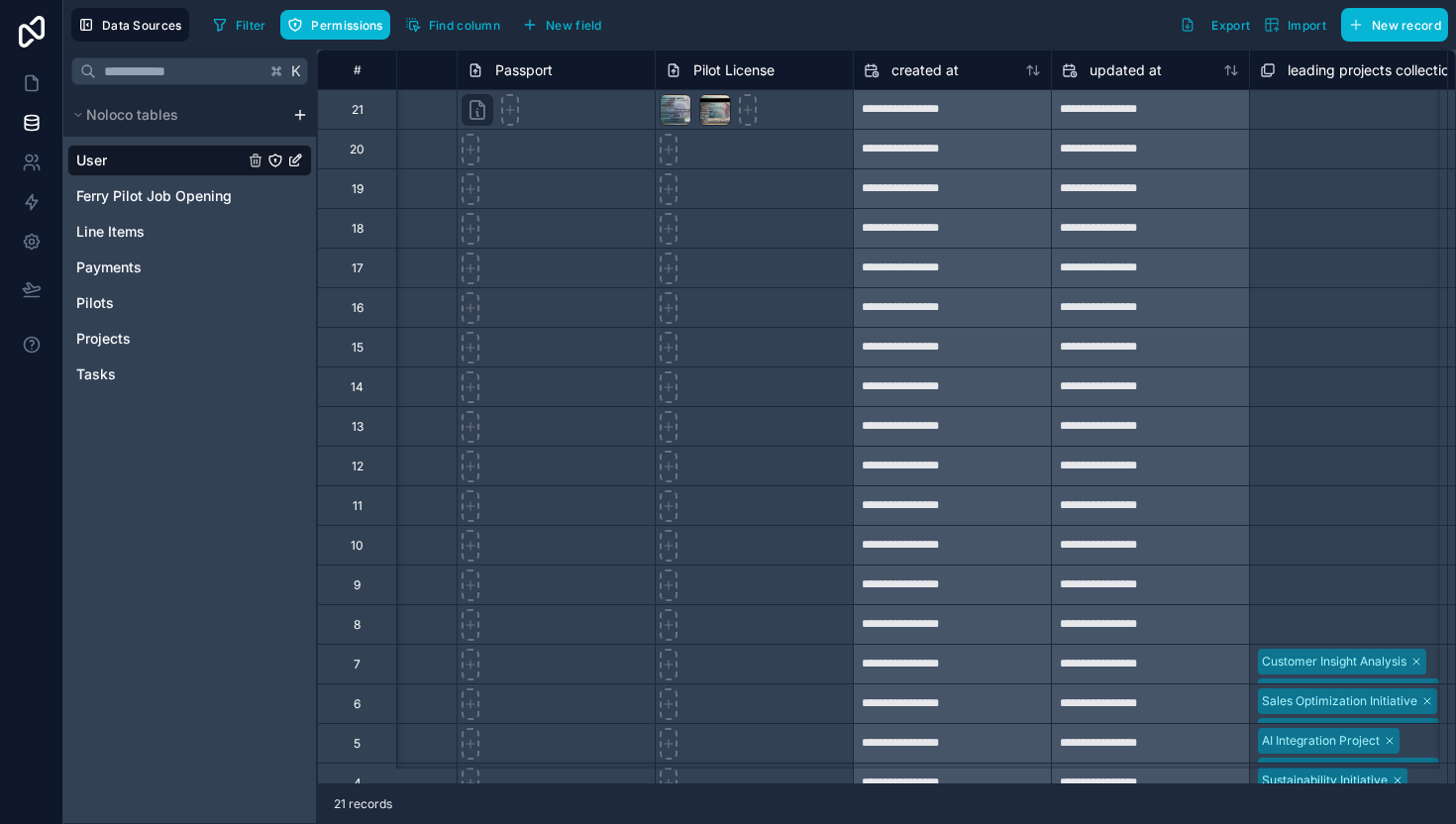 scroll, scrollTop: 0, scrollLeft: 3900, axis: horizontal 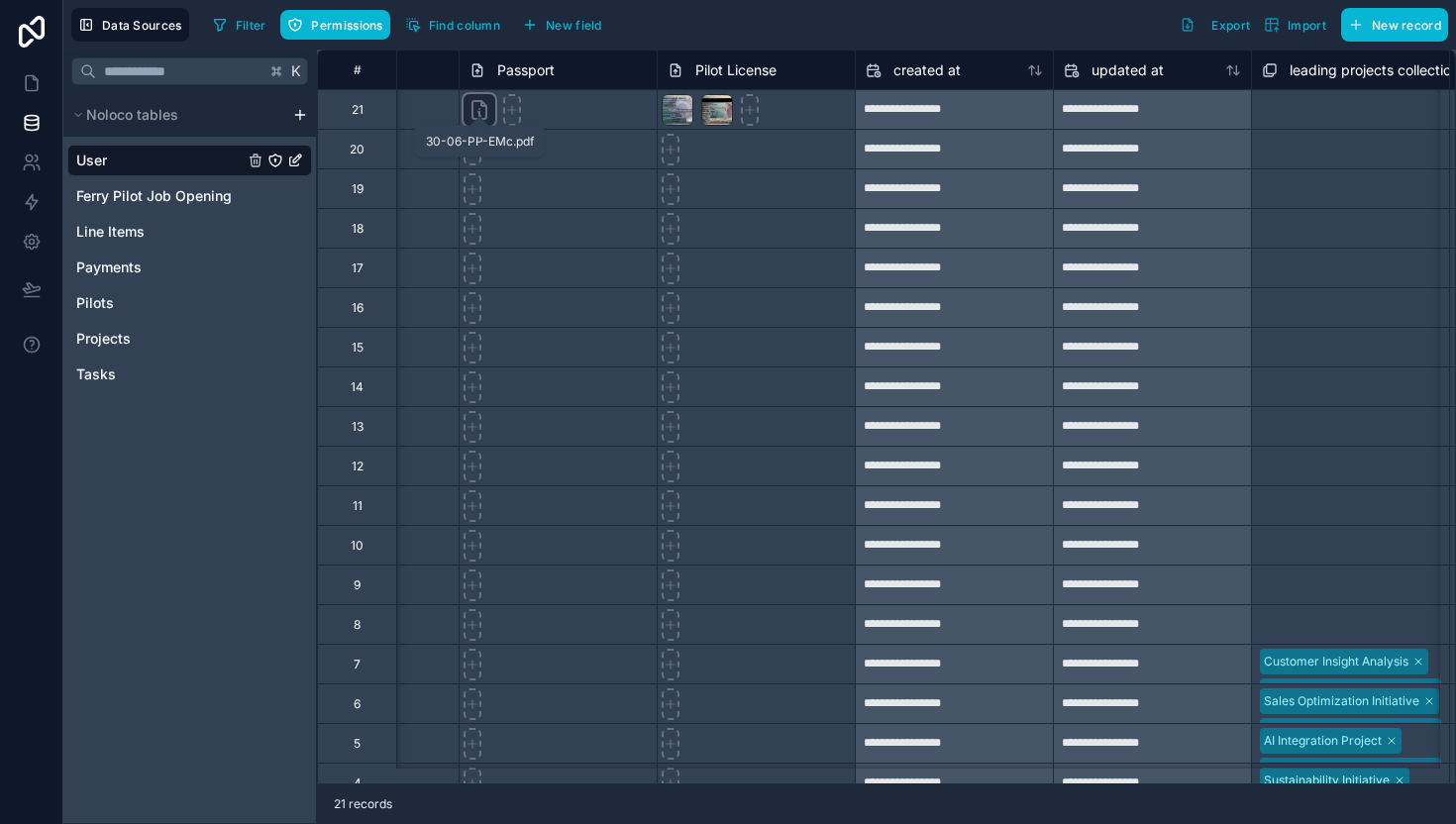 click 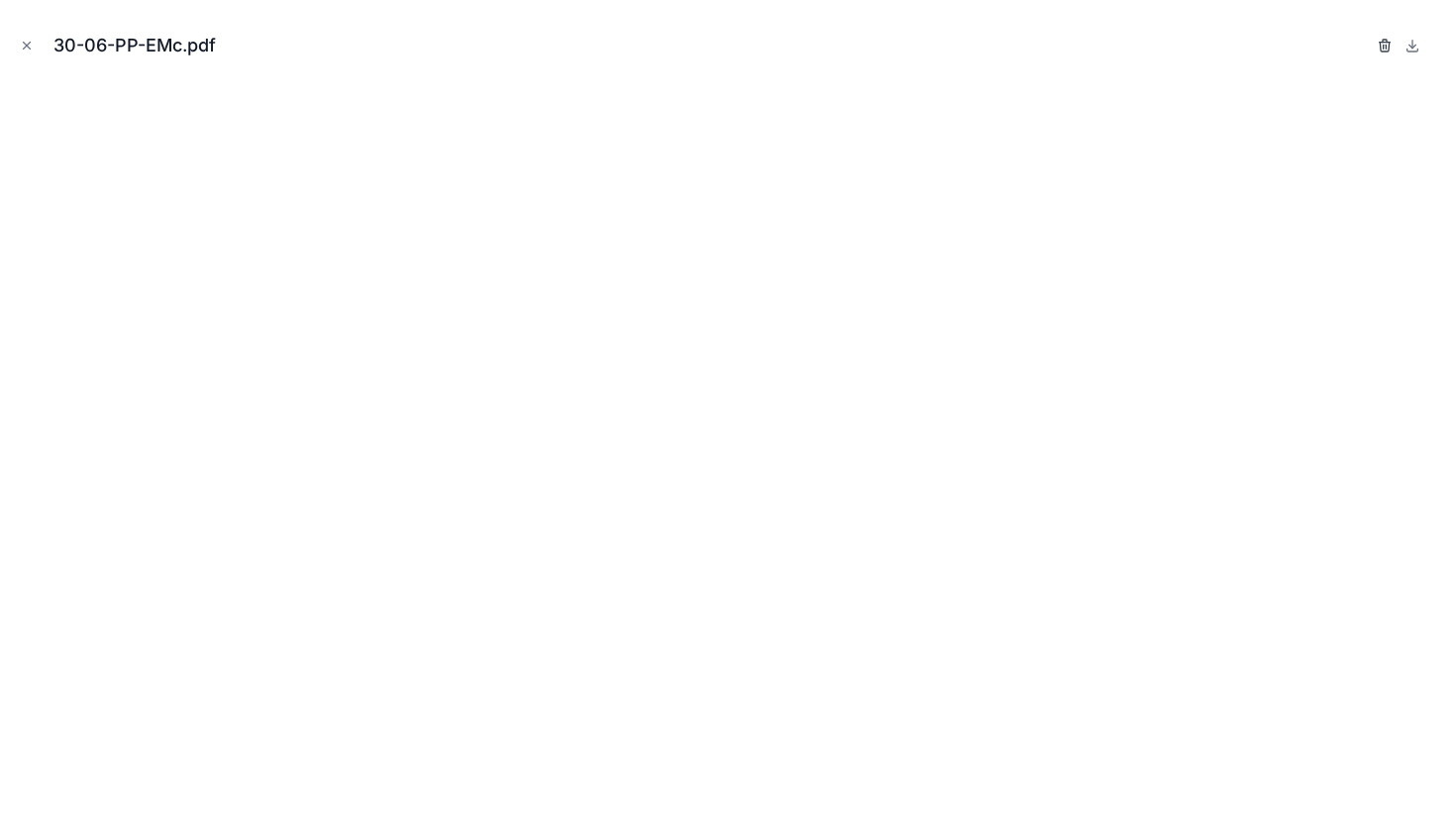 click 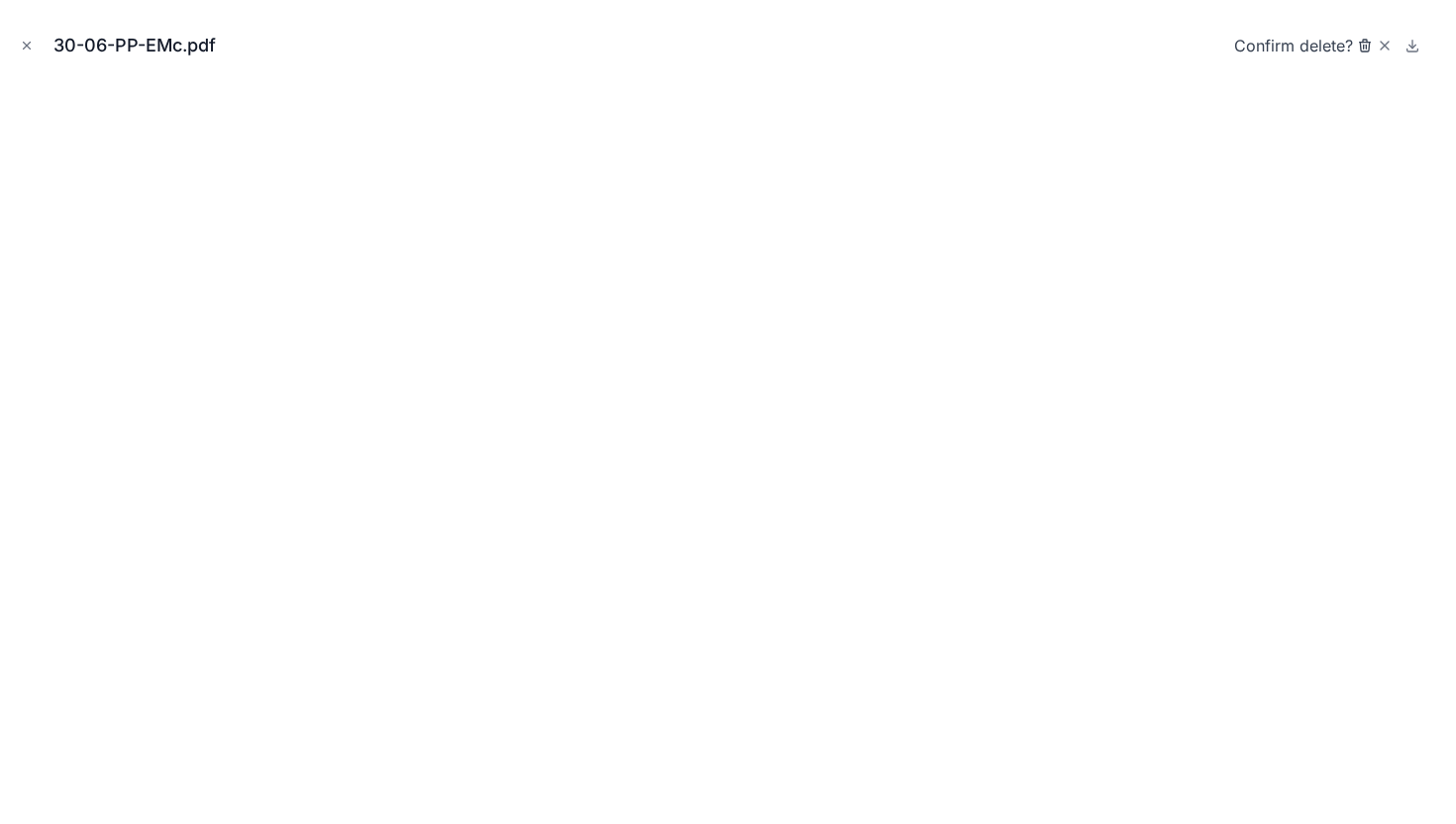 click 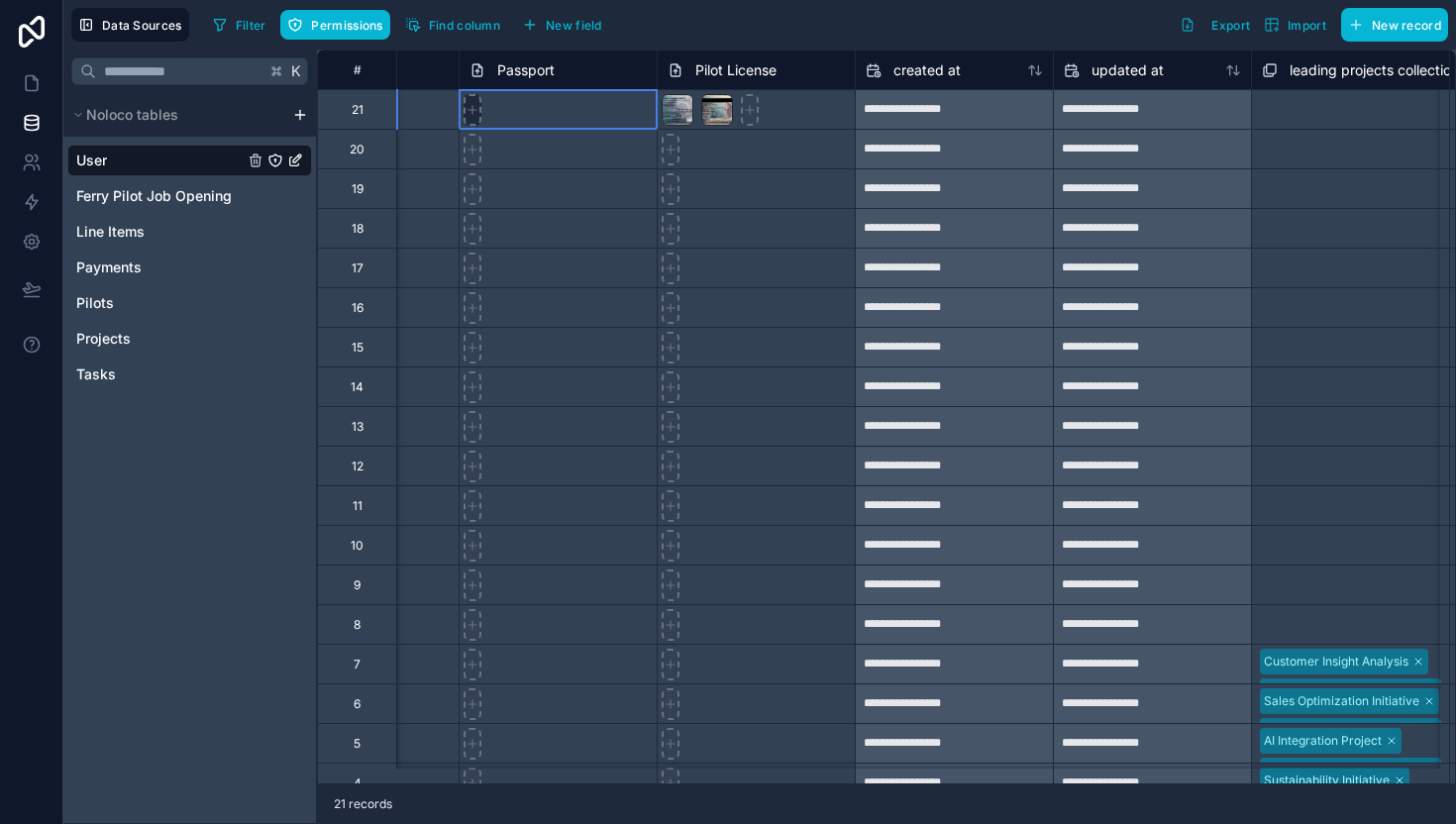 click 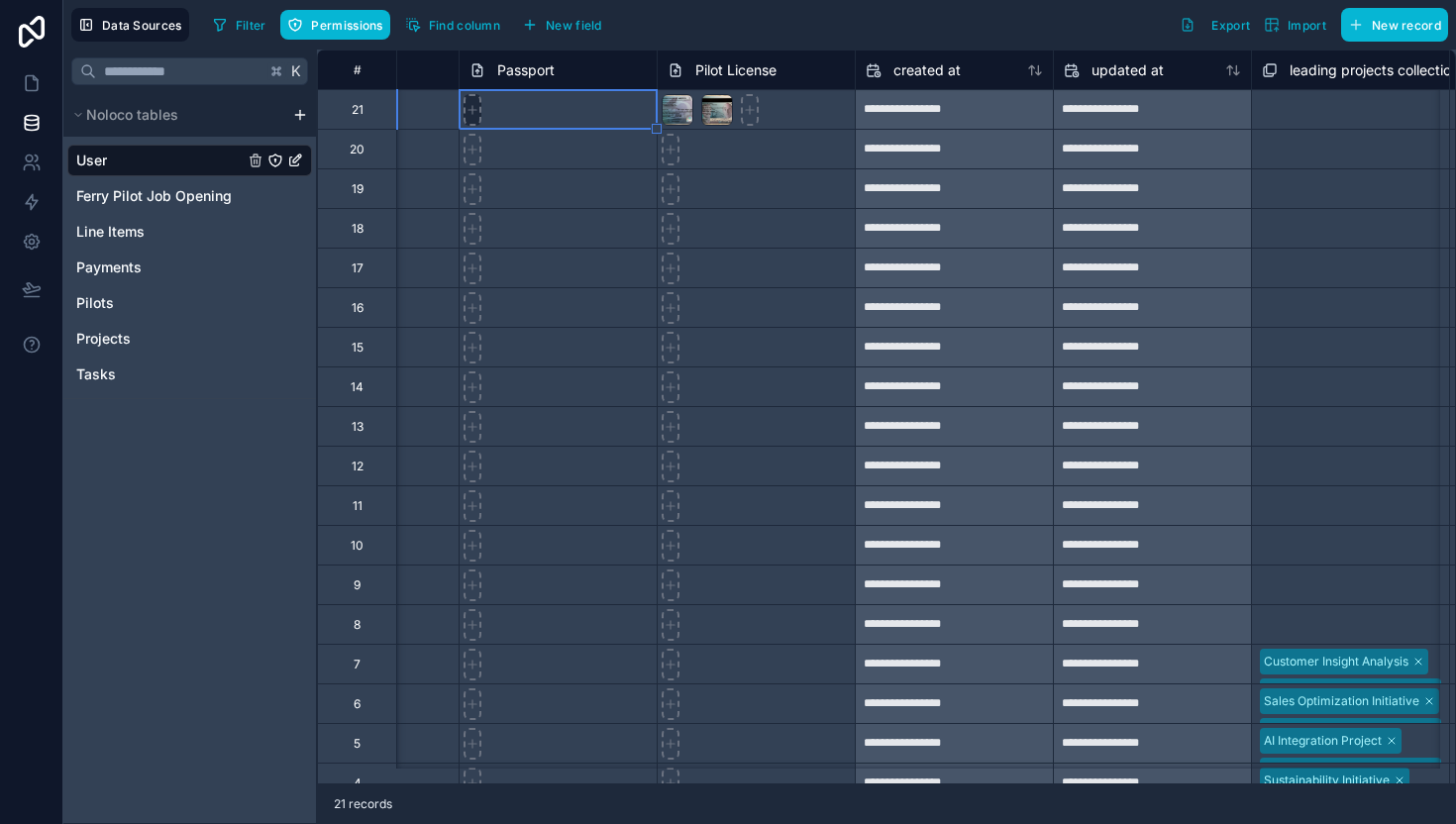 type on "**********" 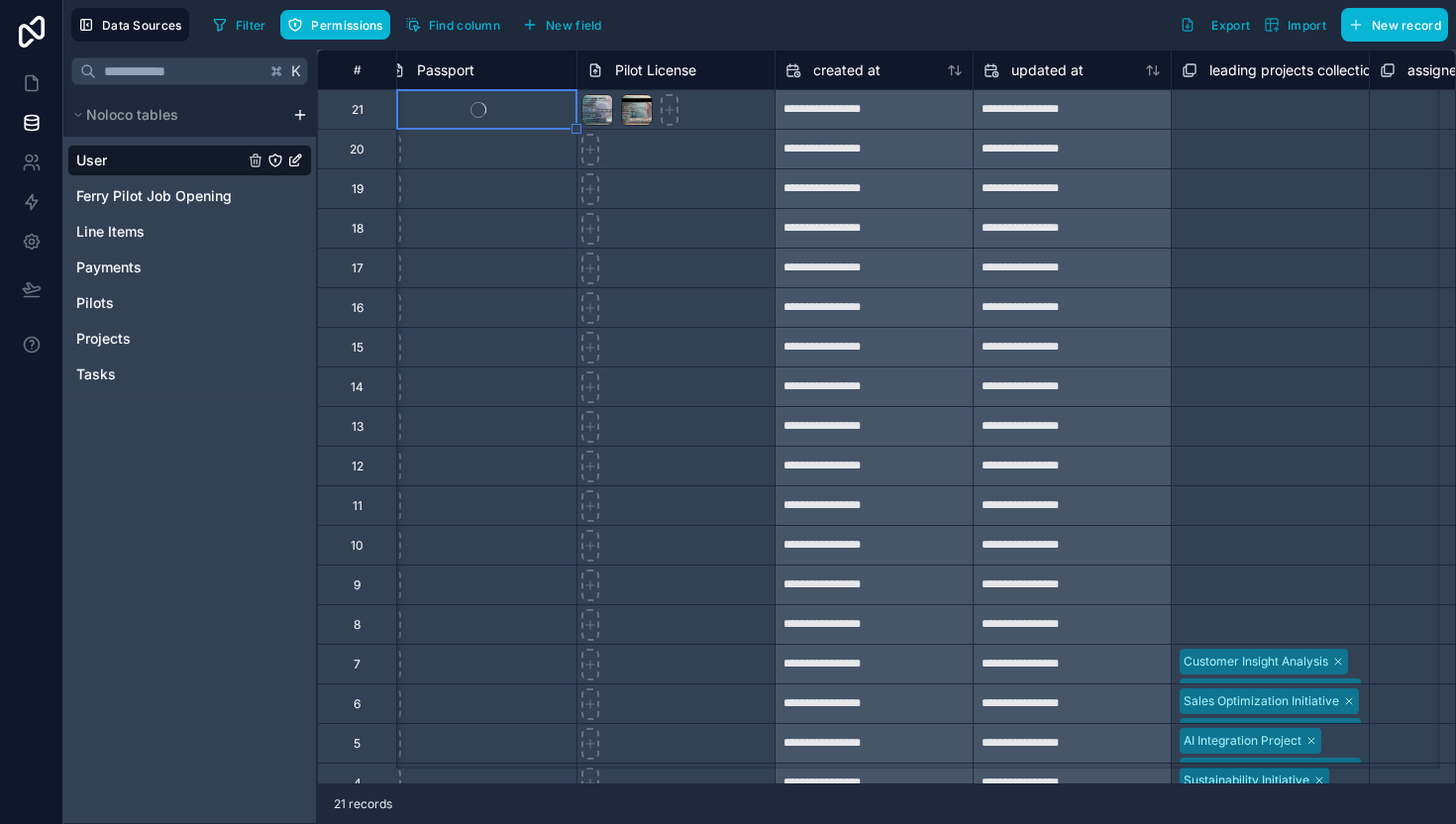 scroll, scrollTop: 0, scrollLeft: 3983, axis: horizontal 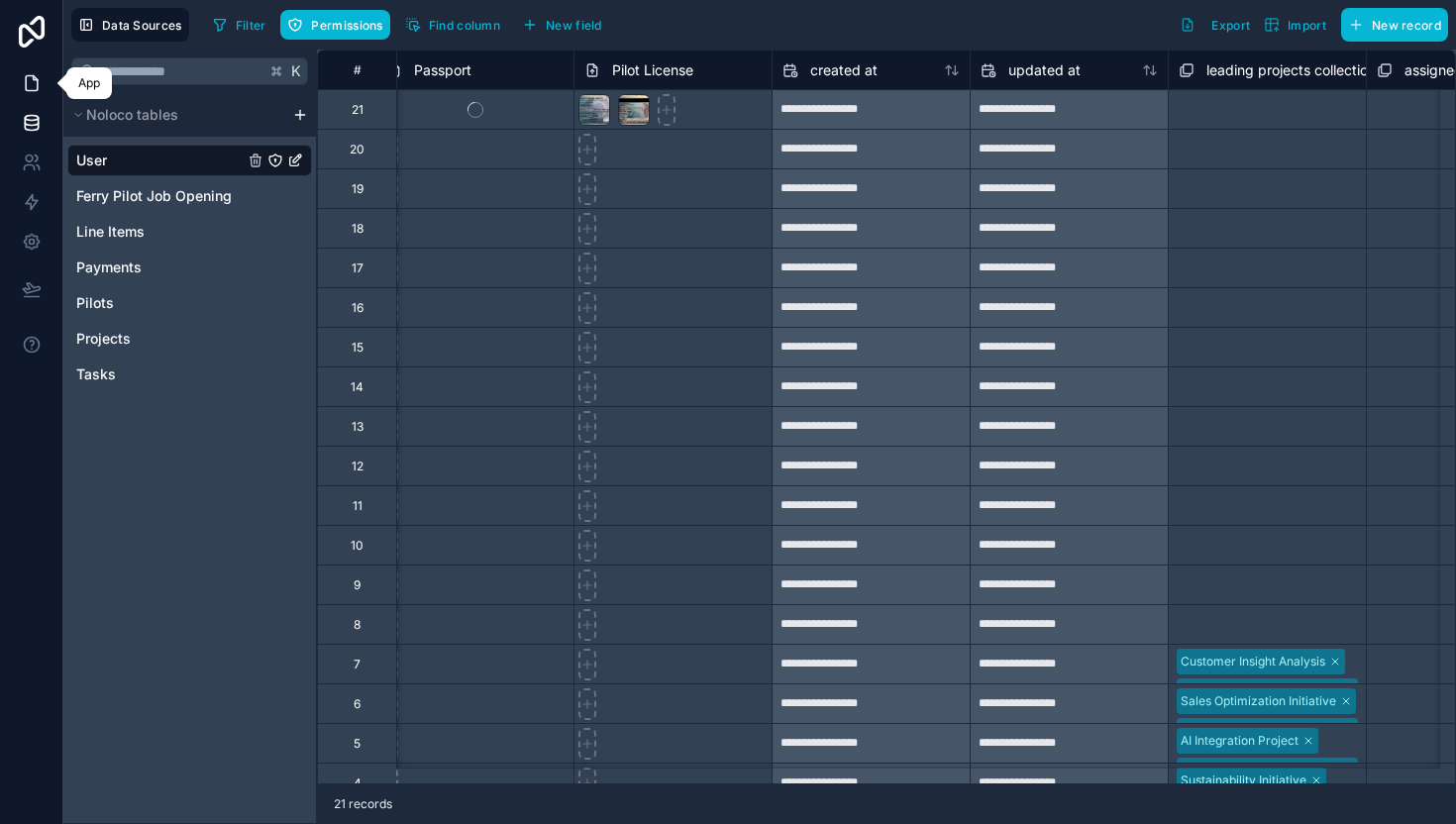 click 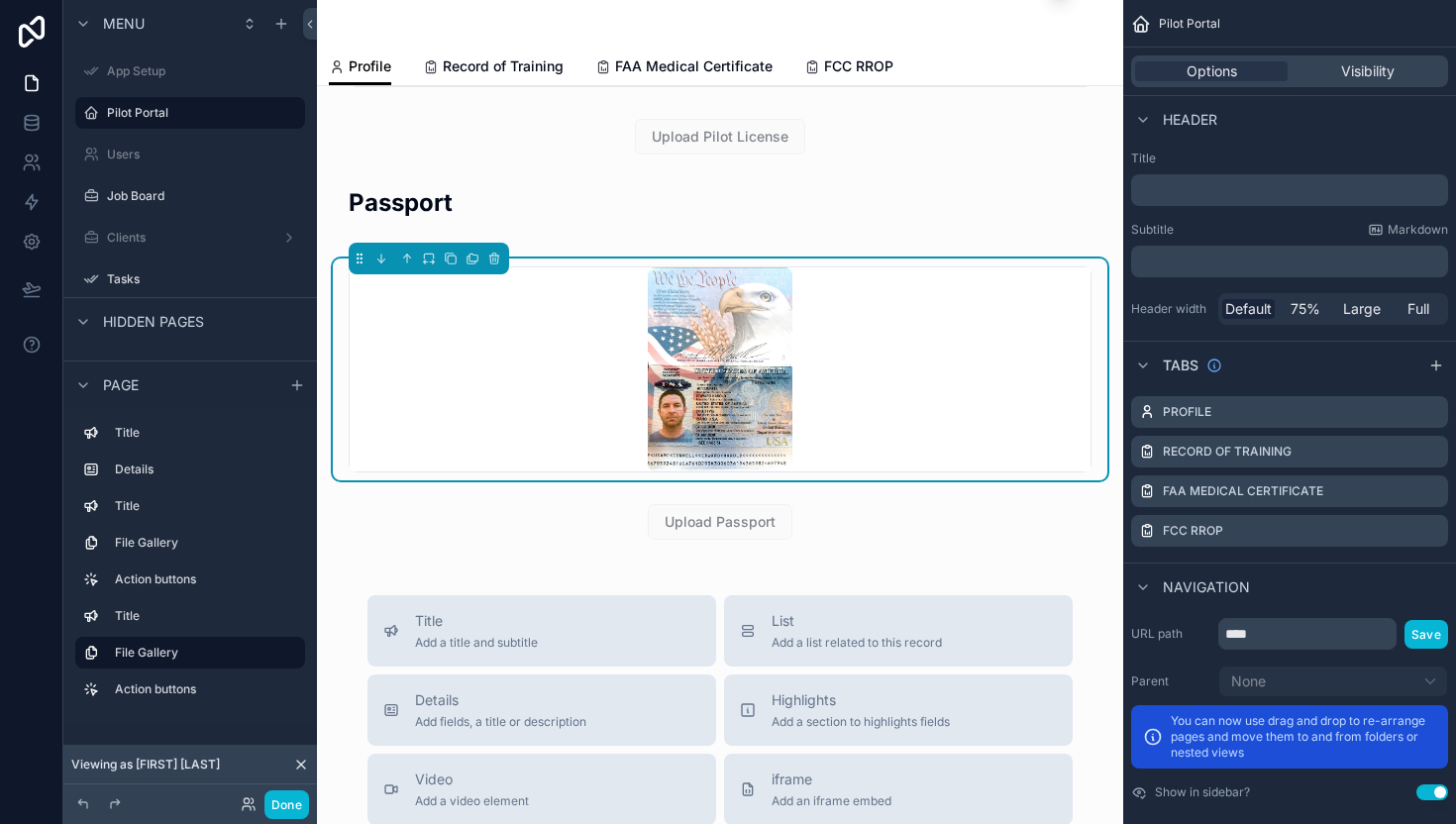 scroll, scrollTop: 973, scrollLeft: 0, axis: vertical 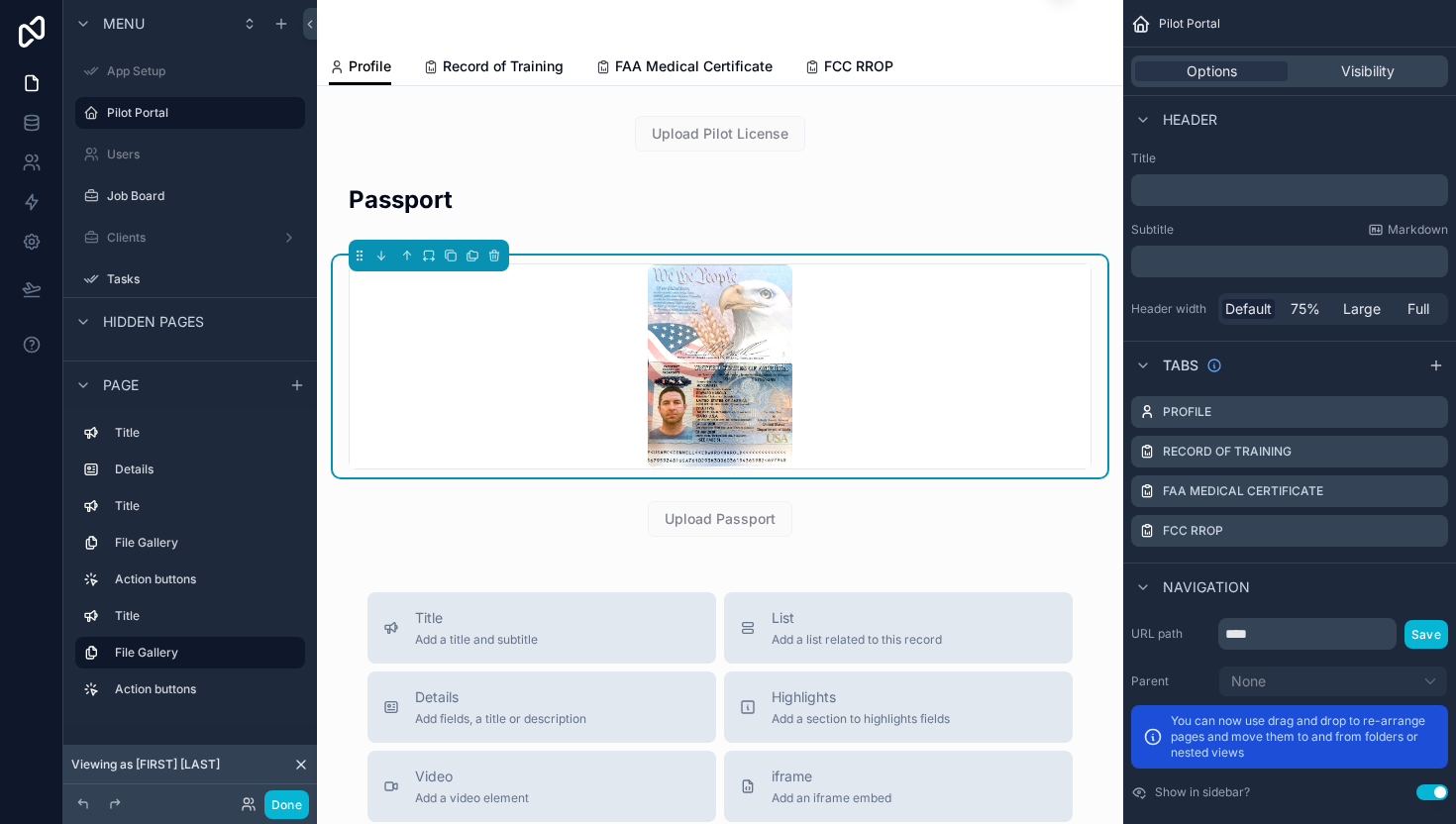 click at bounding box center [720, 366] 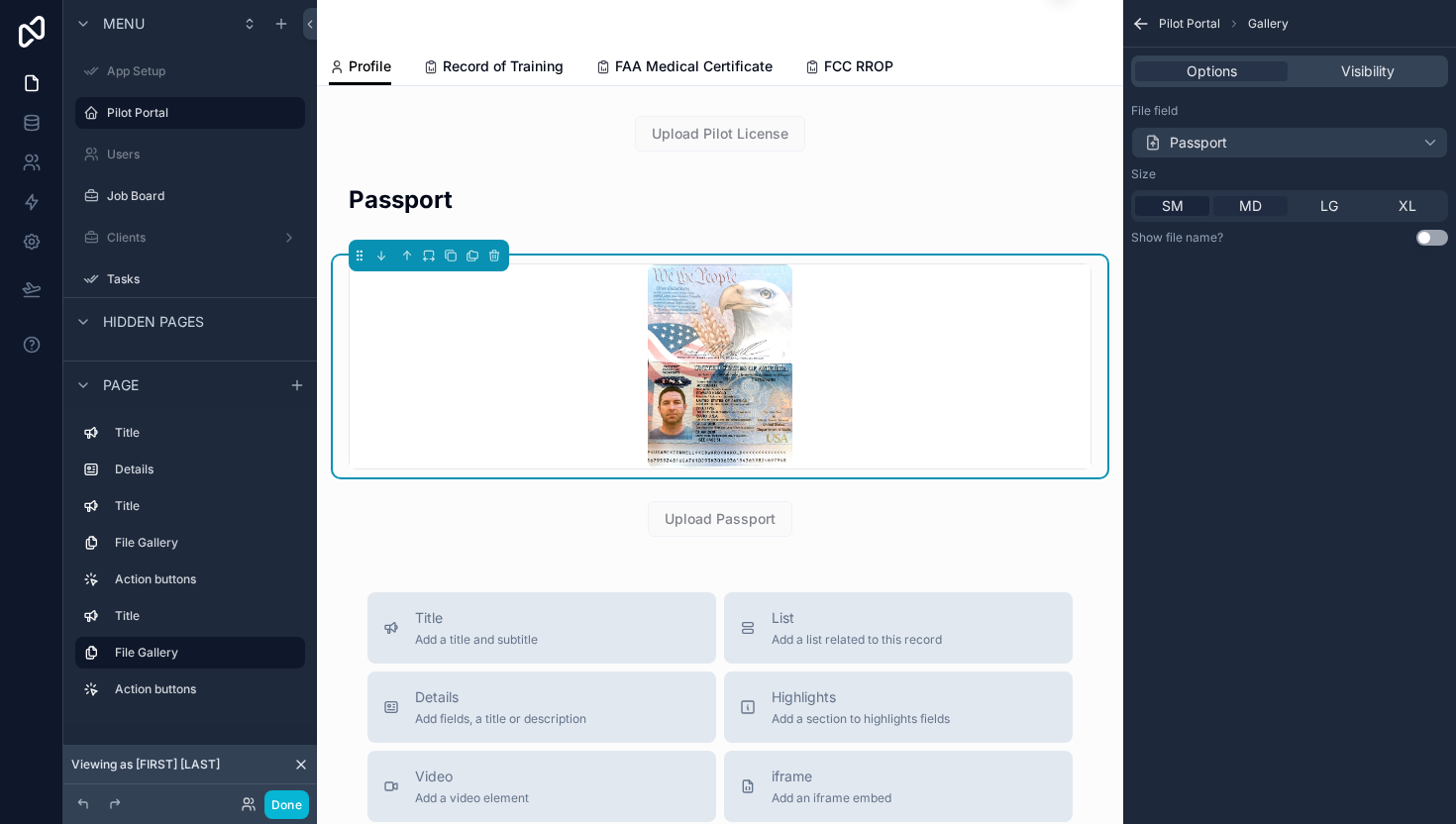 click on "MD" at bounding box center (1250, 206) 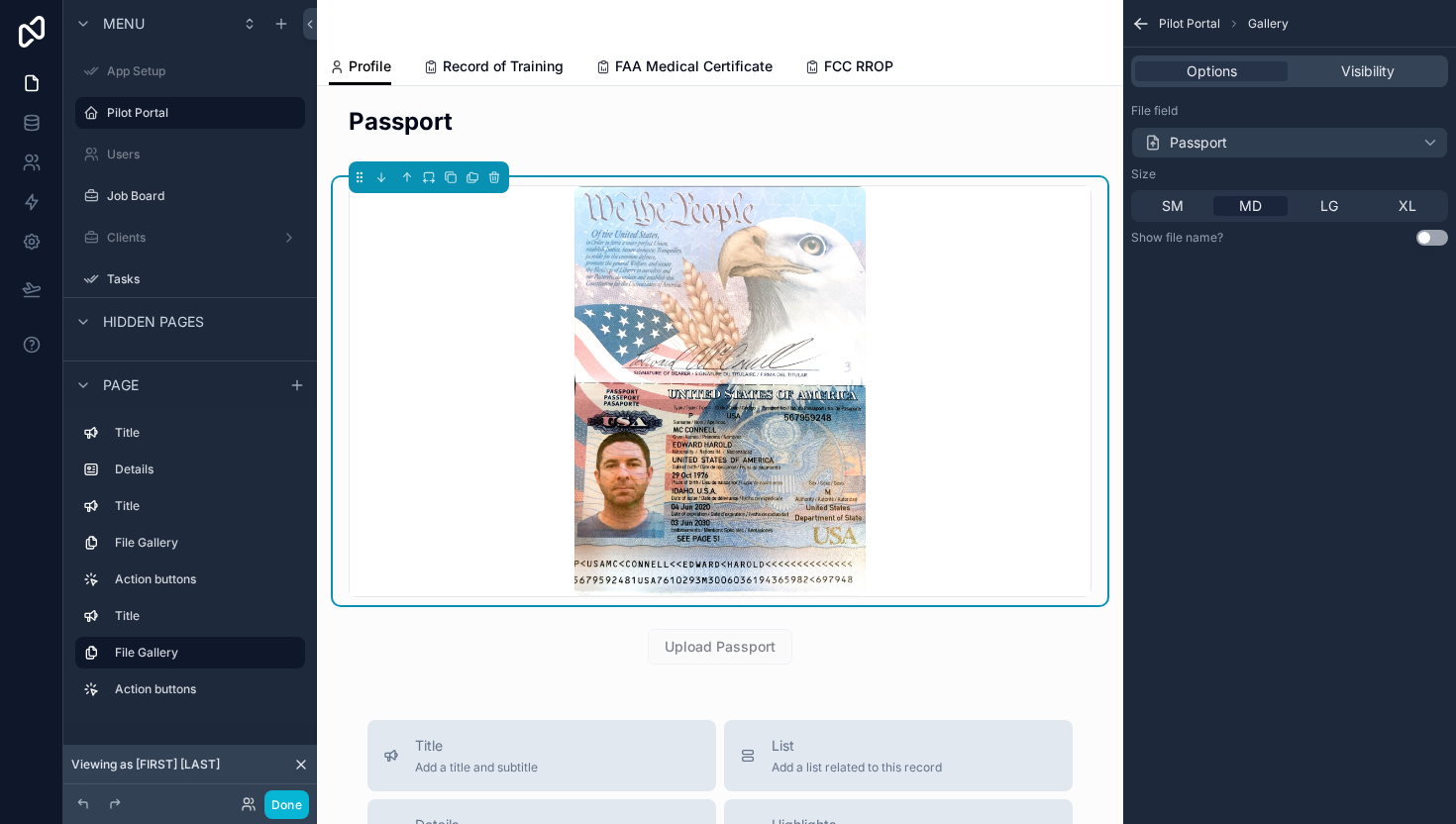 scroll, scrollTop: 1126, scrollLeft: 0, axis: vertical 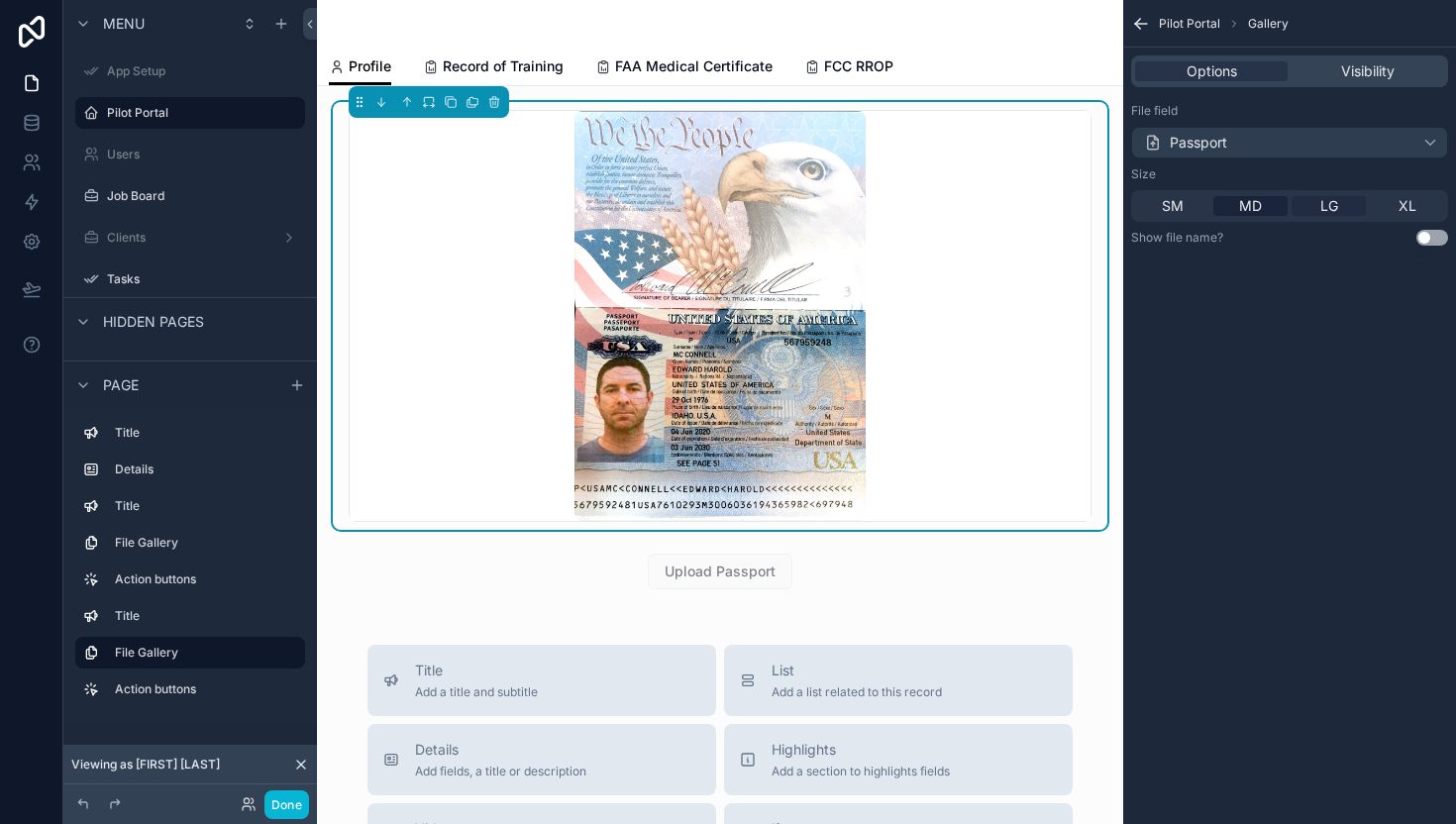 click on "LG" at bounding box center [1329, 206] 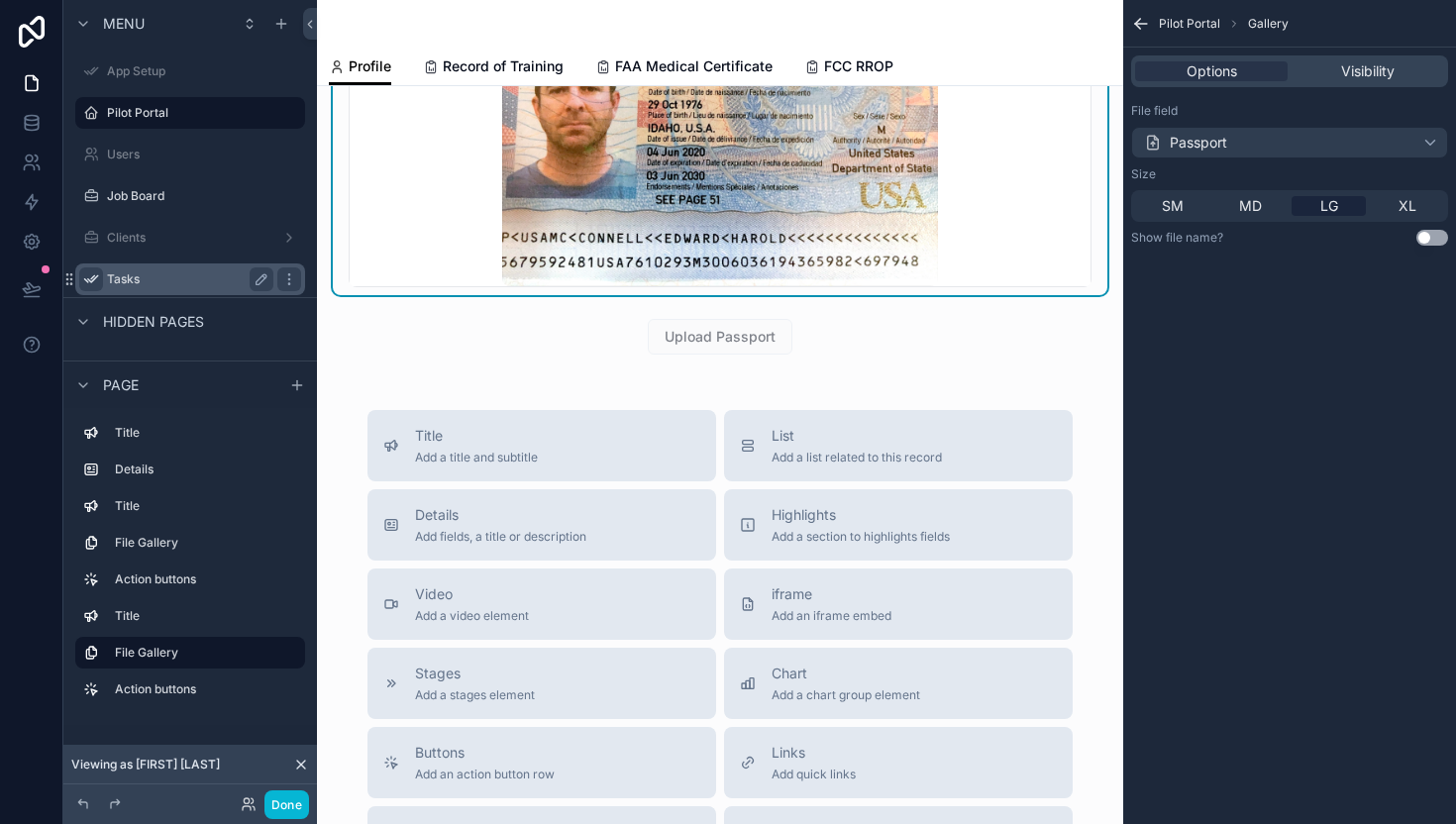 scroll, scrollTop: 1568, scrollLeft: 0, axis: vertical 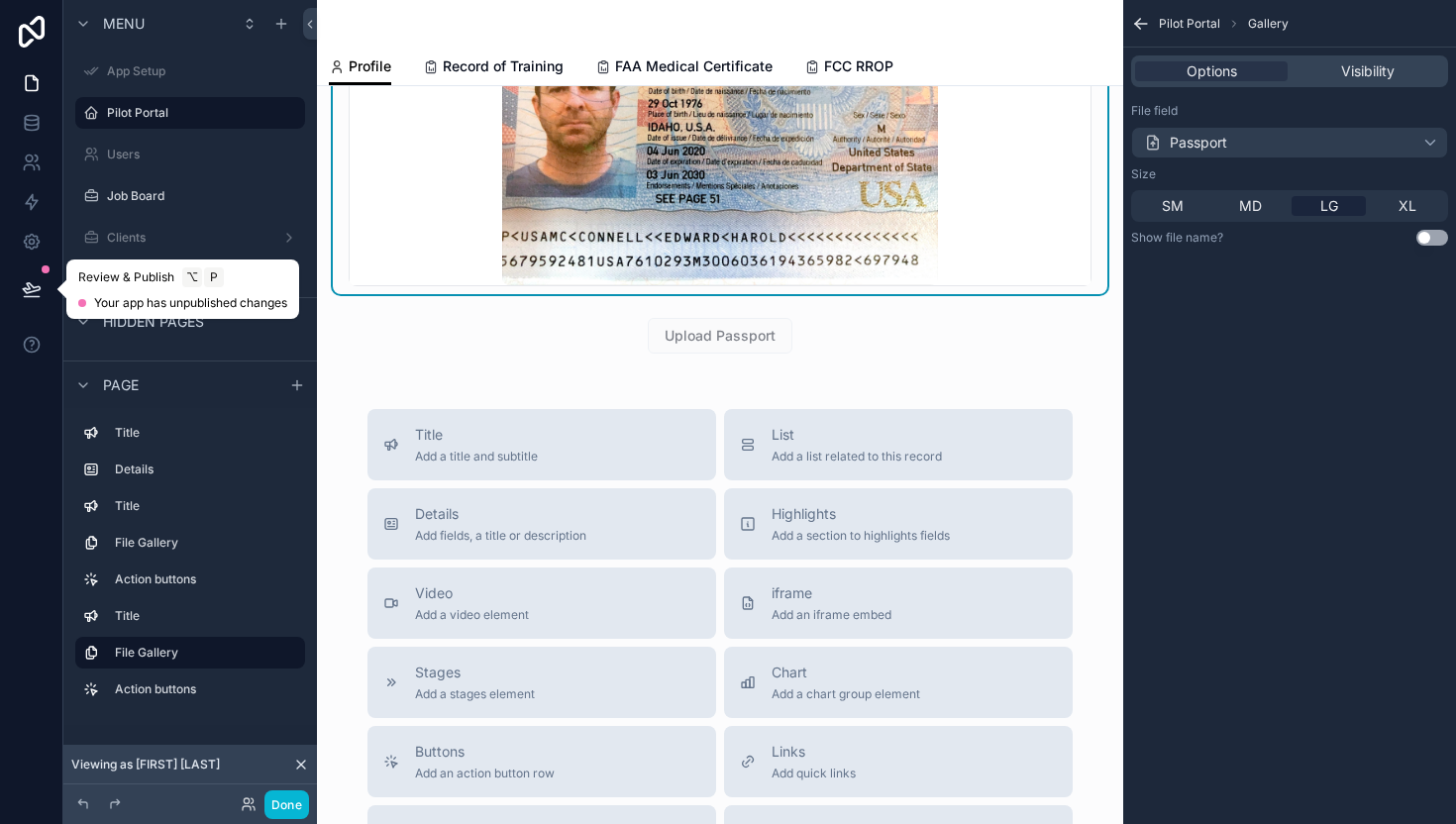 click at bounding box center [32, 289] 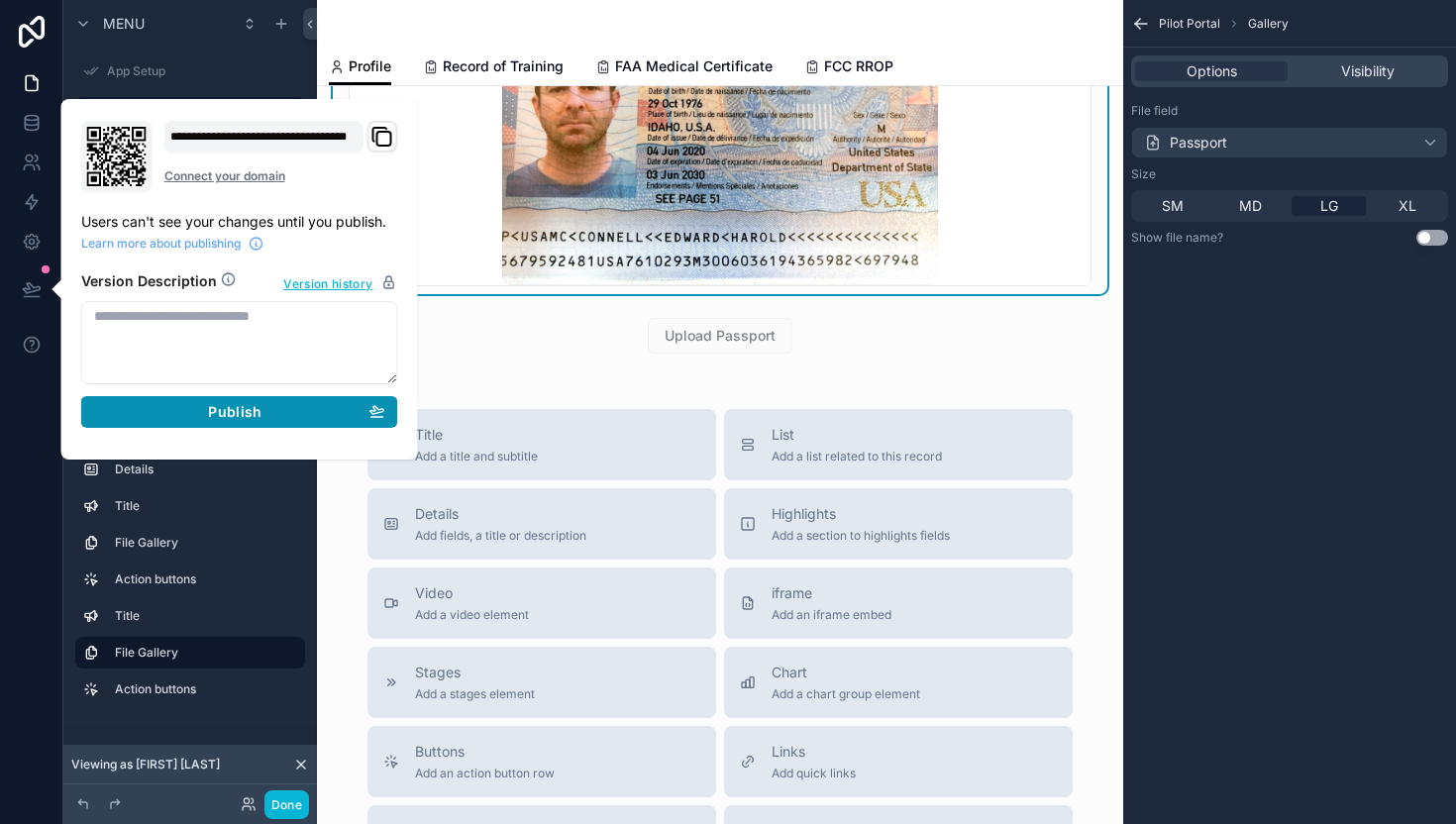 click on "Publish" at bounding box center (240, 412) 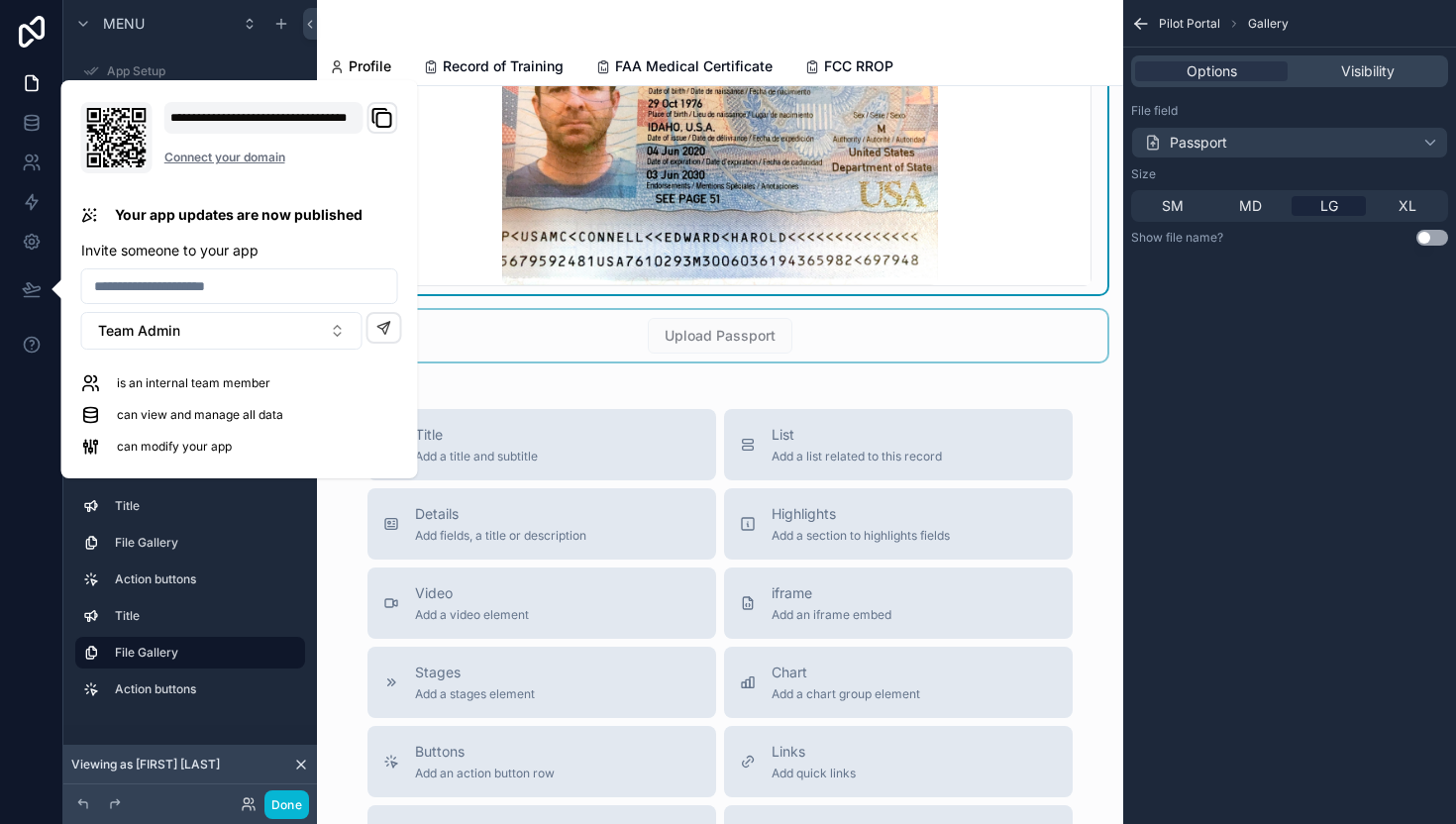 click at bounding box center [720, 336] 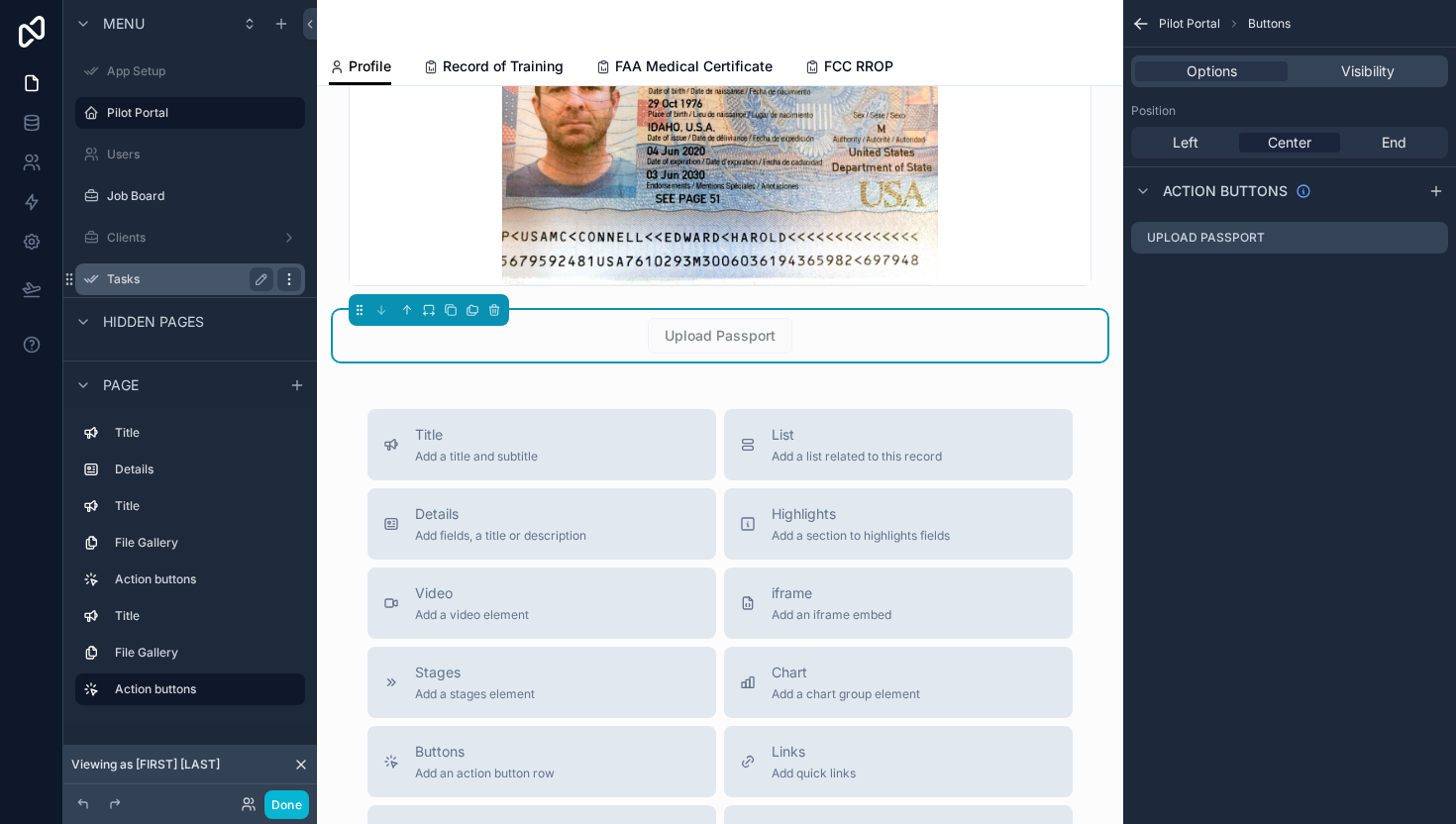 click 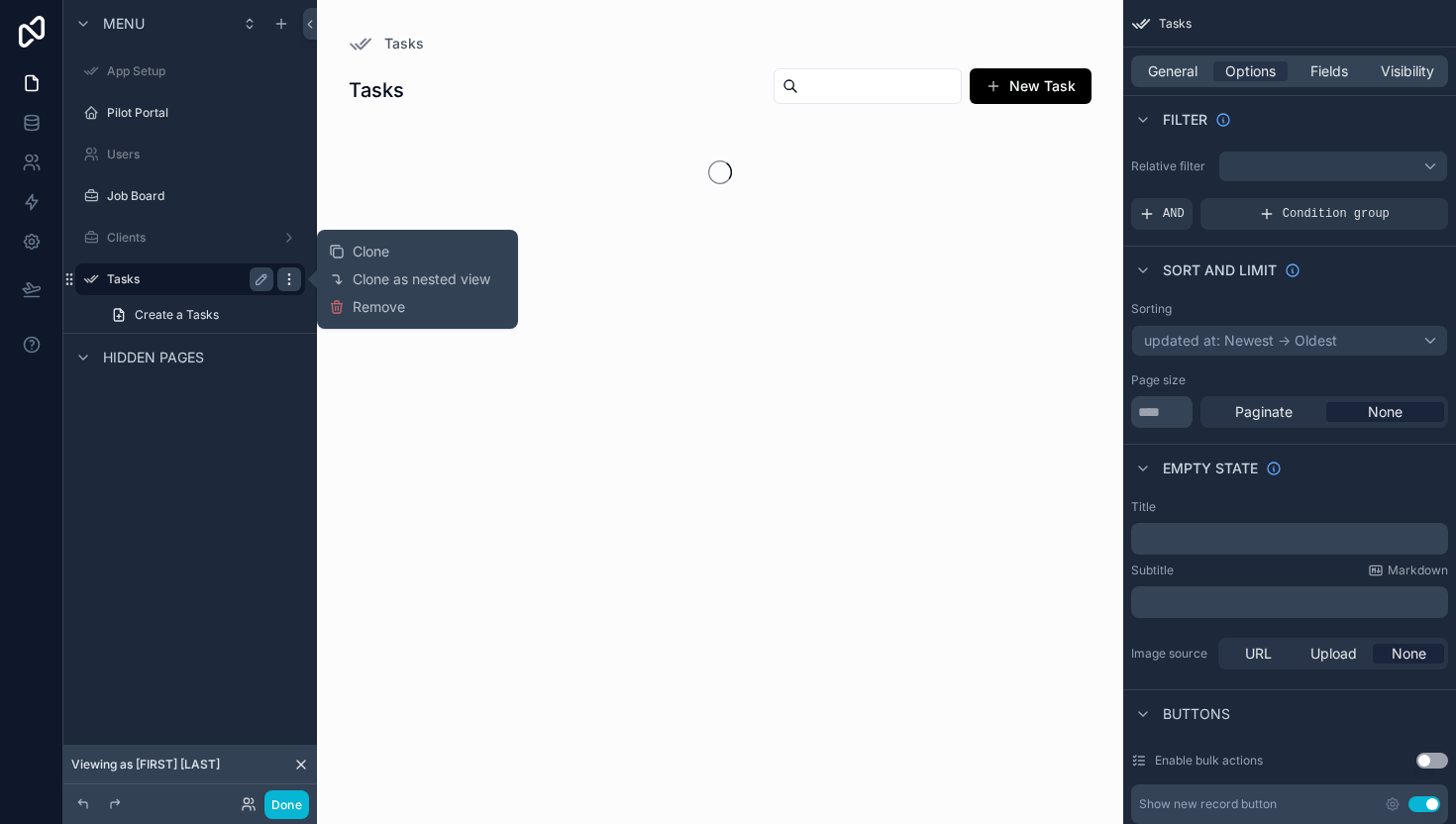 scroll, scrollTop: 0, scrollLeft: 0, axis: both 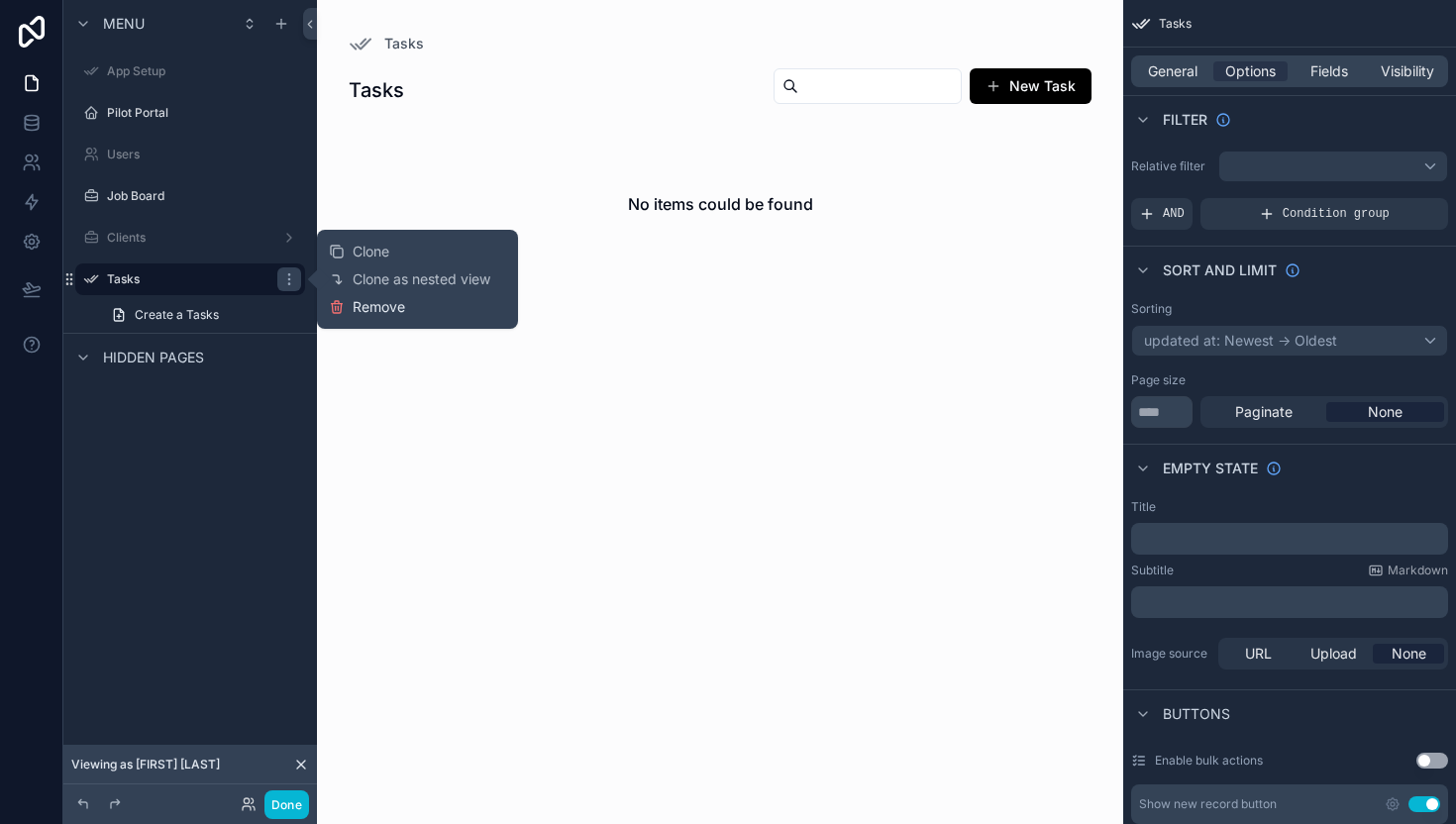 click on "Remove" at bounding box center (378, 307) 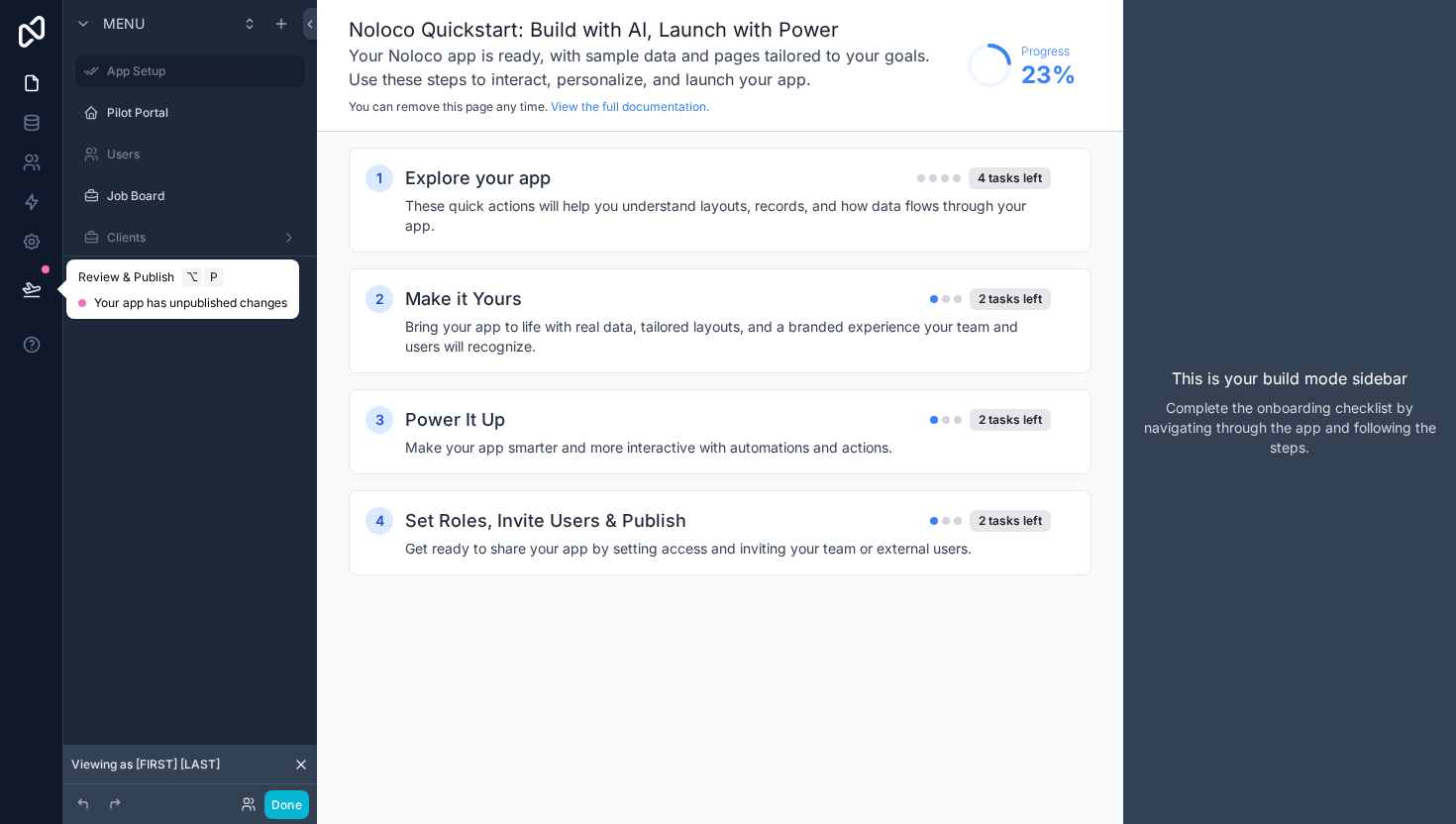 click 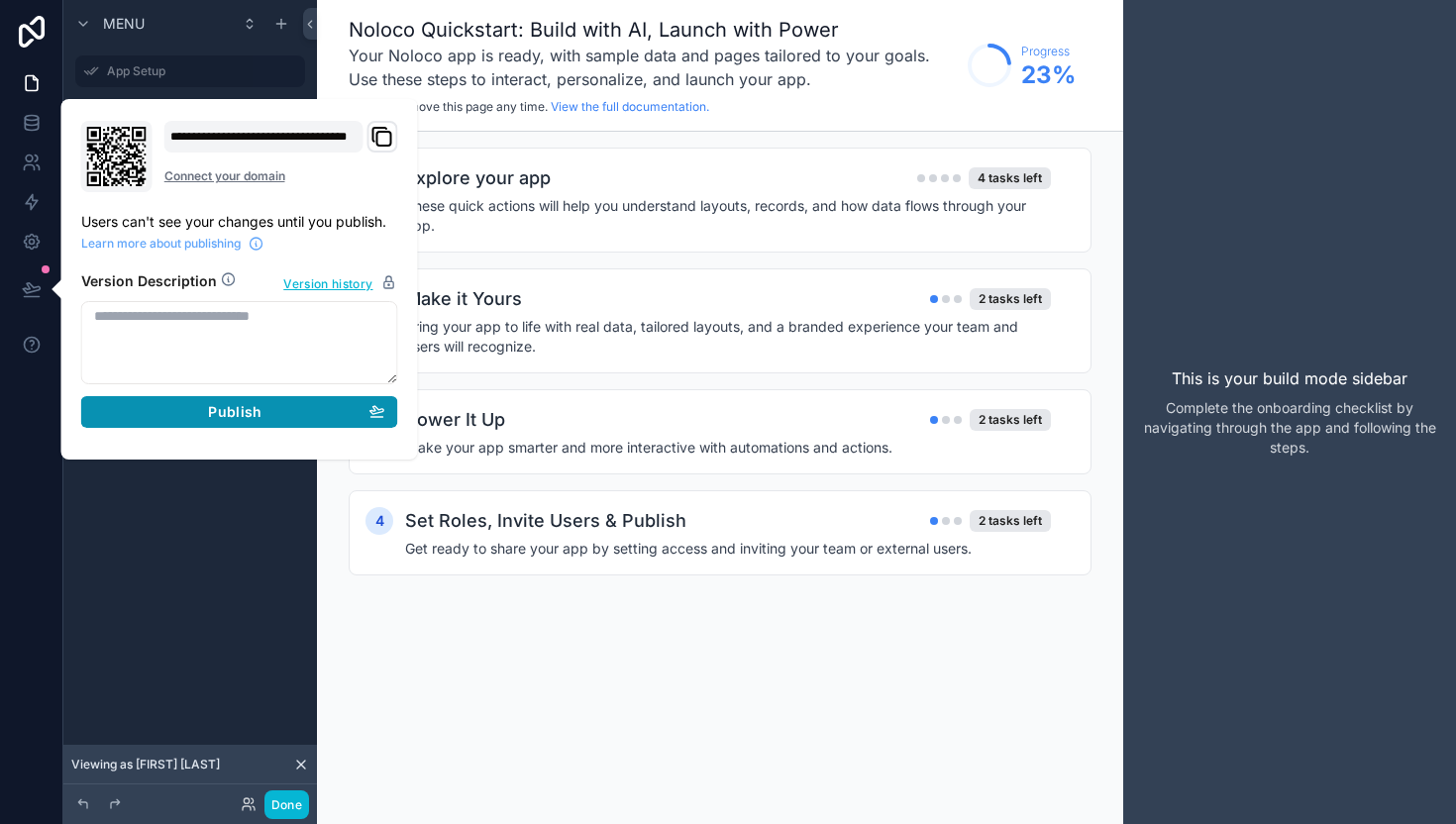 click on "Publish" at bounding box center [235, 412] 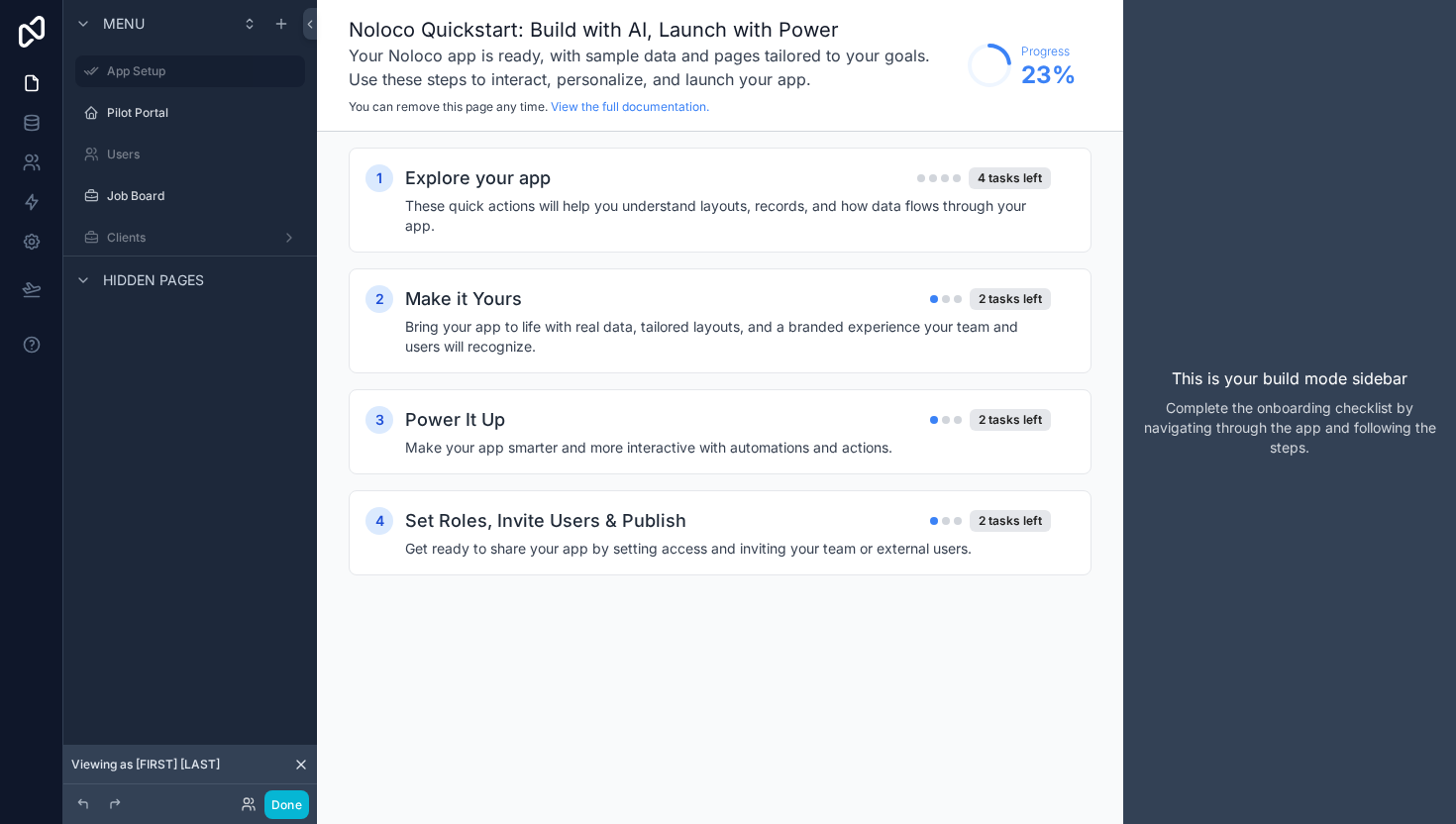 click on "Noloco Quickstart: Build with AI, Launch with Power Your Noloco app is ready, with sample data and pages tailored to your goals. Use these steps to interact, personalize, and launch your app. You can remove this page any time.   View the full documentation. Progress 23 % 1 Explore your app 4 tasks left These quick actions will help you understand layouts, records, and how data flows through your app. 2 Make it Yours 2 tasks left Bring your app to life with real data, tailored layouts, and a branded experience your team and users will recognize. 3 Power It Up 2 tasks left Make your app smarter and more interactive with automations and actions. 4 Set Roles, Invite Users & Publish 2 tasks left Get ready to share your app by setting access and inviting your team or external users." at bounding box center (720, 412) 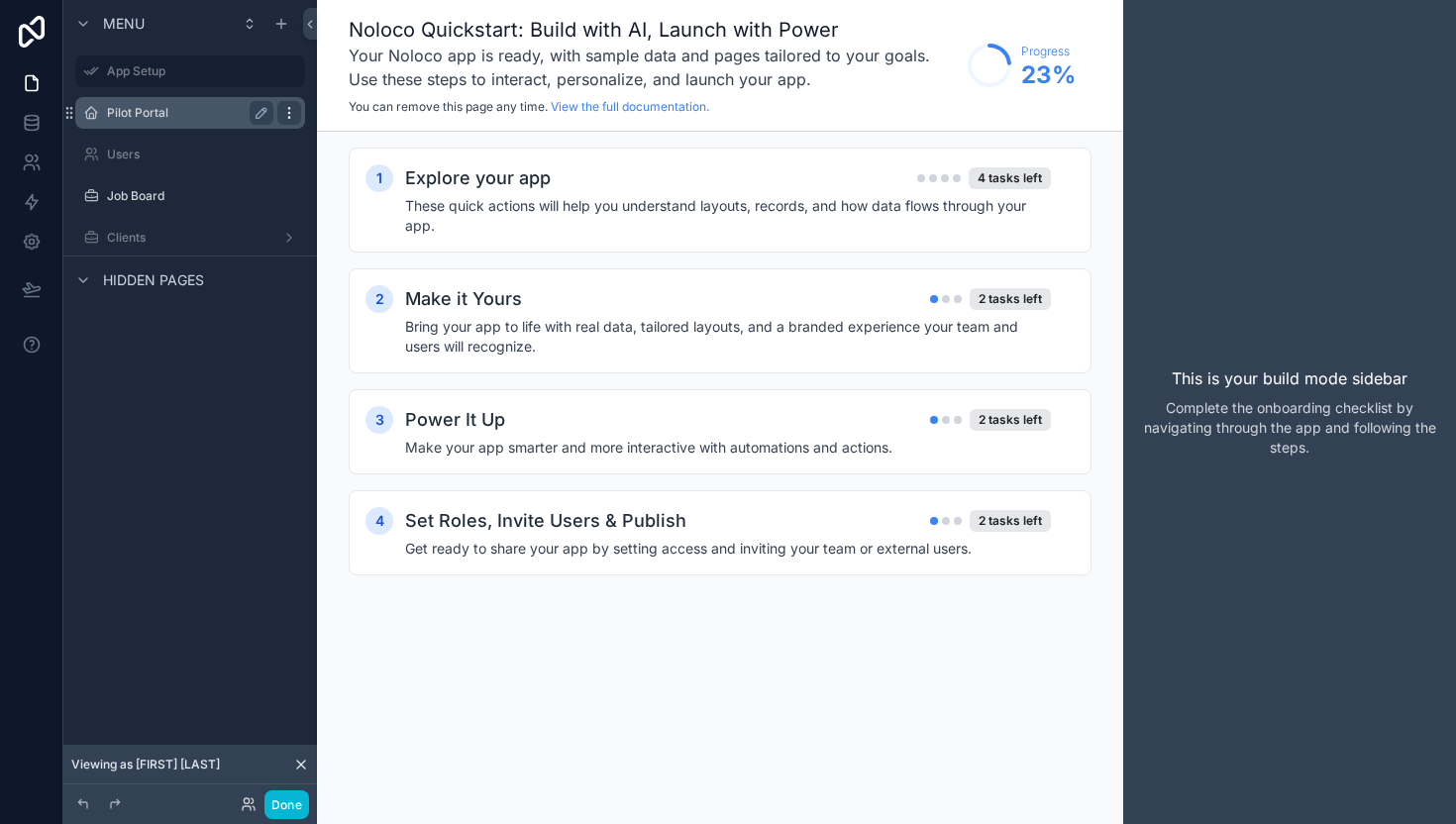 click 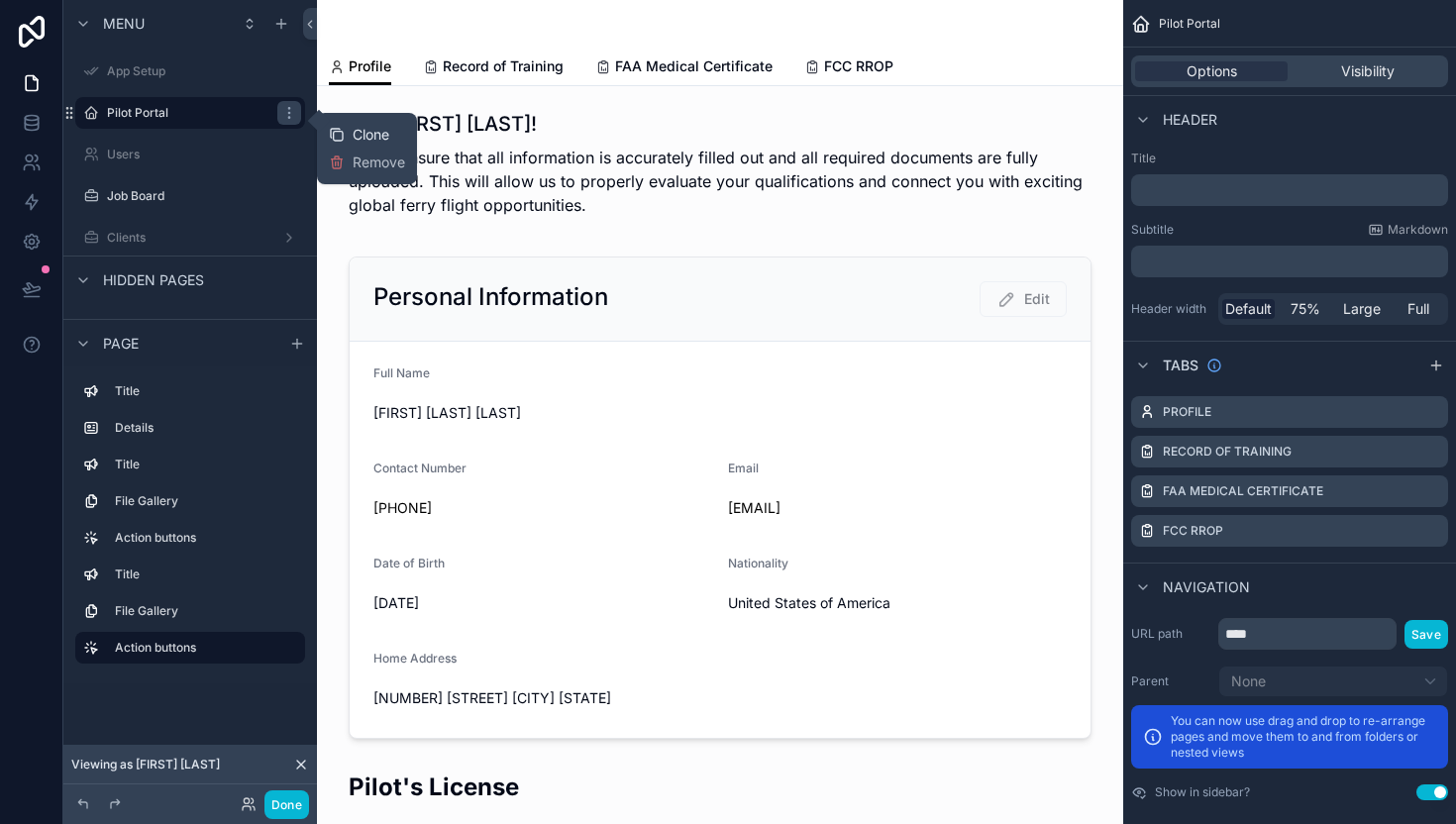 click 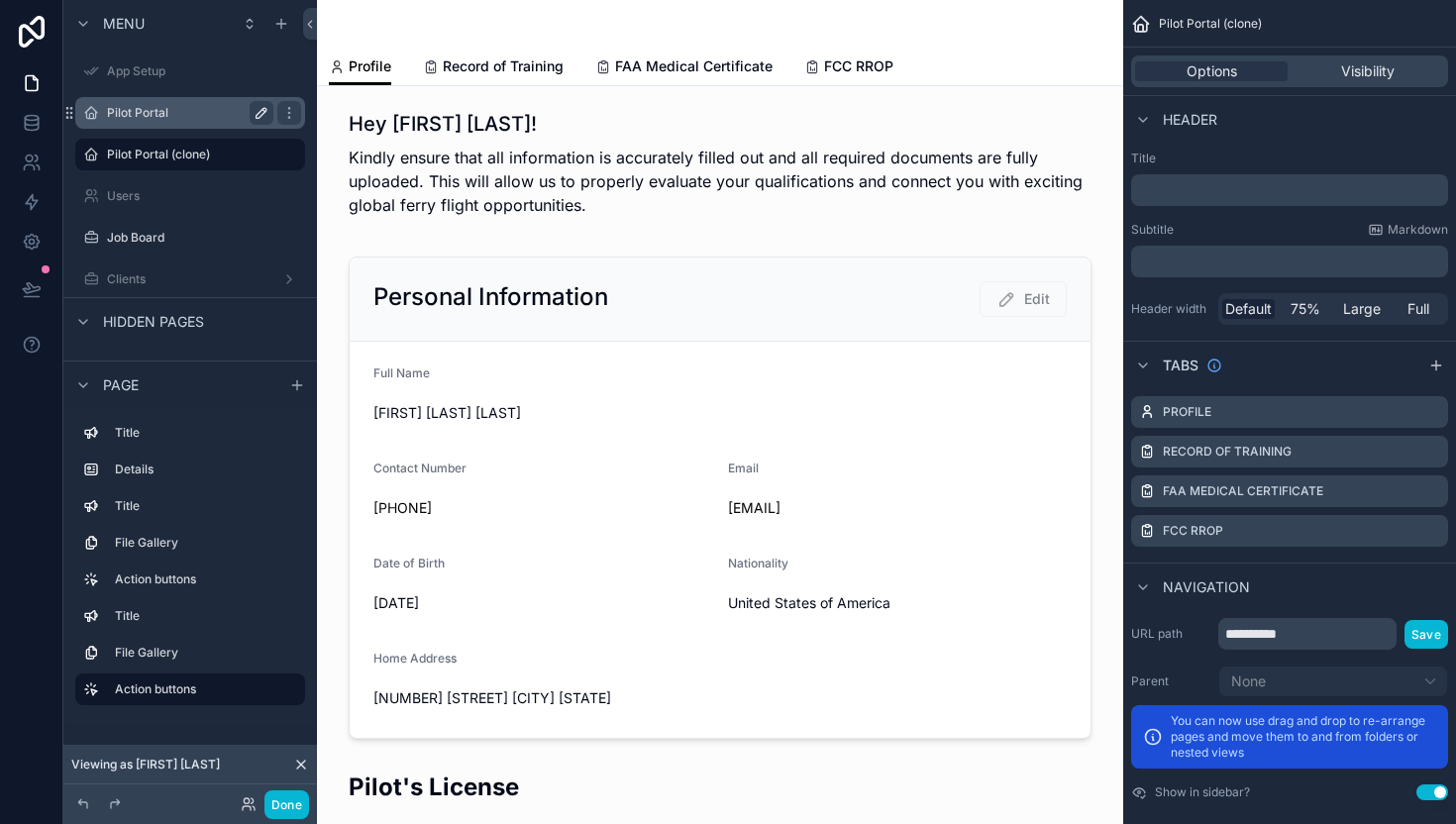 click 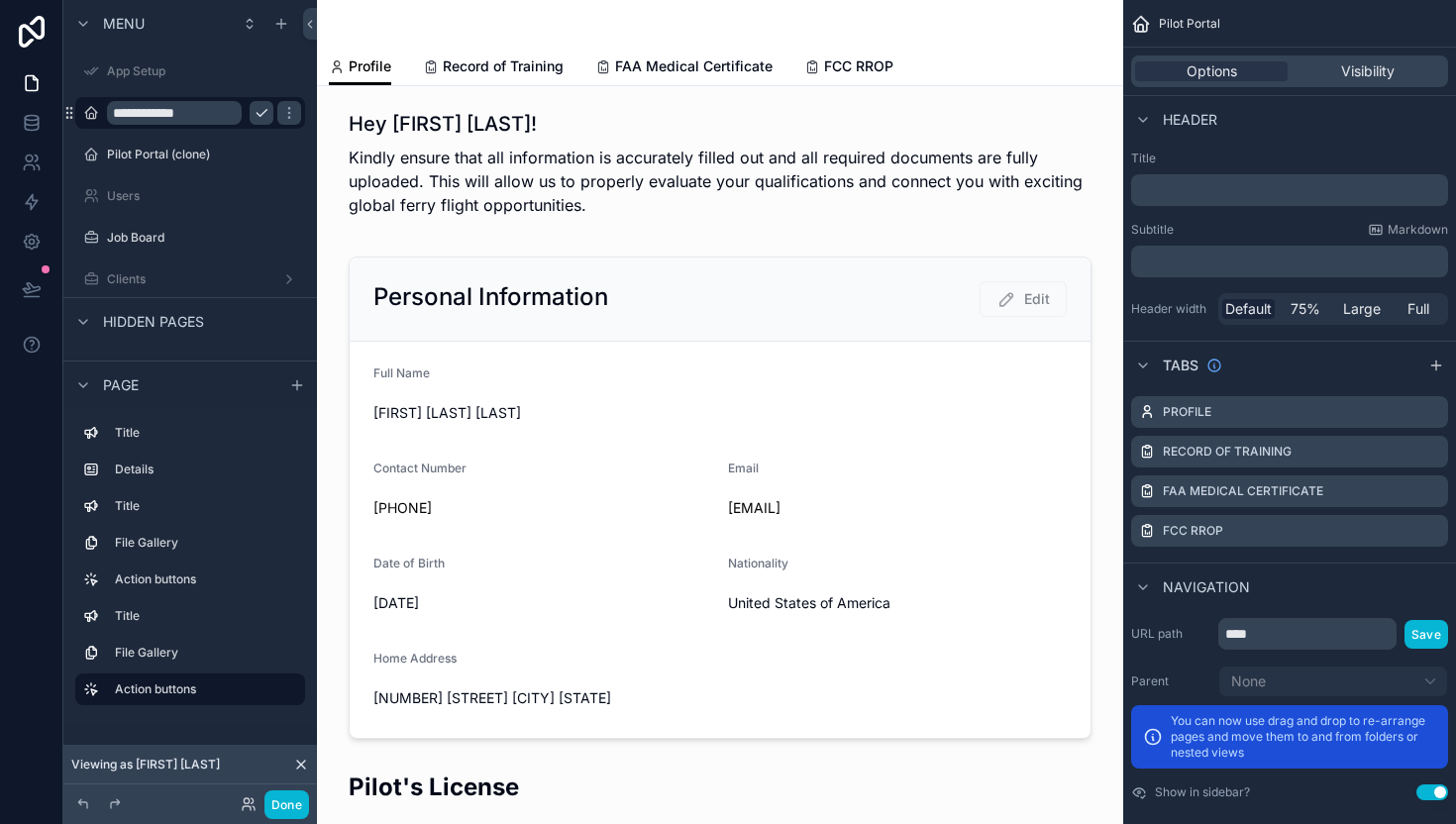 click on "**********" at bounding box center [174, 113] 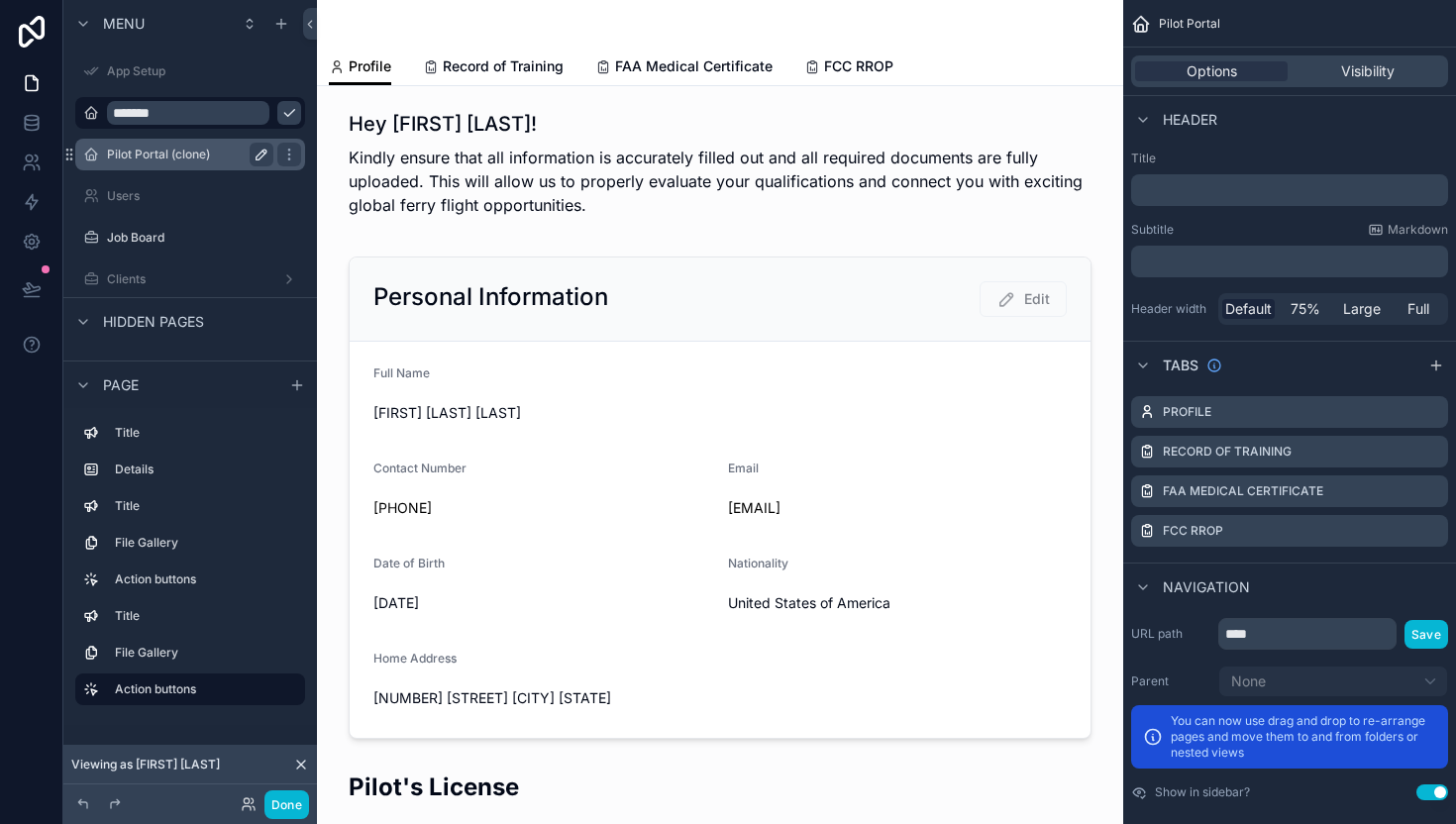 type on "*******" 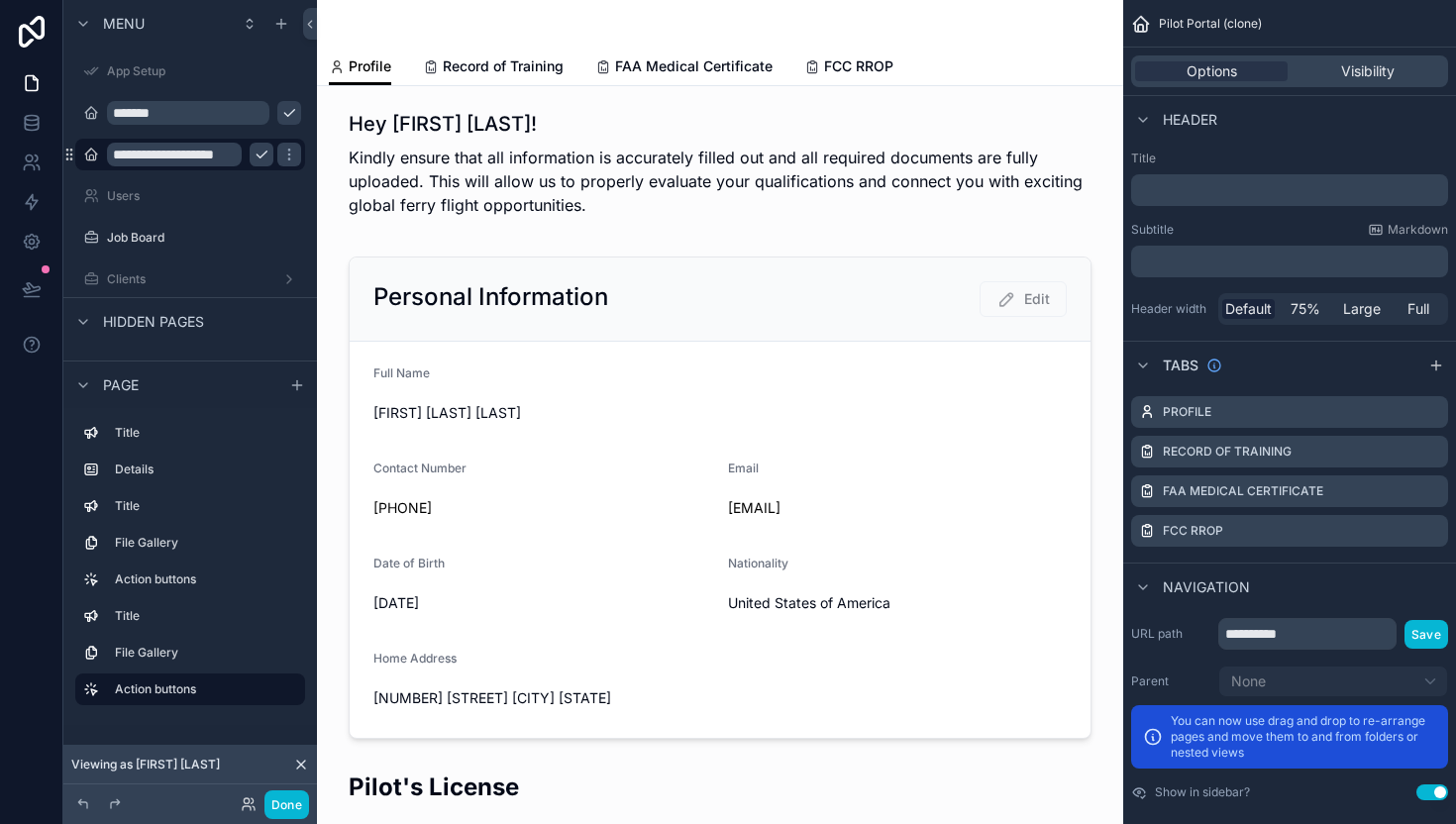 click on "**********" at bounding box center [174, 154] 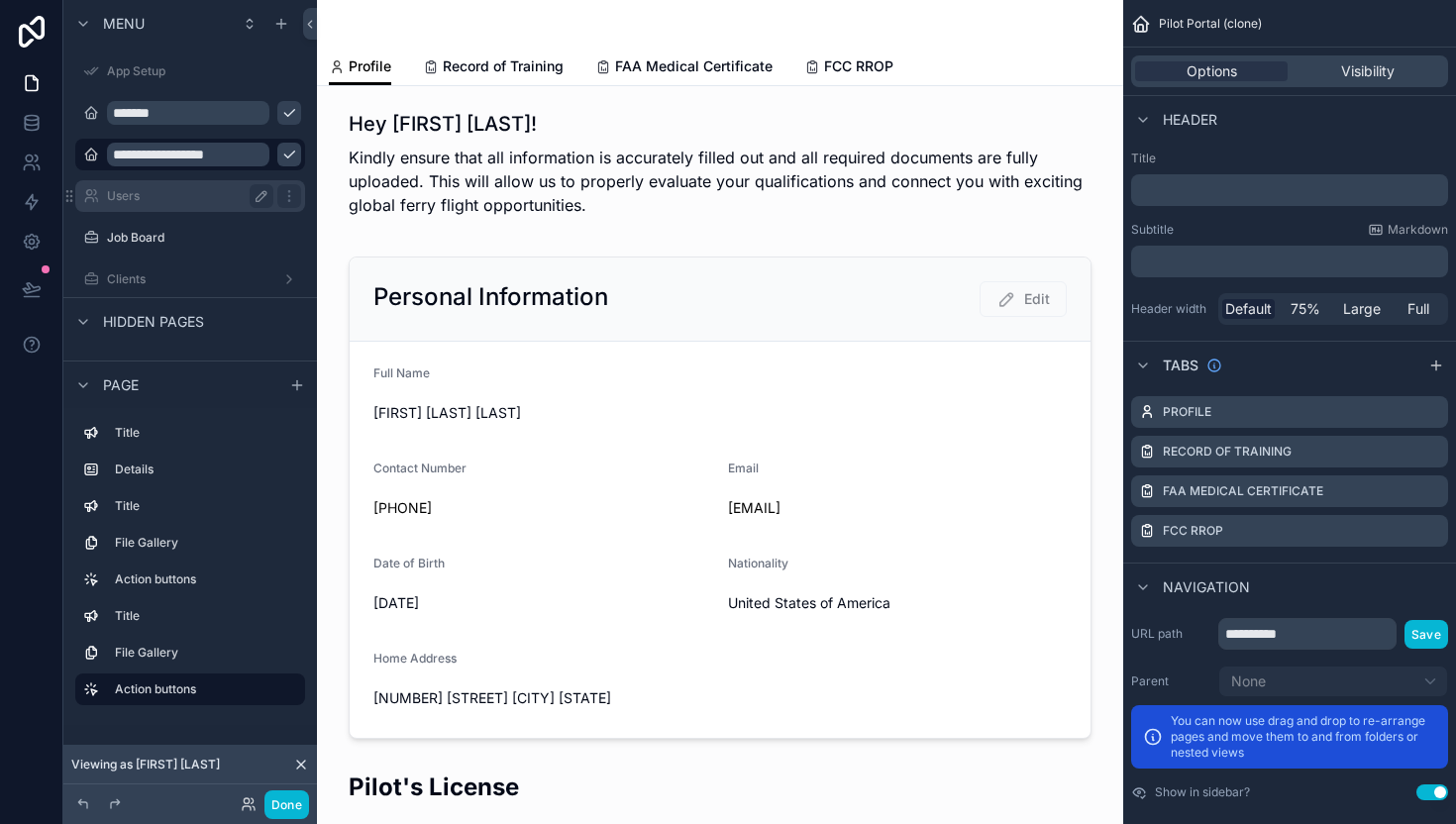 type on "**********" 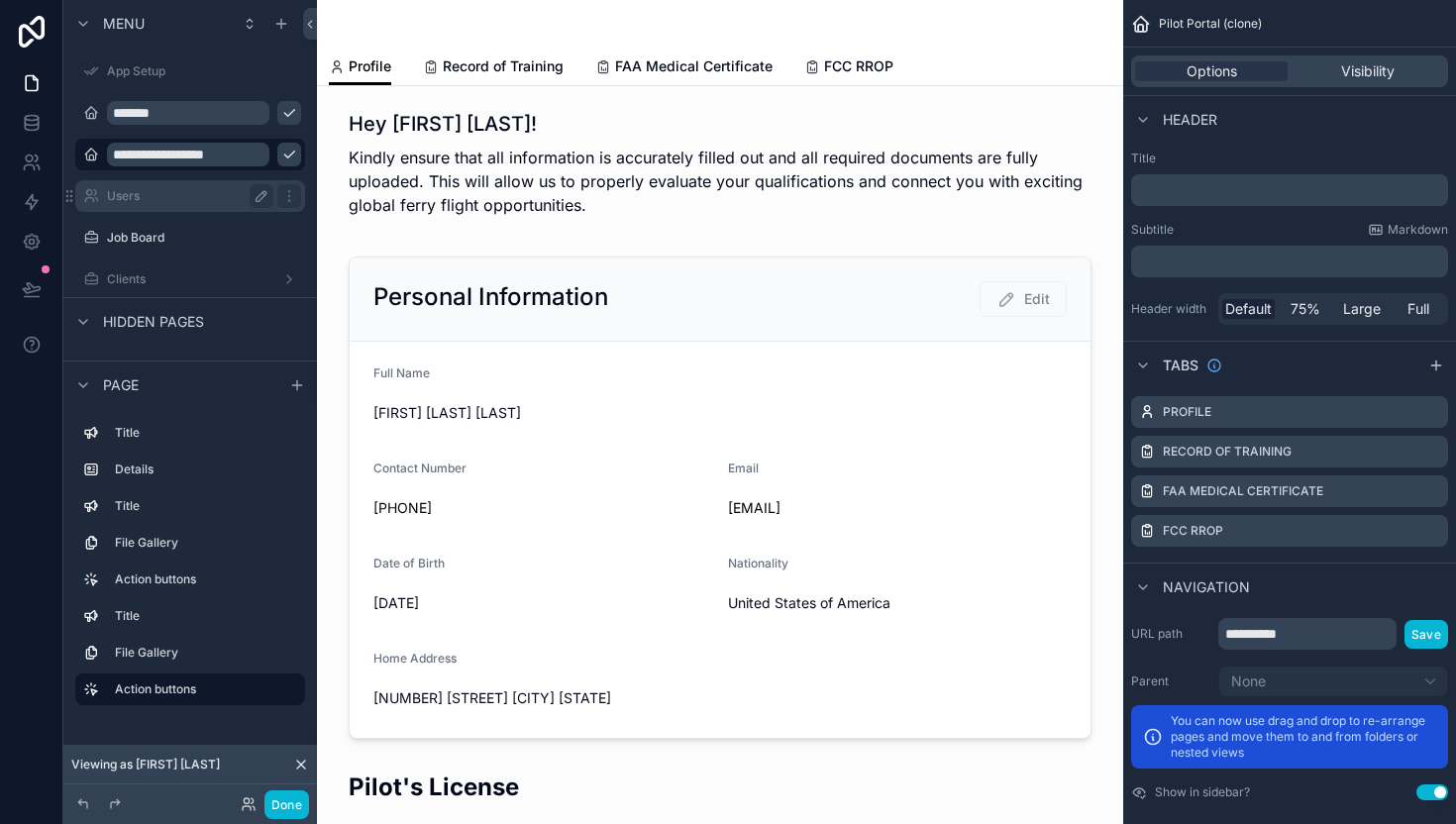 click 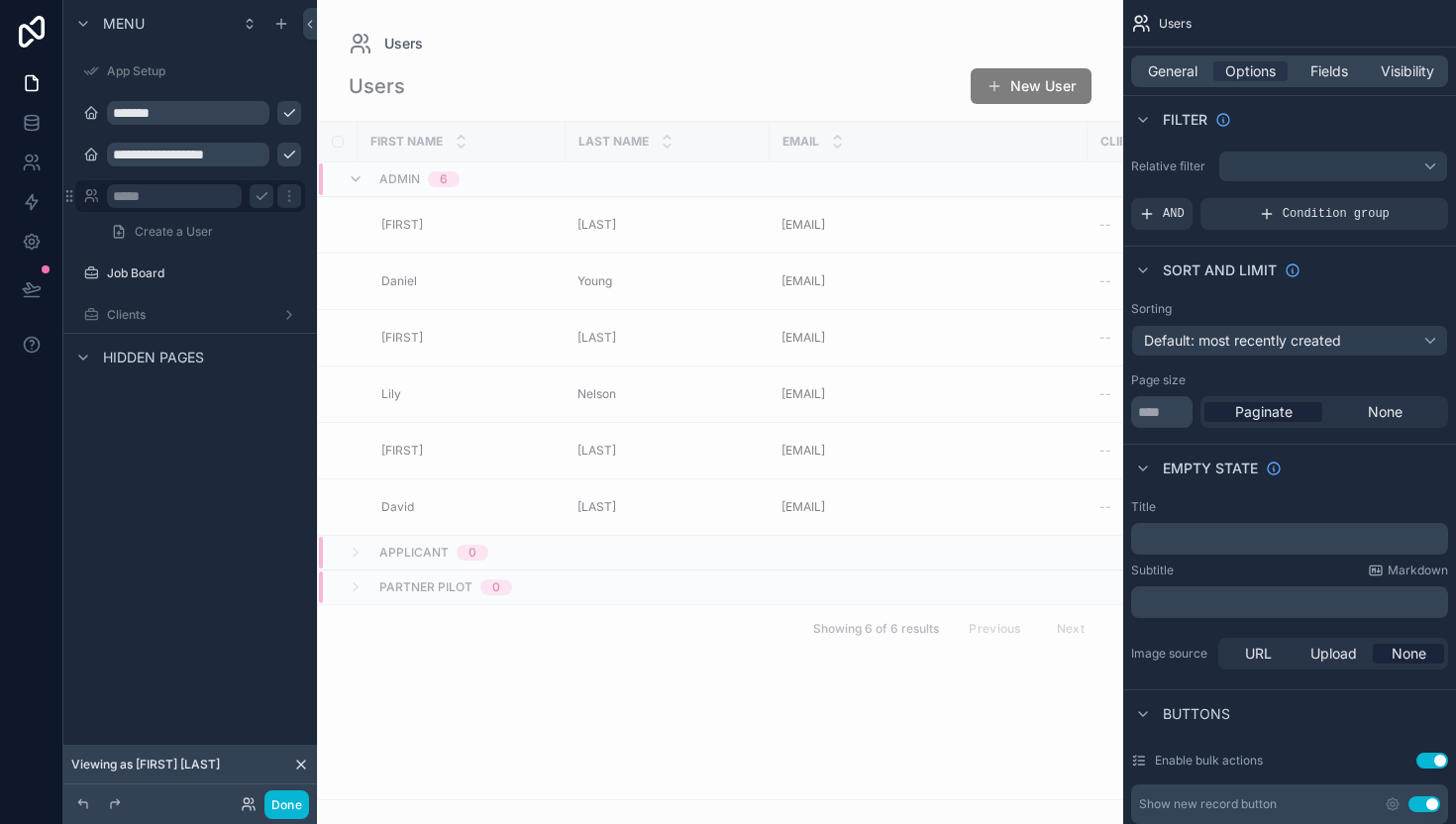 click 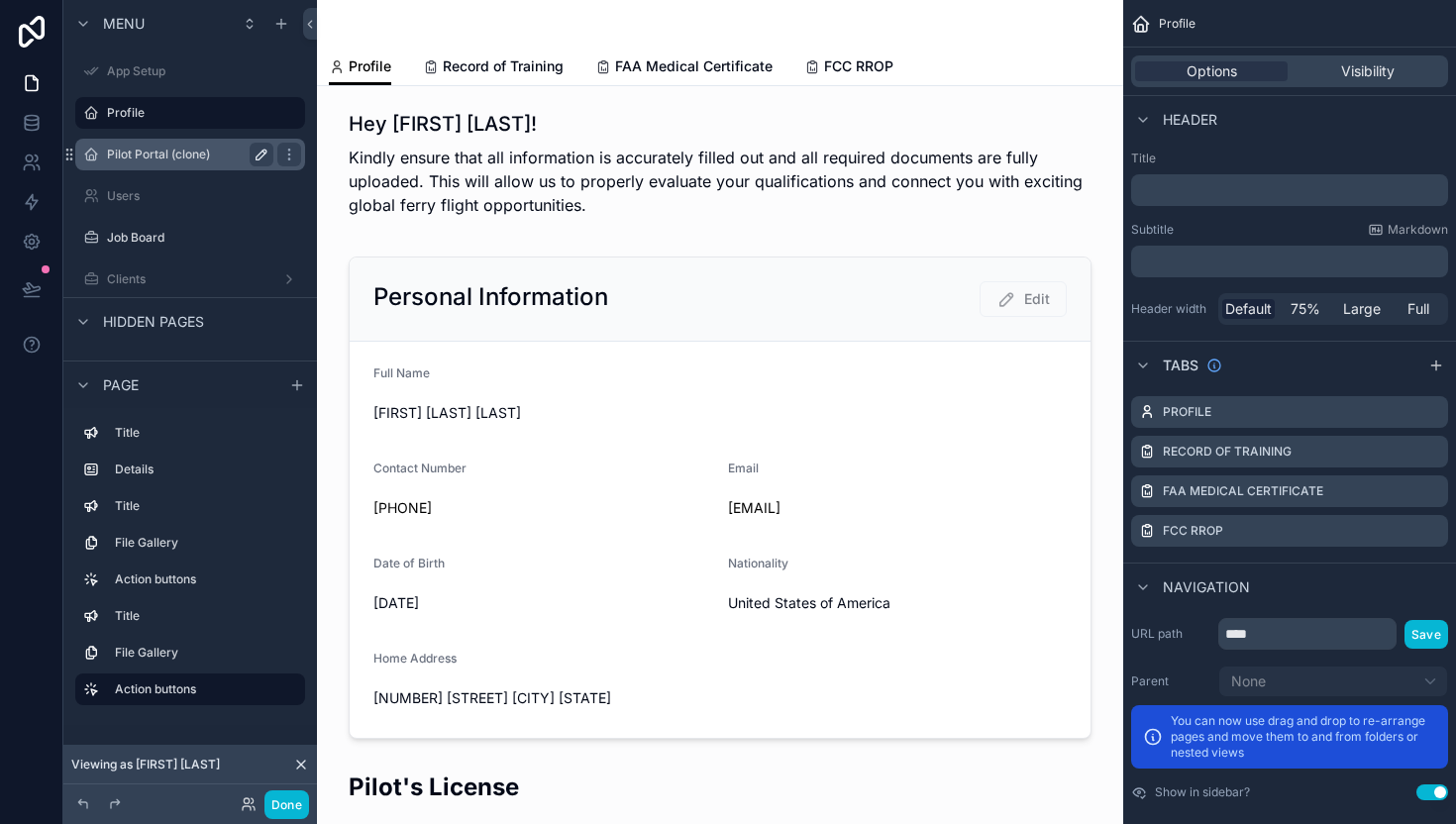 click 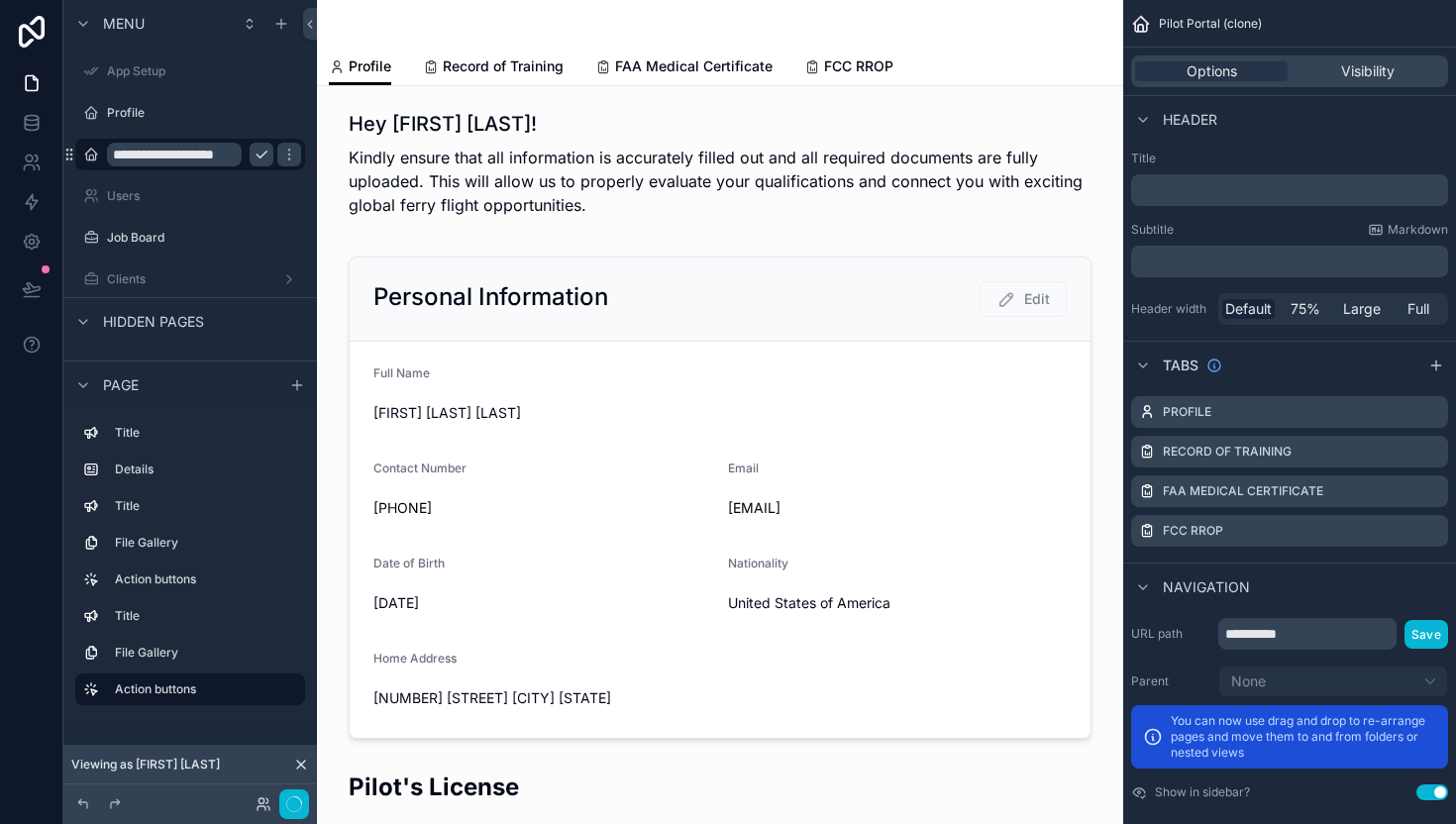 click on "**********" at bounding box center [174, 154] 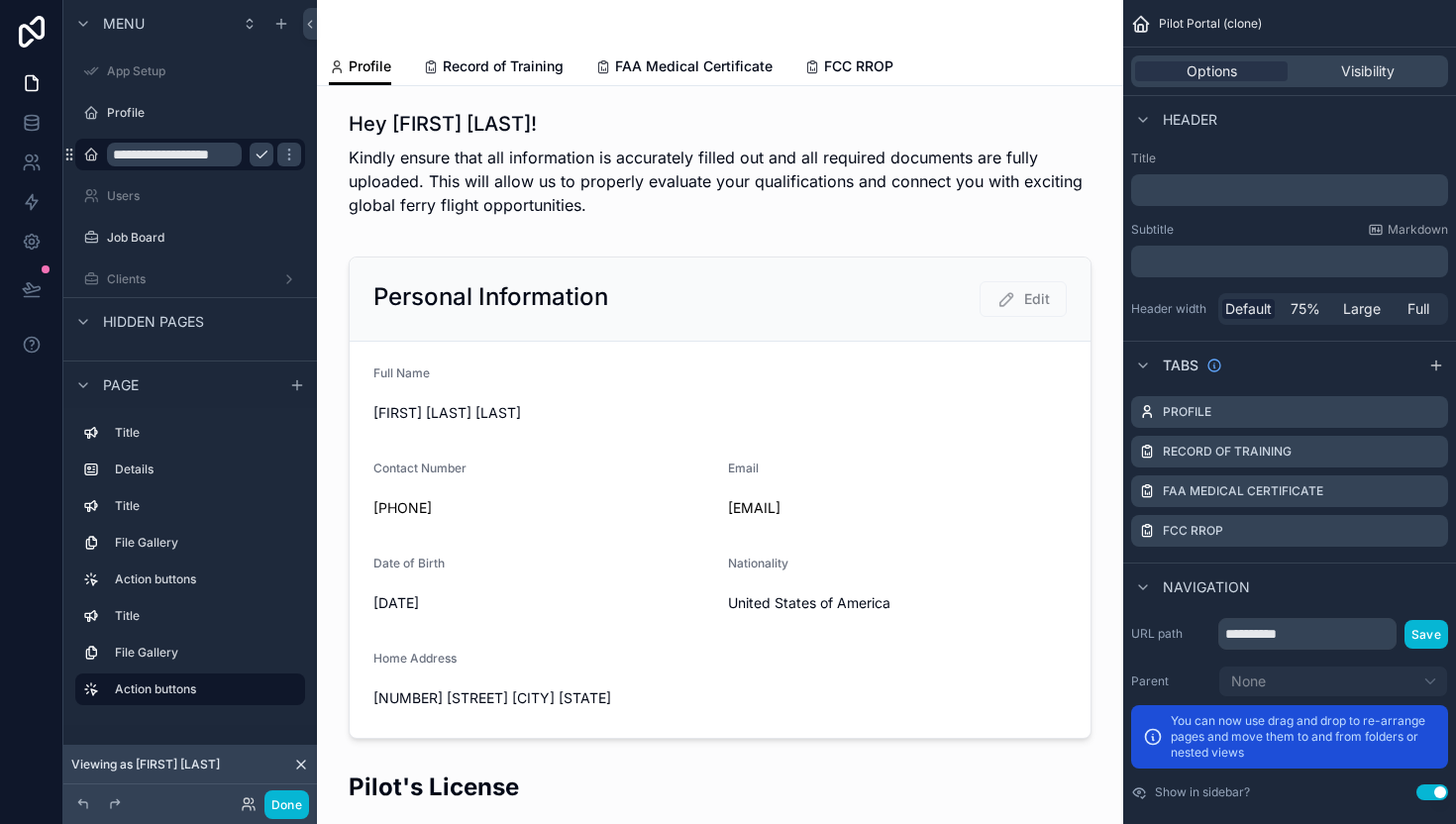 scroll, scrollTop: 0, scrollLeft: 5, axis: horizontal 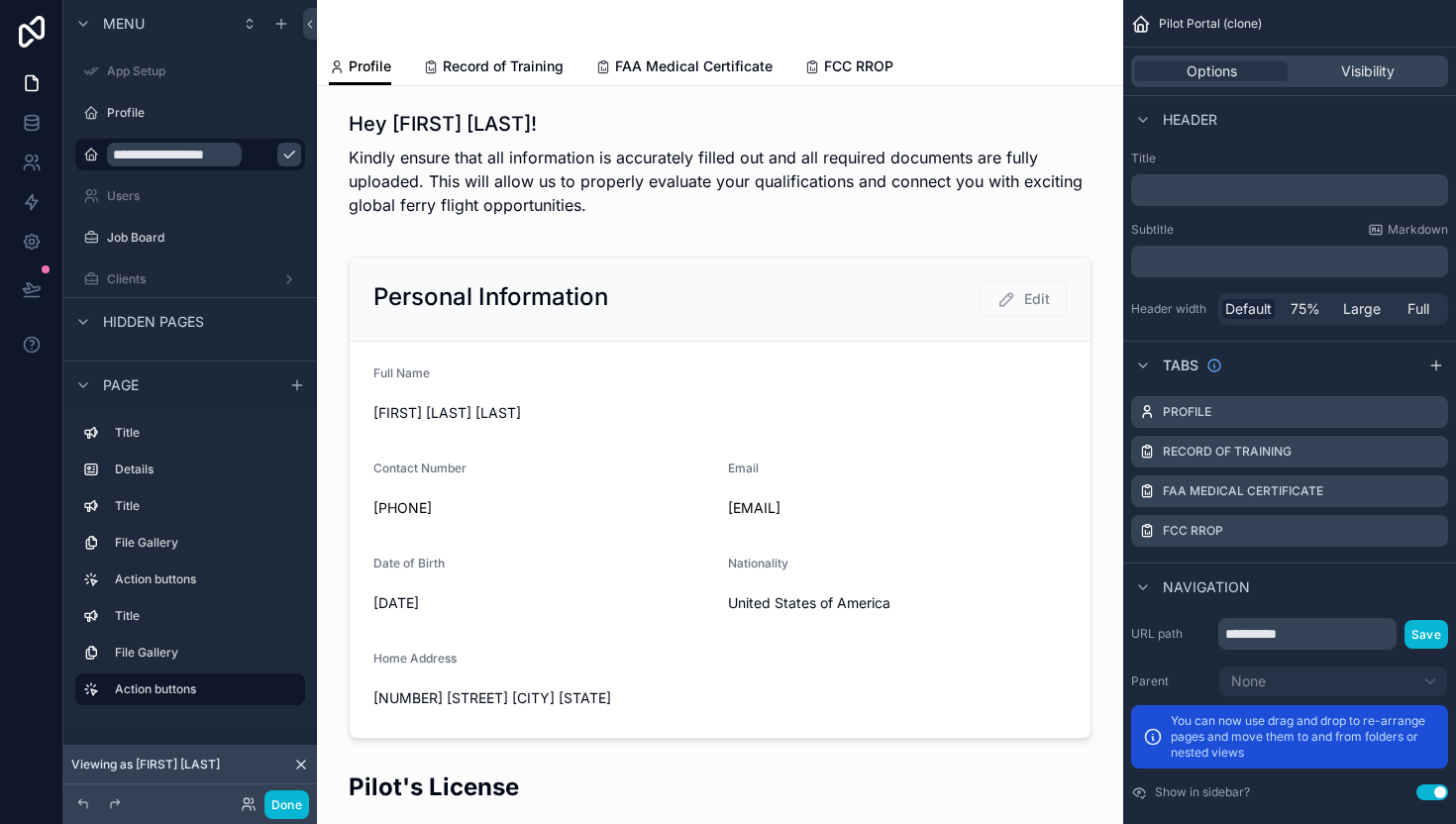 type on "**********" 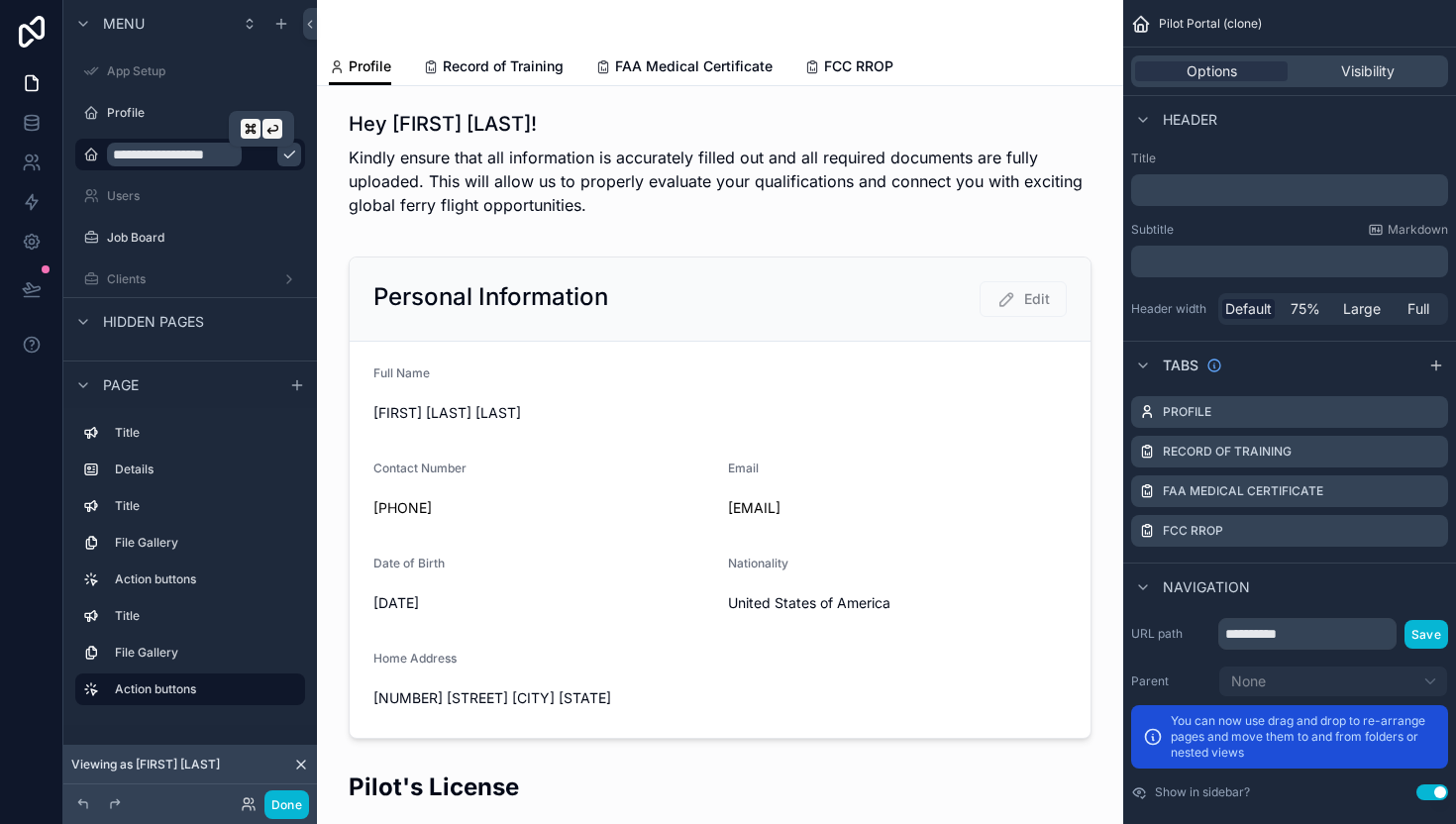 click 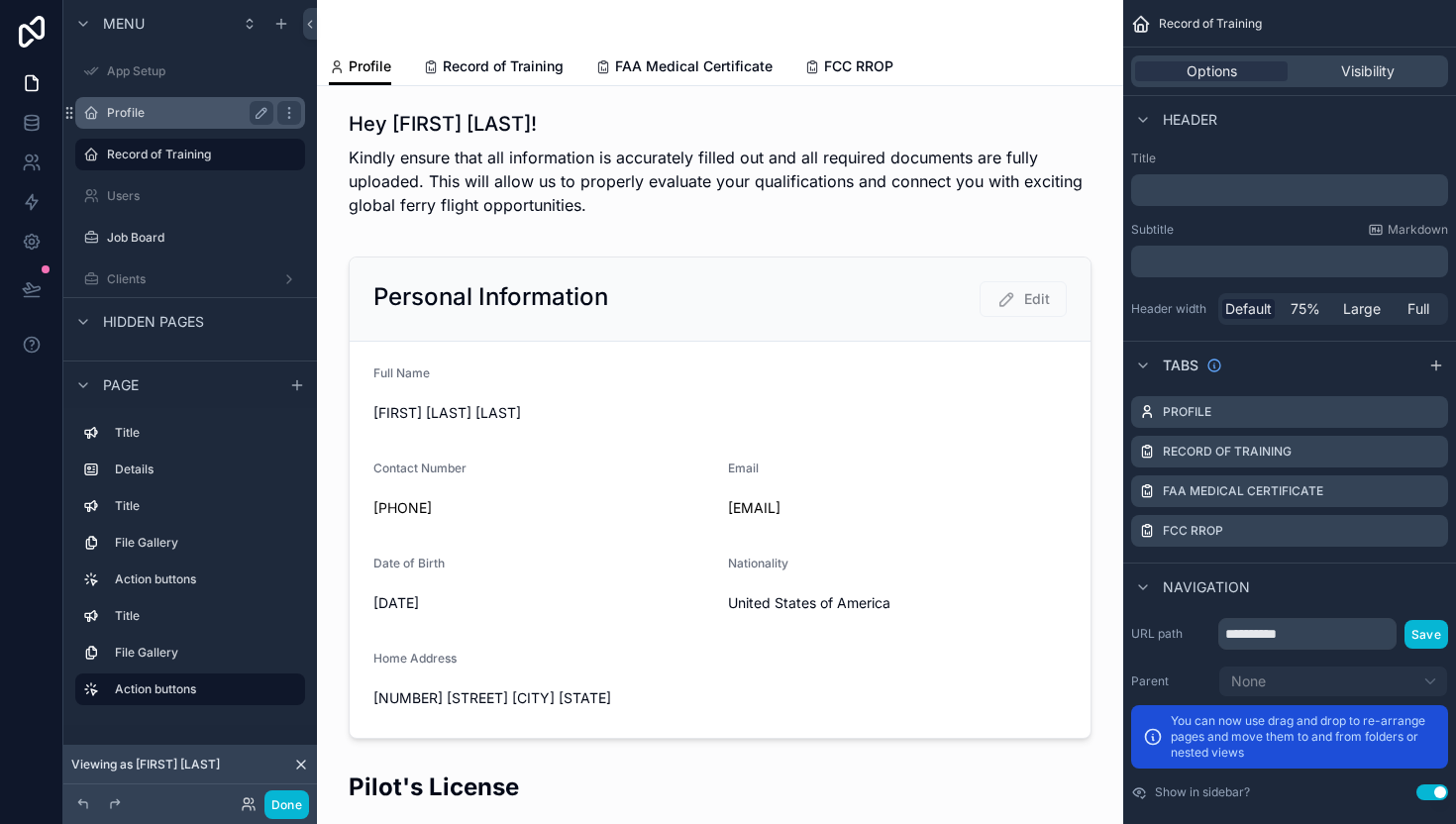 click on "Profile" at bounding box center (190, 113) 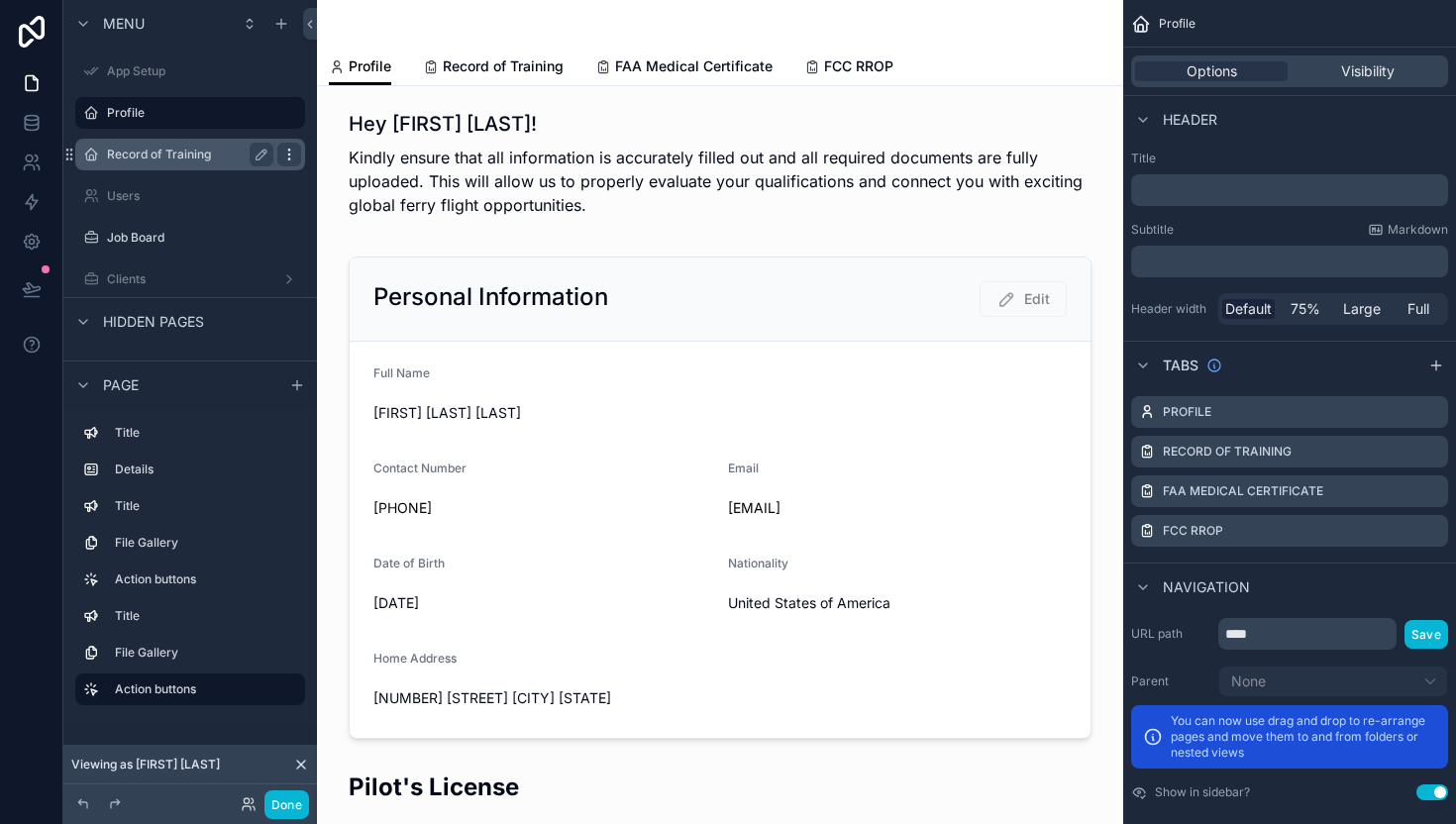 click 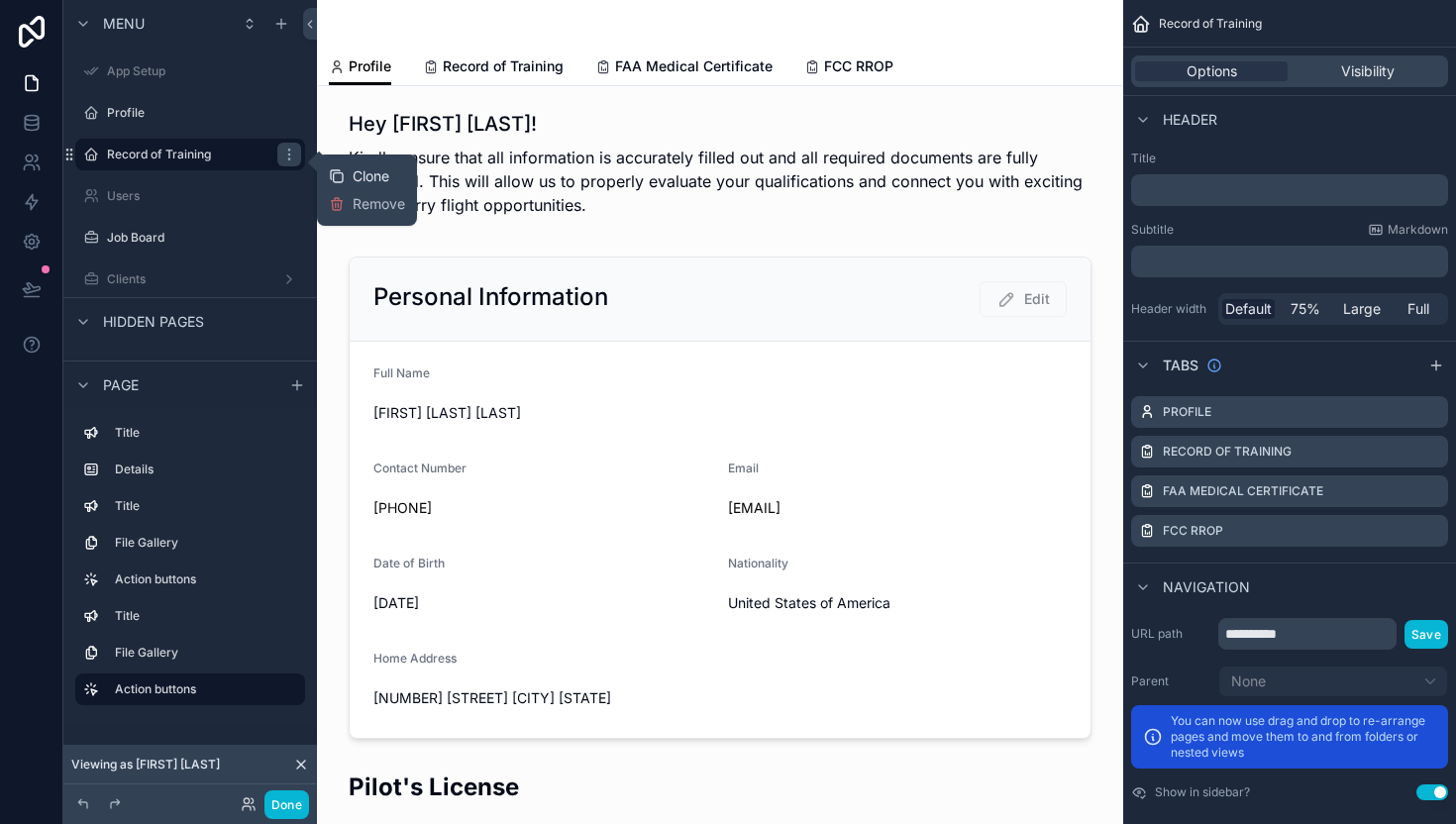 click 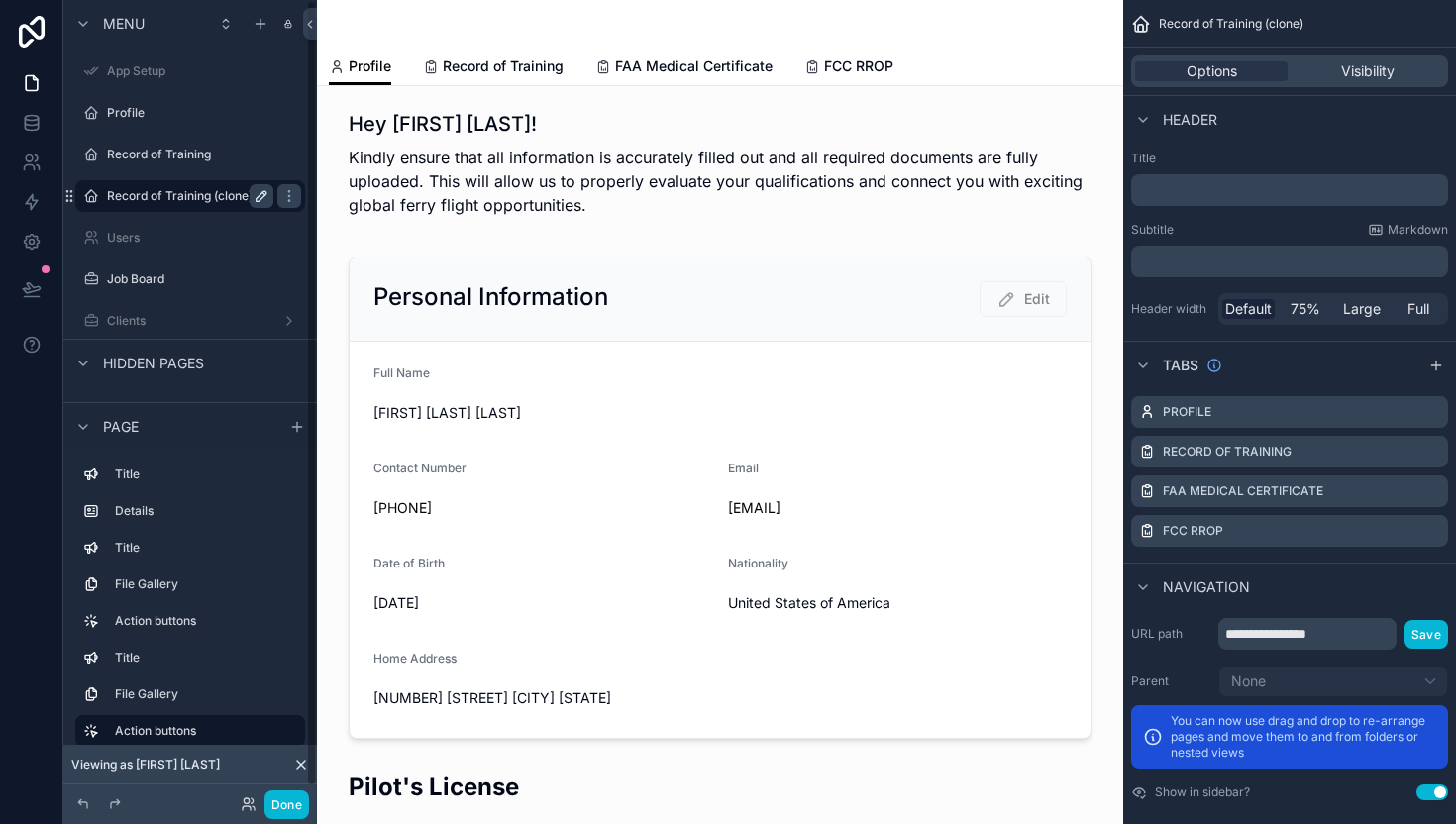 click 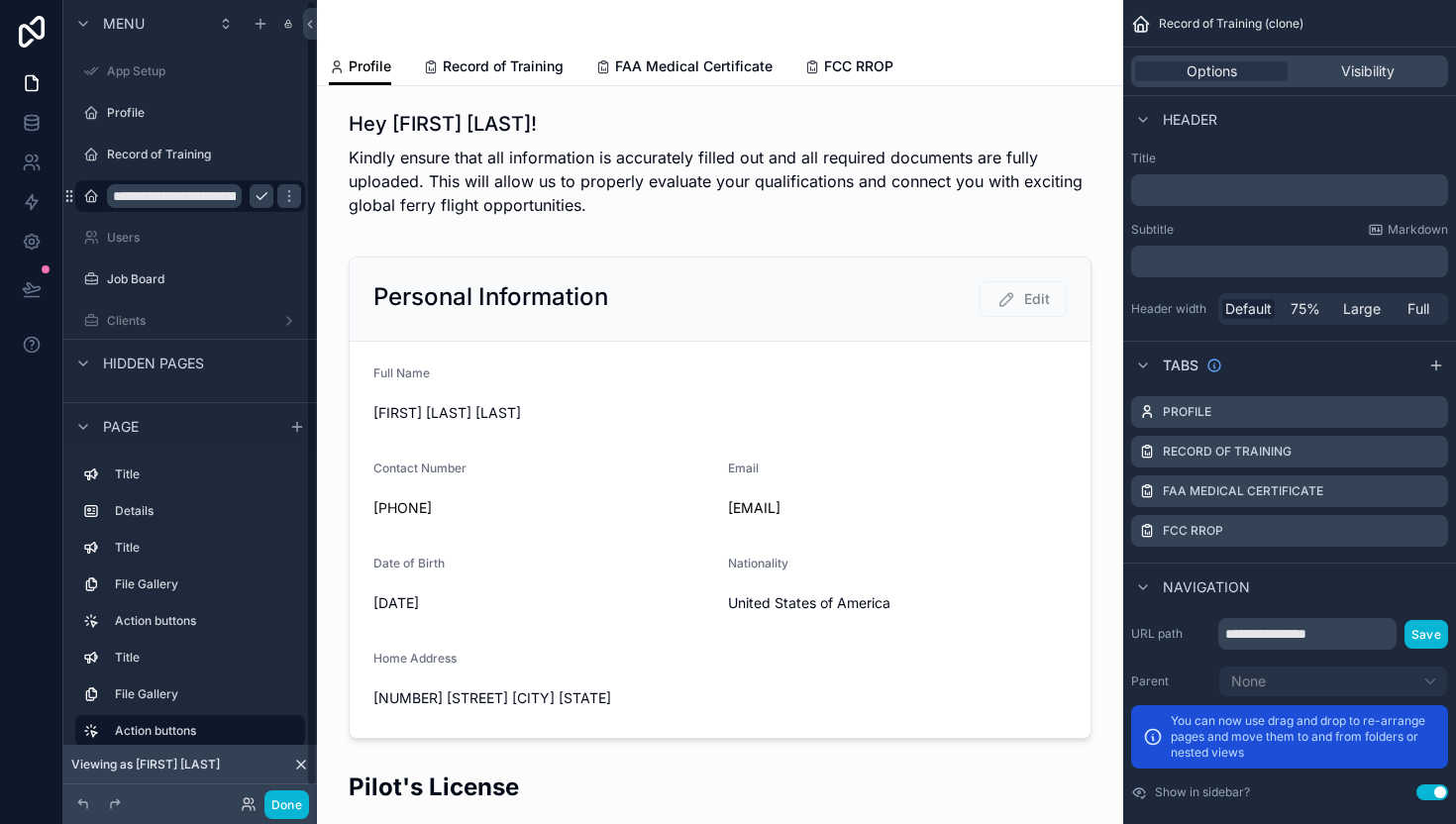 click on "**********" at bounding box center (174, 196) 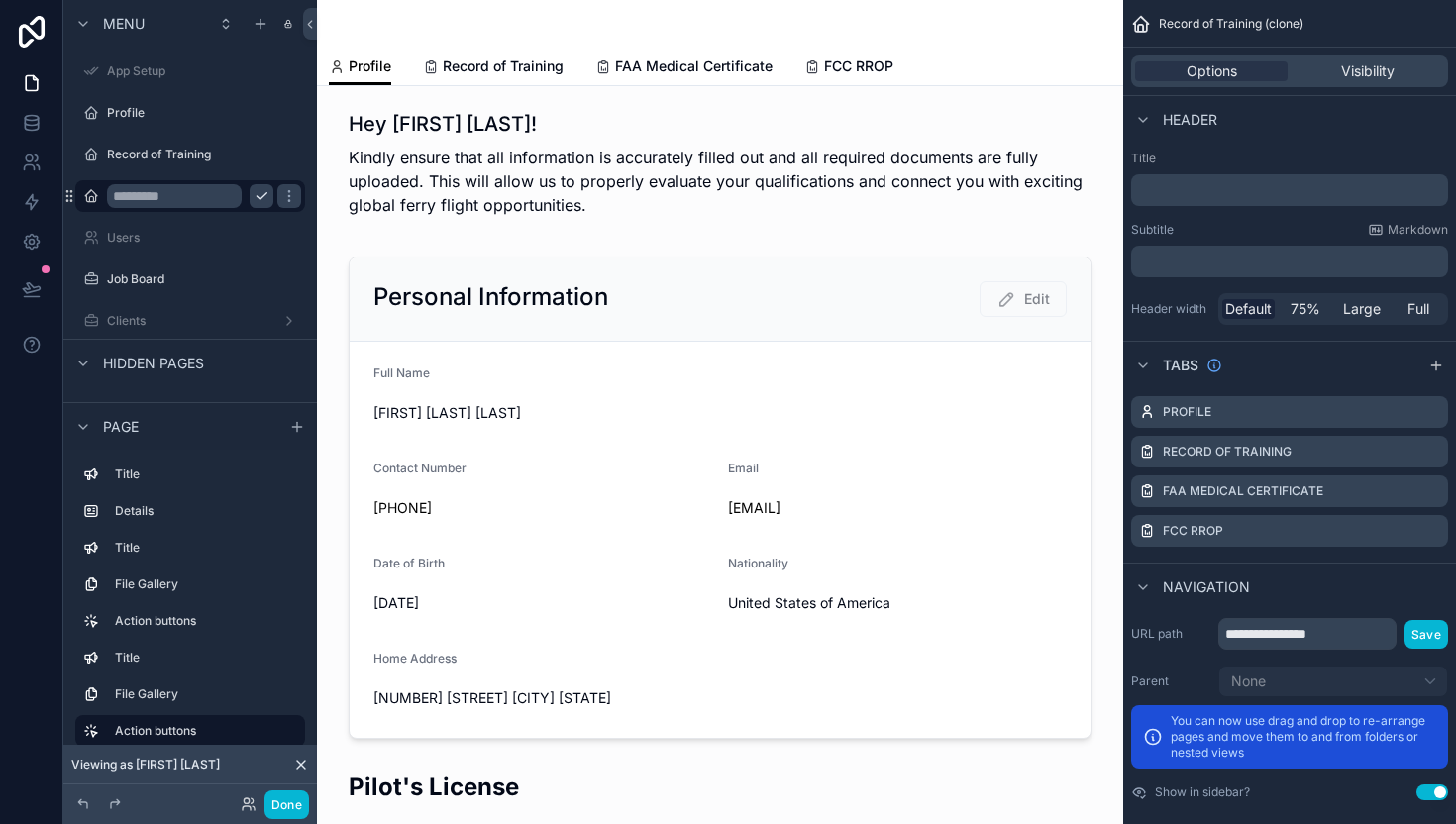 type on "*" 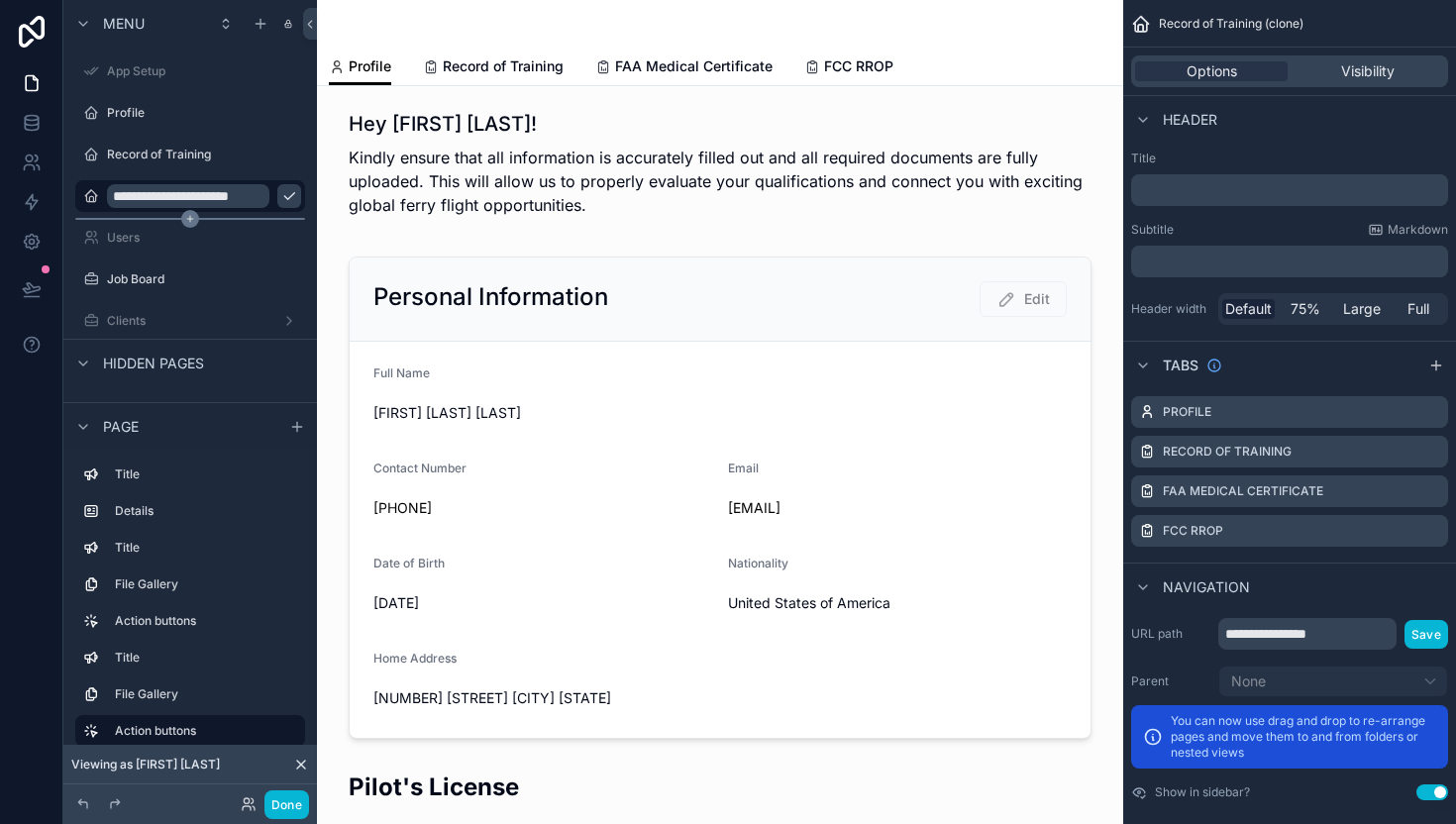 scroll, scrollTop: 0, scrollLeft: 3, axis: horizontal 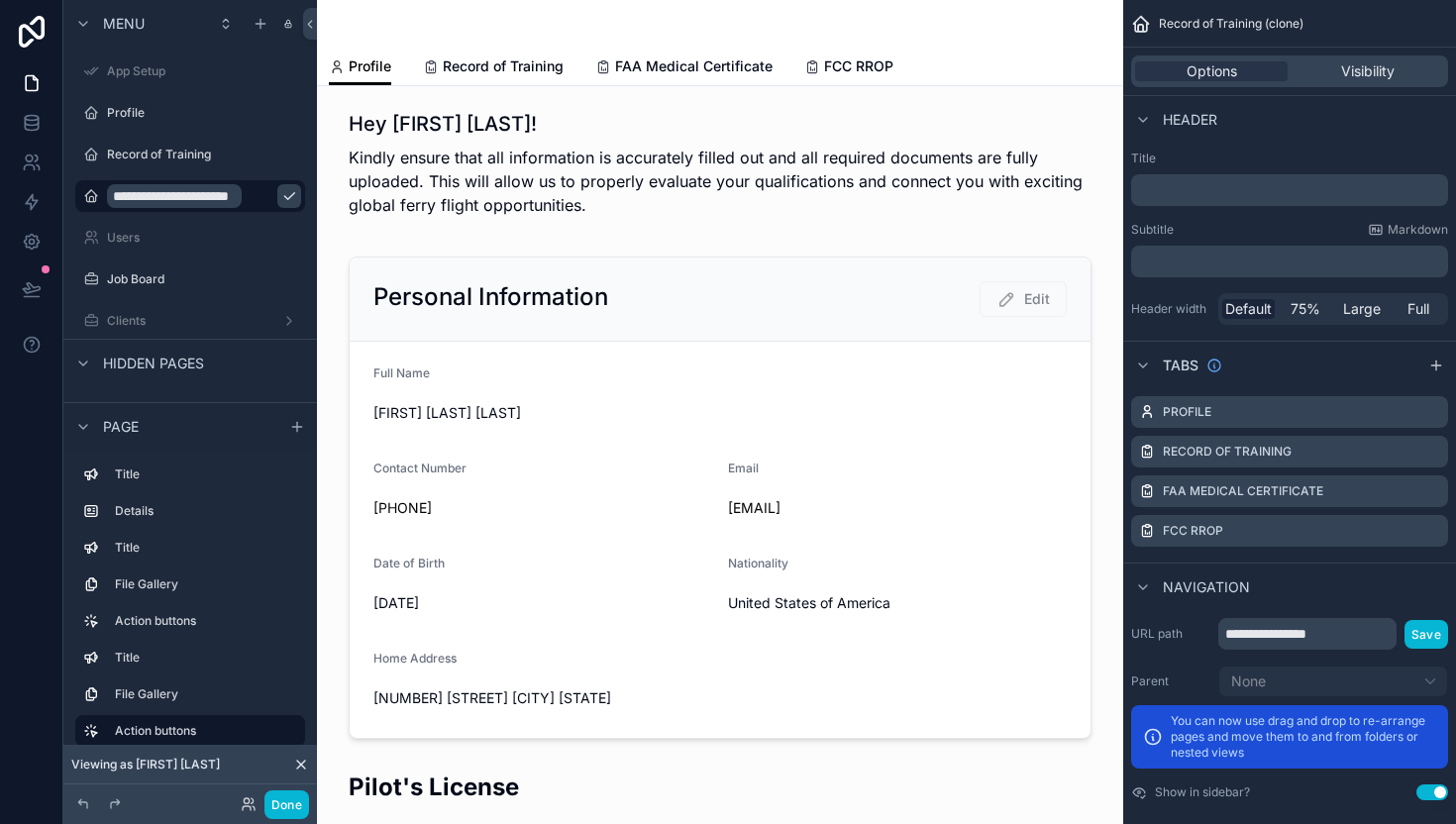 type on "**********" 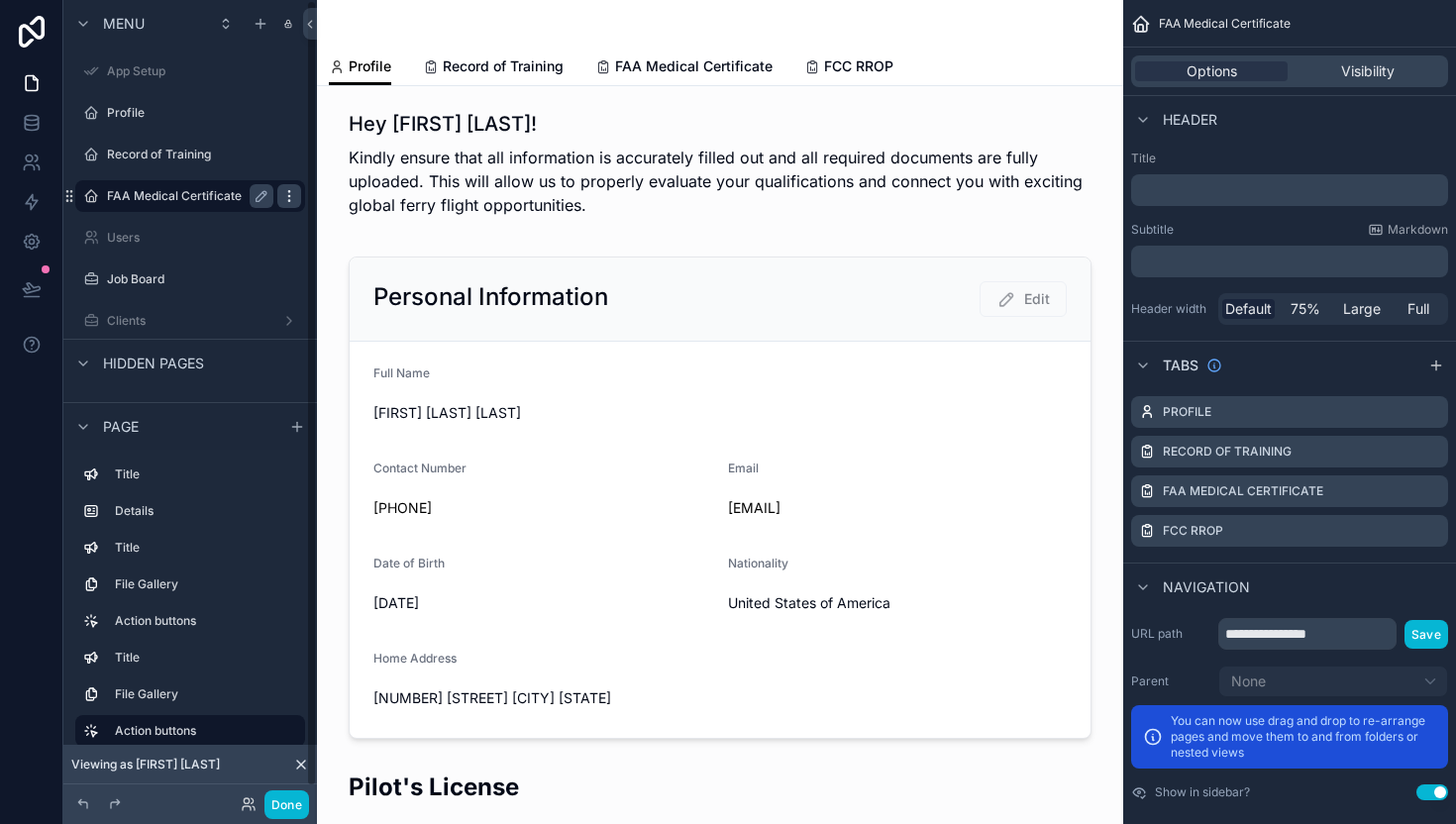 click 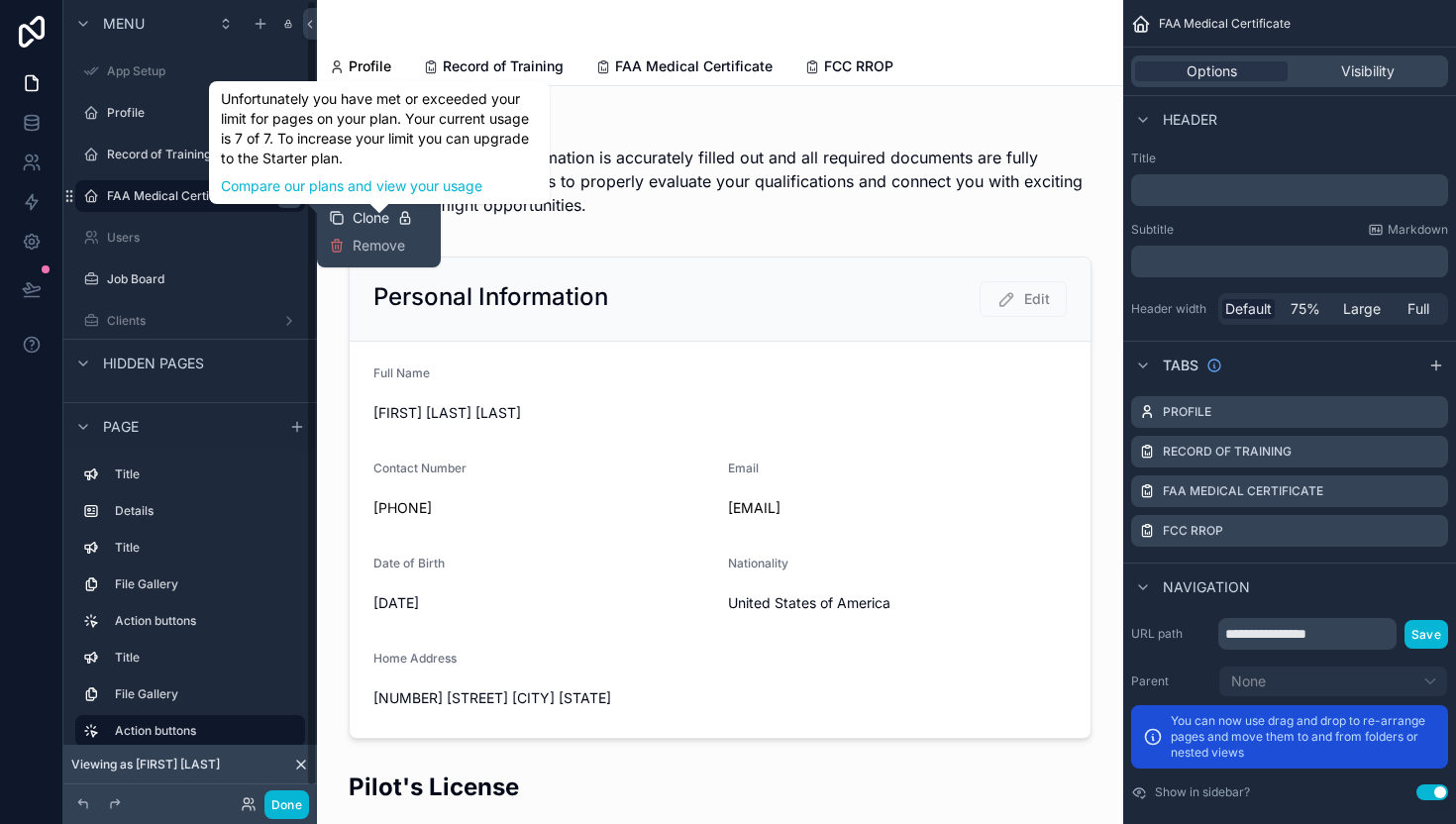 click on "Clone" at bounding box center [370, 218] 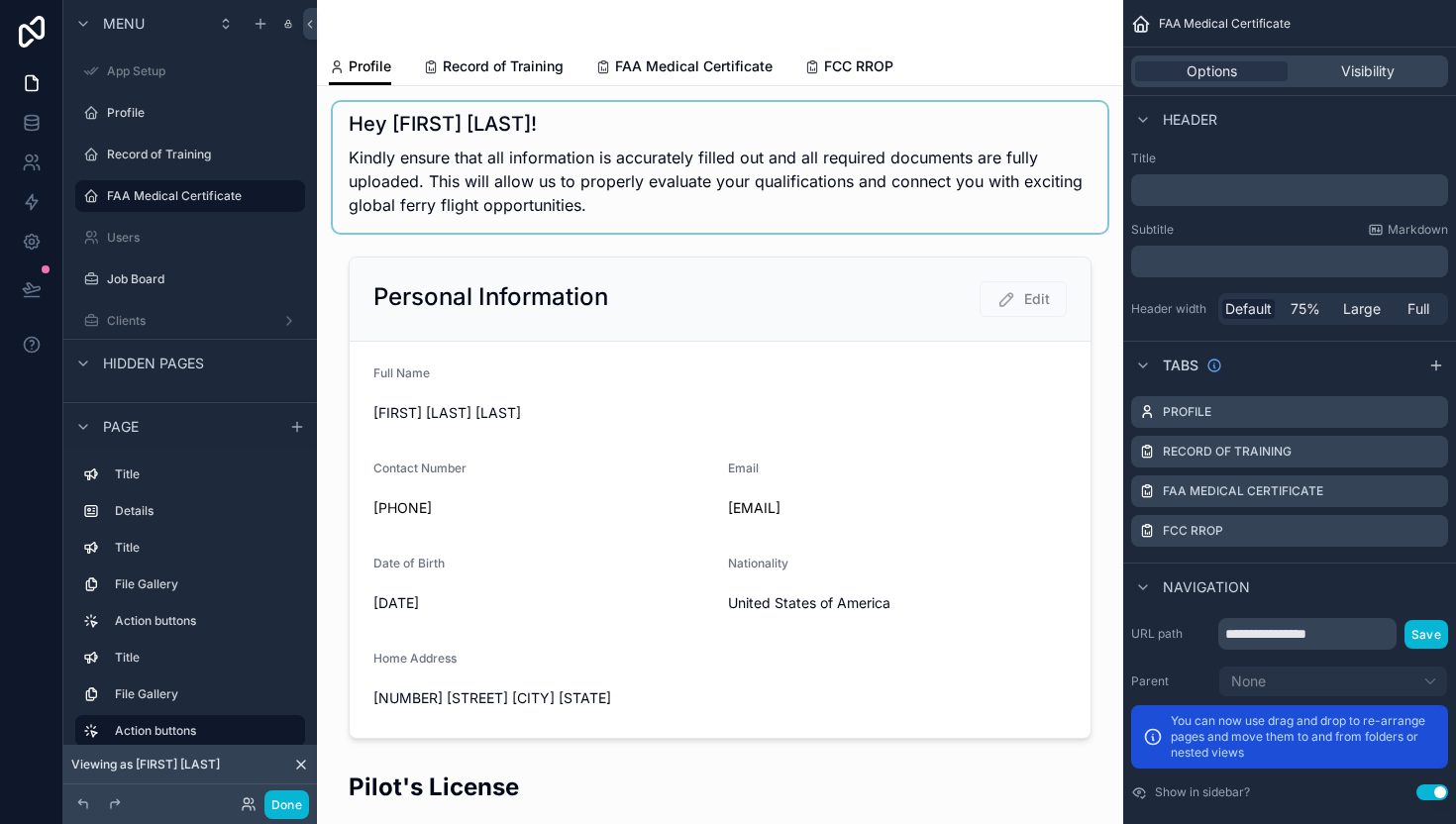 drag, startPoint x: 977, startPoint y: 154, endPoint x: 465, endPoint y: 224, distance: 516.763 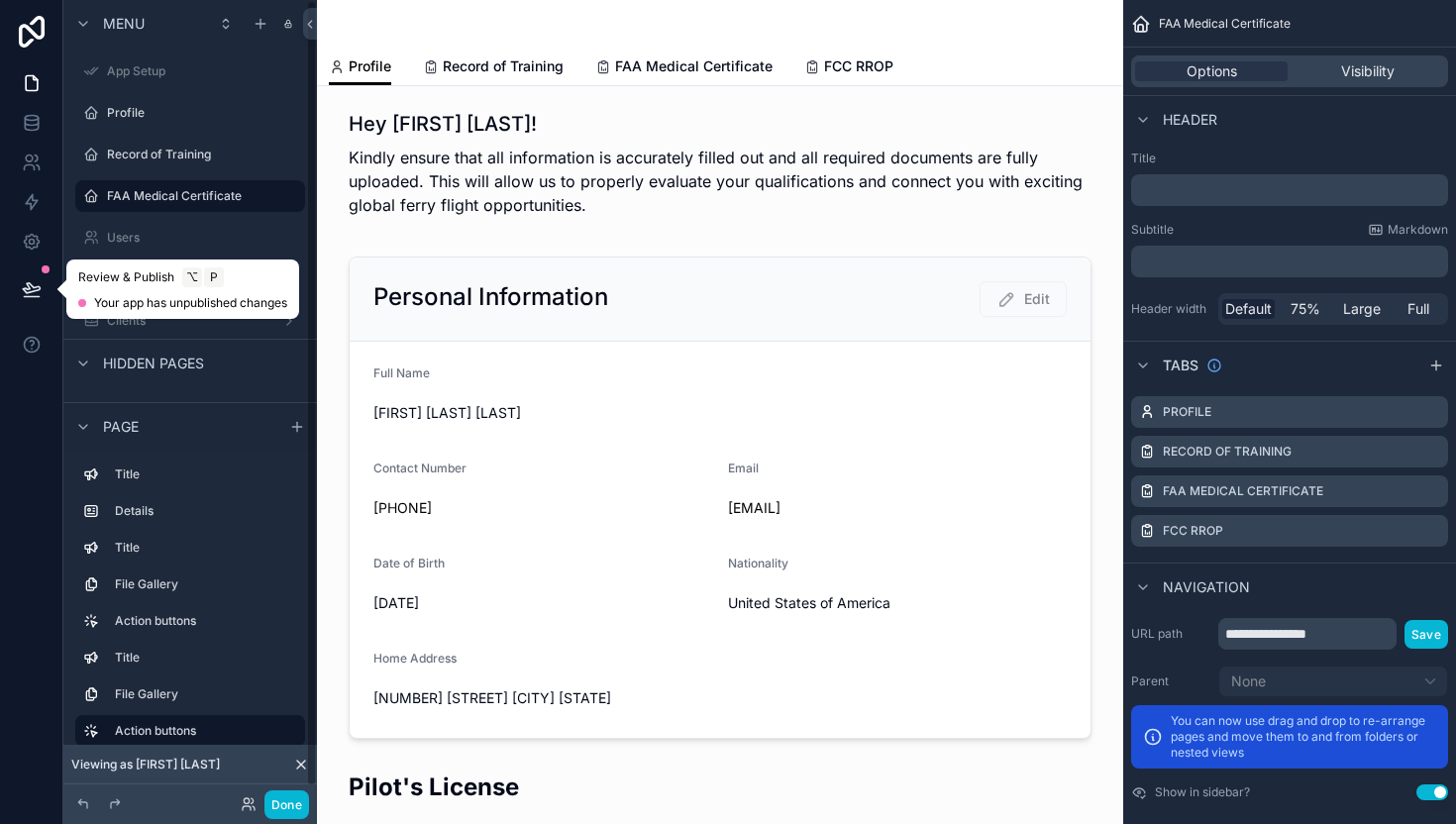 click at bounding box center [32, 289] 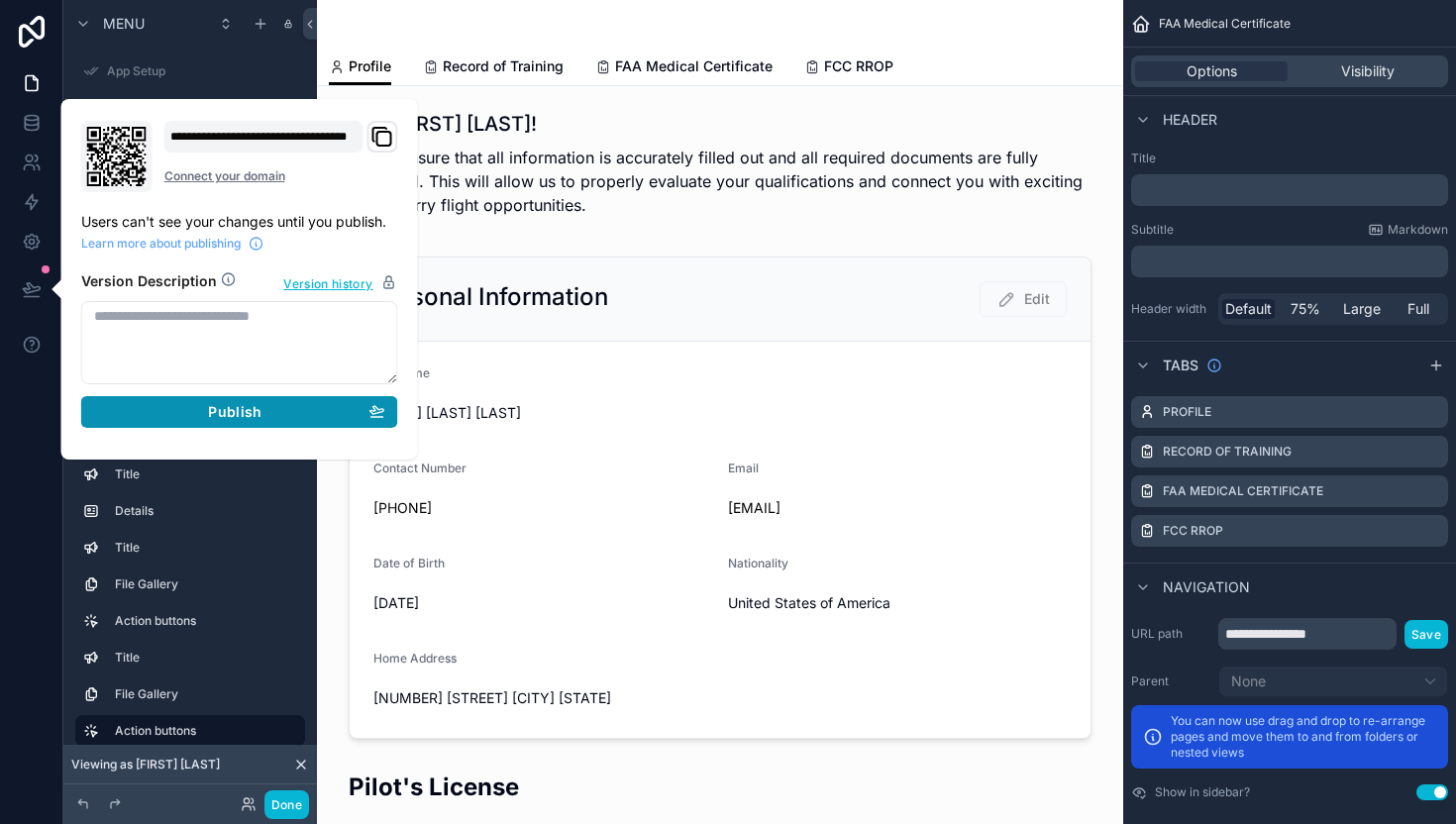 click on "Publish" at bounding box center [235, 412] 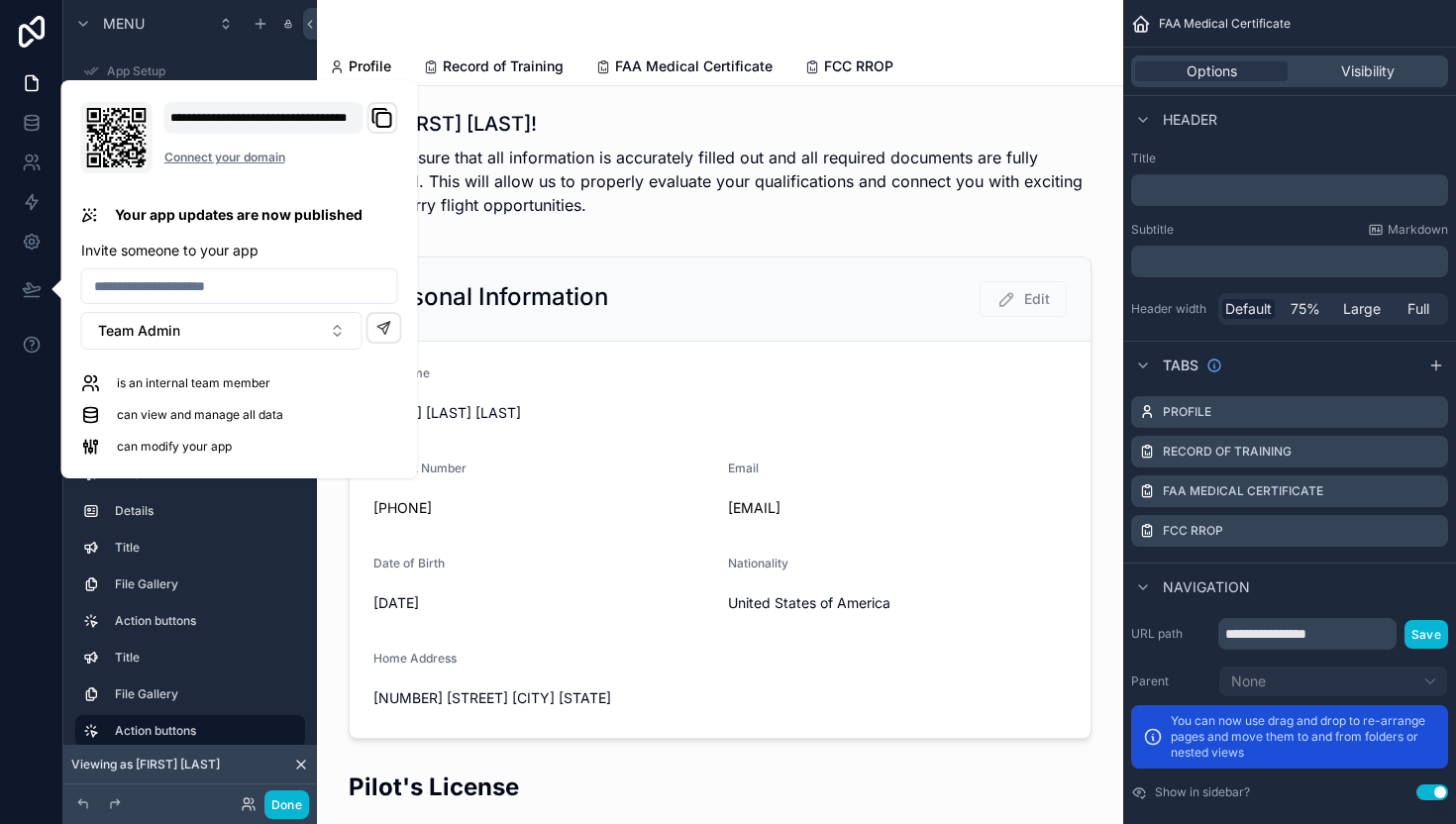 click at bounding box center (720, 24) 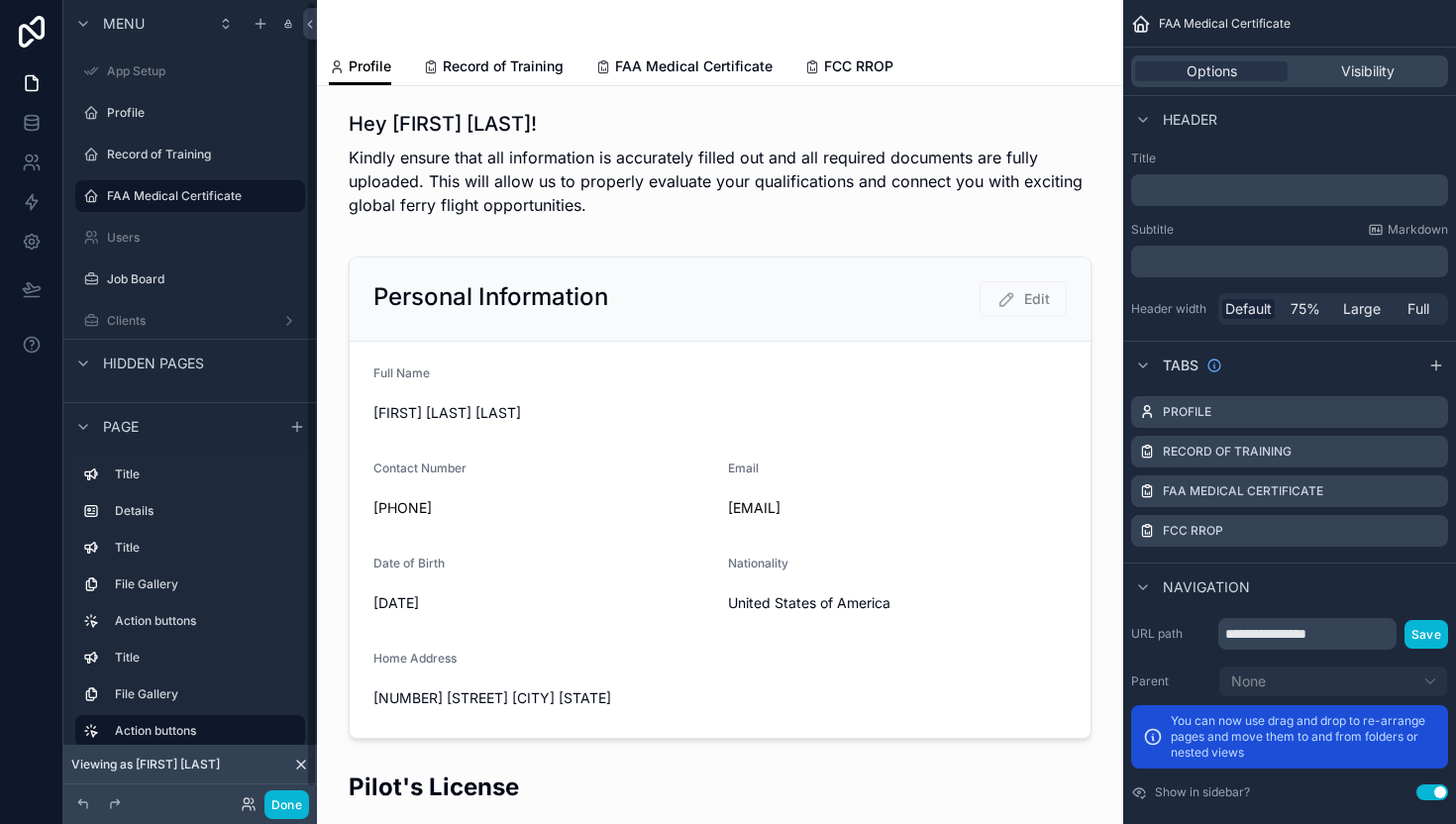 scroll, scrollTop: 1, scrollLeft: 0, axis: vertical 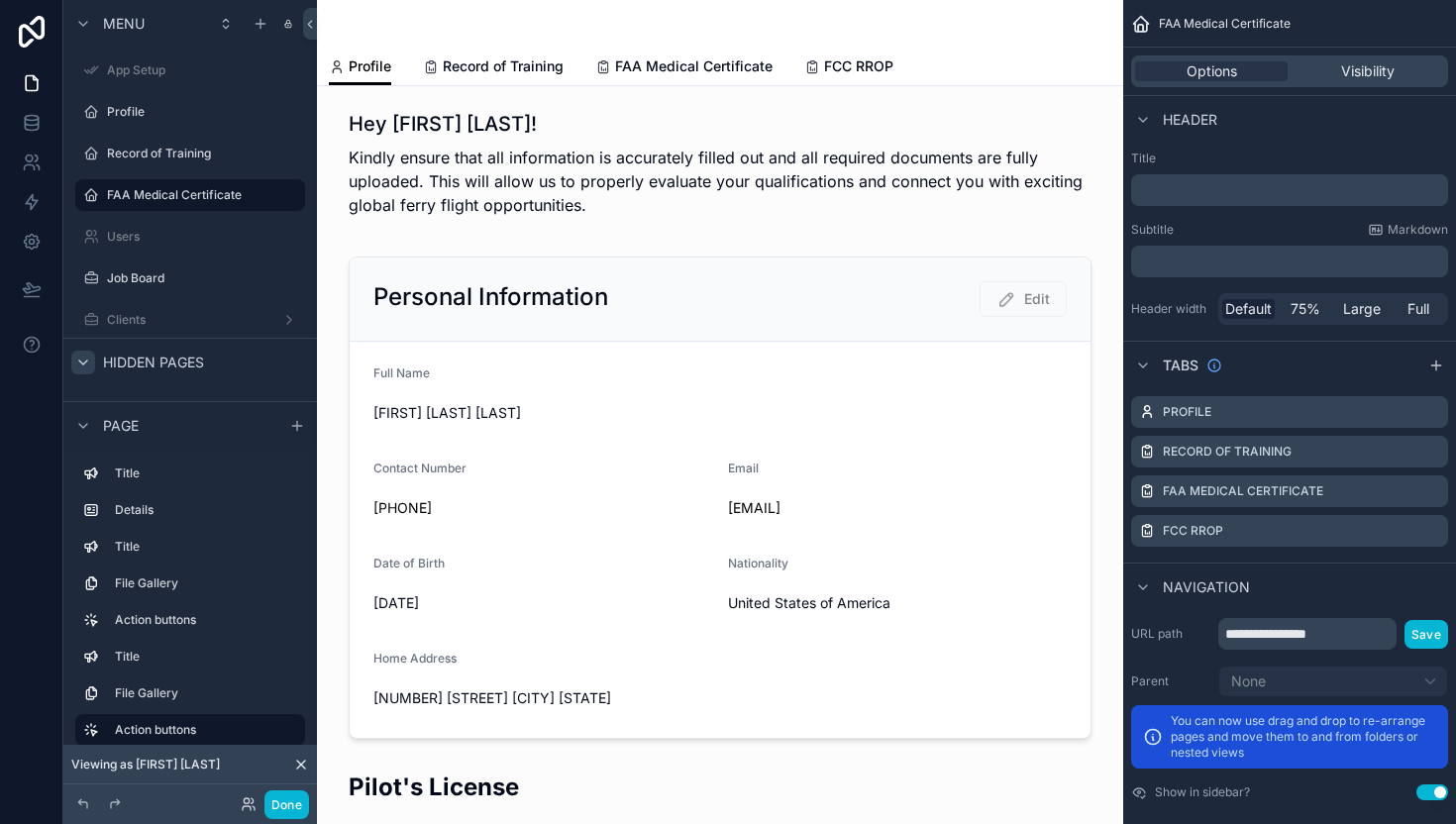 click at bounding box center (83, 362) 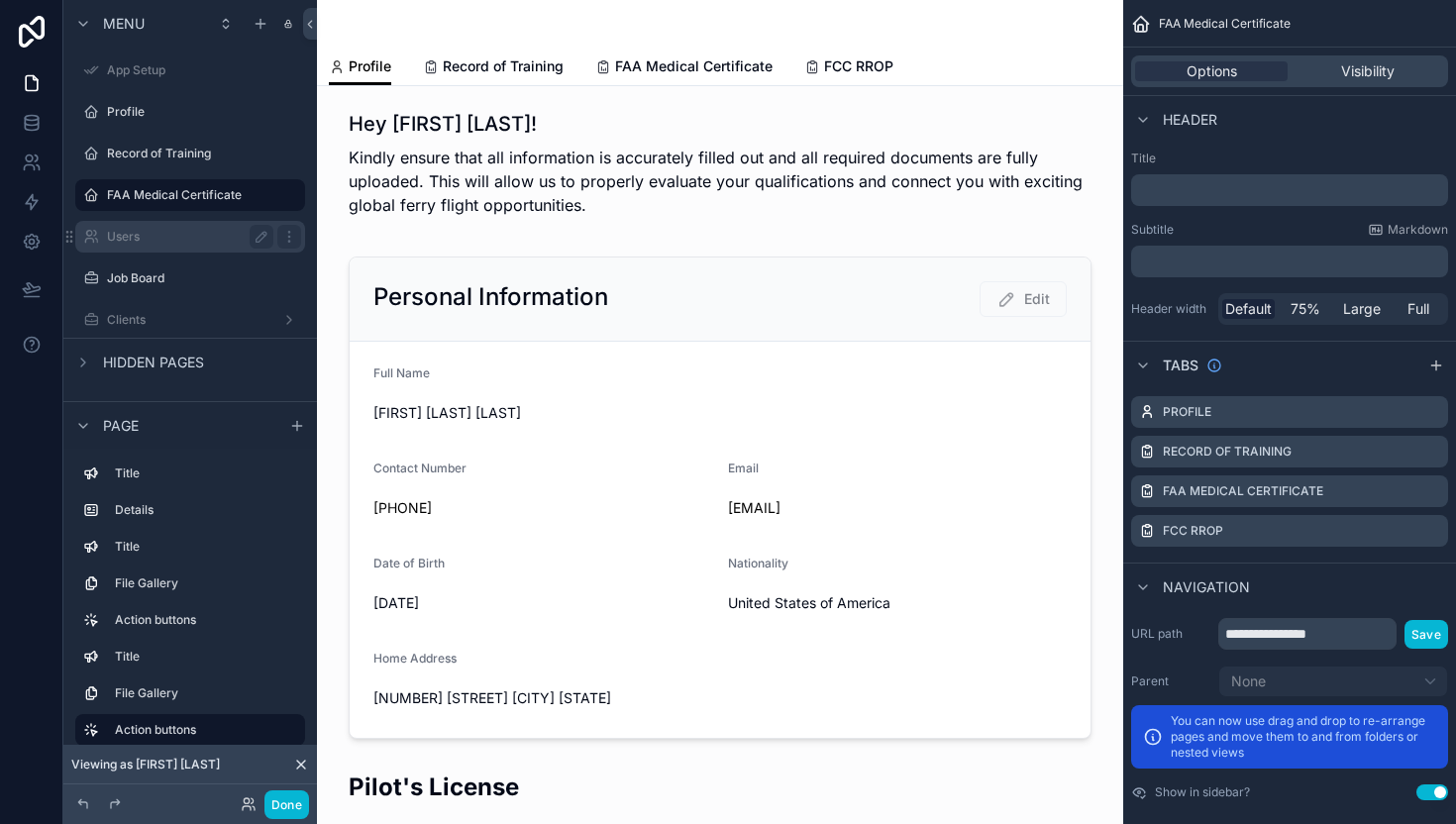 click on "Users" at bounding box center [186, 237] 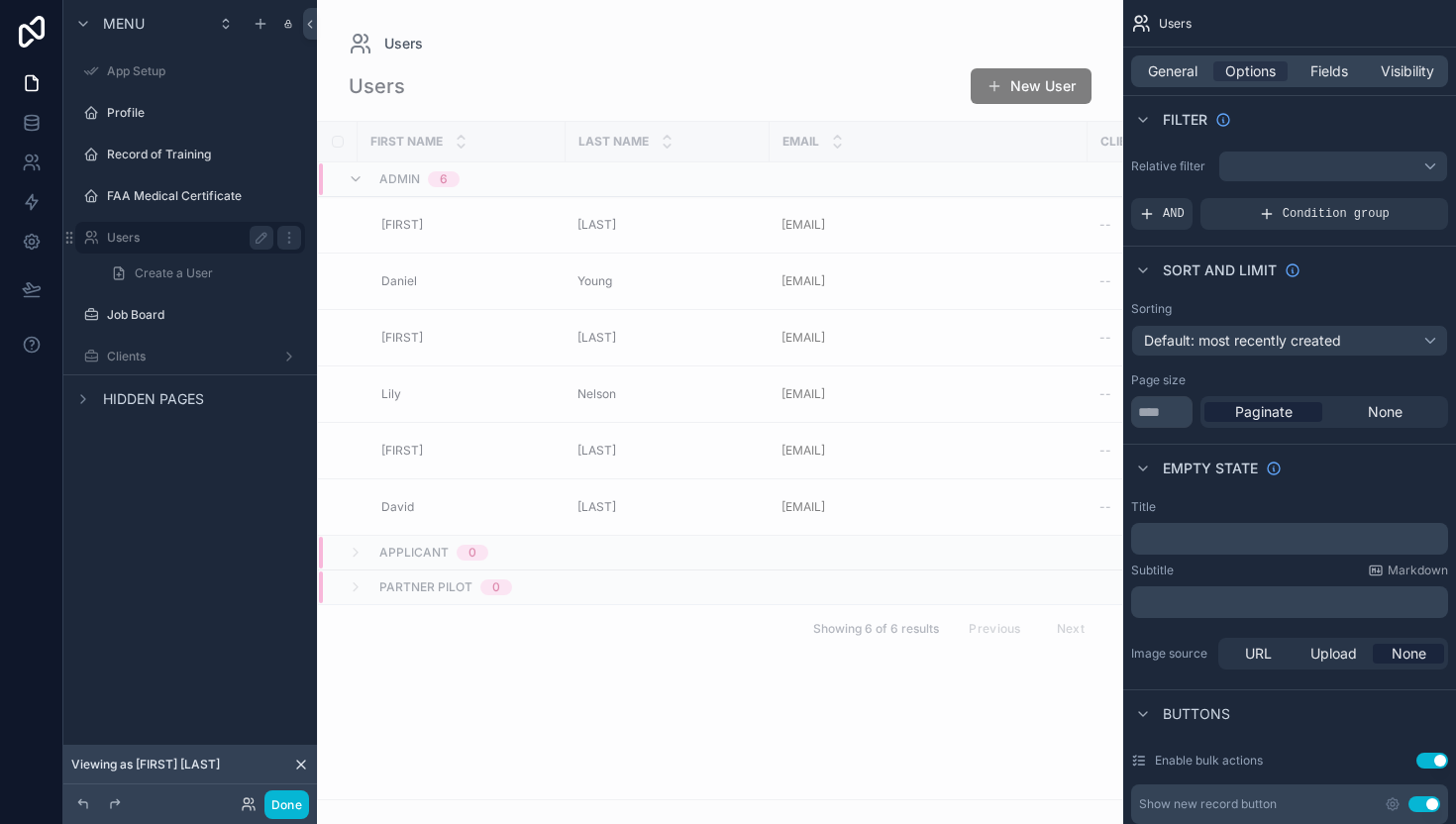 scroll, scrollTop: 0, scrollLeft: 0, axis: both 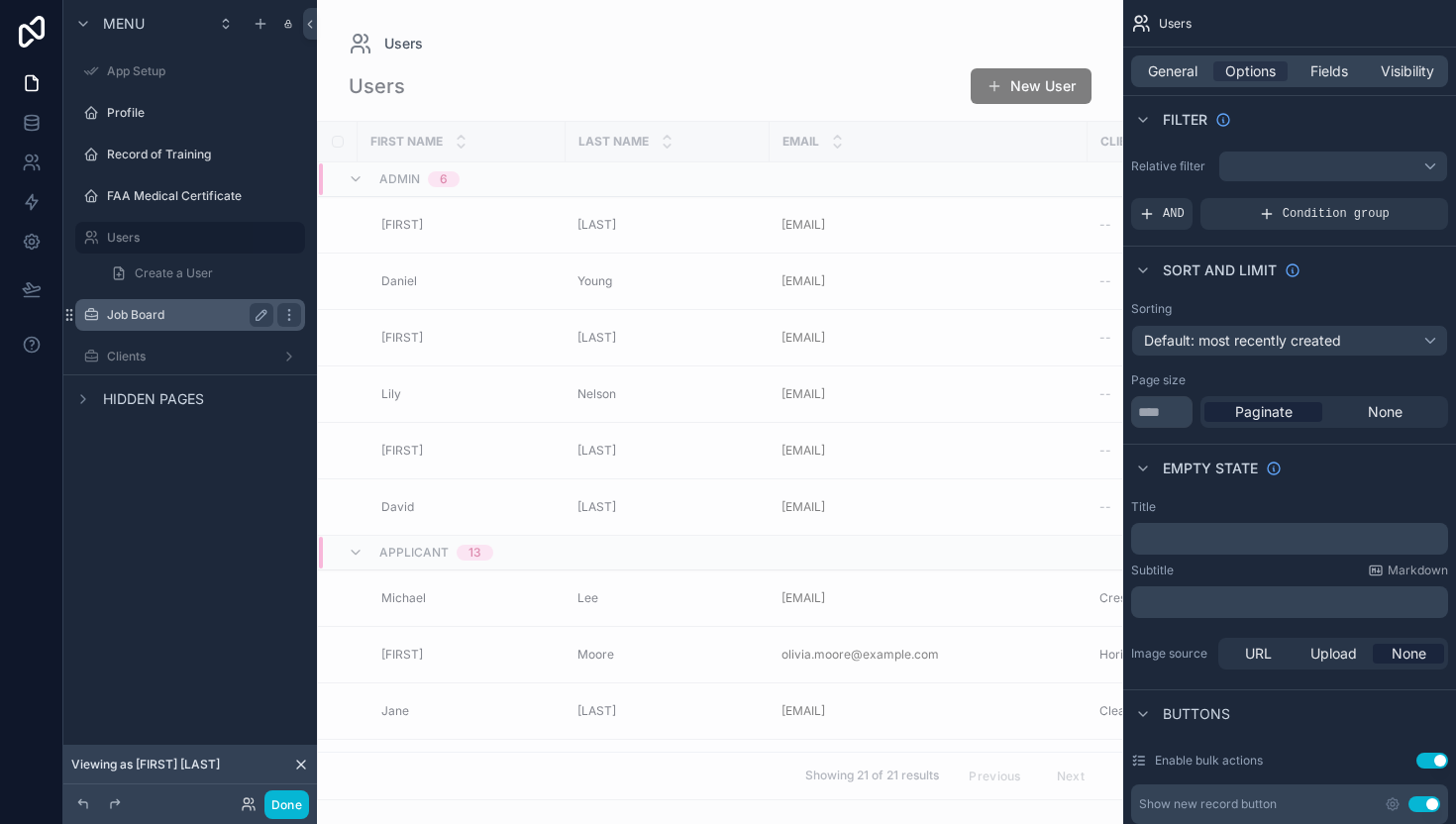 click on "Job Board" at bounding box center (186, 315) 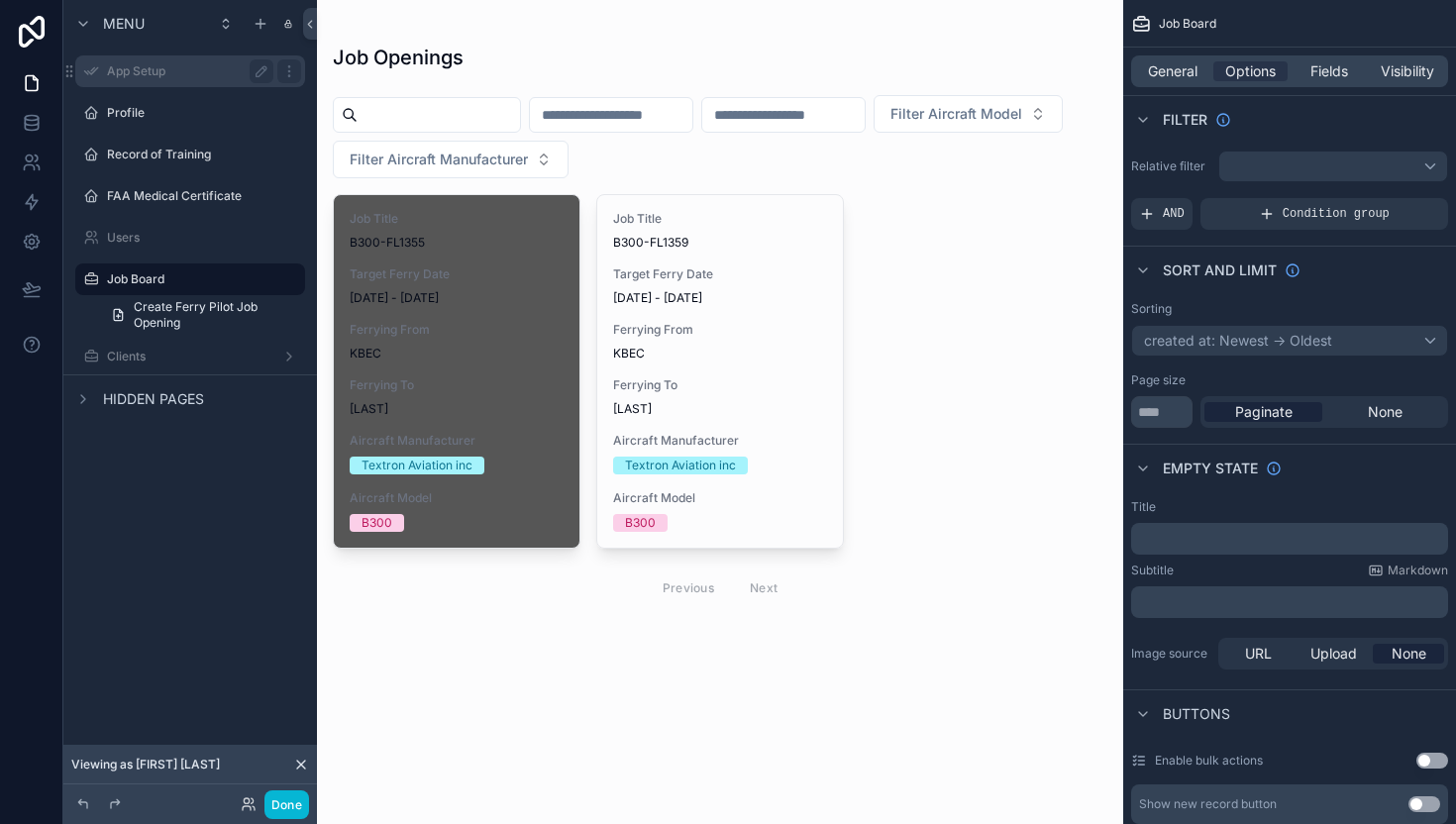 click on "App Setup" at bounding box center (186, 71) 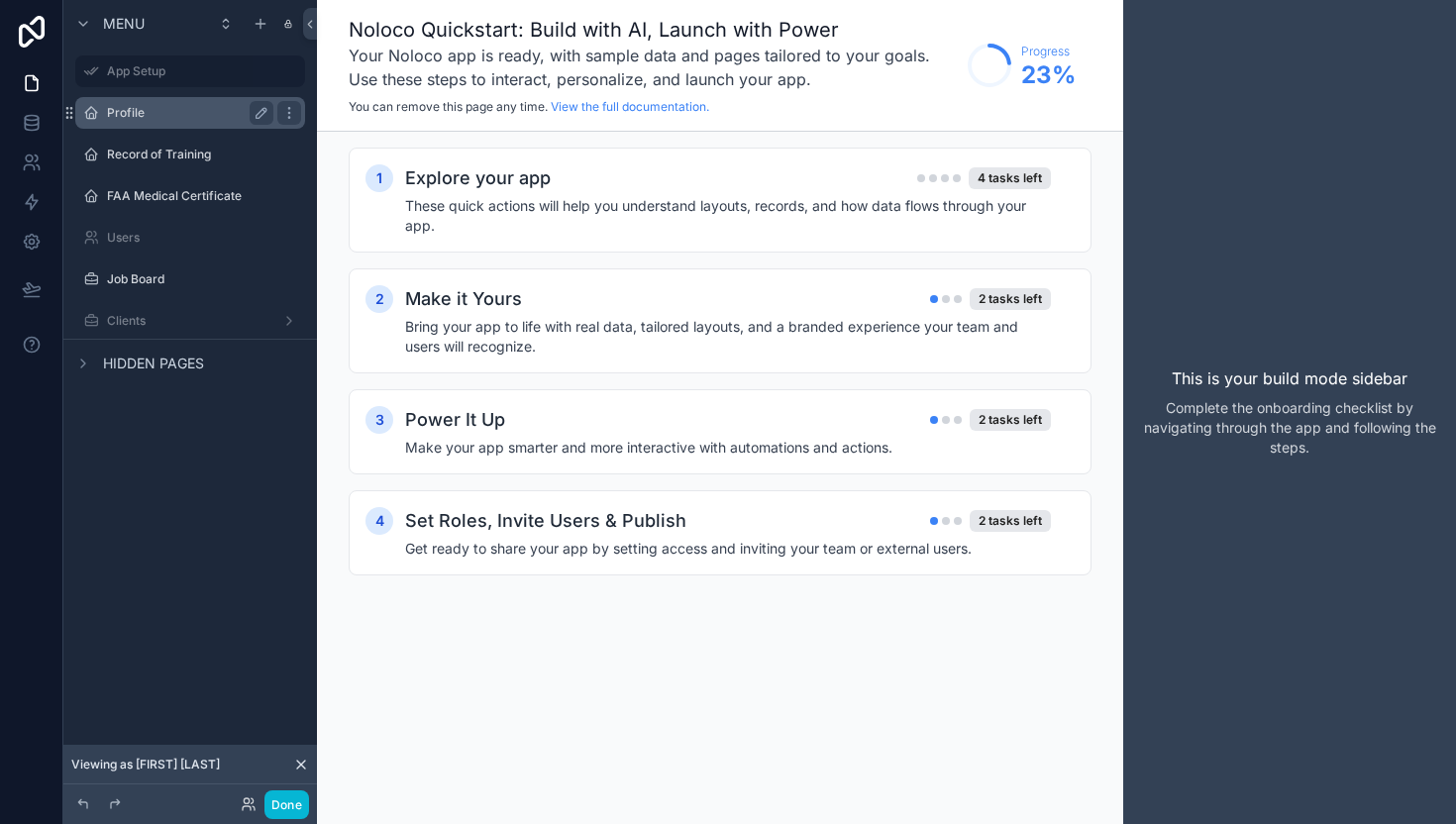 click on "Profile" at bounding box center (186, 113) 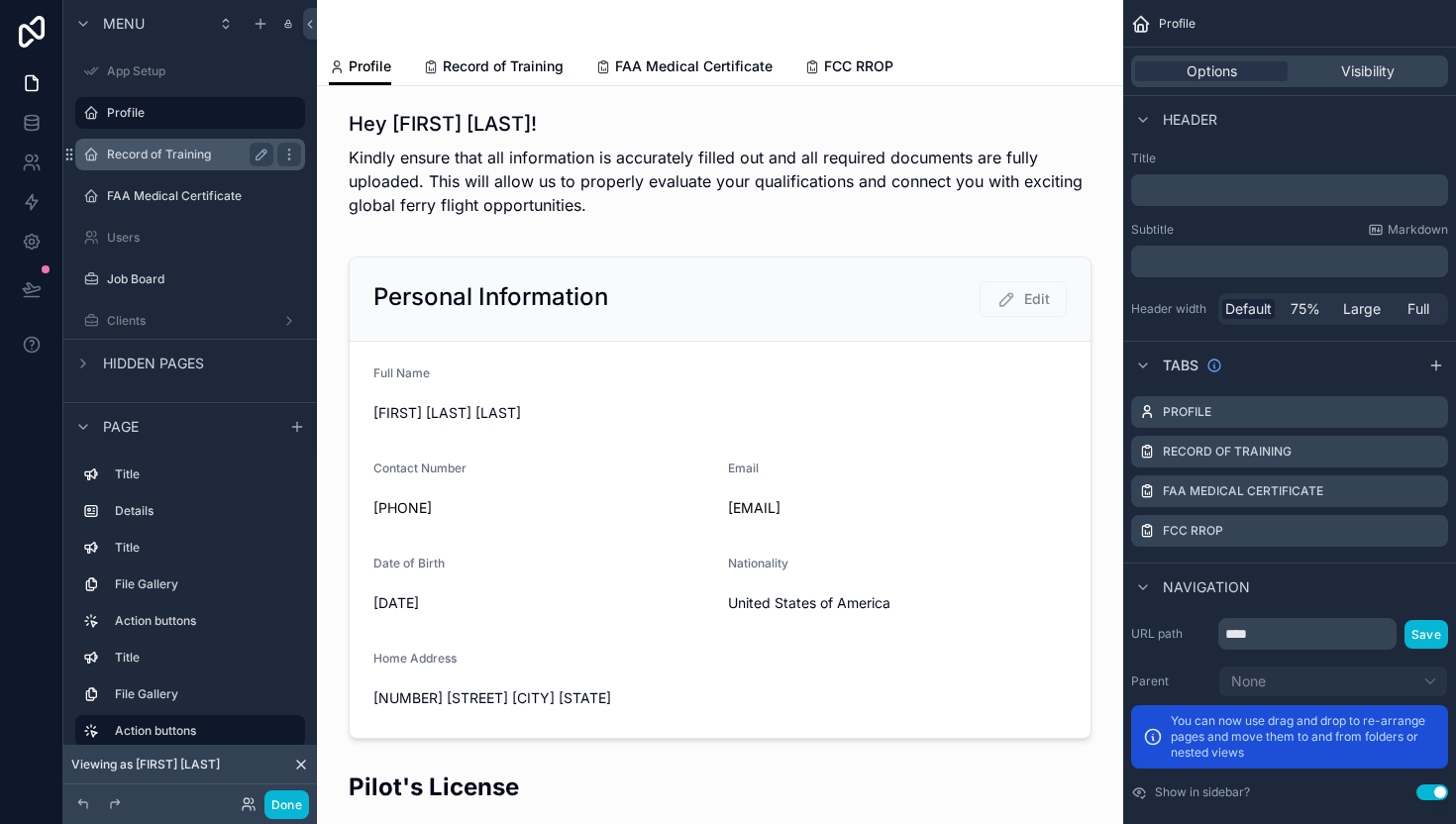 click on "Record of Training" at bounding box center [190, 154] 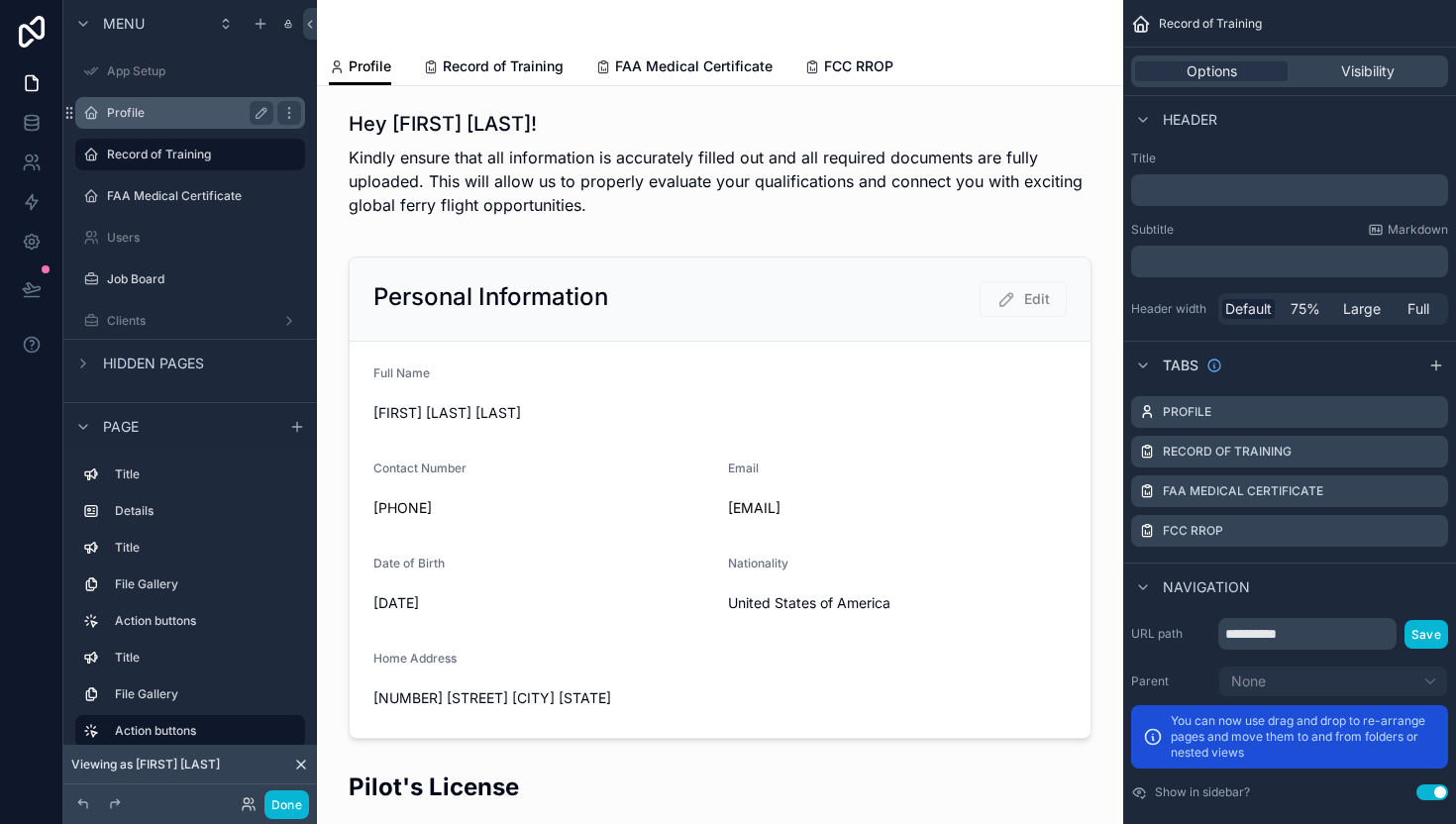 click on "Profile" at bounding box center [190, 113] 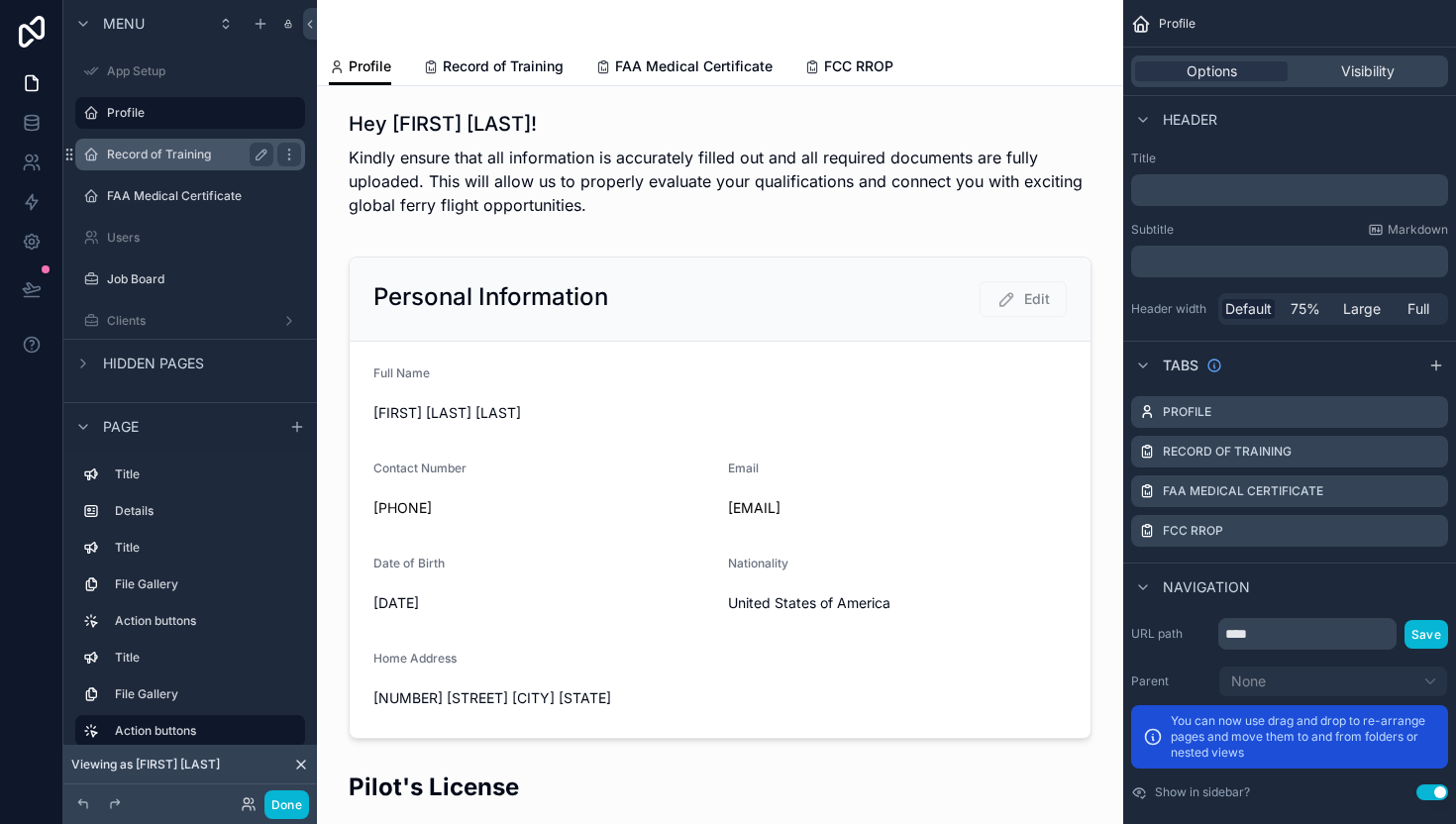 click on "Record of Training" at bounding box center [186, 154] 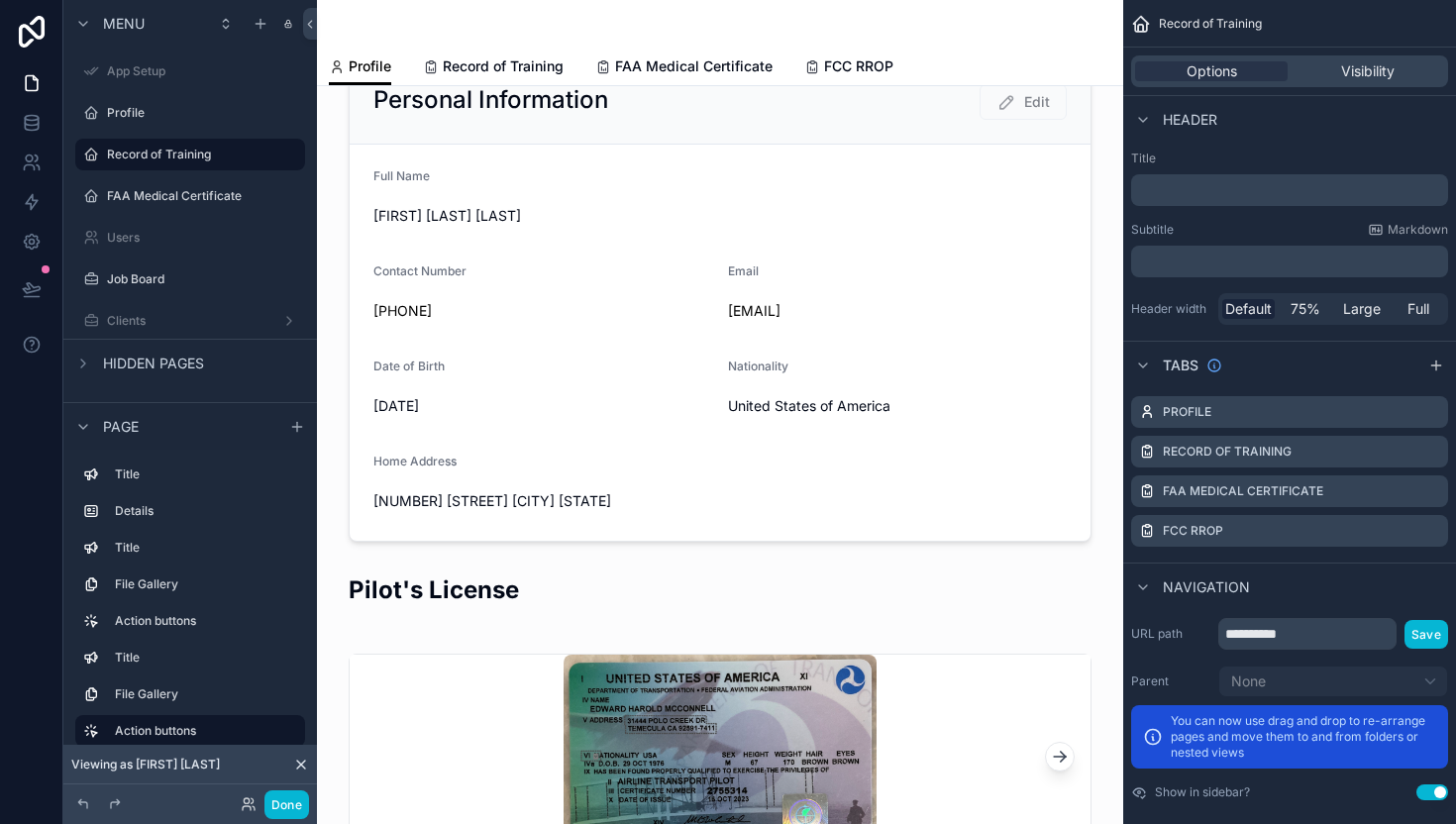 scroll, scrollTop: 0, scrollLeft: 0, axis: both 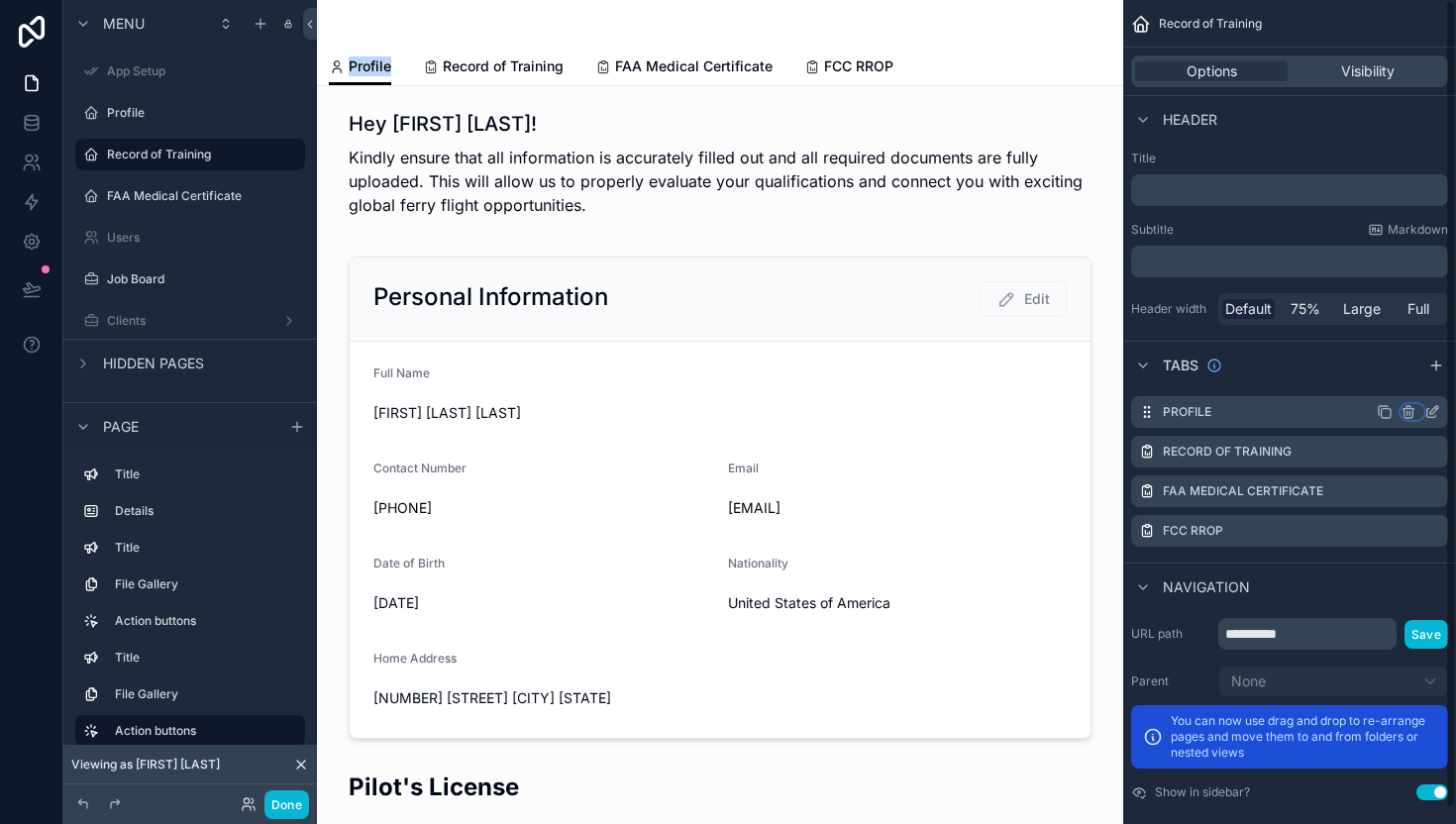 click 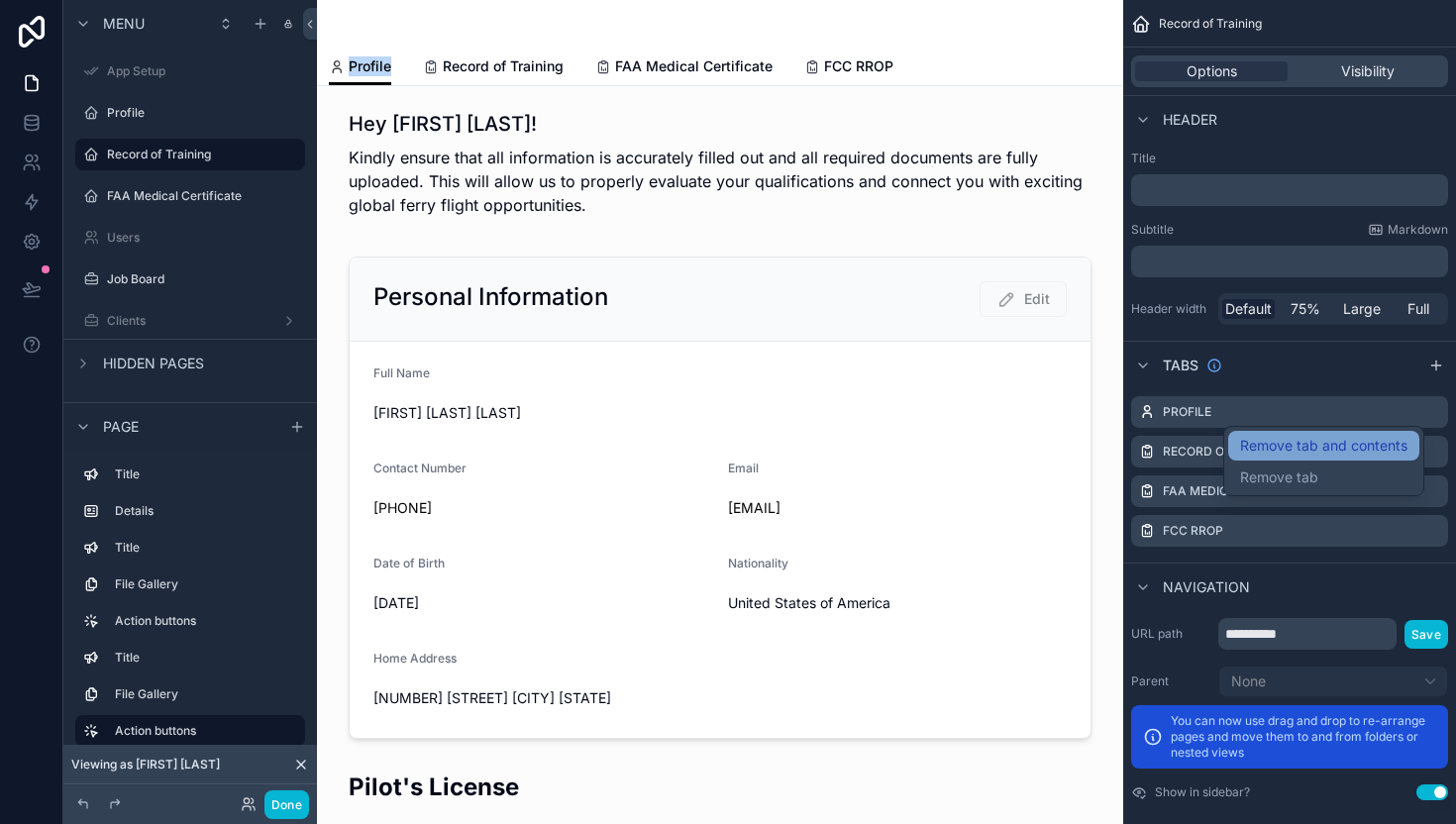 click on "Remove tab and contents" at bounding box center [1323, 446] 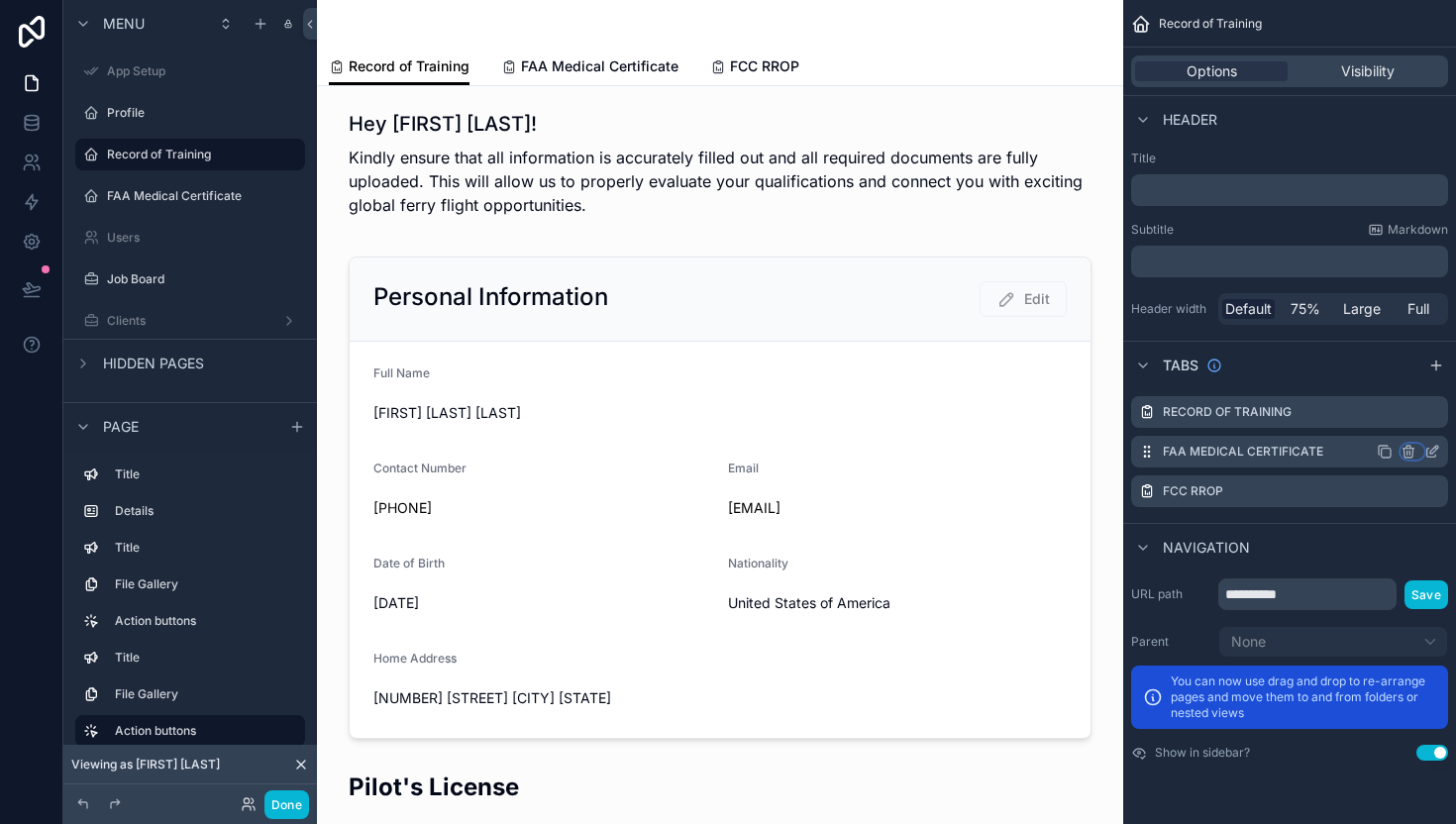 click 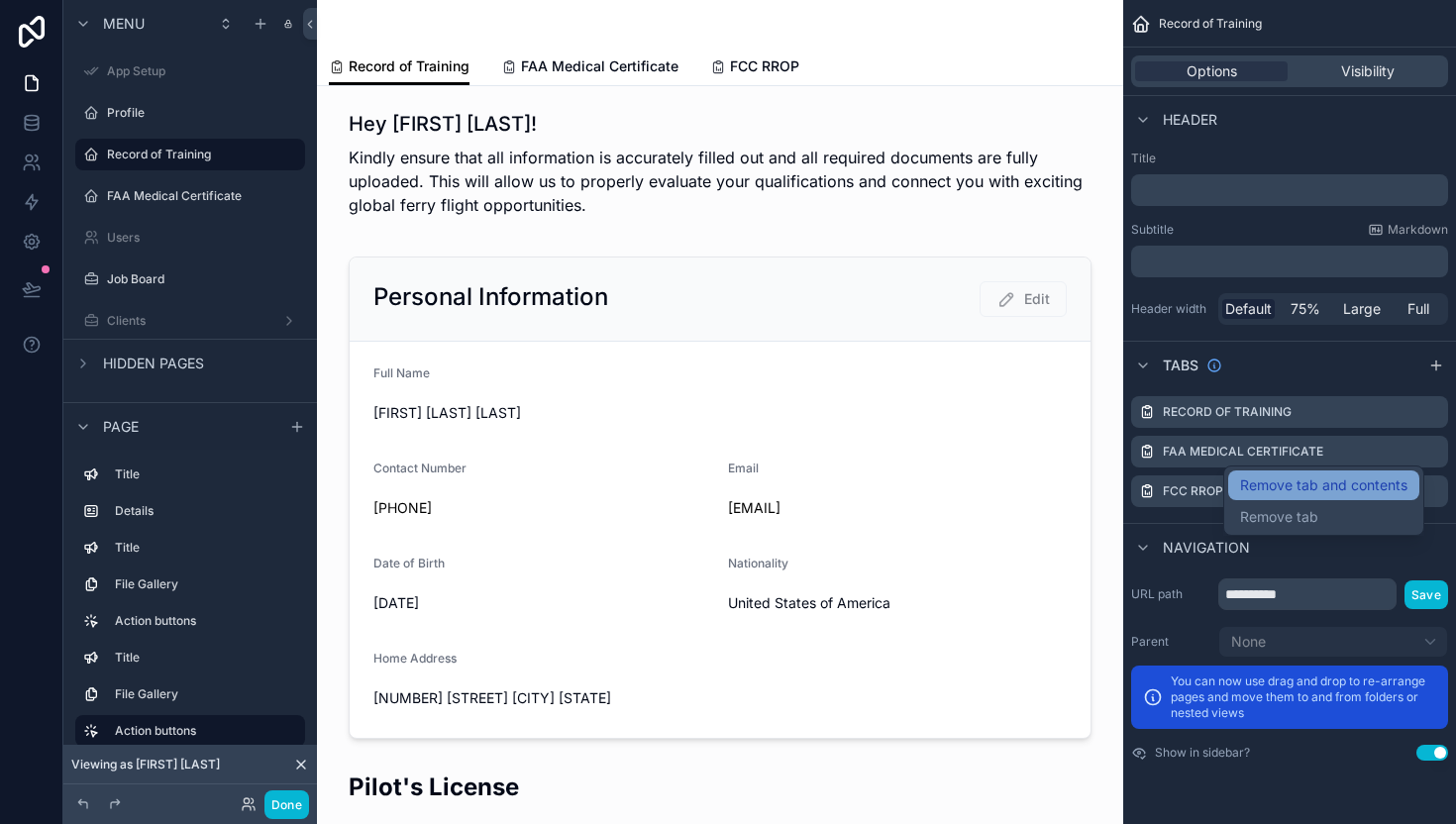 click on "Remove tab and contents" at bounding box center (1323, 485) 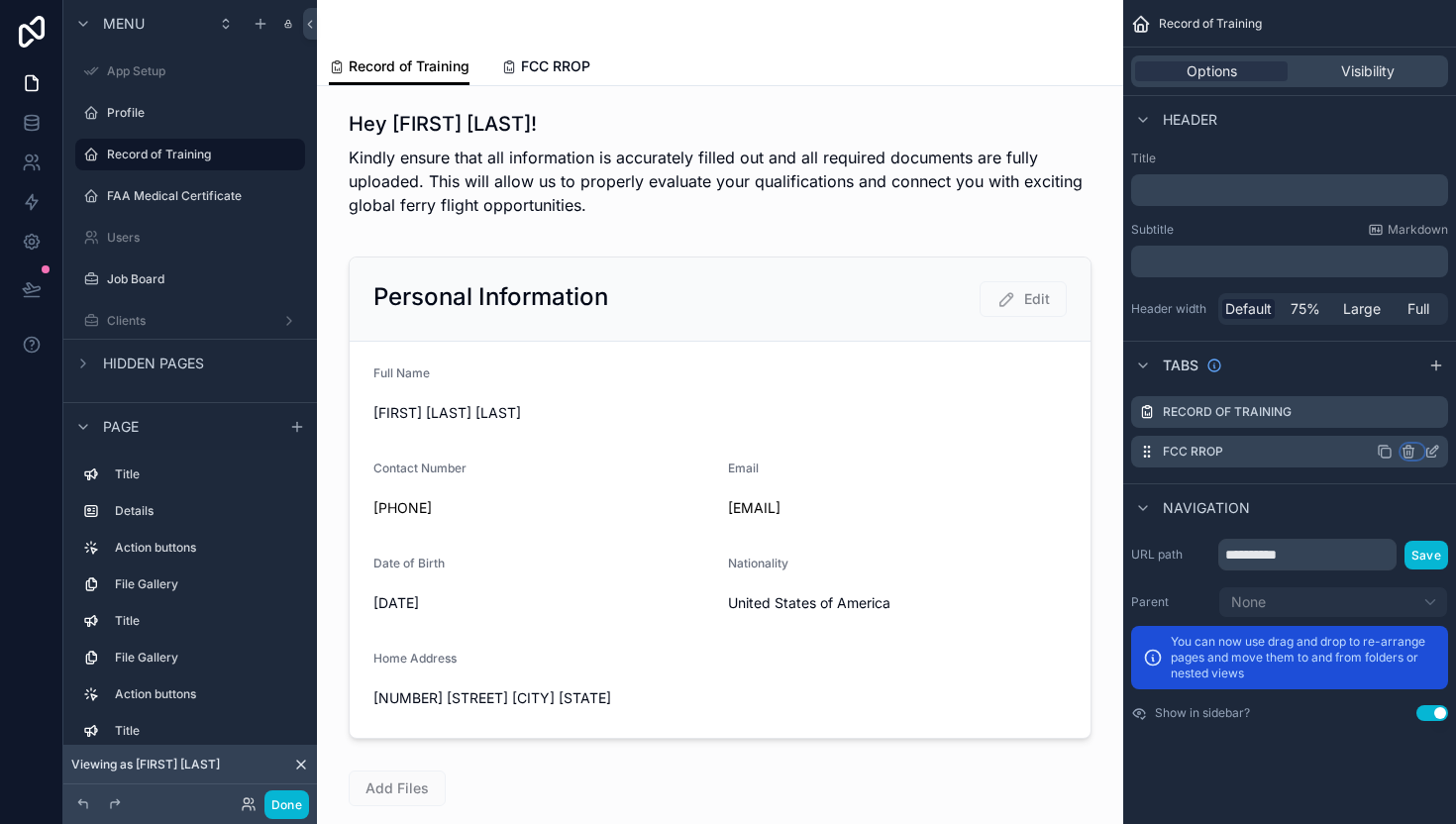 click 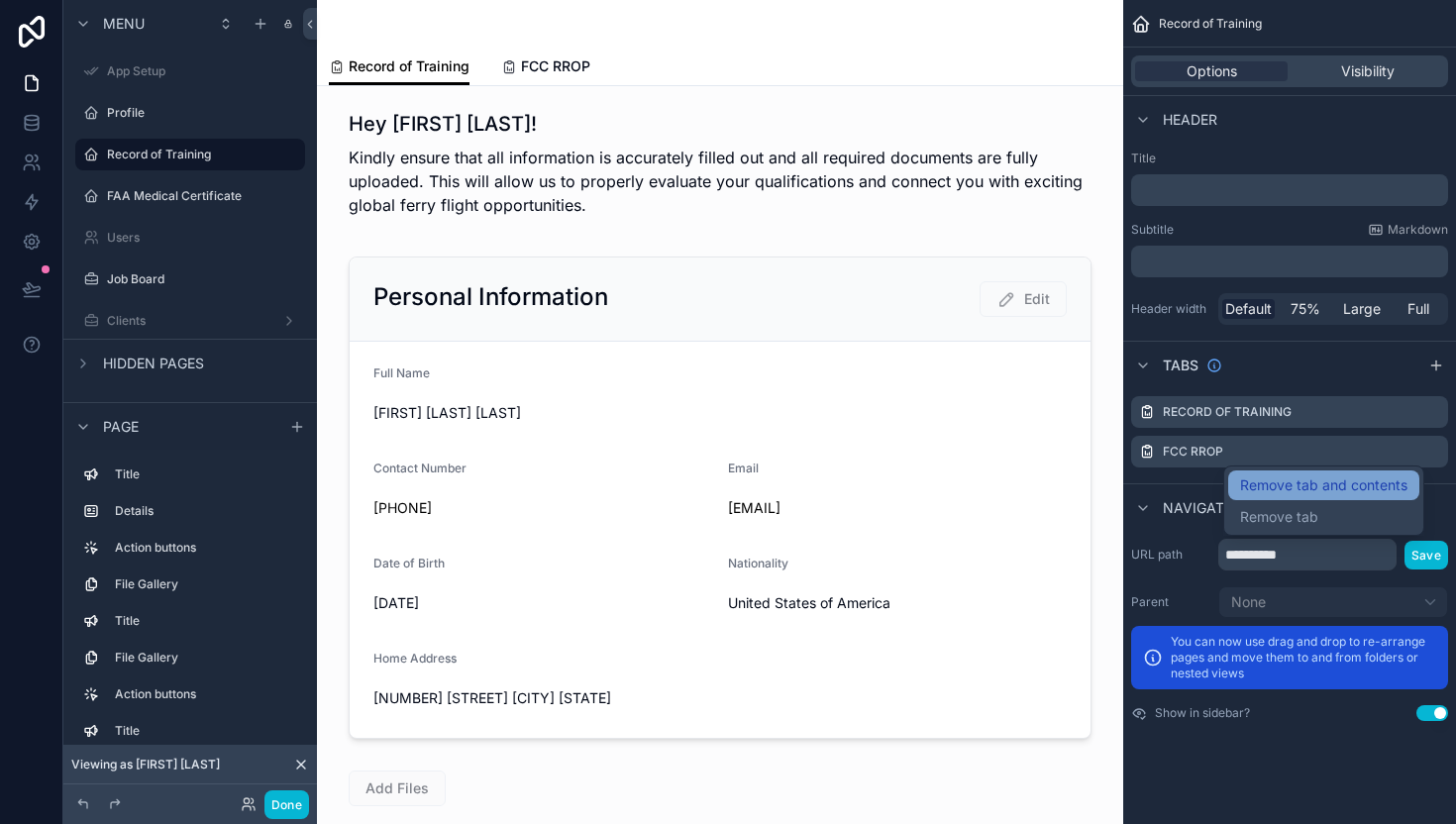 click on "Remove tab and contents" at bounding box center [1323, 485] 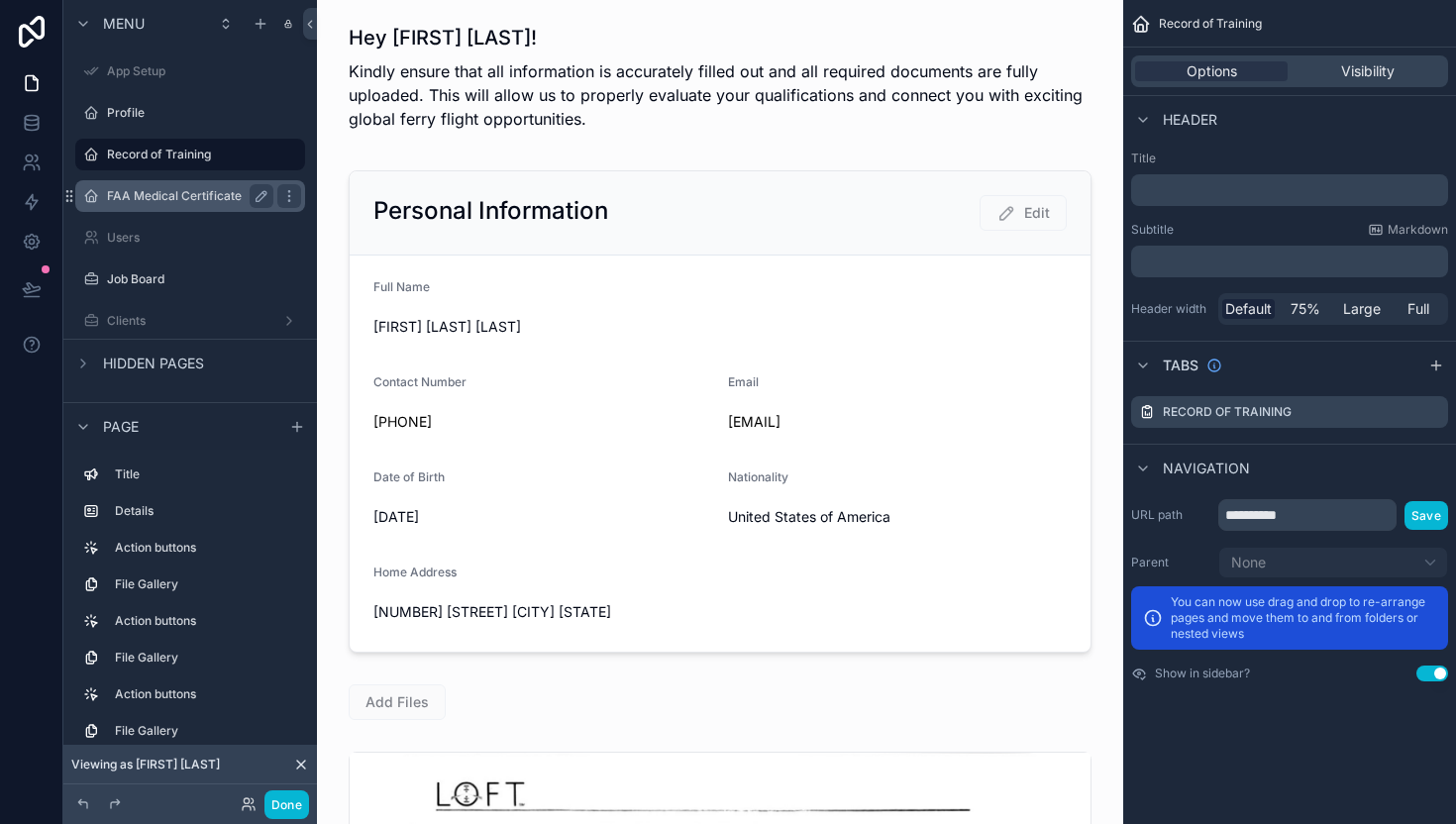 click on "FAA Medical Certificate" at bounding box center [186, 196] 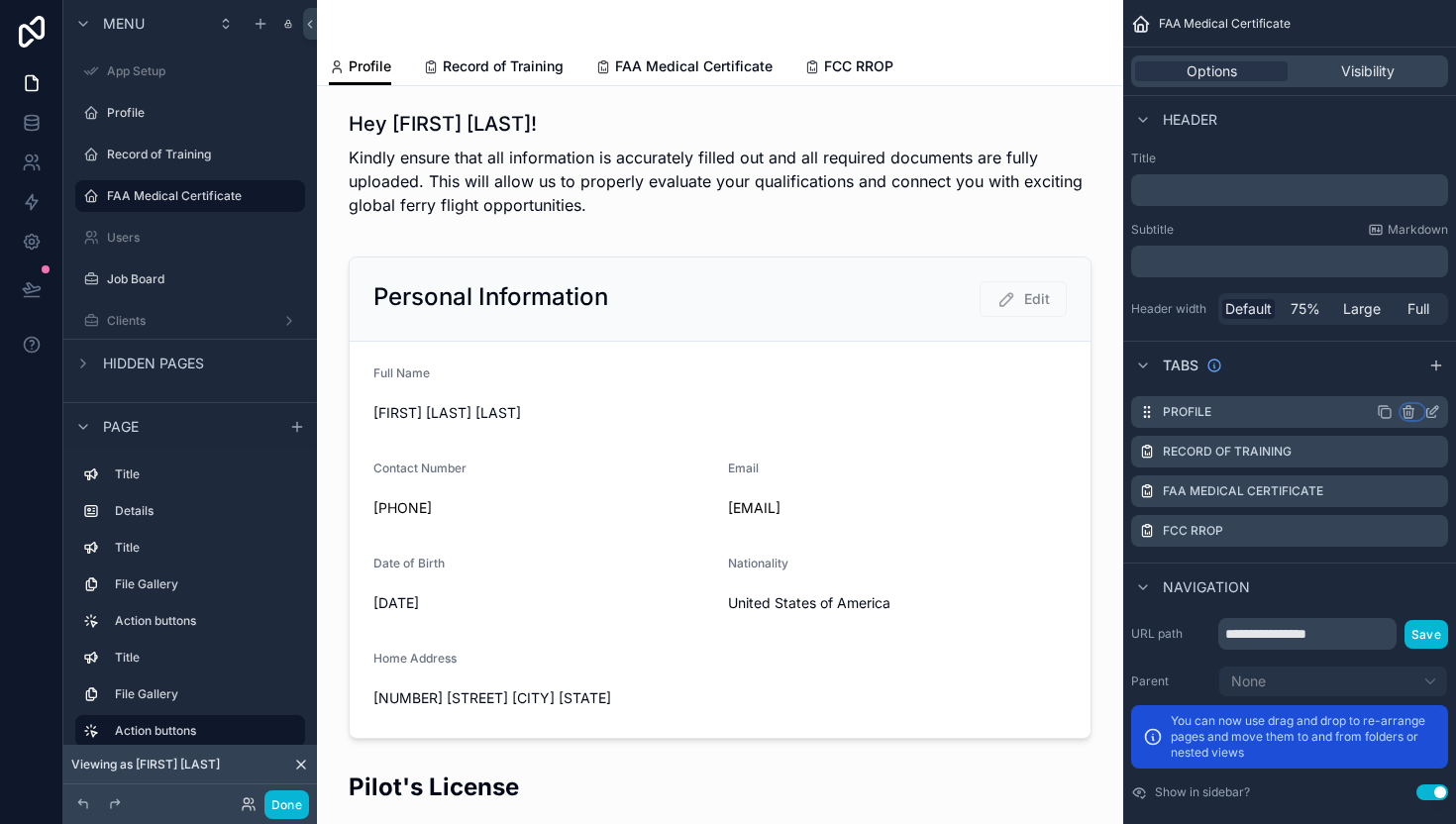 click 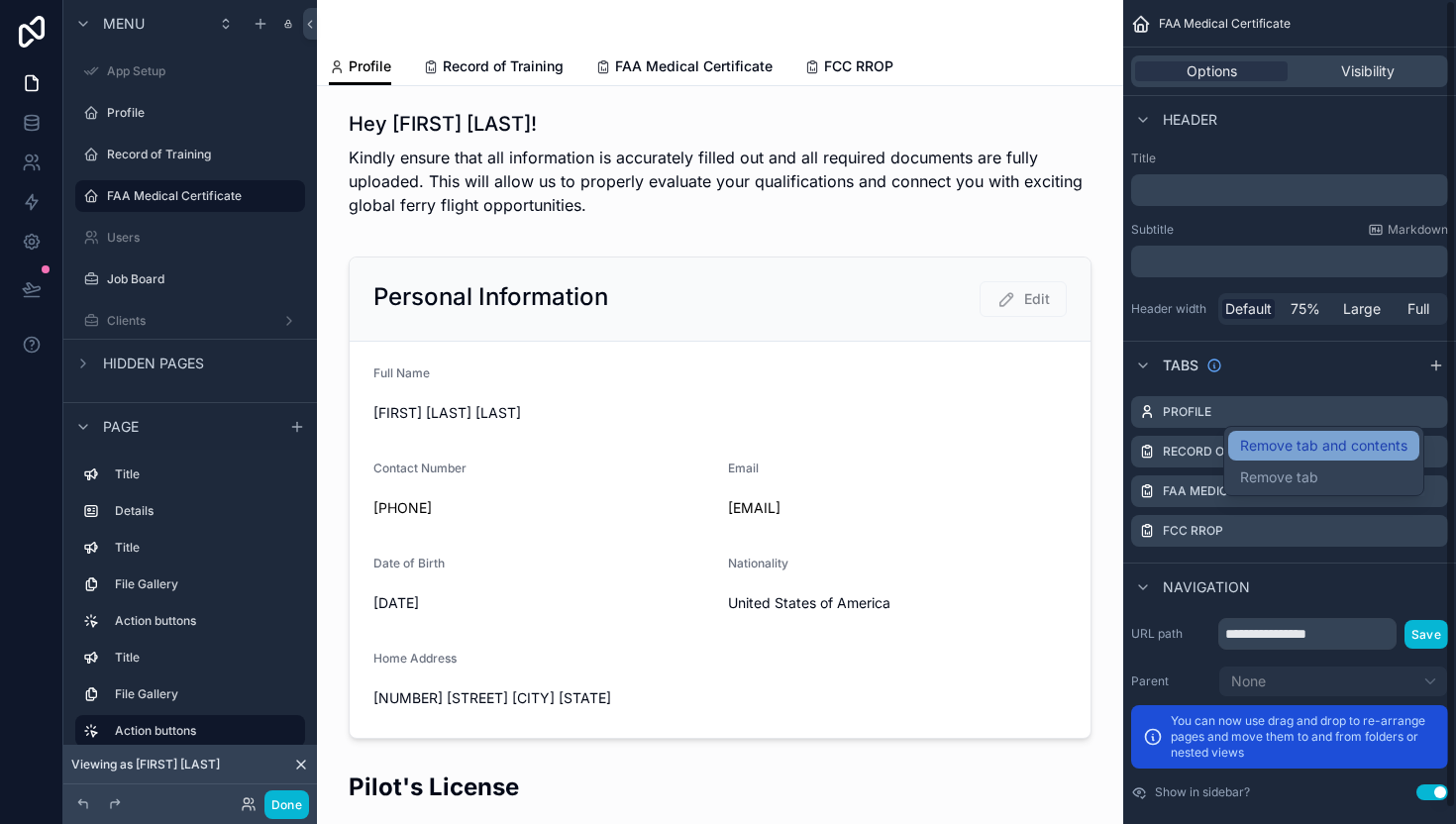 click on "Remove tab and contents" at bounding box center (1323, 446) 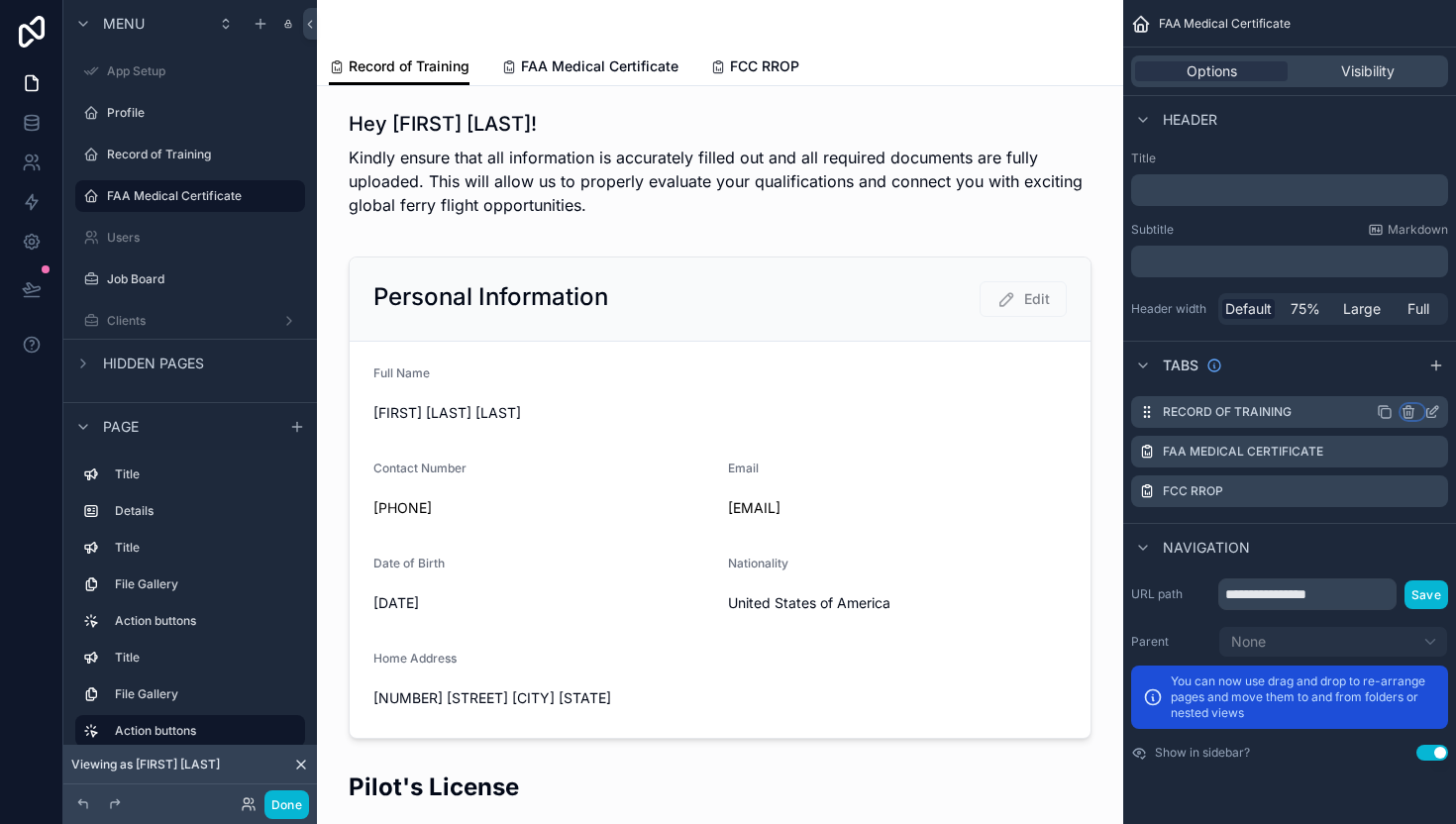 click 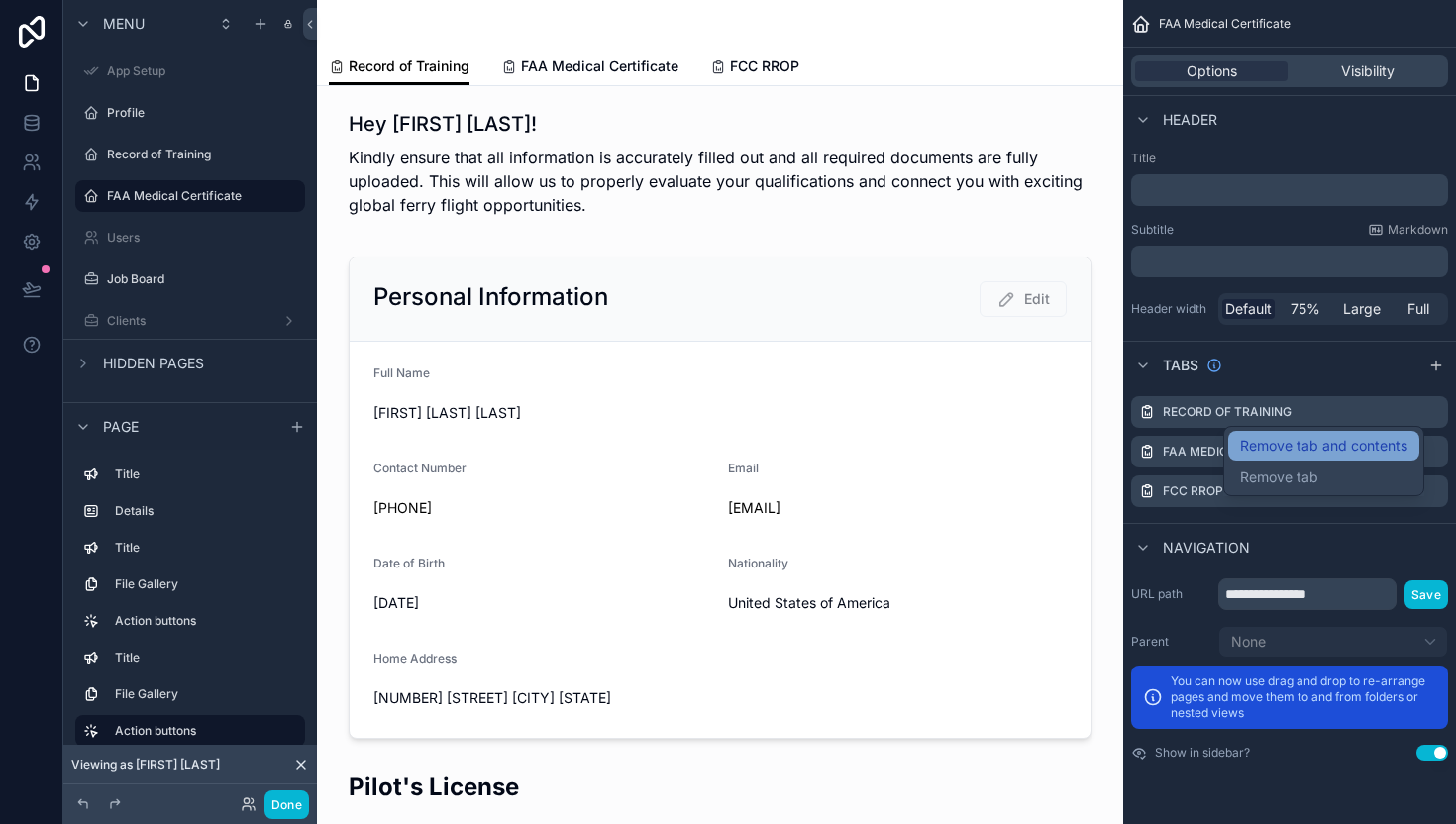 click on "Remove tab and contents" at bounding box center [1323, 446] 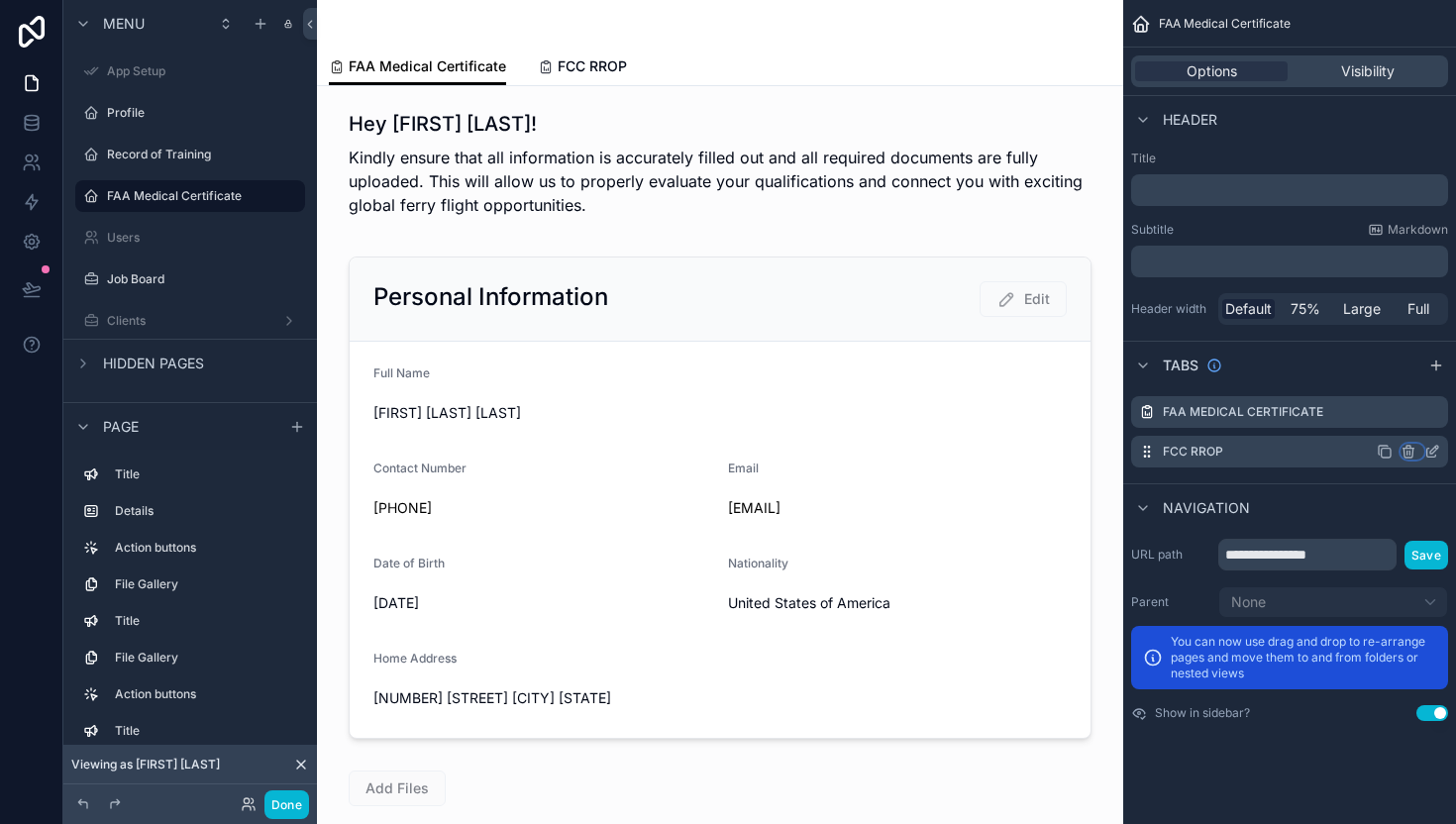 click 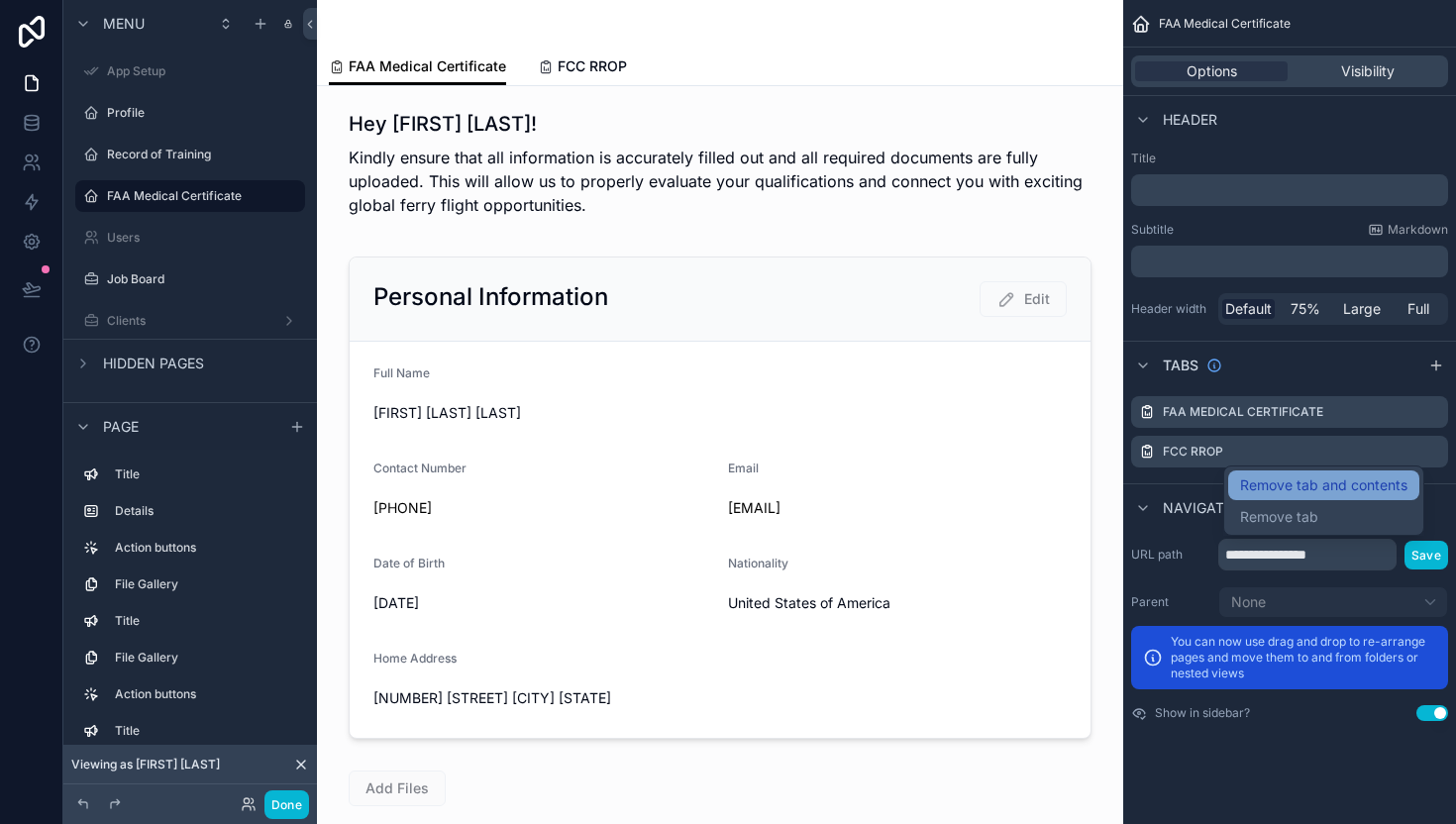 click on "Remove tab and contents" at bounding box center [1323, 485] 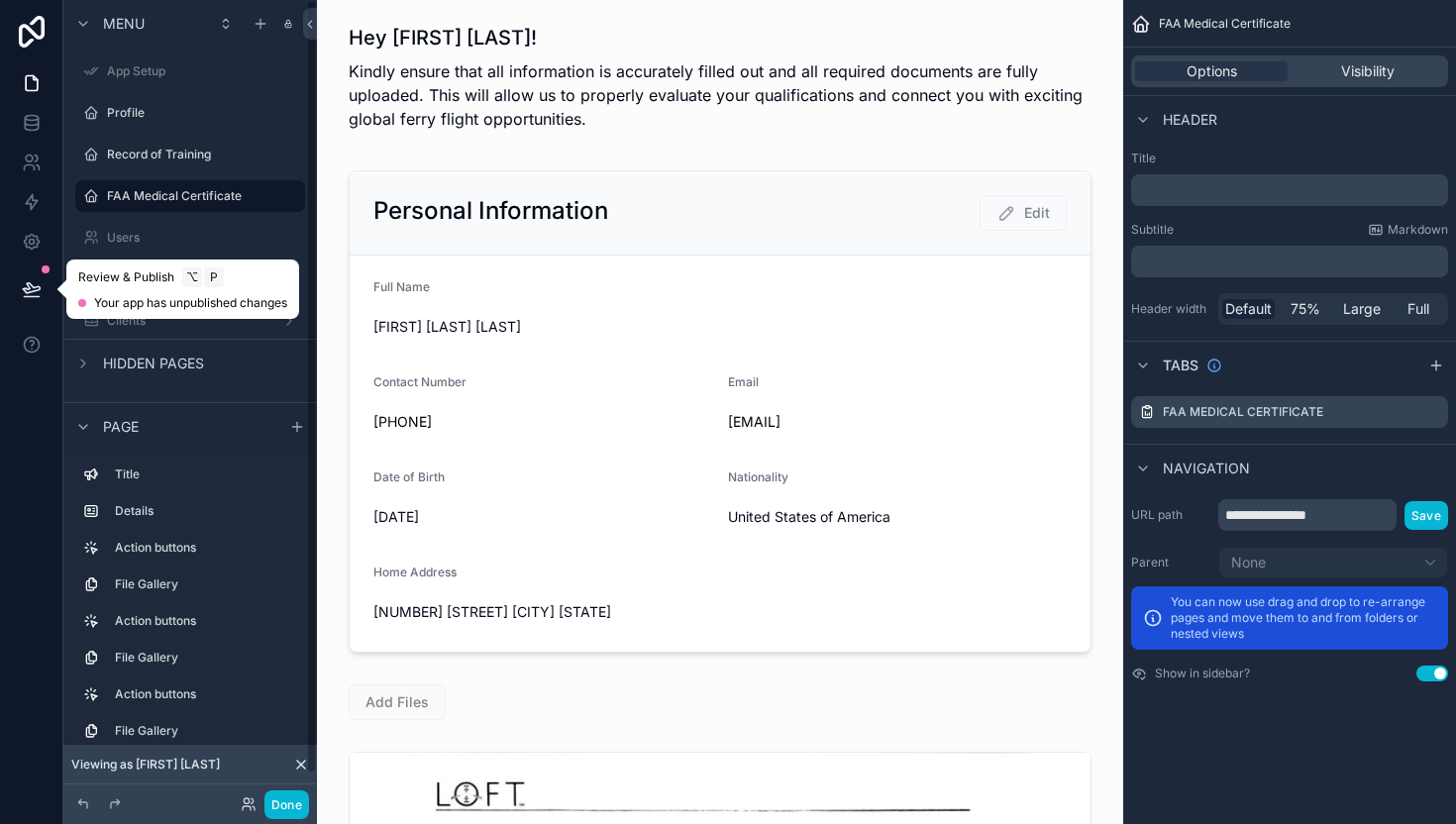 click at bounding box center (32, 289) 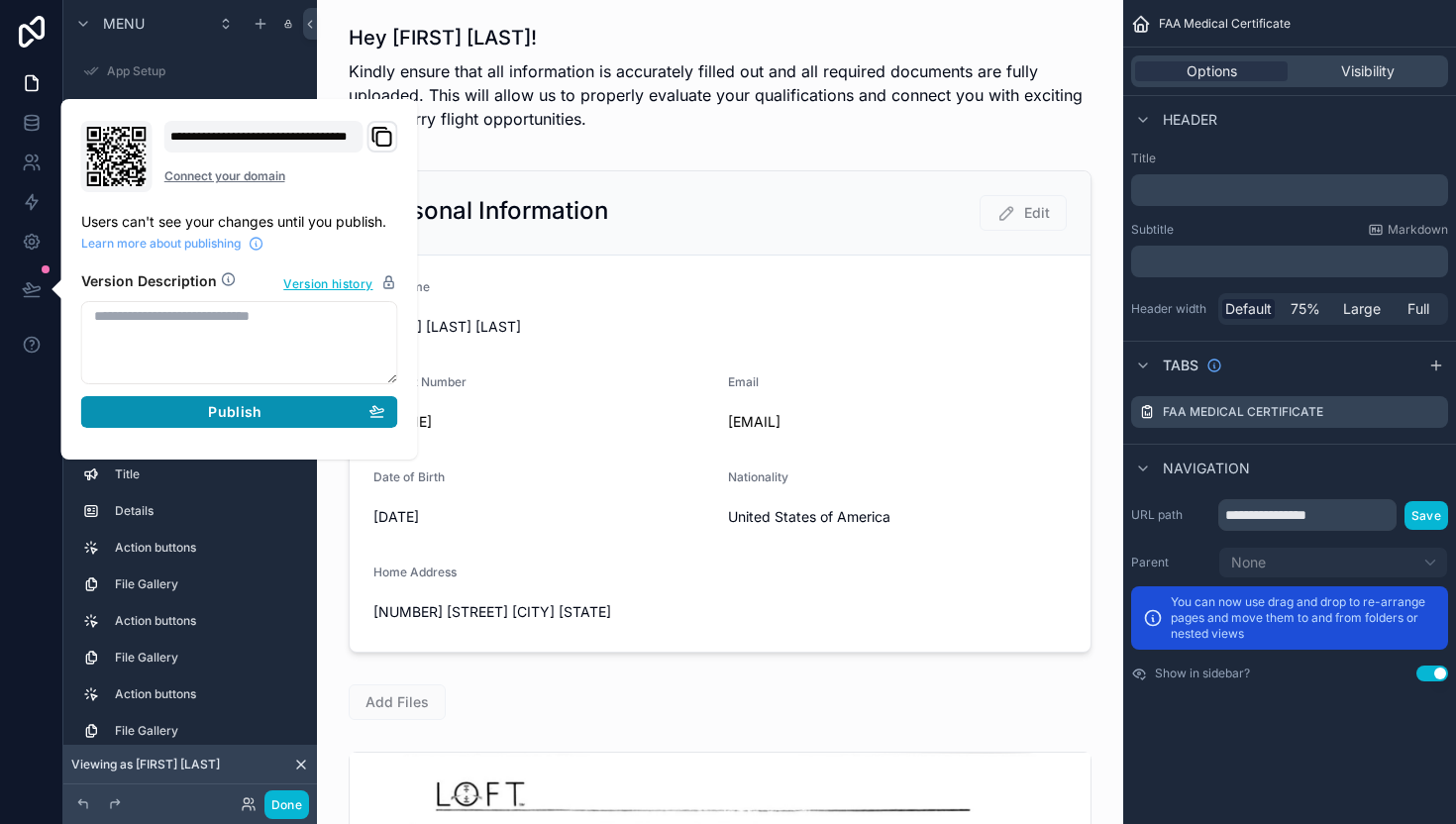 click on "Publish" at bounding box center (235, 412) 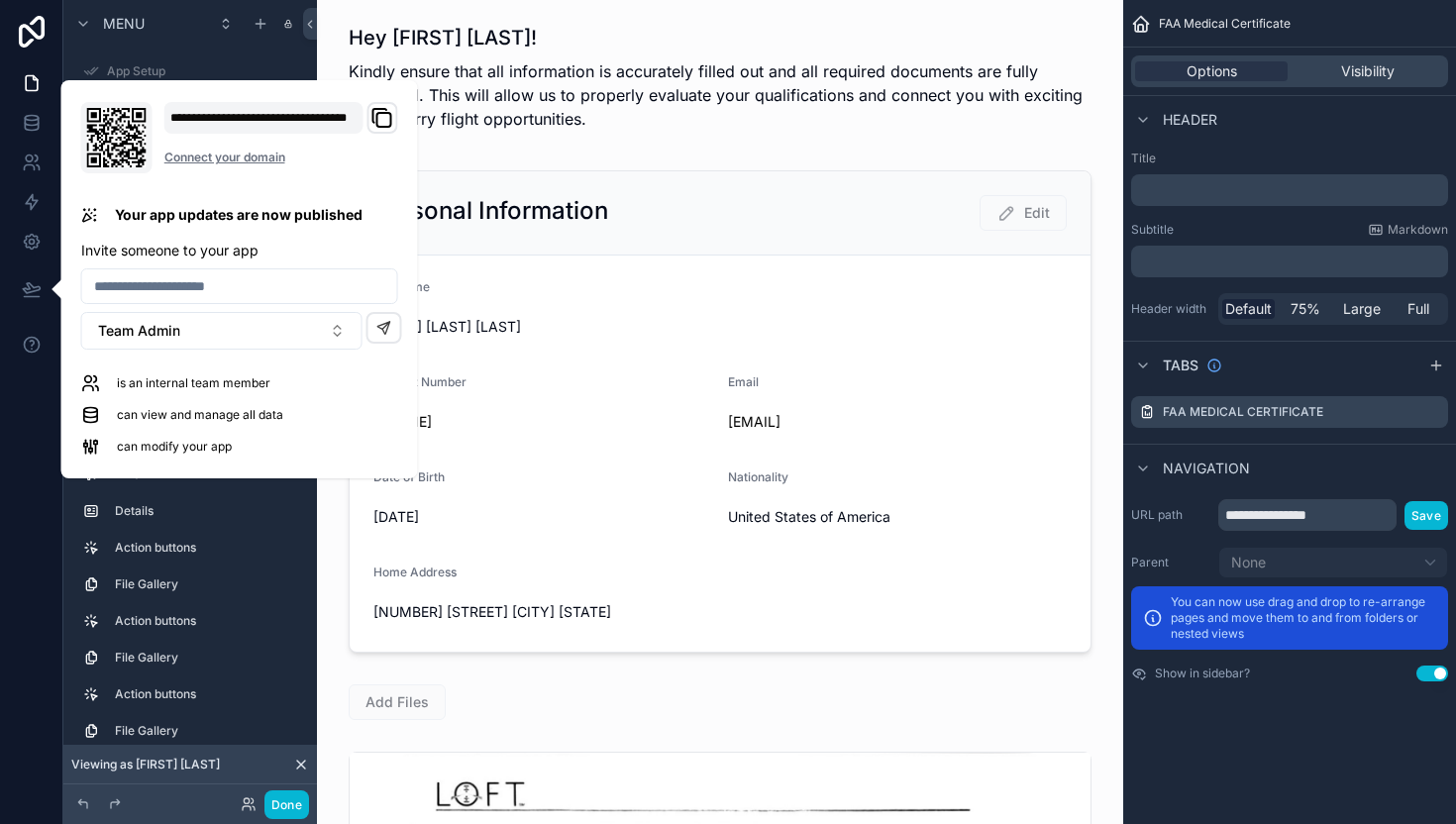 click 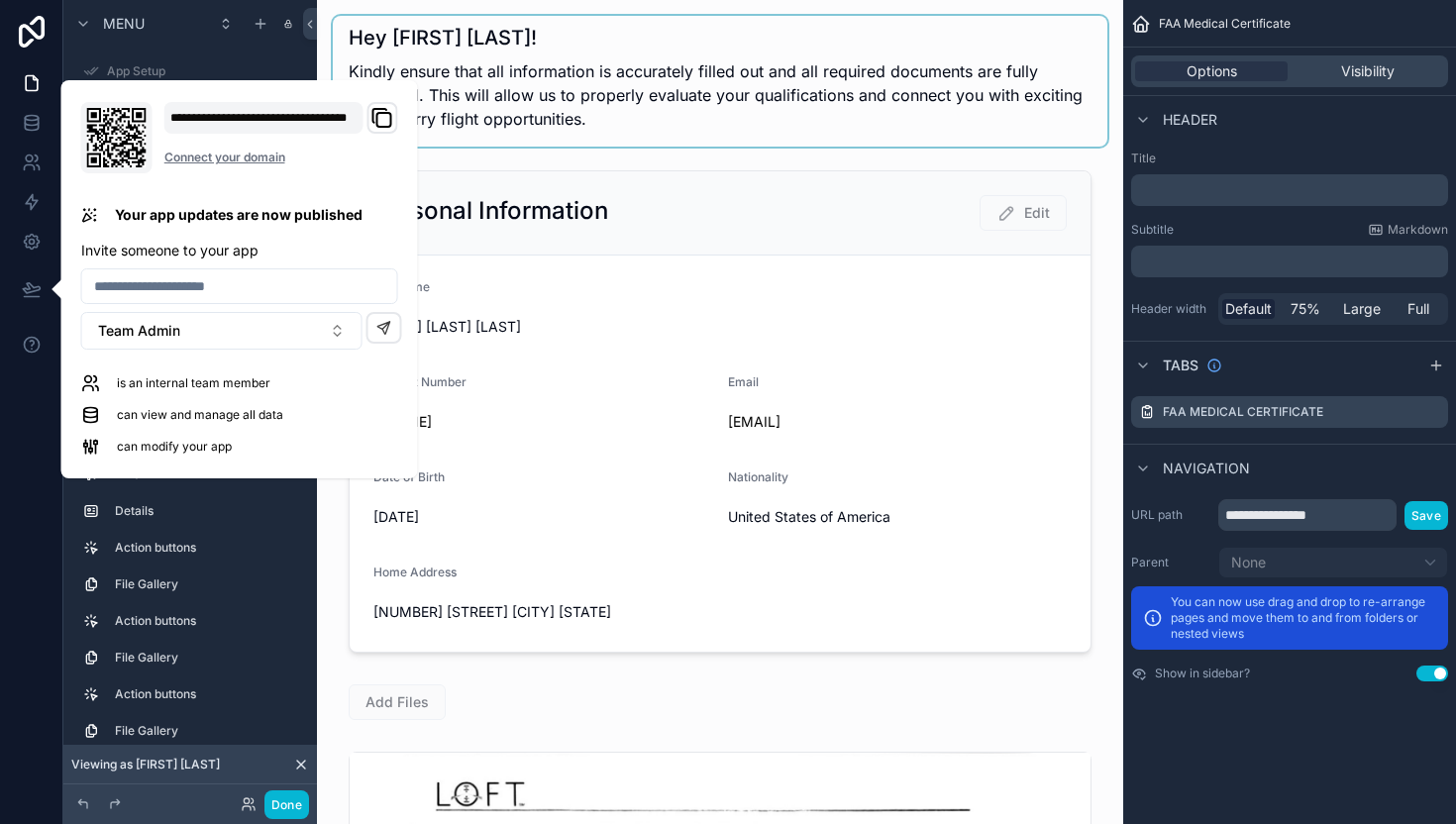 click at bounding box center (720, 81) 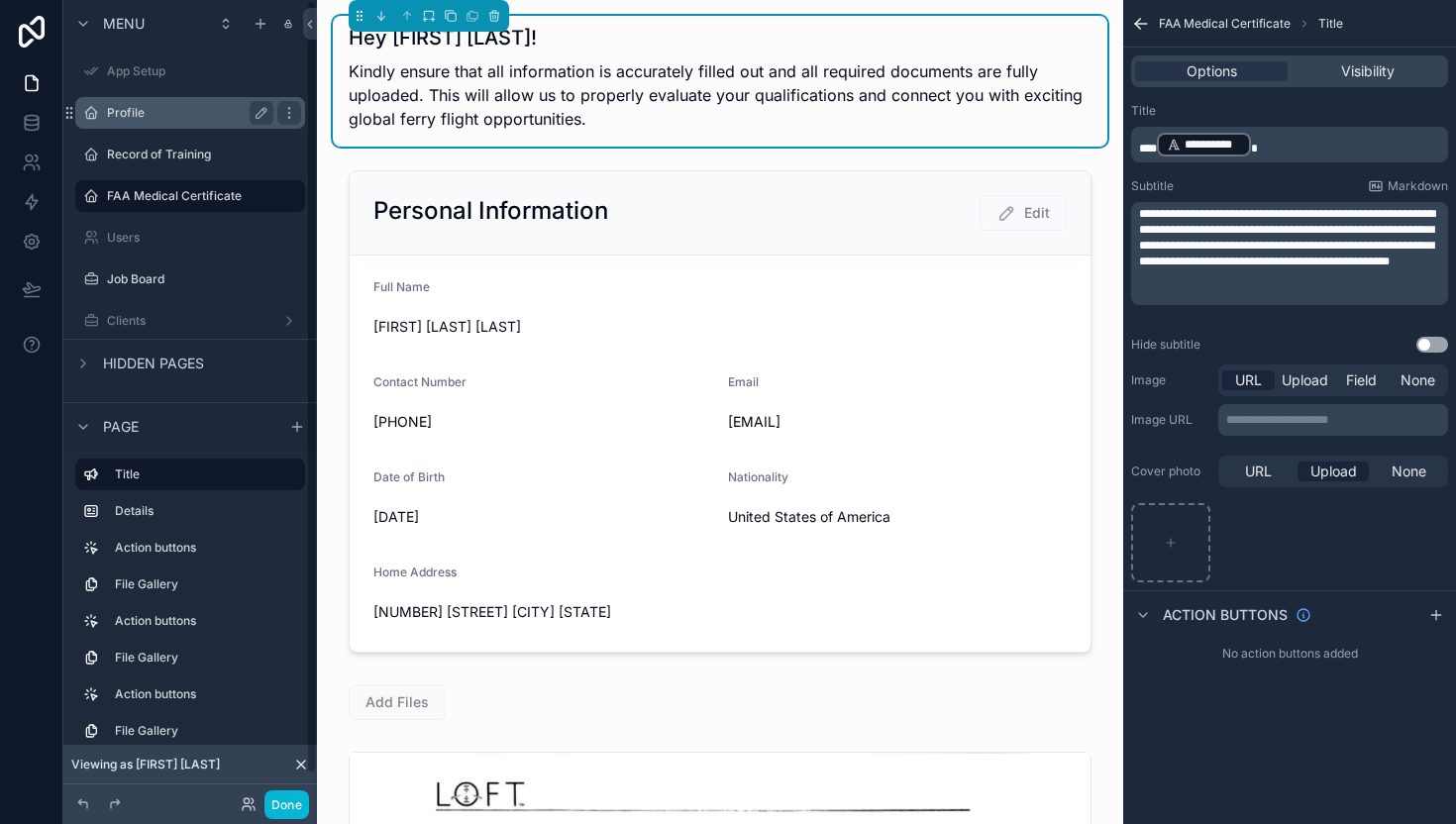 click on "Profile" at bounding box center (186, 113) 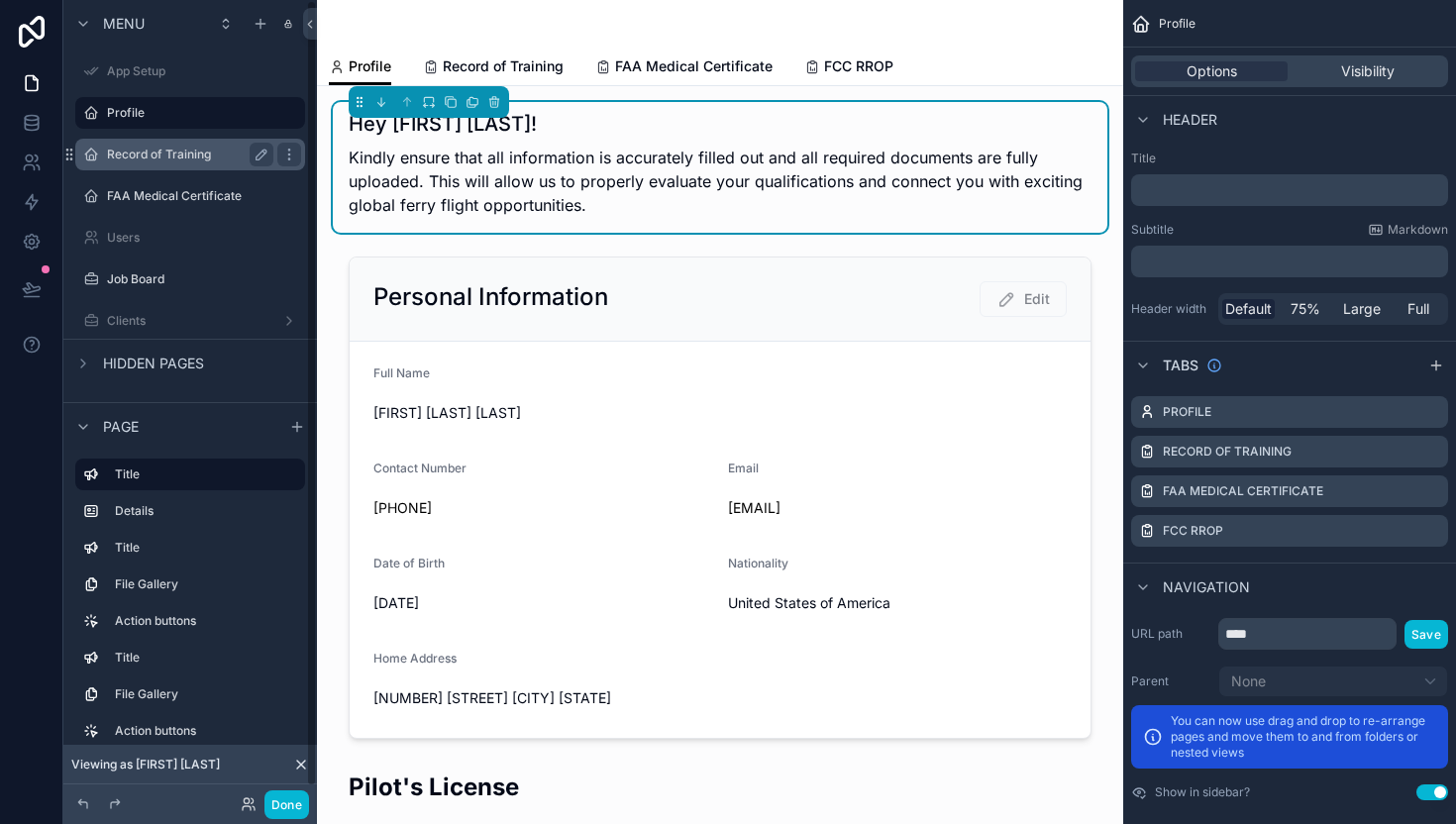 click on "Record of Training" at bounding box center (190, 154) 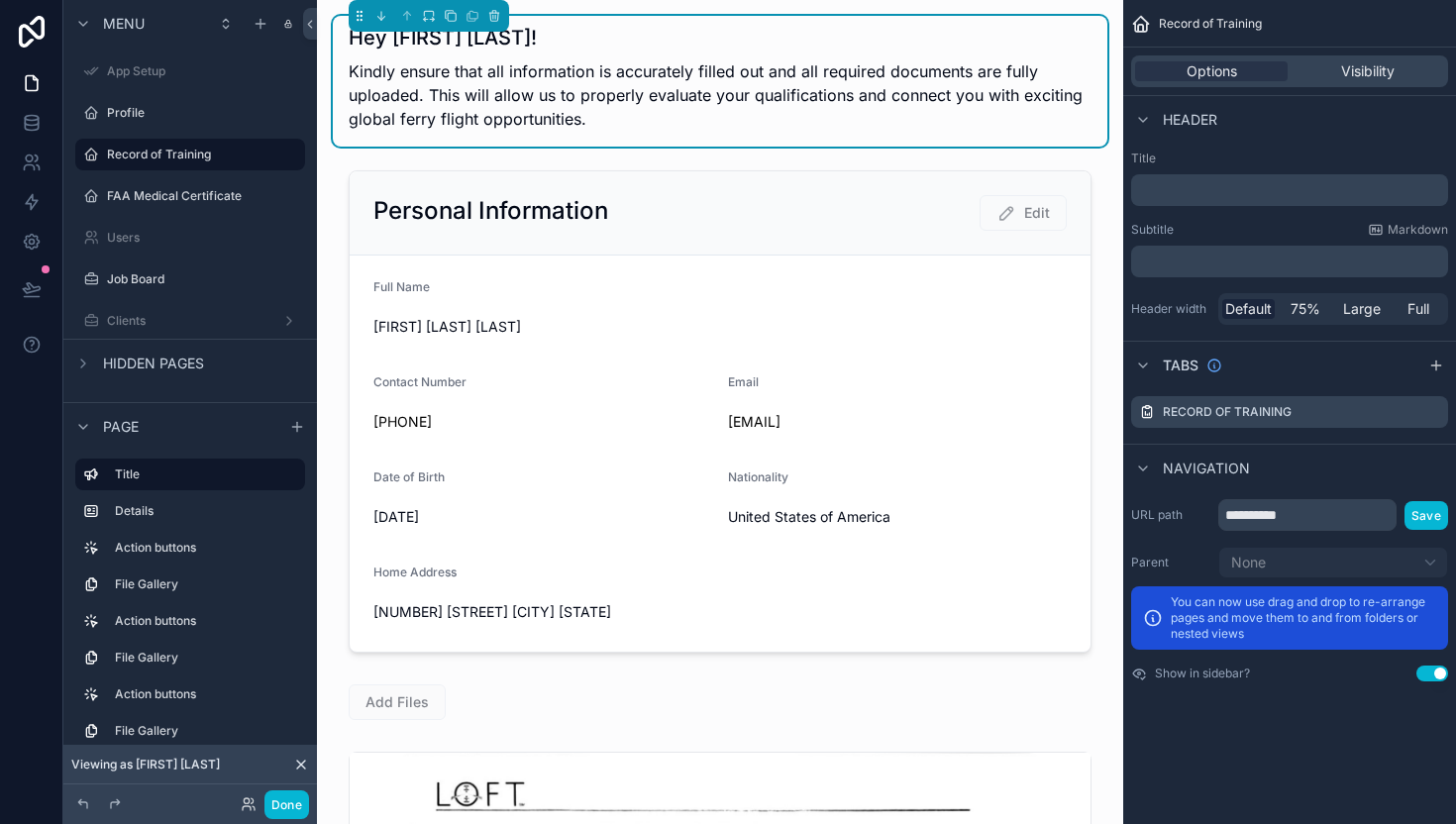 click on "Hey Edward Harold!" at bounding box center (720, 38) 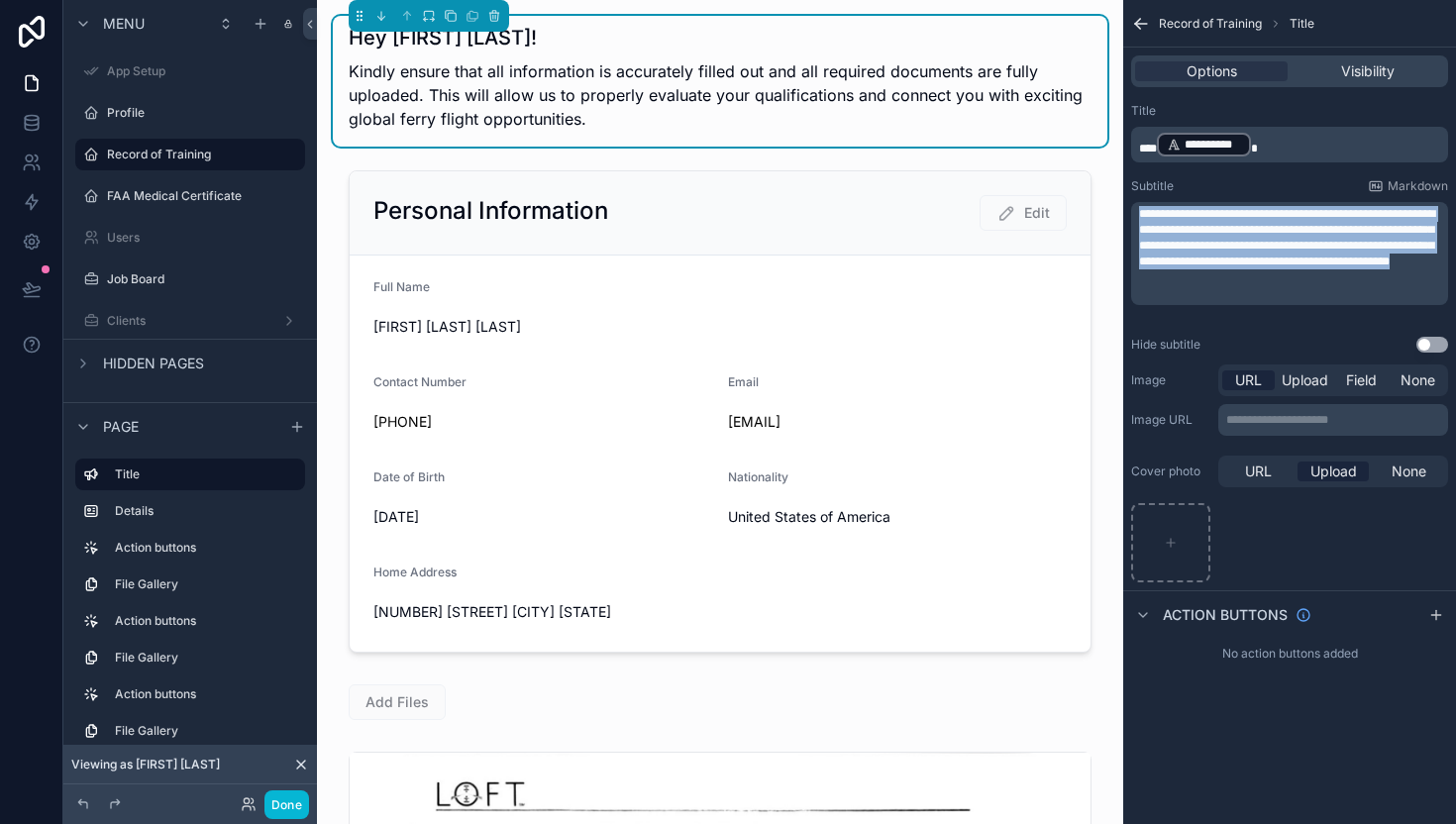 drag, startPoint x: 1317, startPoint y: 284, endPoint x: 1096, endPoint y: 208, distance: 233.7028 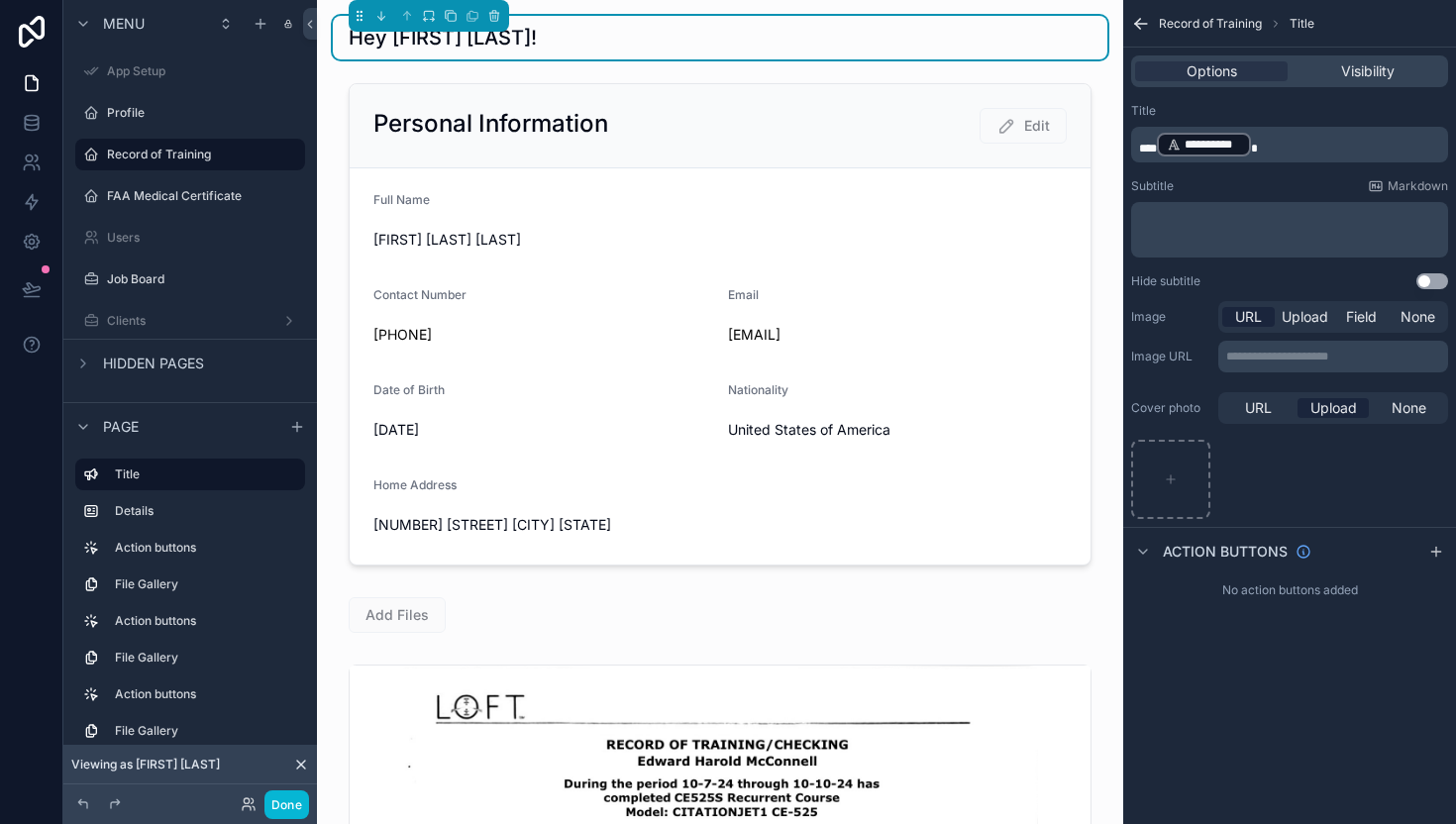 click on "**********" at bounding box center [1292, 145] 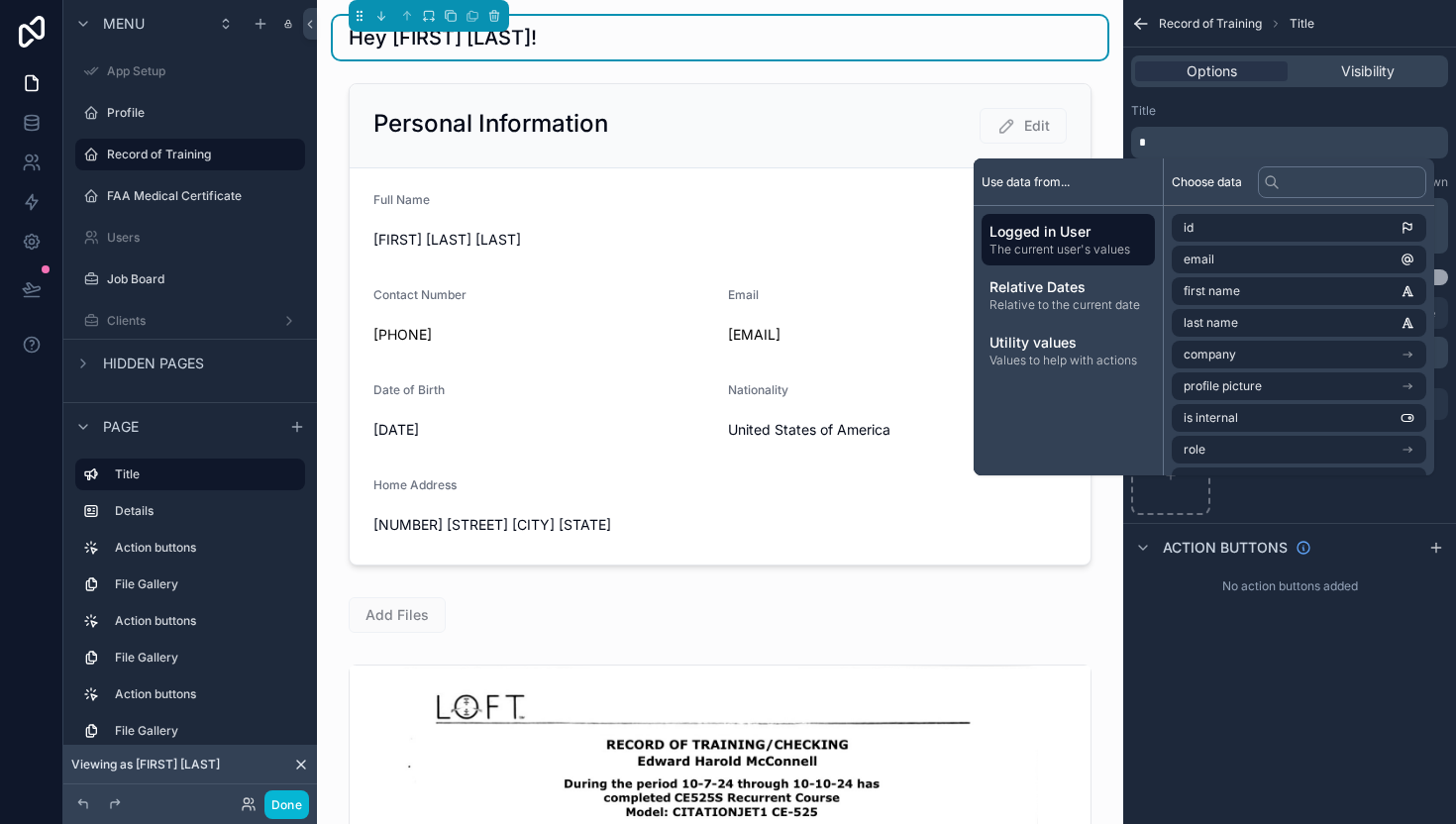 type 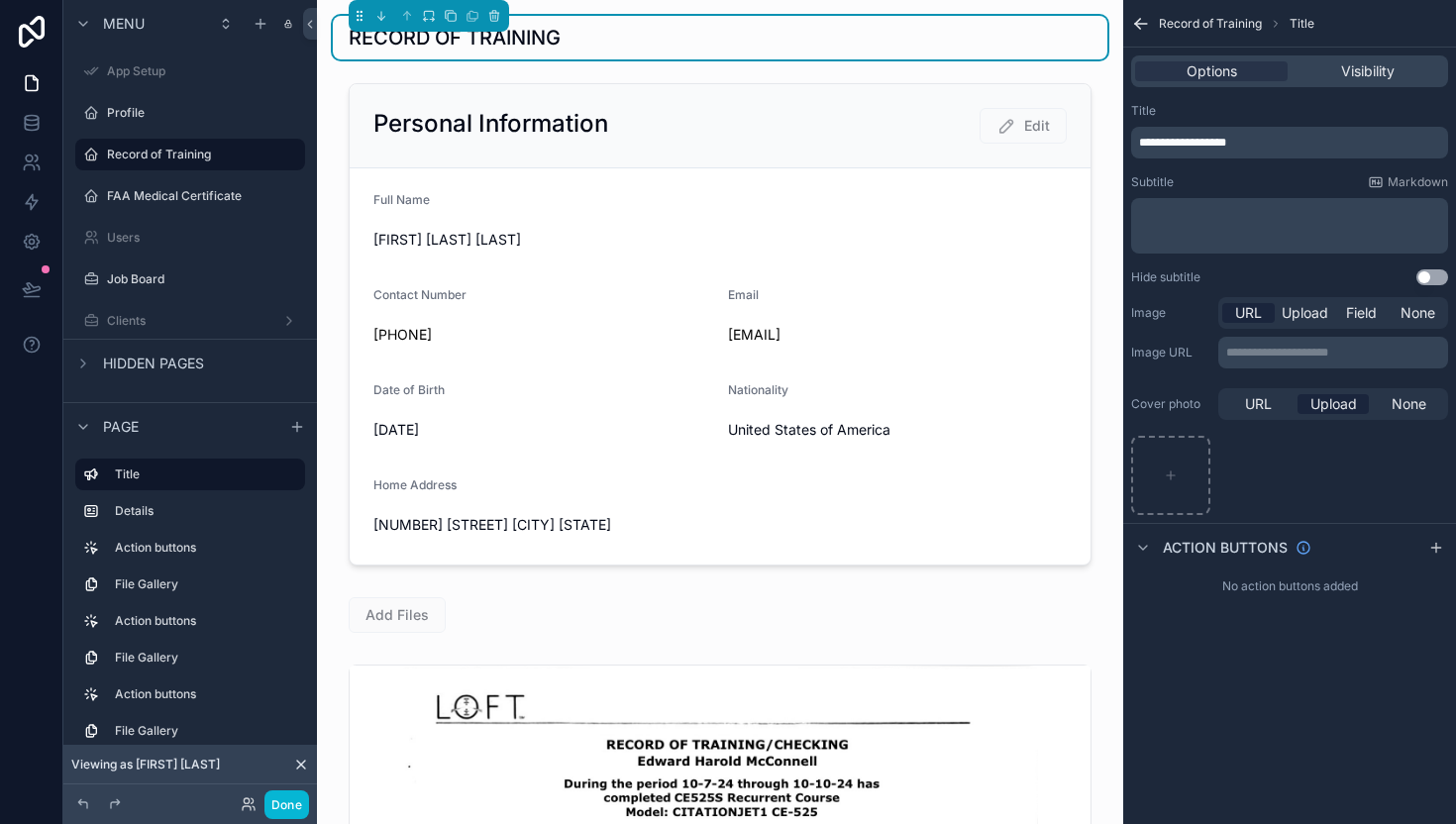 drag, startPoint x: 1385, startPoint y: 699, endPoint x: 1351, endPoint y: 689, distance: 35.44009 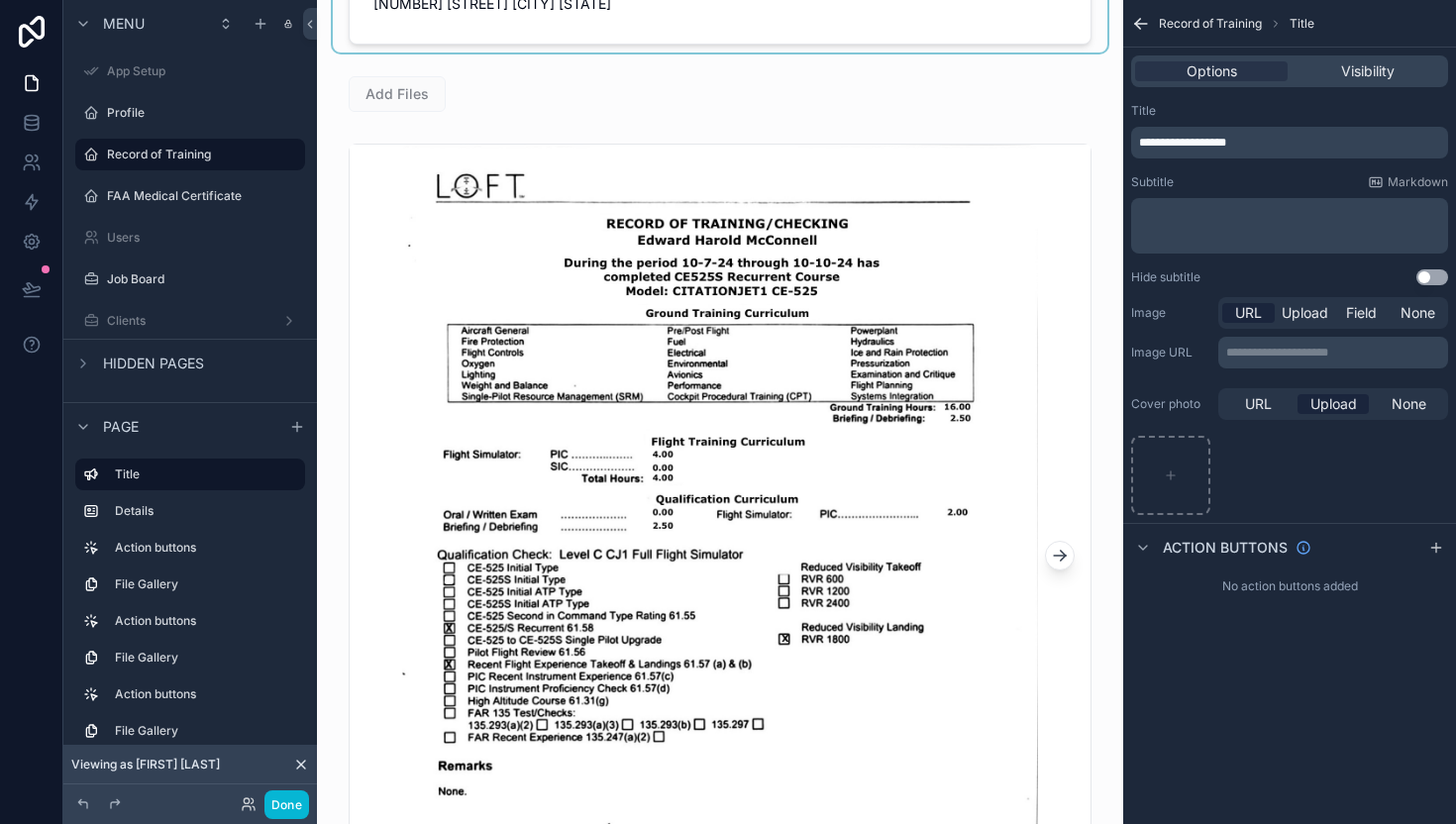 scroll, scrollTop: 0, scrollLeft: 0, axis: both 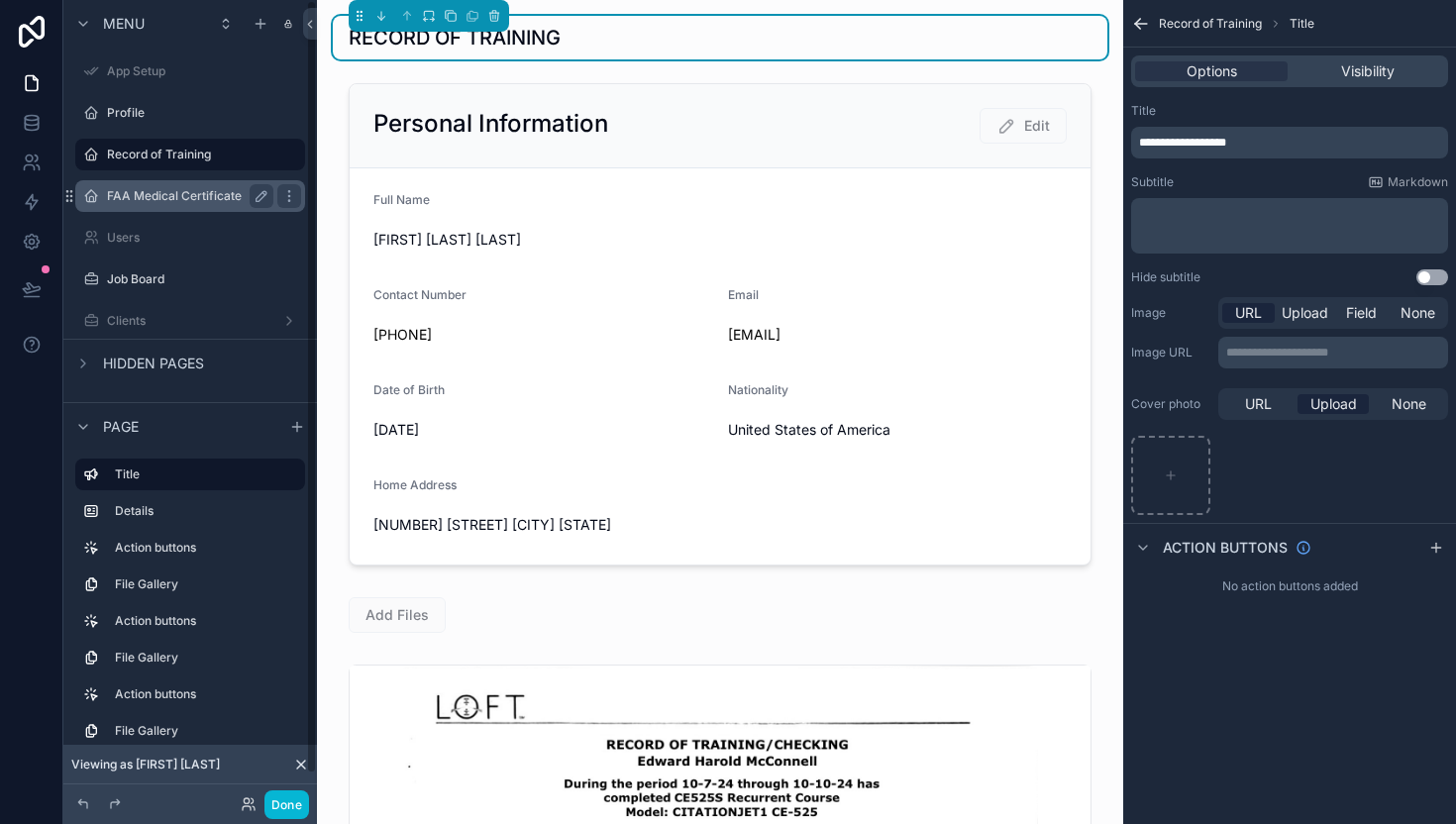 click on "FAA Medical Certificate" at bounding box center (186, 196) 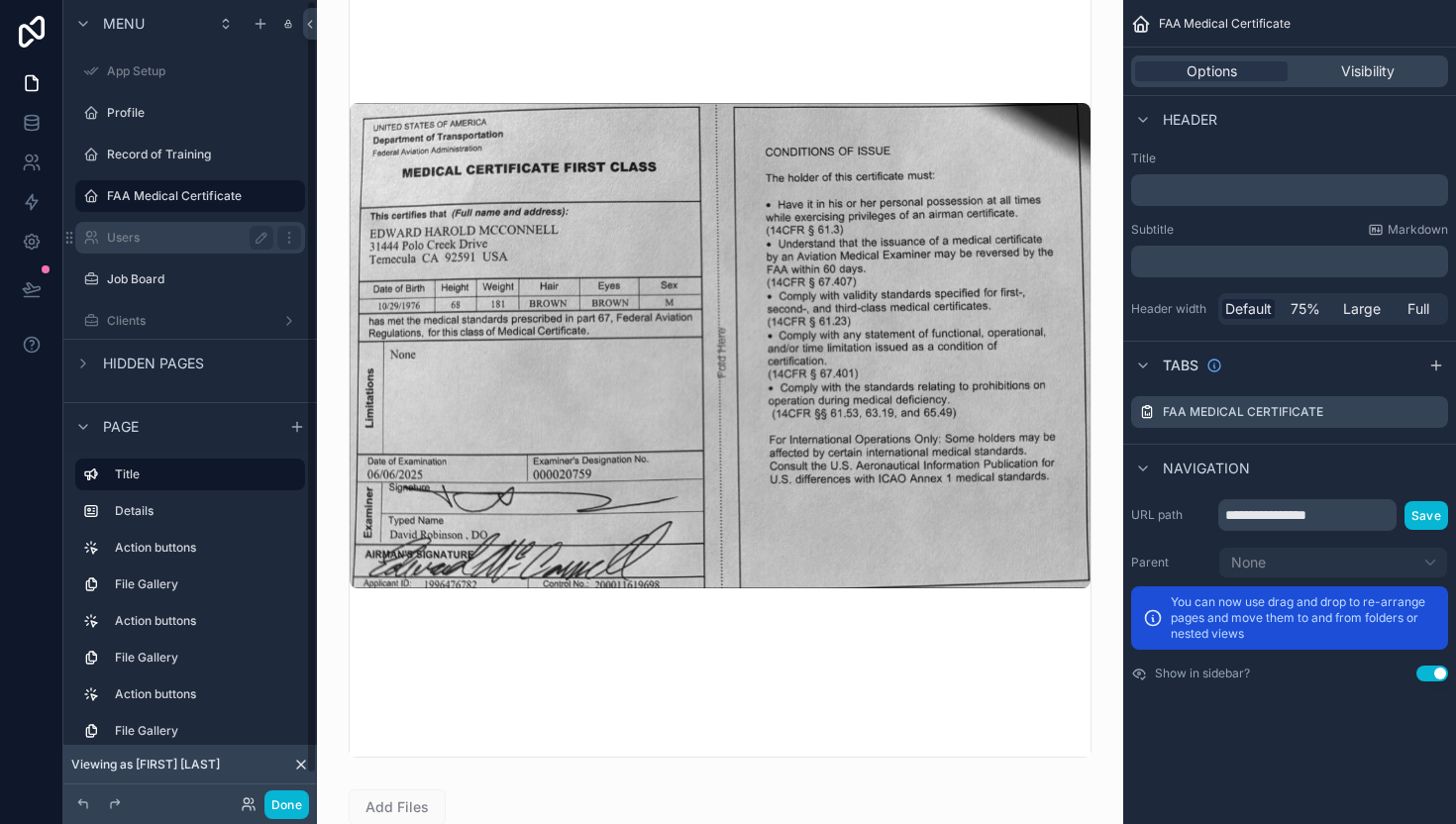 scroll, scrollTop: 1755, scrollLeft: 0, axis: vertical 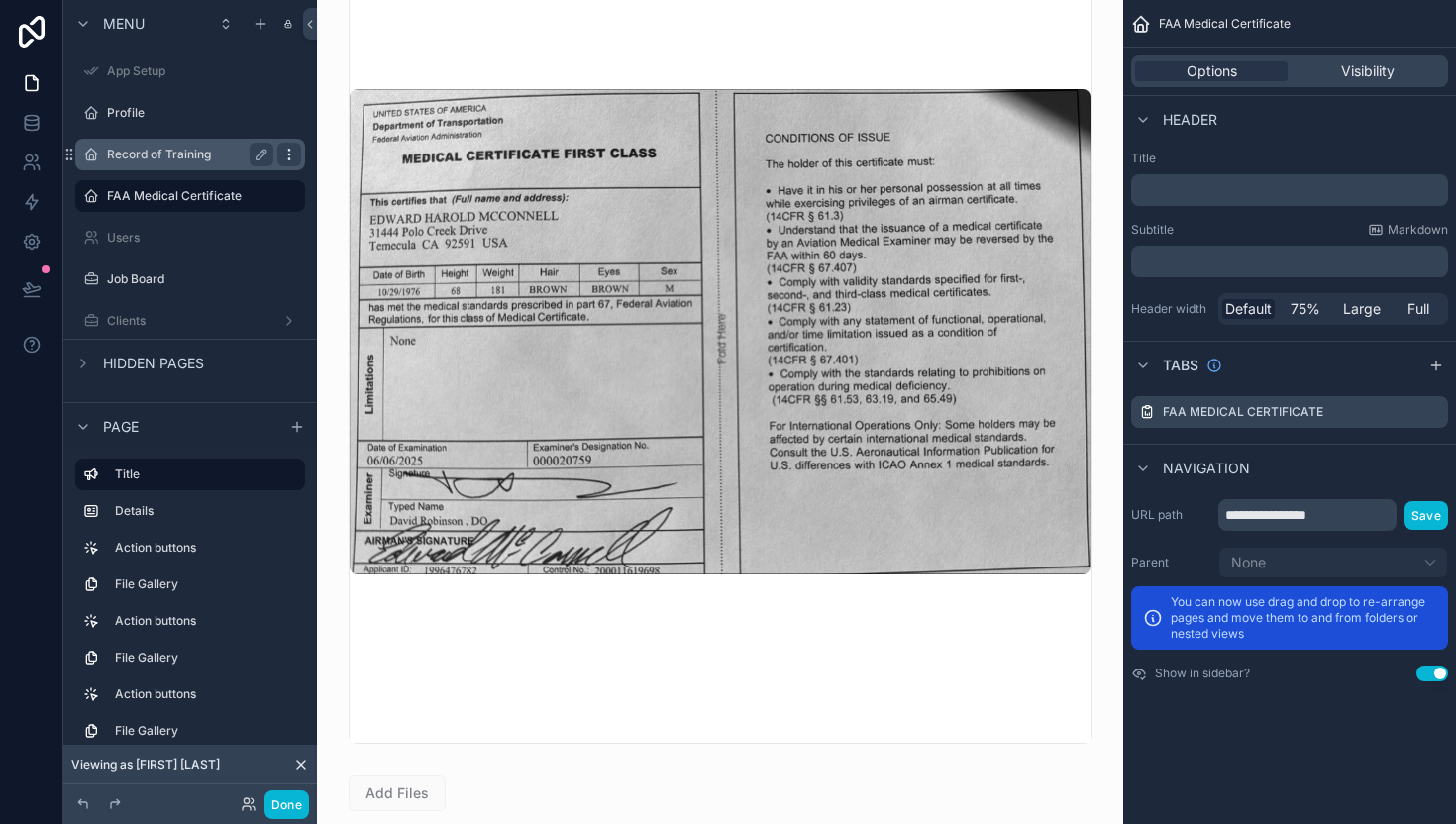 click 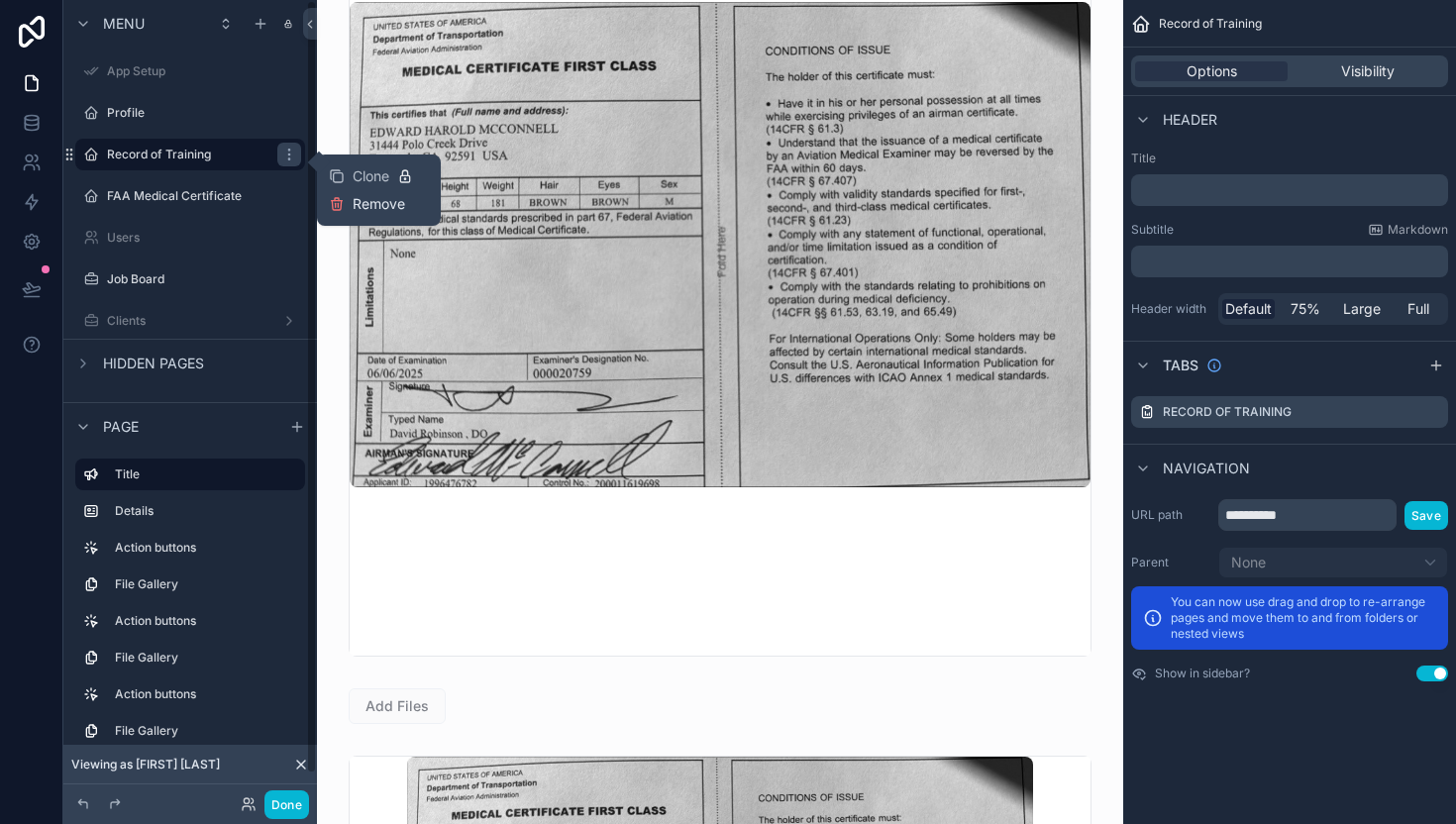 click on "Remove" at bounding box center (366, 204) 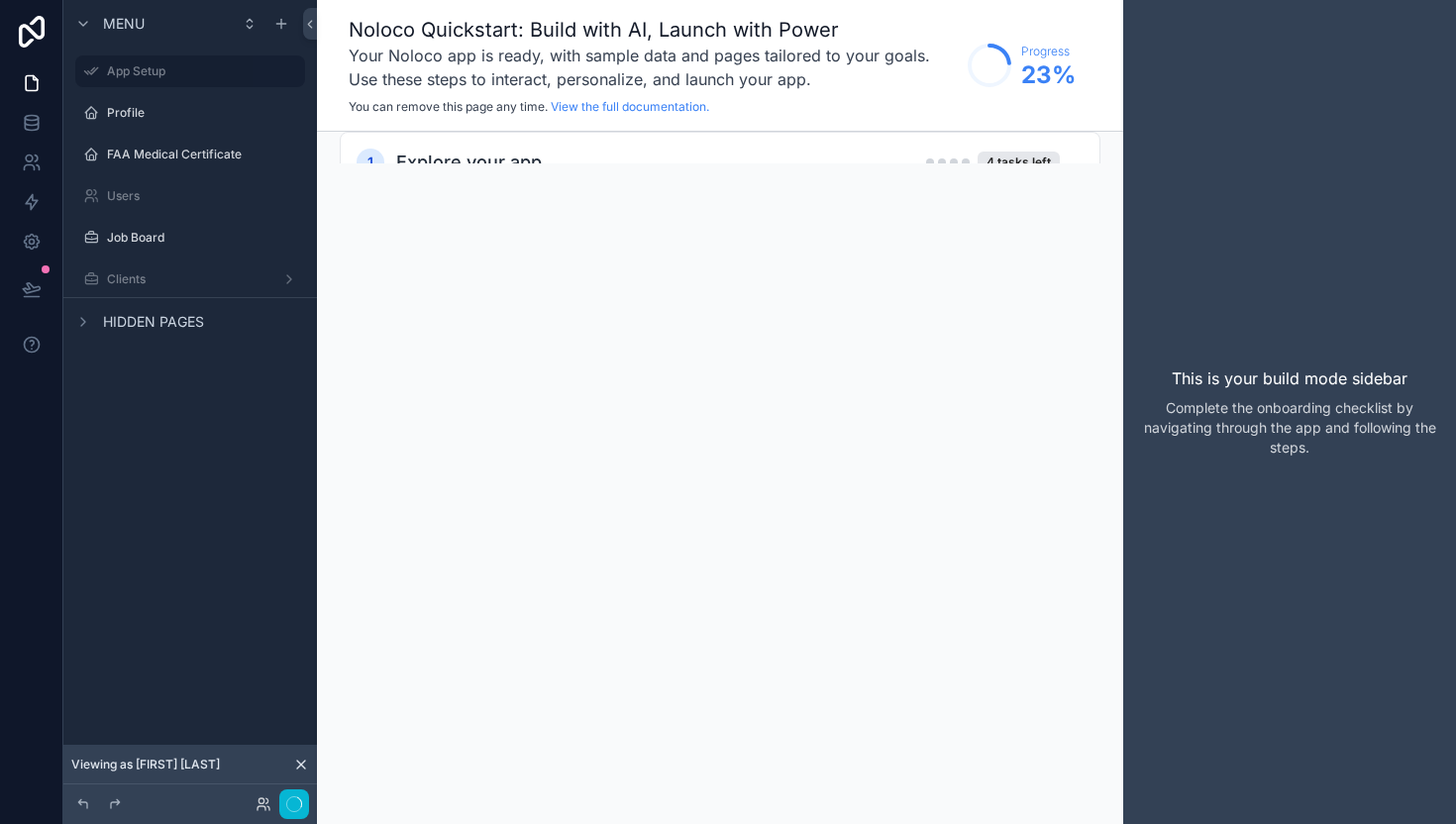 scroll, scrollTop: 0, scrollLeft: 0, axis: both 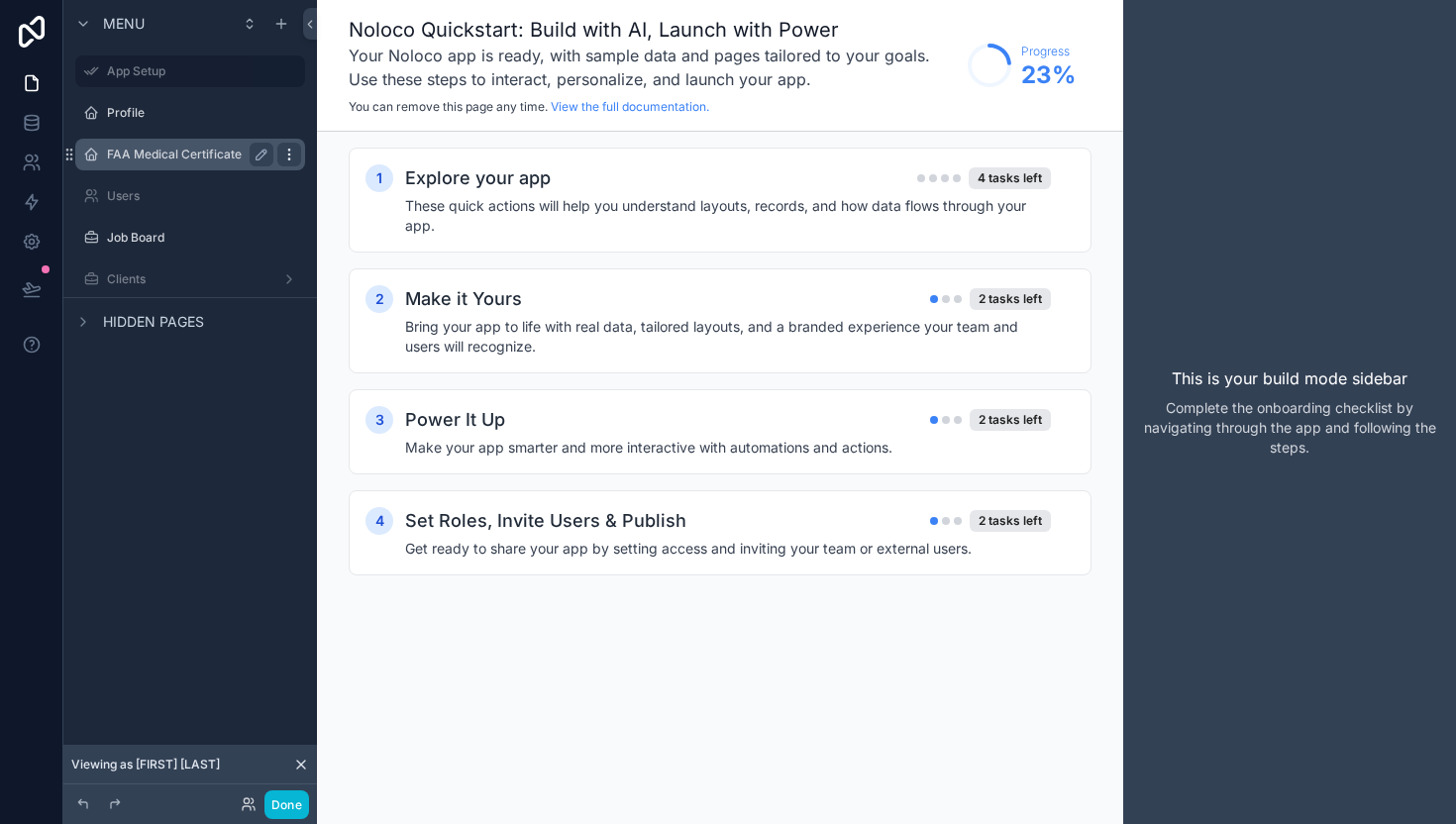 click 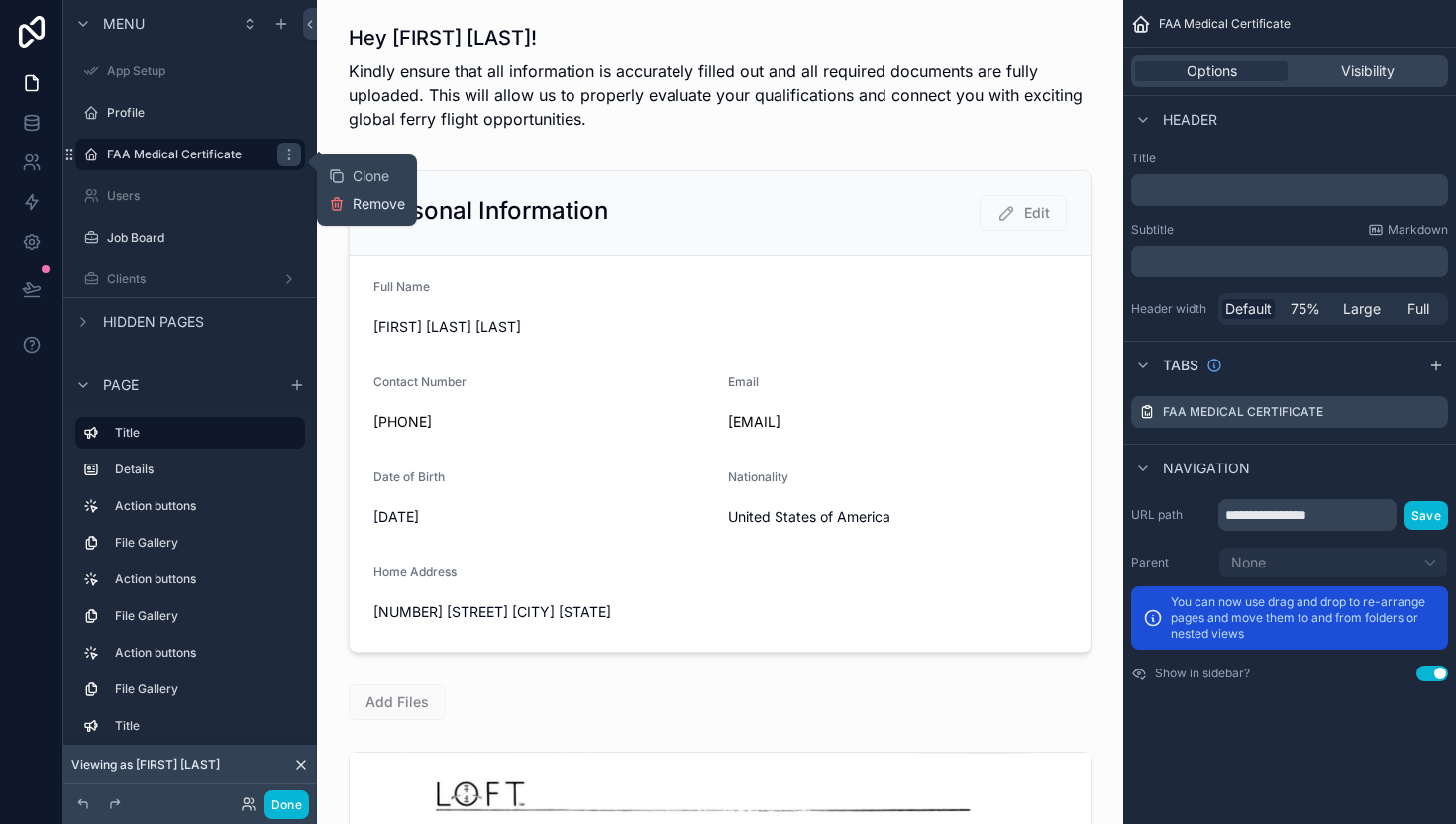 click on "Remove" at bounding box center [378, 204] 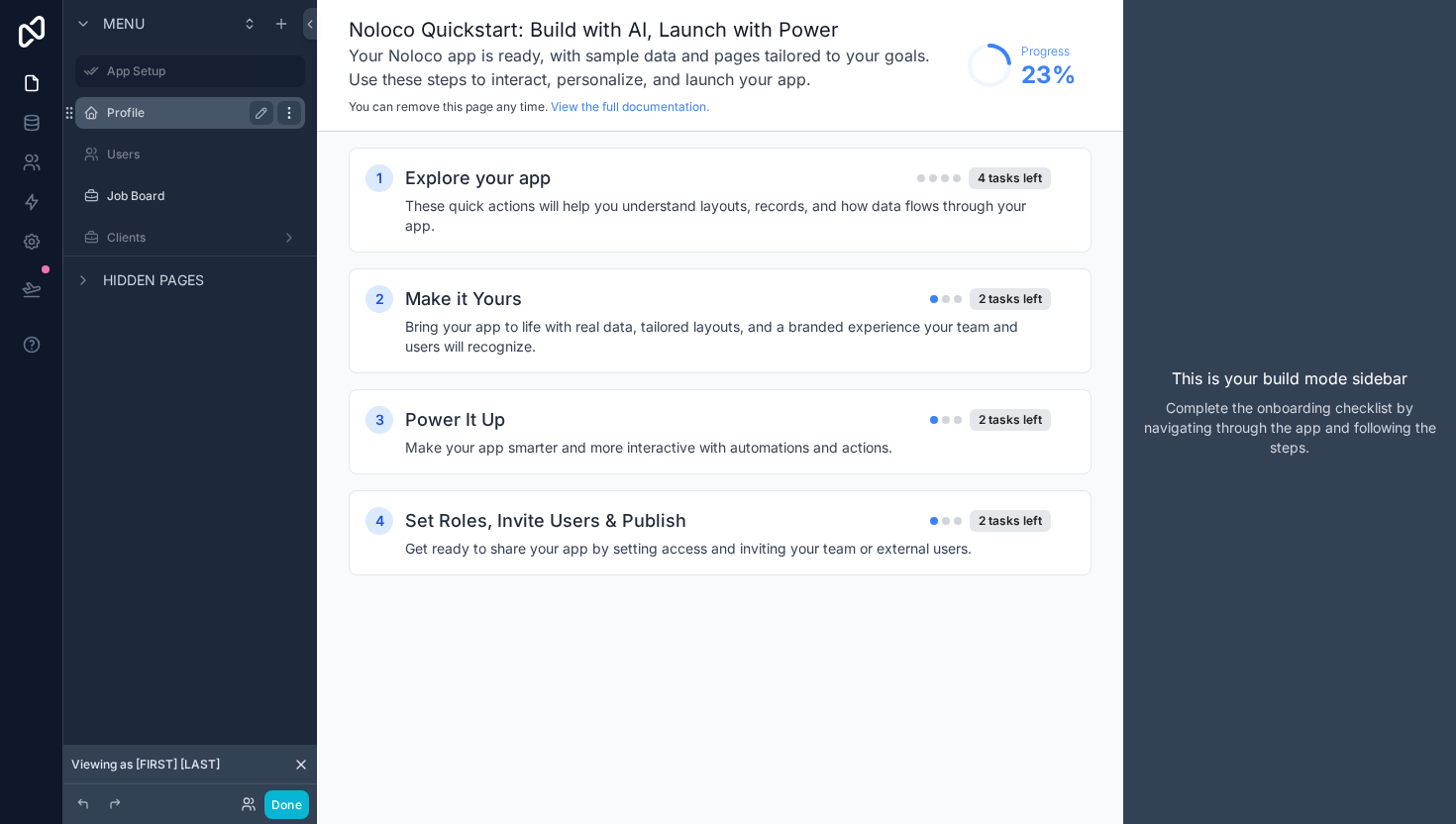 click 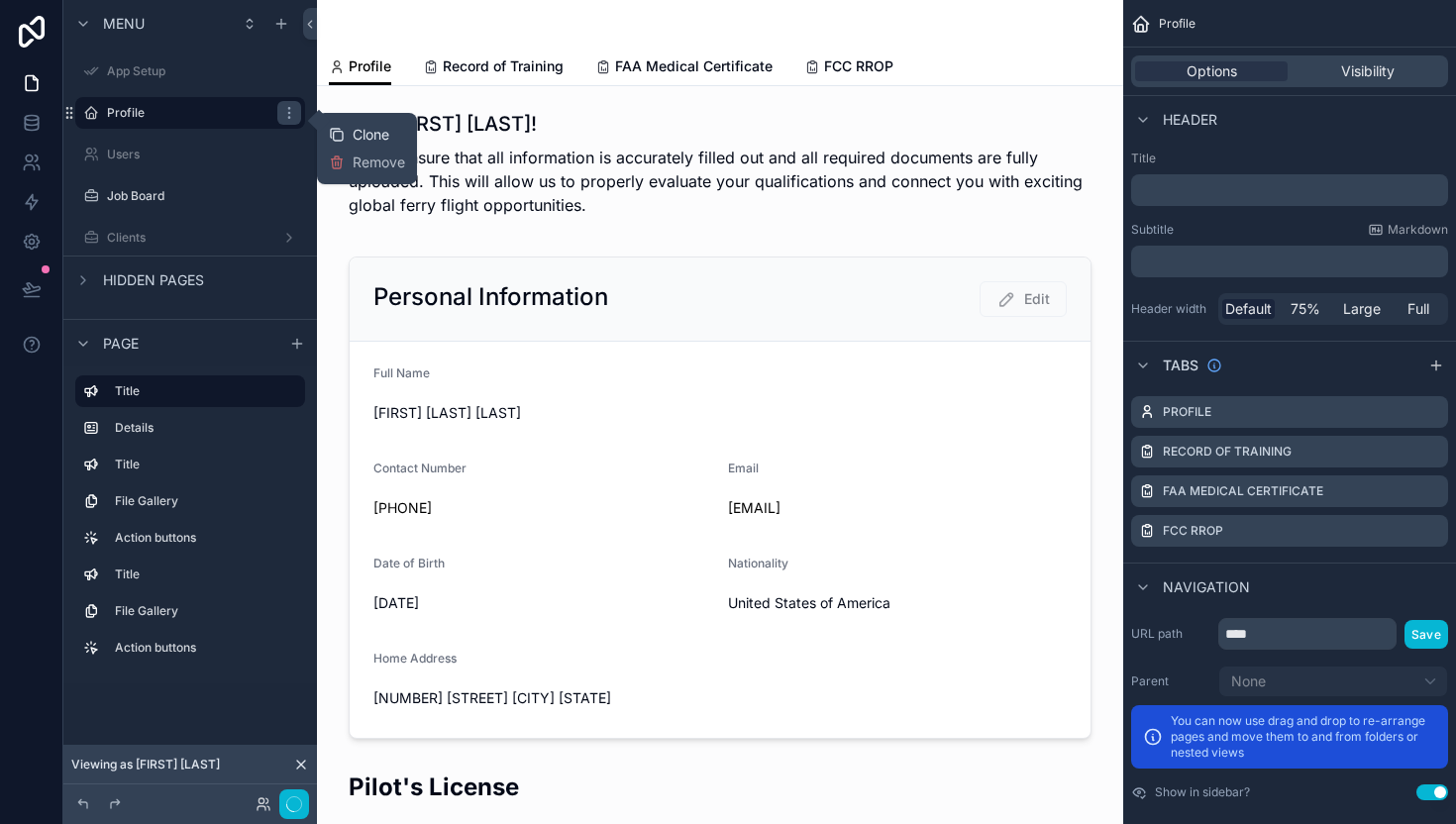 click 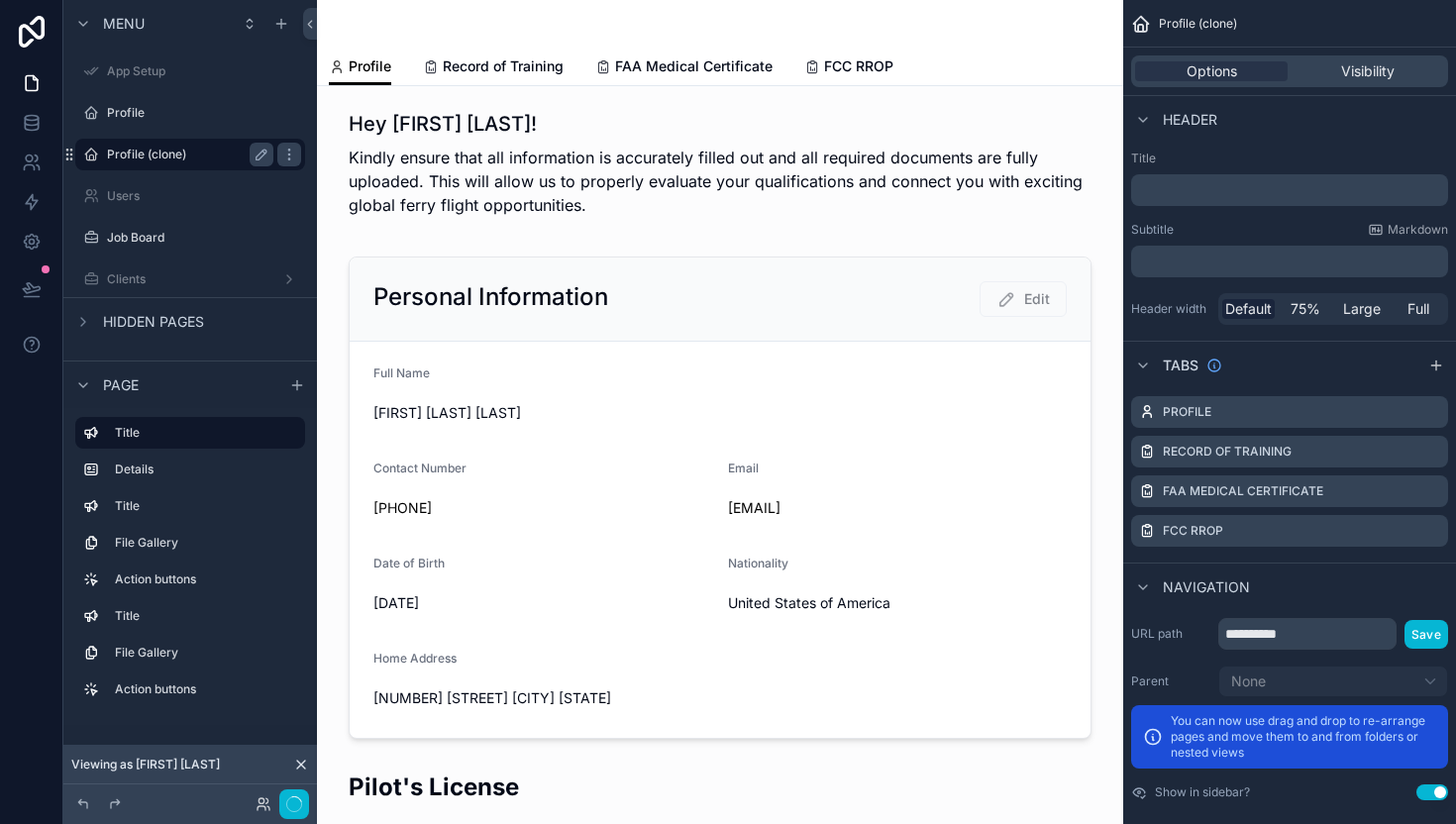 click on "Profile (clone)" at bounding box center (186, 154) 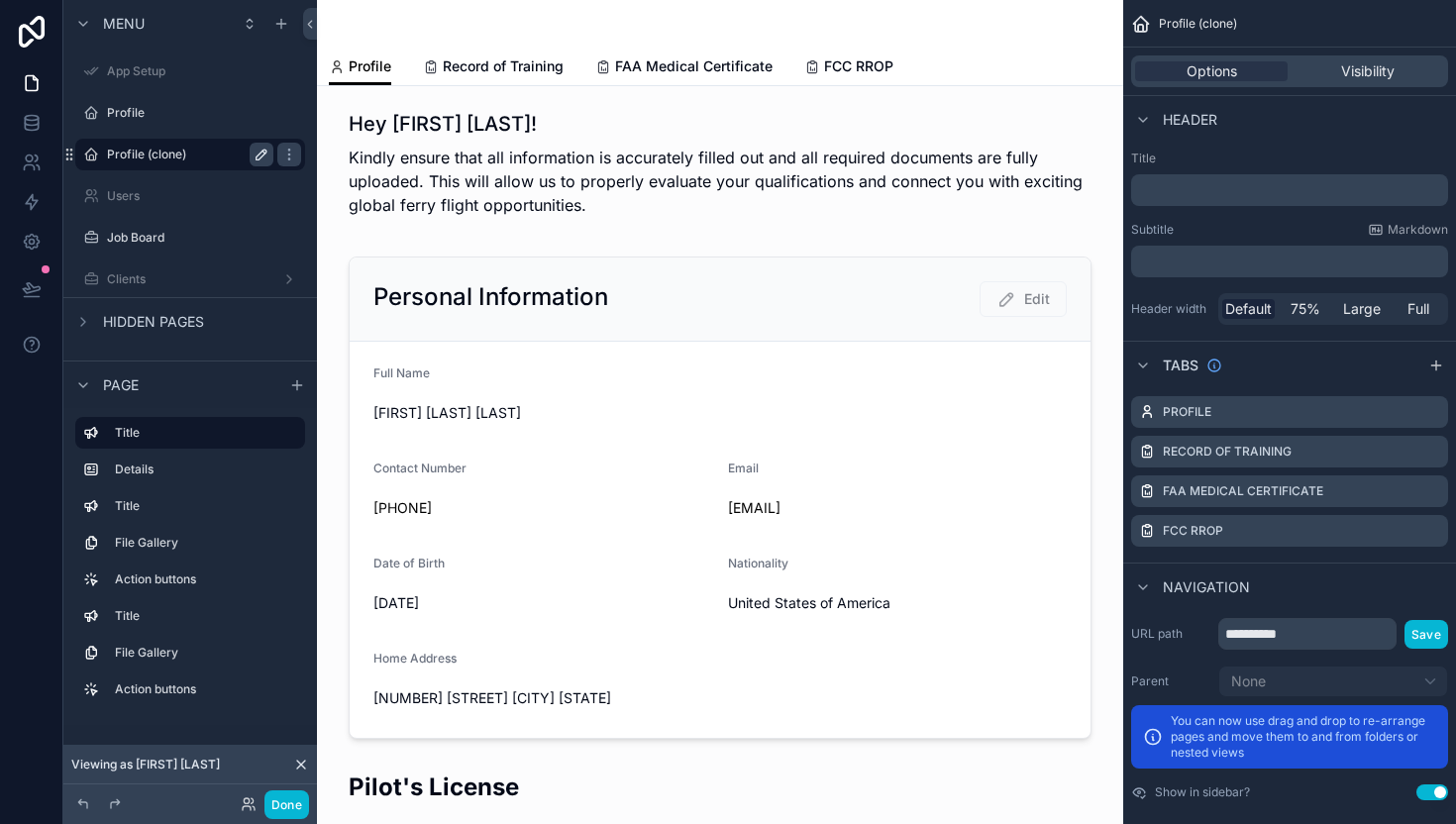 click 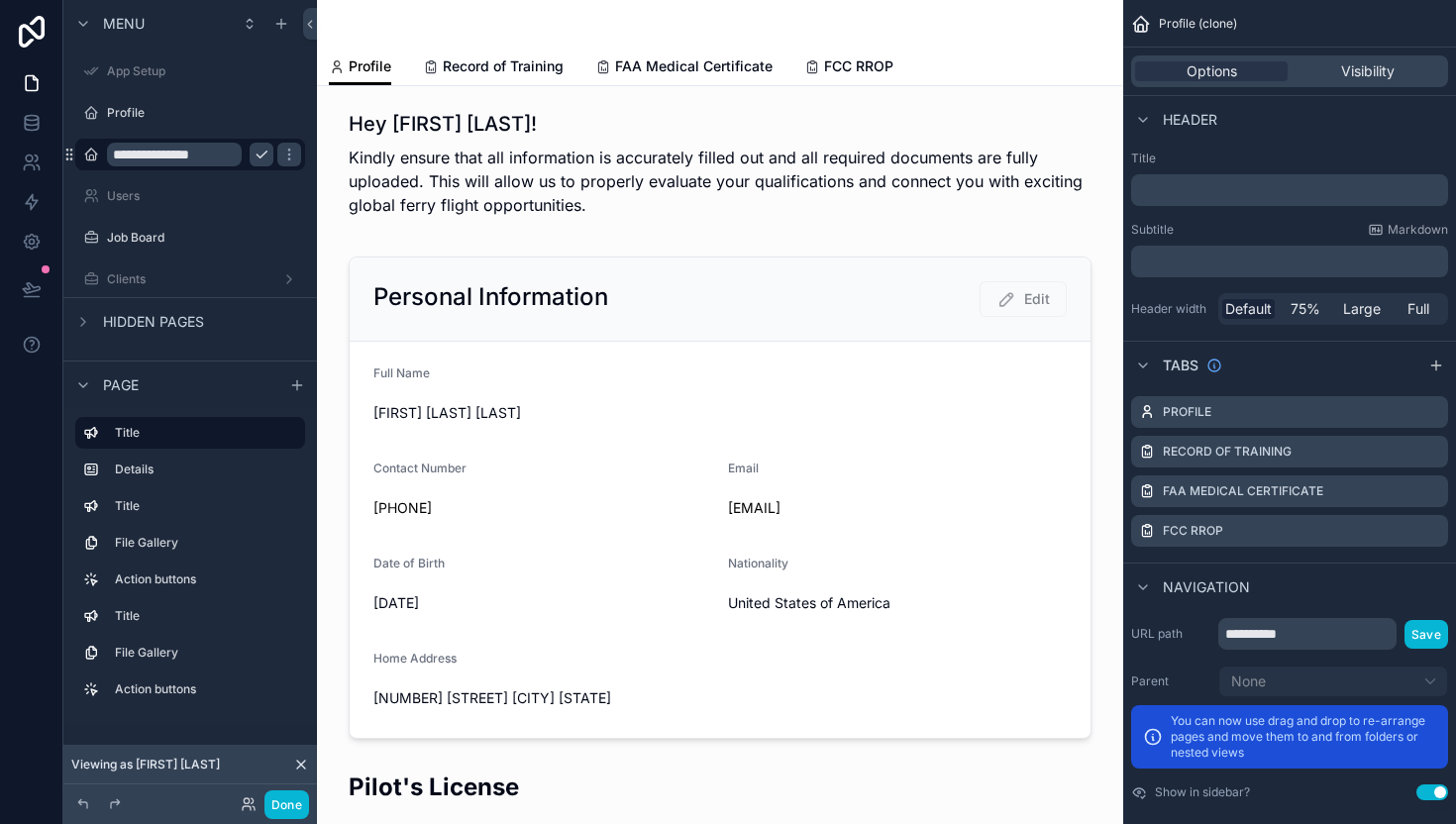 type 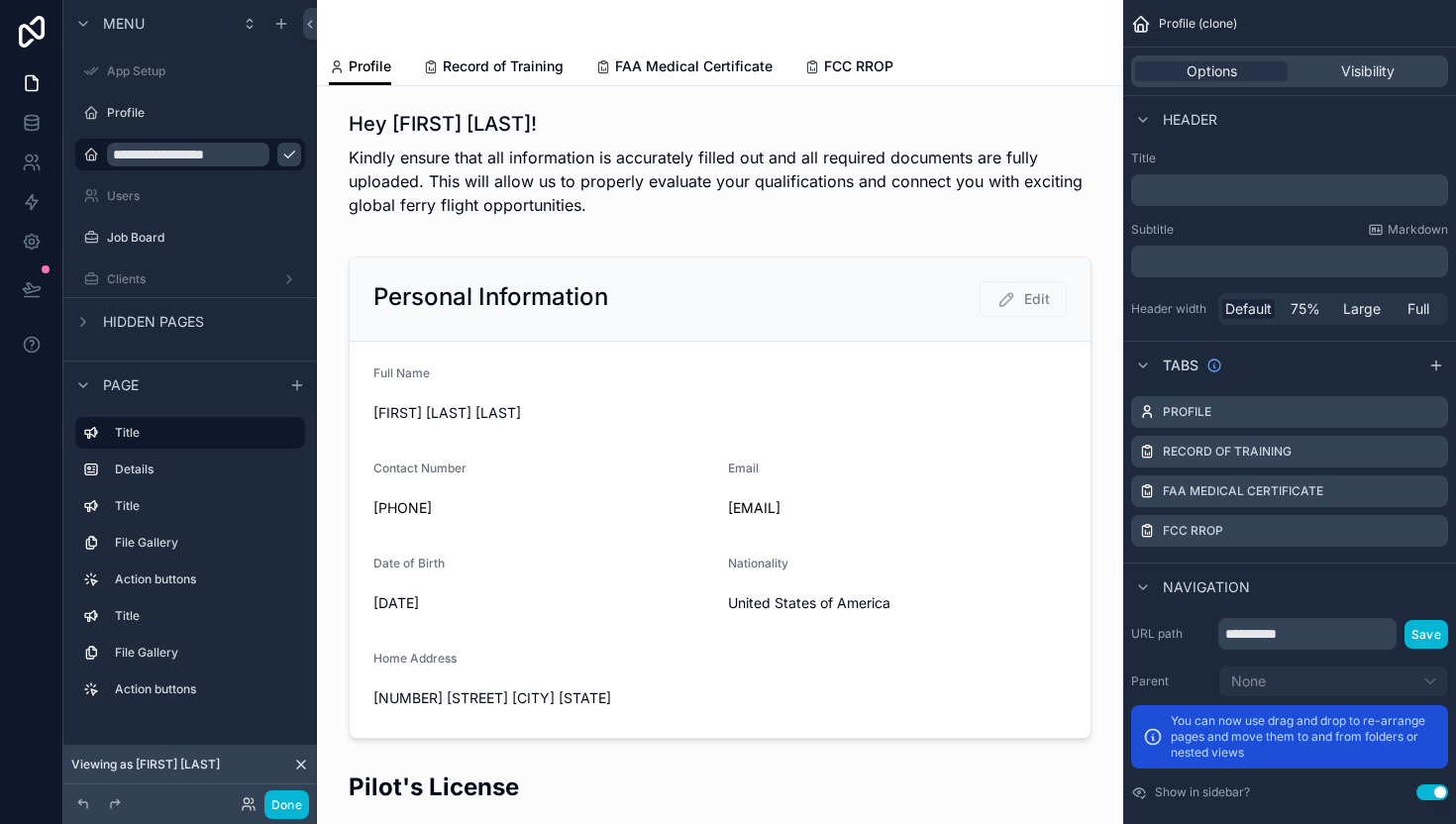 type on "**********" 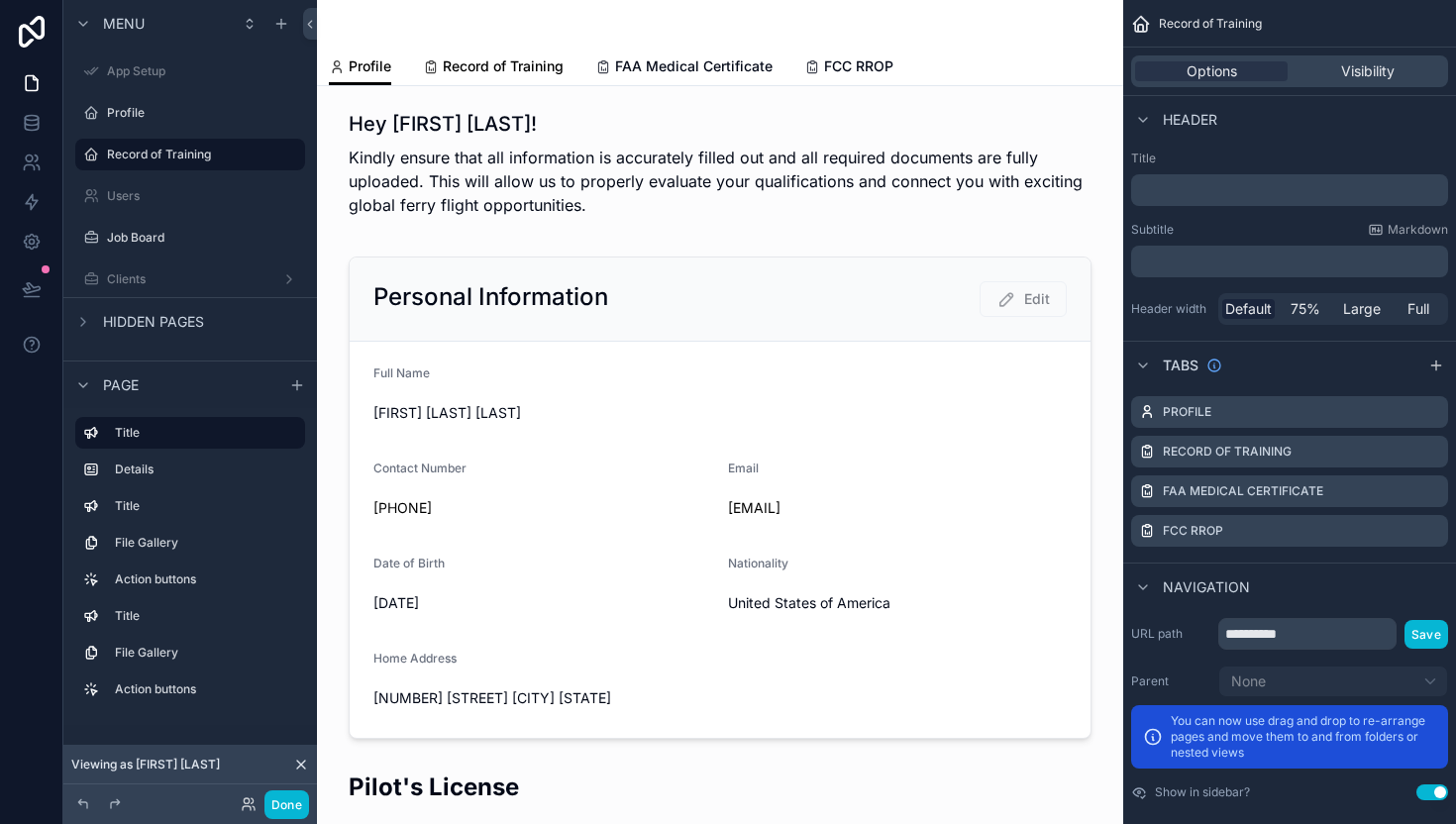 click on "Record of Training" at bounding box center [503, 66] 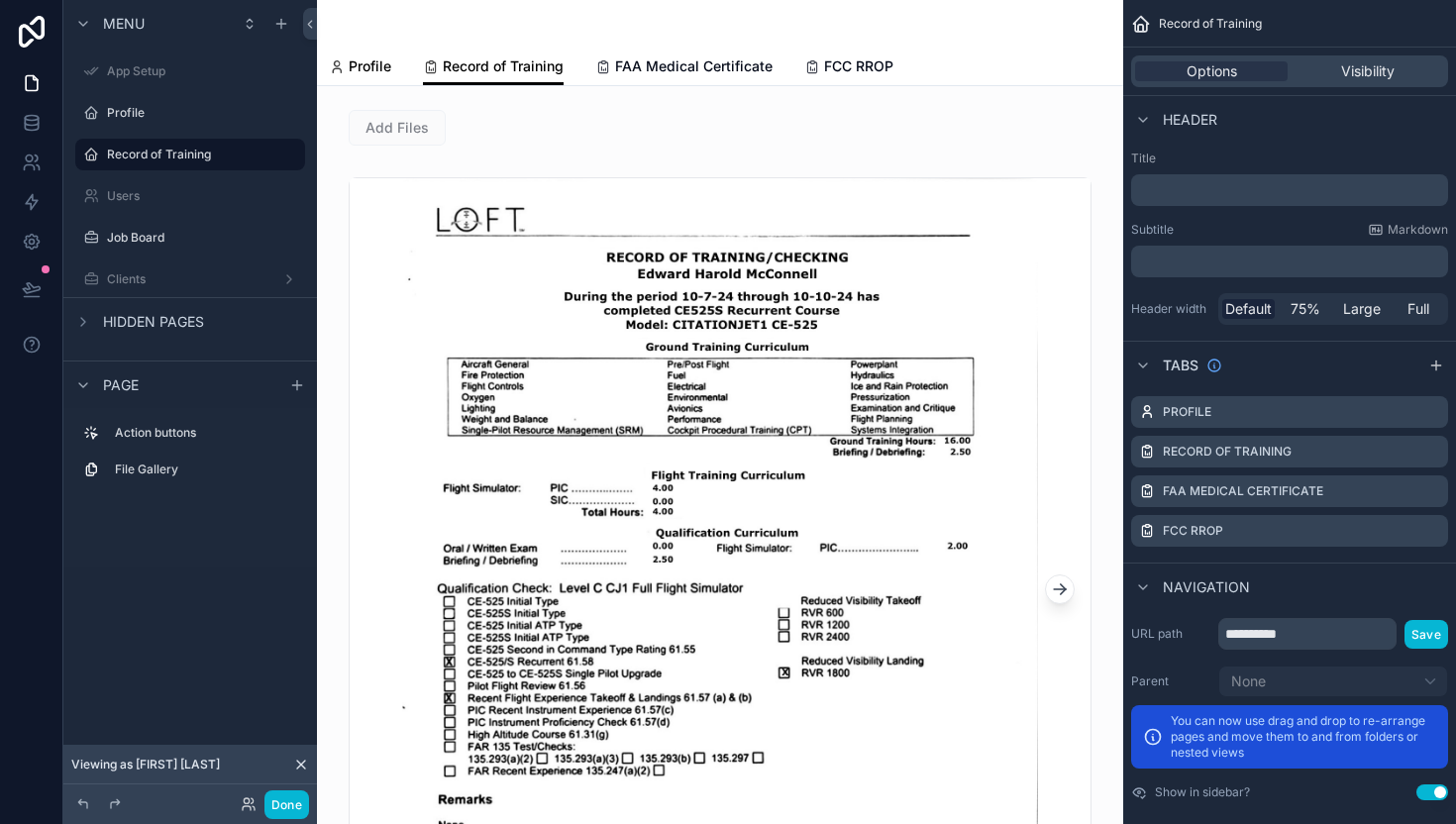 click on "Profile" at bounding box center (369, 66) 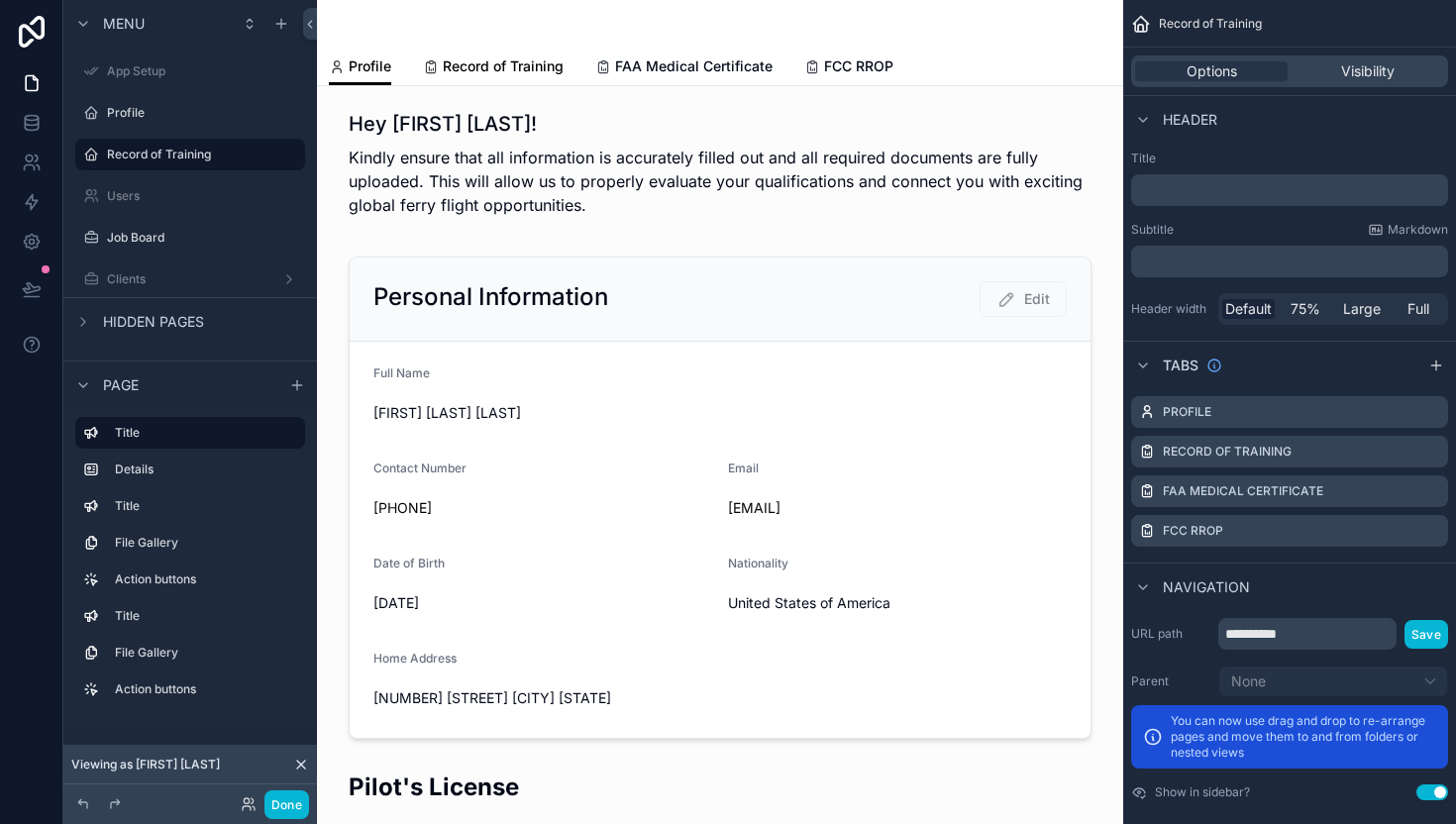 click on "Record of Training" at bounding box center [503, 66] 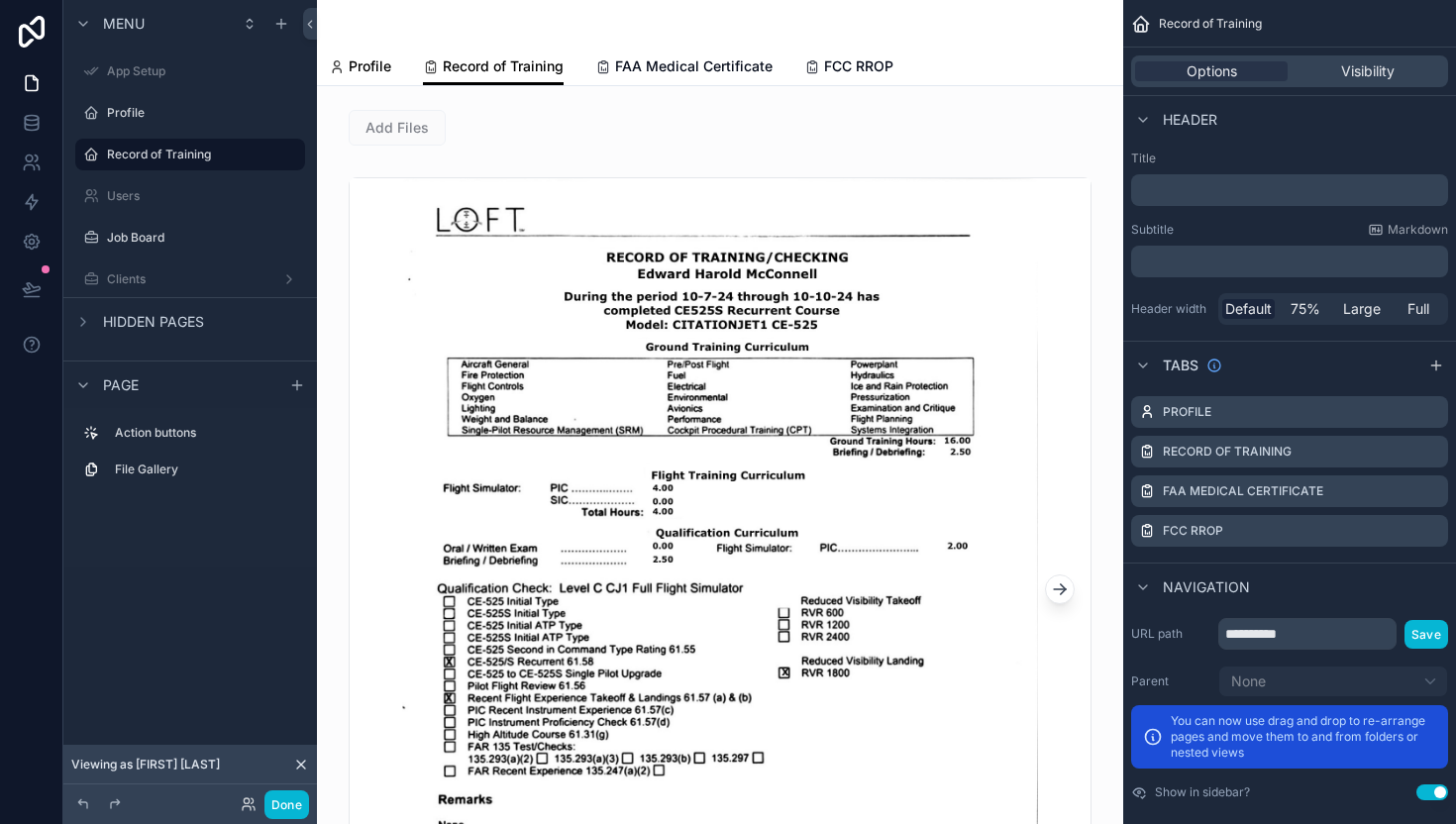 click on "Profile" at bounding box center [369, 66] 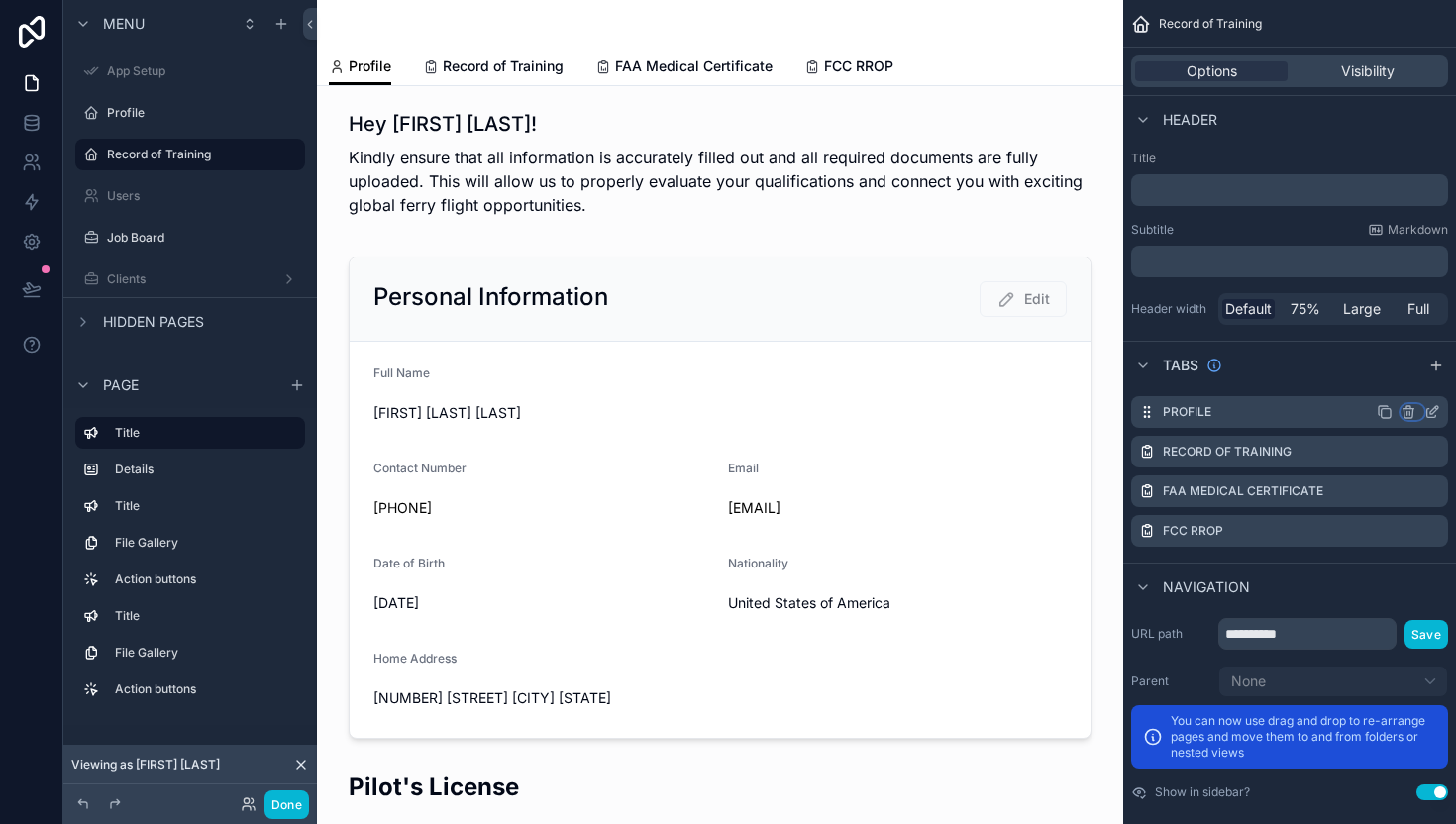 click 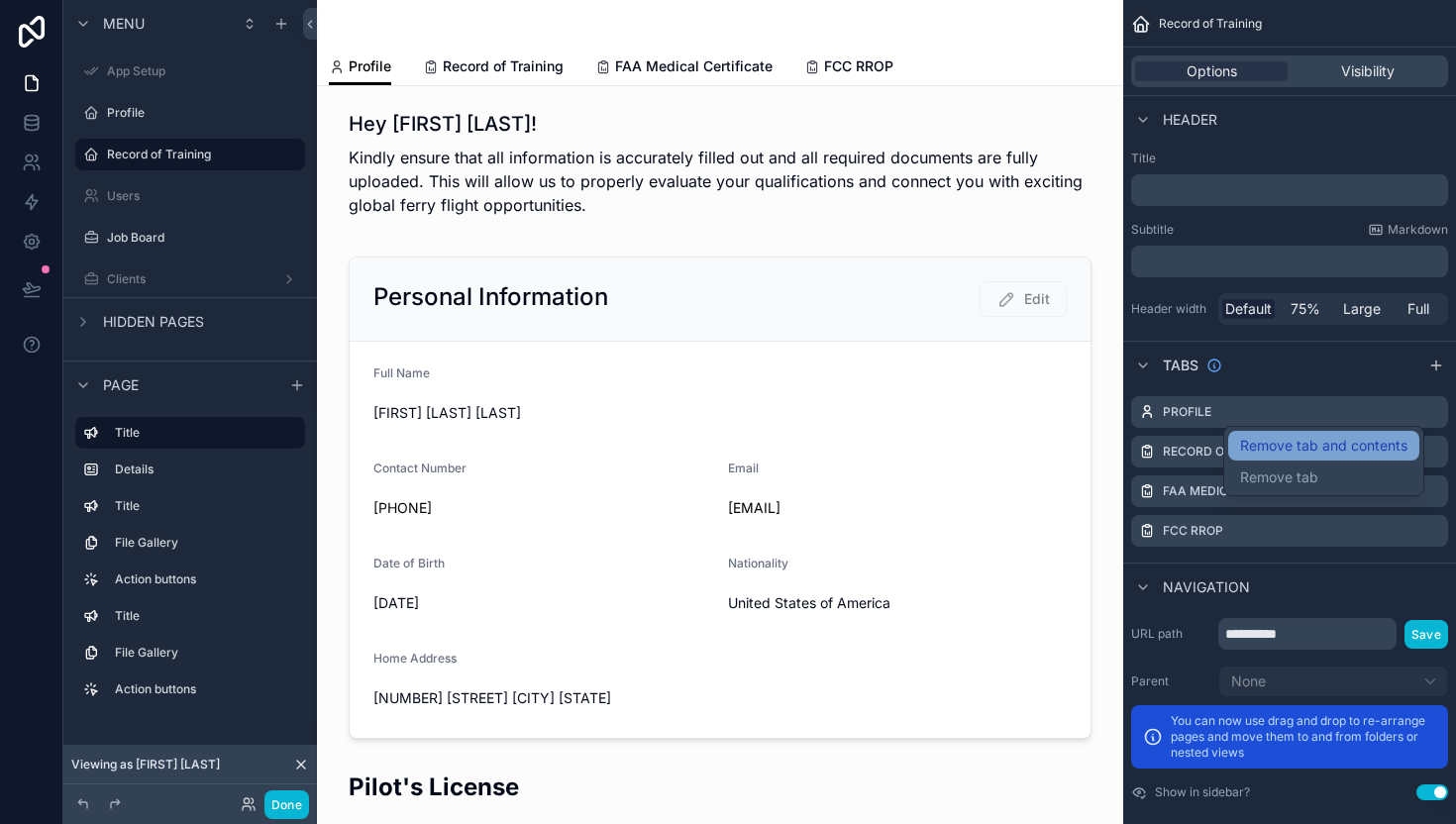 click on "Remove tab and contents" at bounding box center [1323, 446] 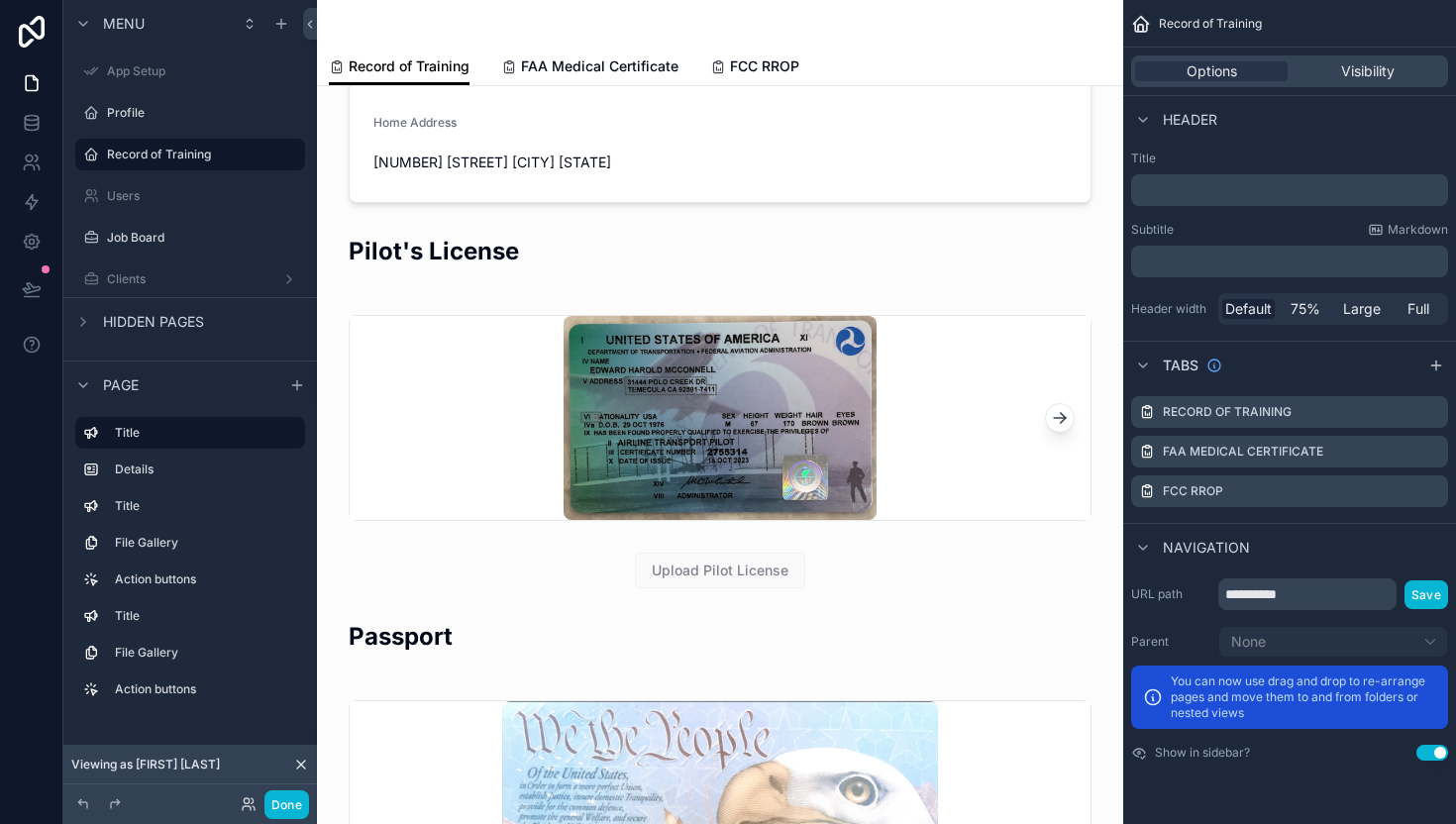 scroll, scrollTop: 0, scrollLeft: 0, axis: both 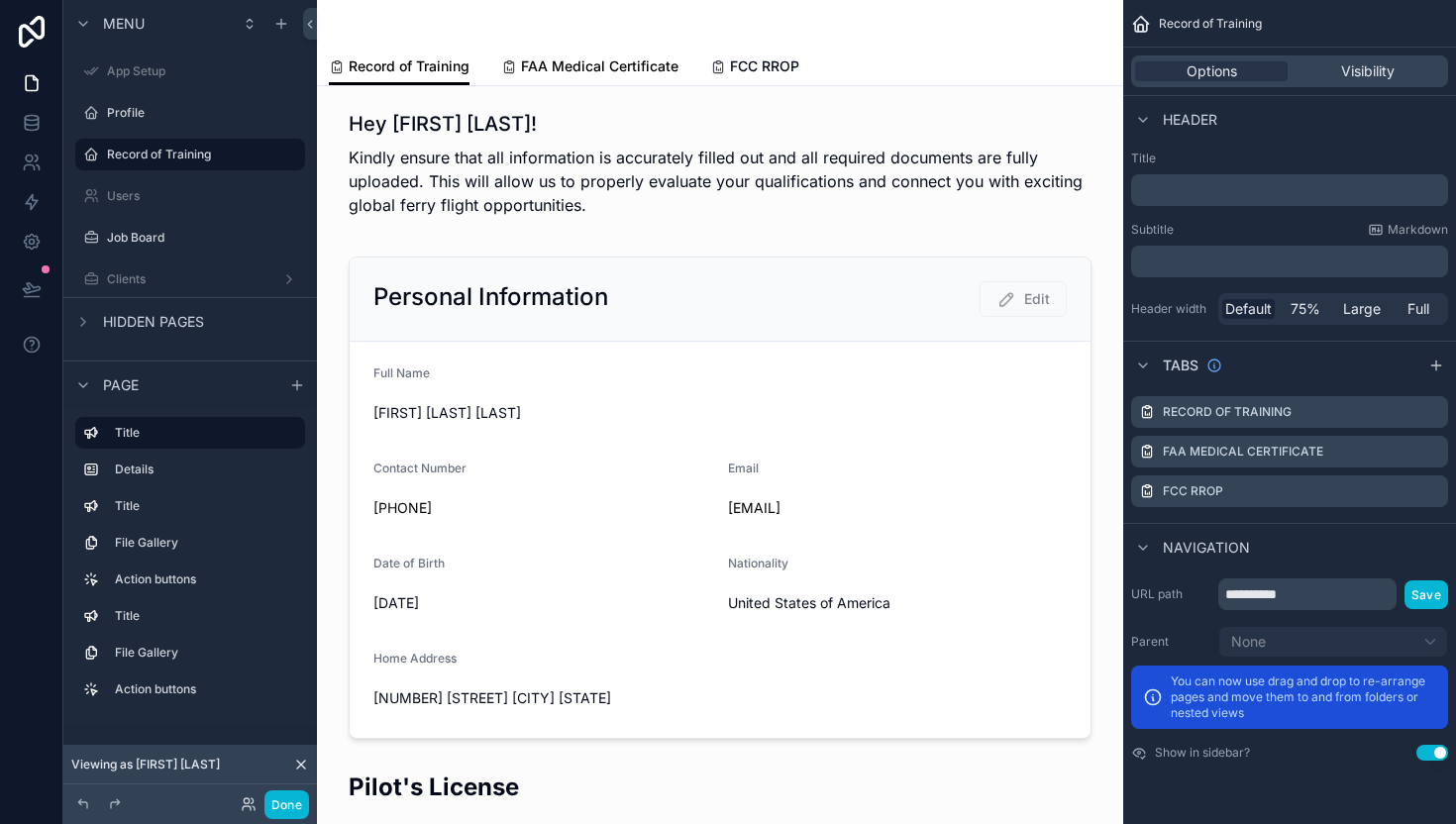 click on "FAA Medical Certificate" at bounding box center [599, 66] 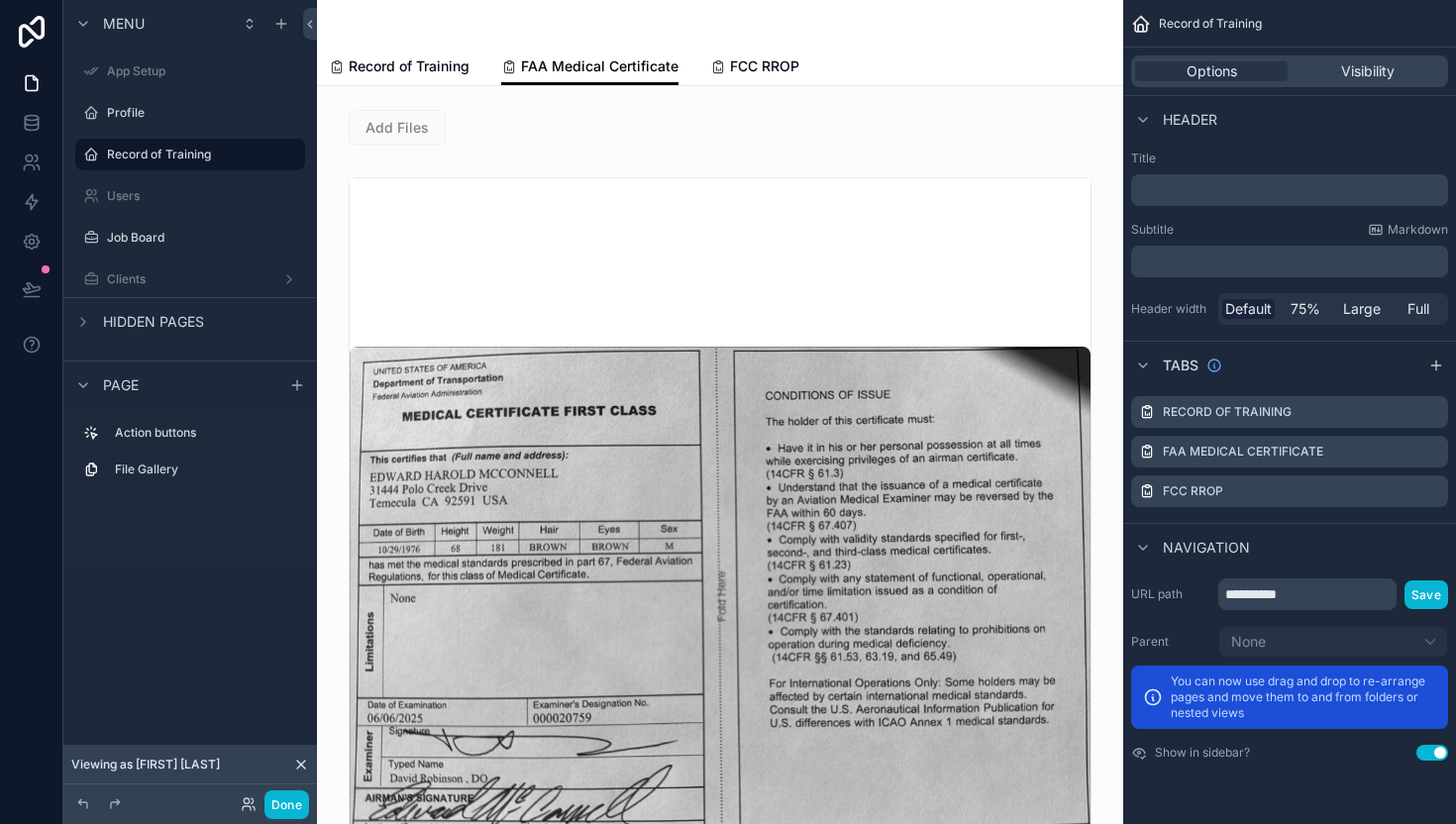 click on "Record of Training FAA Medical Certificate FCC RROP" at bounding box center [720, 66] 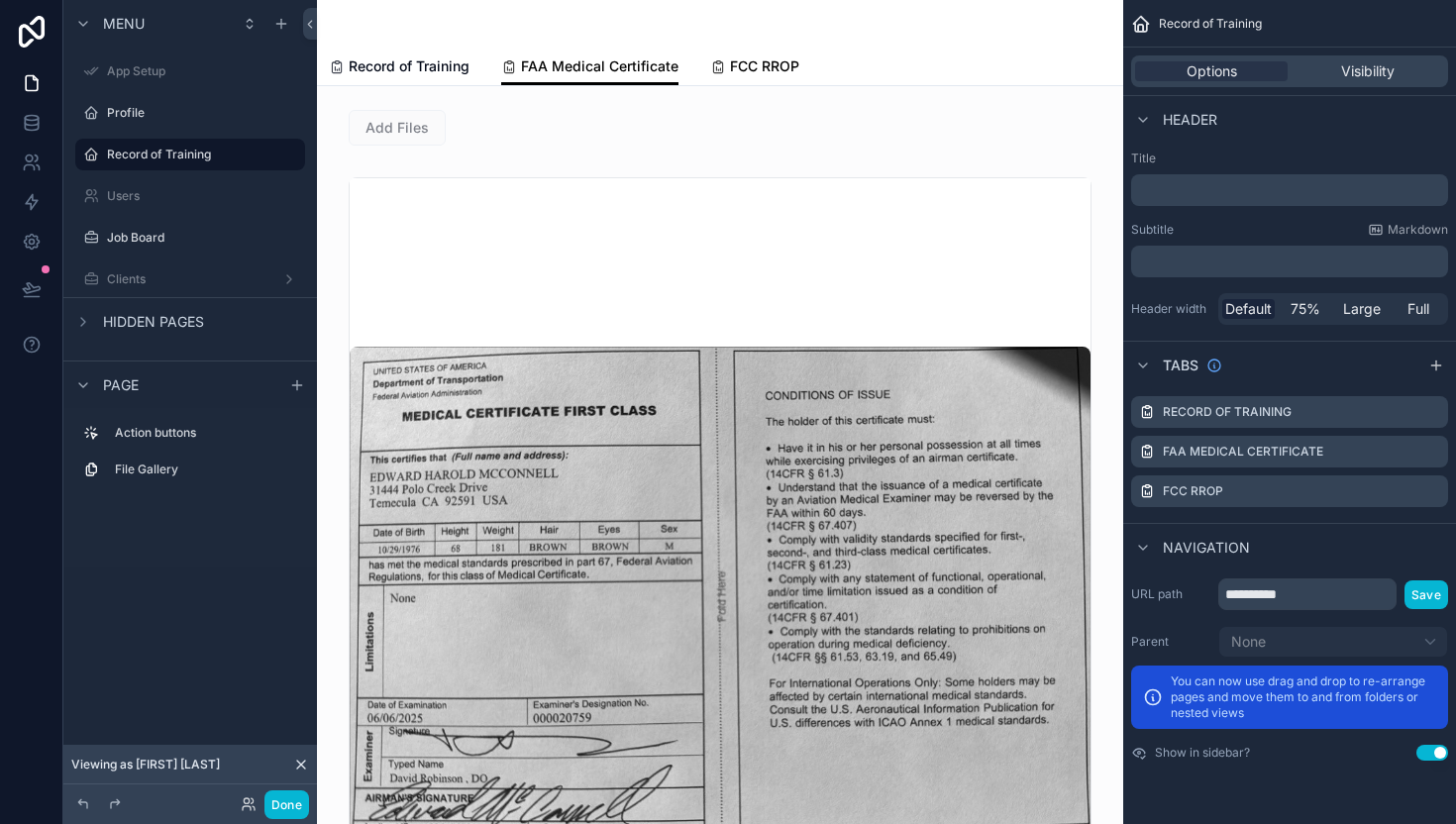 click on "FCC RROP" at bounding box center [765, 66] 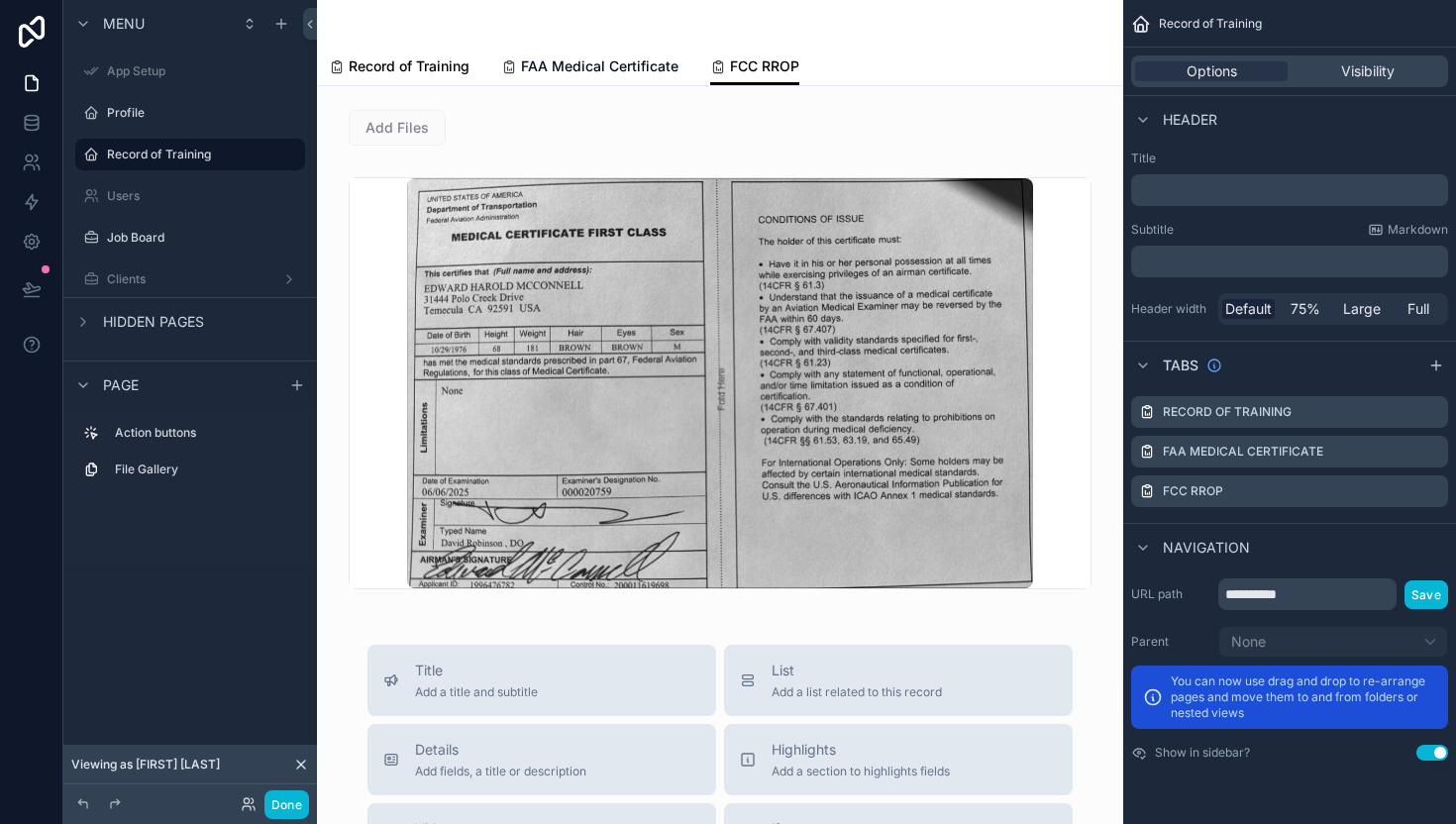 click on "Record of Training" at bounding box center (409, 66) 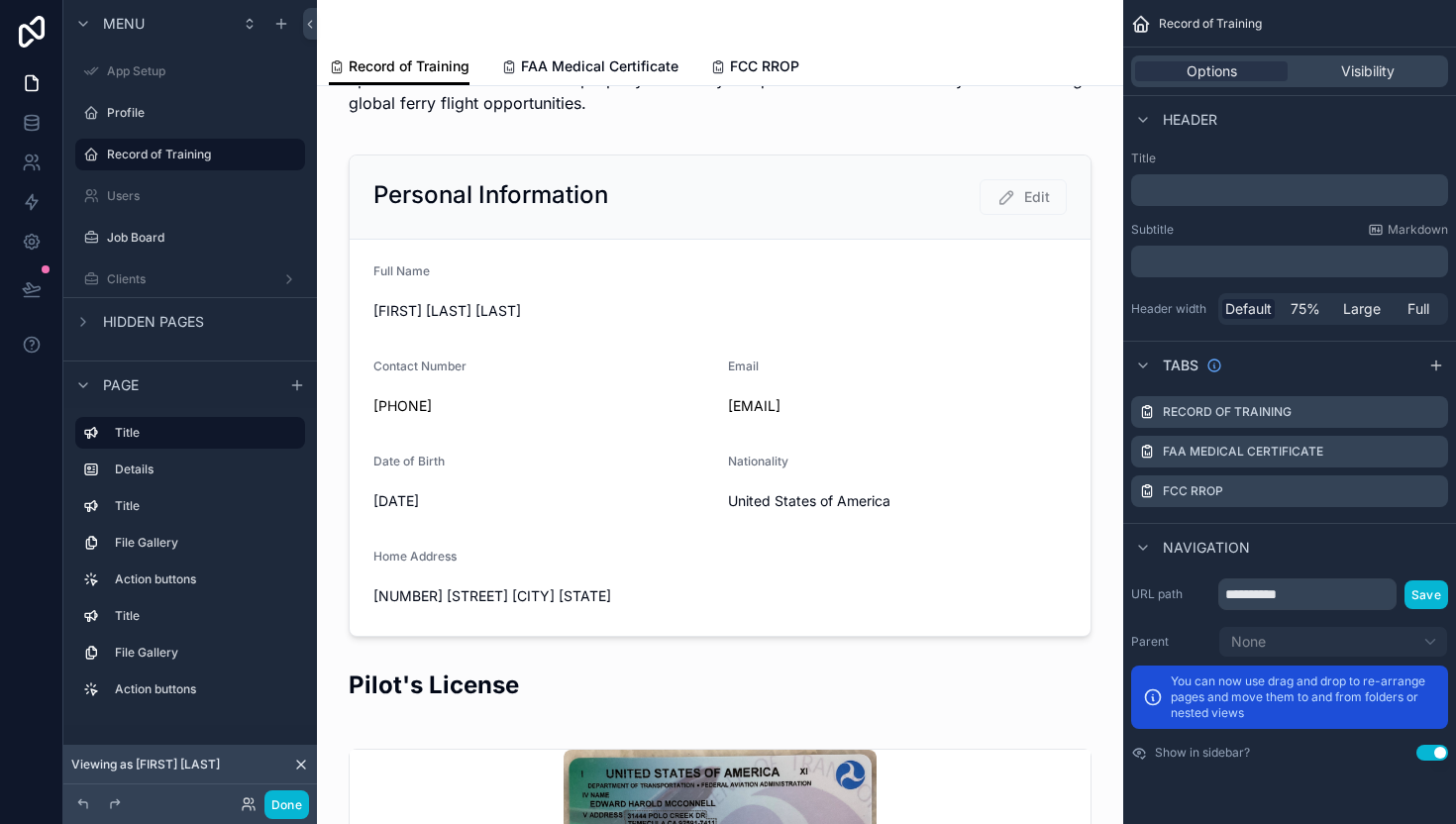 scroll, scrollTop: 0, scrollLeft: 0, axis: both 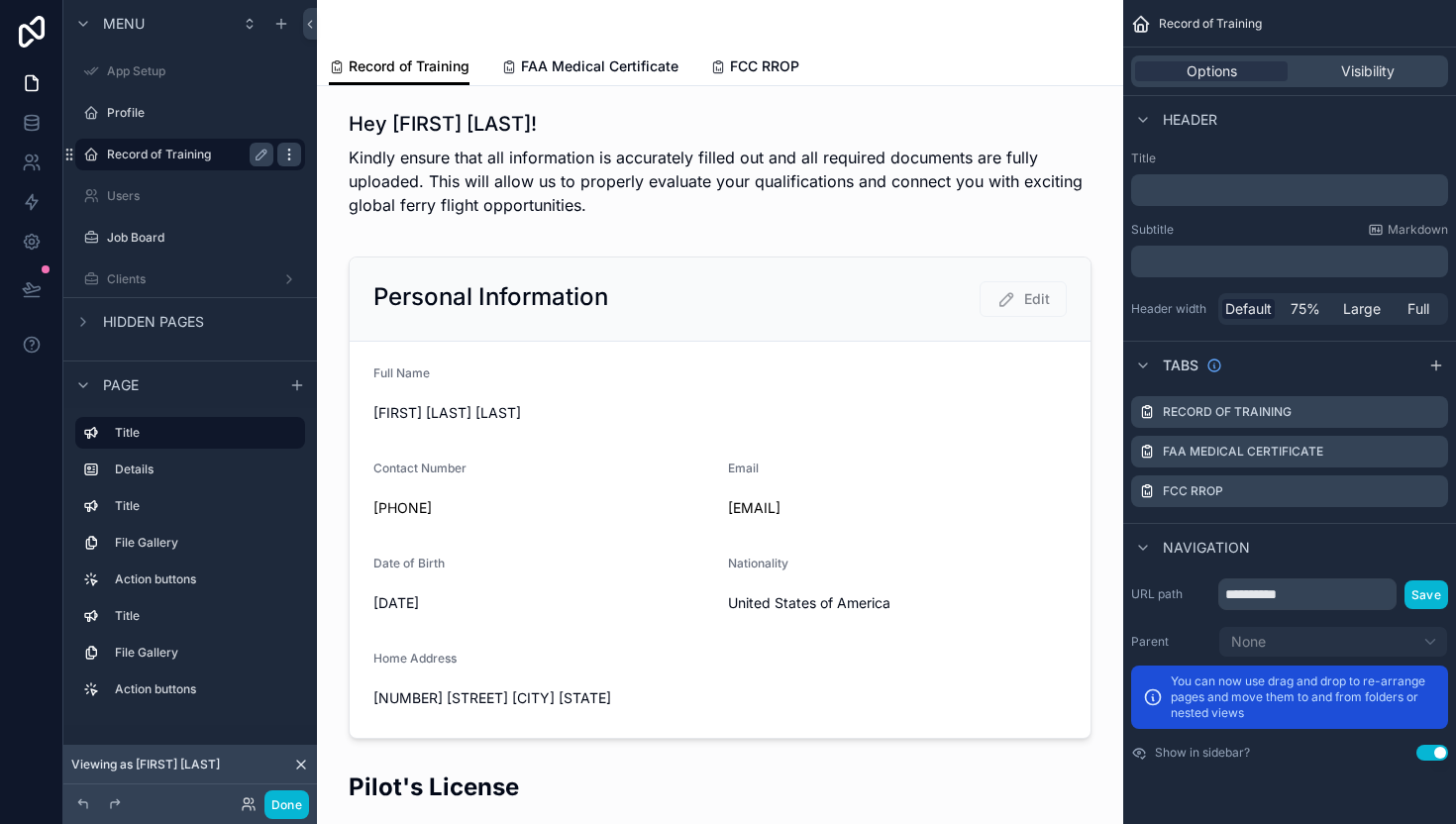 click 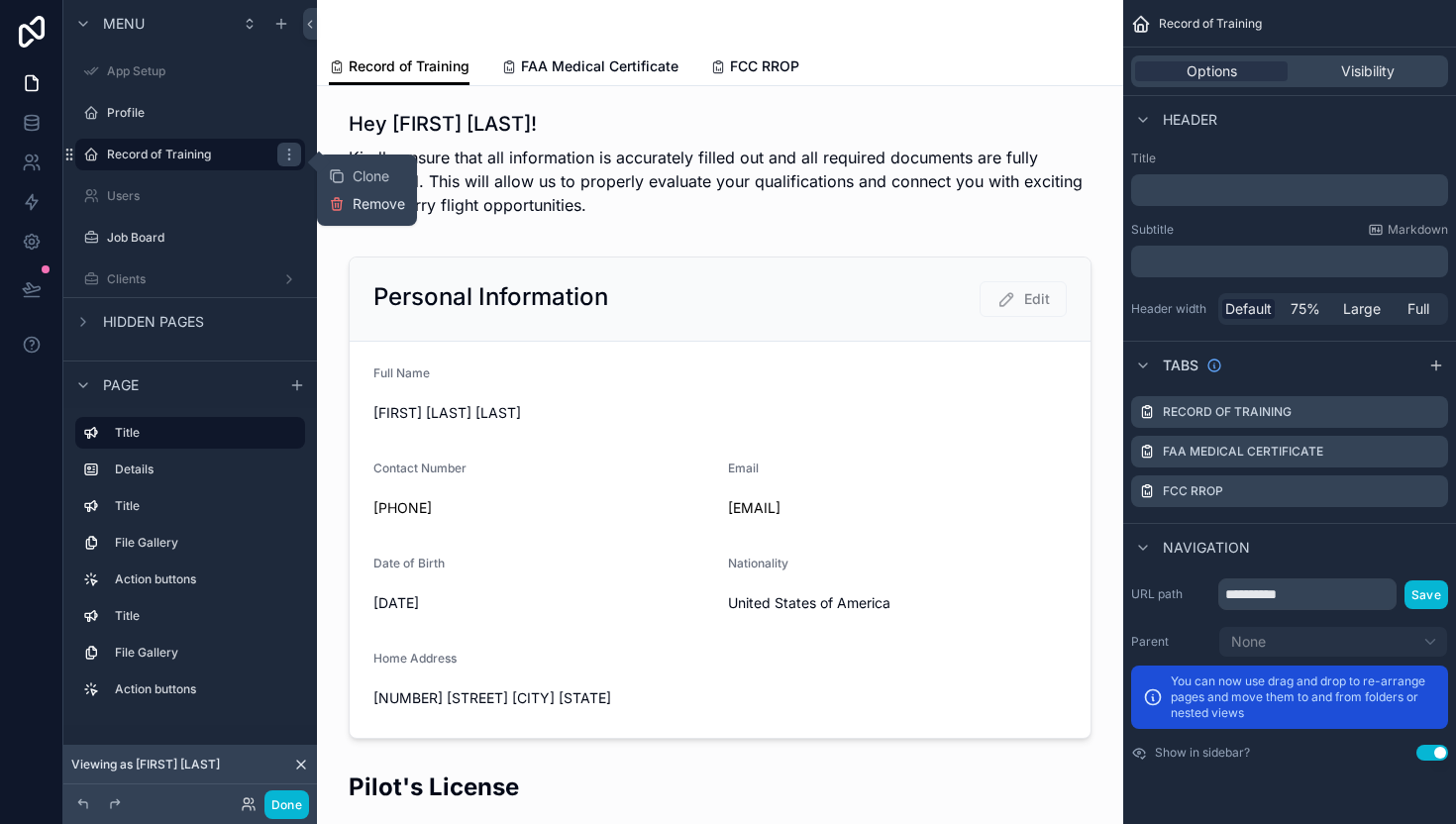 click on "Remove" at bounding box center [378, 204] 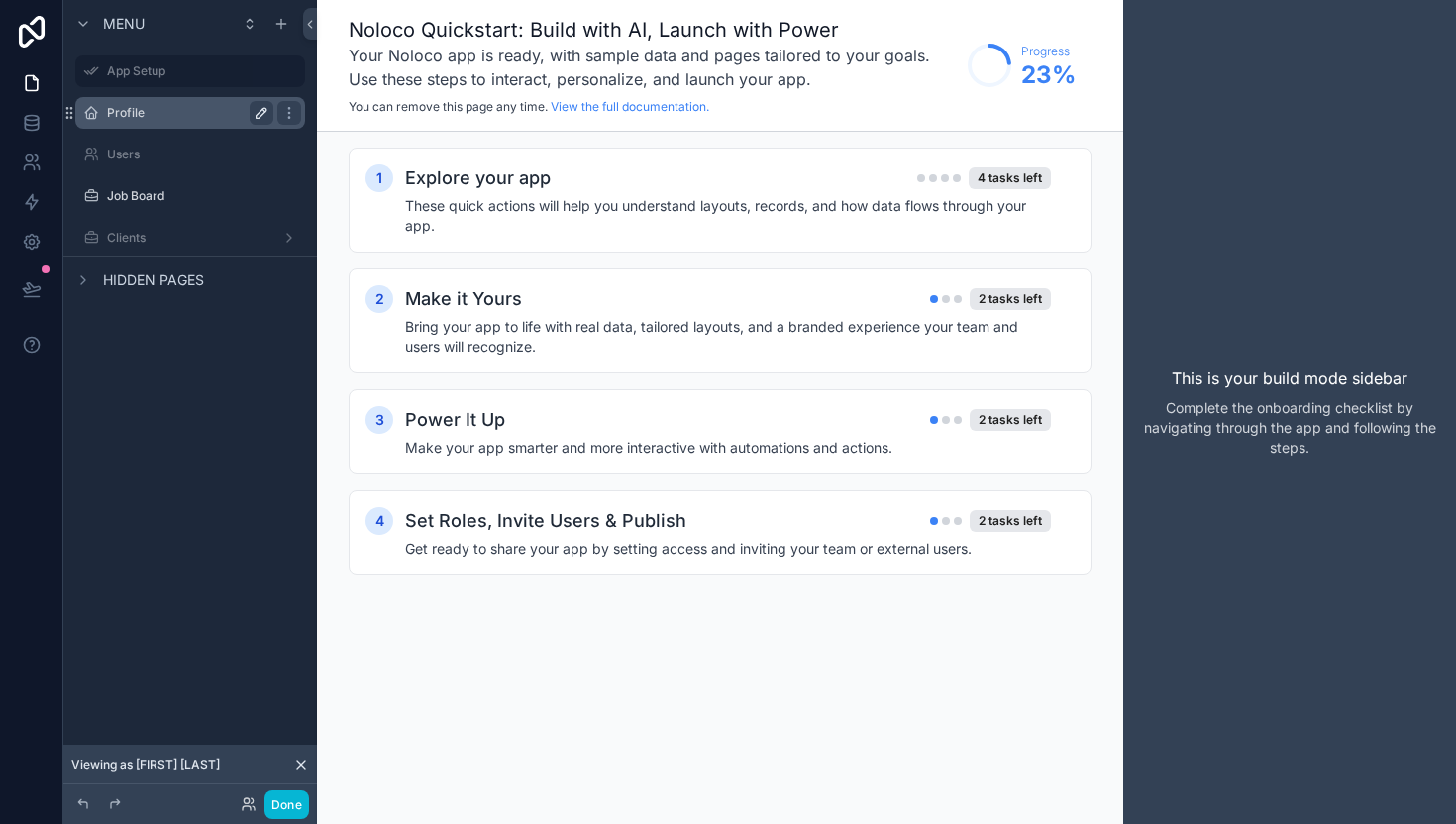 click 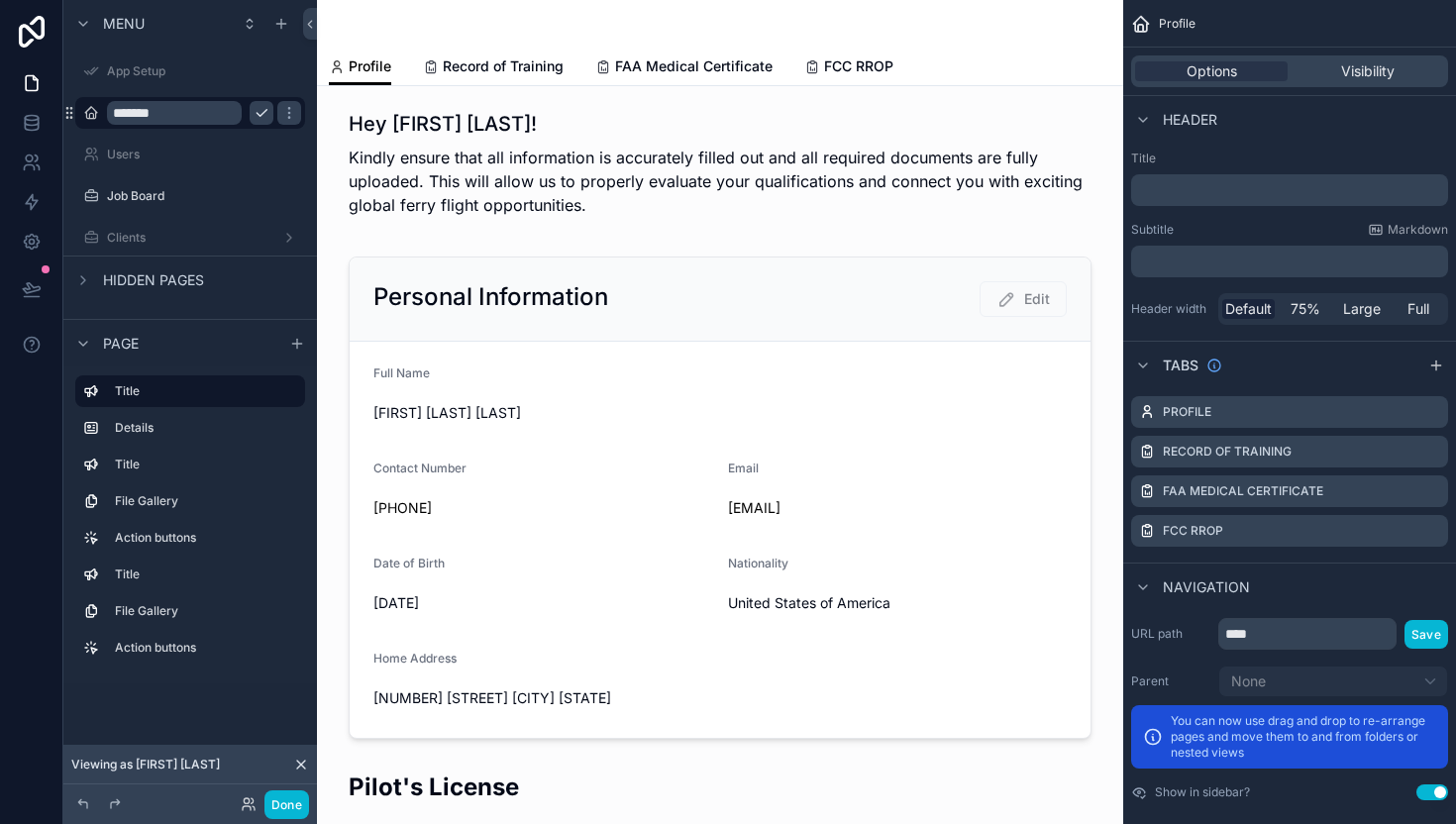 click at bounding box center (287, 113) 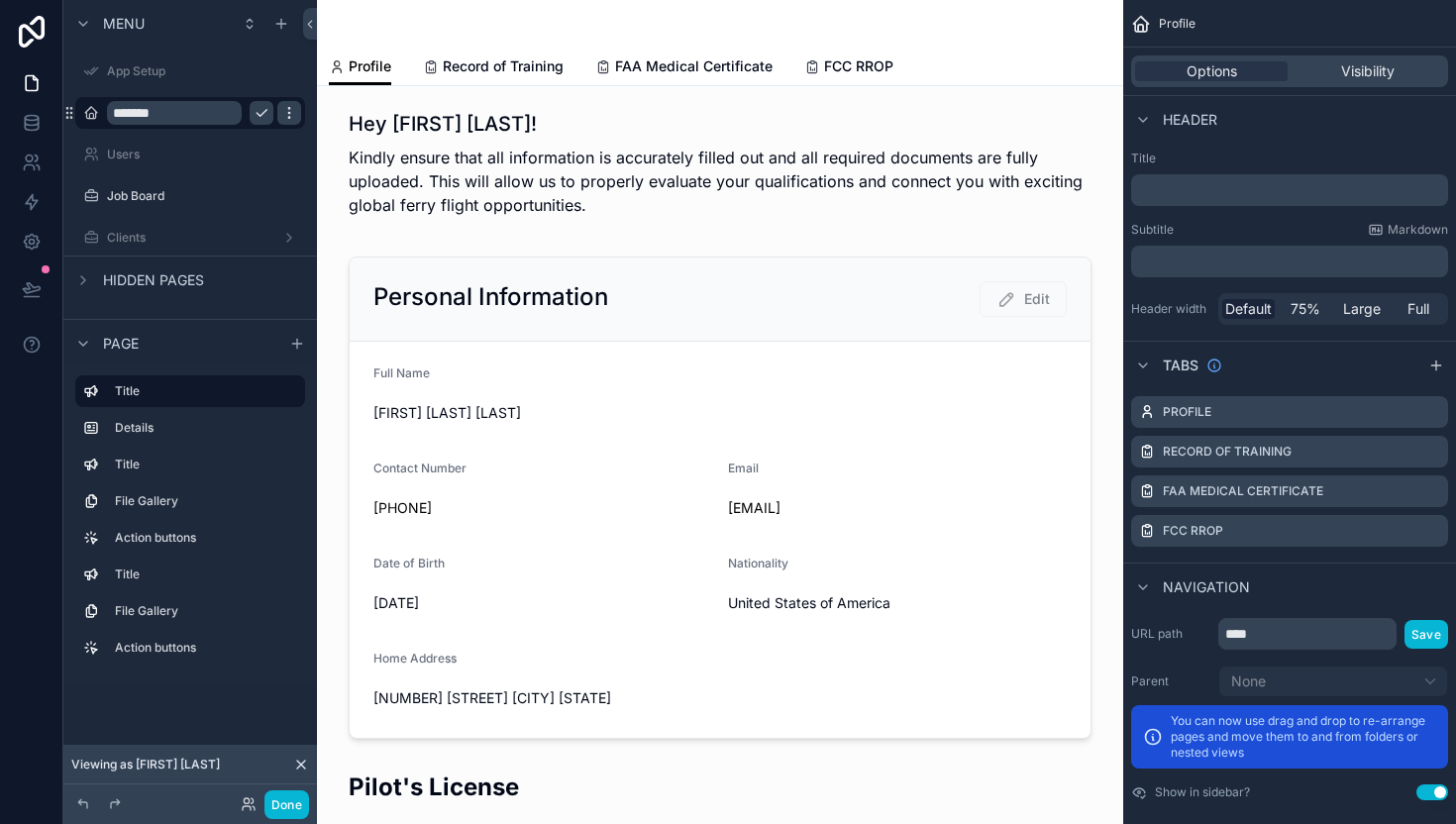 click 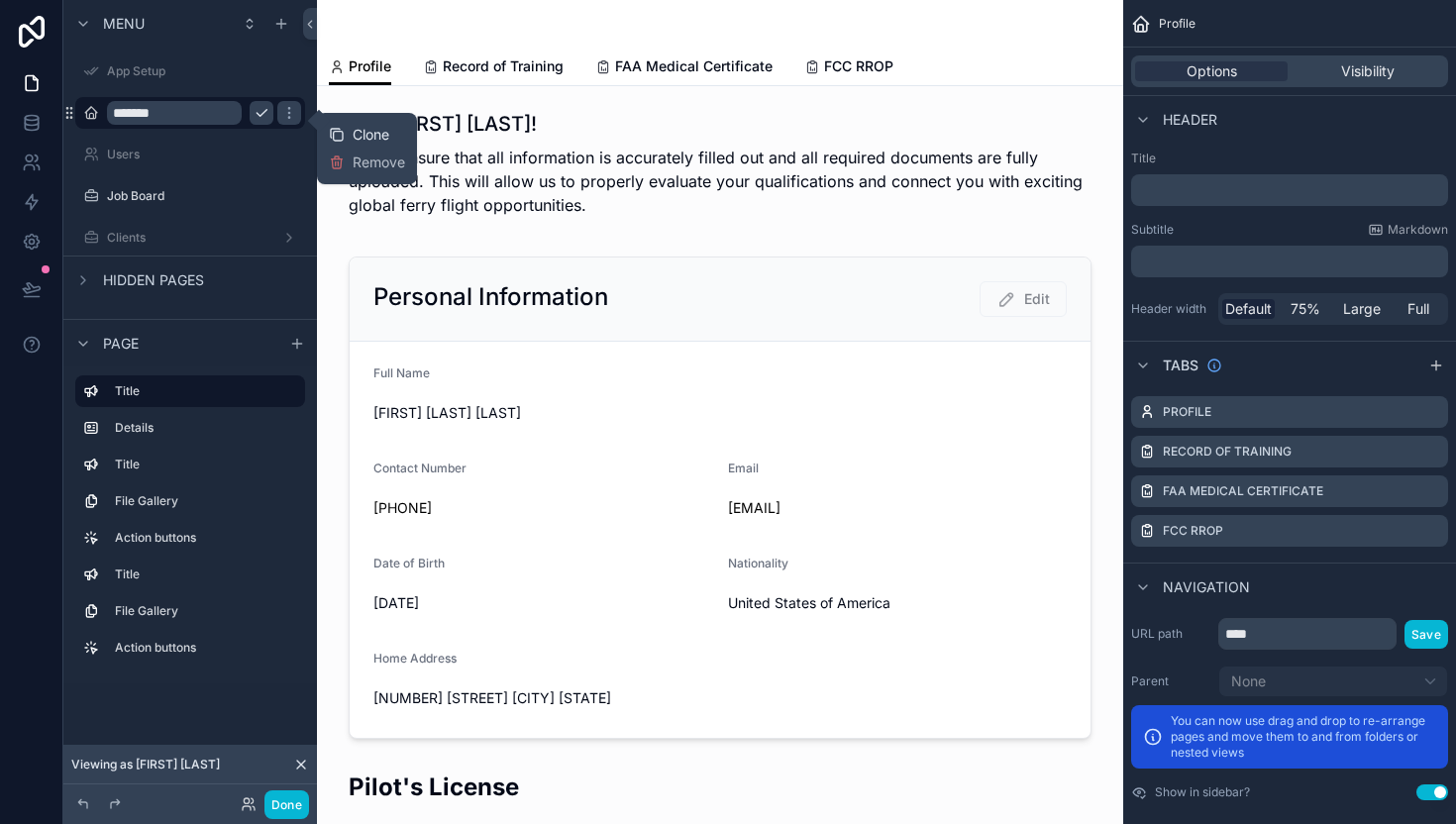 click on "Clone" at bounding box center [370, 135] 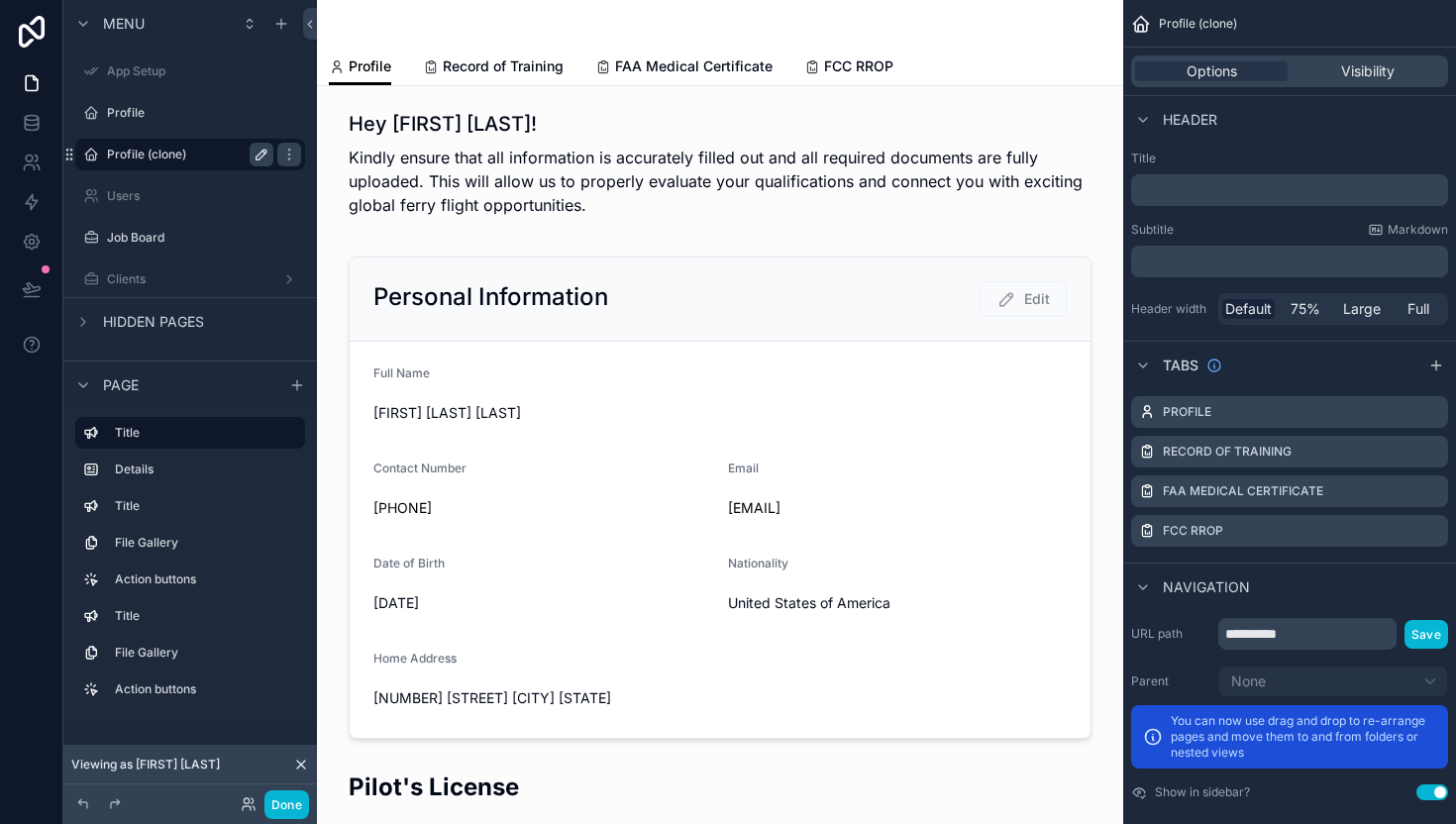 click 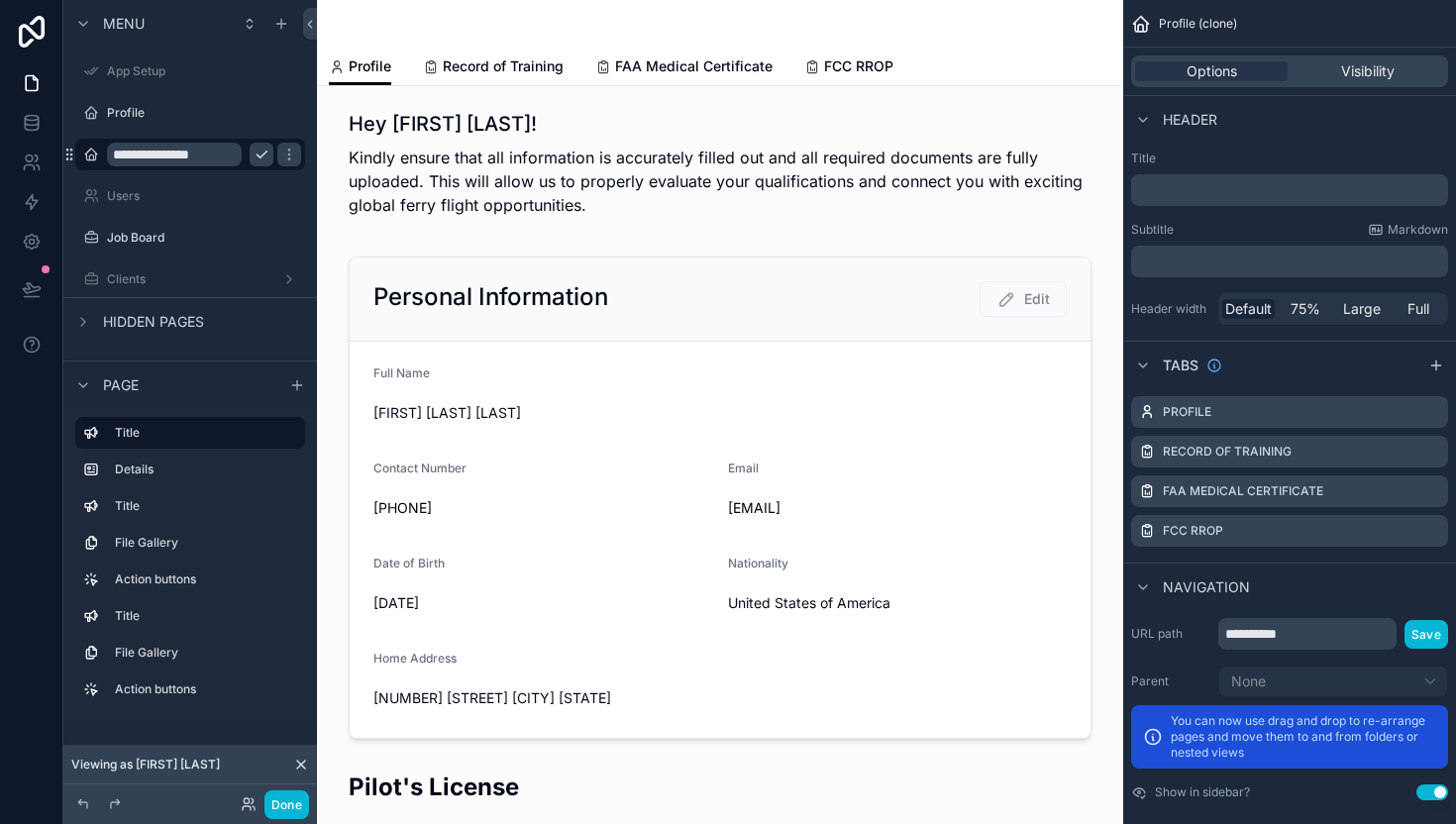 click on "**********" at bounding box center [174, 154] 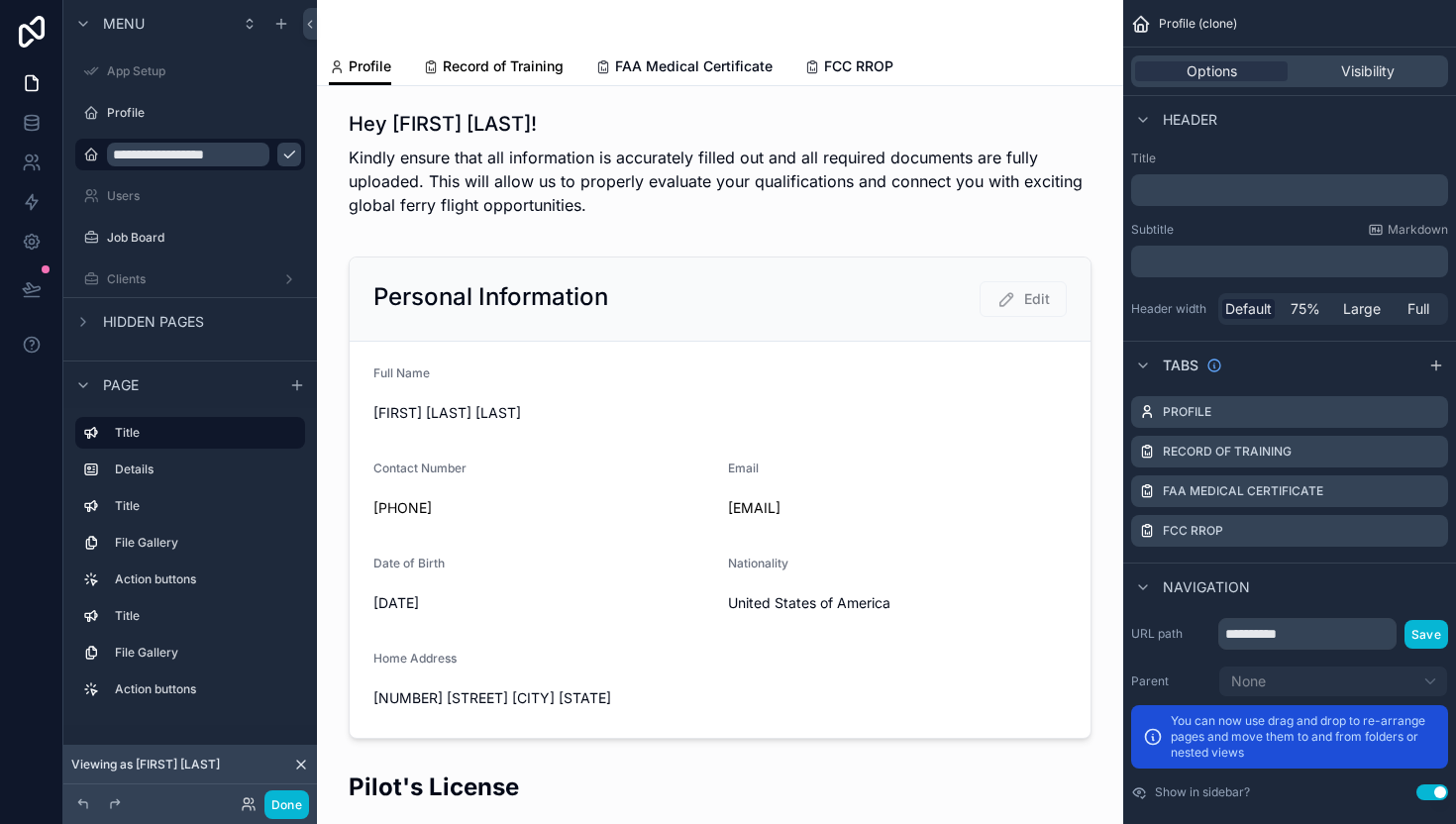 type on "**********" 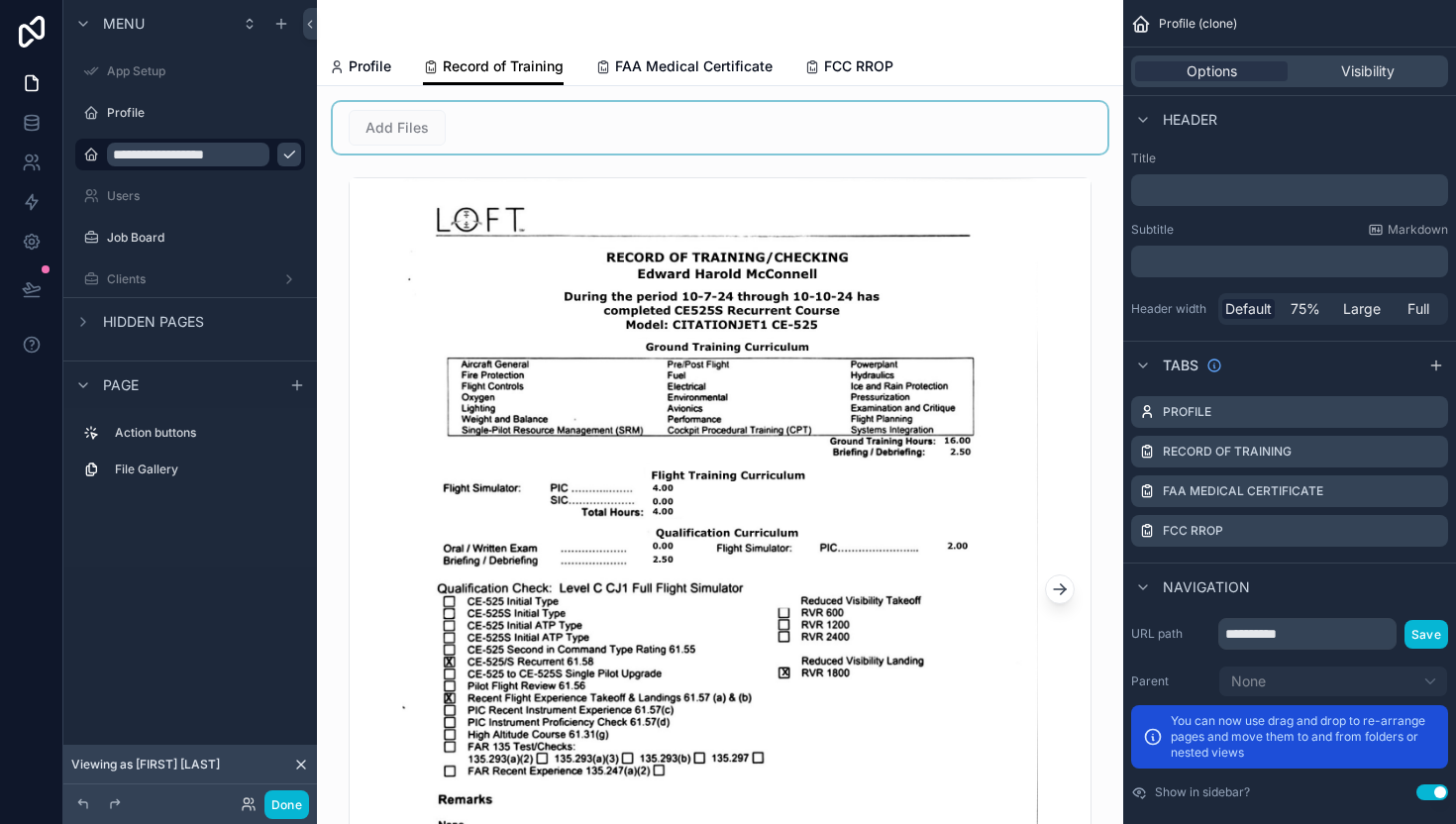 click at bounding box center (720, 128) 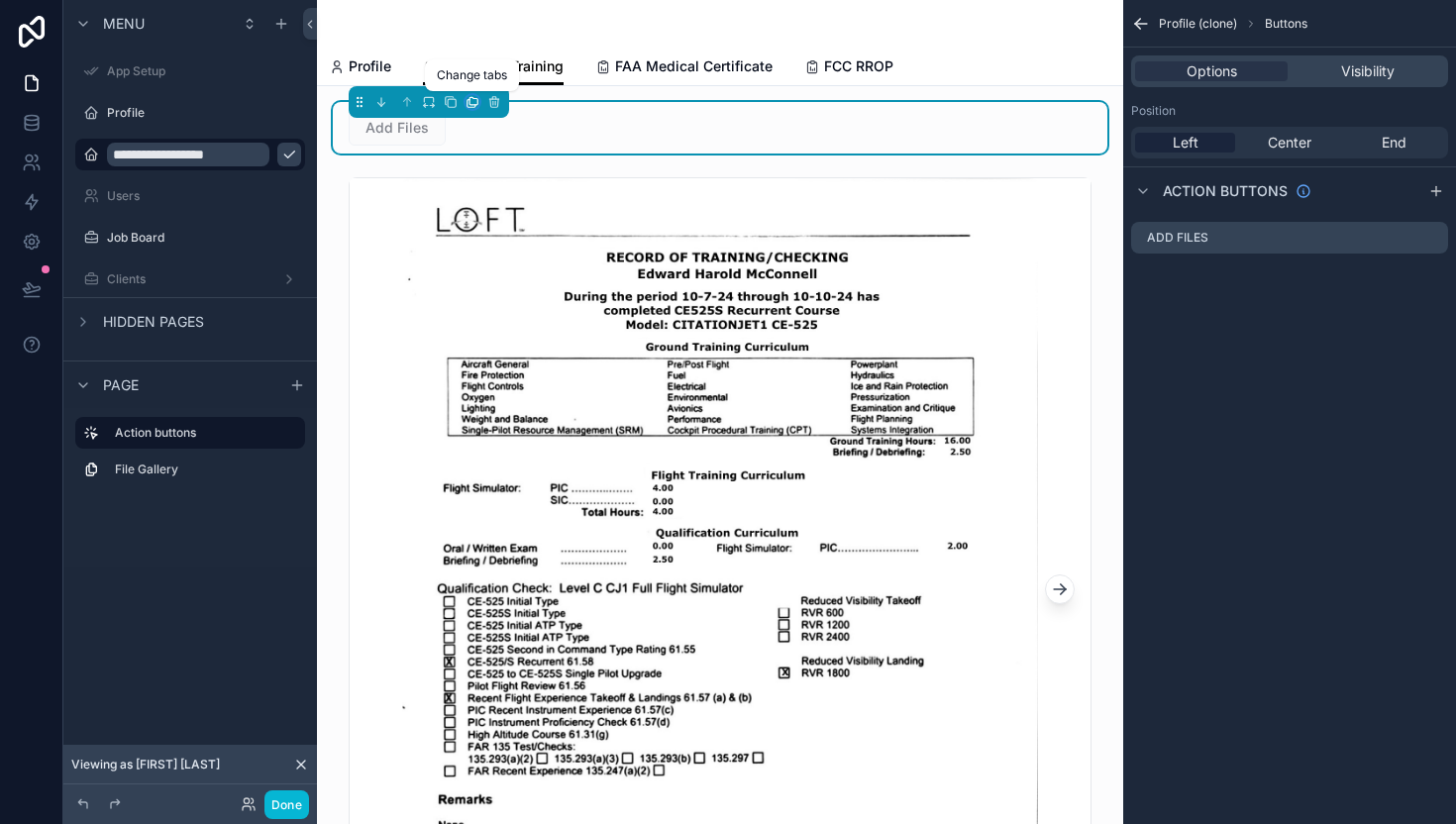 click 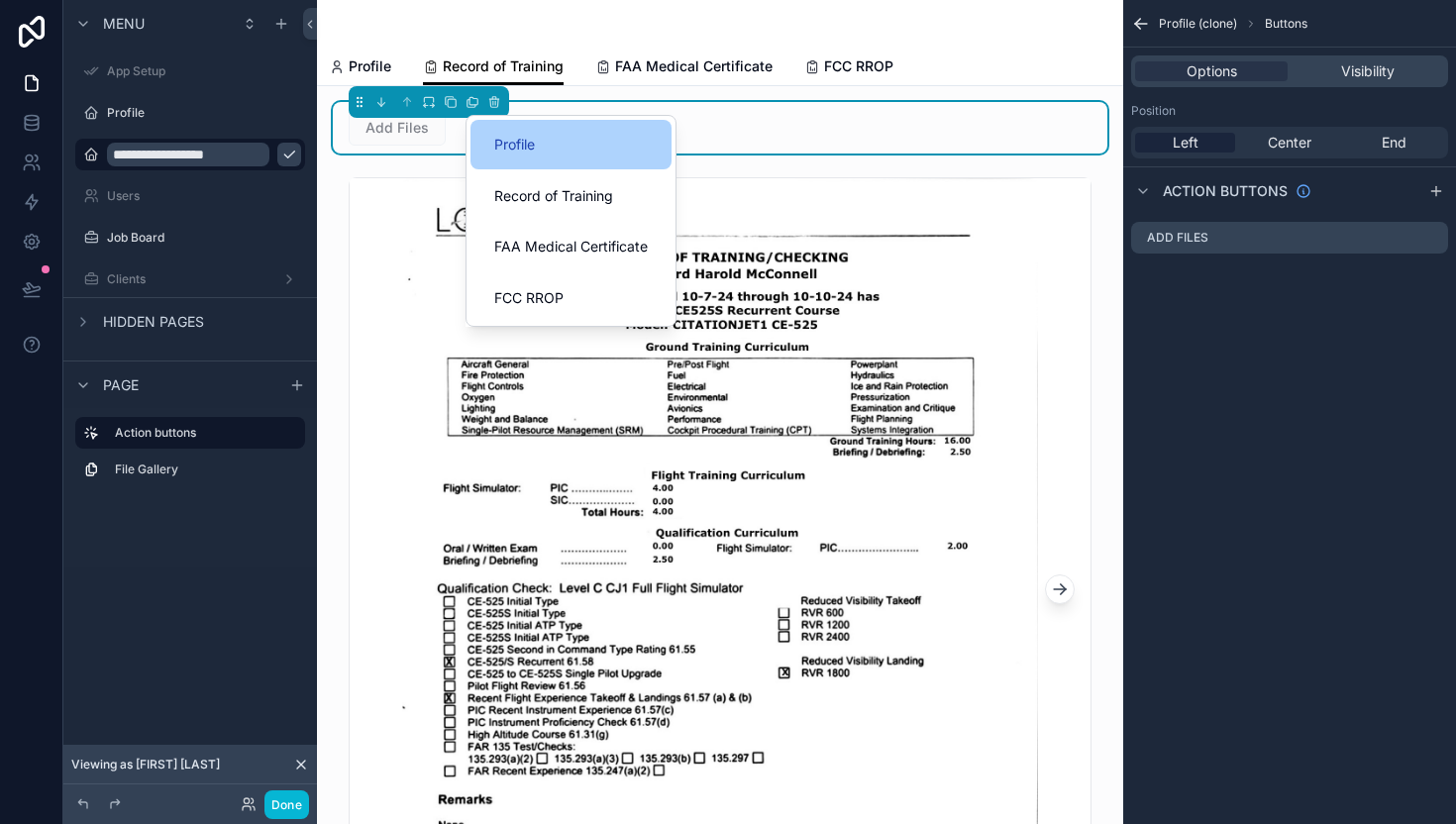 click on "Profile" at bounding box center [514, 145] 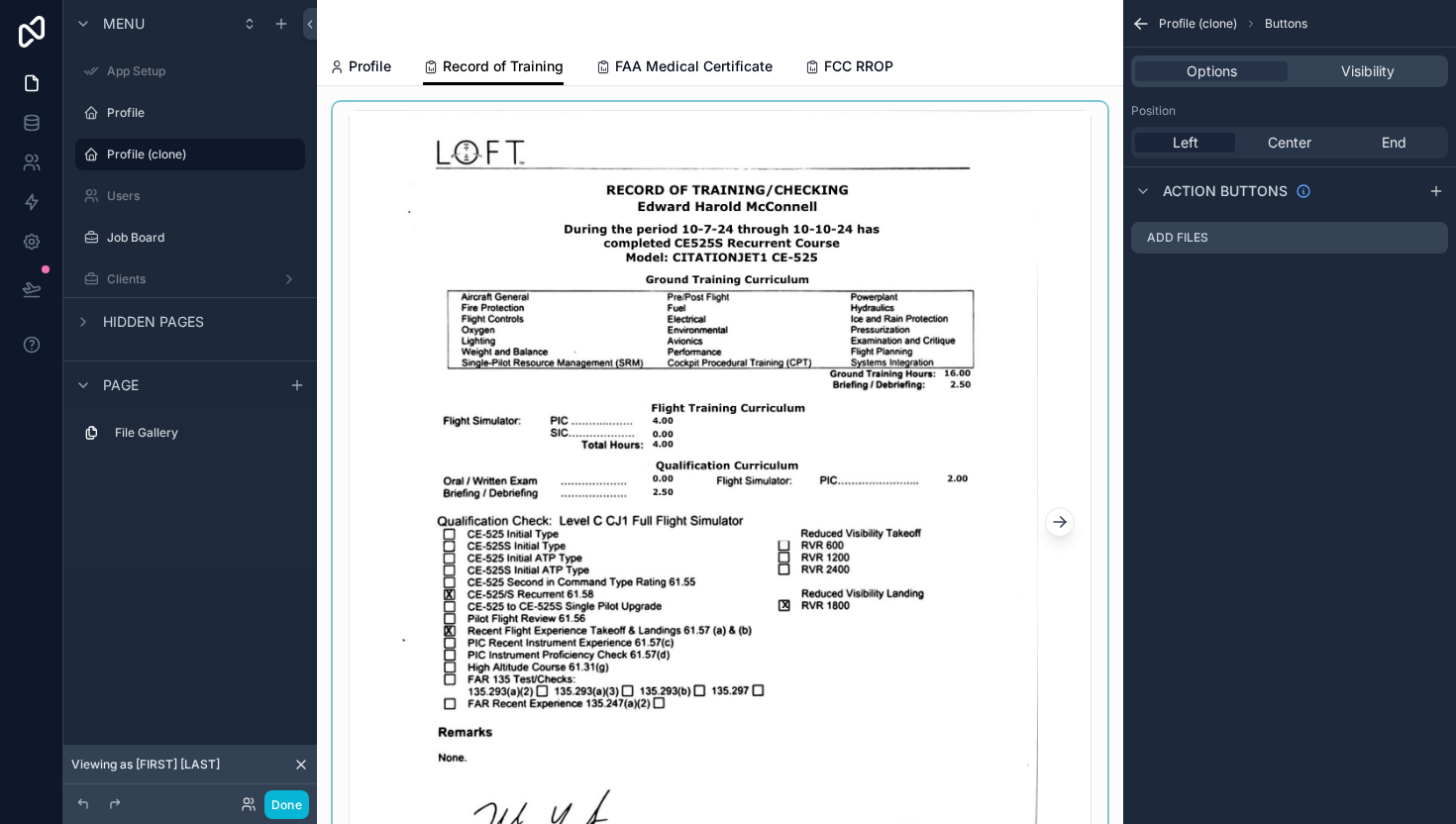 click at bounding box center (720, 522) 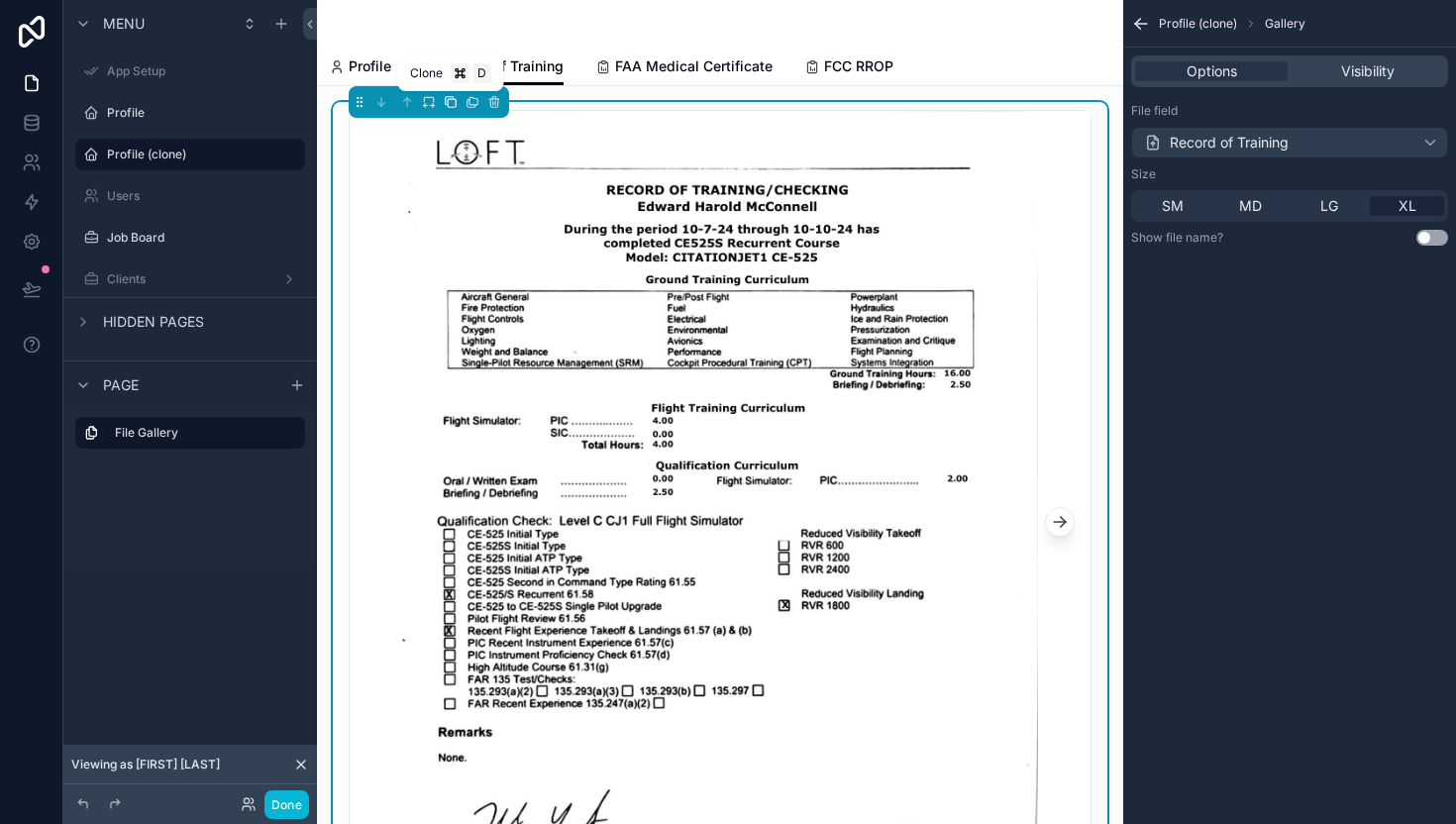 click 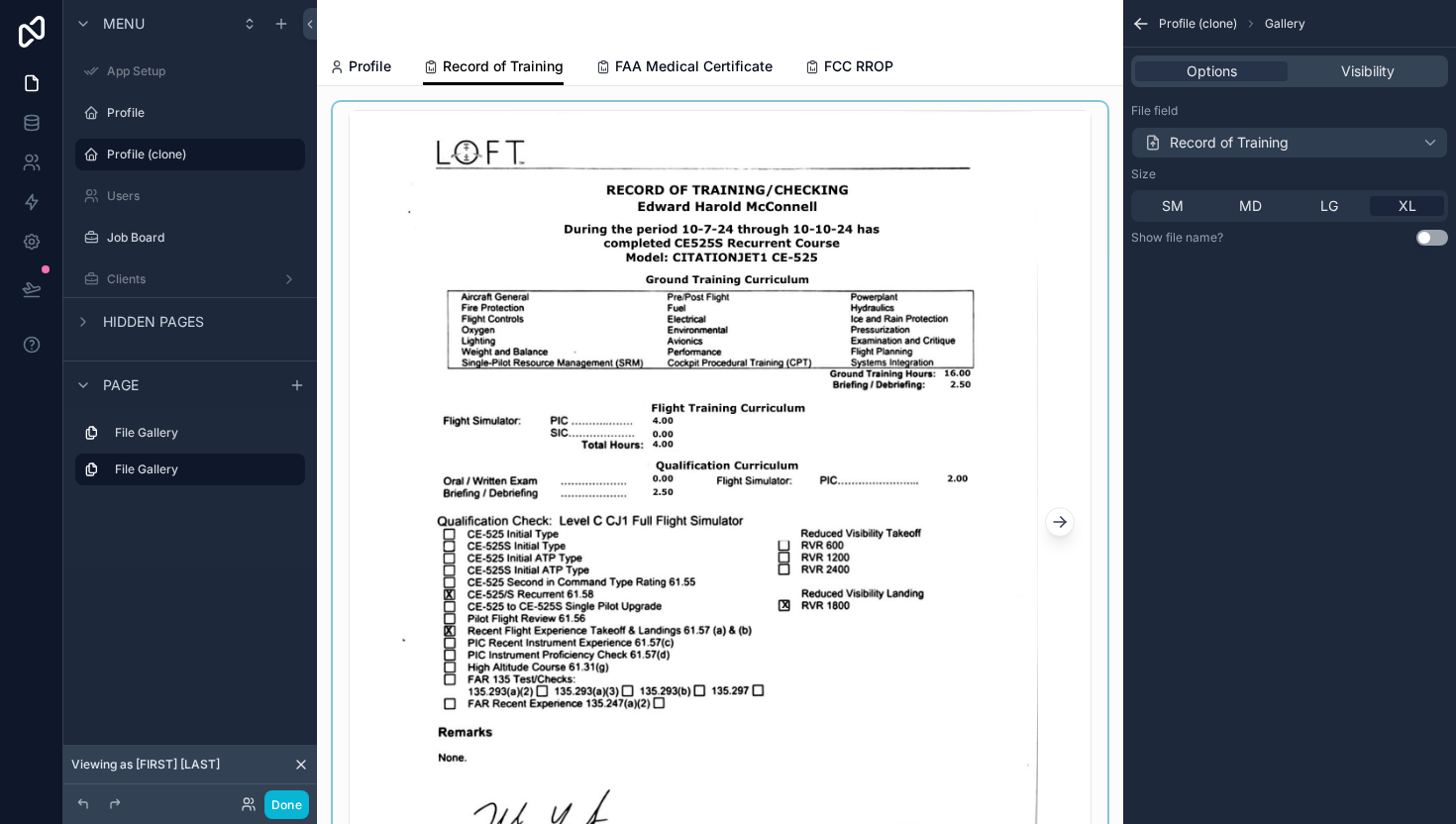 click at bounding box center (720, 522) 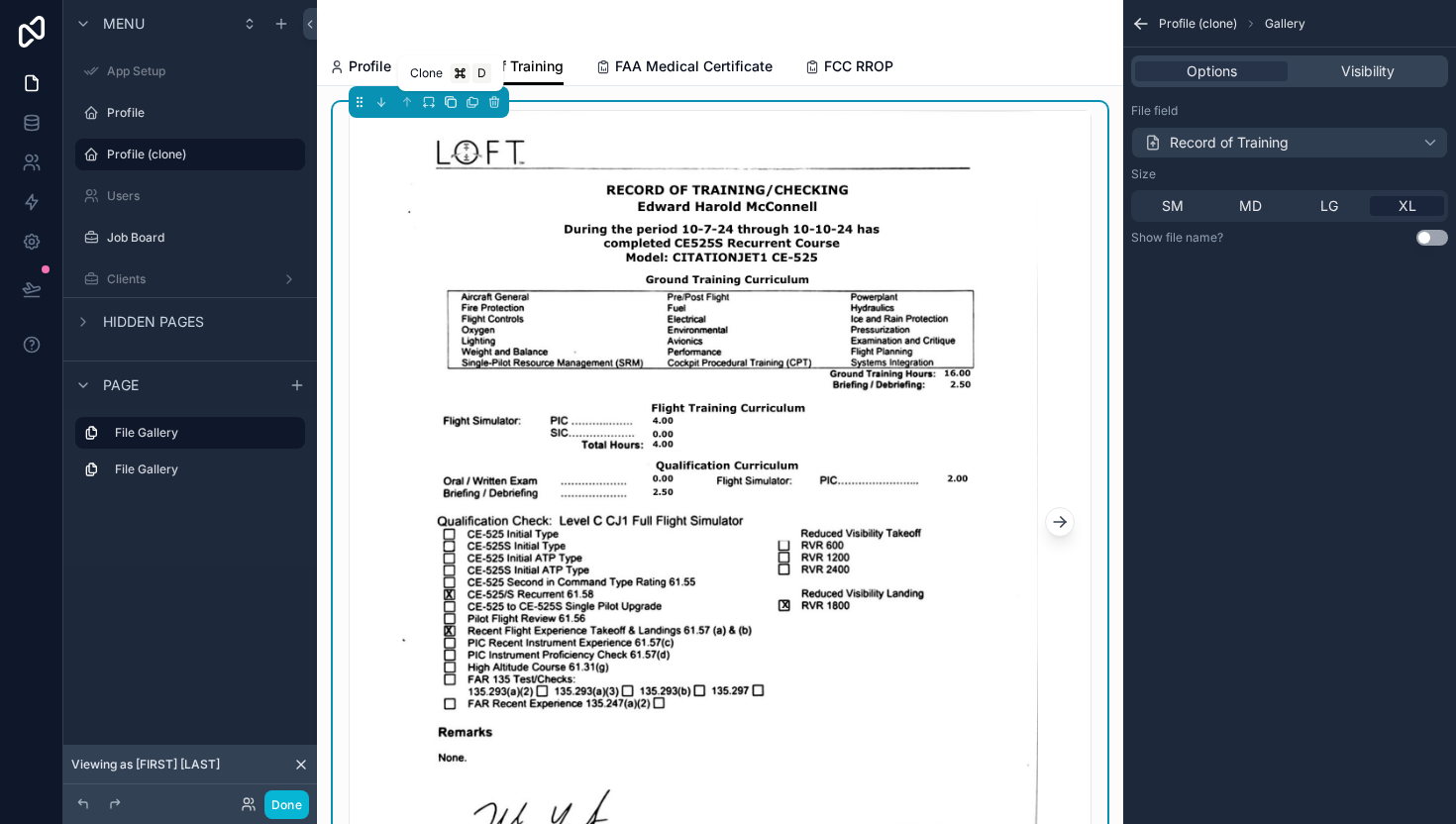 click 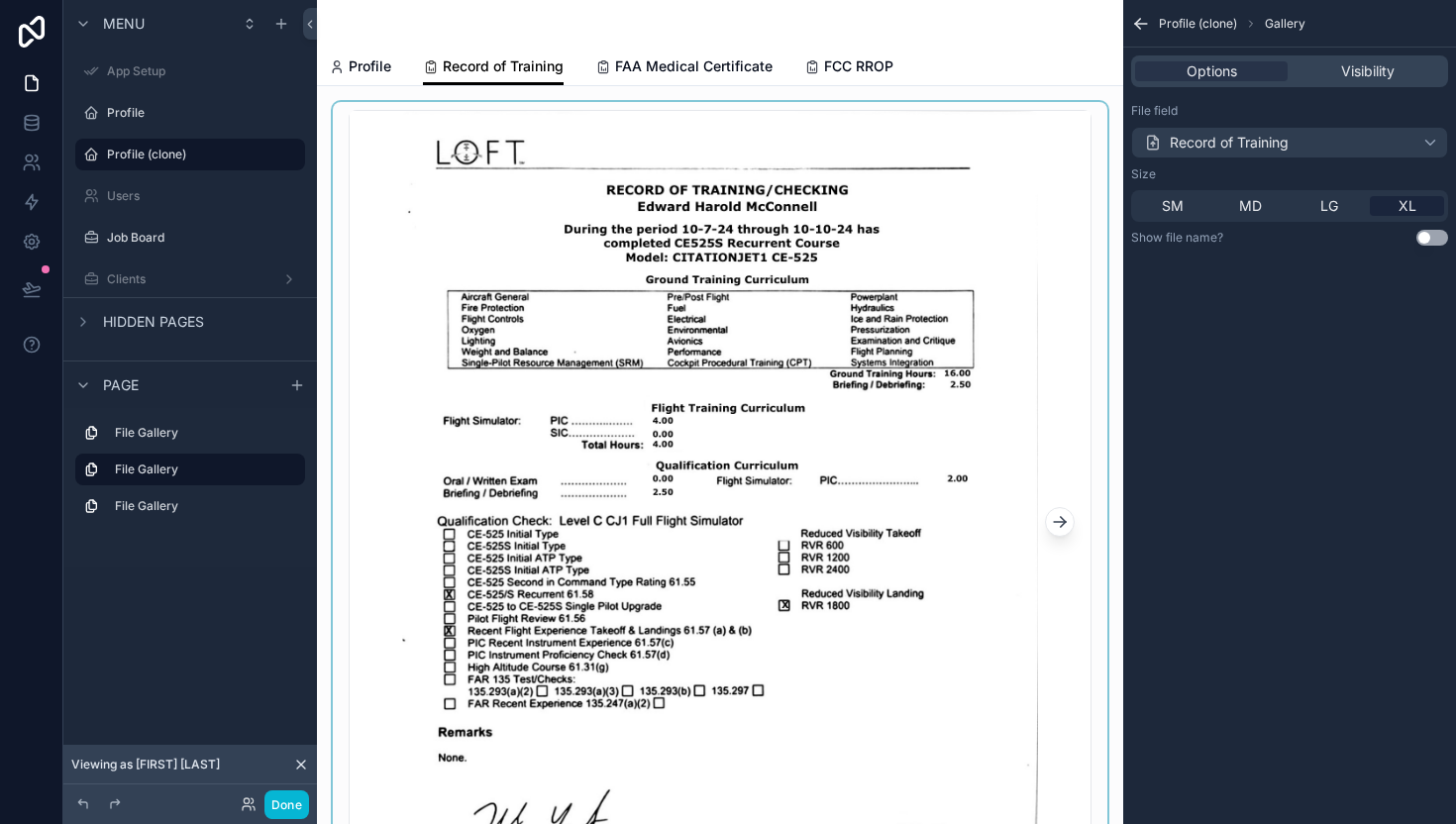 click at bounding box center (720, 522) 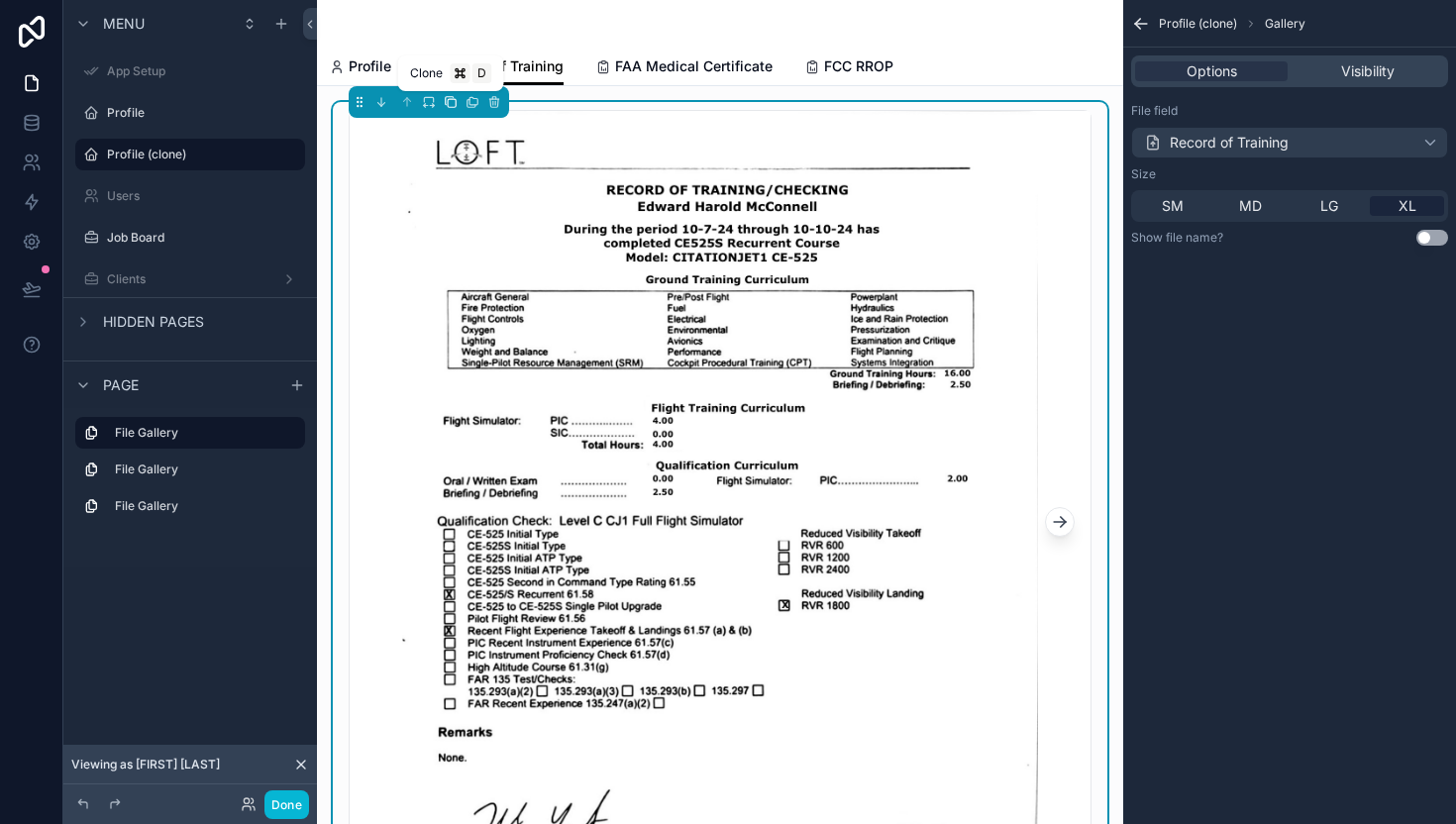 click 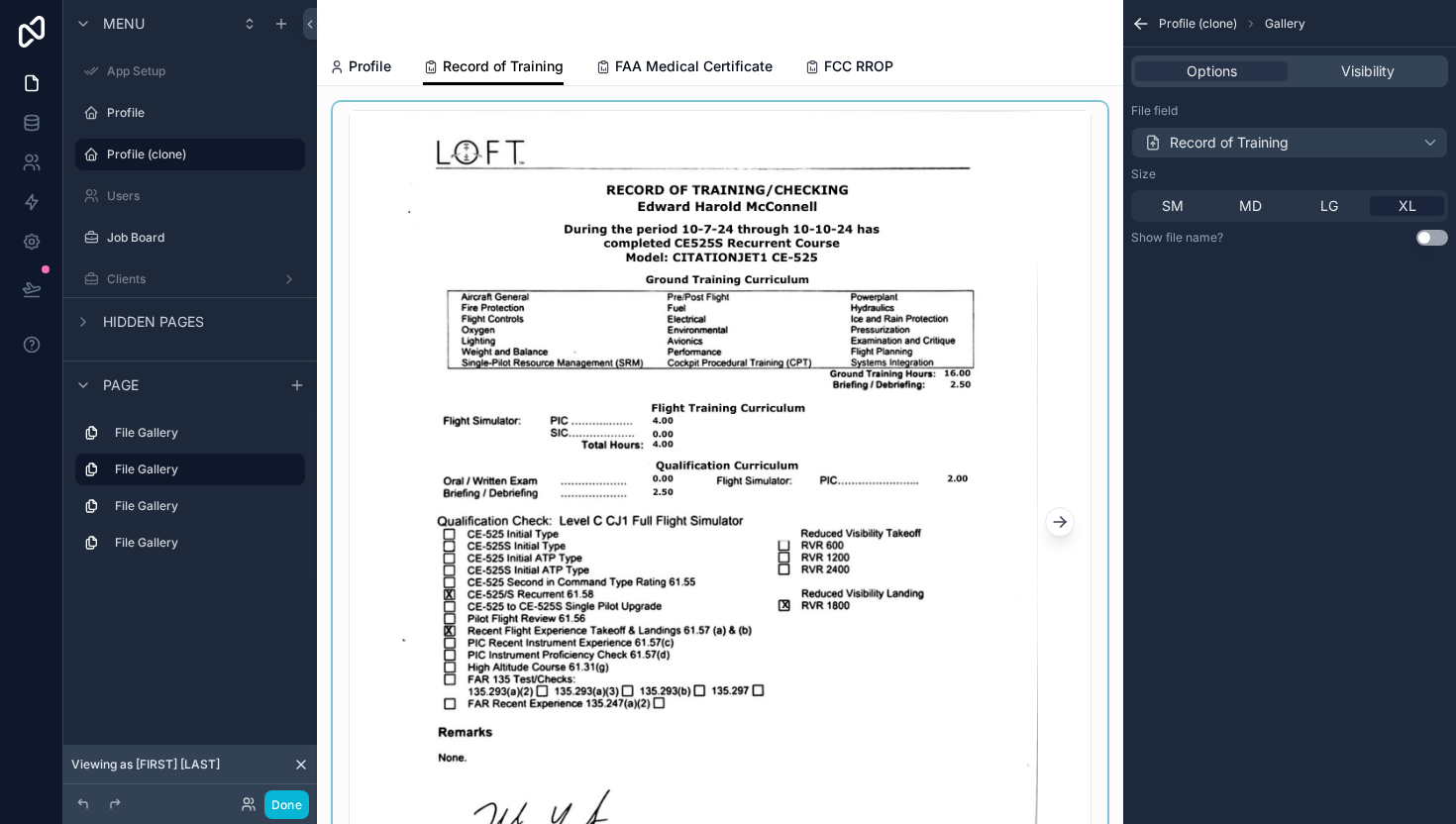 click at bounding box center [720, 522] 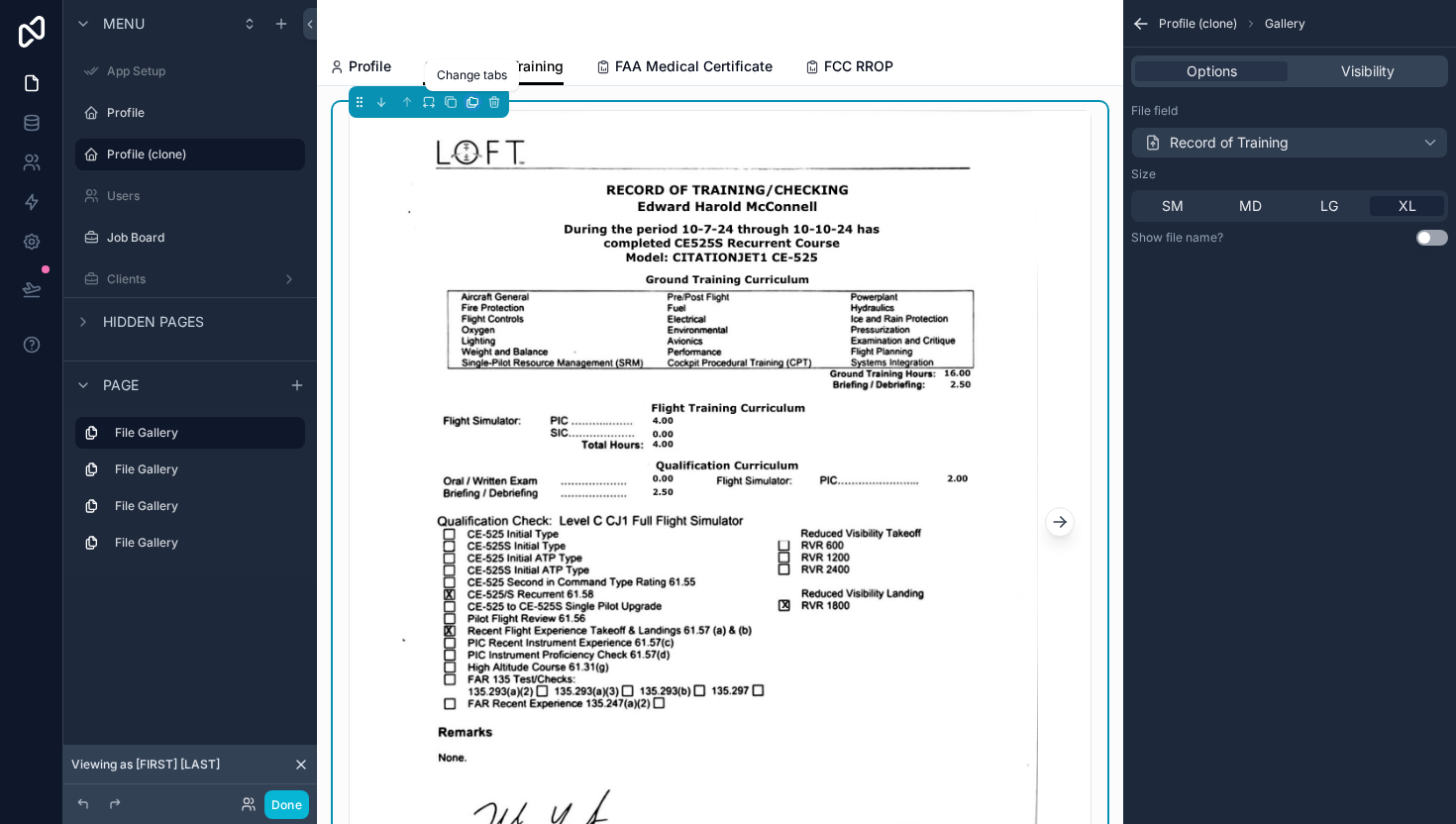 click 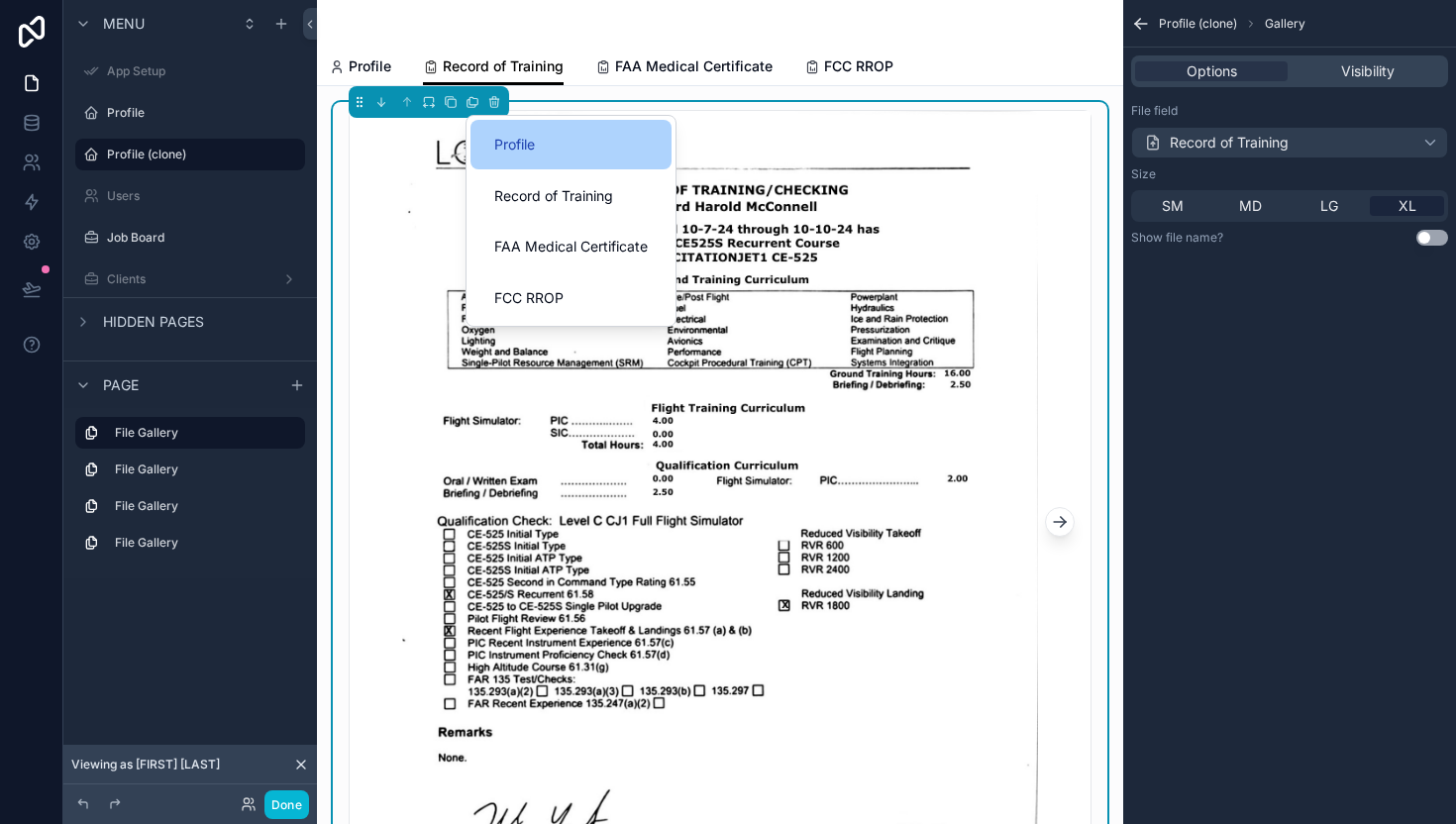 click on "Profile" at bounding box center [571, 145] 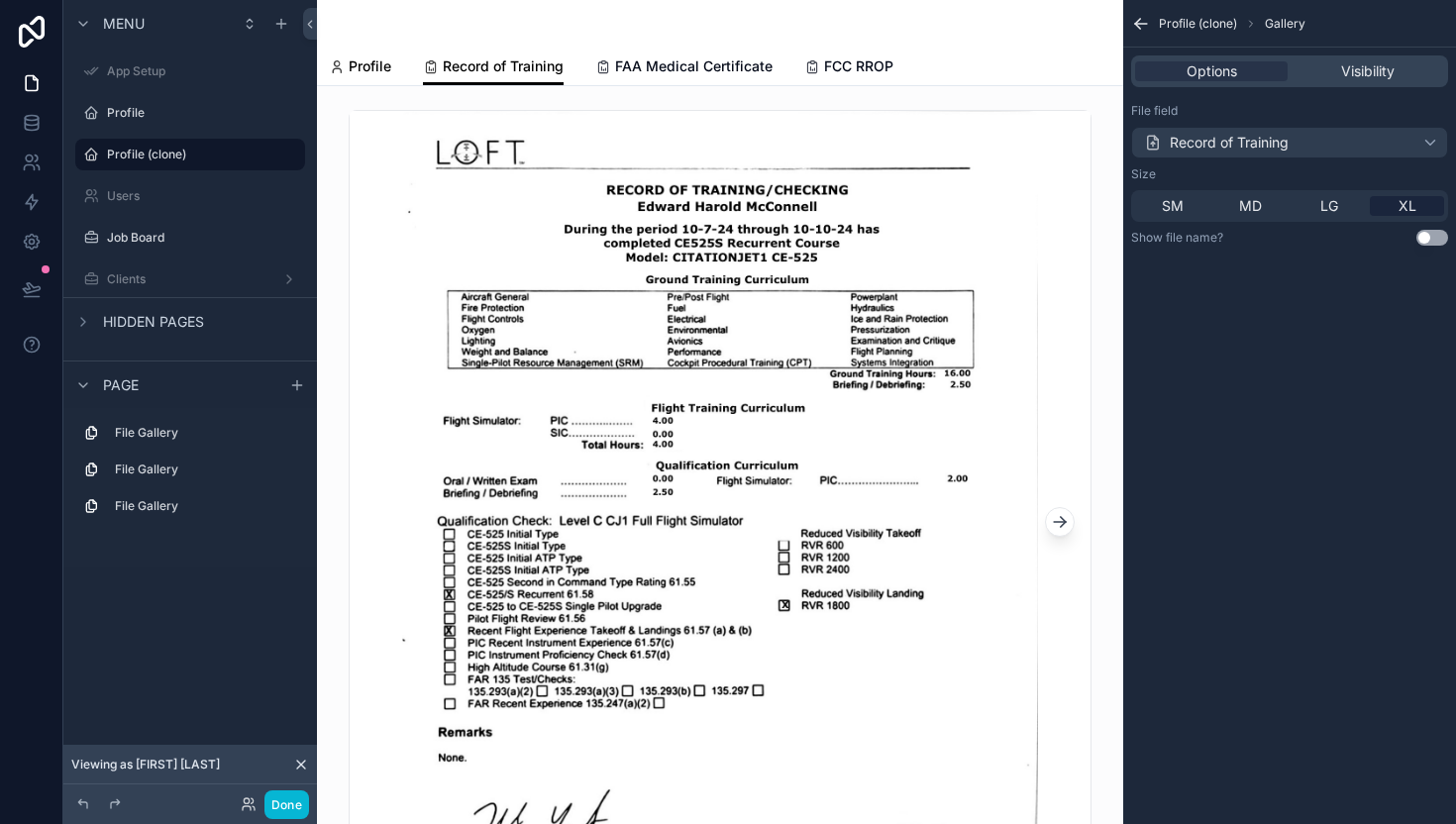 click on "Profile" at bounding box center (369, 66) 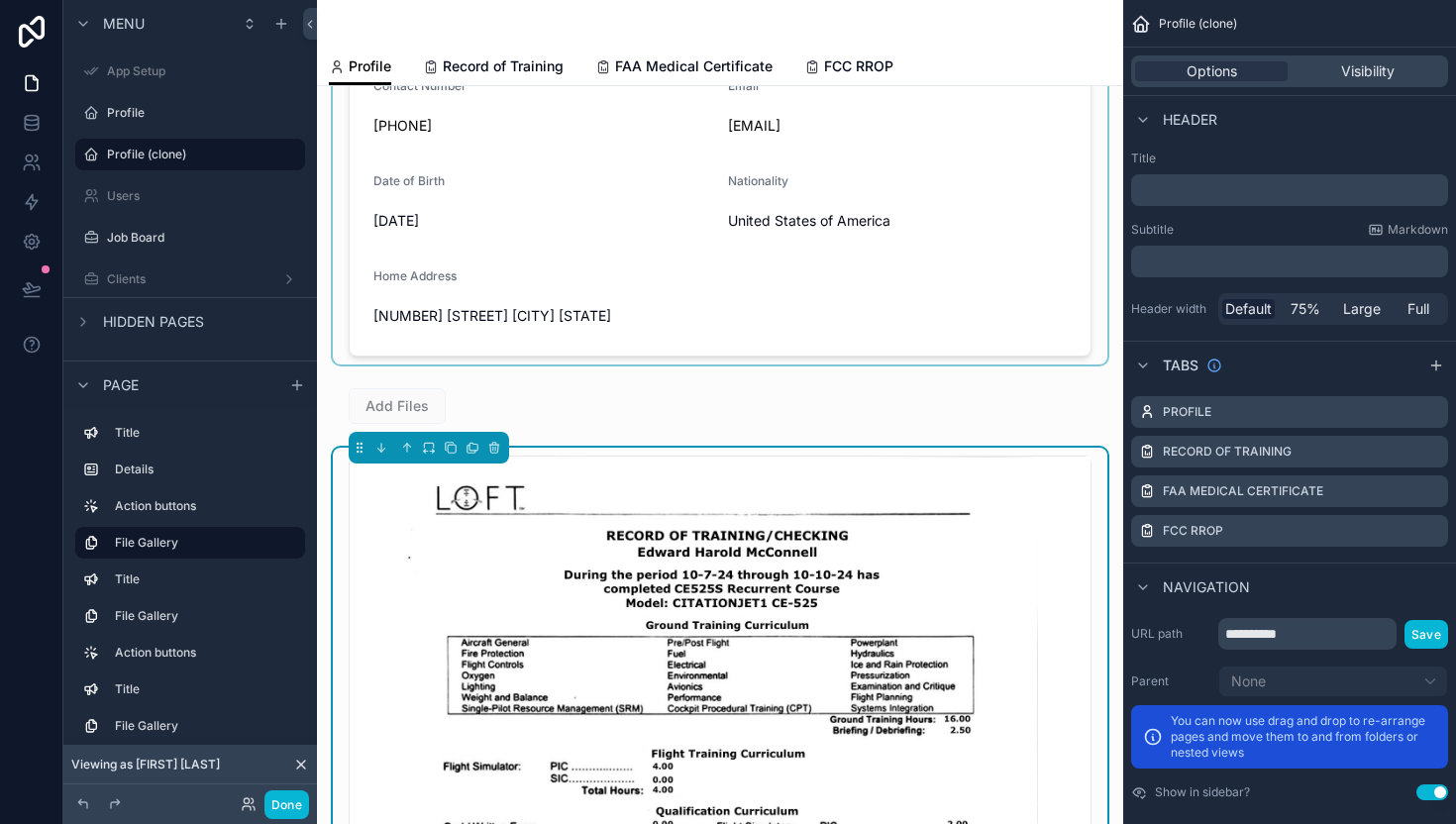 scroll, scrollTop: 0, scrollLeft: 0, axis: both 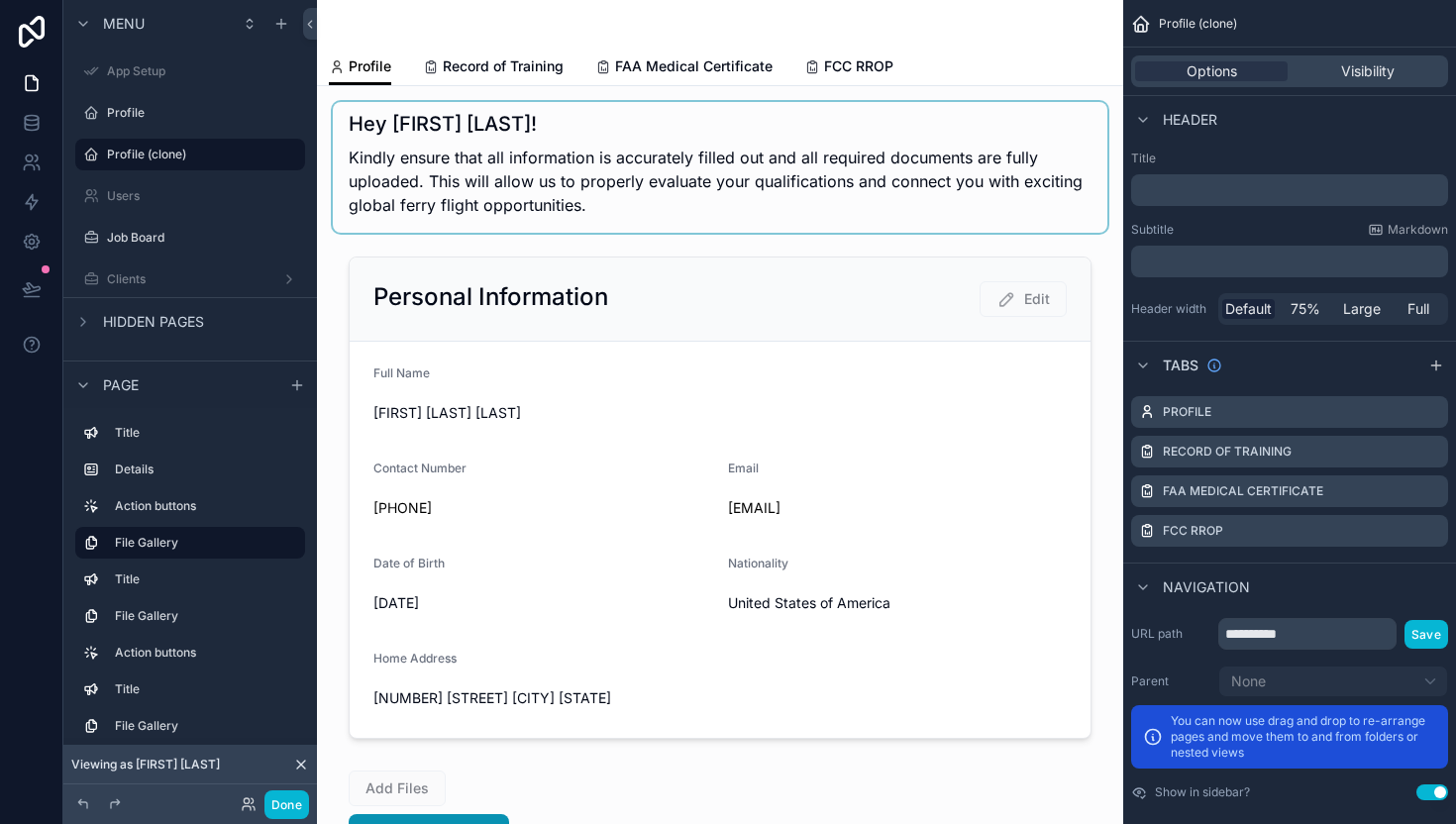 click at bounding box center (720, 167) 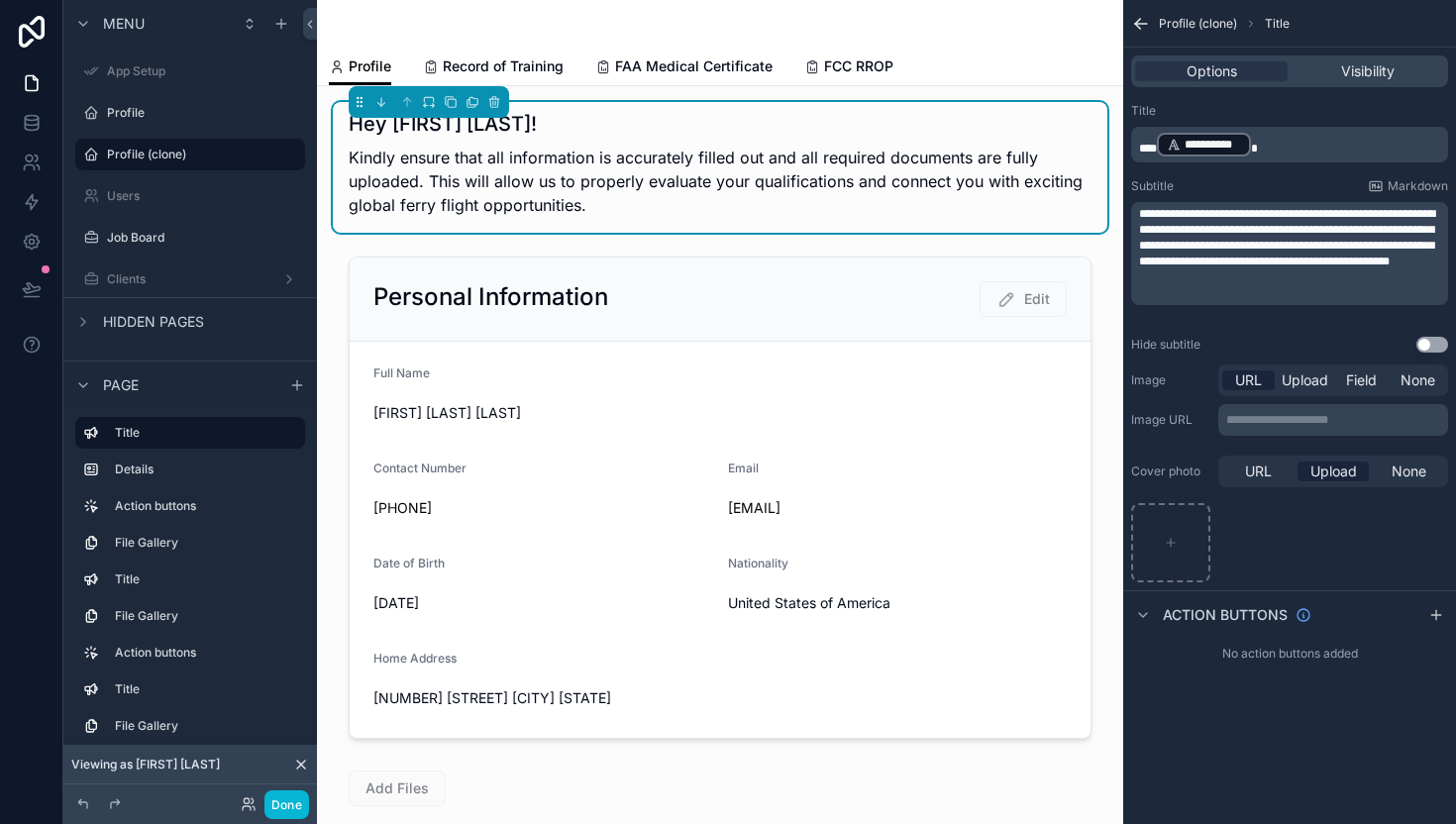 click on "**********" at bounding box center (1292, 145) 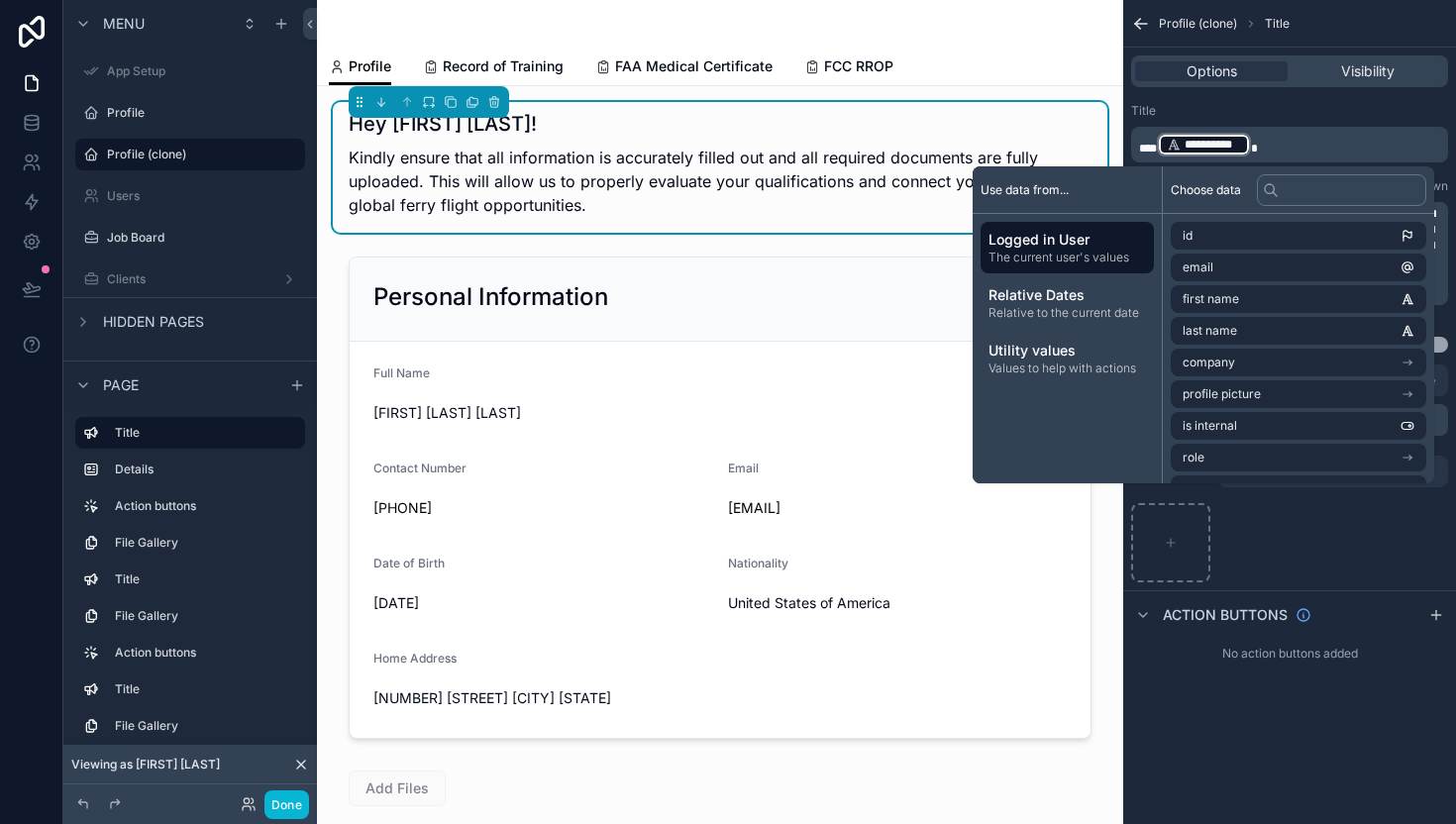 type 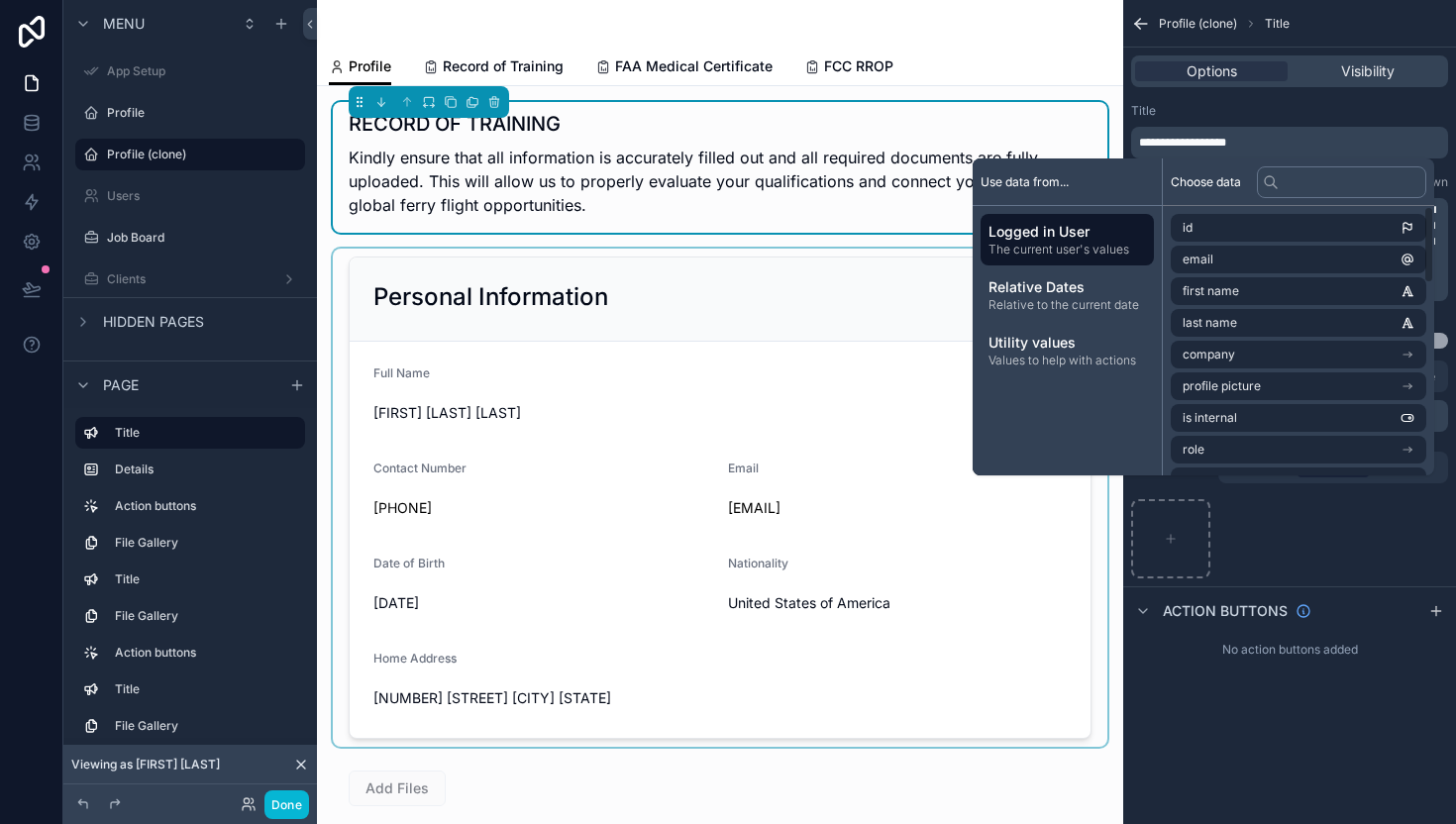 click at bounding box center (720, 497) 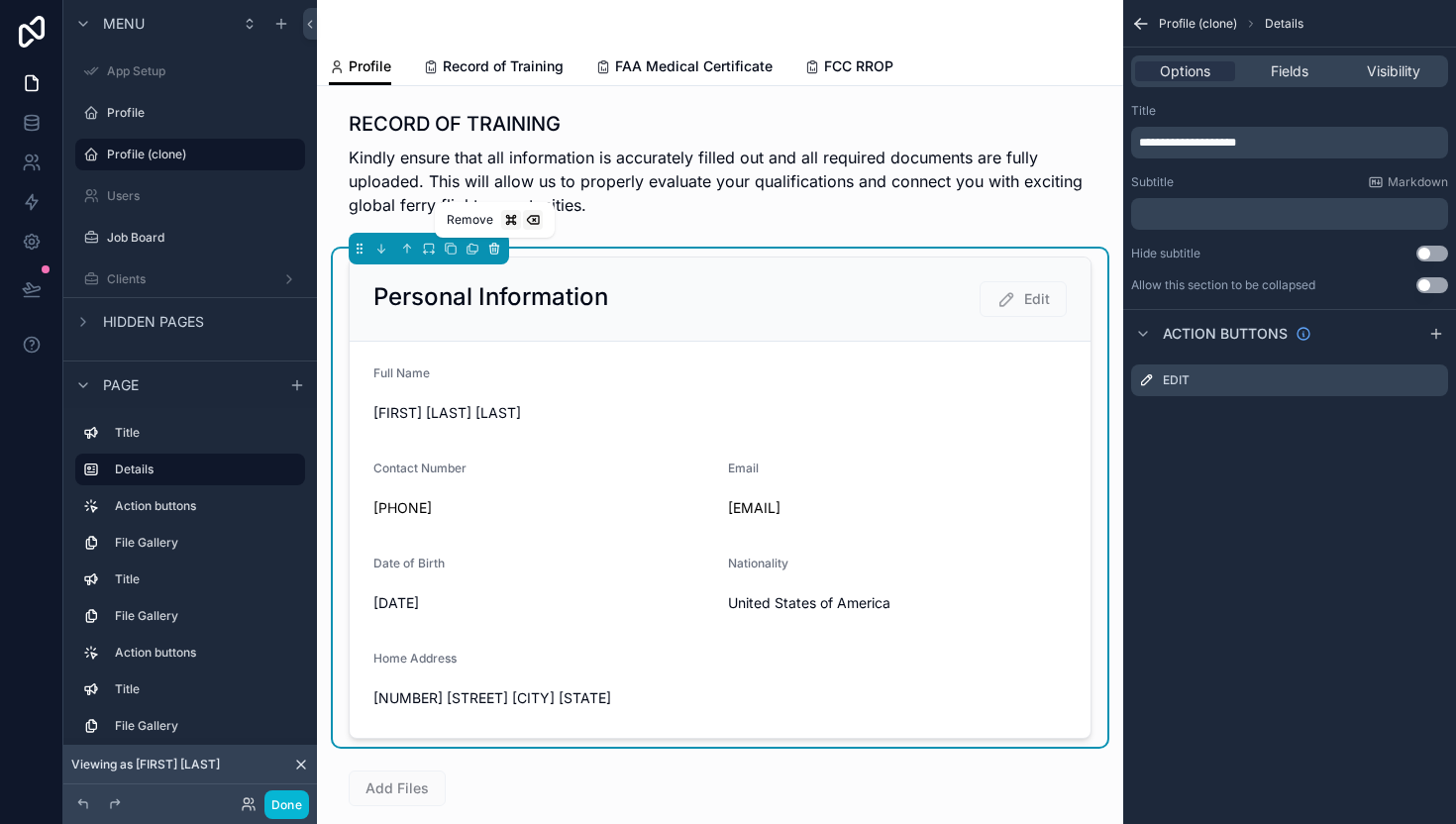 click 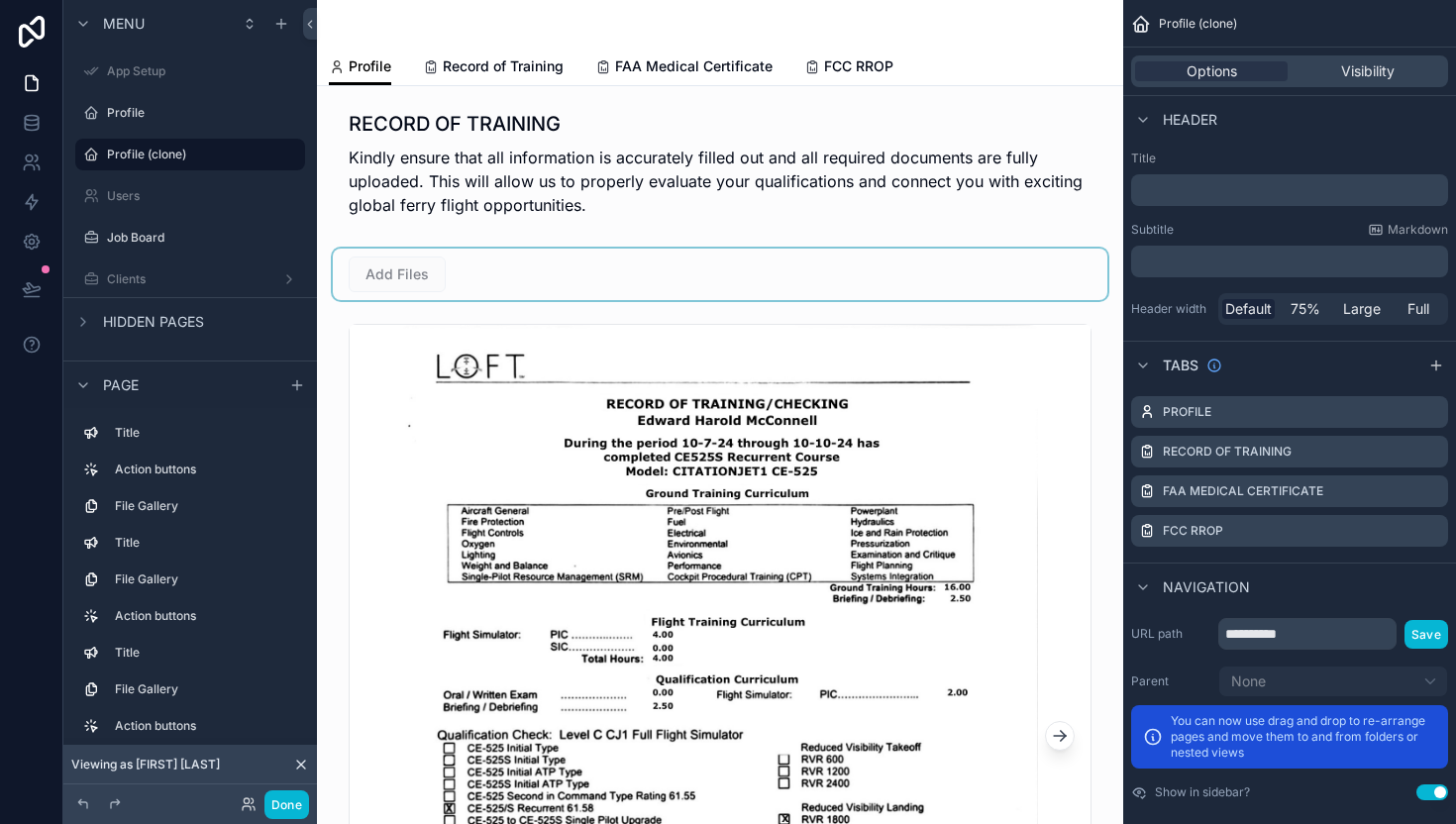 click at bounding box center [720, 274] 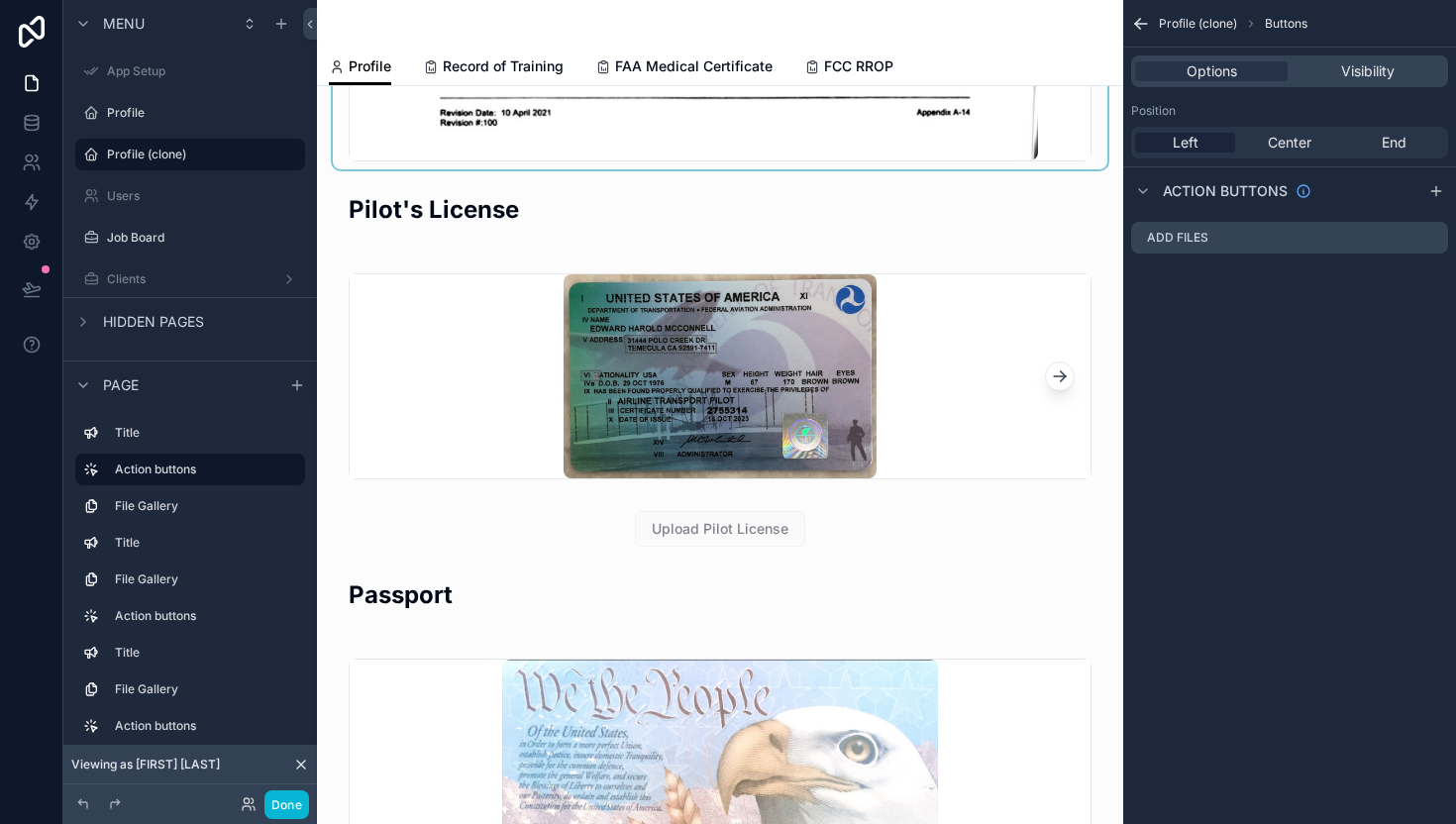scroll, scrollTop: 1010, scrollLeft: 0, axis: vertical 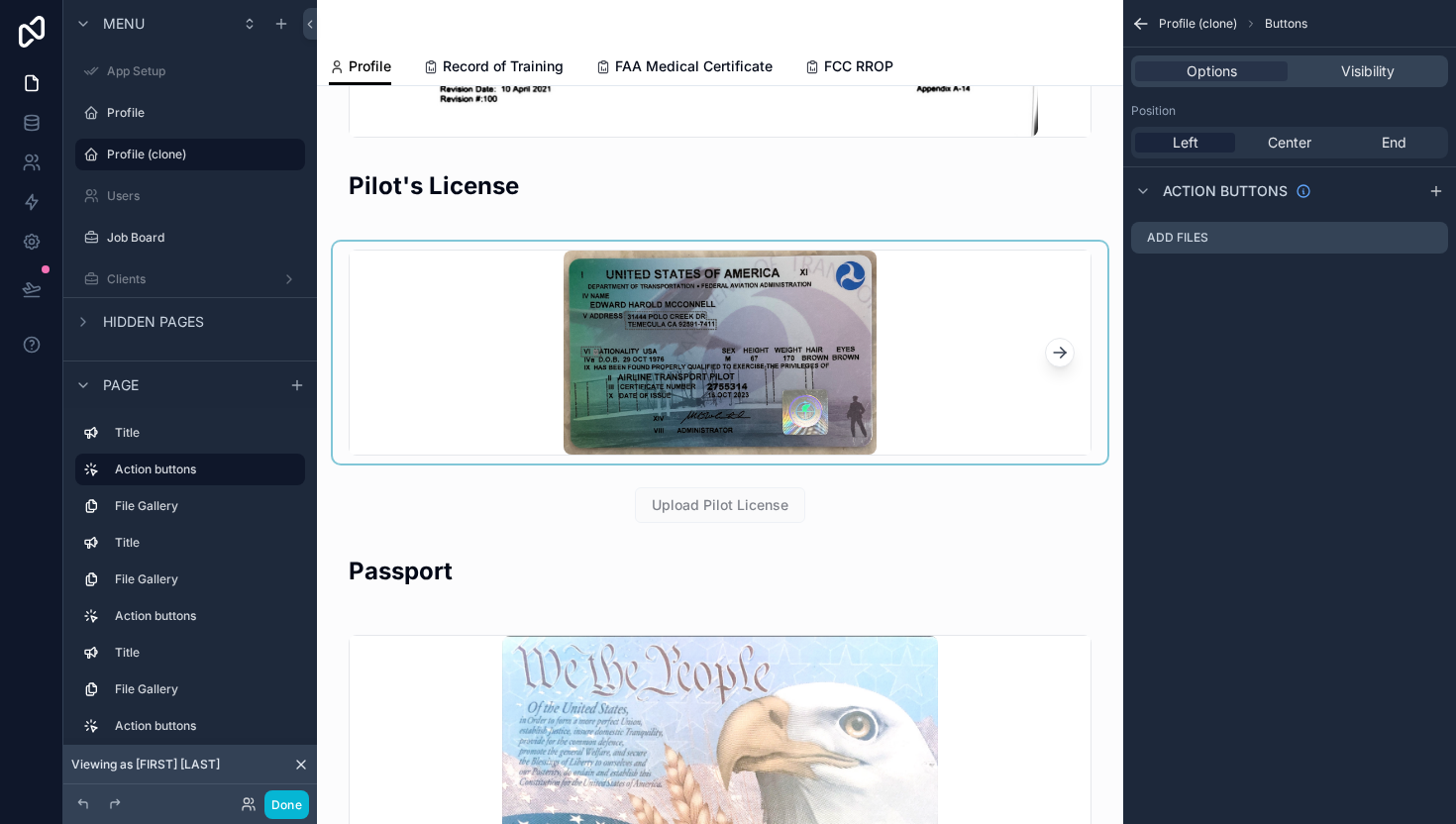 click at bounding box center (720, 353) 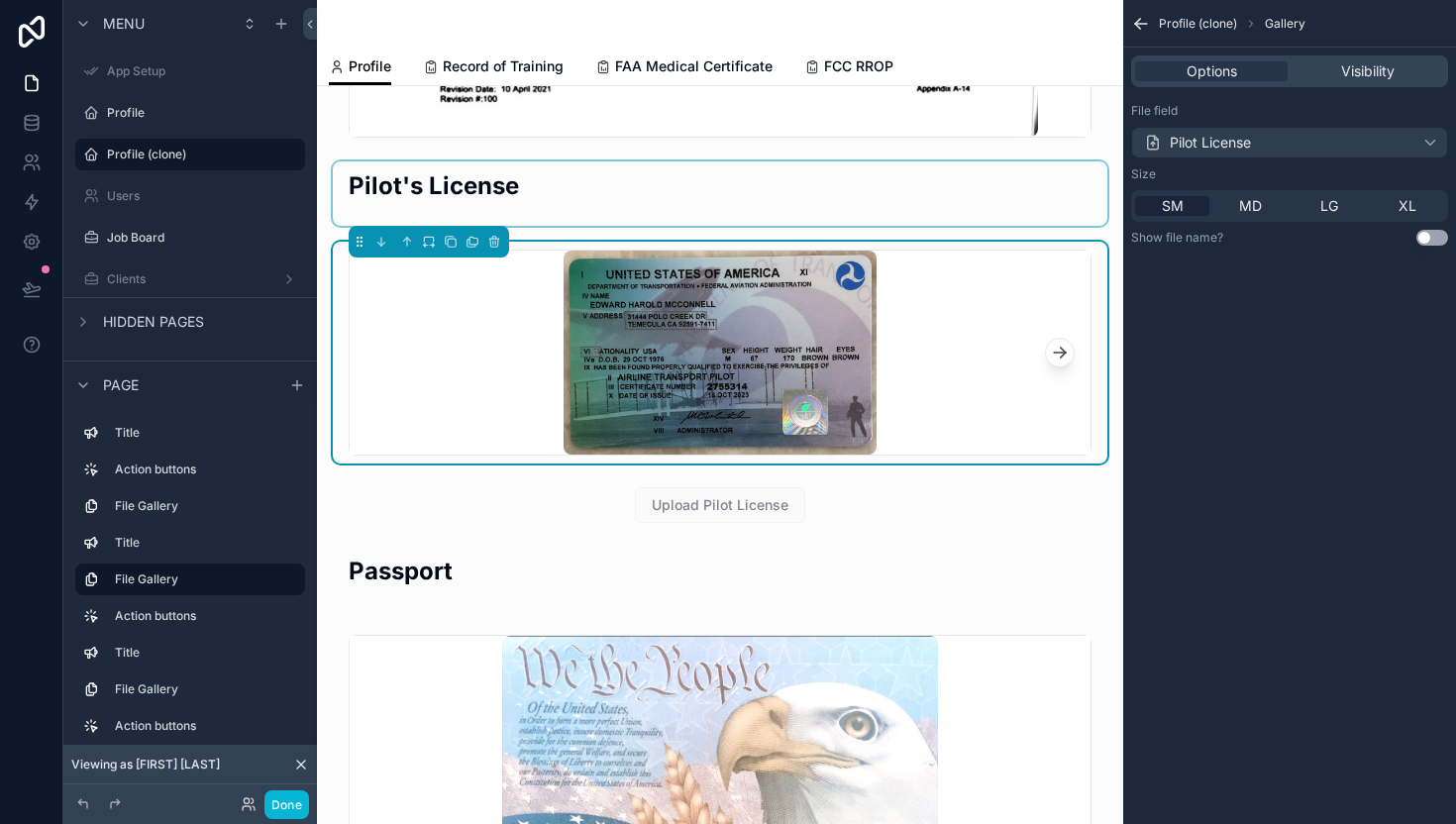 click at bounding box center (720, 193) 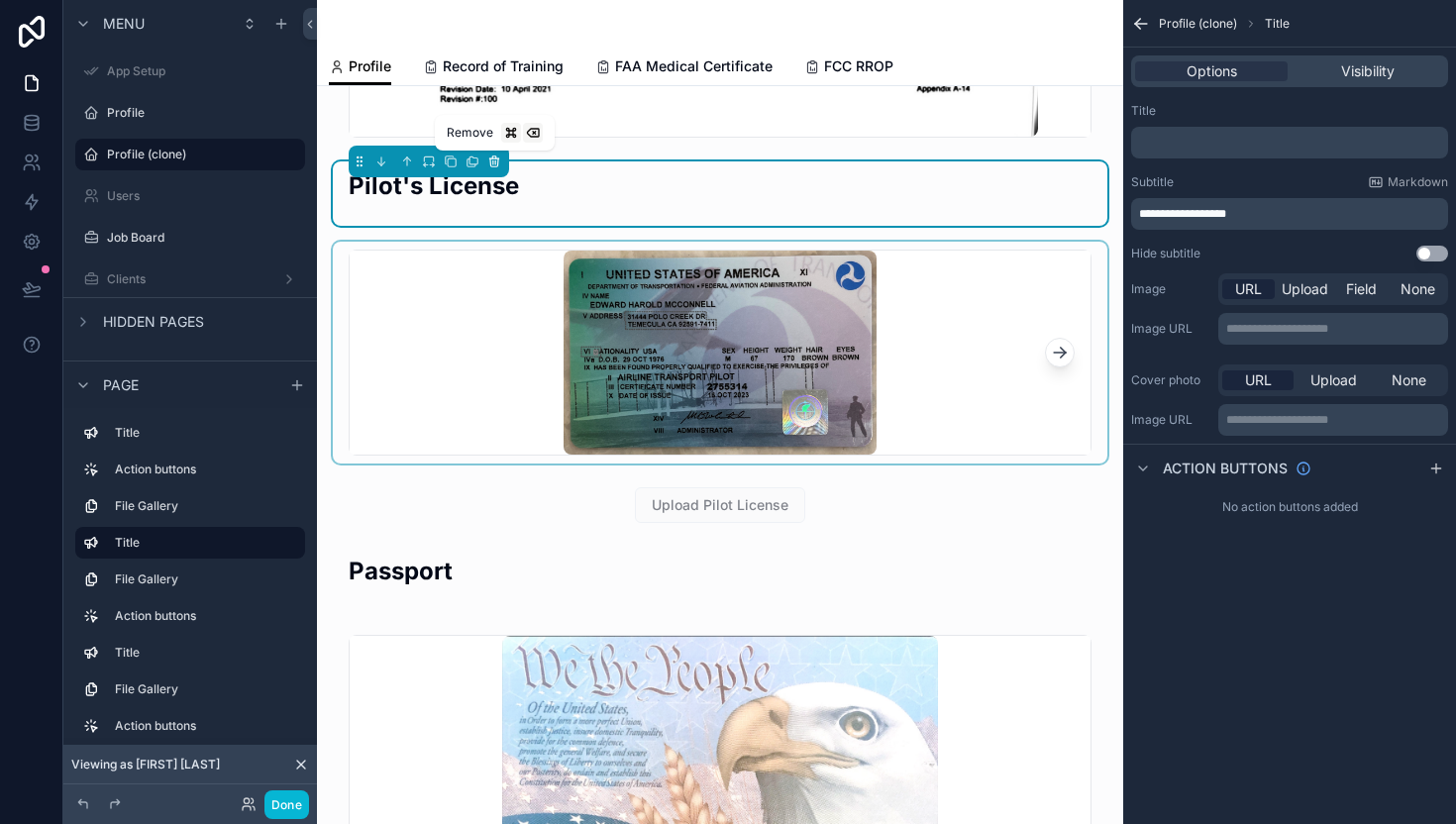 click 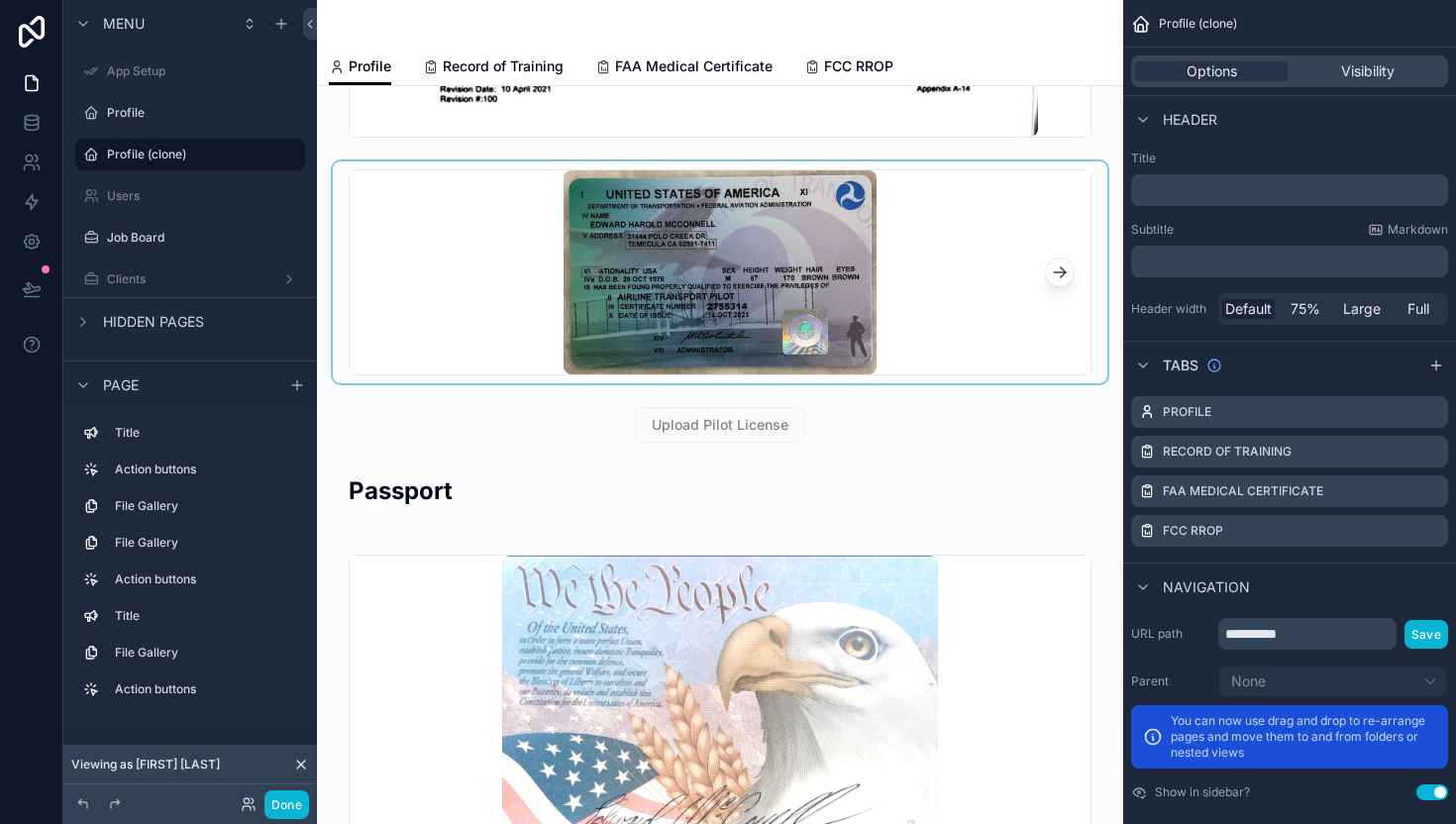 click at bounding box center (720, 272) 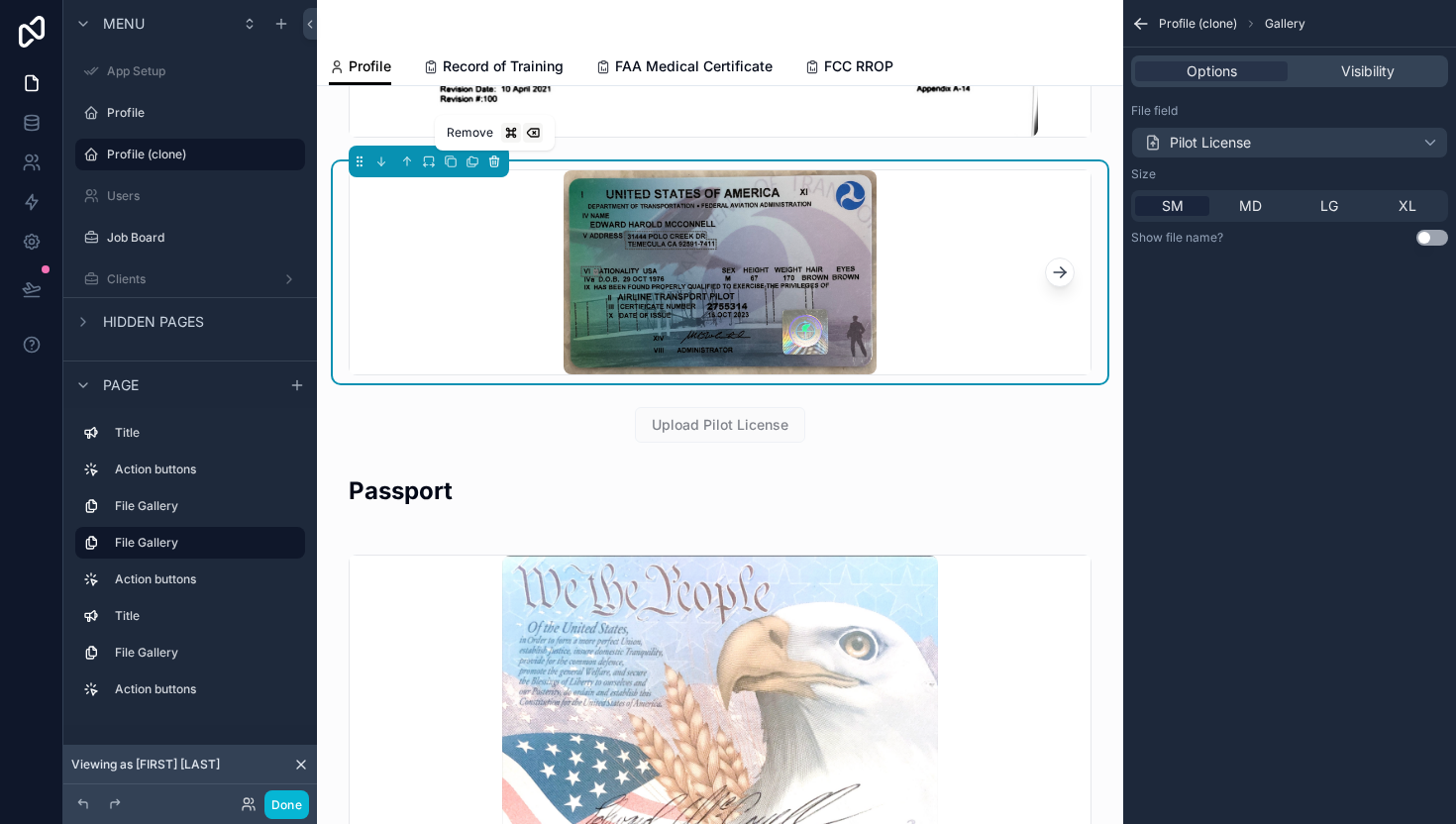 click 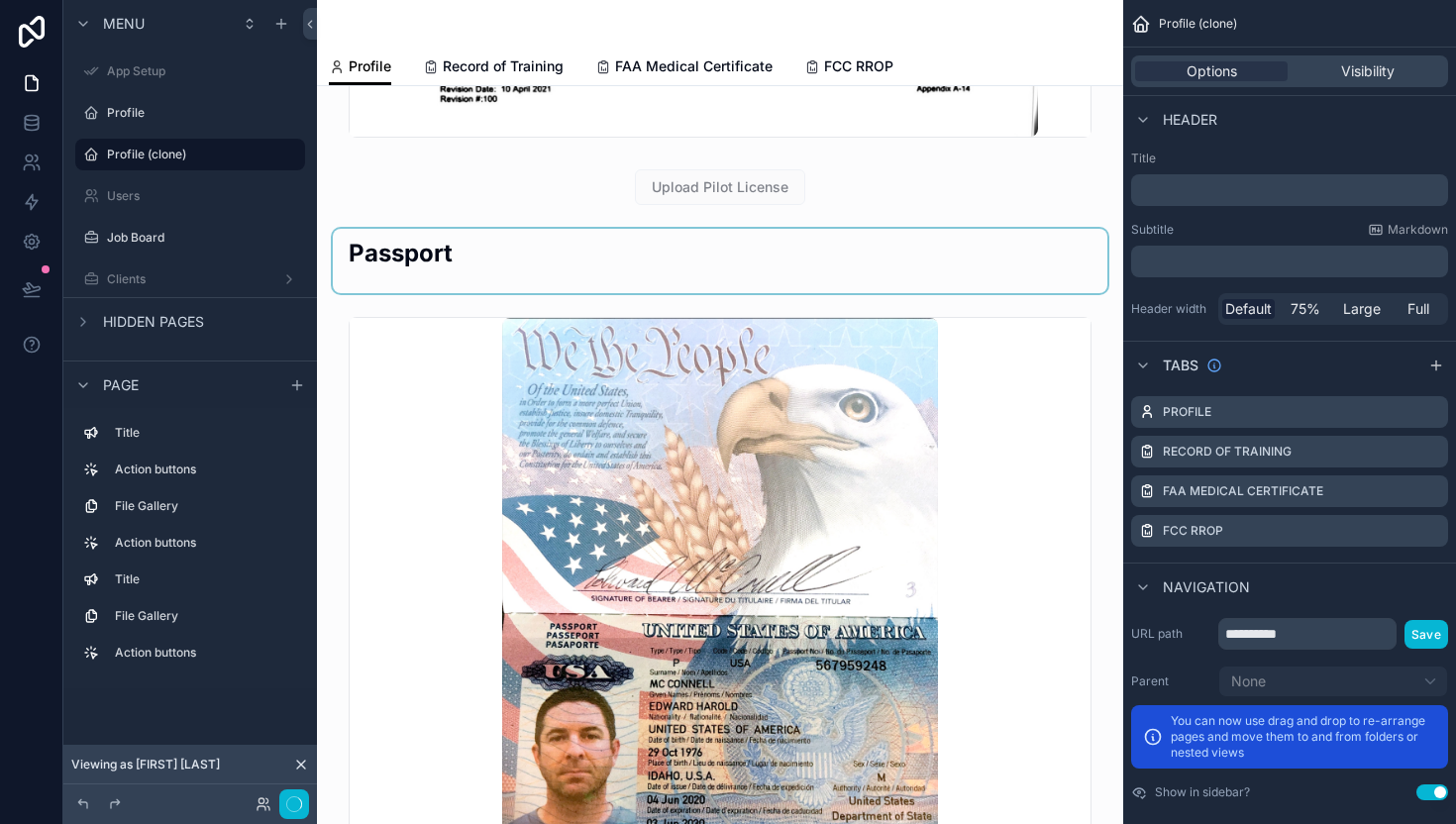 click at bounding box center [720, 260] 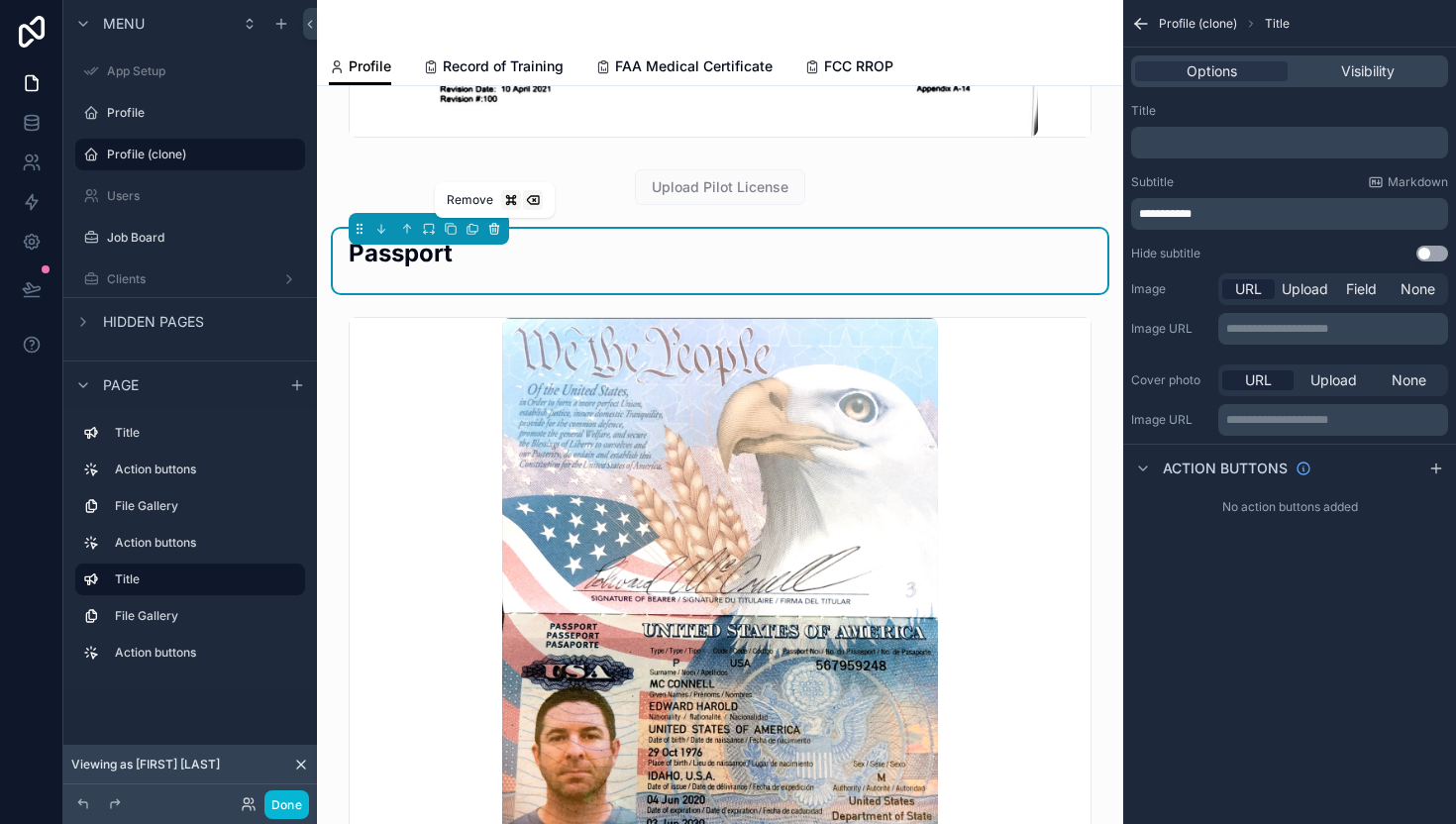click 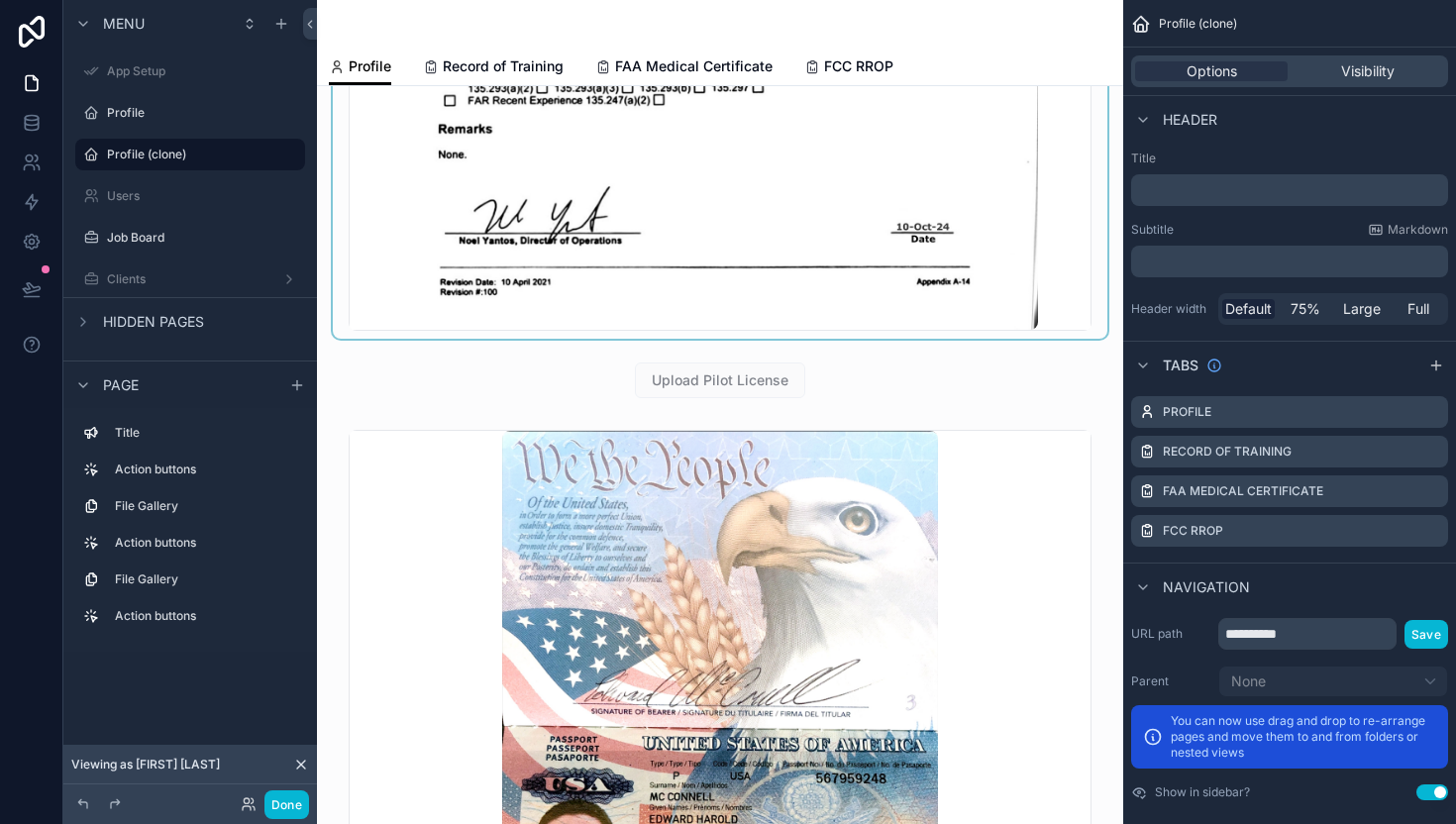 scroll, scrollTop: 1115, scrollLeft: 0, axis: vertical 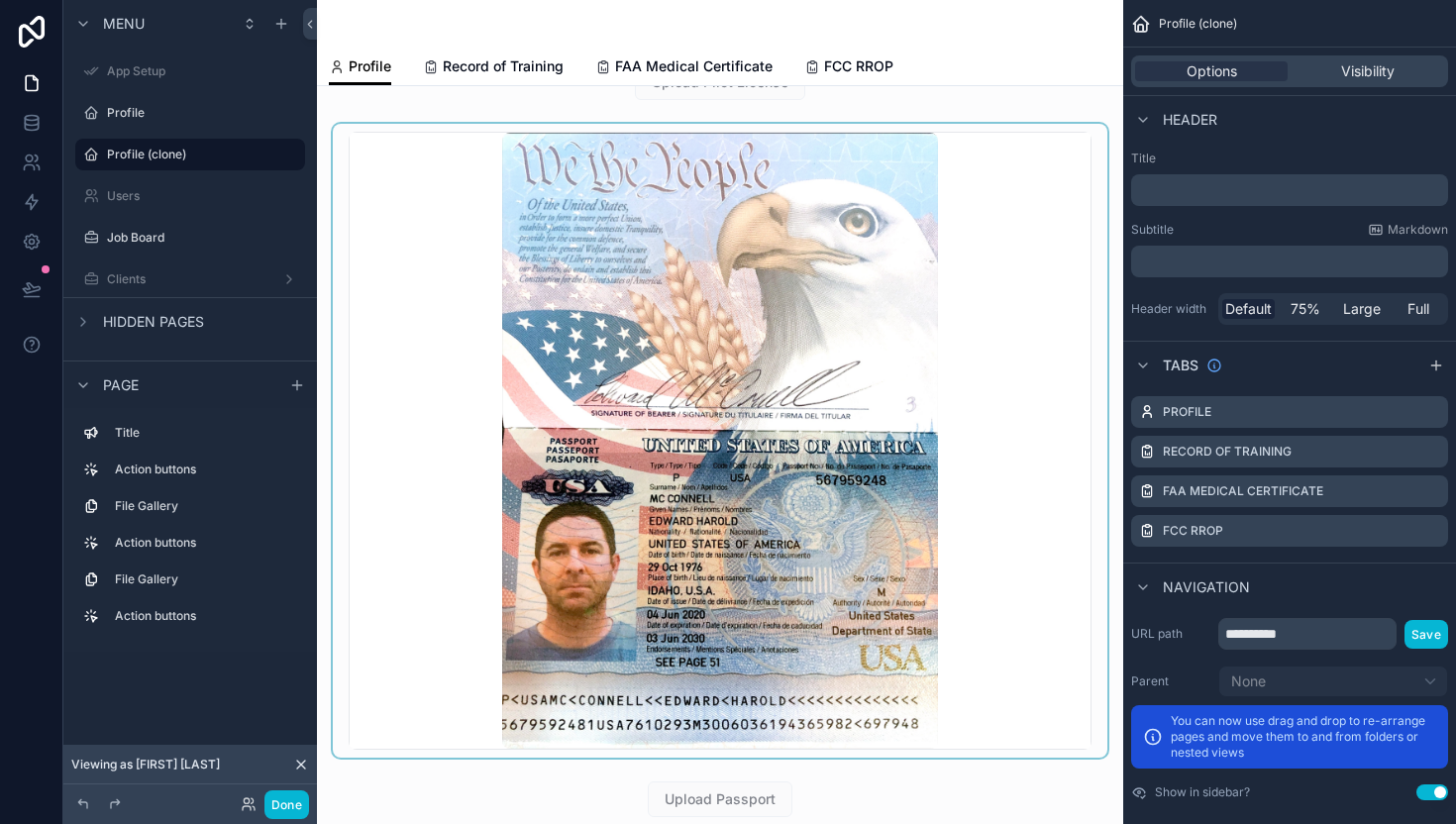 click at bounding box center [720, 441] 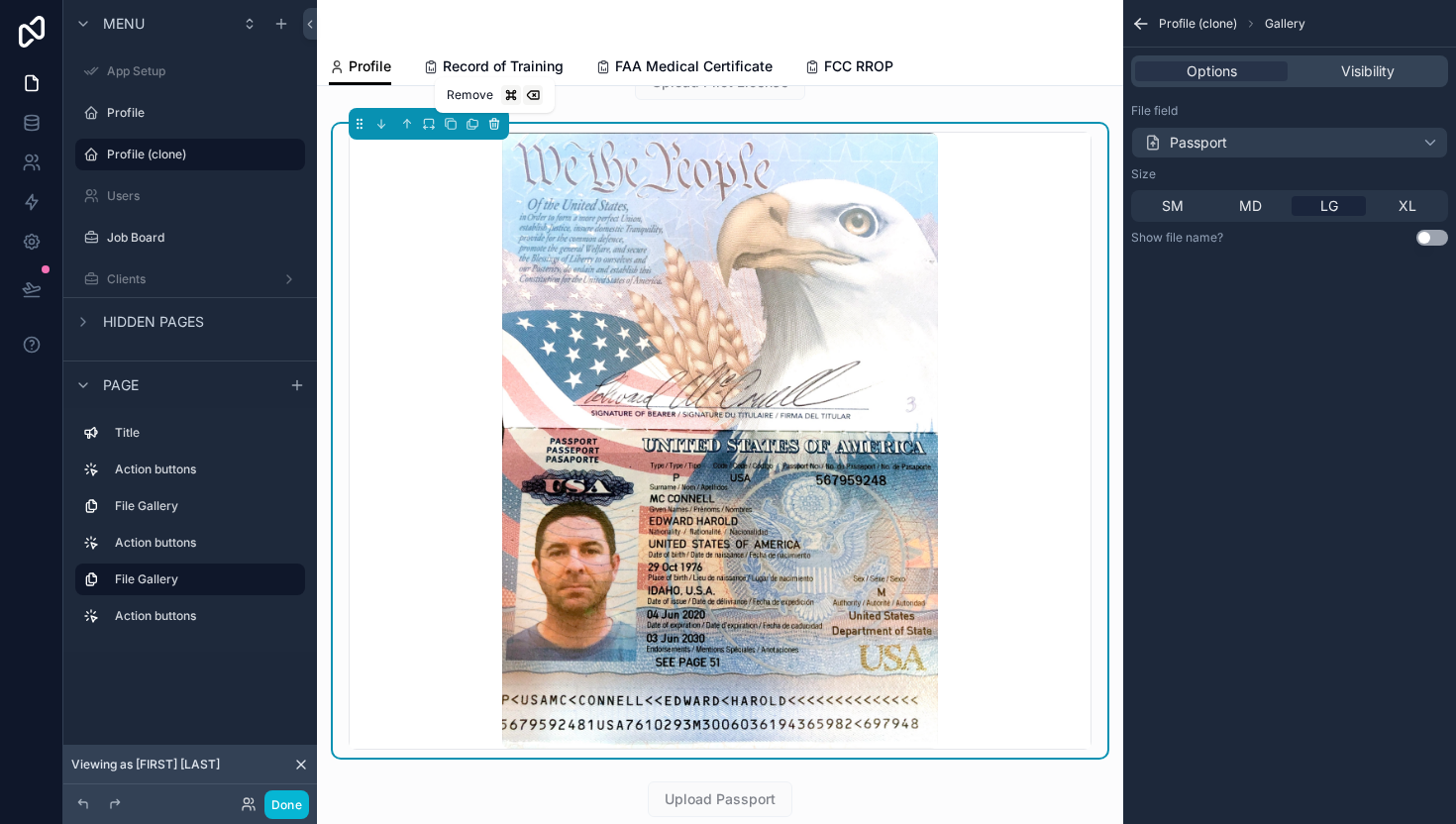 click 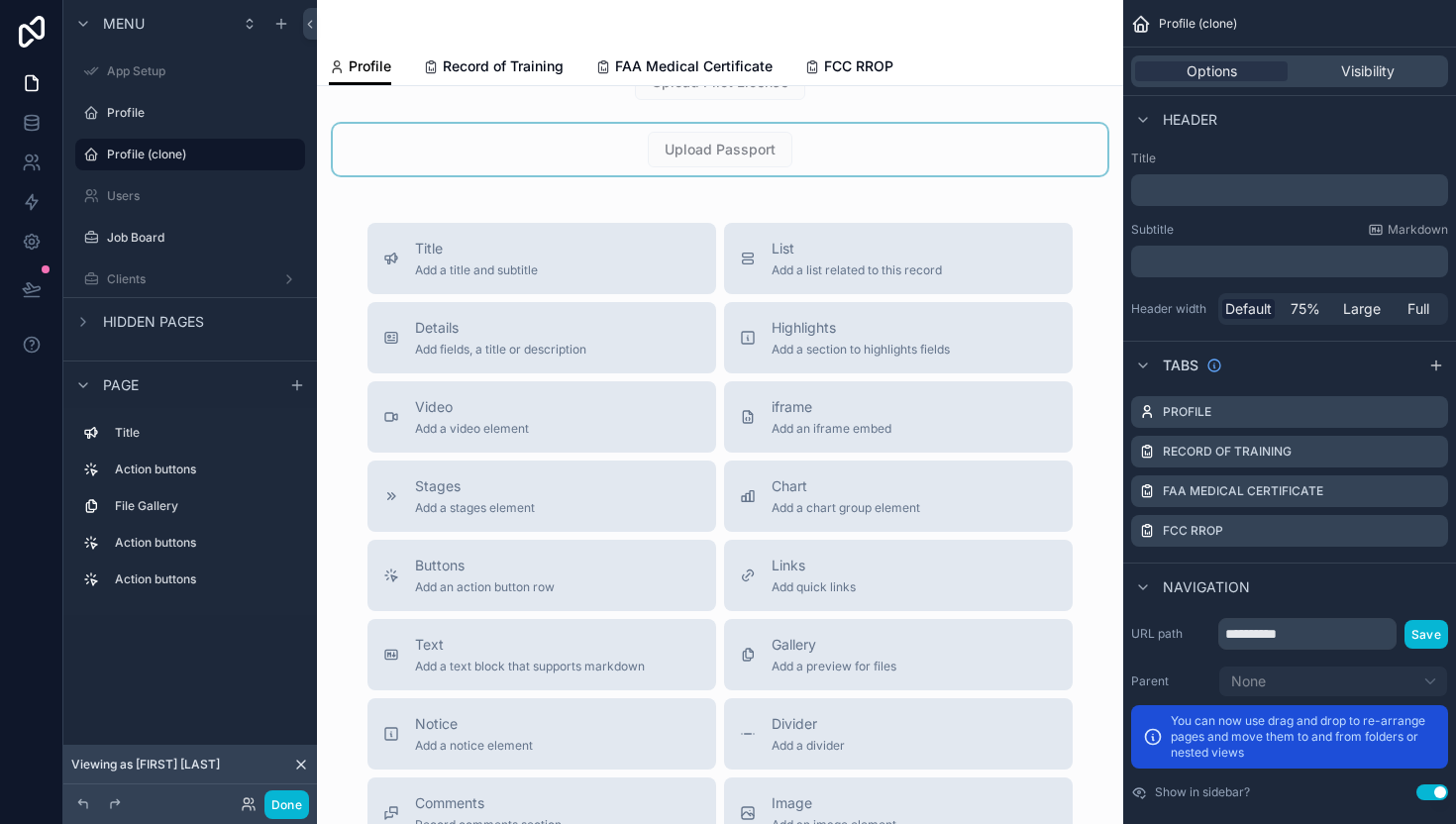 click at bounding box center (720, 150) 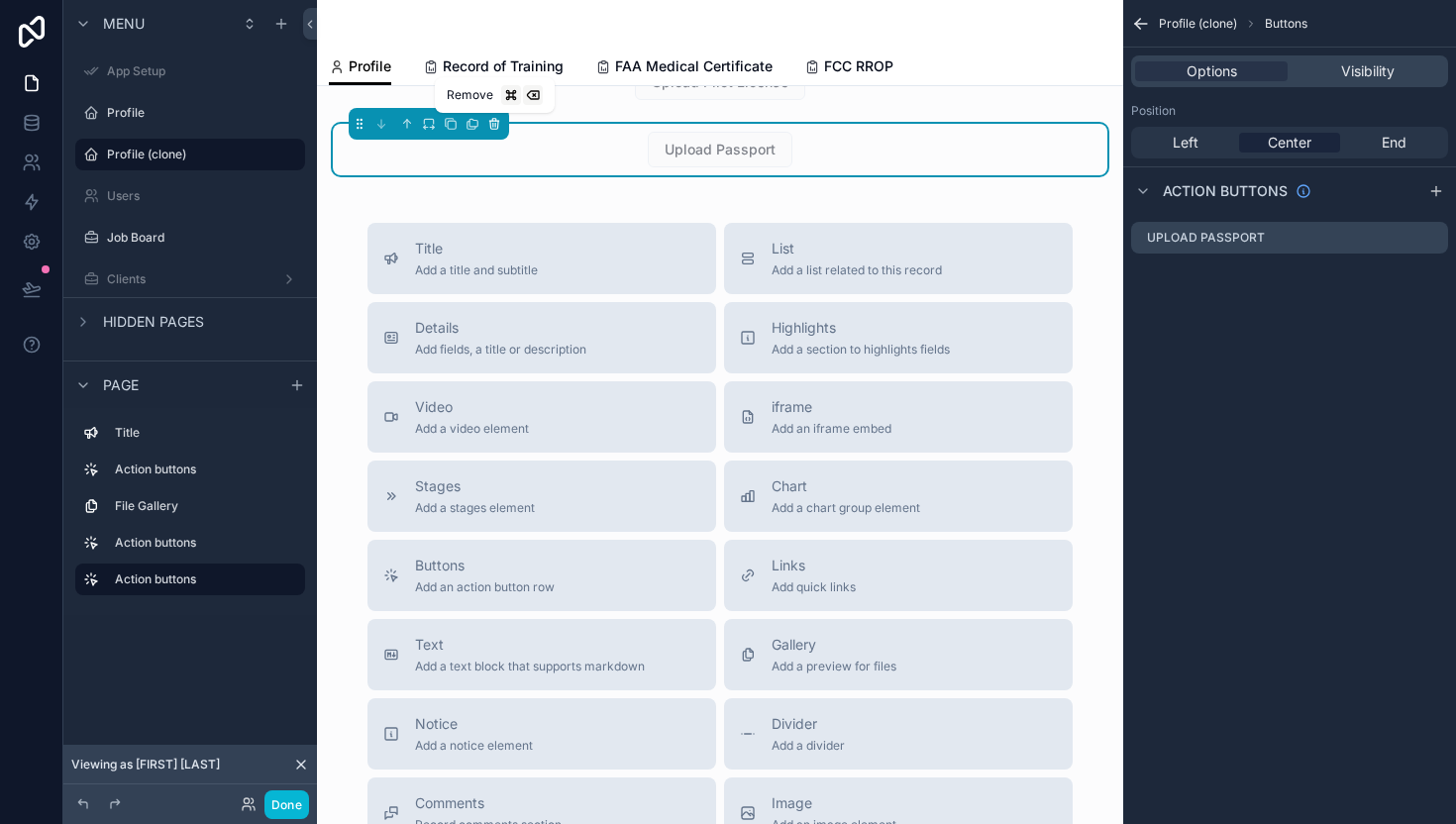 click at bounding box center (494, 124) 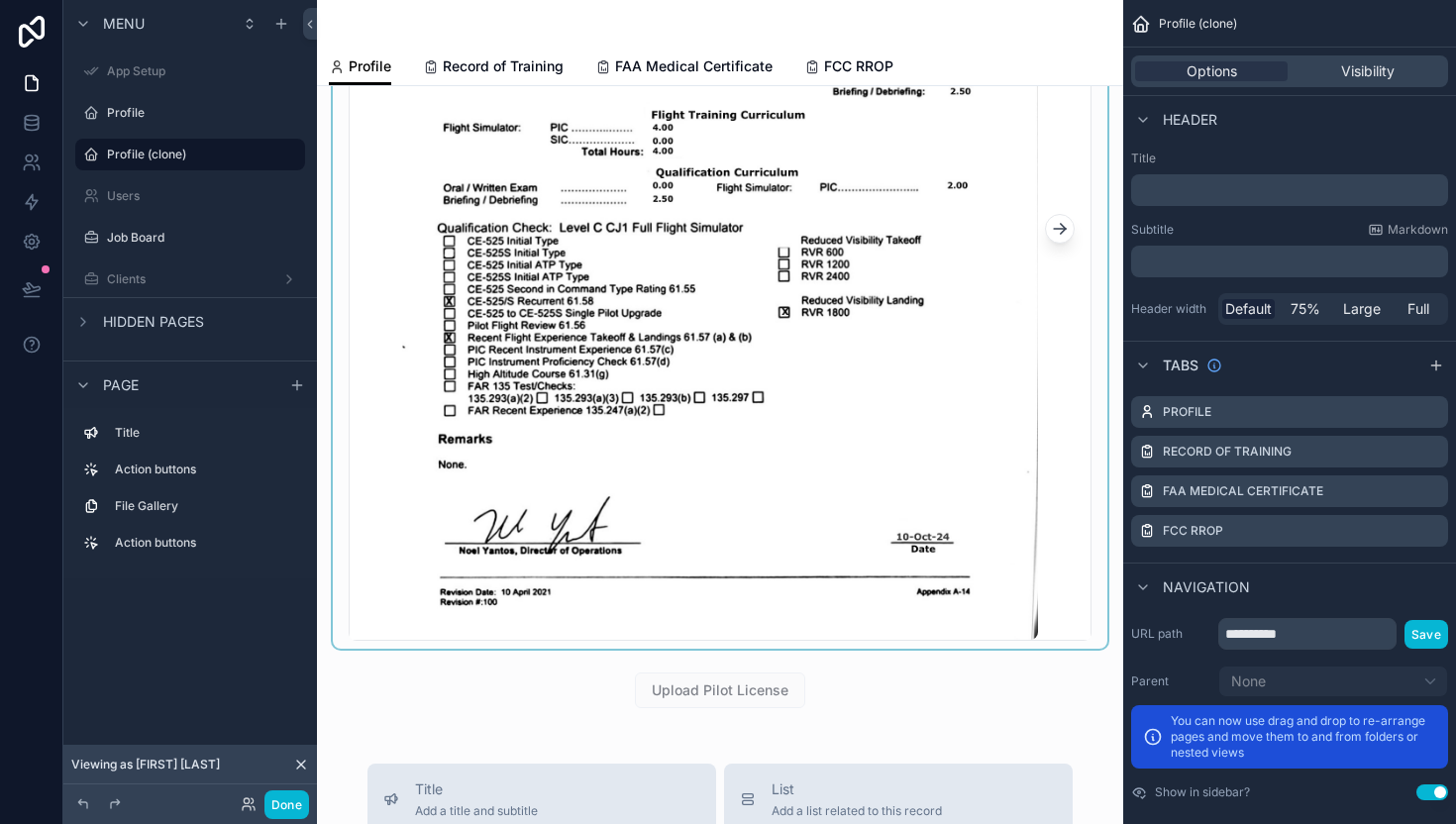 scroll, scrollTop: 705, scrollLeft: 0, axis: vertical 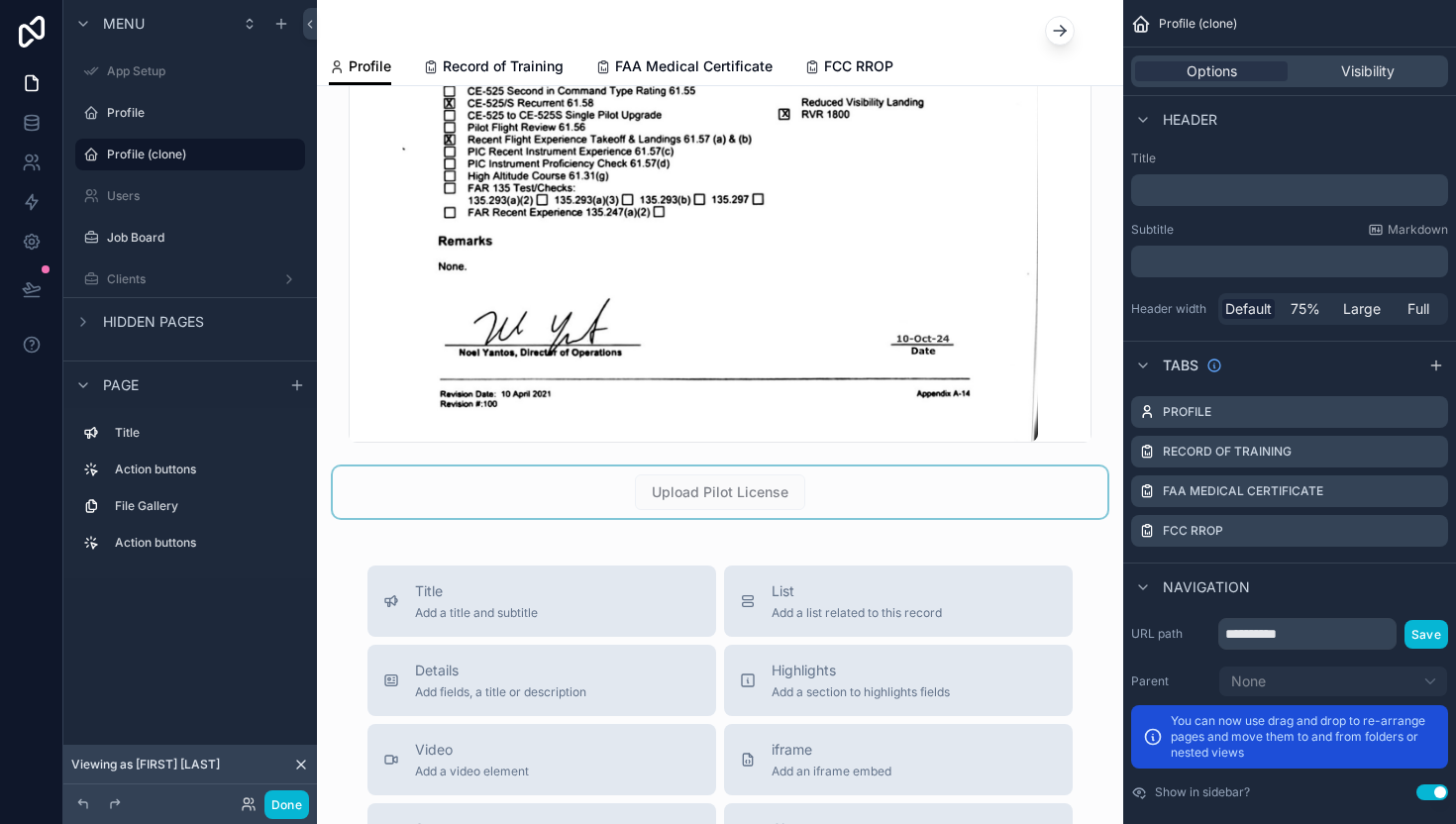 click at bounding box center [720, 492] 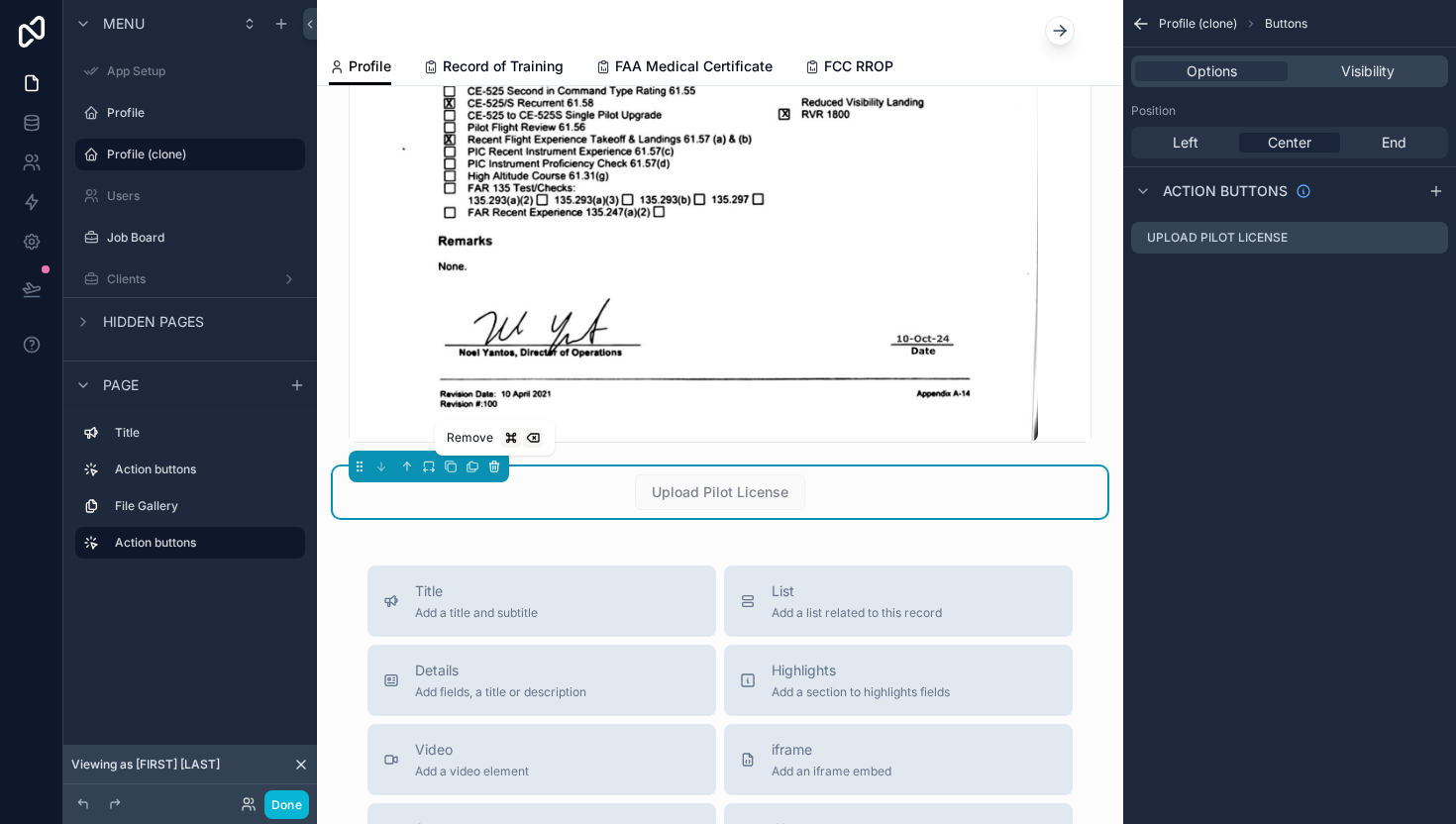 click 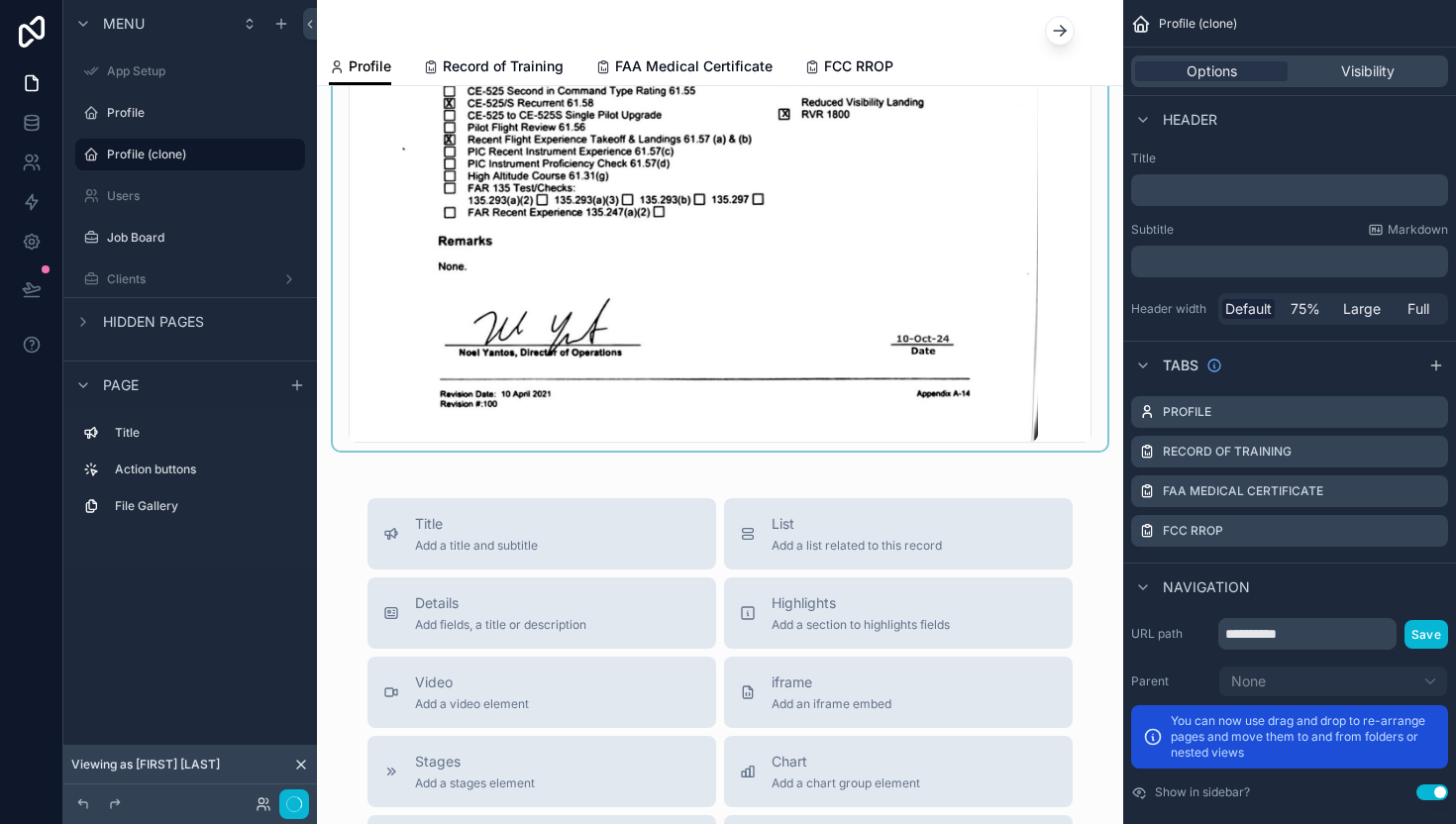 scroll, scrollTop: 0, scrollLeft: 0, axis: both 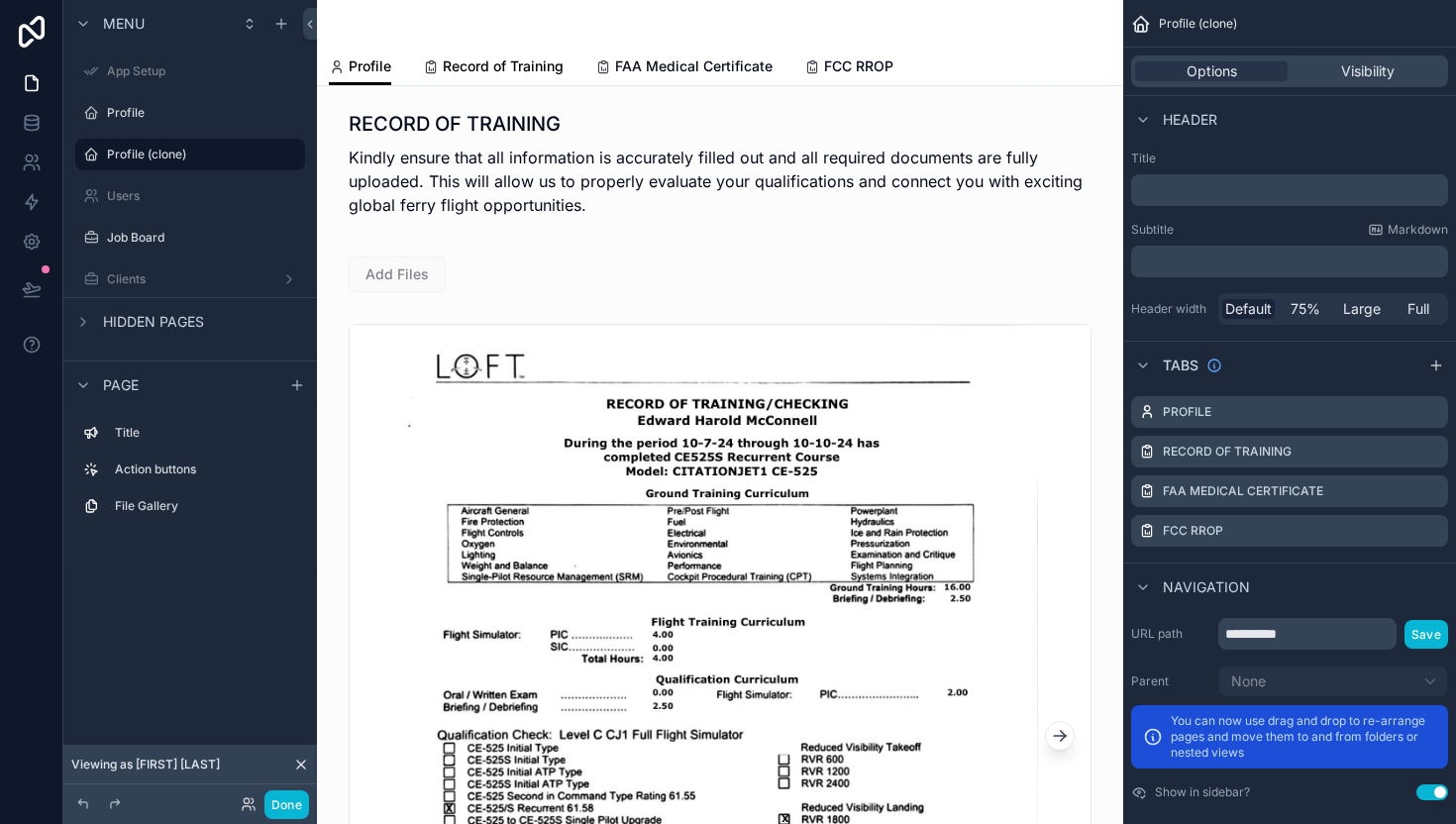 click on "Record of Training" at bounding box center [503, 66] 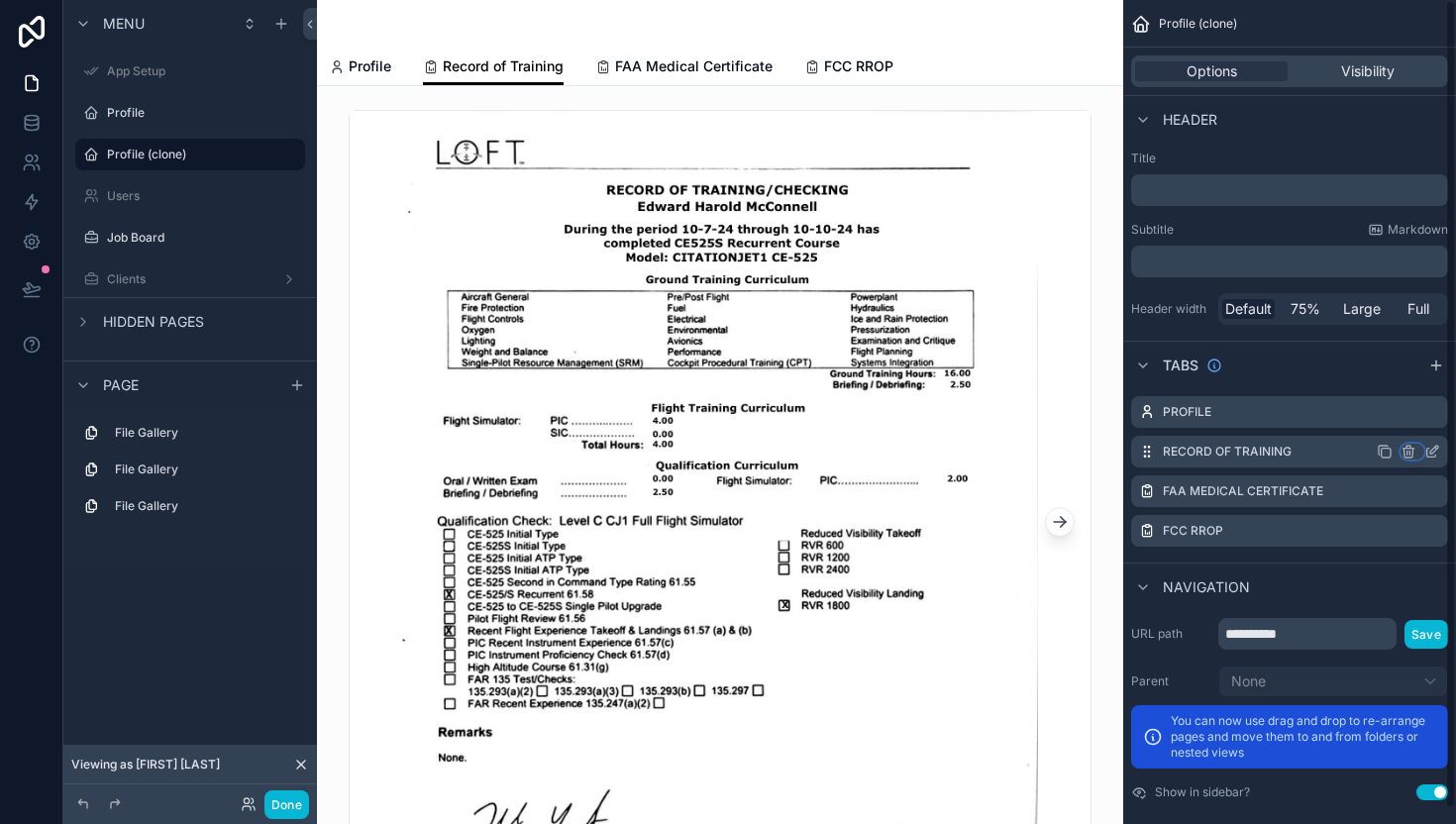 click 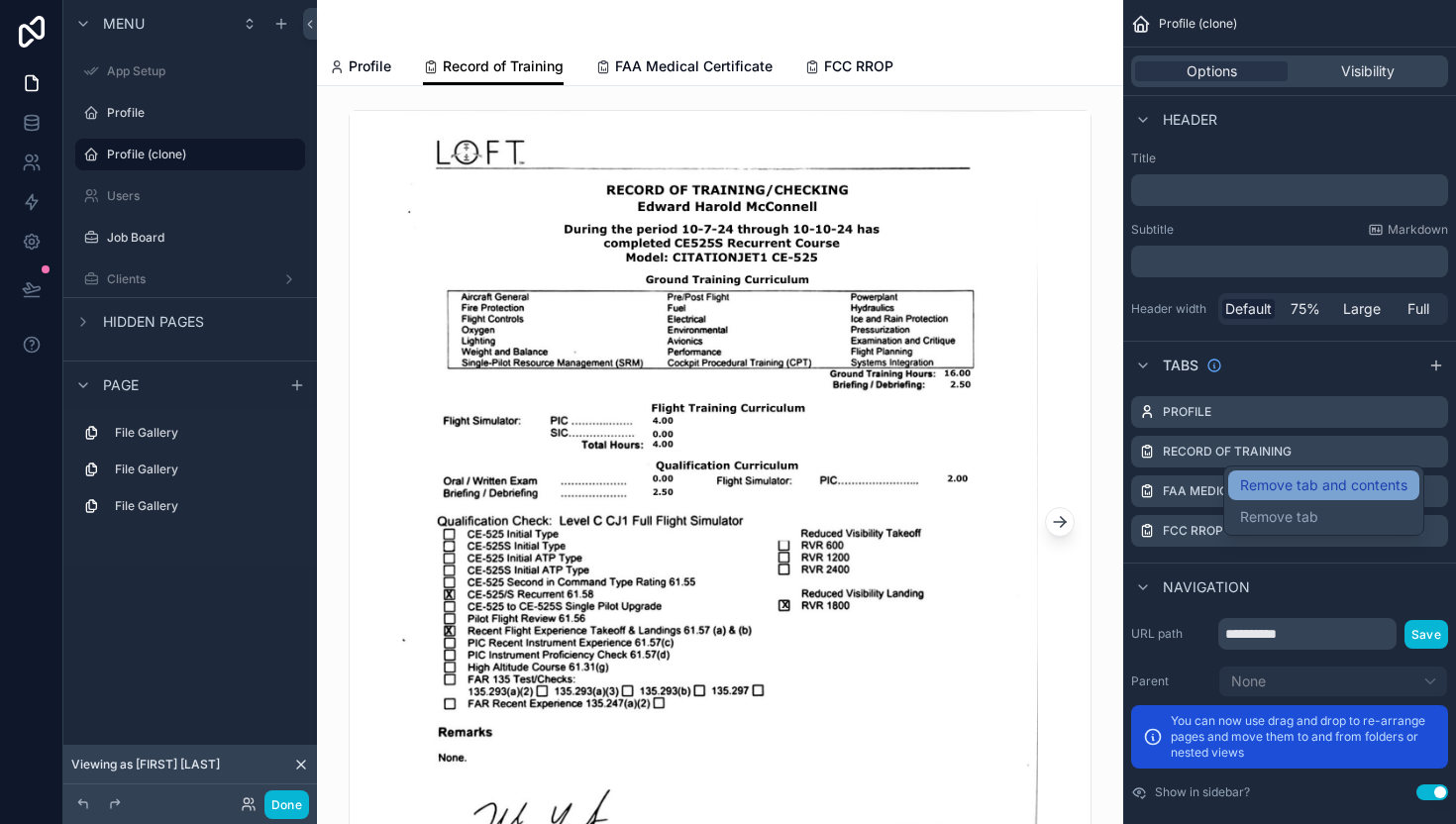 click on "Remove tab and contents" at bounding box center [1323, 485] 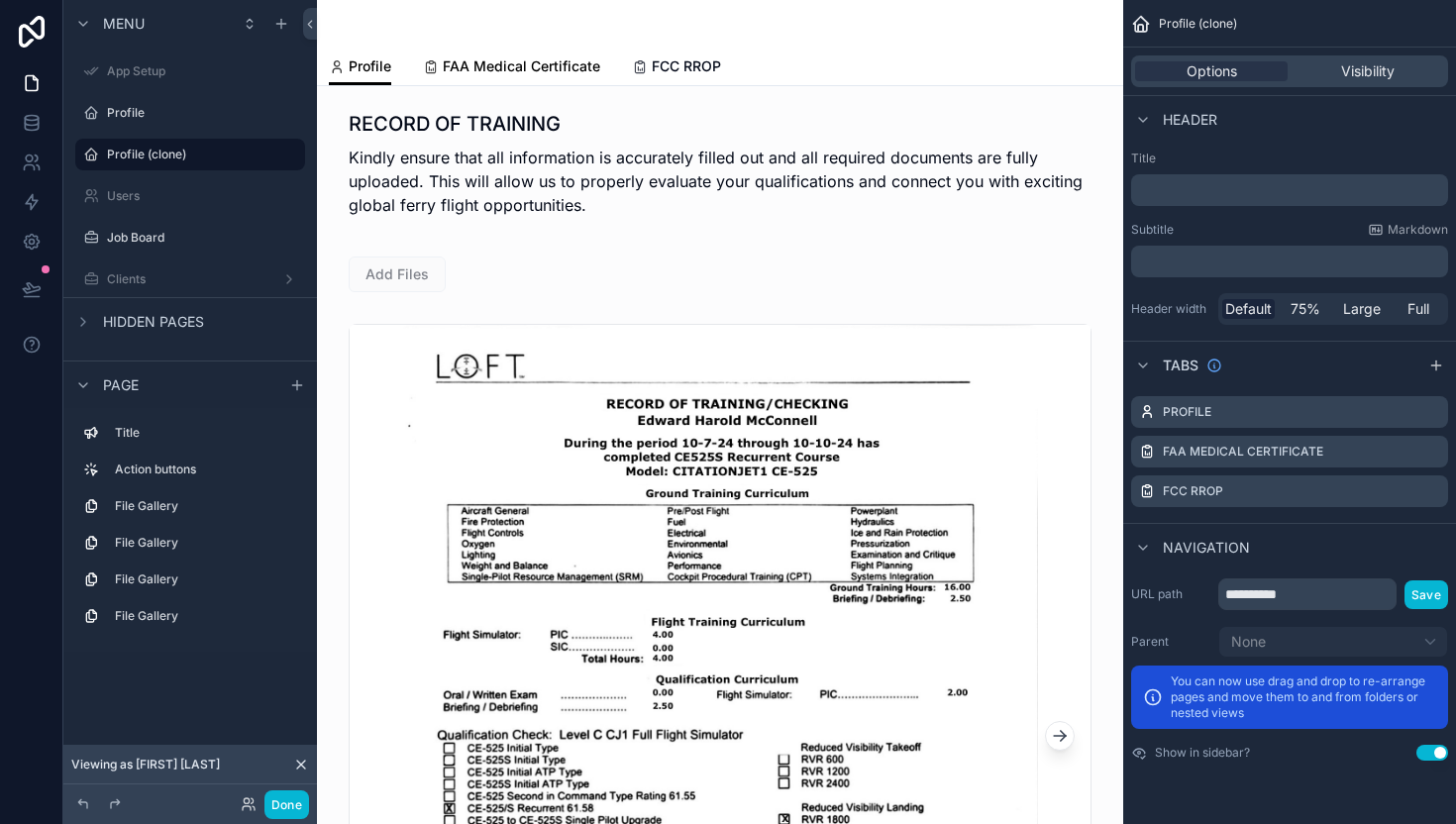 click on "FAA Medical Certificate" at bounding box center (521, 66) 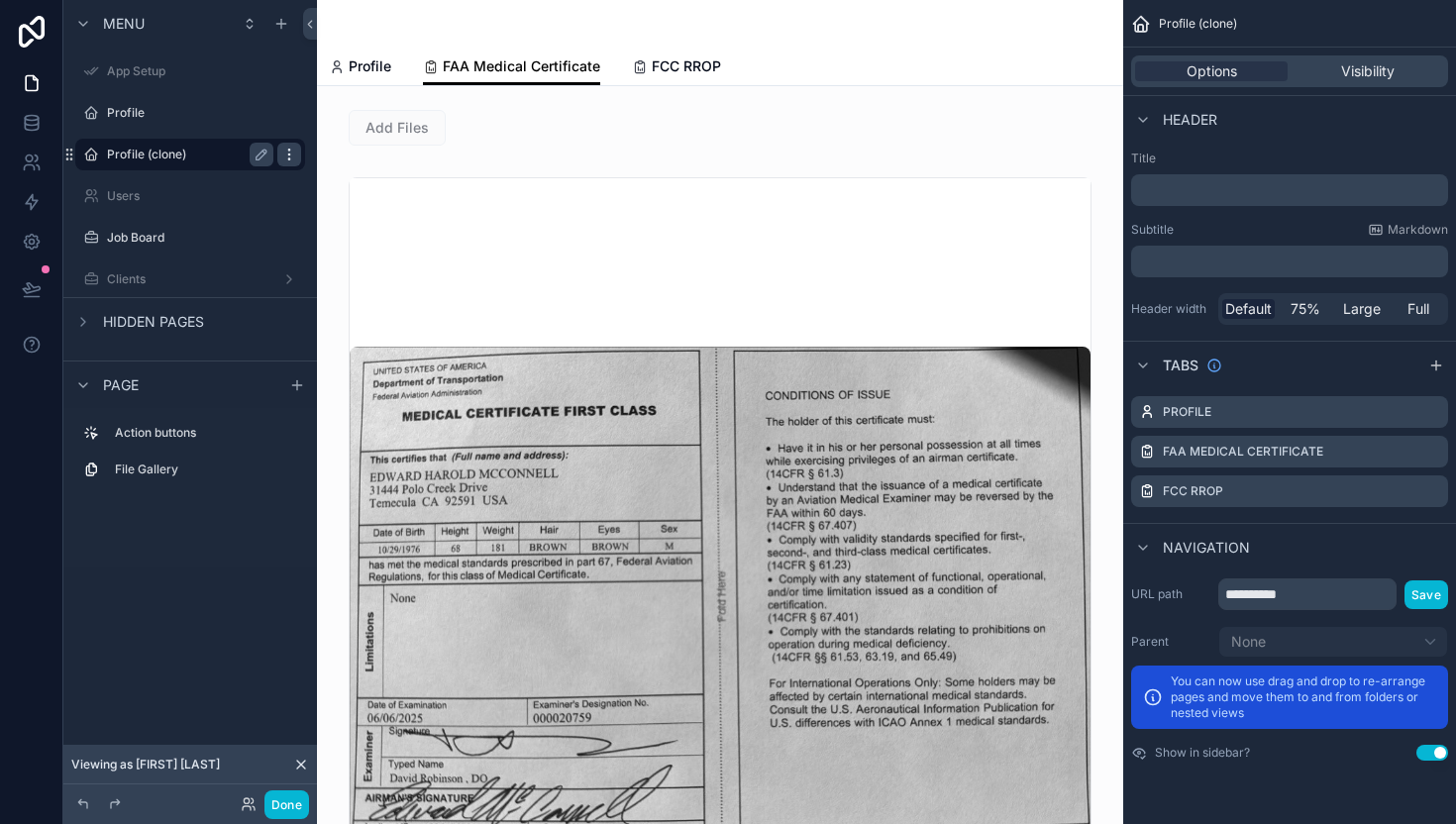 click 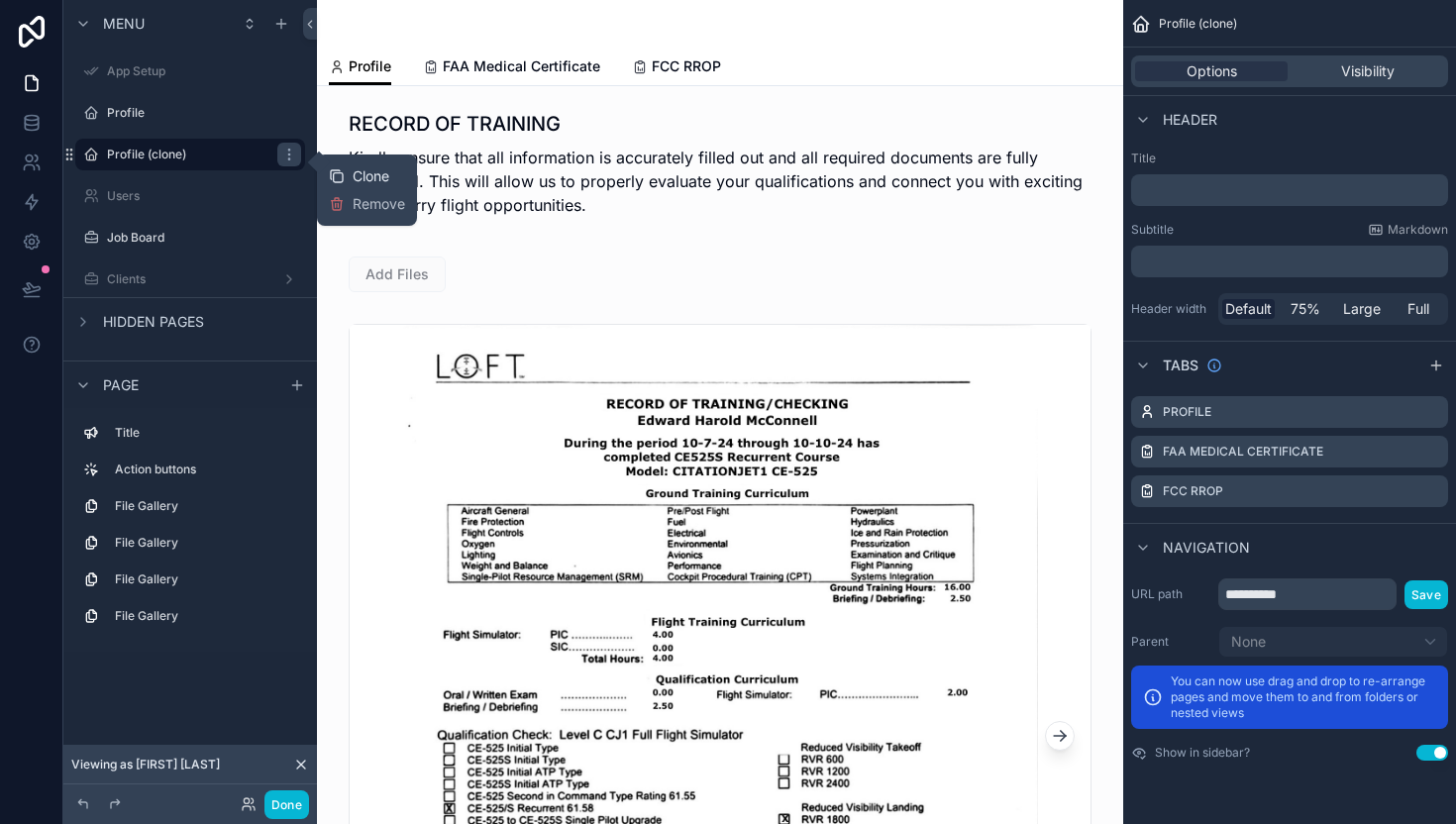 click on "Clone" at bounding box center [370, 176] 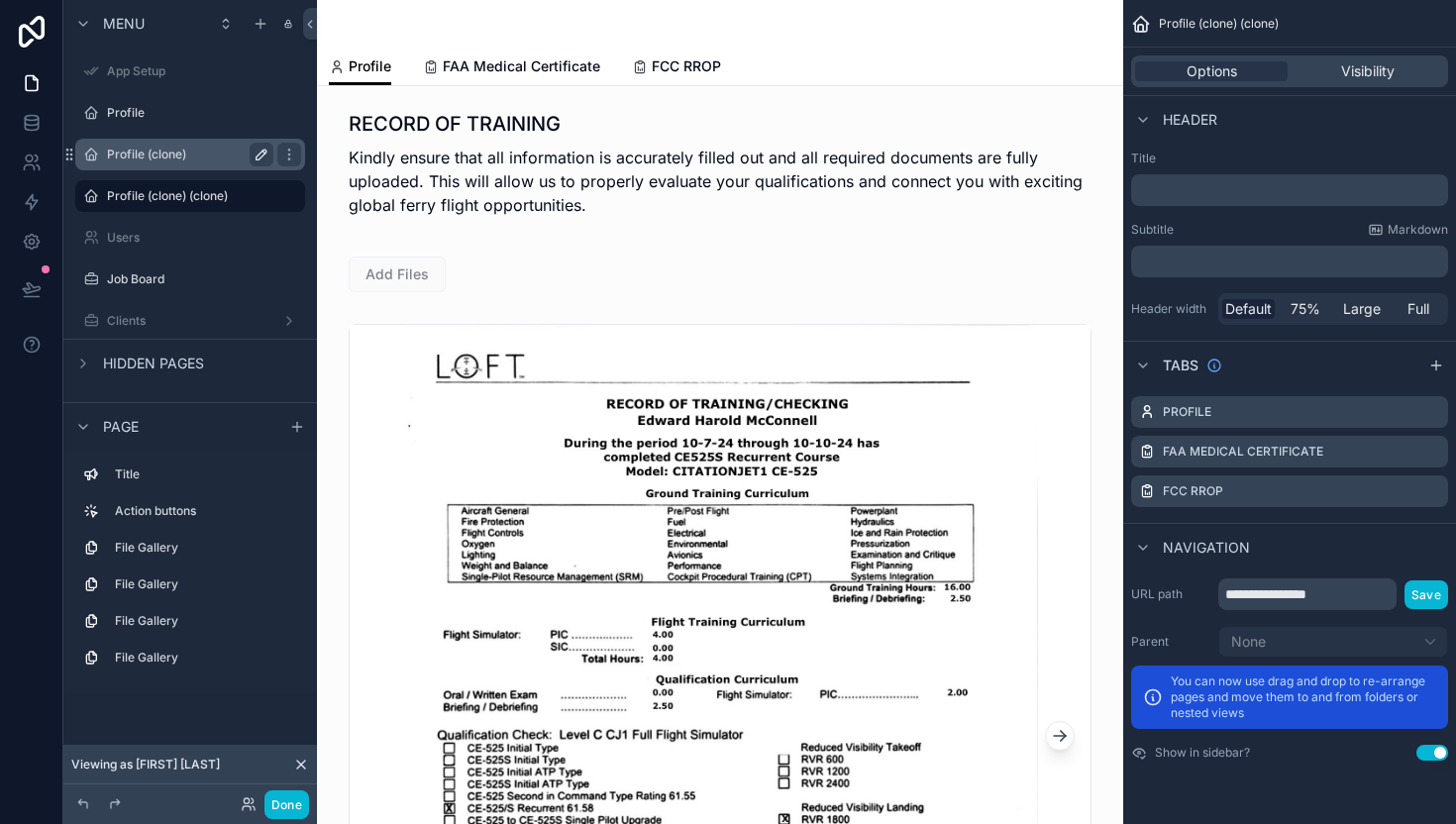 click 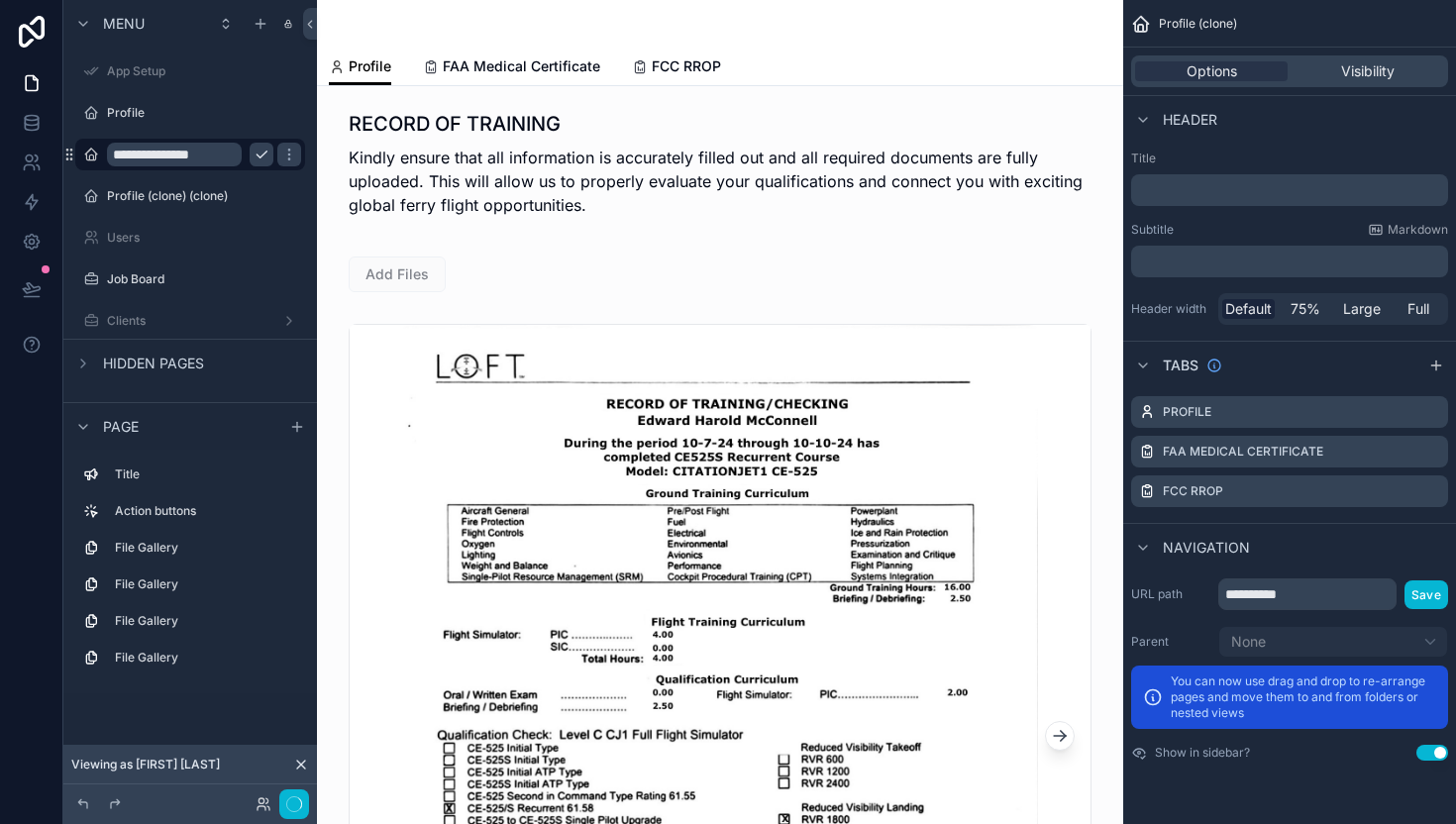 click on "**********" at bounding box center (174, 154) 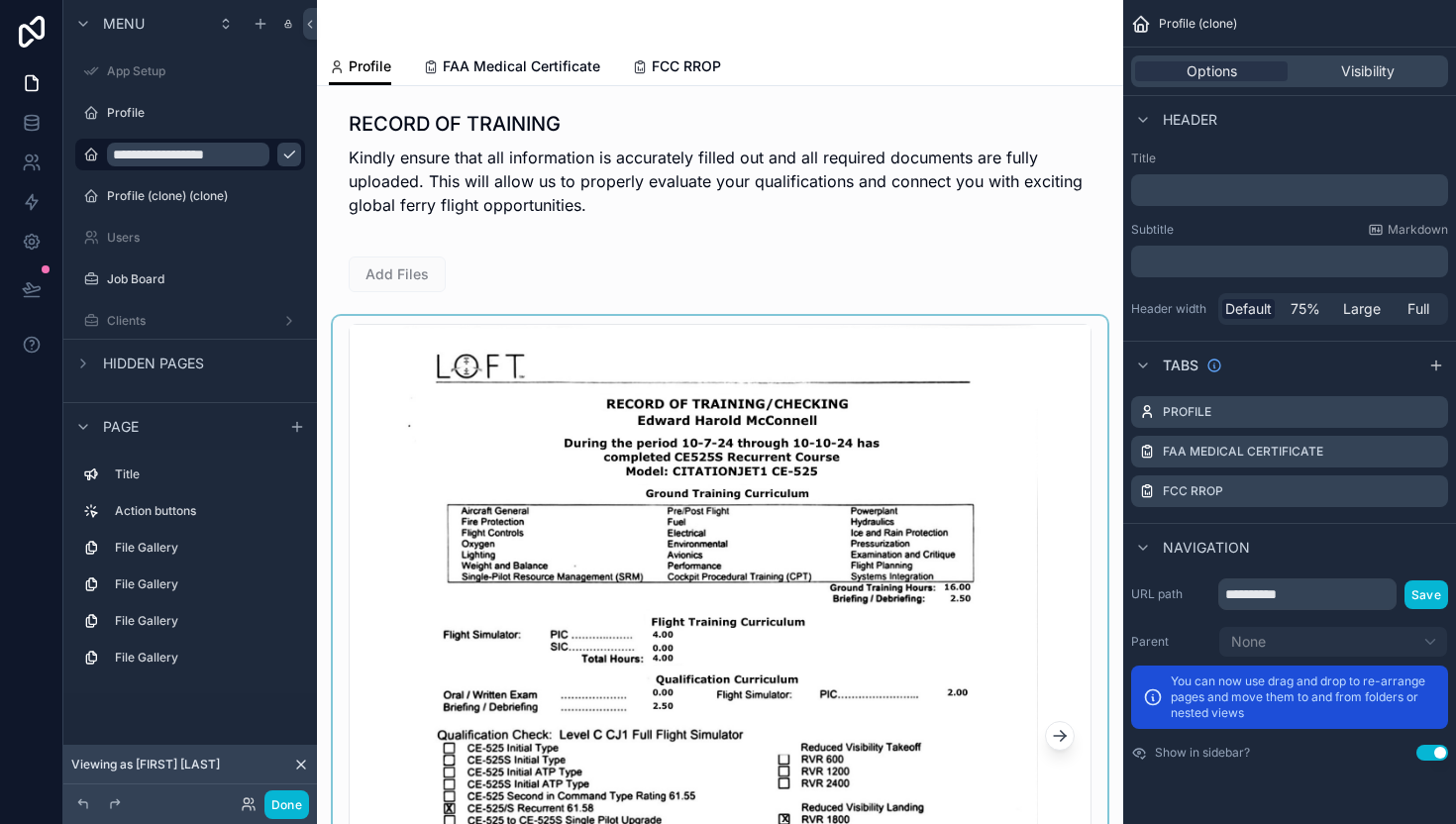 type on "**********" 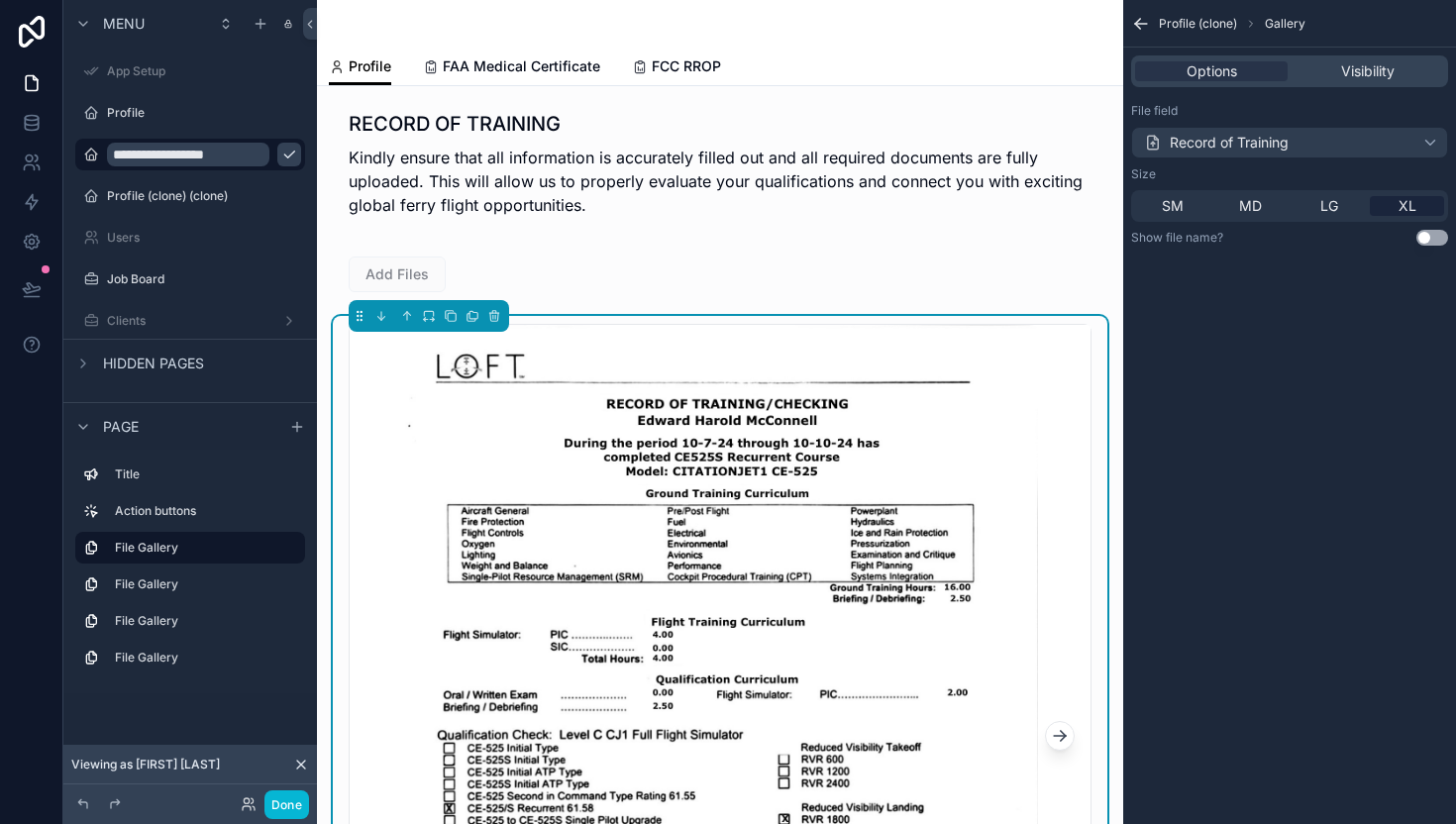click 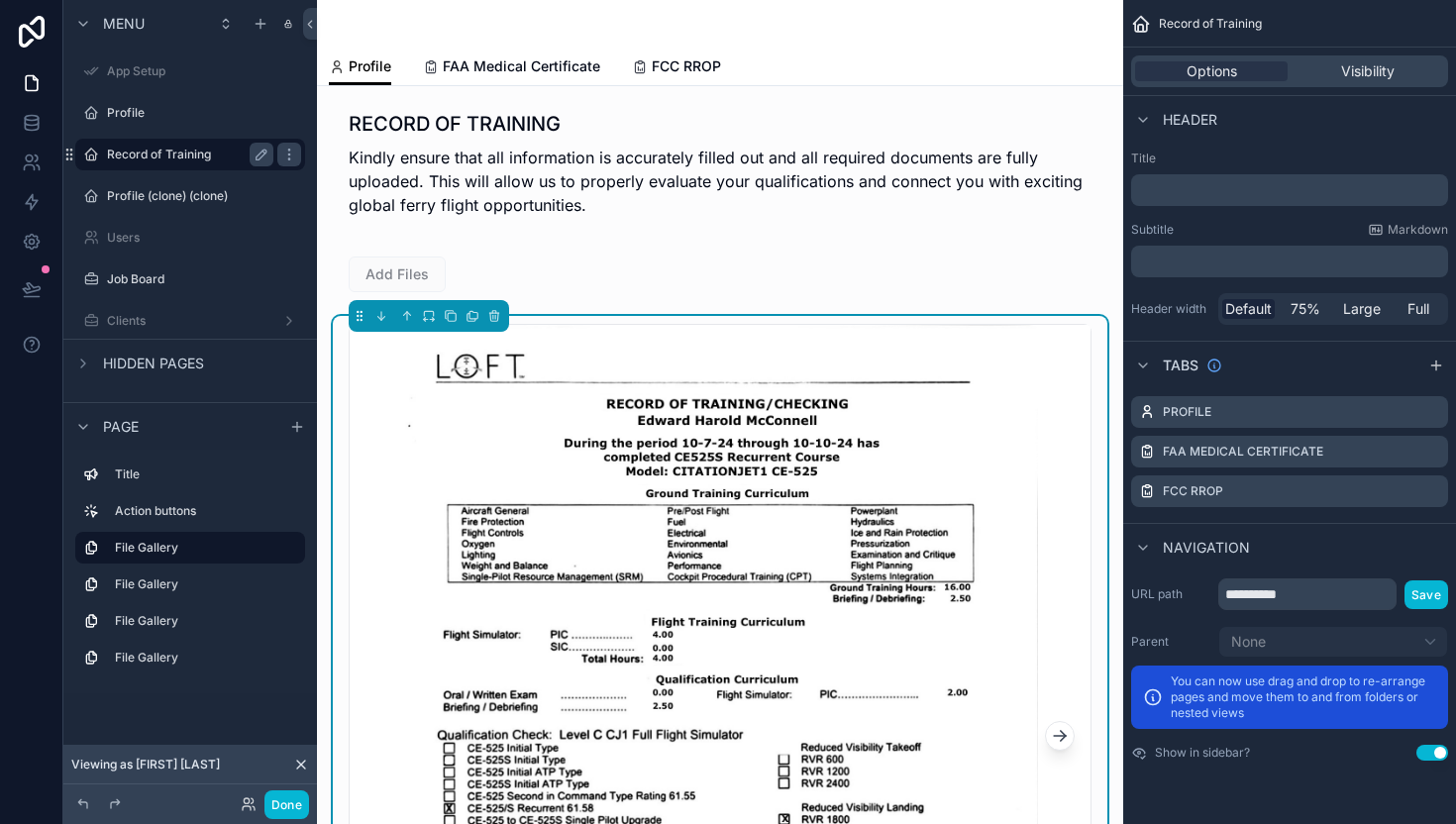 click on "Record of Training" at bounding box center (186, 154) 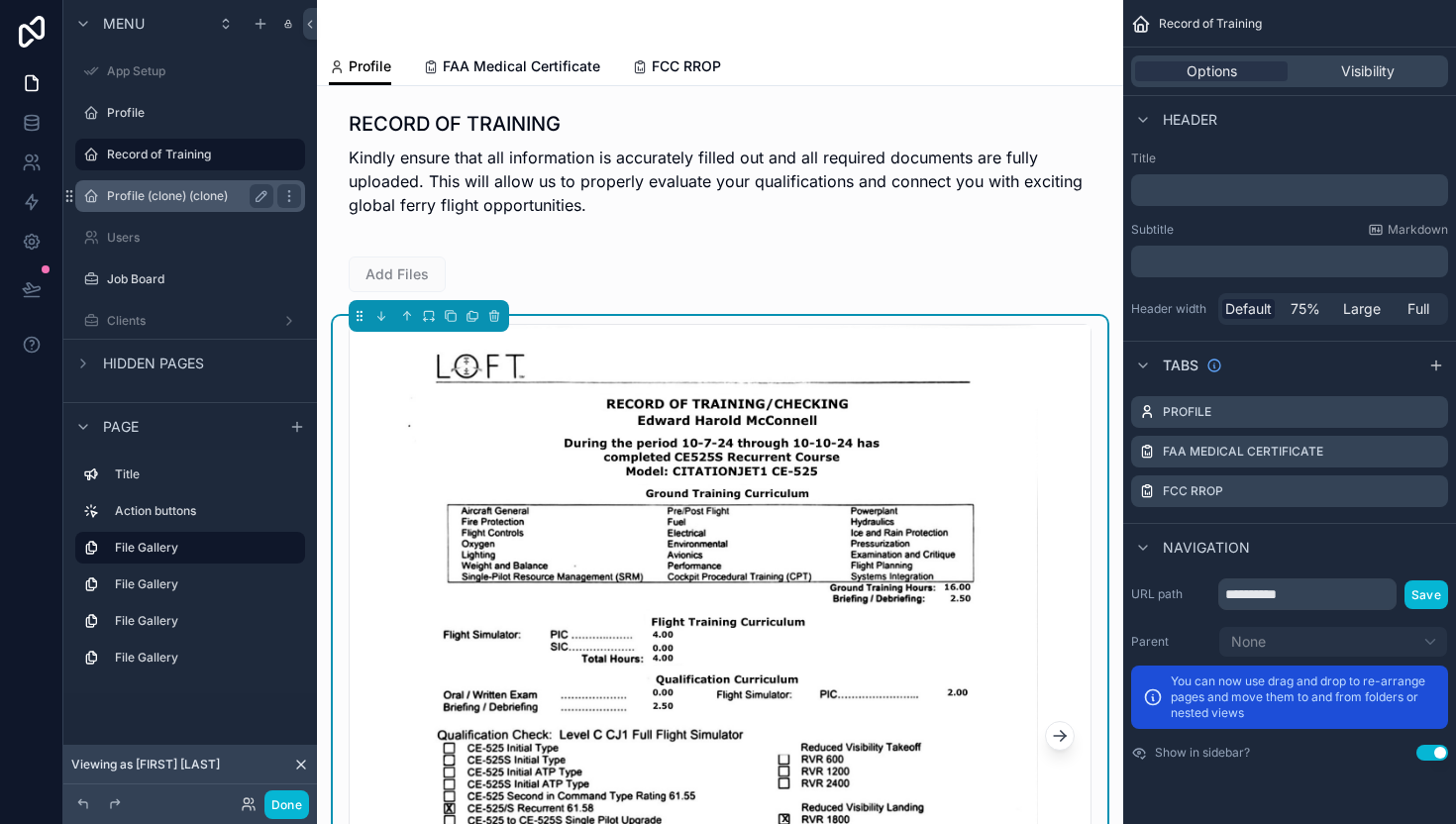click on "Profile (clone) (clone)" at bounding box center [186, 196] 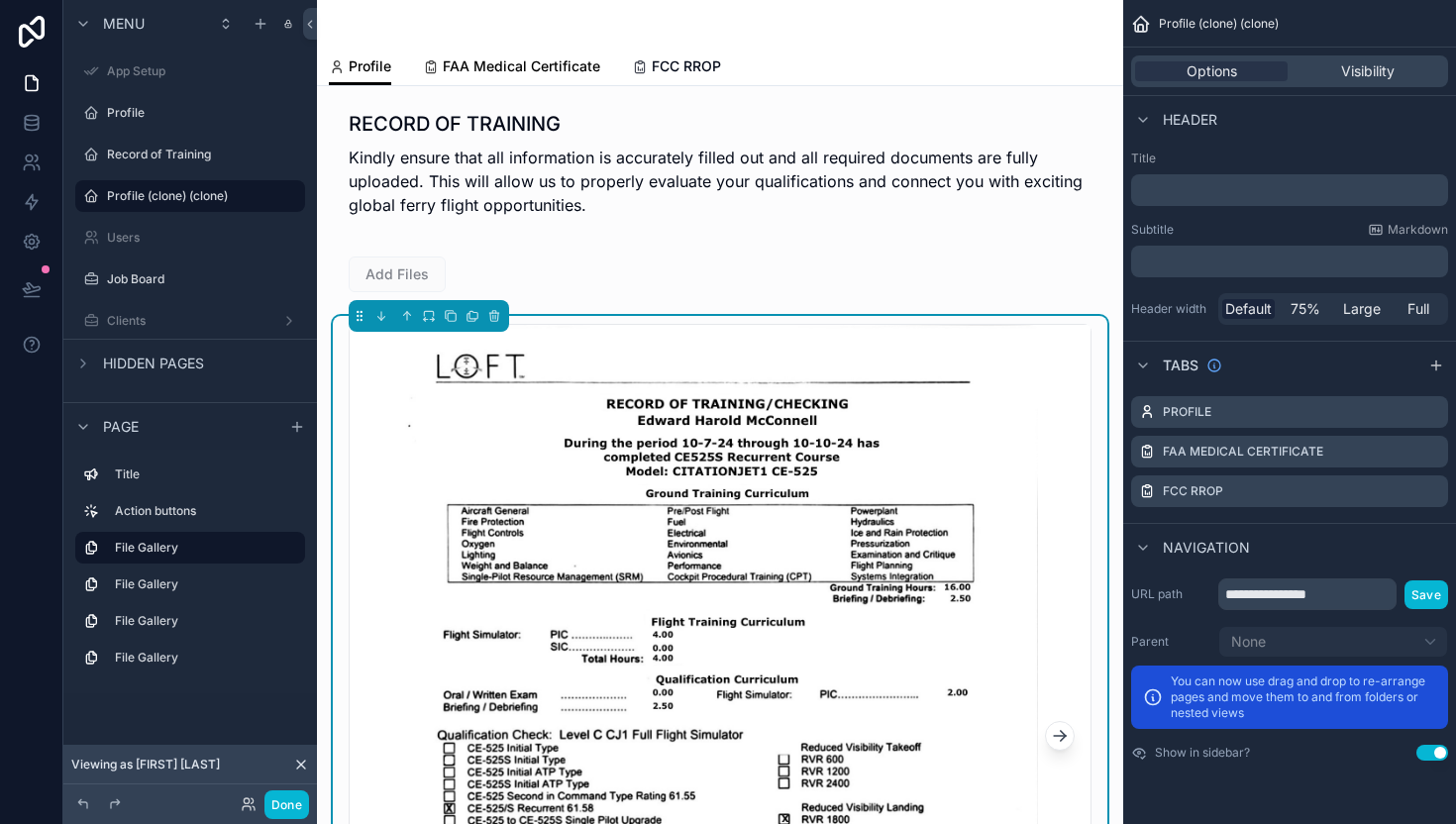 click on "FAA Medical Certificate" at bounding box center [521, 66] 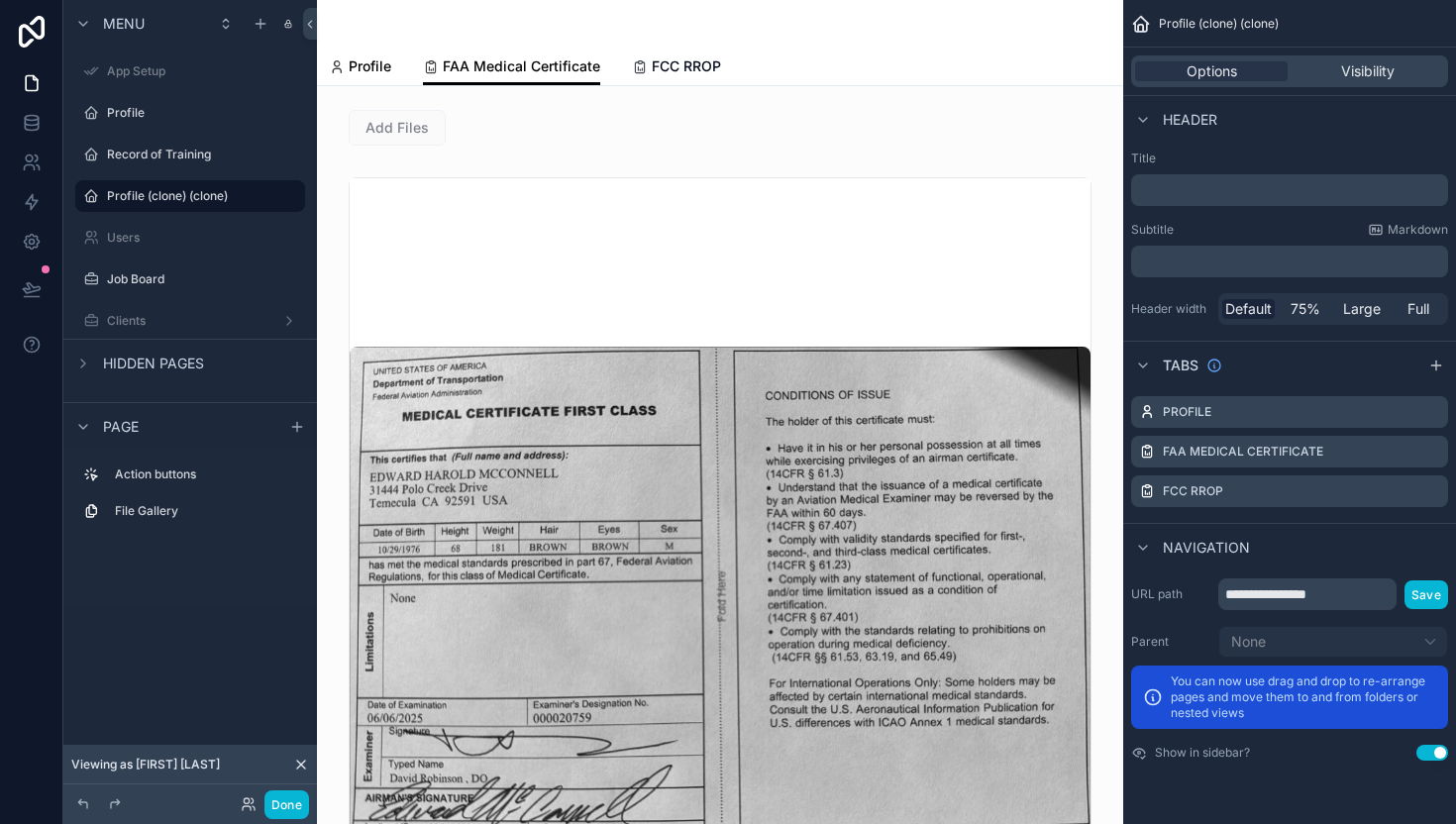 click on "Profile" at bounding box center [369, 66] 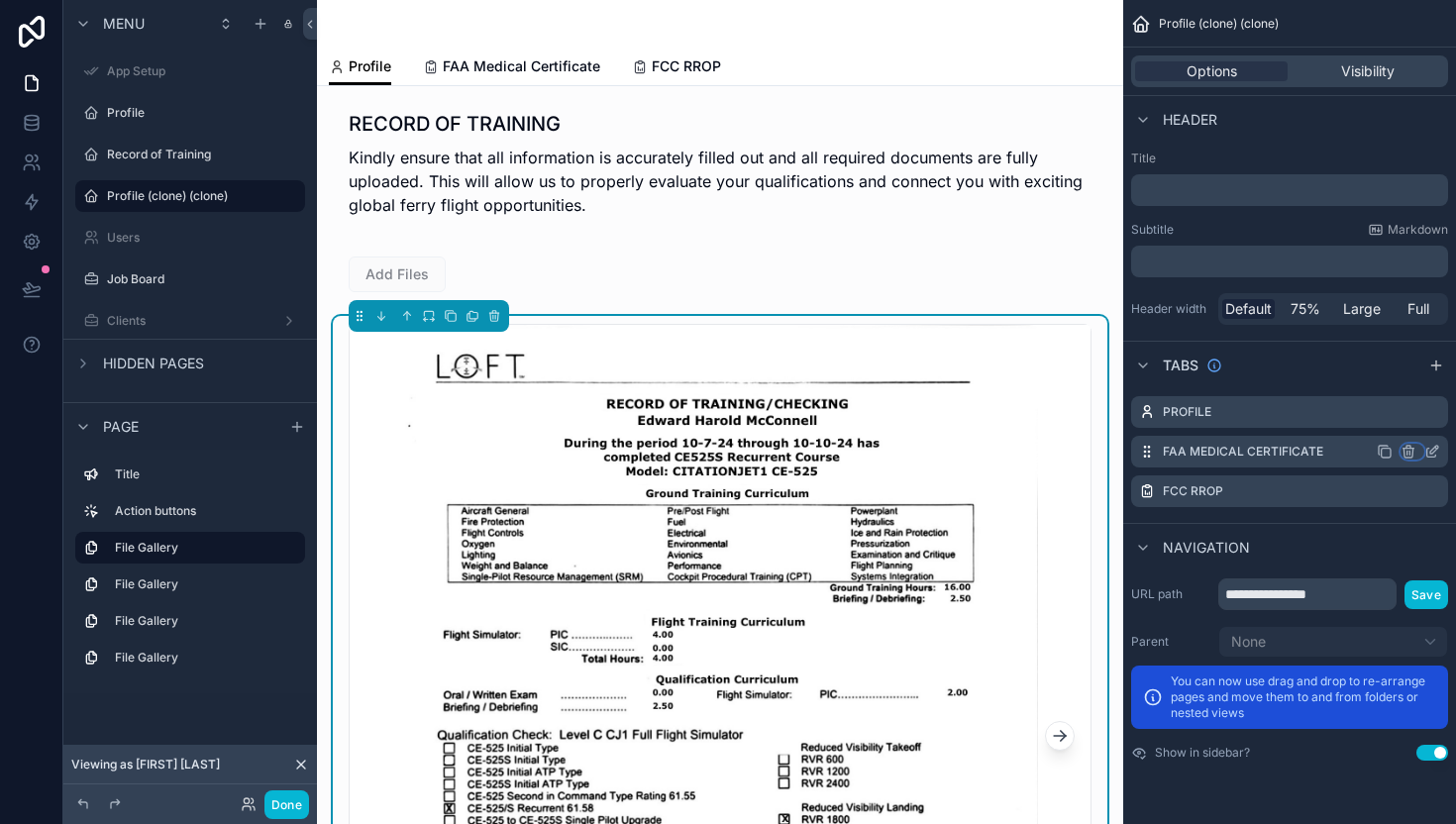 click at bounding box center (1412, 452) 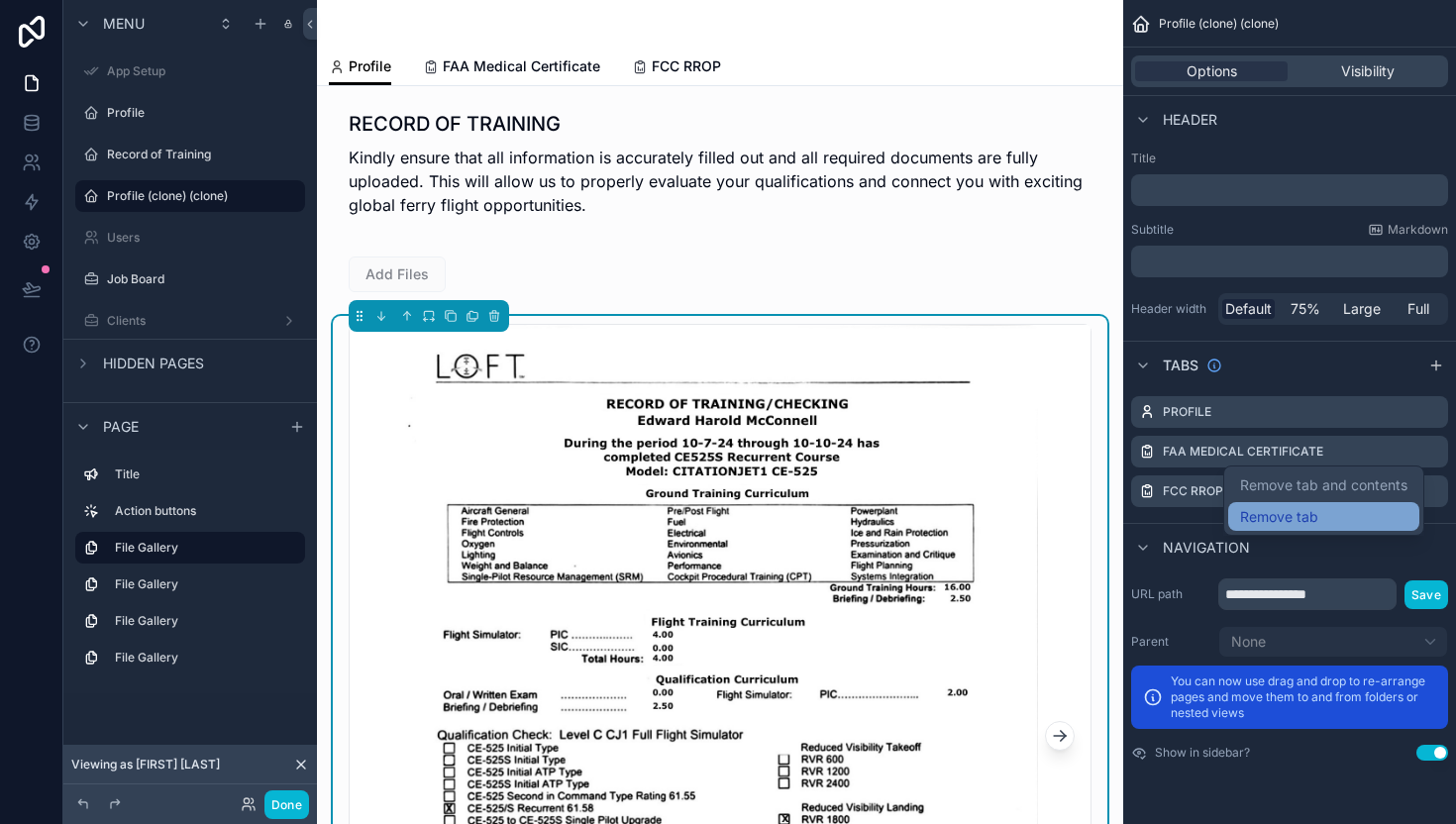 click on "Remove tab" at bounding box center [1323, 517] 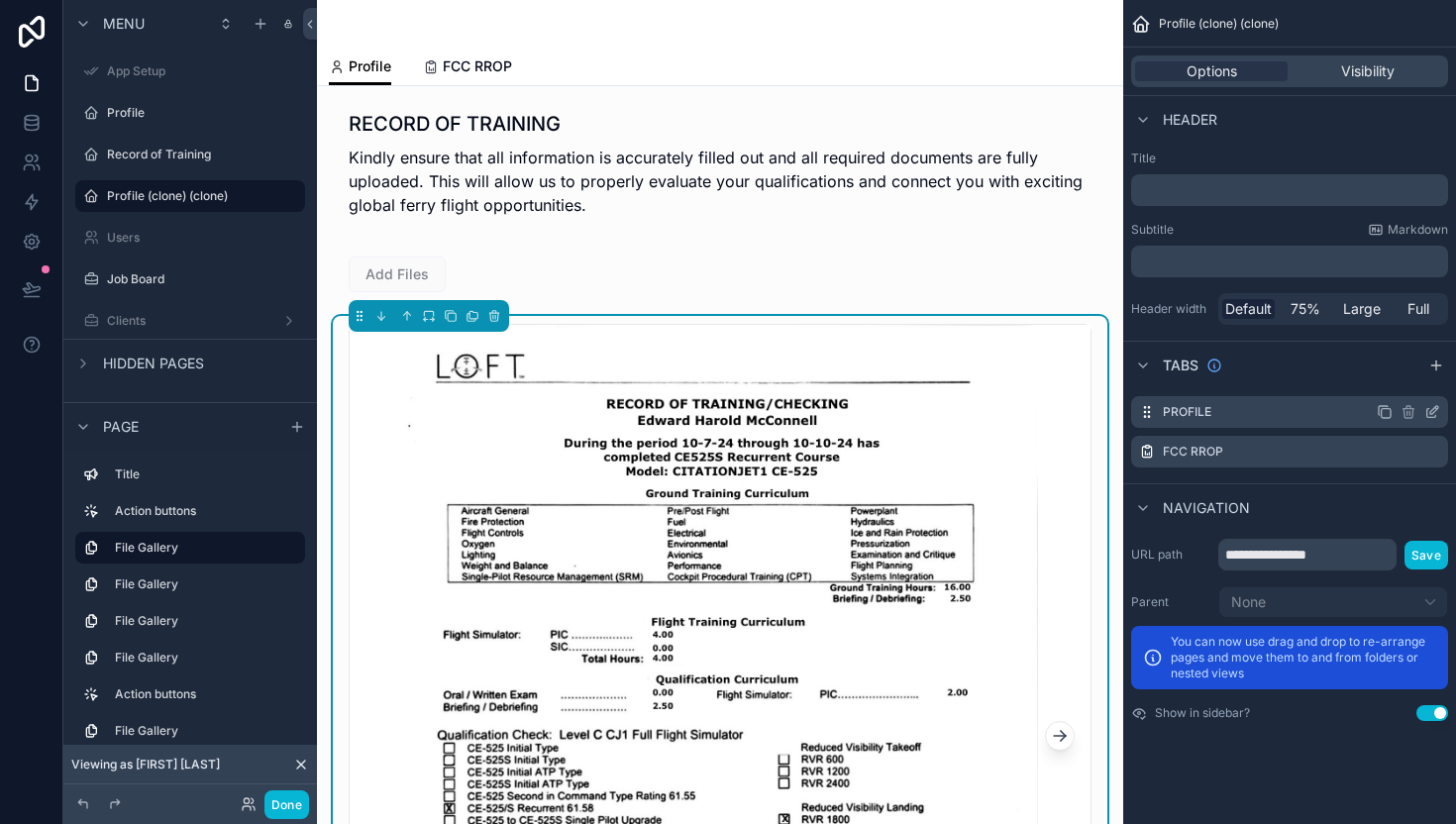 click 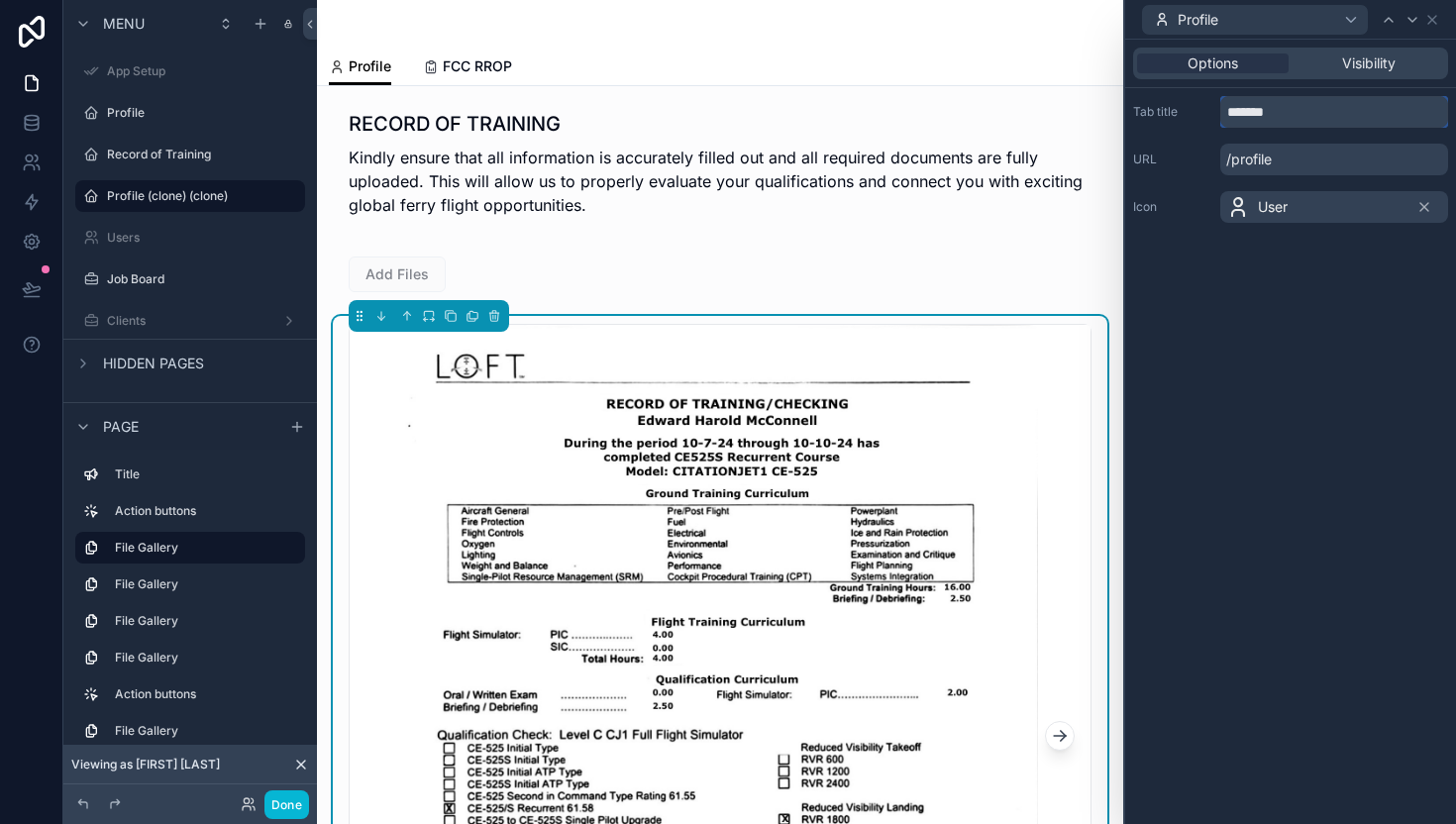 click on "*******" at bounding box center (1334, 112) 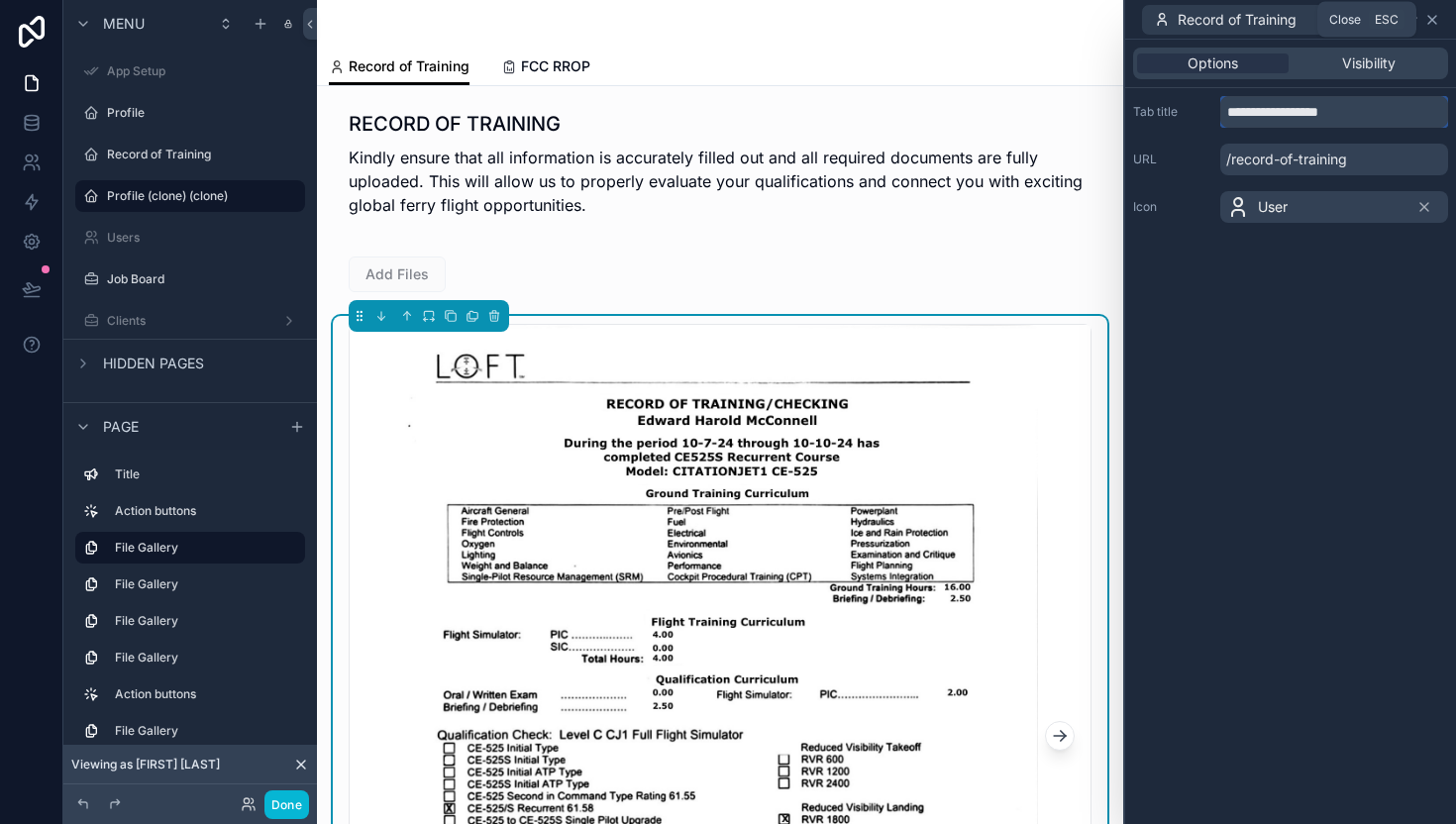 type on "**********" 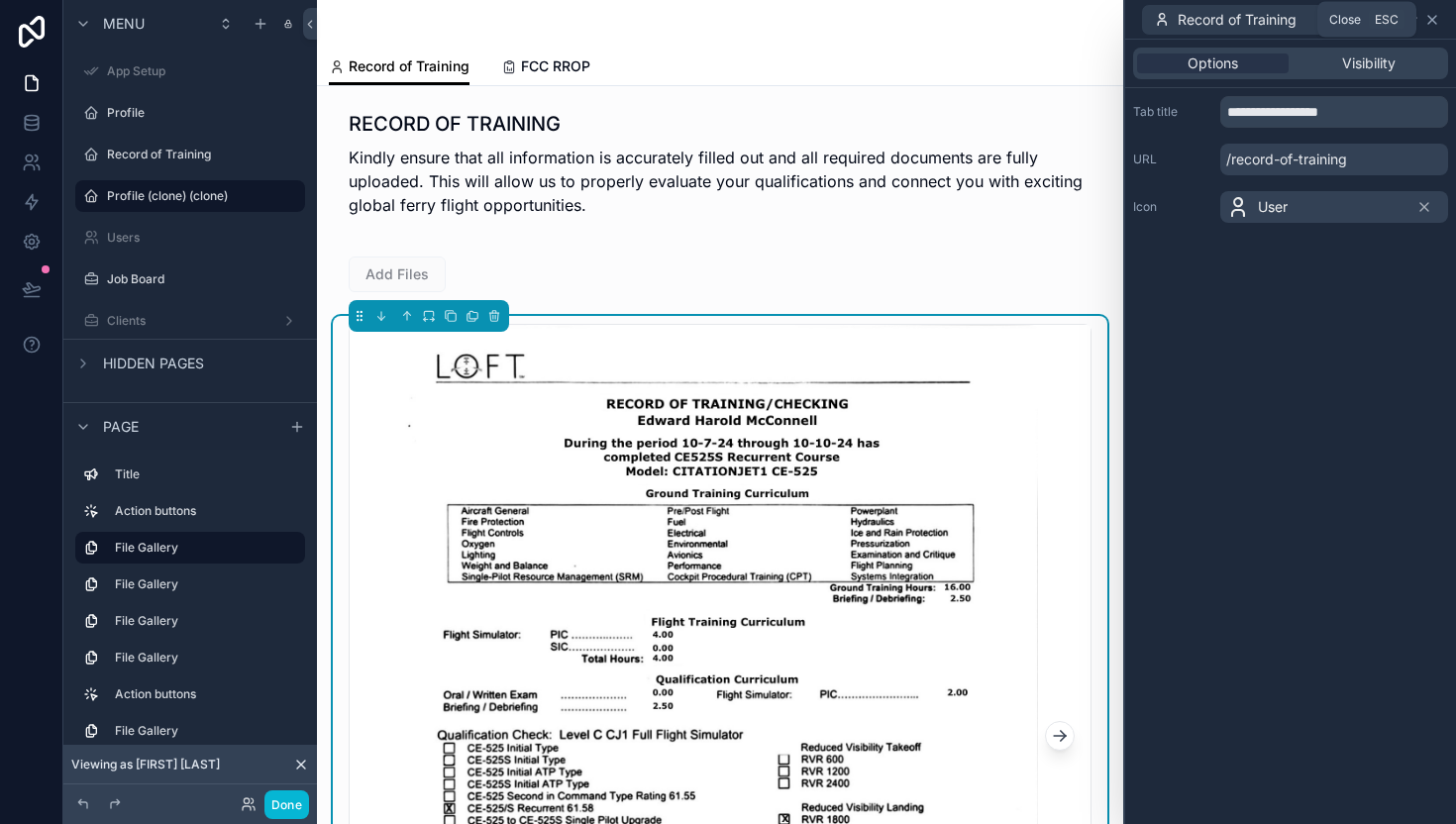 click 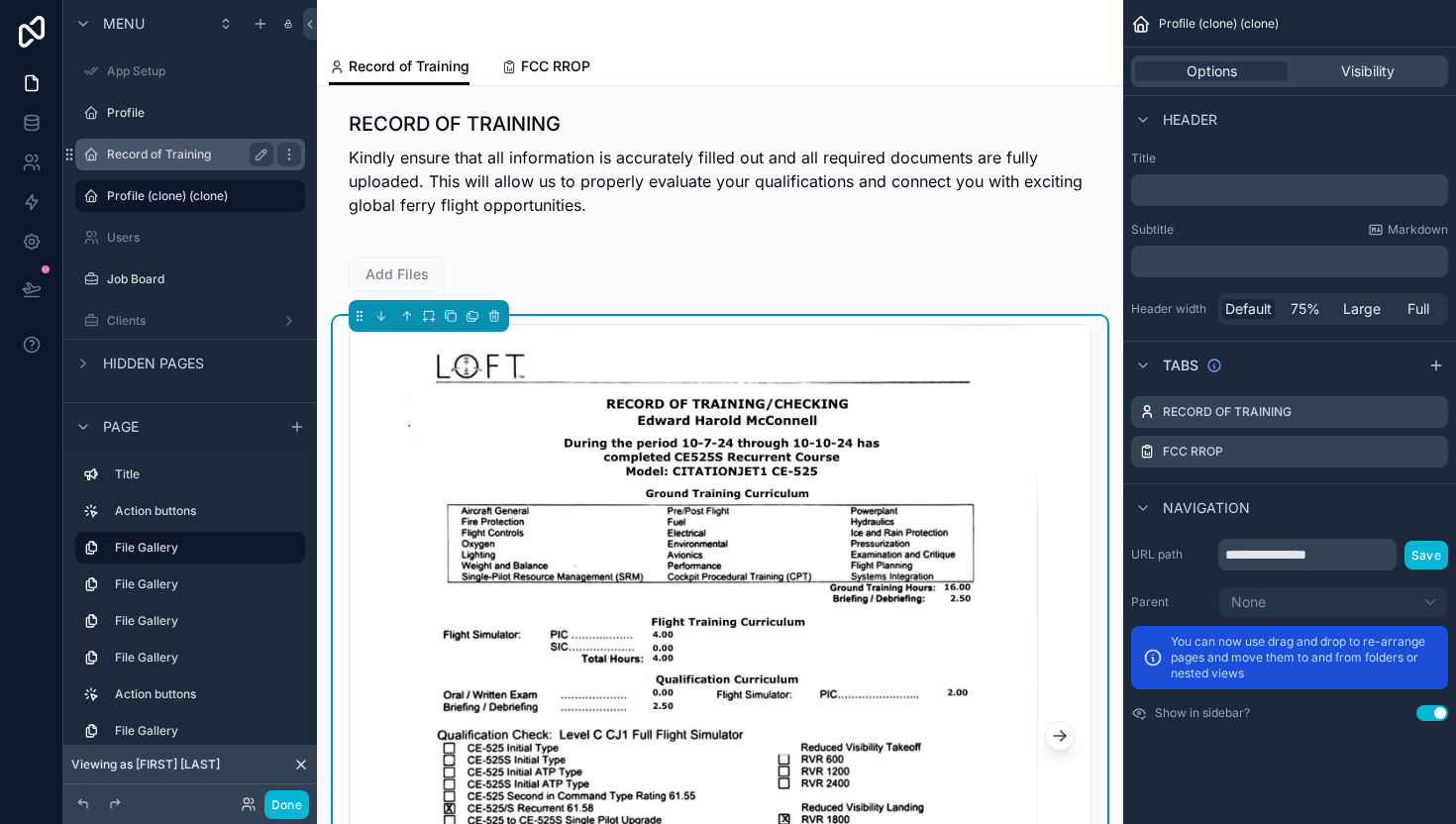 click on "Record of Training" at bounding box center (186, 154) 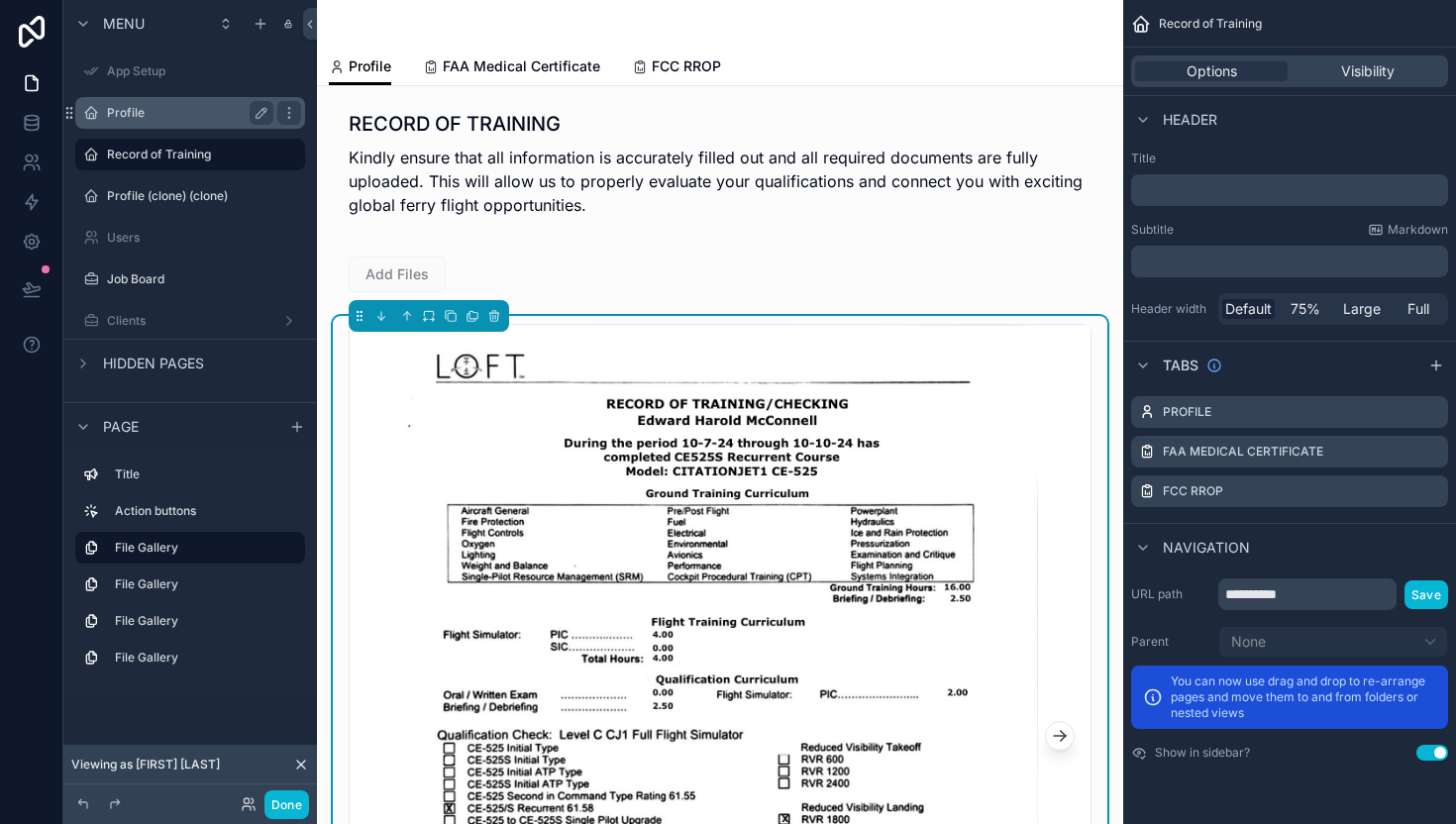 click on "Profile" at bounding box center [186, 113] 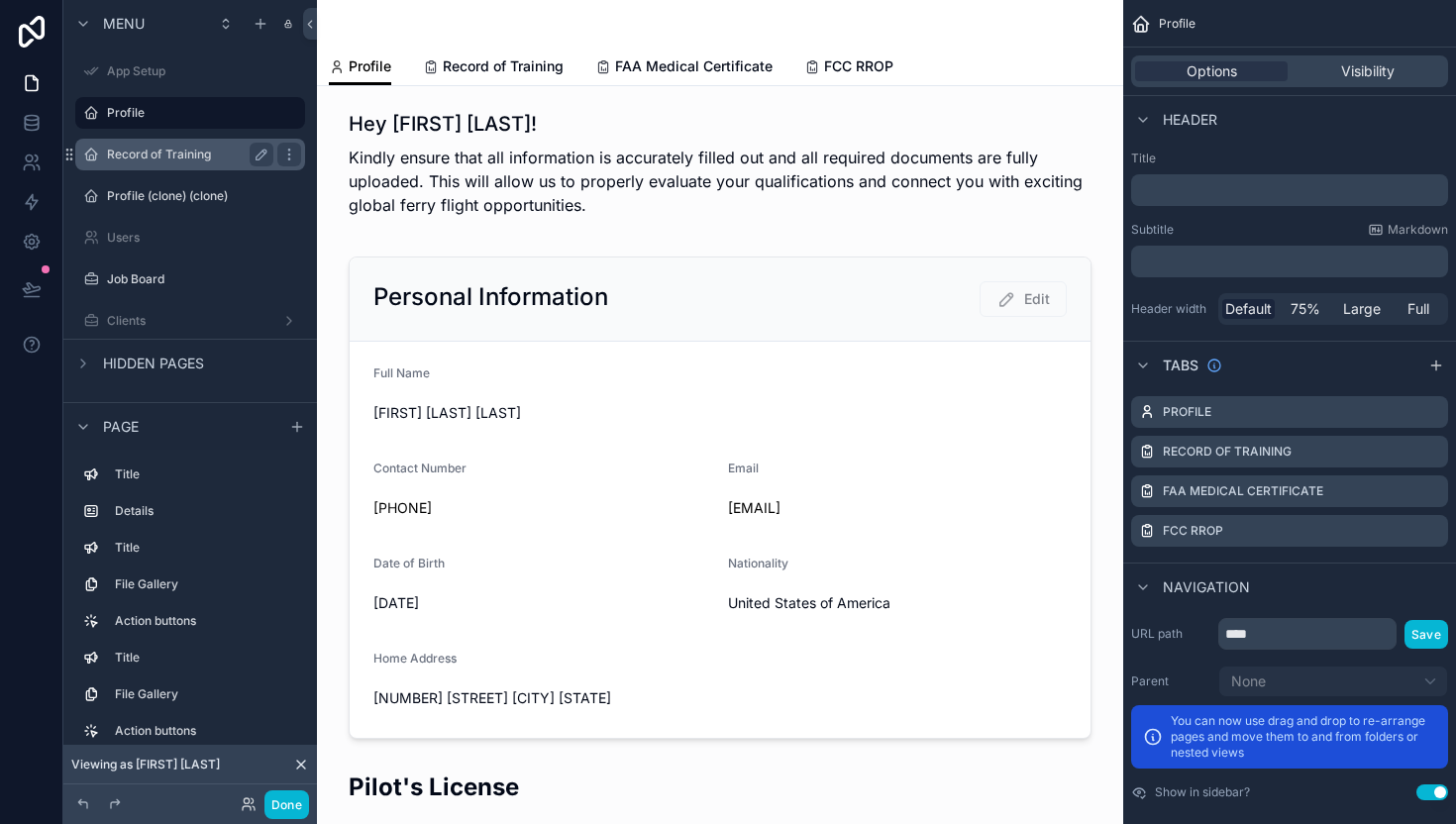 click on "Record of Training" at bounding box center [186, 154] 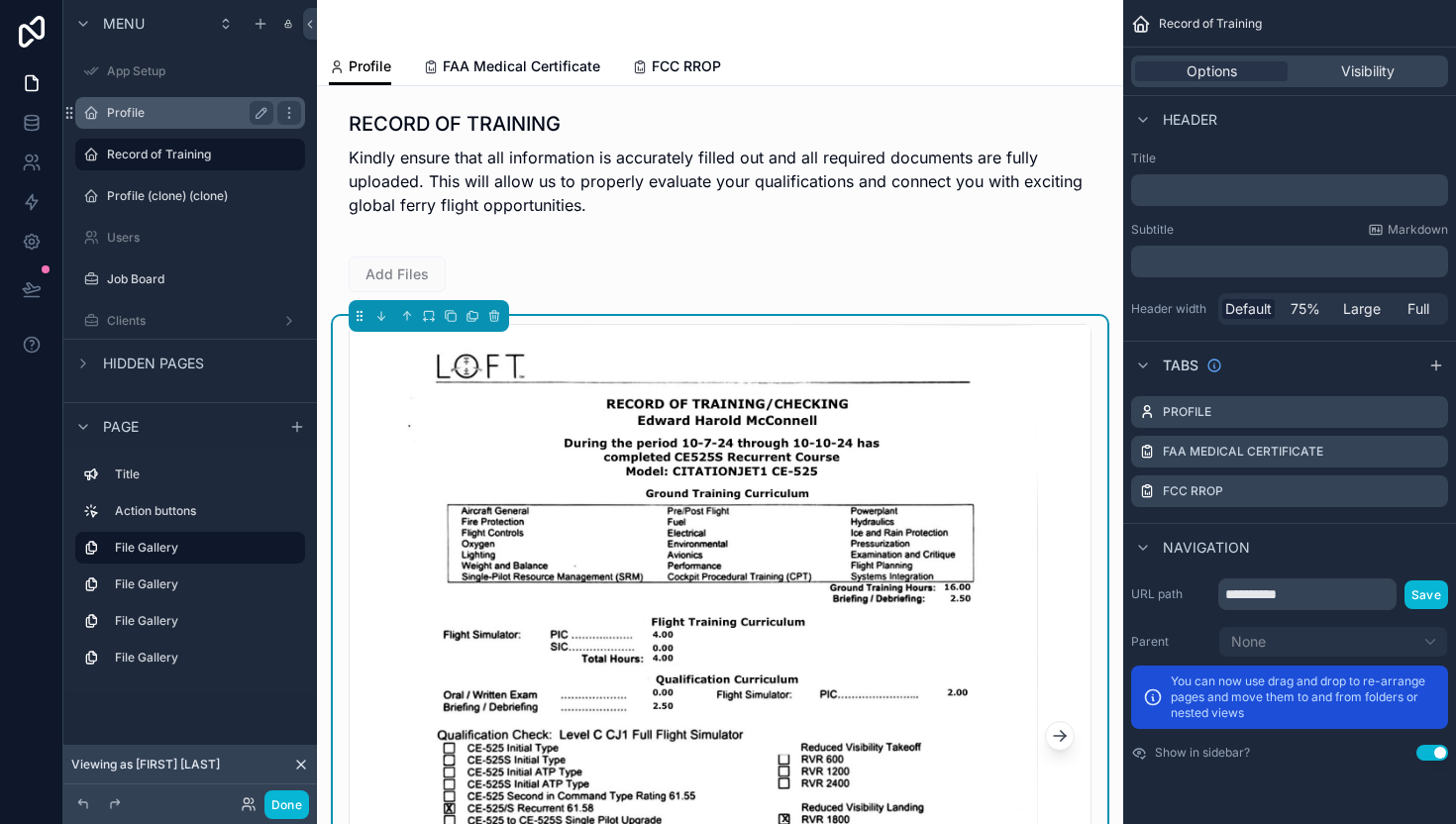 click on "Profile" at bounding box center (186, 113) 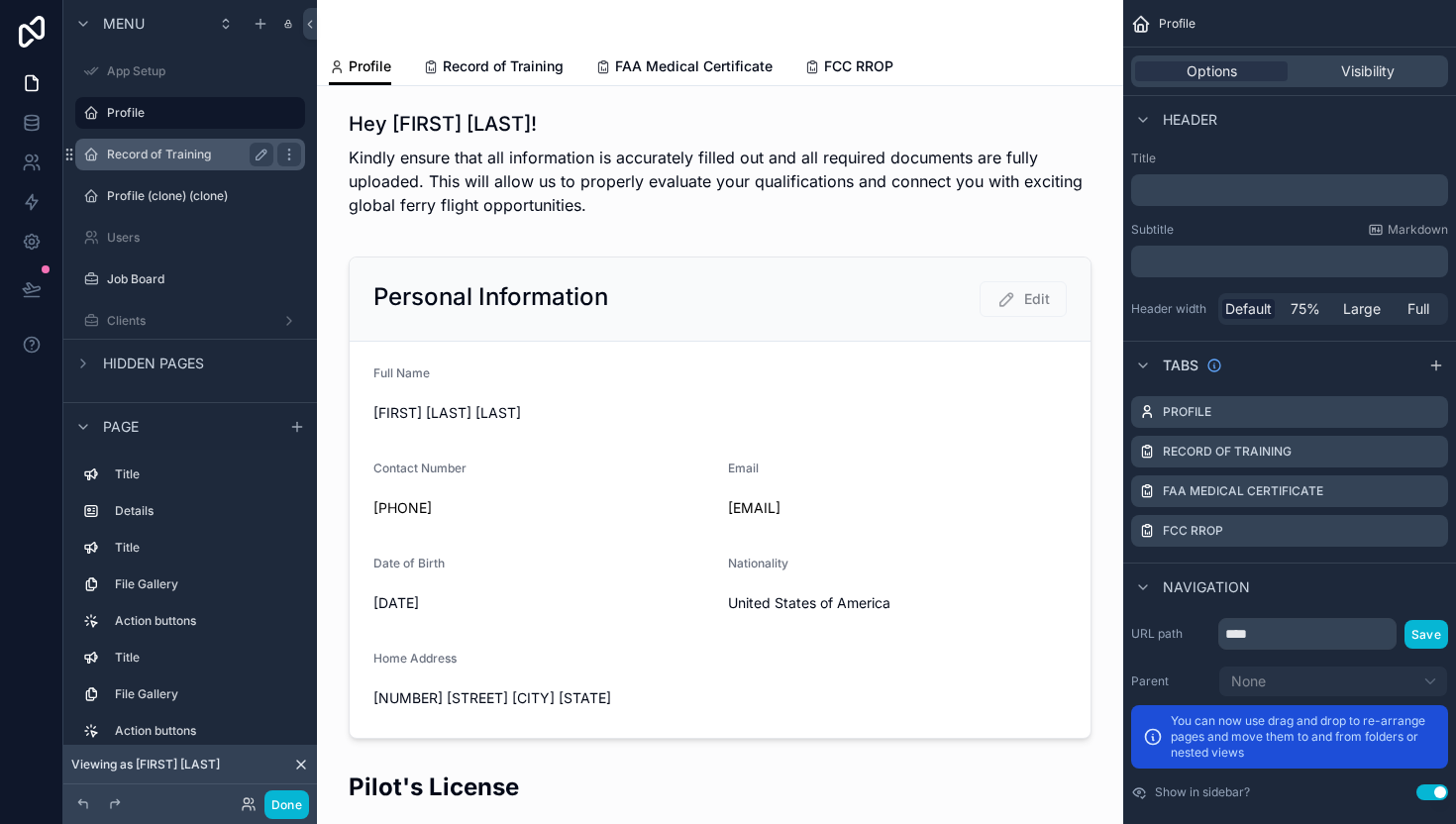 click on "Record of Training" at bounding box center [186, 154] 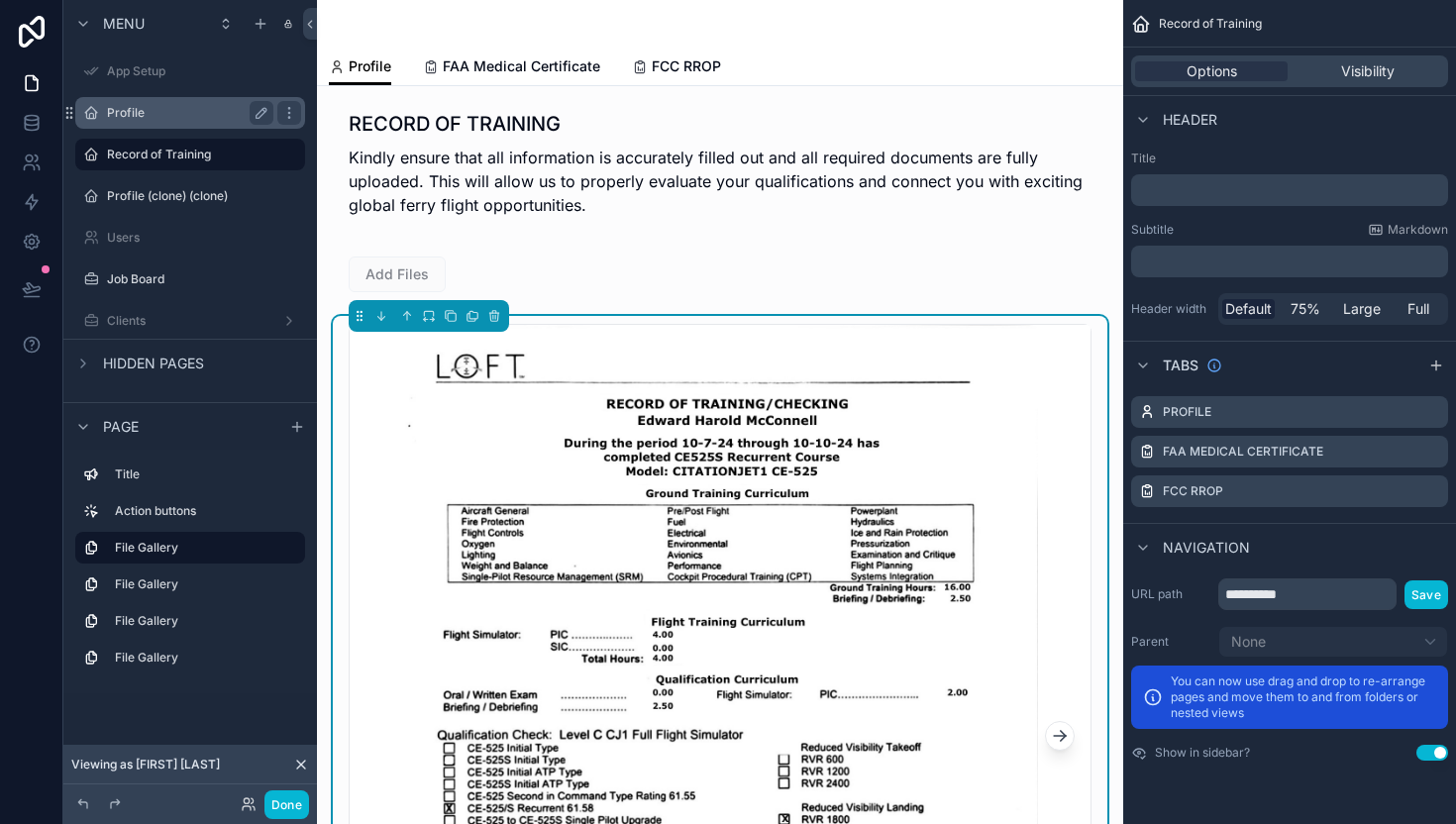 click on "Profile" at bounding box center (186, 113) 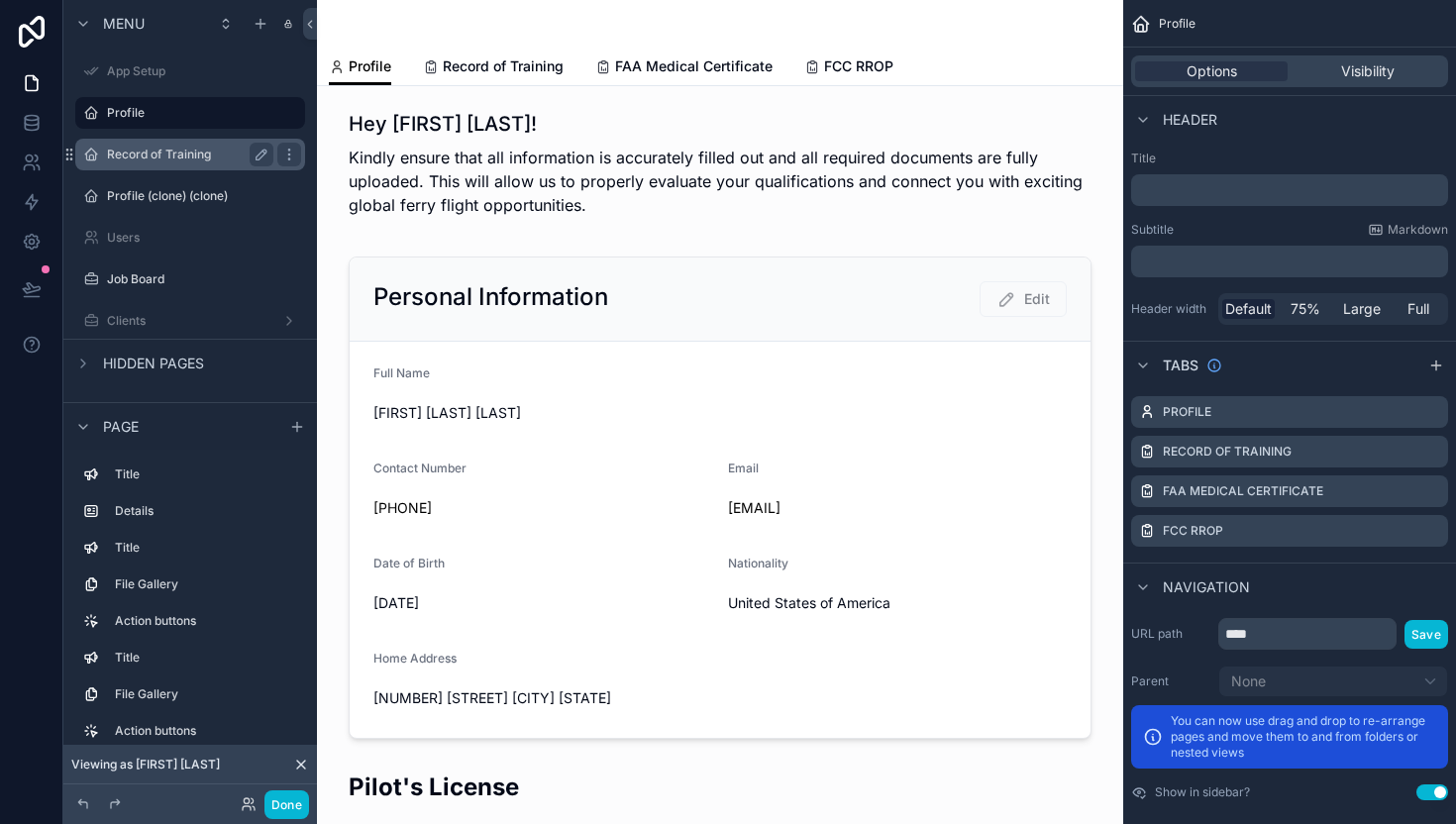click on "Record of Training" at bounding box center (186, 154) 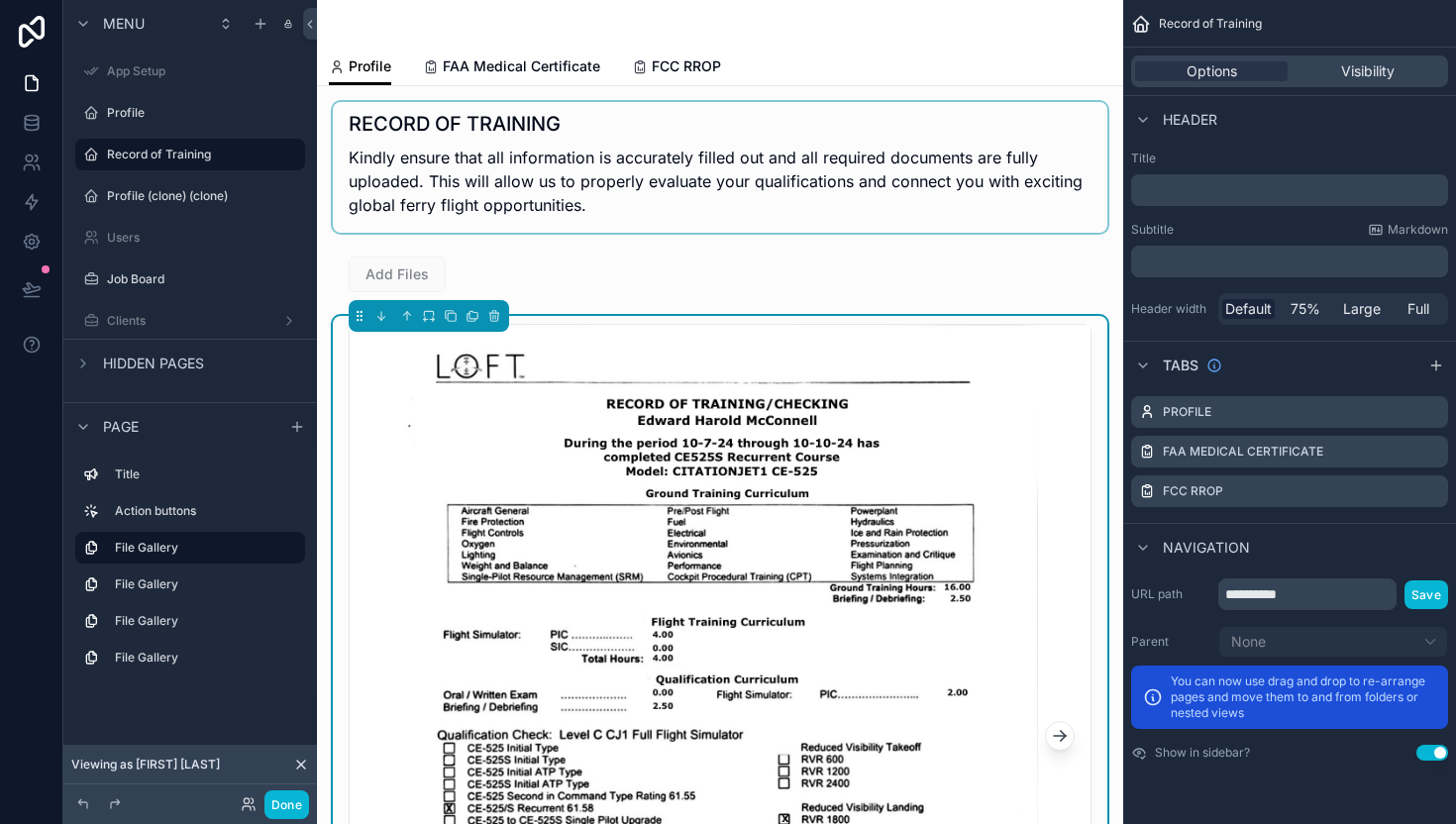 click at bounding box center (720, 167) 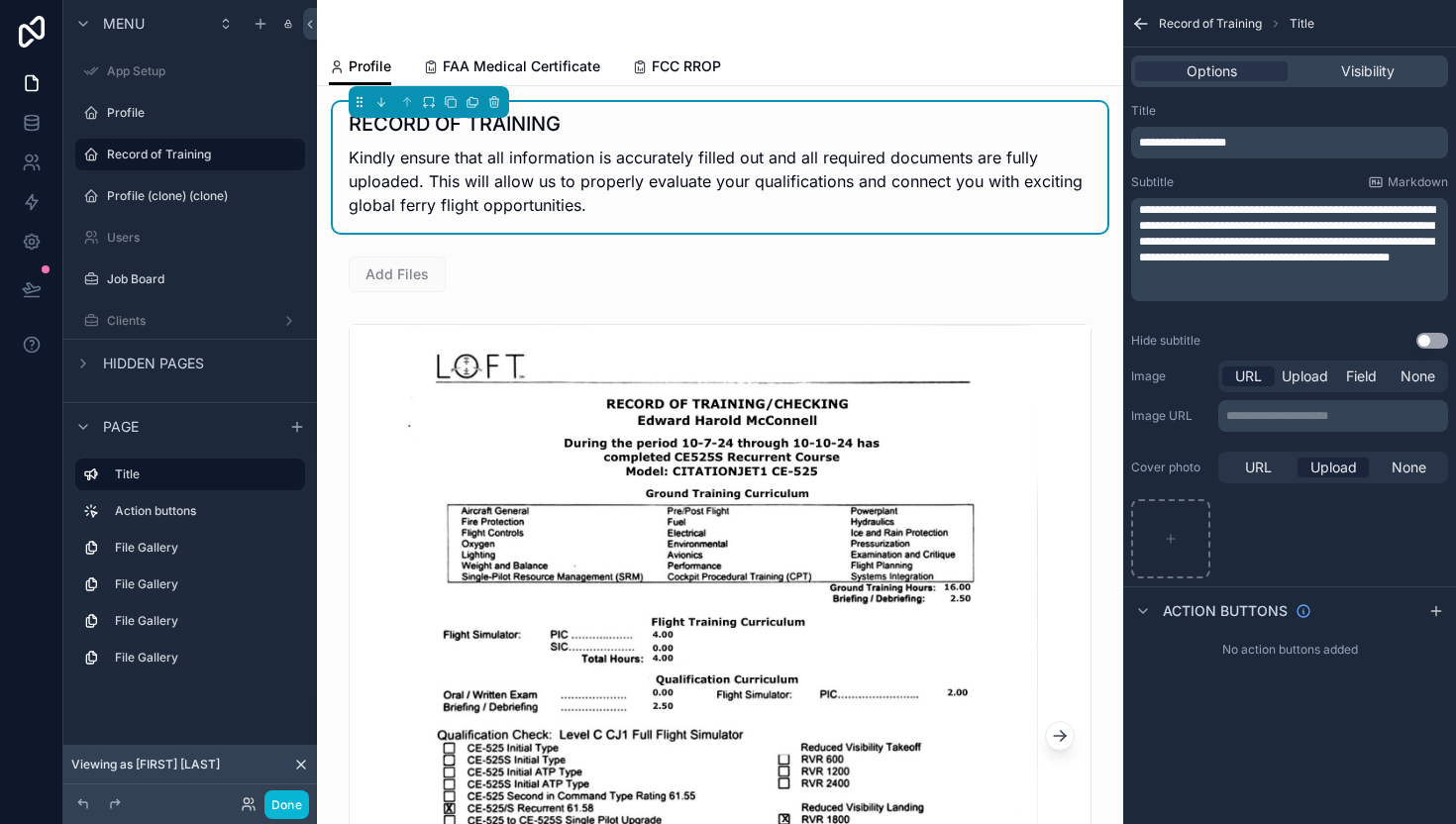 click on "﻿" at bounding box center (1292, 273) 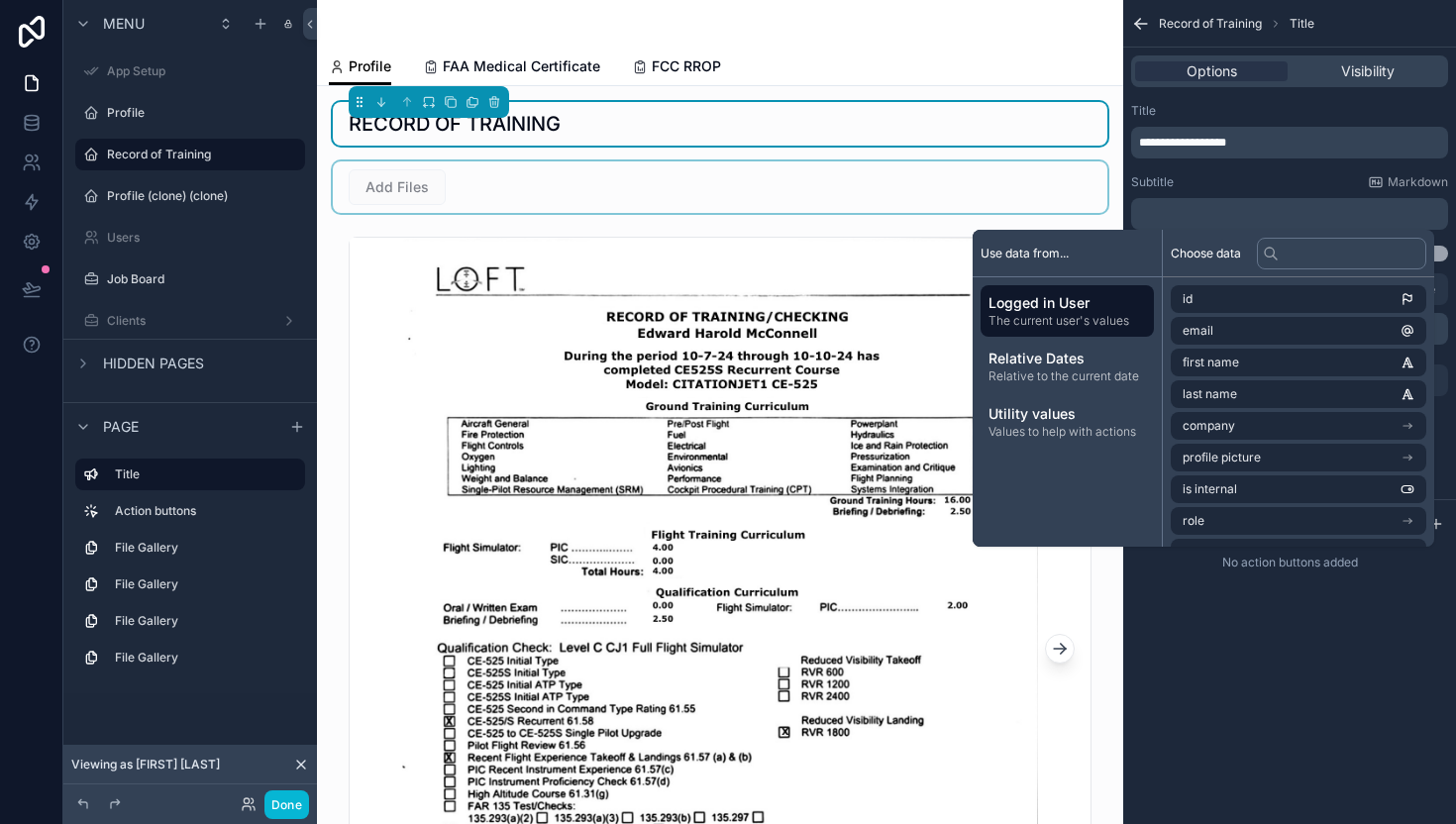 click at bounding box center (720, 187) 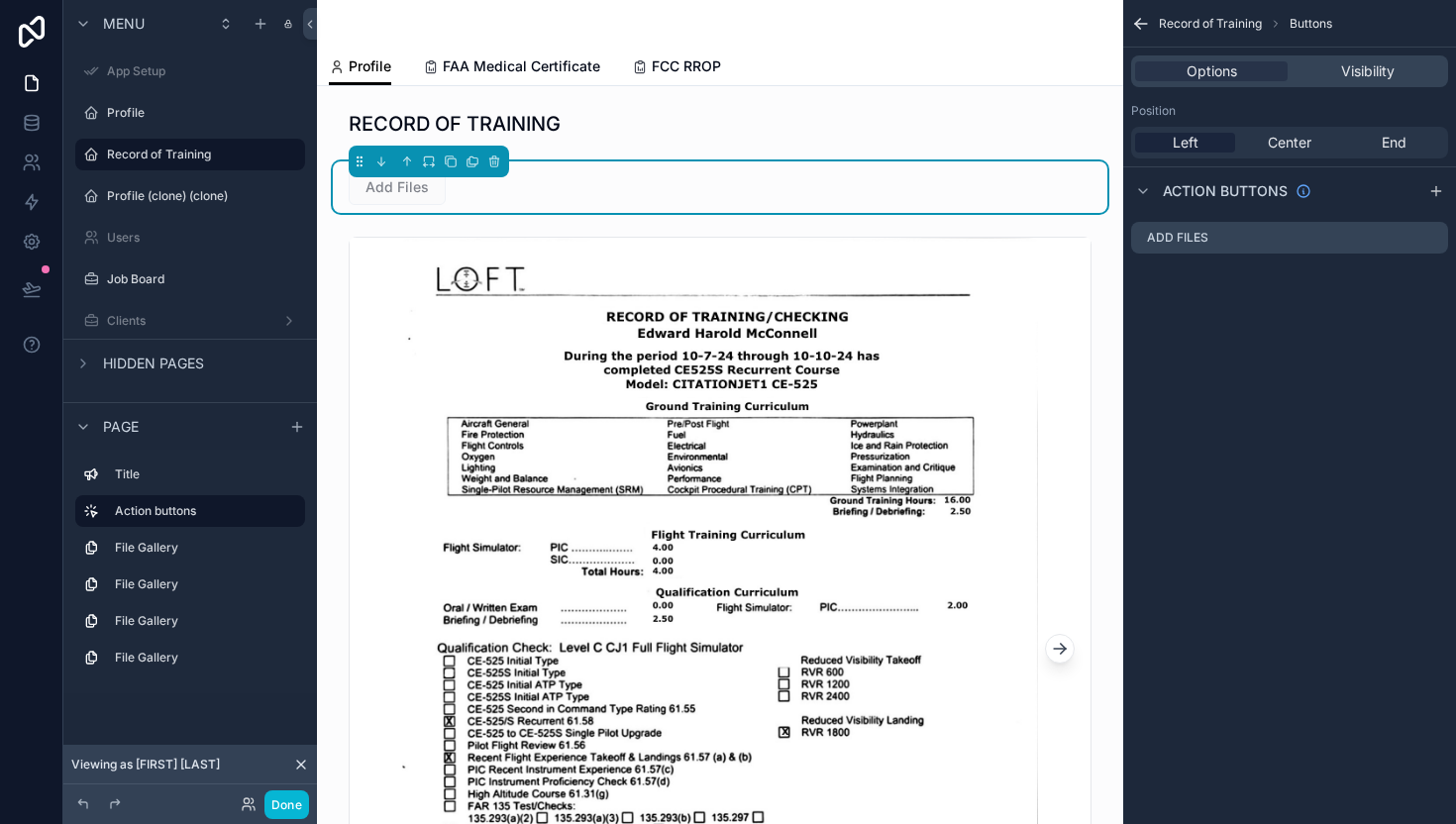 click at bounding box center (720, 24) 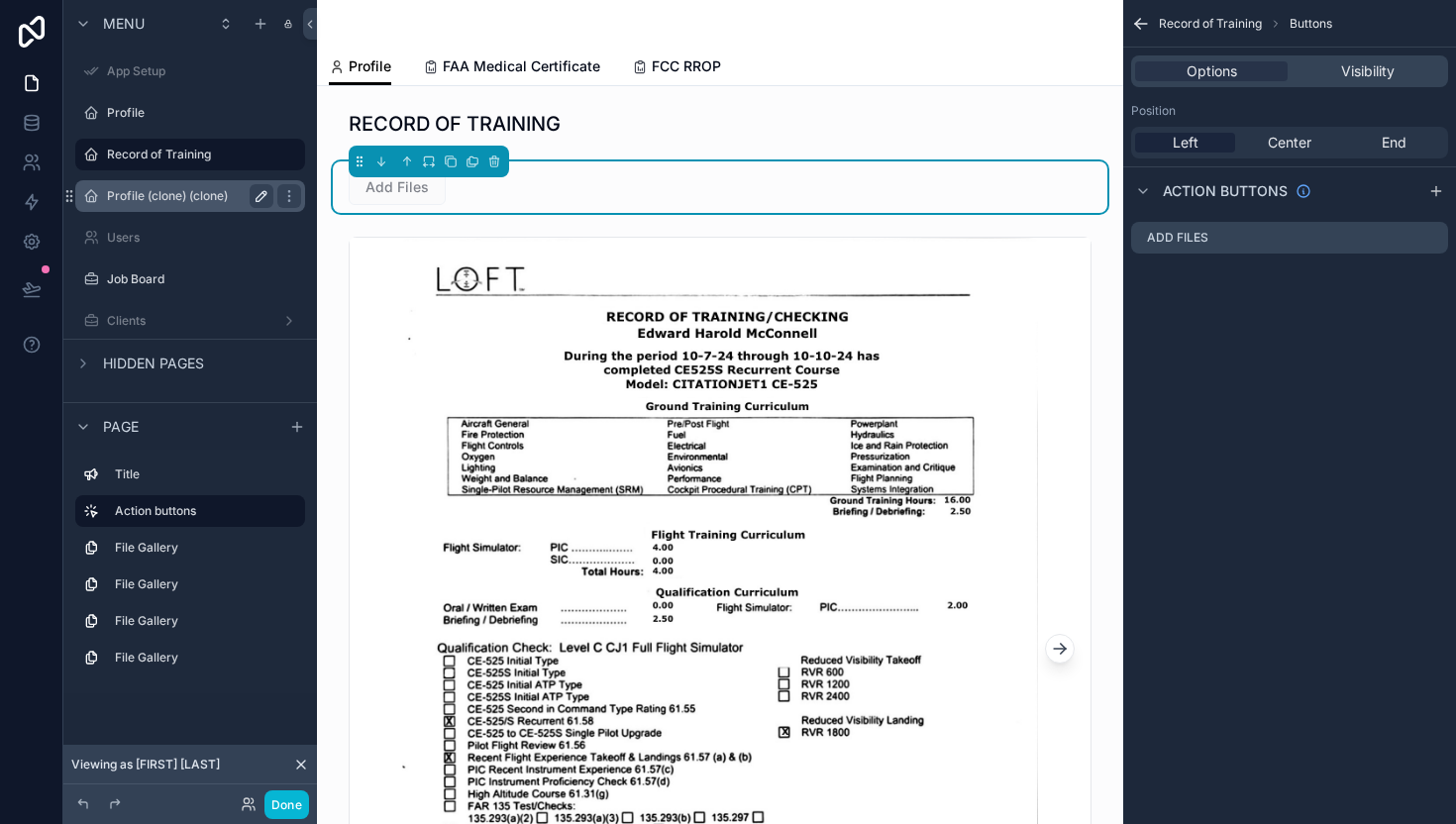 click 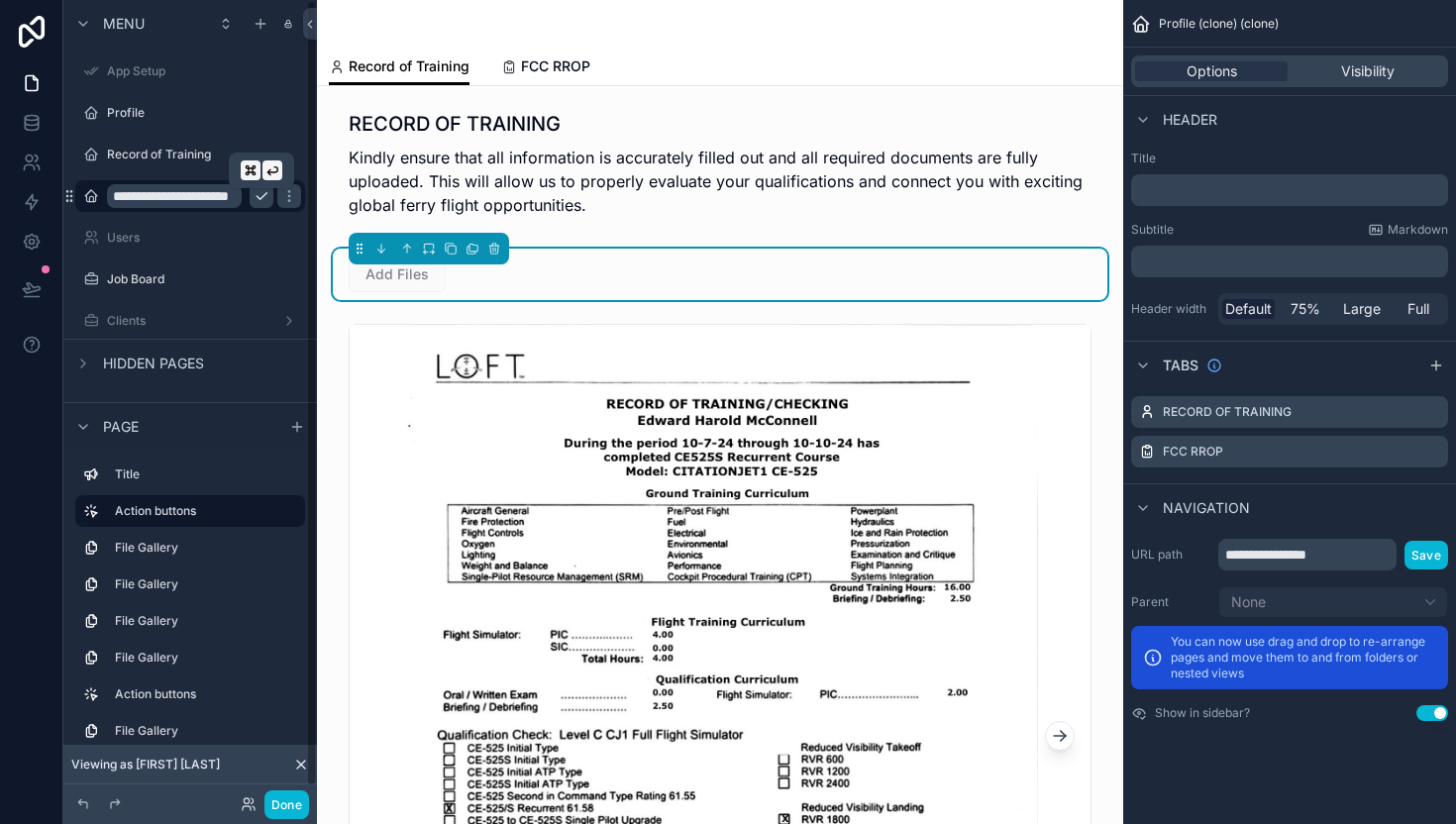 type 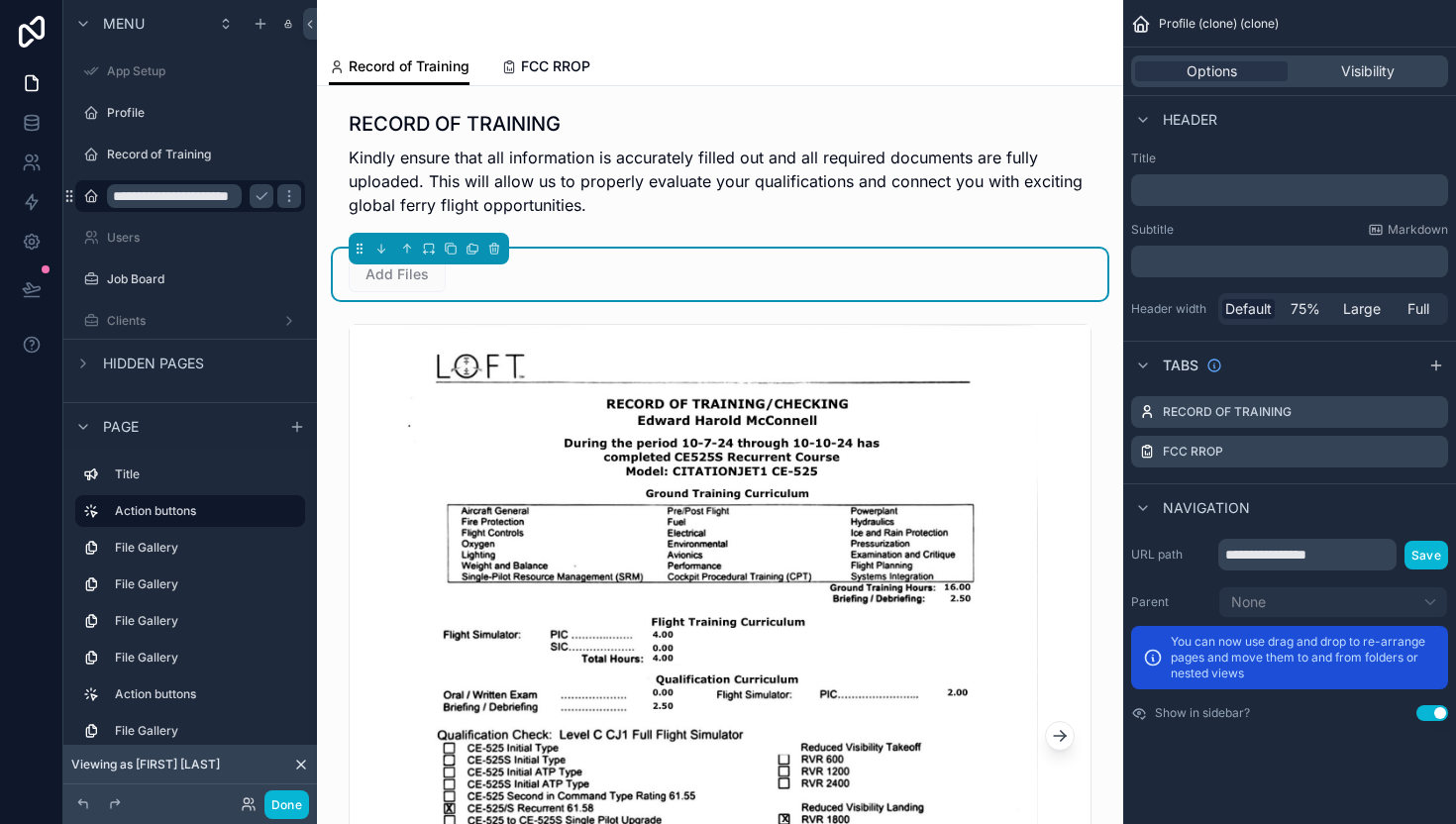 click on "**********" at bounding box center (174, 196) 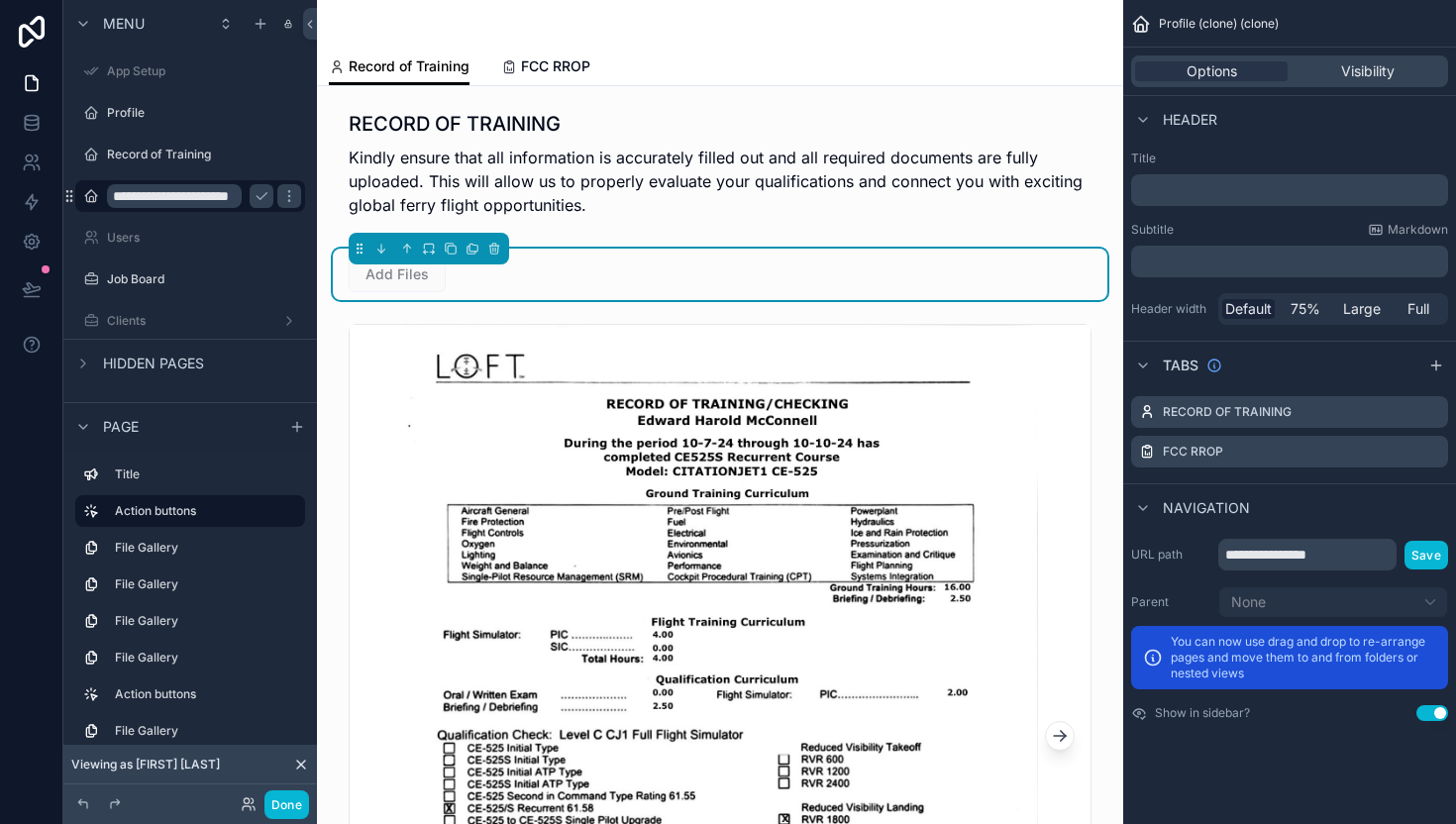 click on "**********" at bounding box center [174, 196] 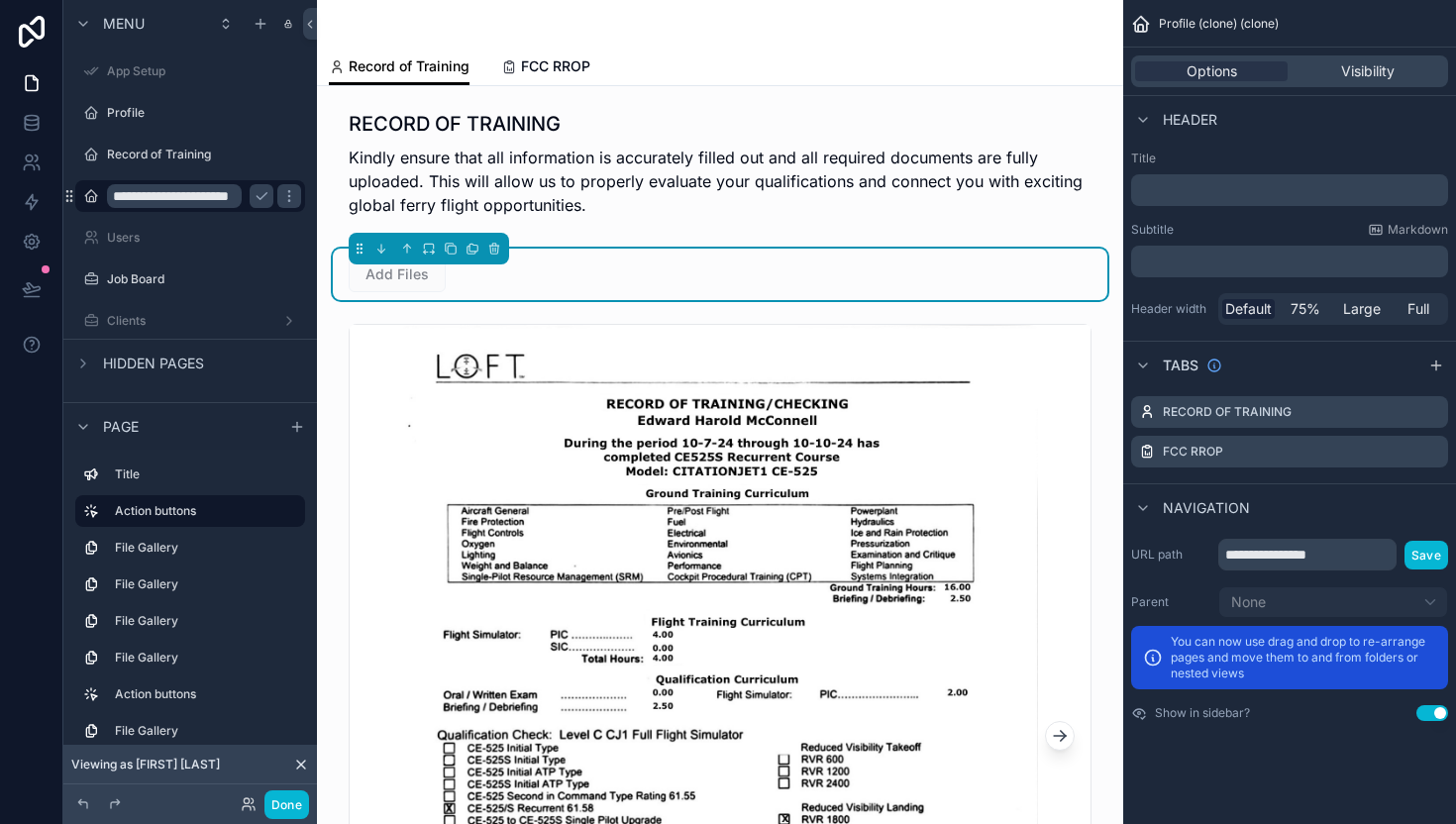 scroll, scrollTop: 0, scrollLeft: 31, axis: horizontal 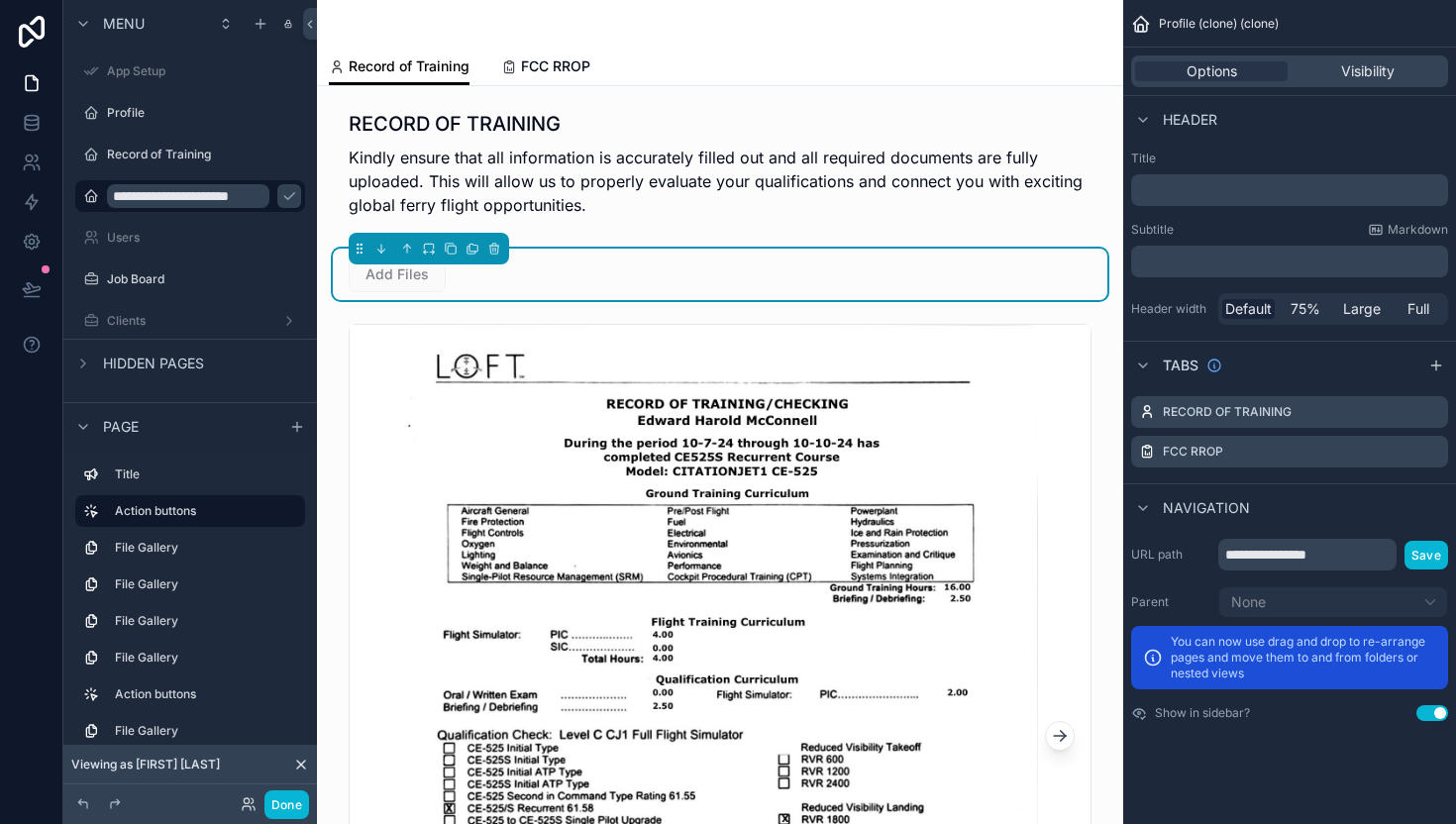 click on "Record of Training FCC RROP" at bounding box center [720, 66] 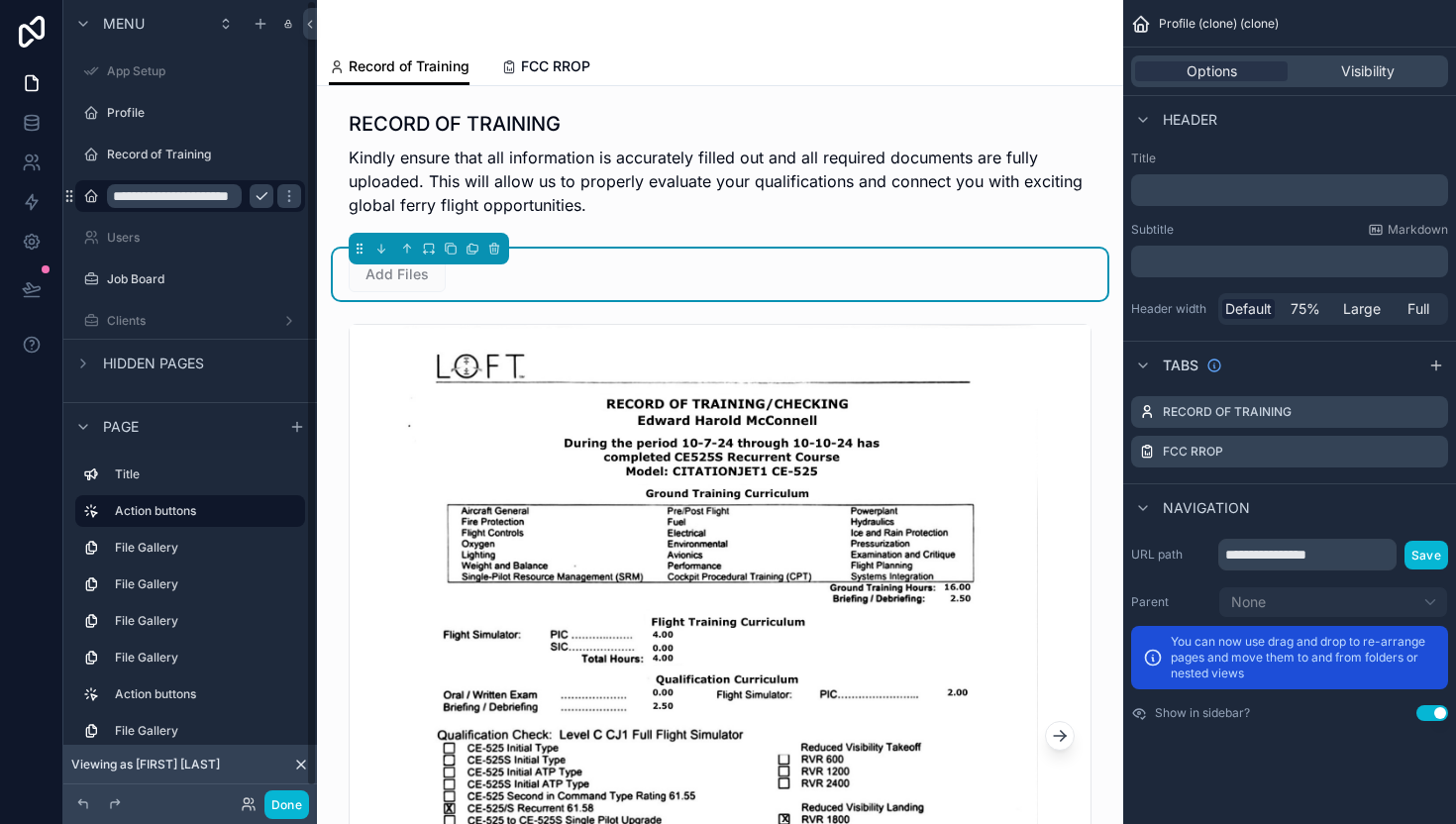 click 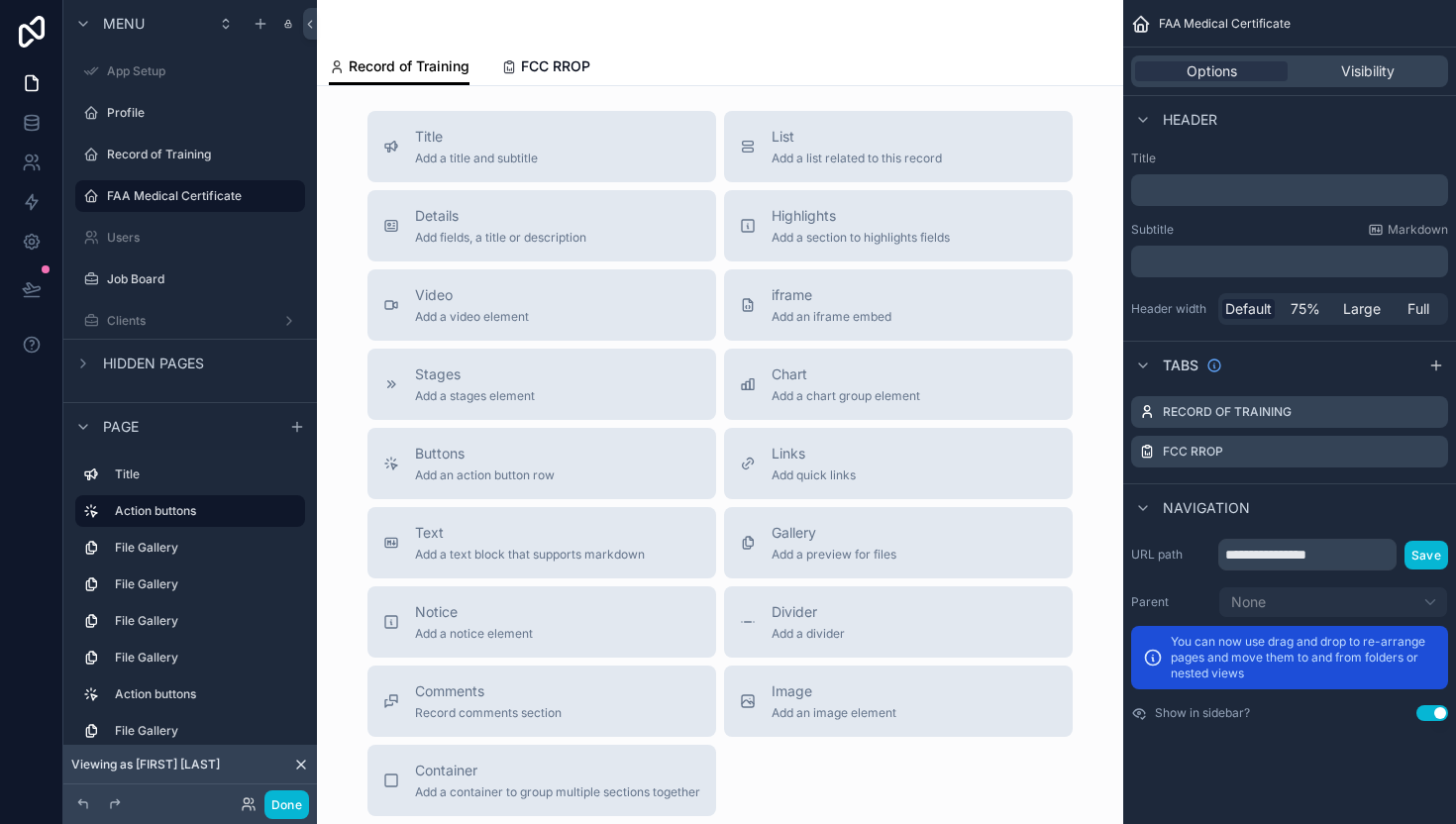 scroll, scrollTop: 4765, scrollLeft: 0, axis: vertical 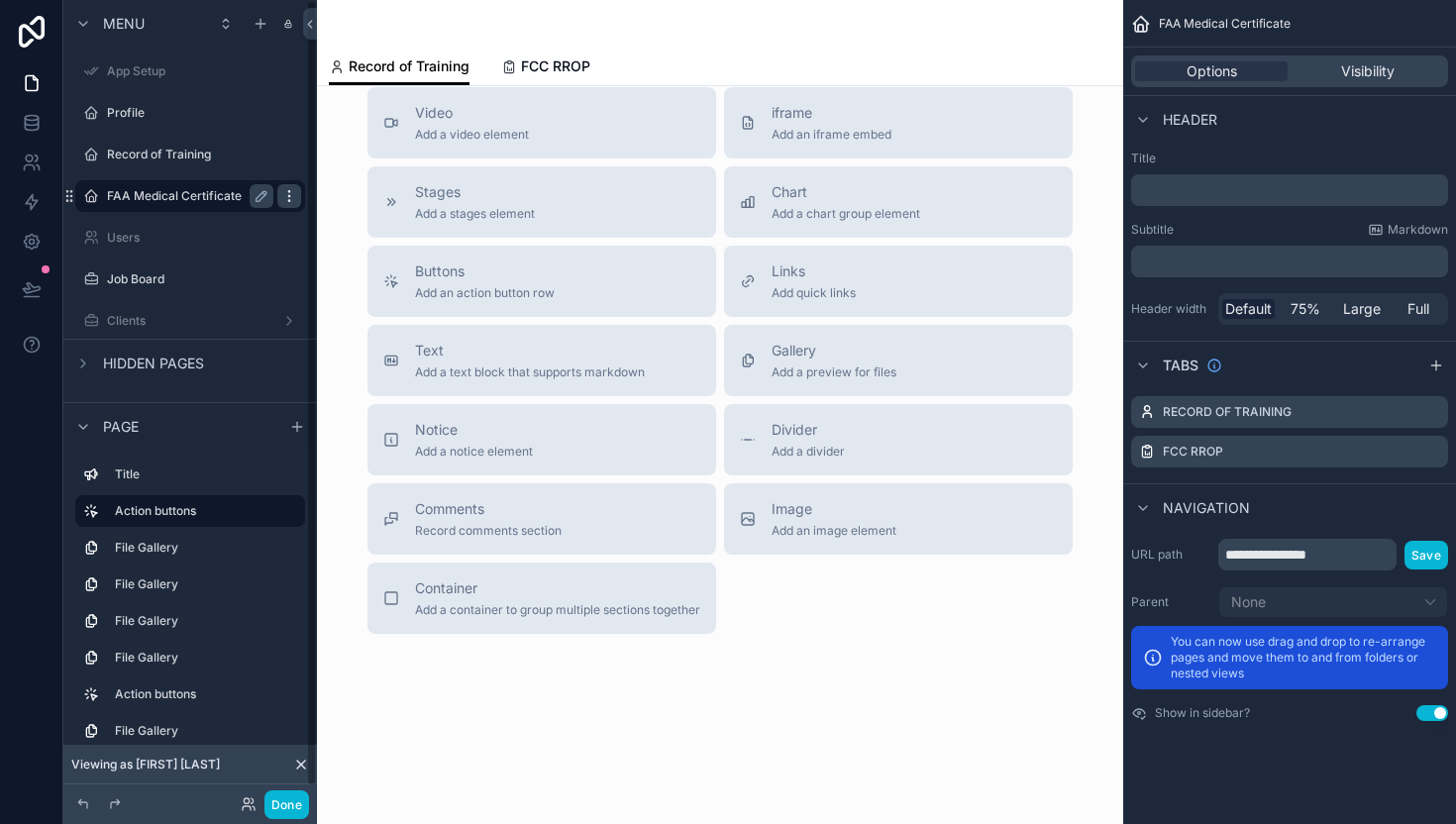 click 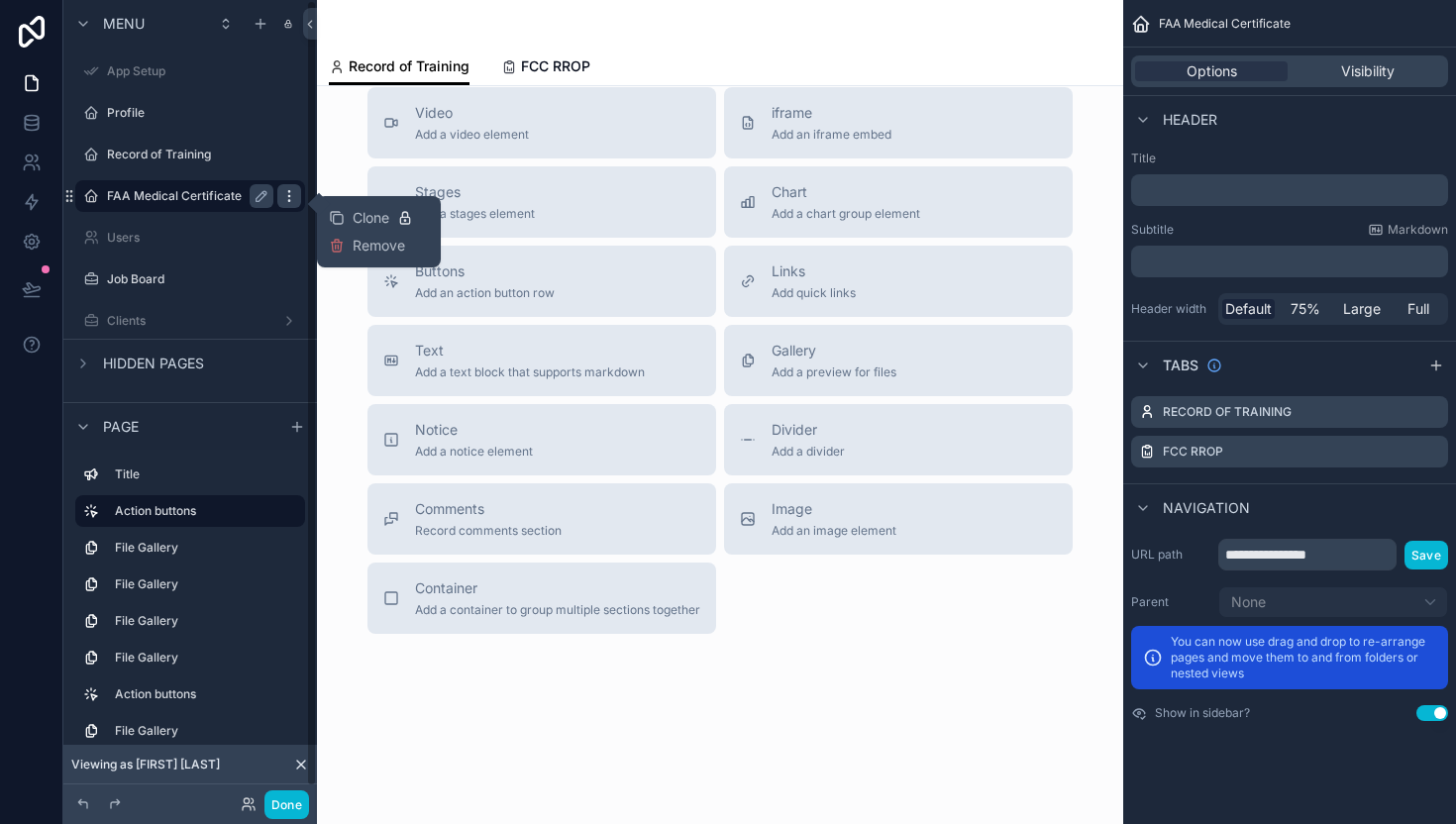 scroll, scrollTop: 0, scrollLeft: 0, axis: both 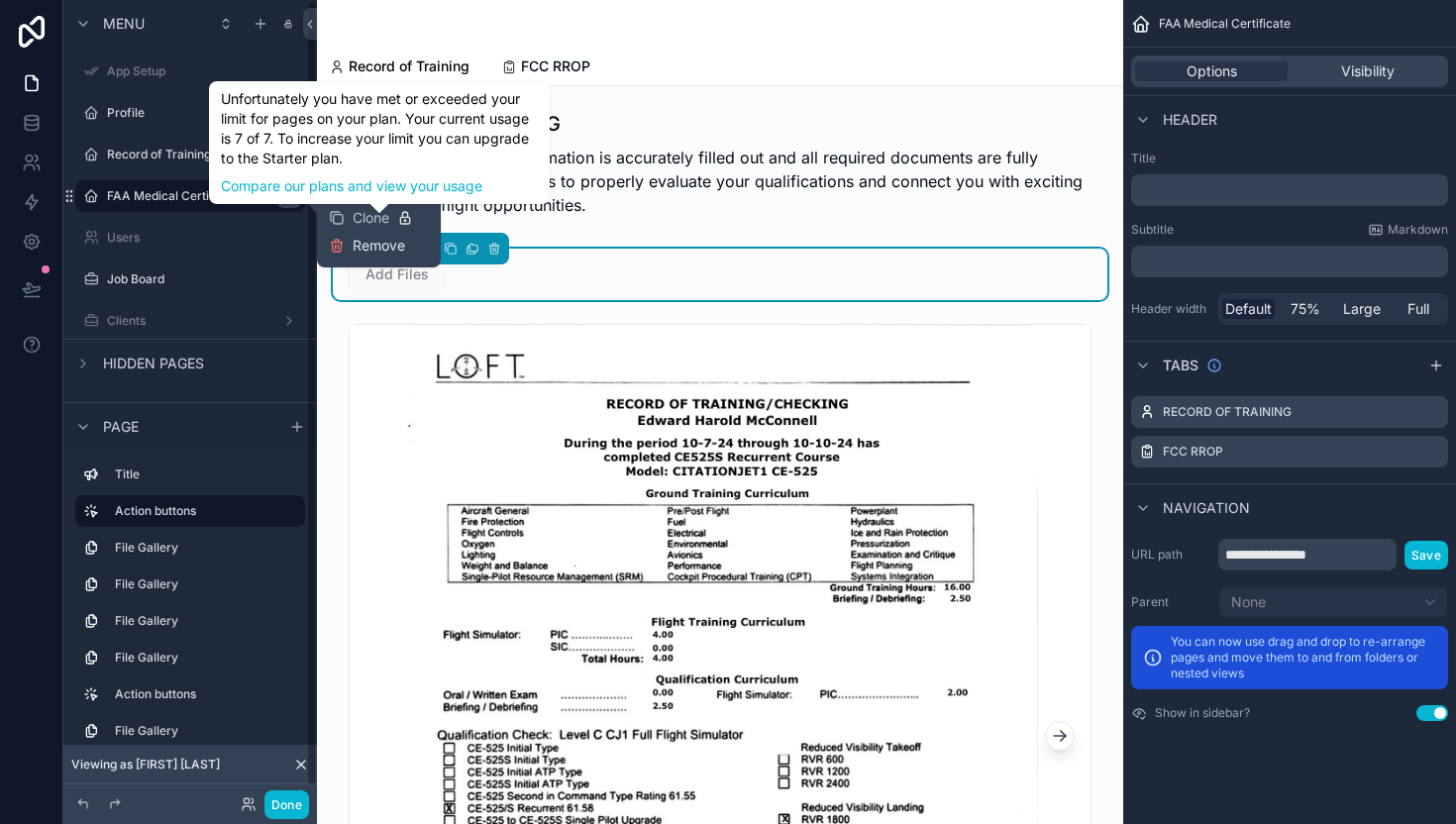 click on "Remove" at bounding box center (378, 246) 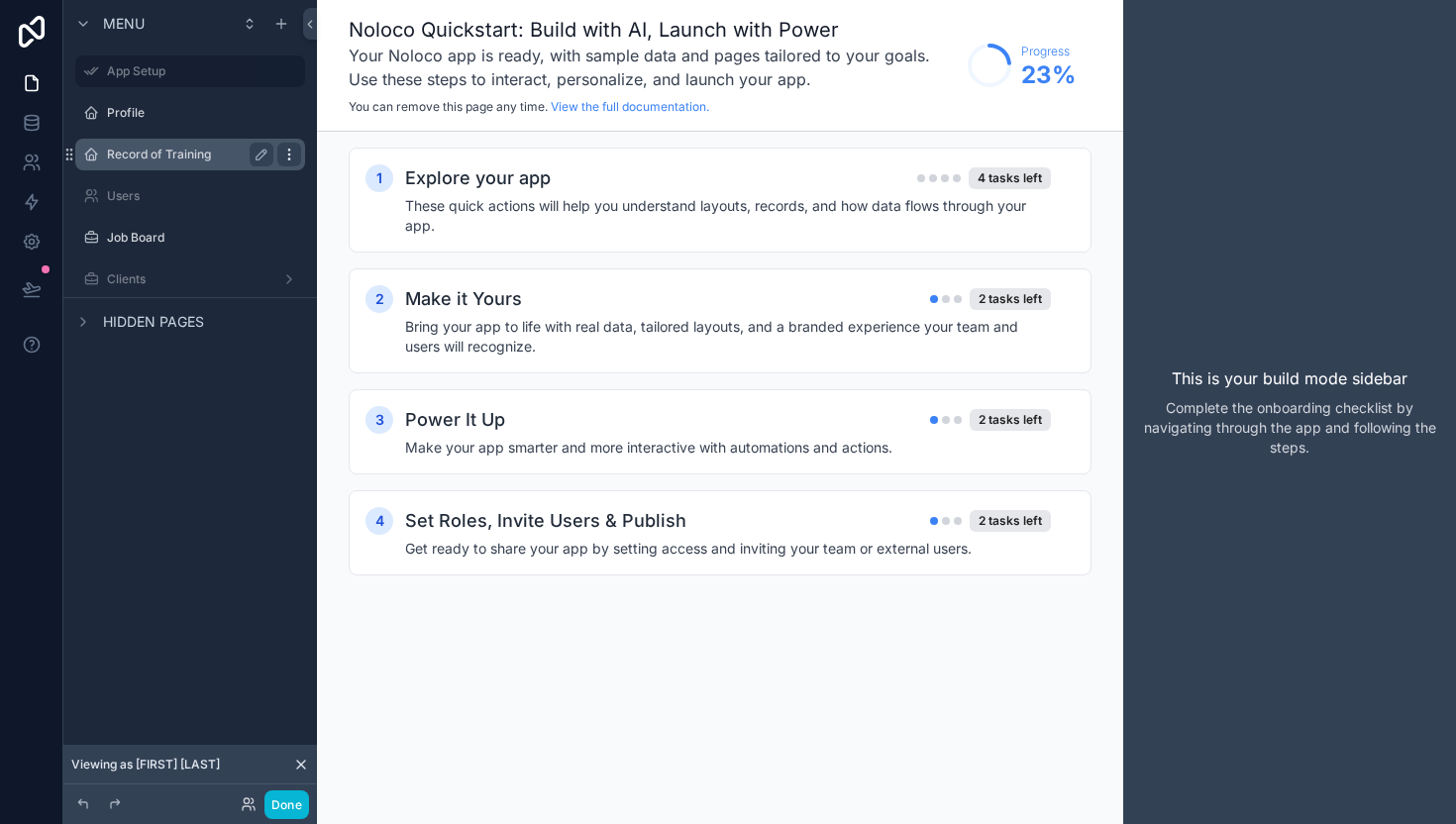 click 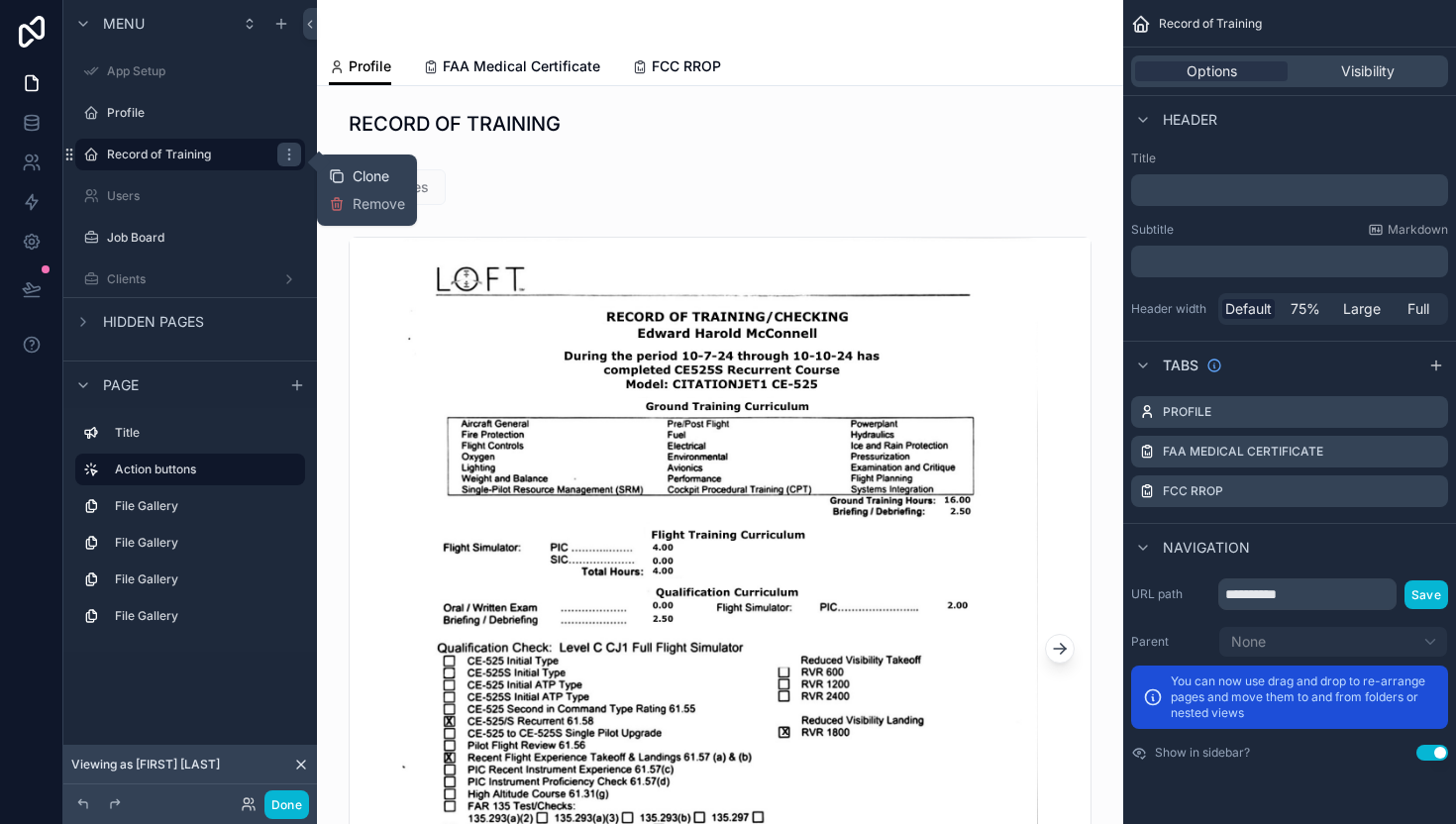 click on "Clone" at bounding box center [370, 176] 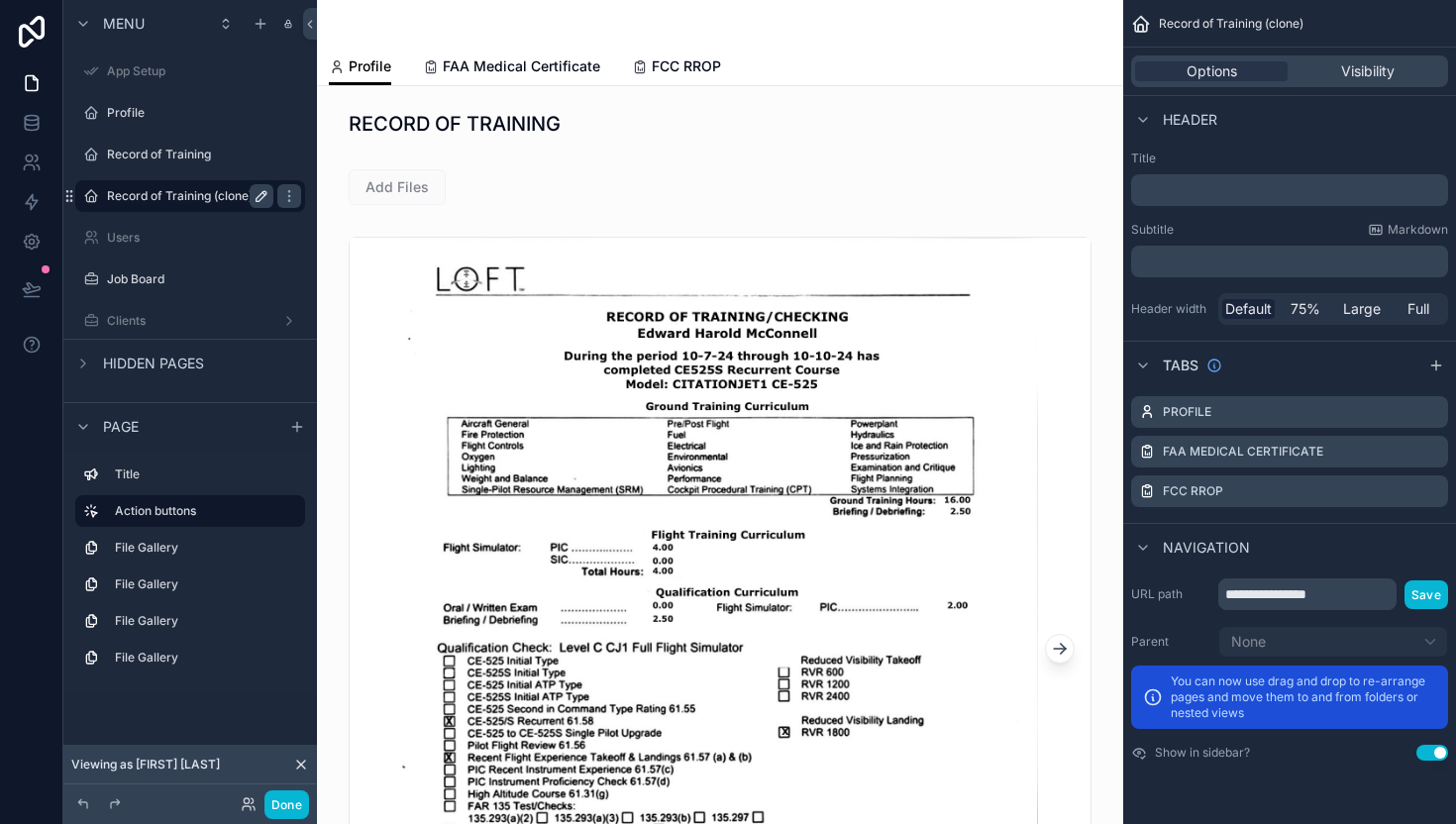 click 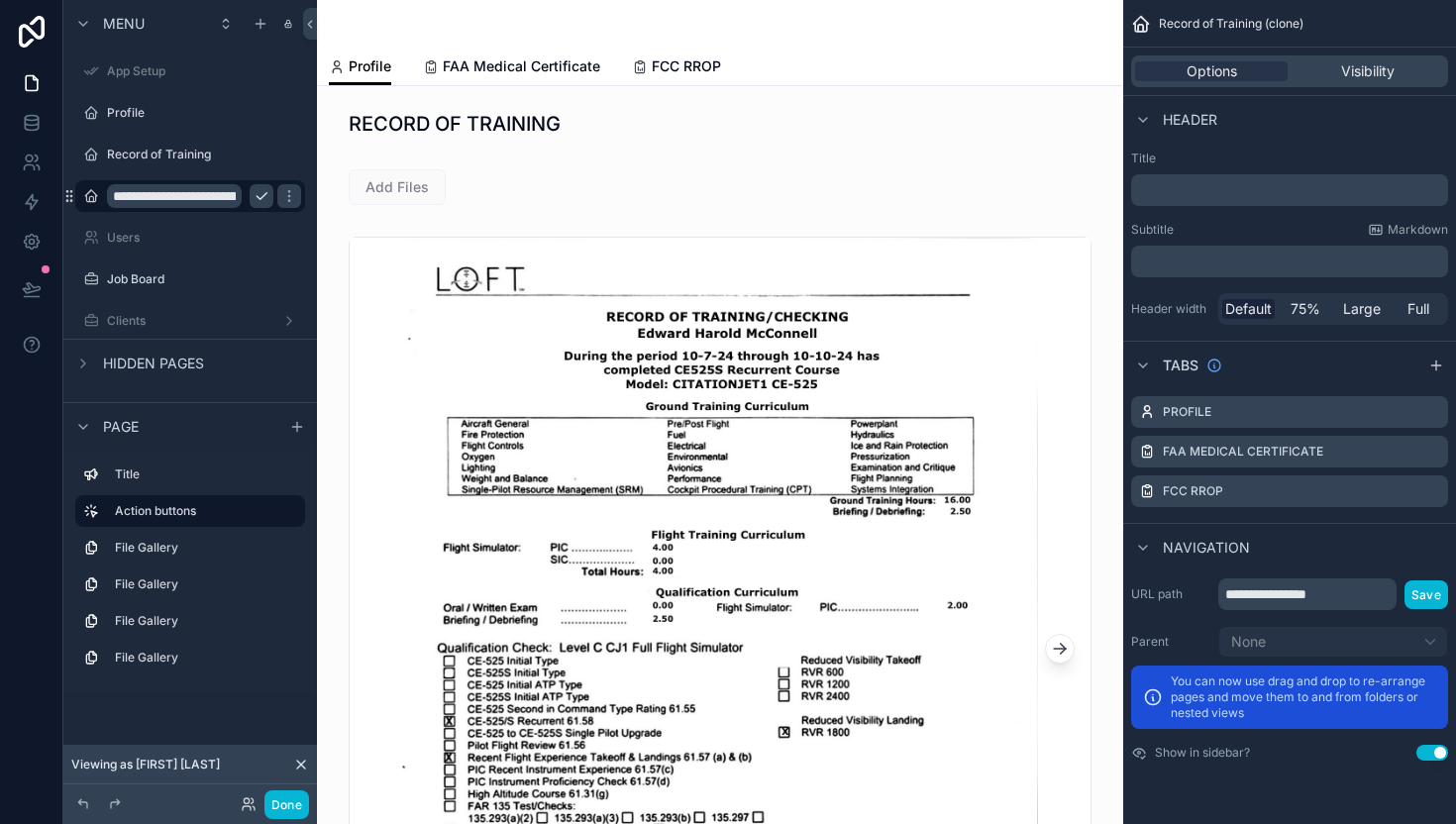 click on "**********" at bounding box center [174, 196] 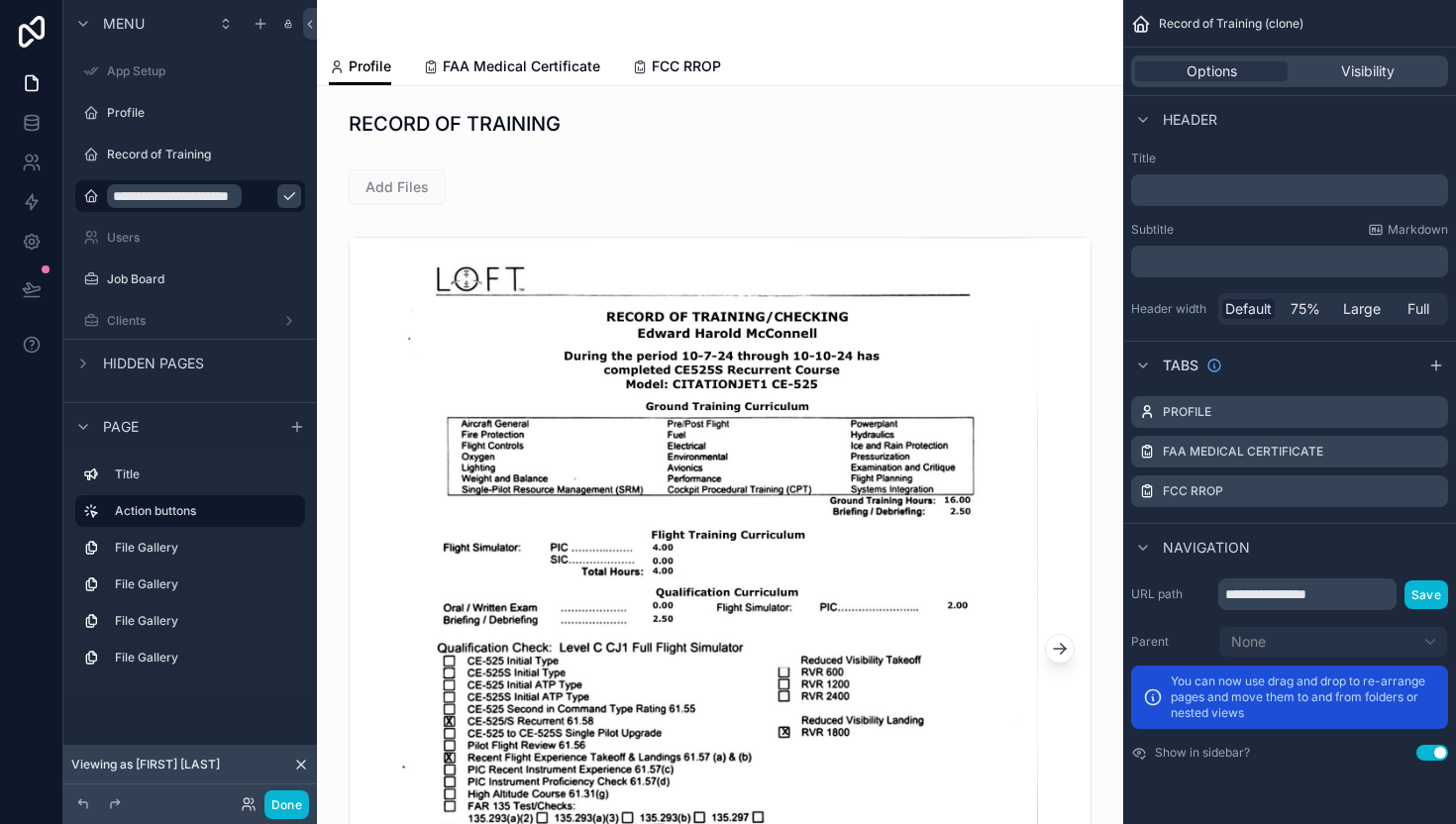 scroll, scrollTop: 0, scrollLeft: 3, axis: horizontal 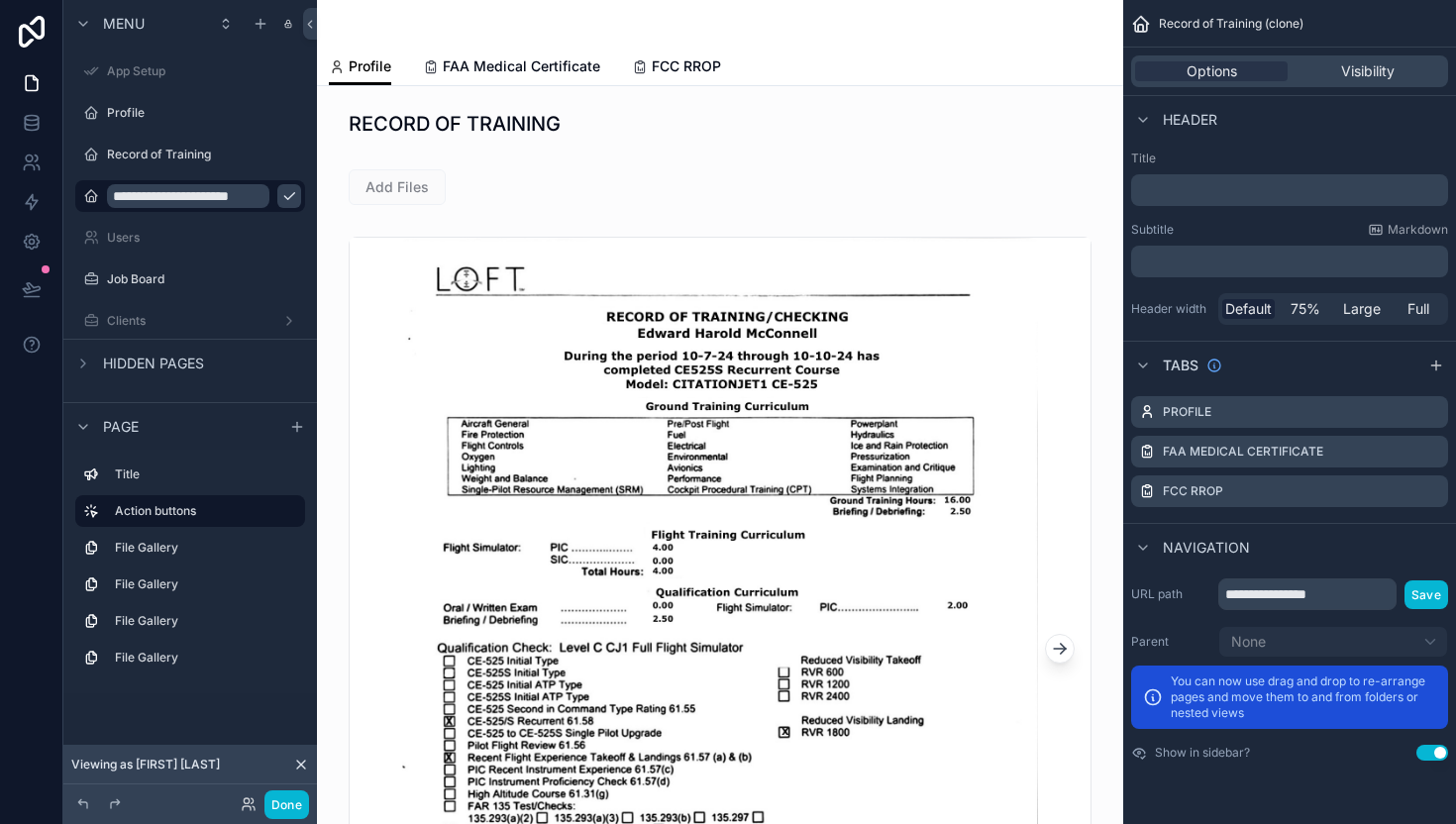type on "**********" 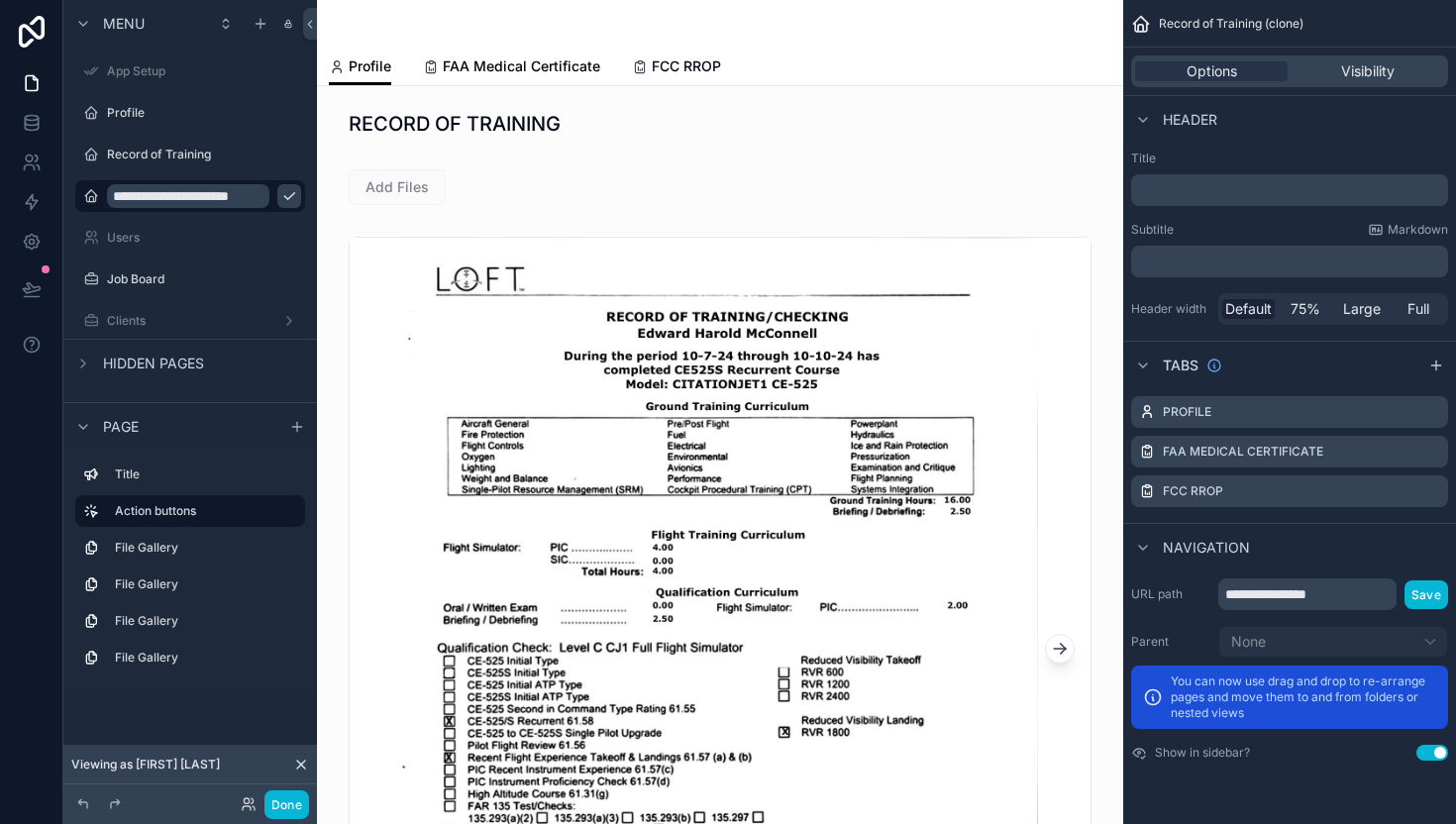 click on "FAA Medical Certificate" at bounding box center [511, 68] 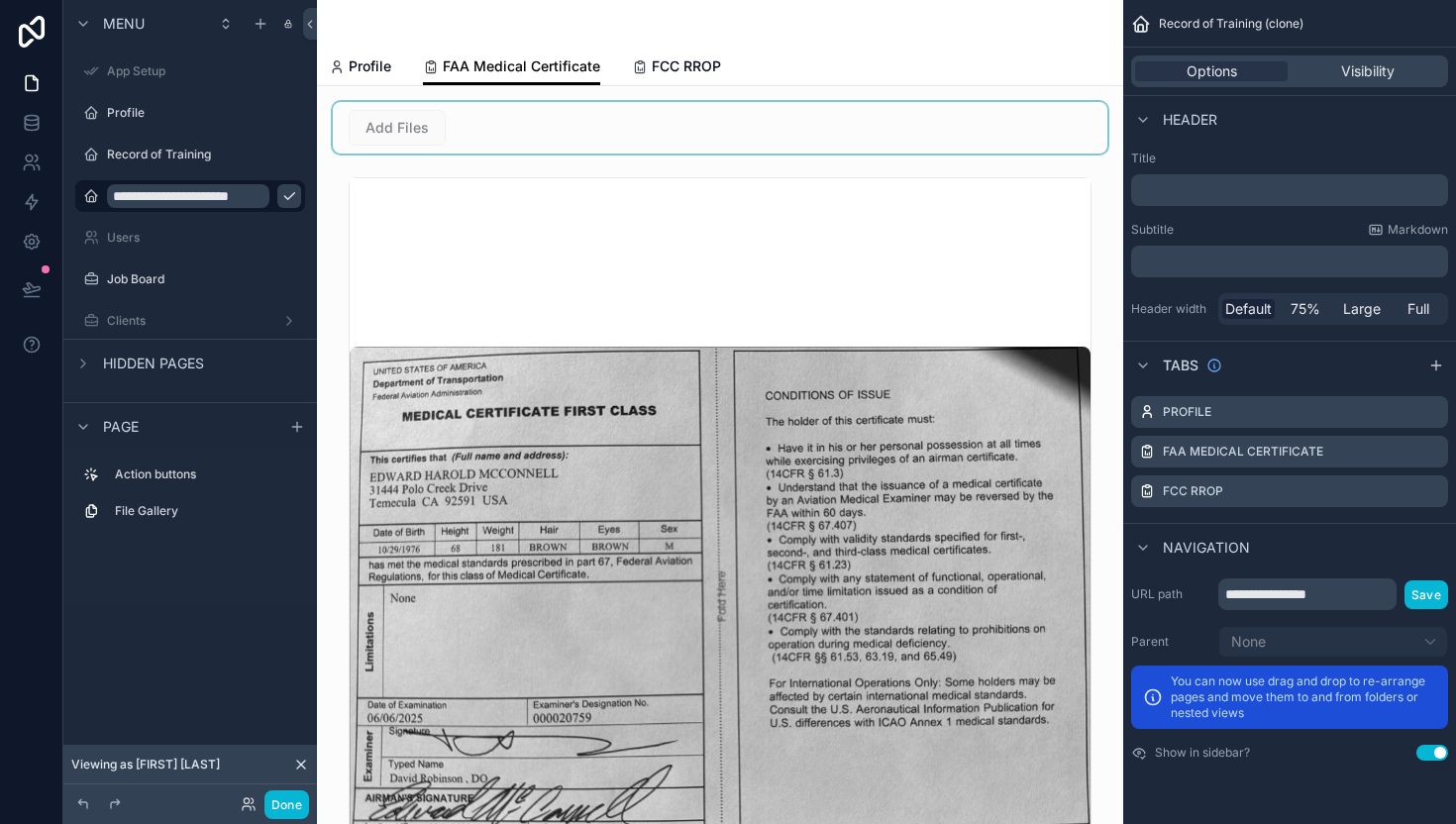 click at bounding box center [720, 128] 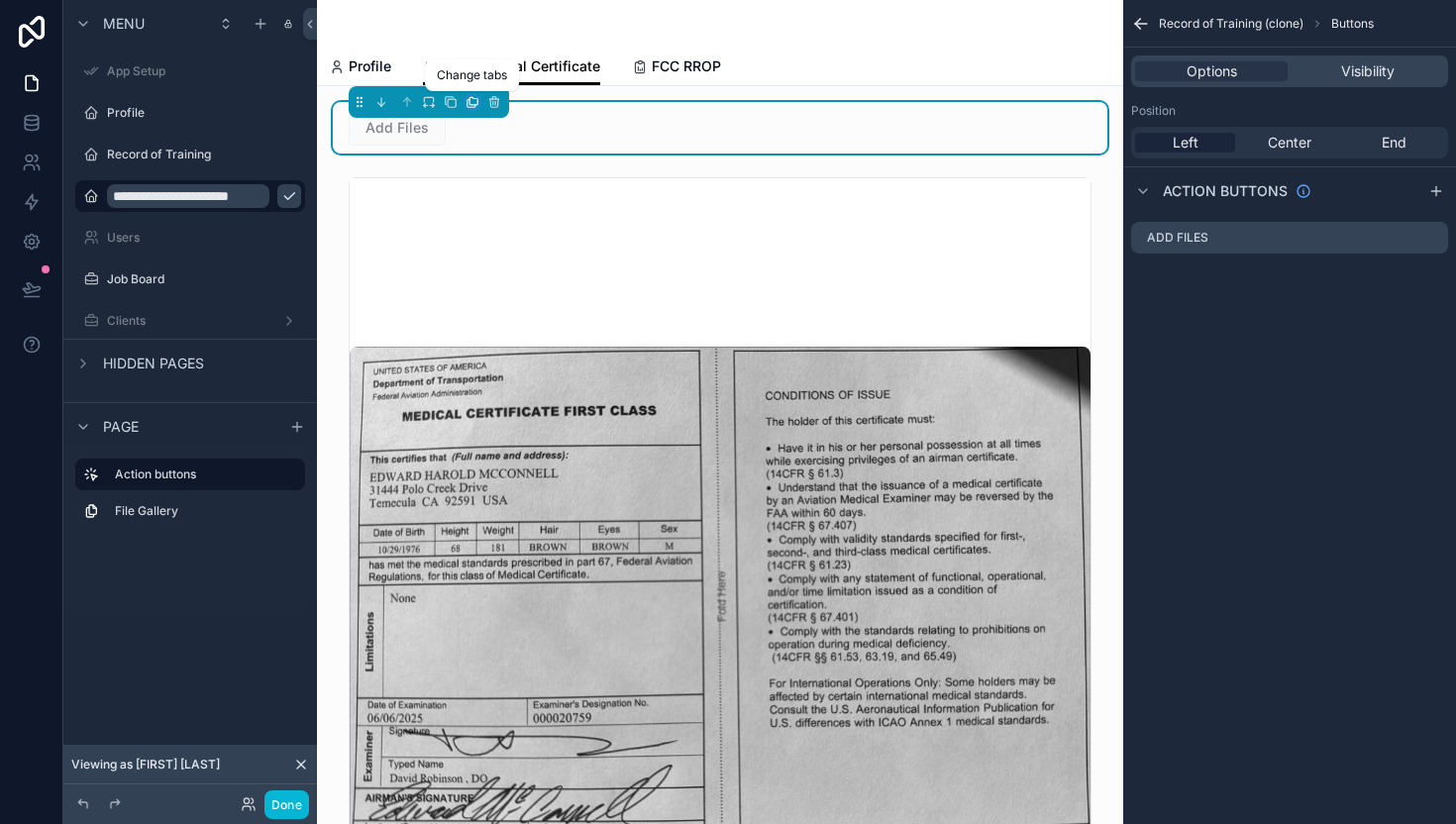 click 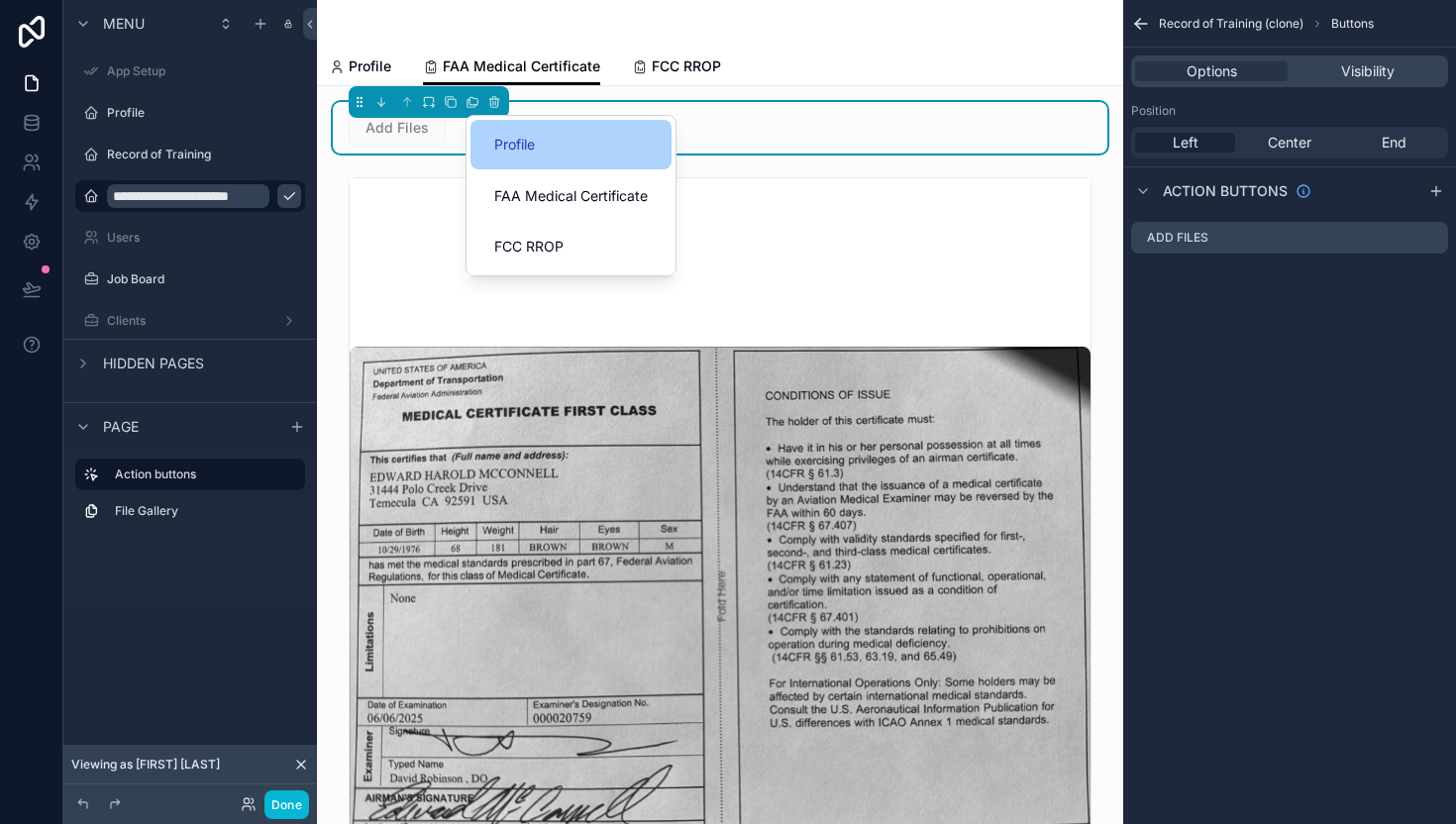 click on "Profile" at bounding box center [571, 145] 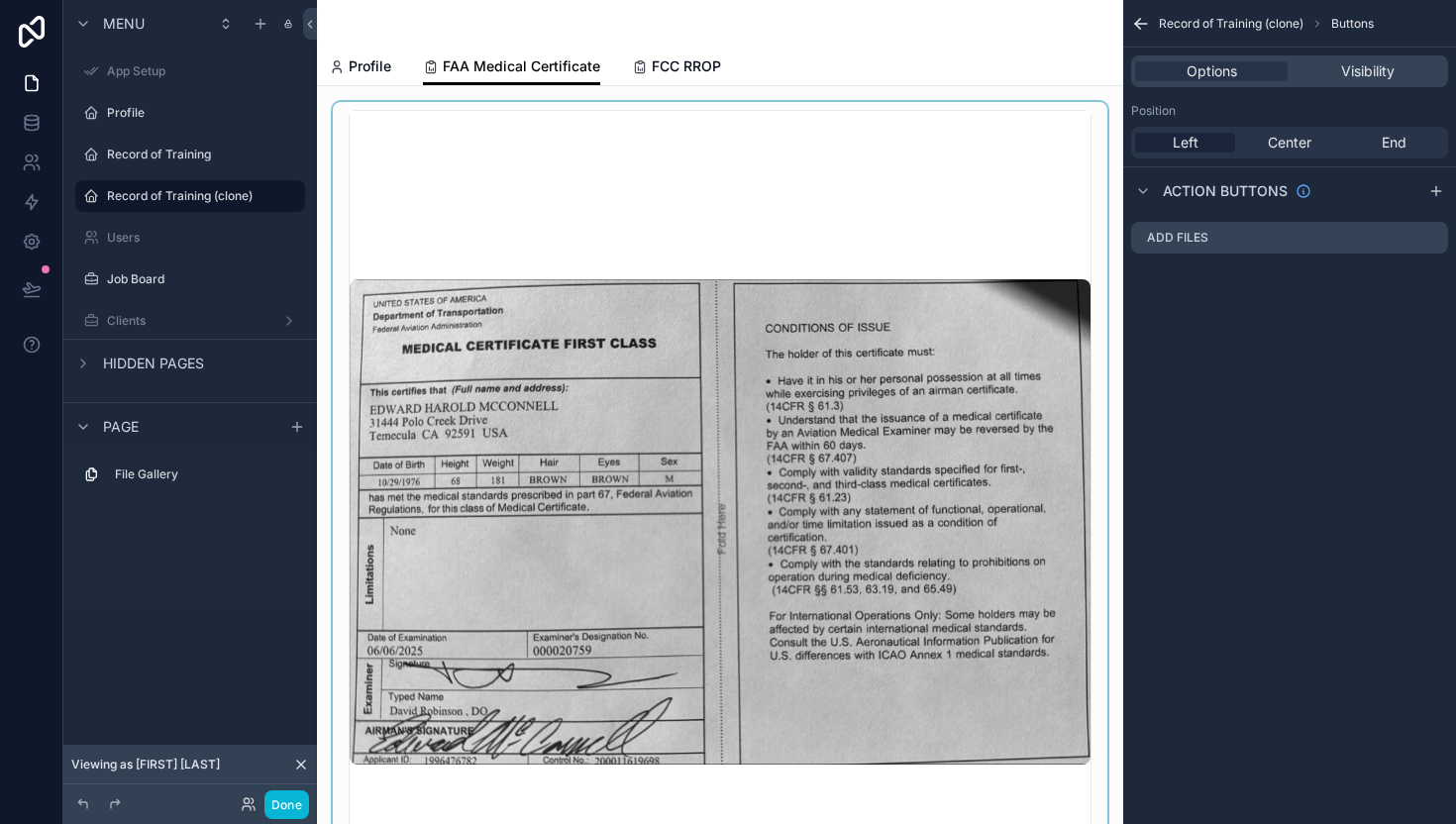 click at bounding box center (720, 522) 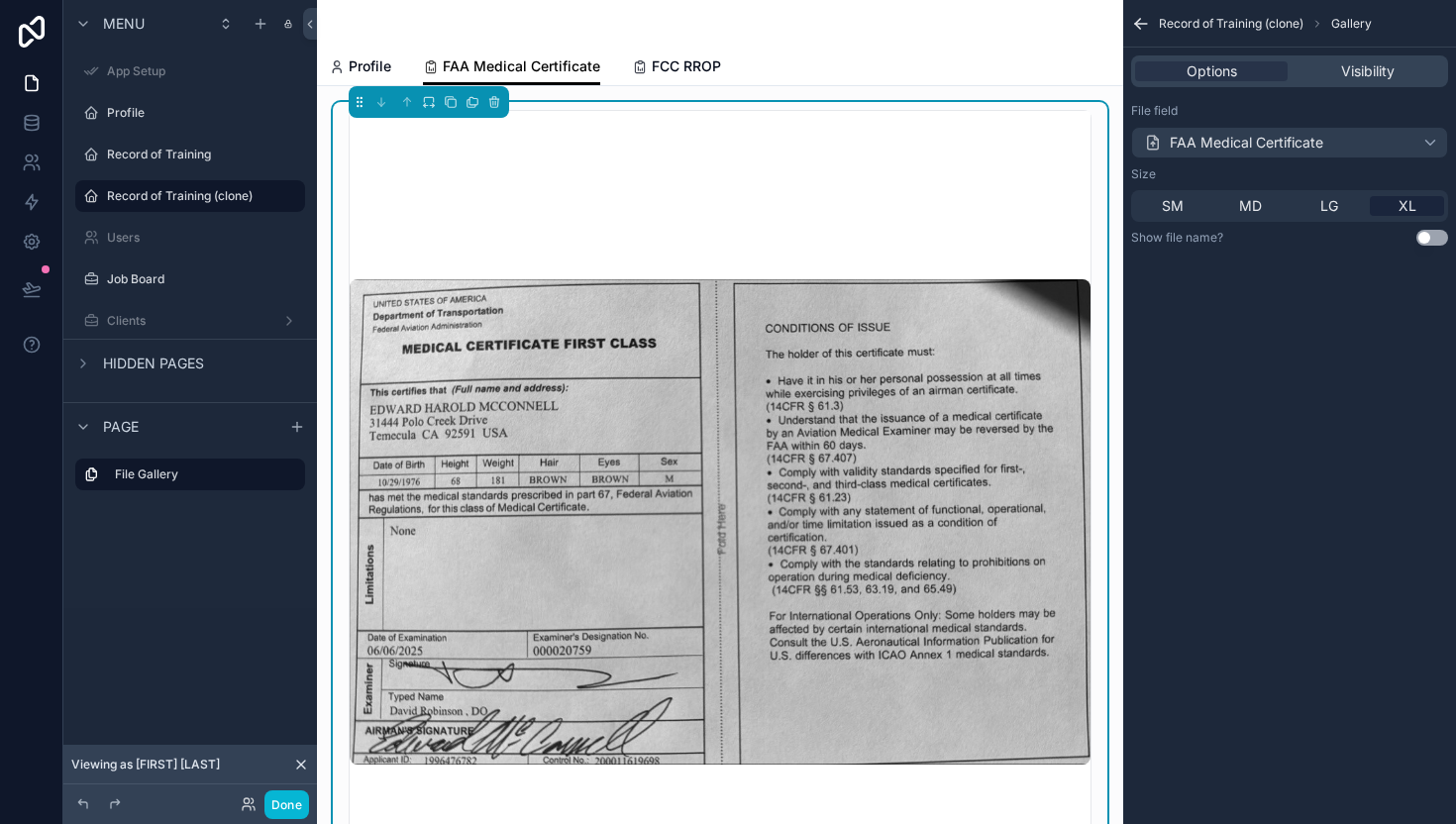 click at bounding box center [429, 102] 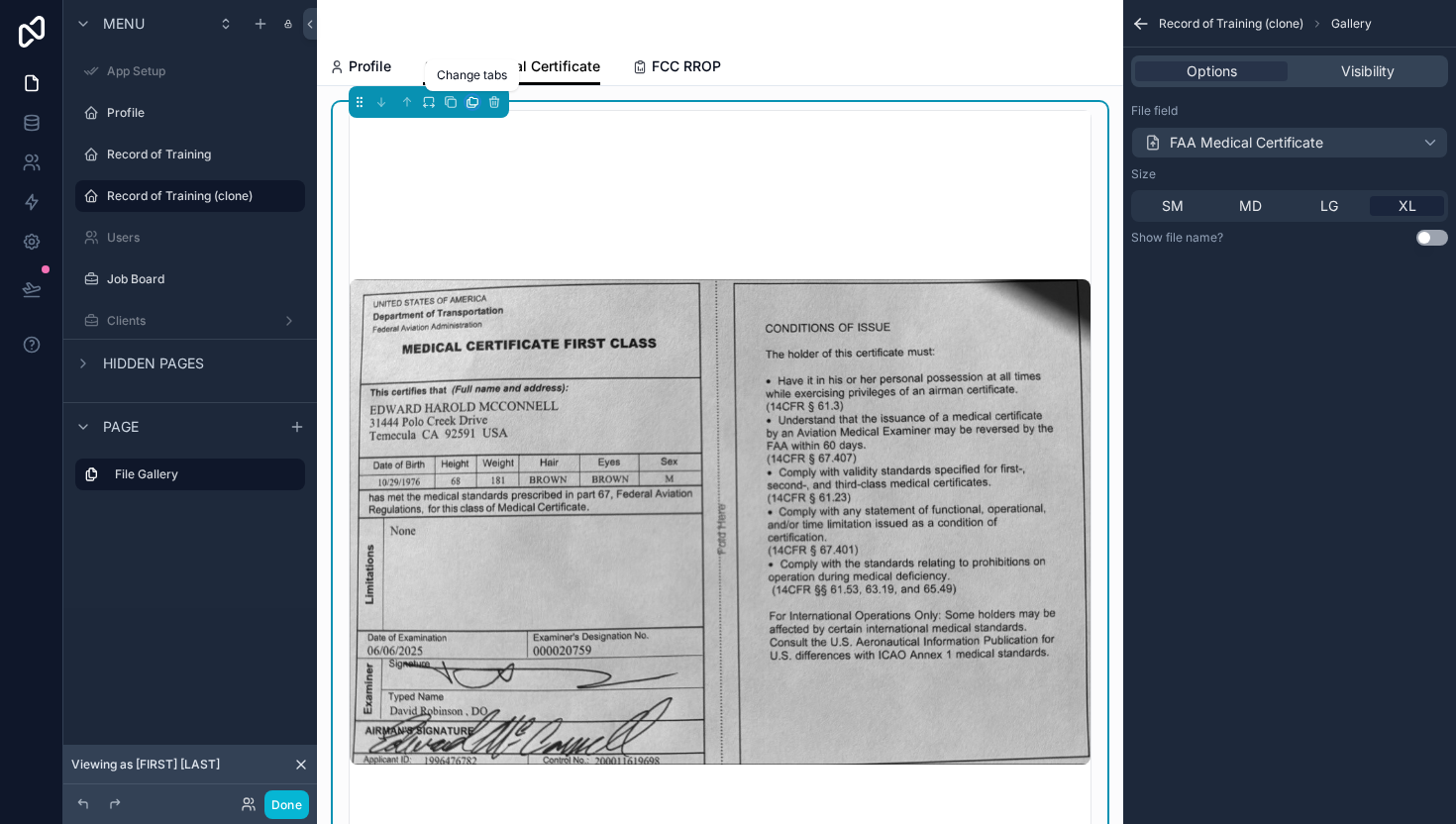 click 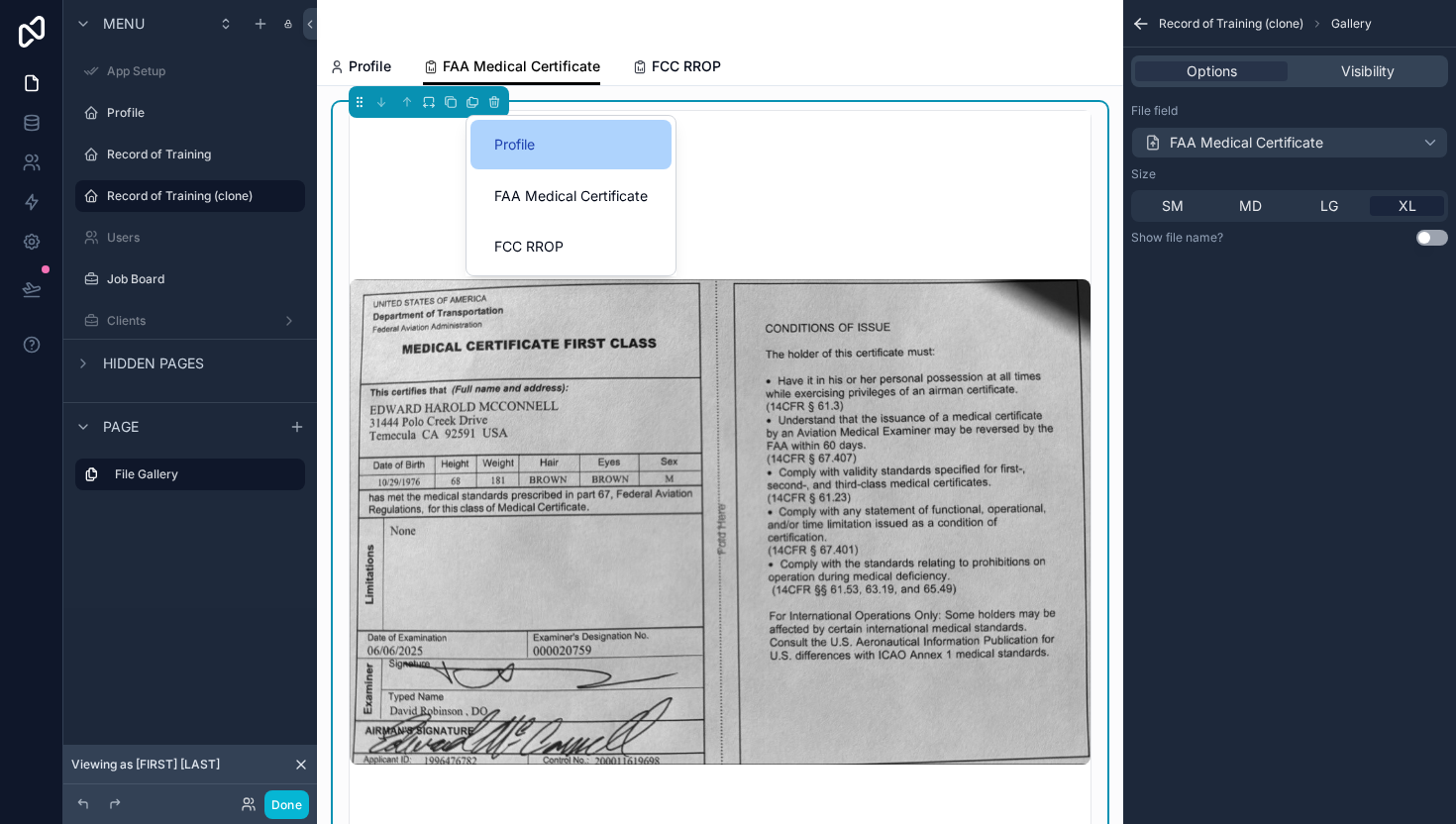 click on "Profile" at bounding box center [514, 145] 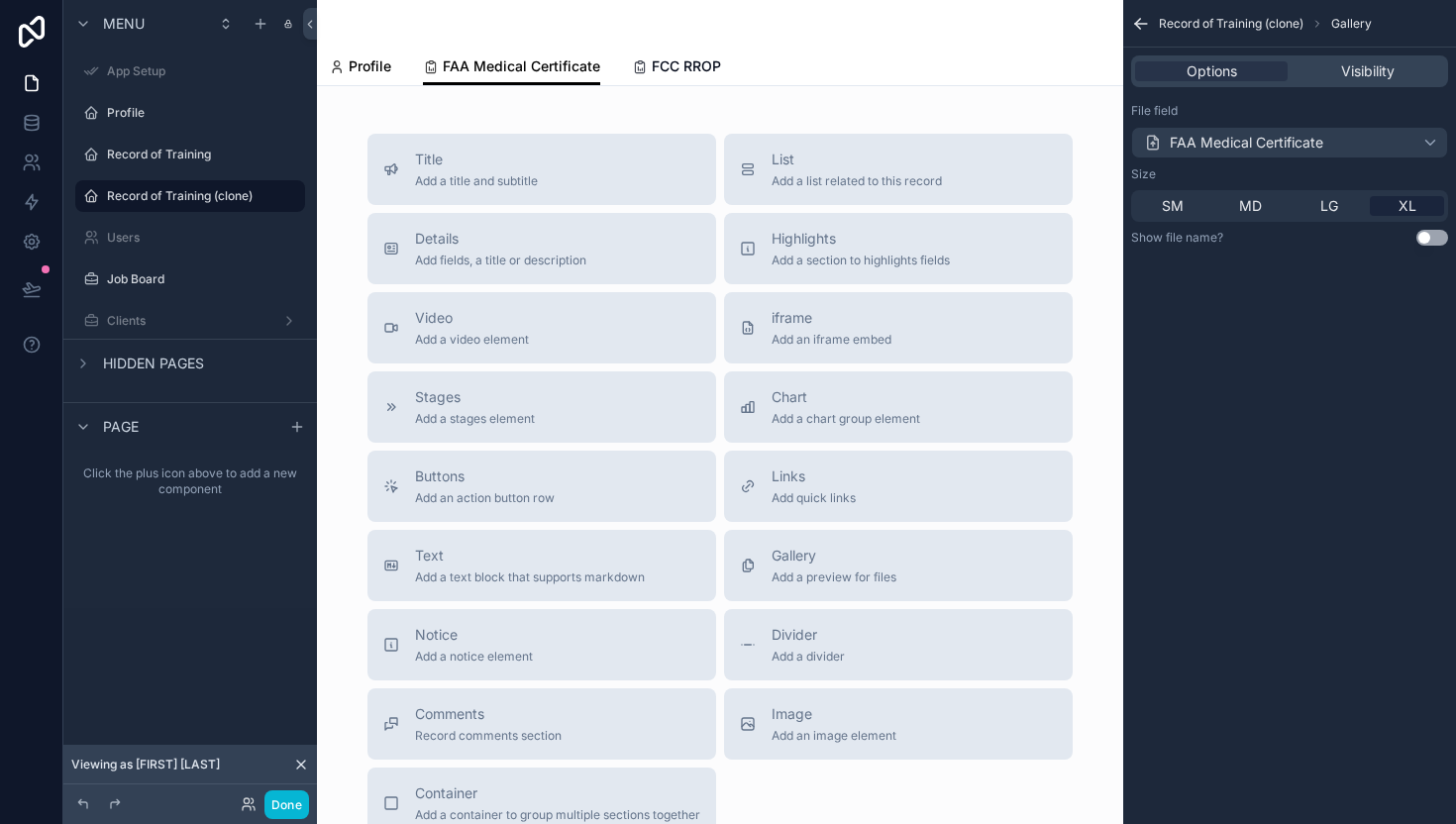 click on "Profile" at bounding box center [369, 66] 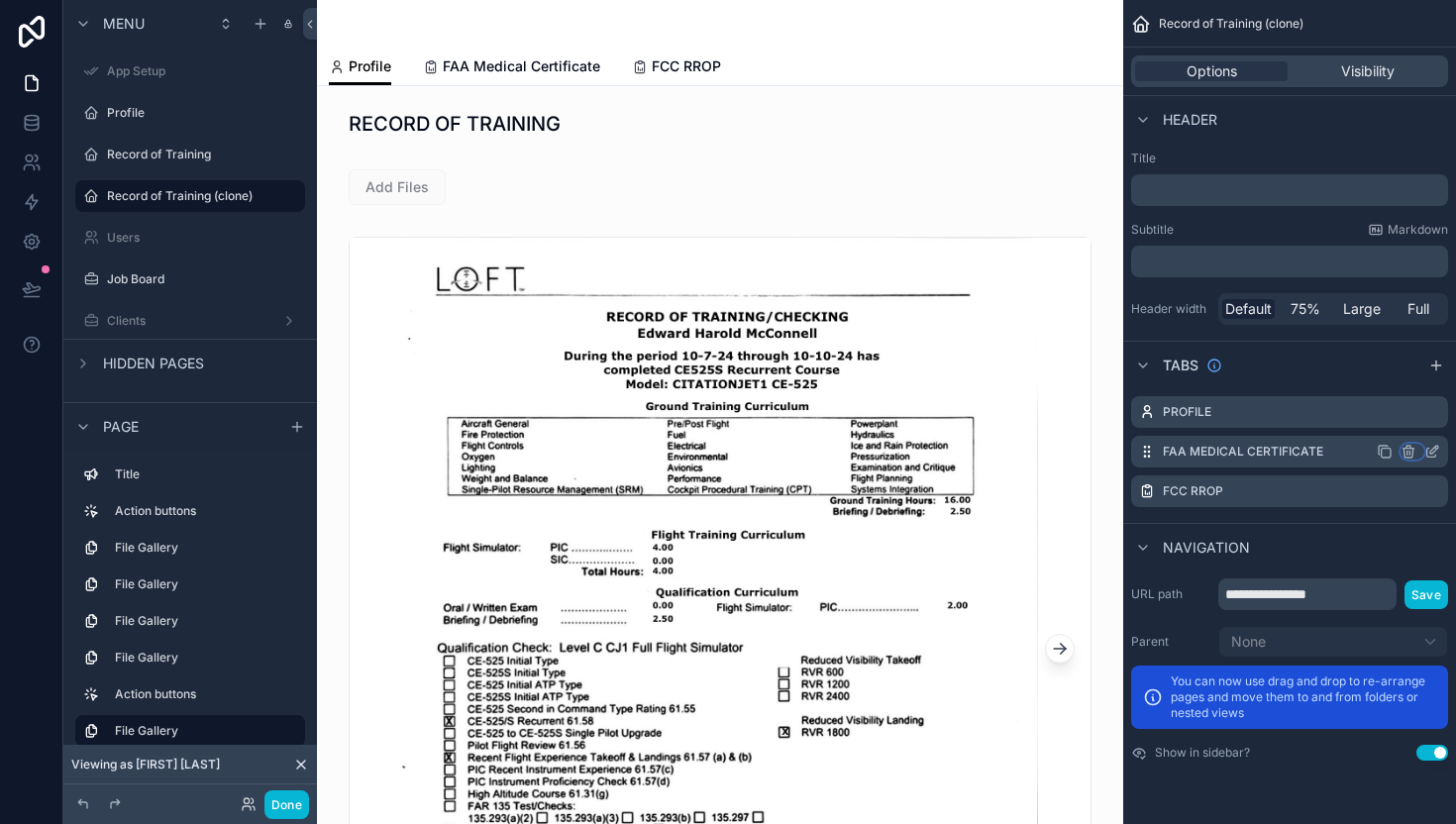 click at bounding box center (1412, 452) 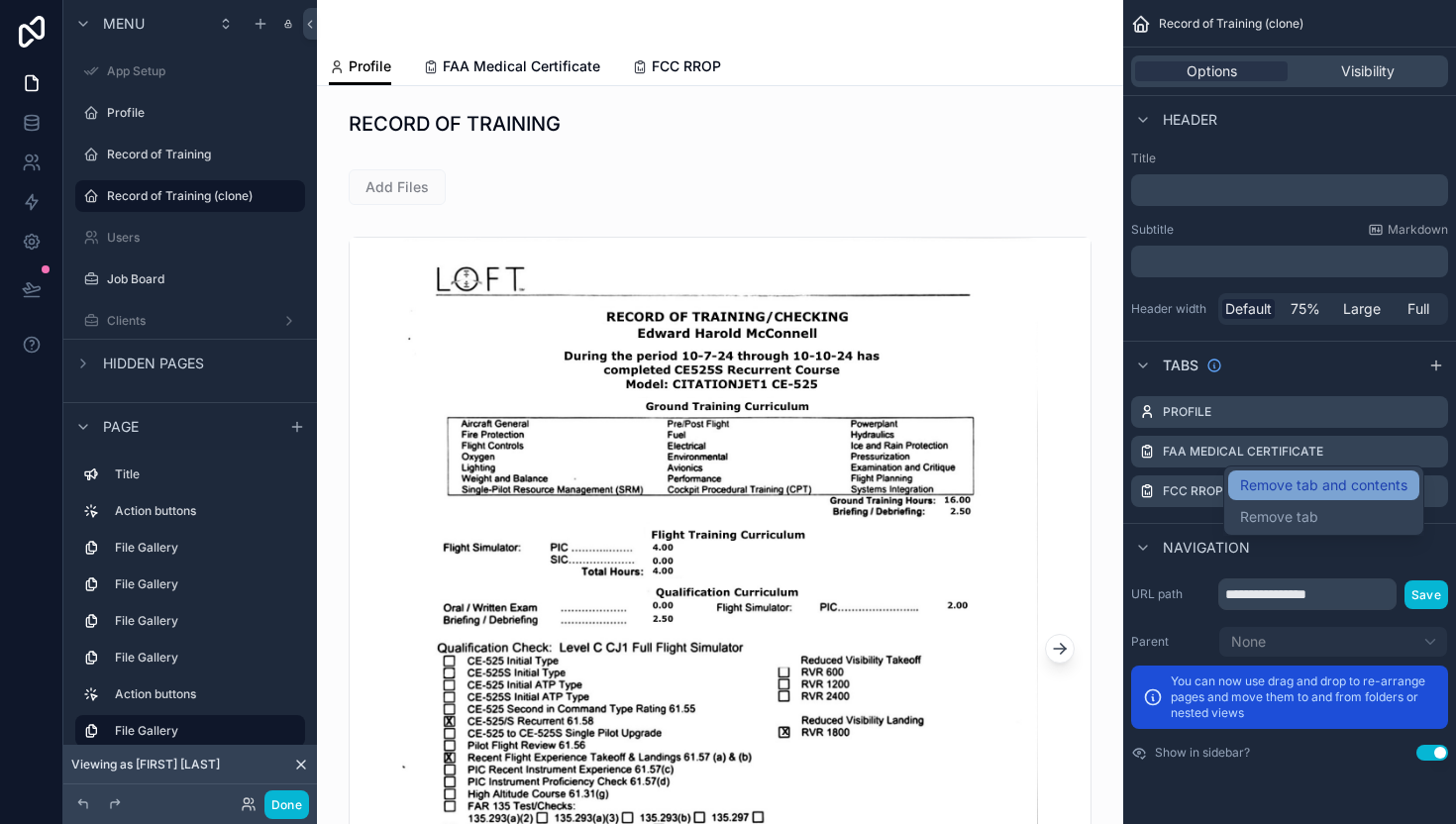 click on "Remove tab and contents" at bounding box center [1323, 485] 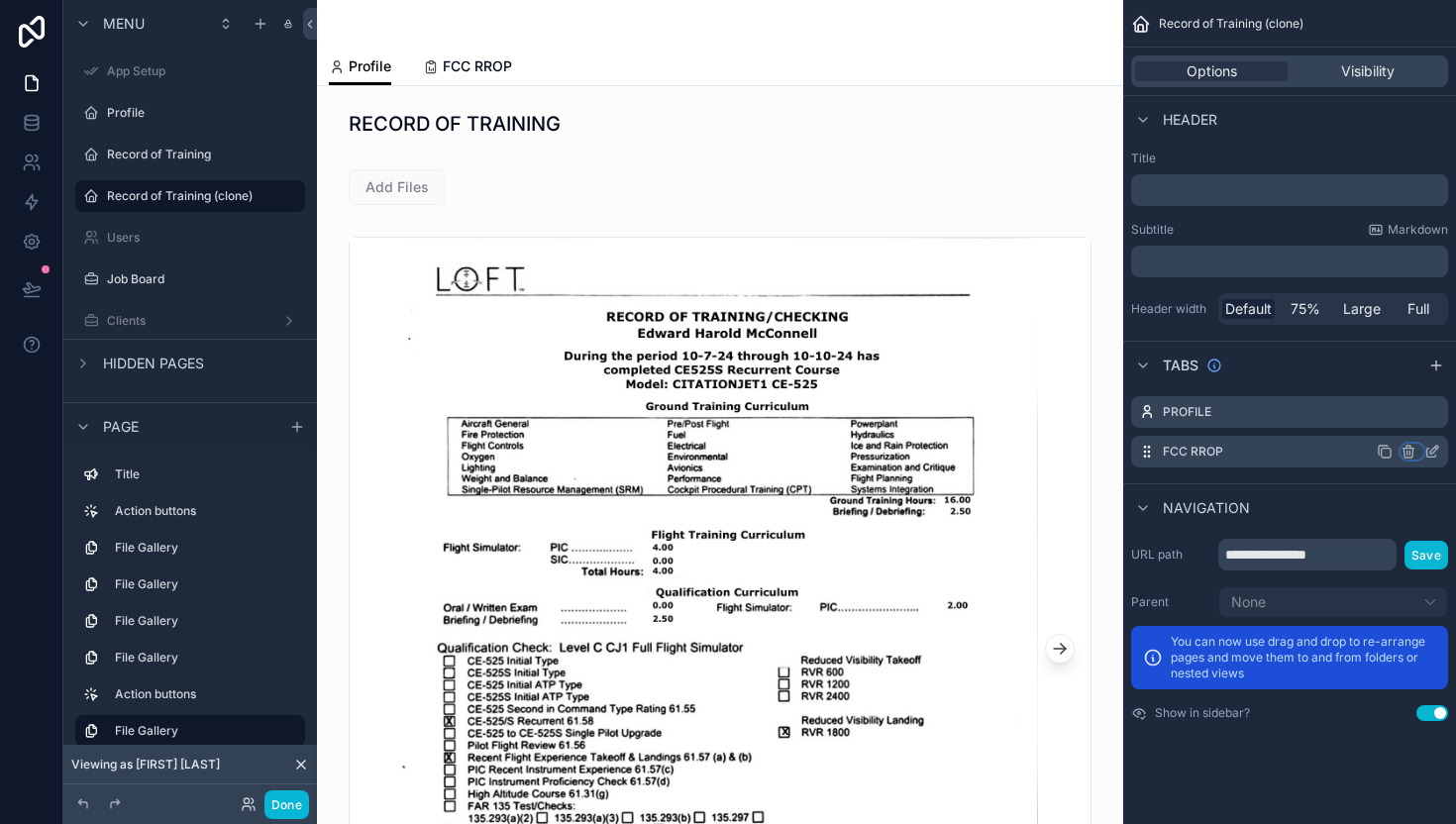 click 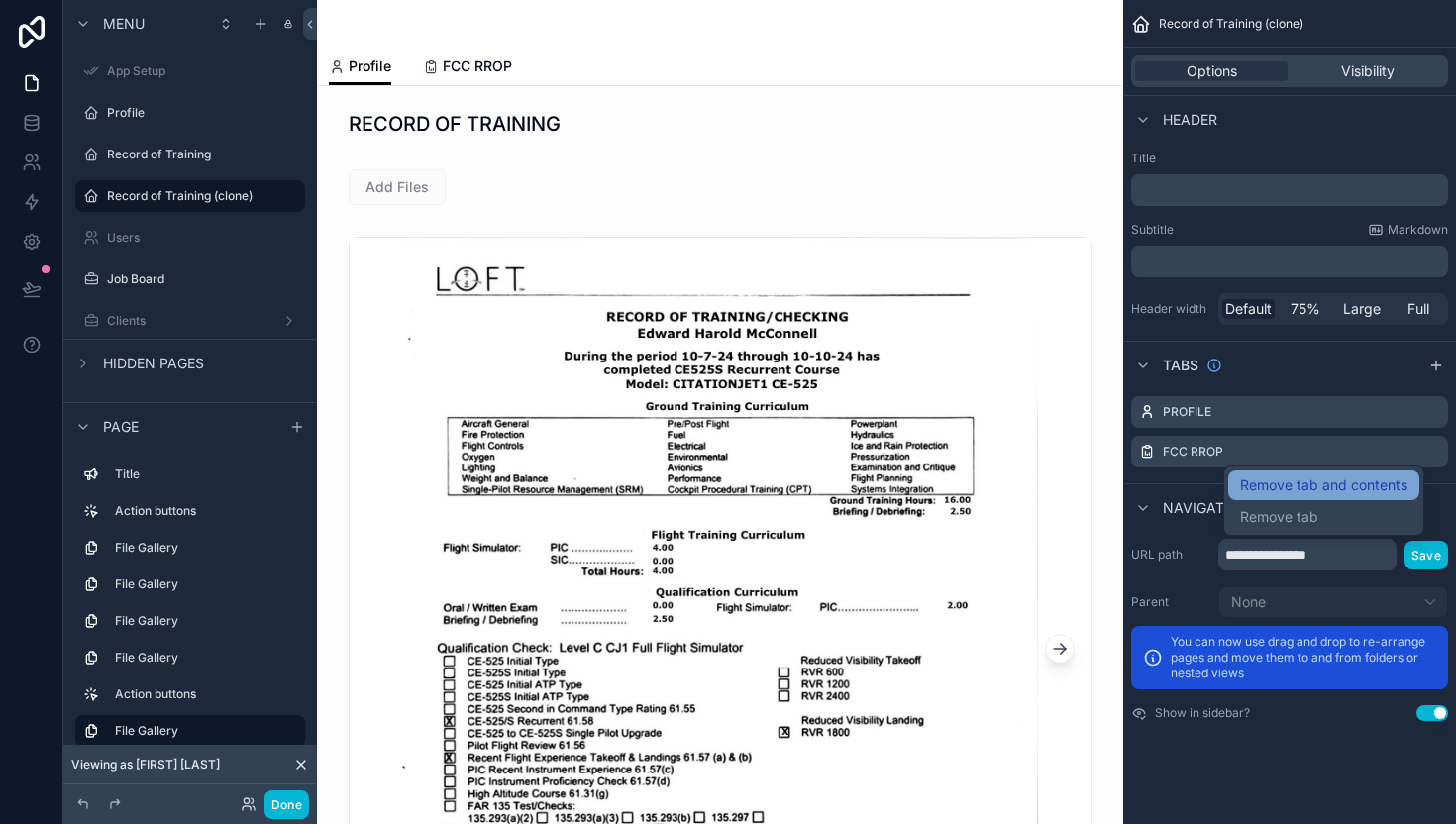 click on "Remove tab and contents" at bounding box center [1323, 485] 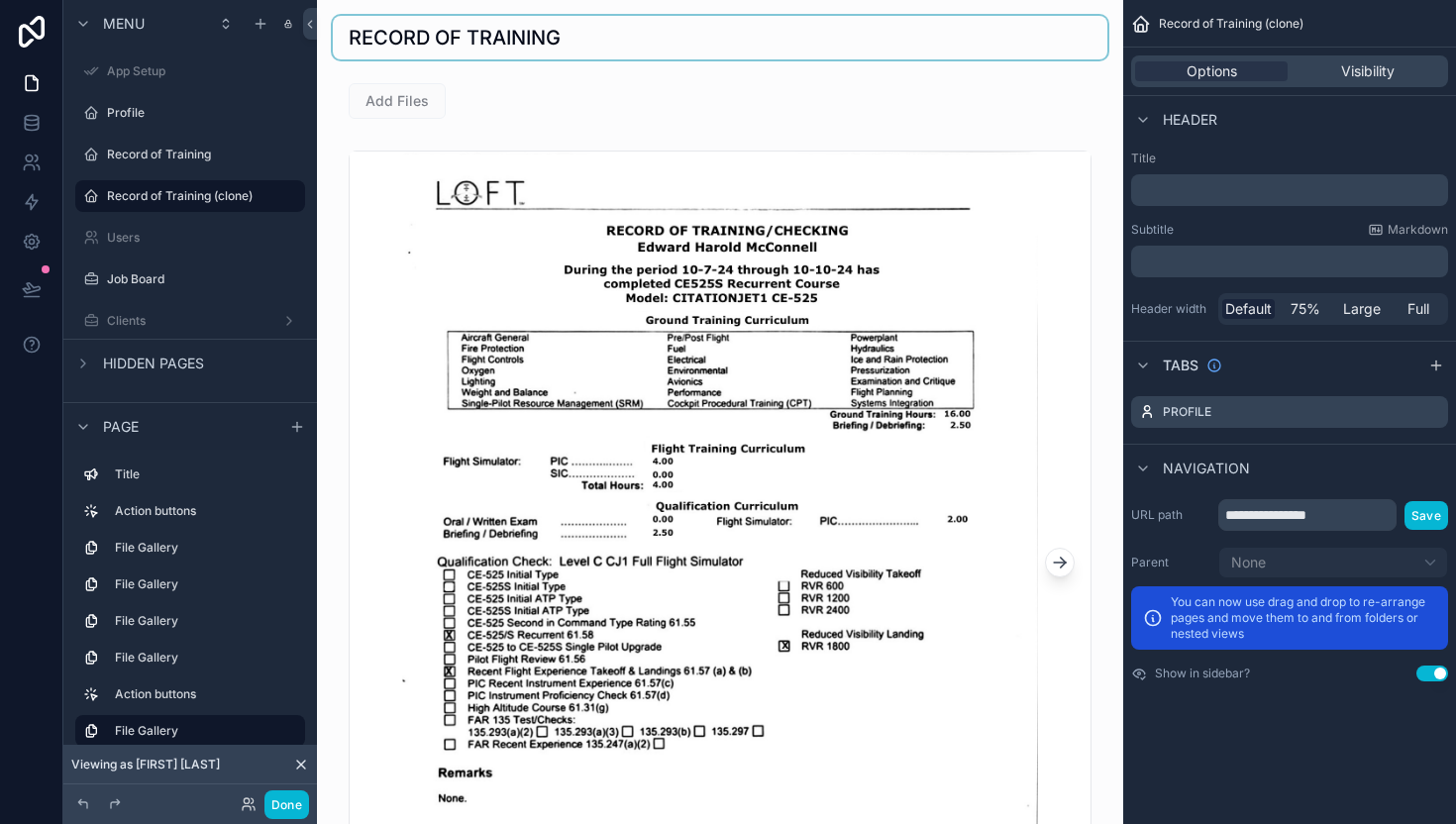 click at bounding box center [720, 38] 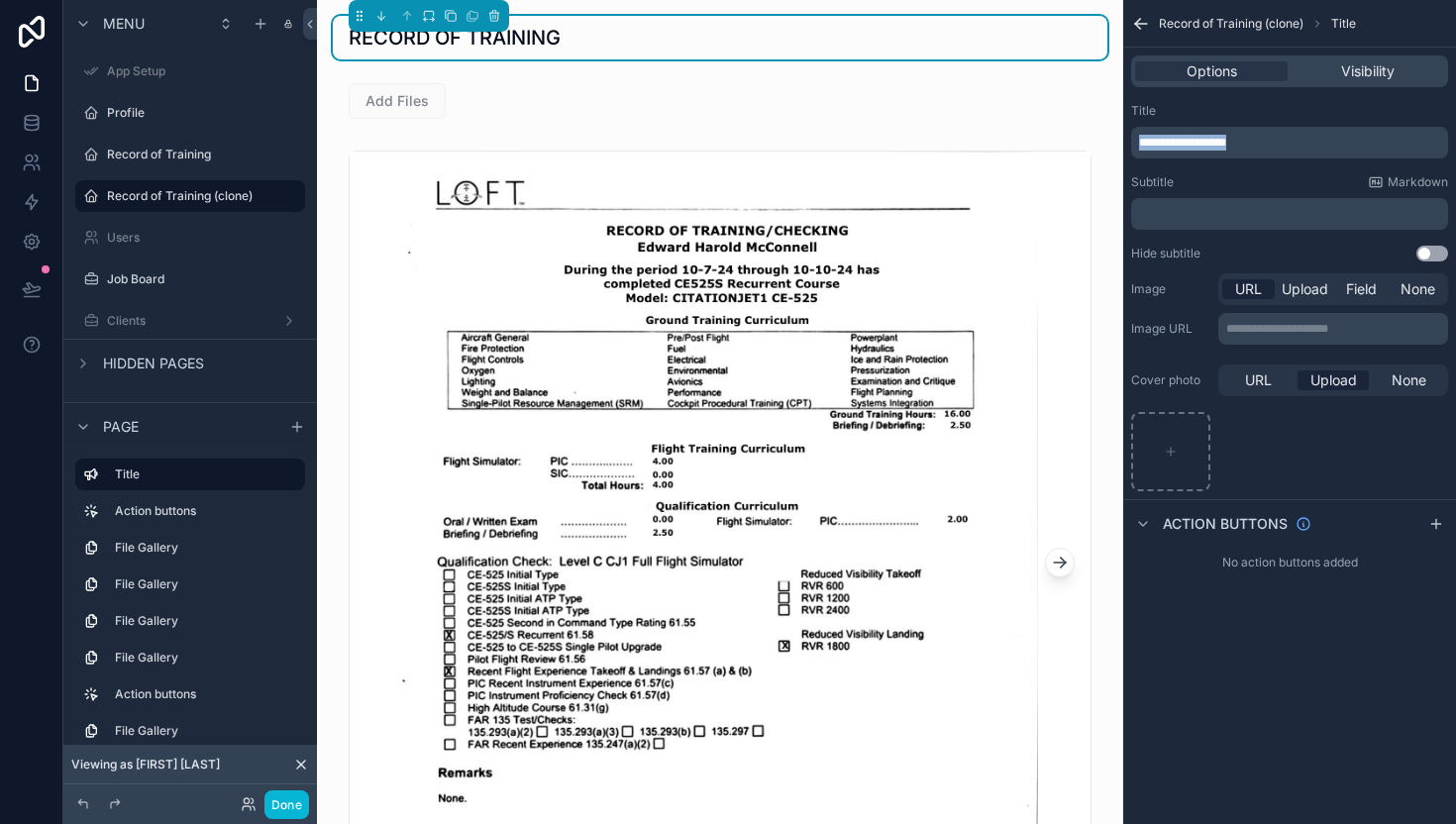 drag, startPoint x: 1326, startPoint y: 145, endPoint x: 929, endPoint y: 131, distance: 397.24677 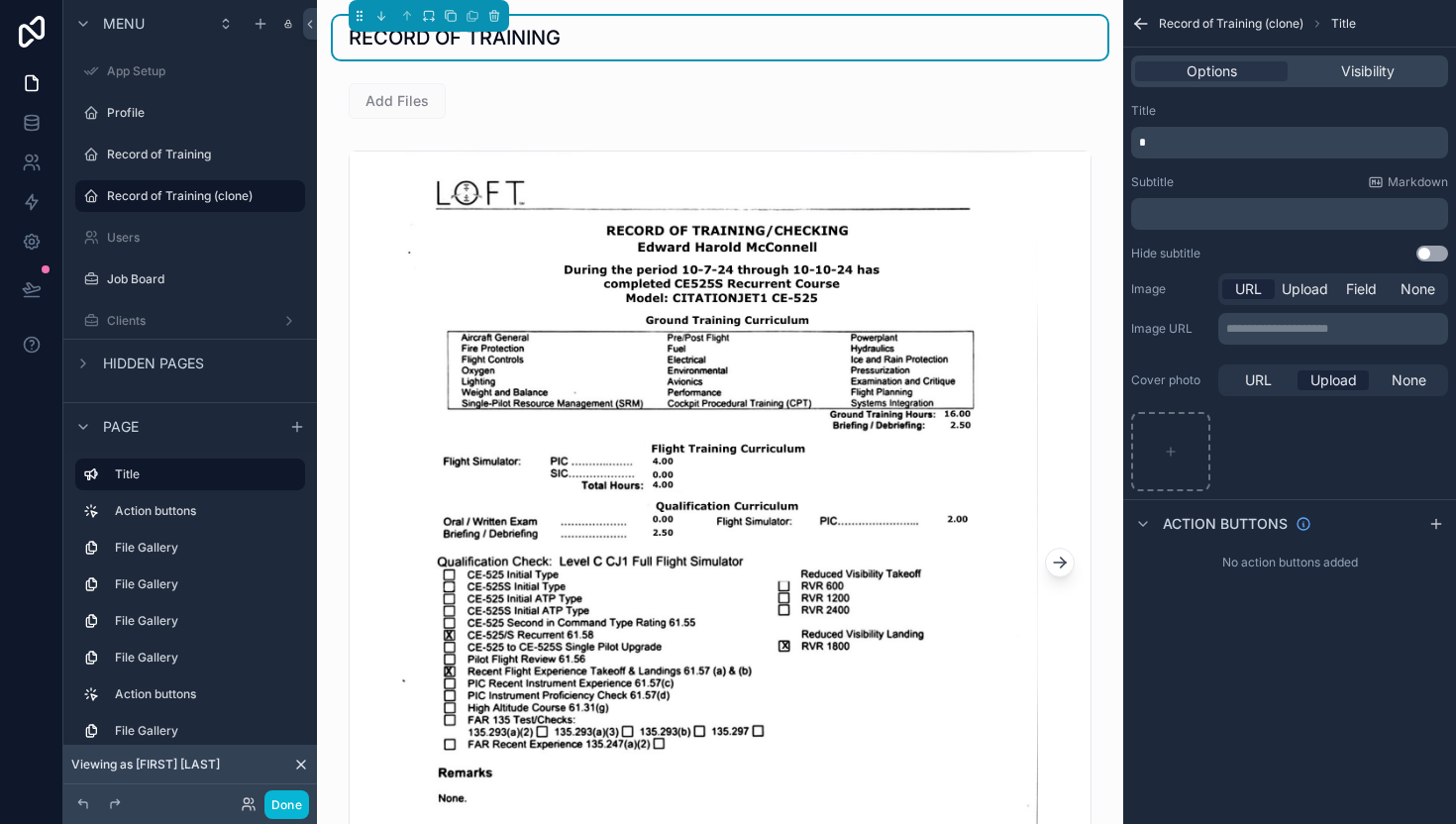 type 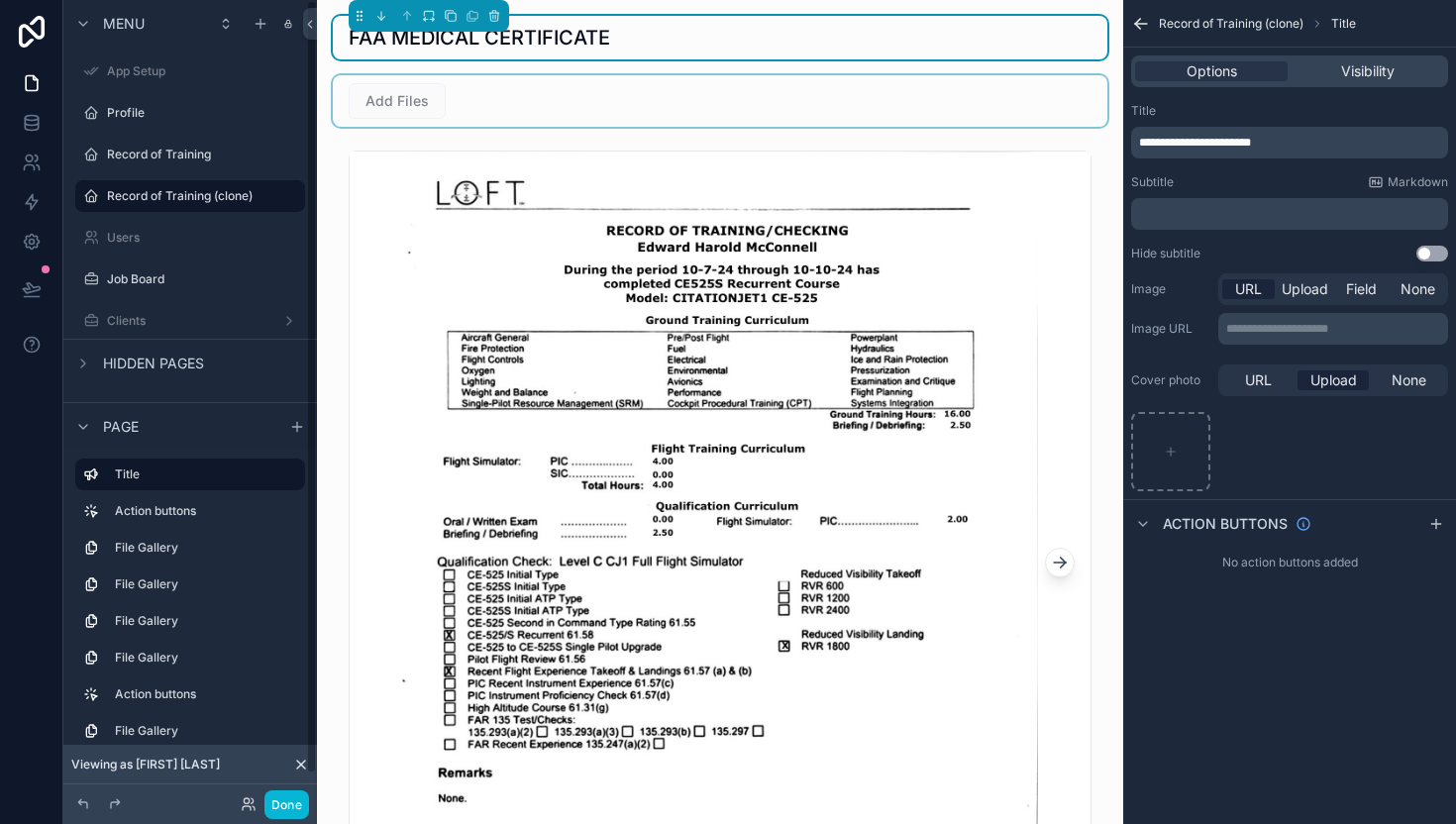 click at bounding box center (720, 101) 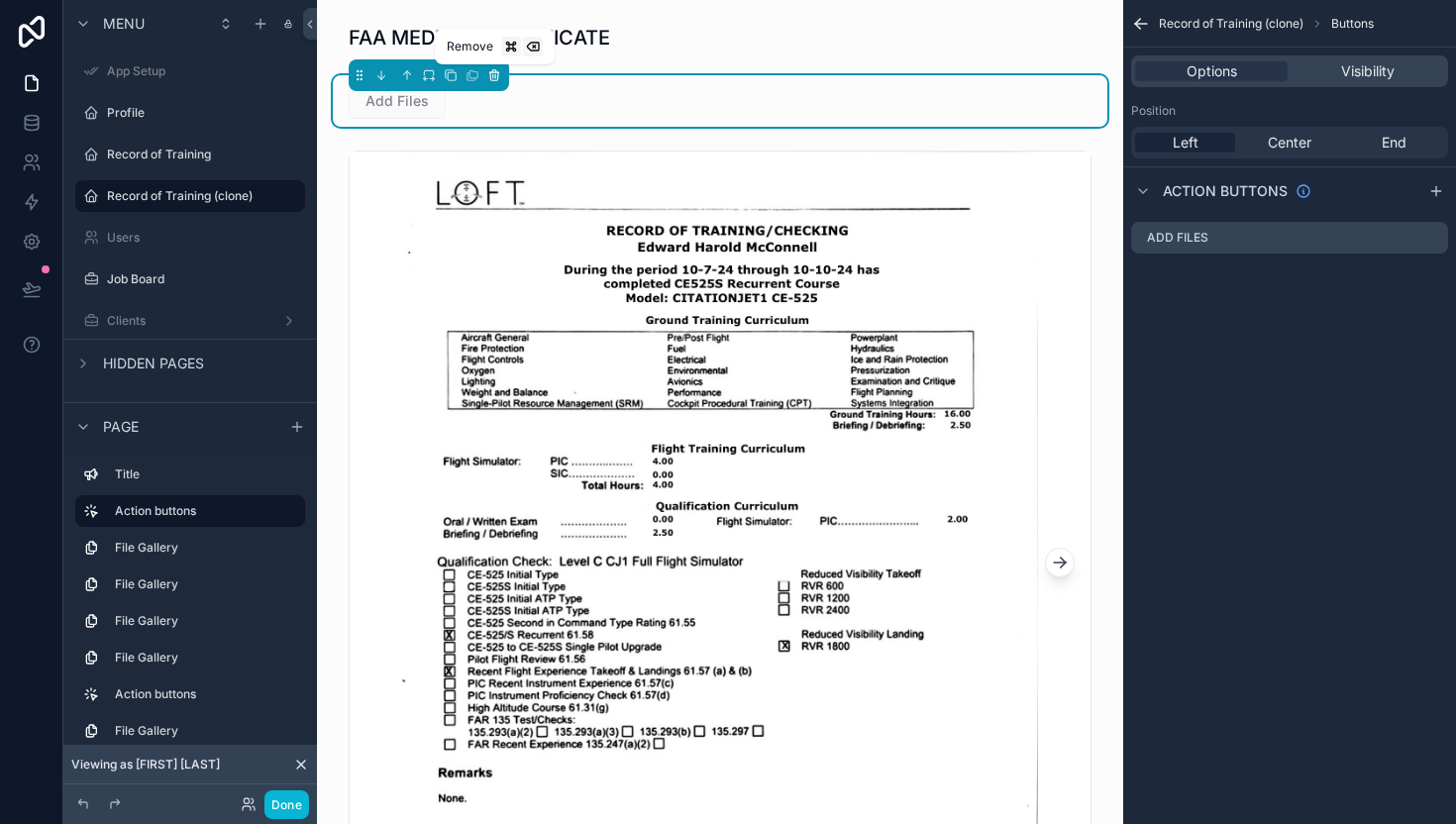 click 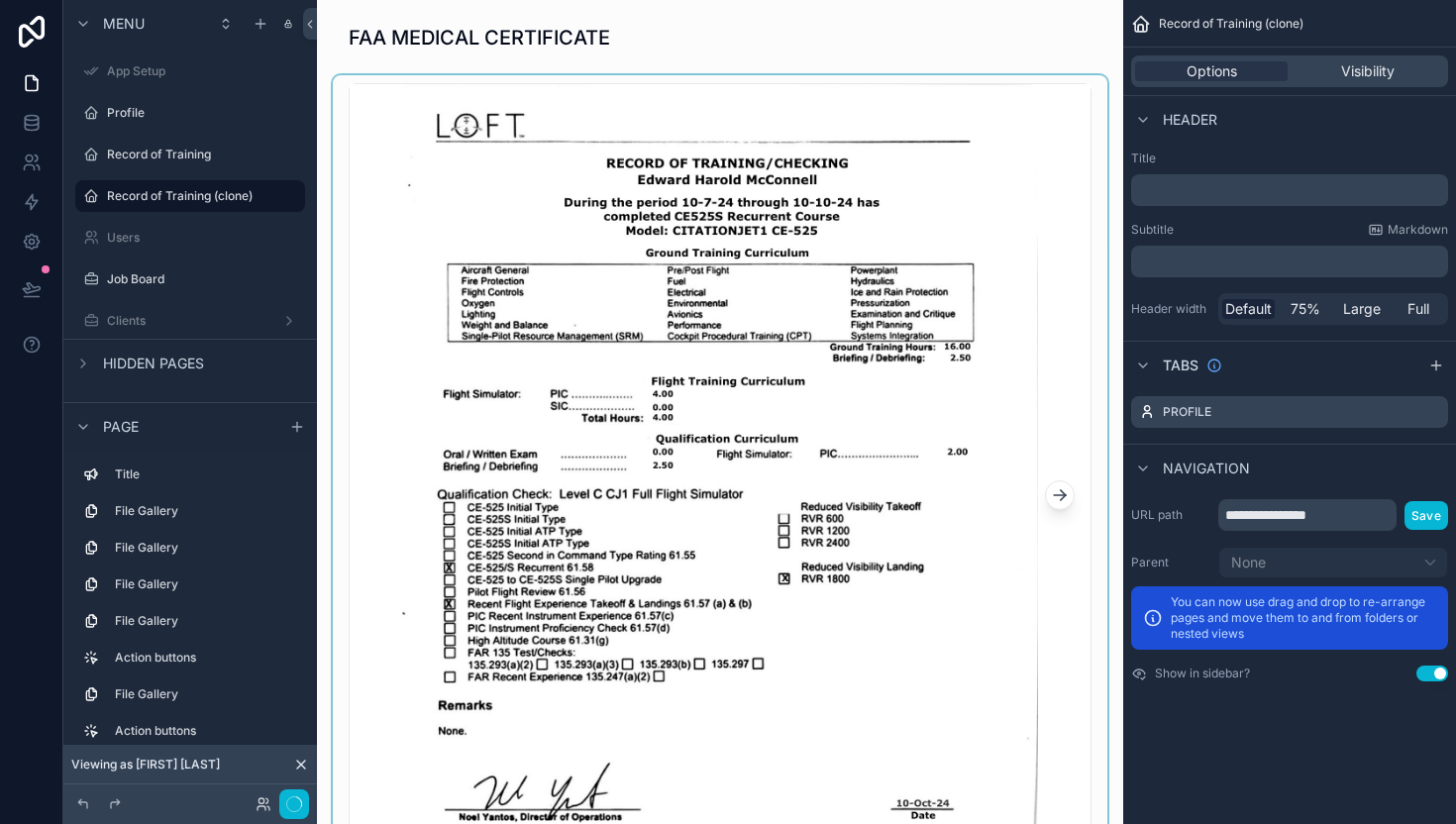 click at bounding box center (720, 495) 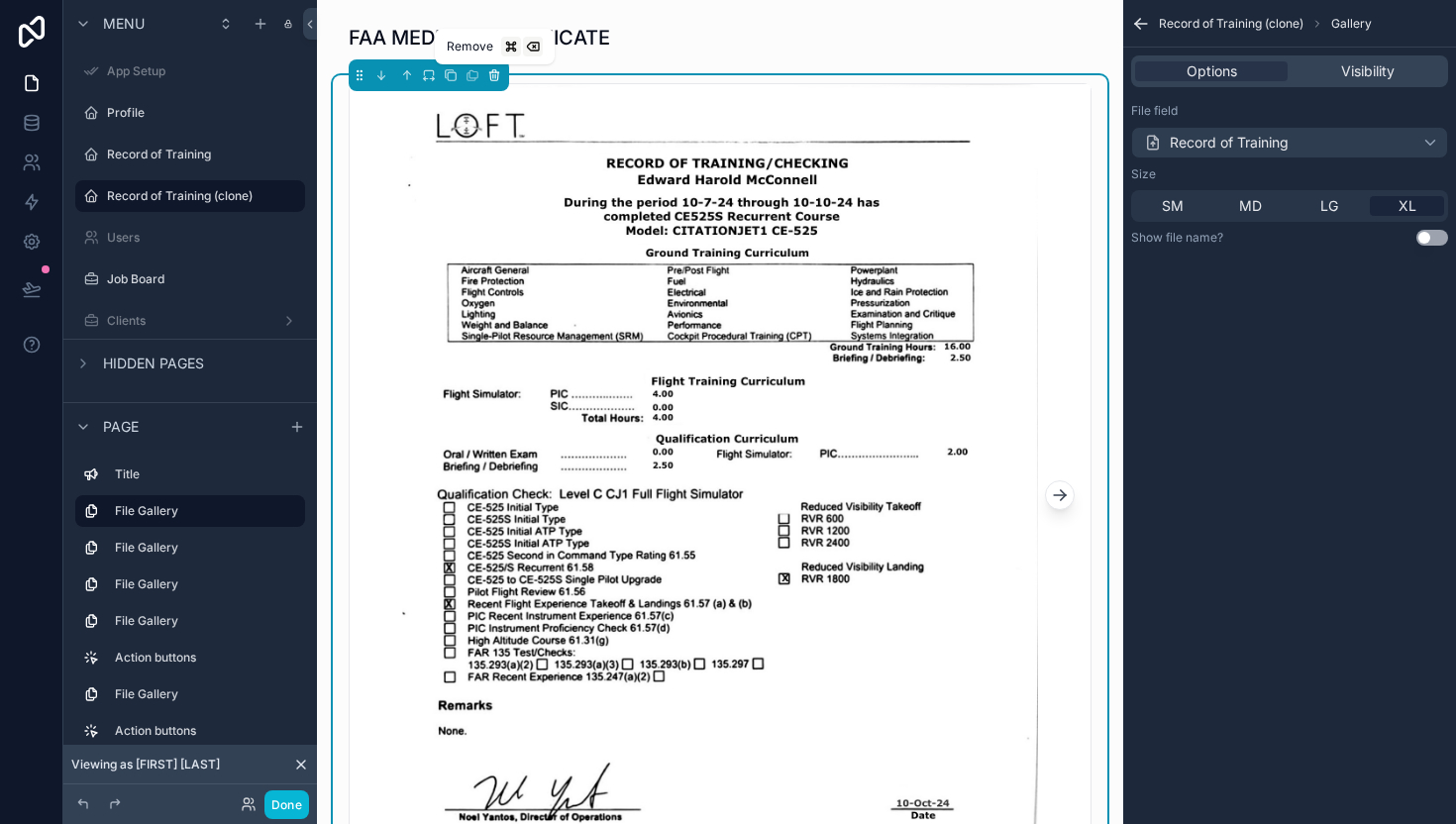 click 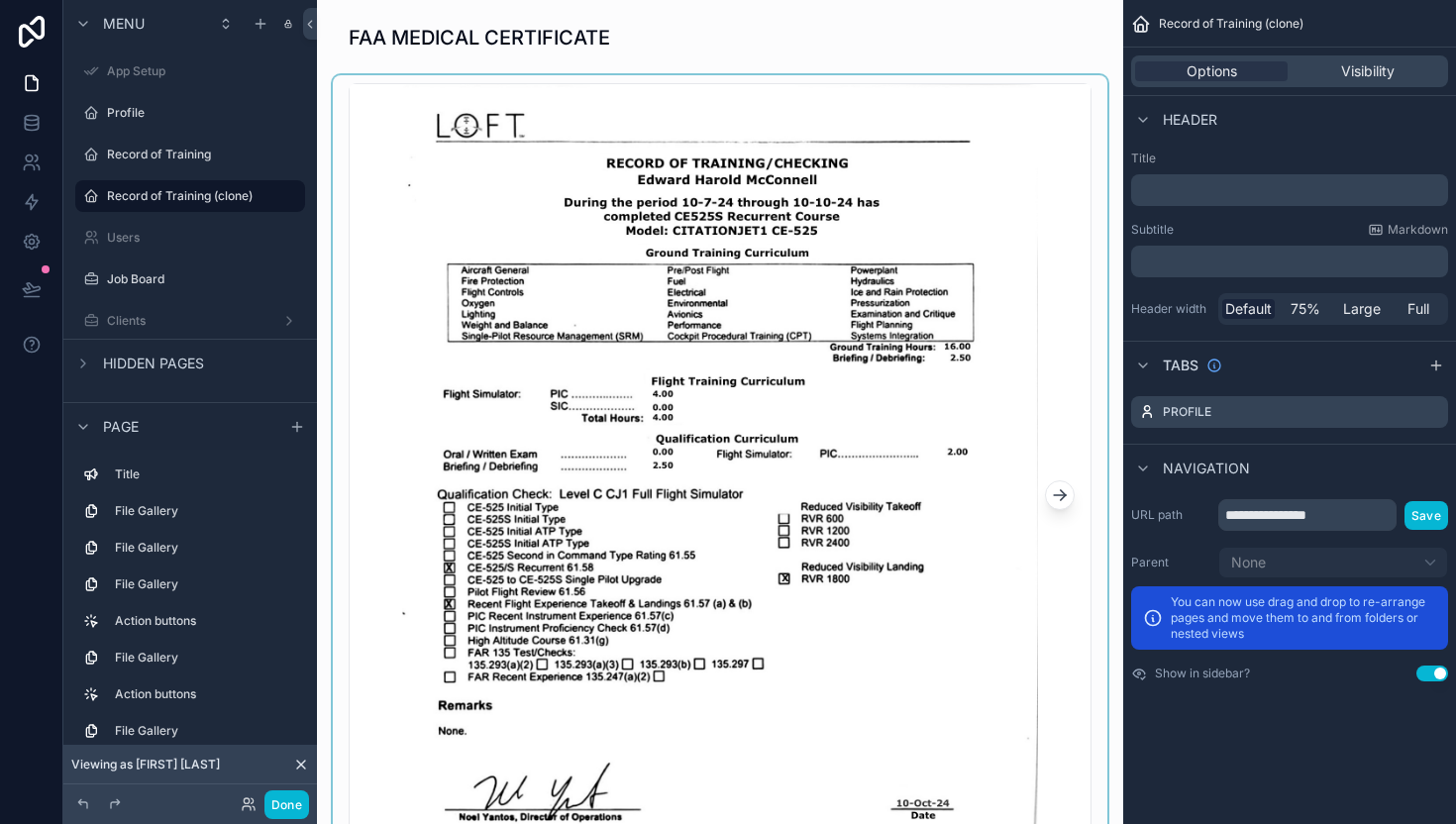click at bounding box center (720, 495) 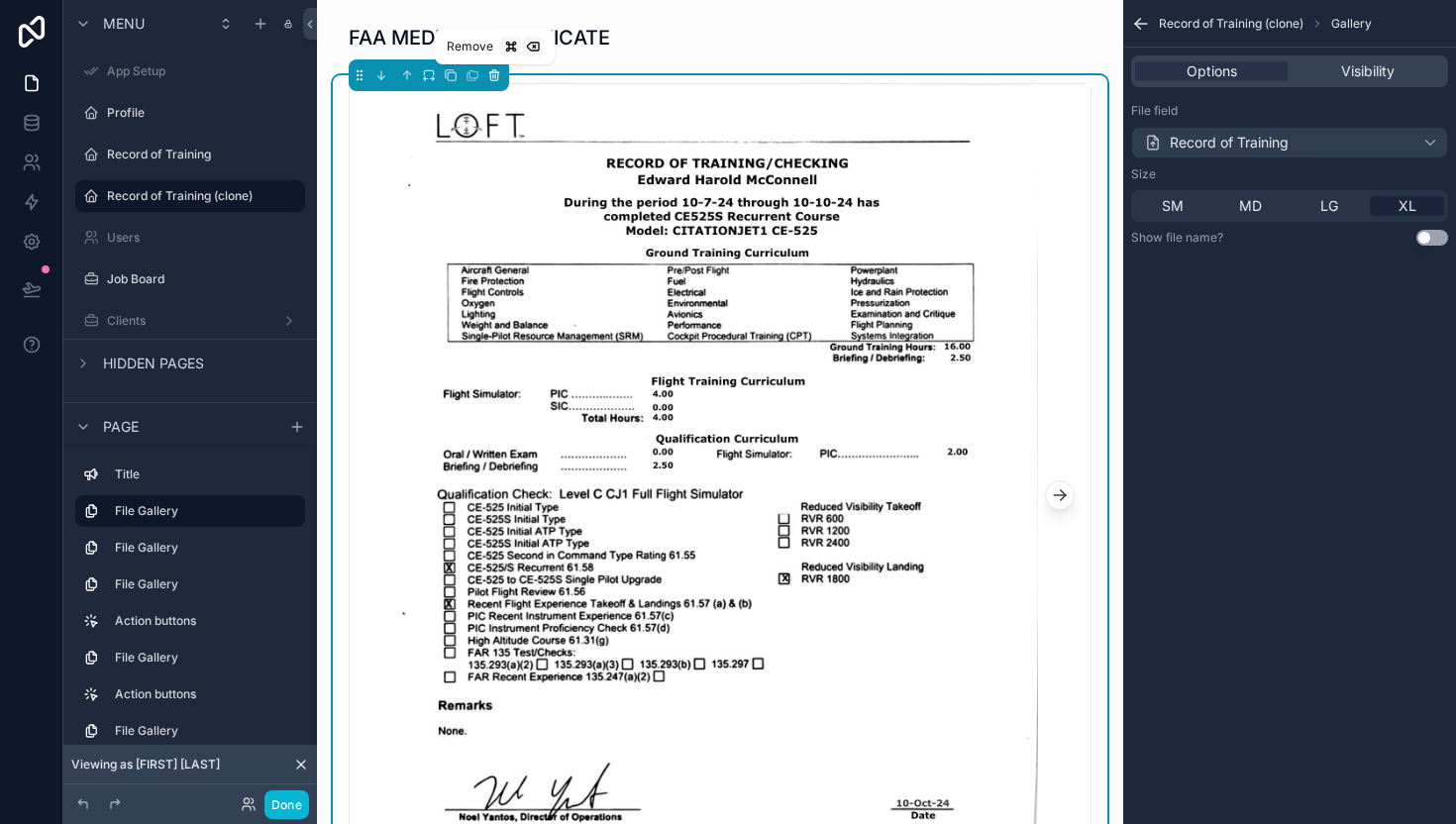 click 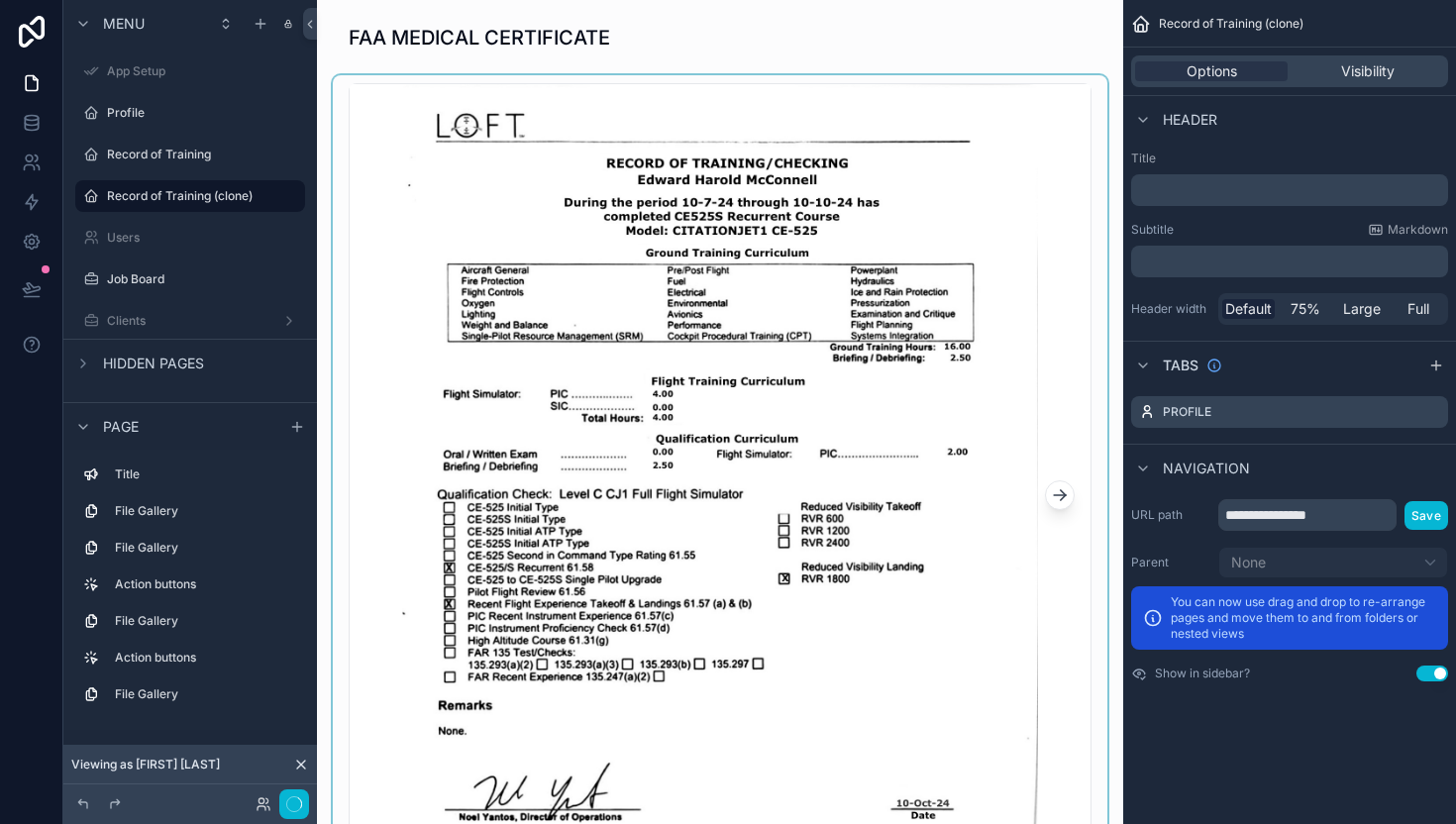 click at bounding box center (720, 495) 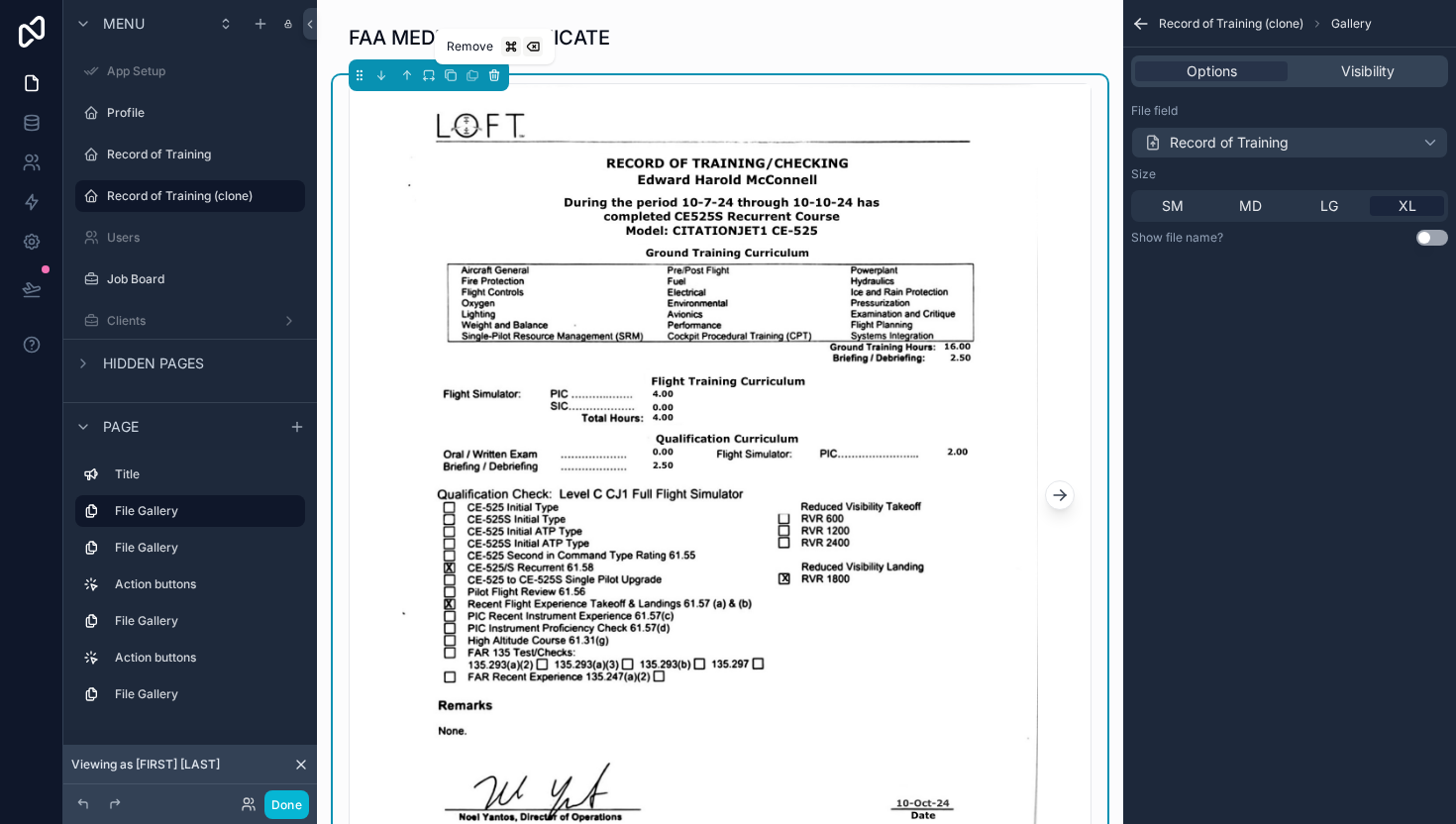 click 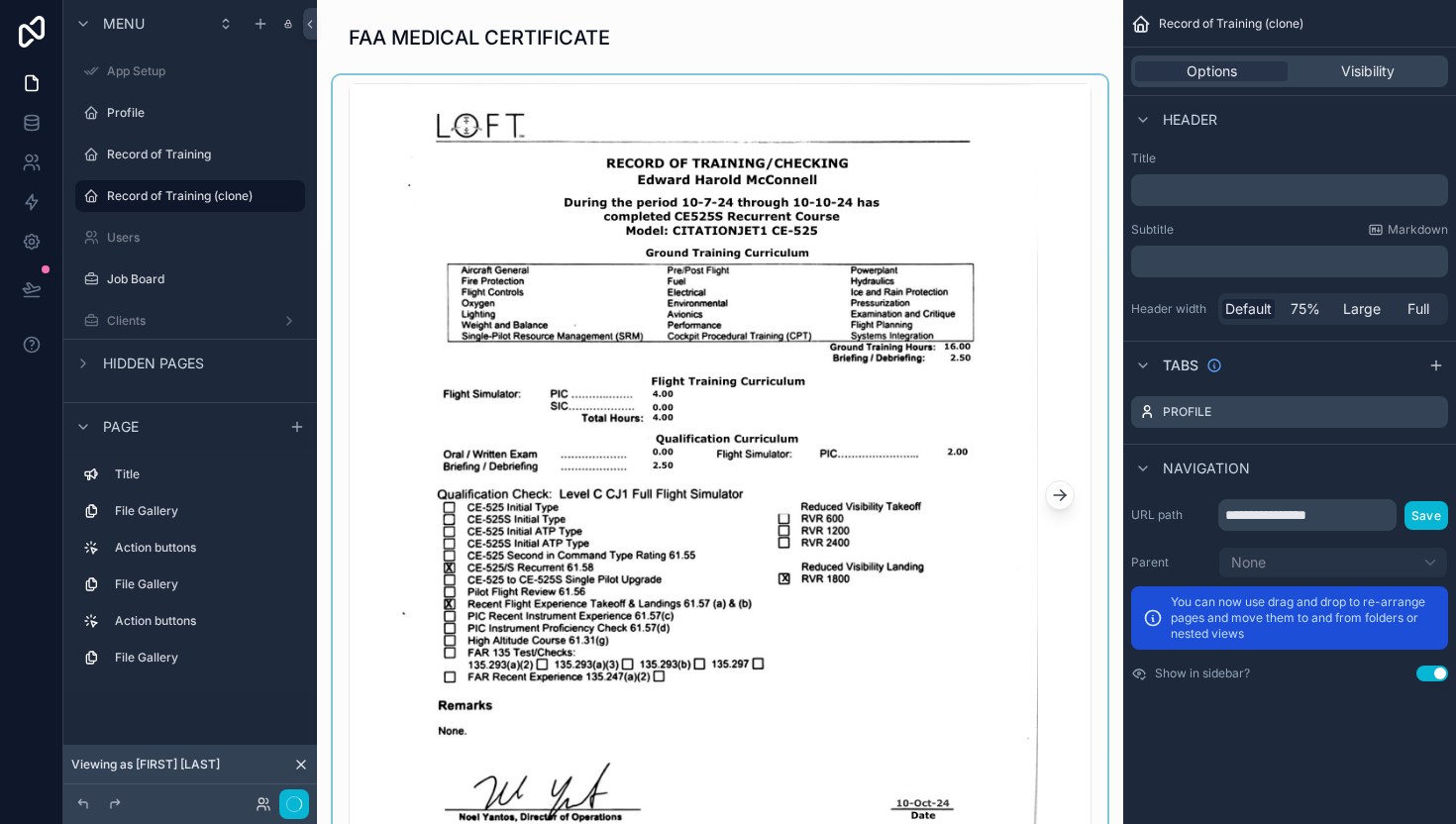 click at bounding box center (720, 495) 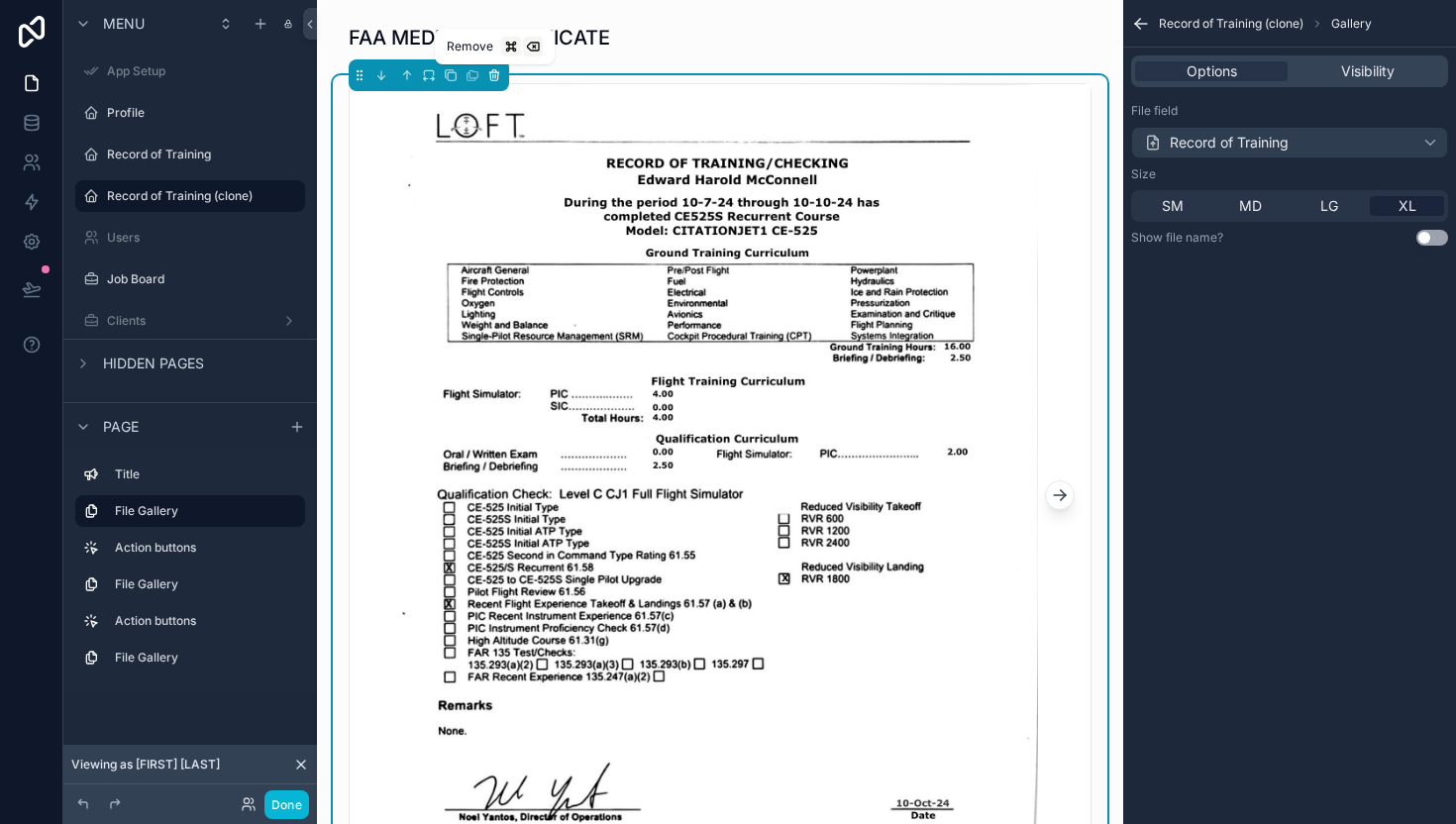 click 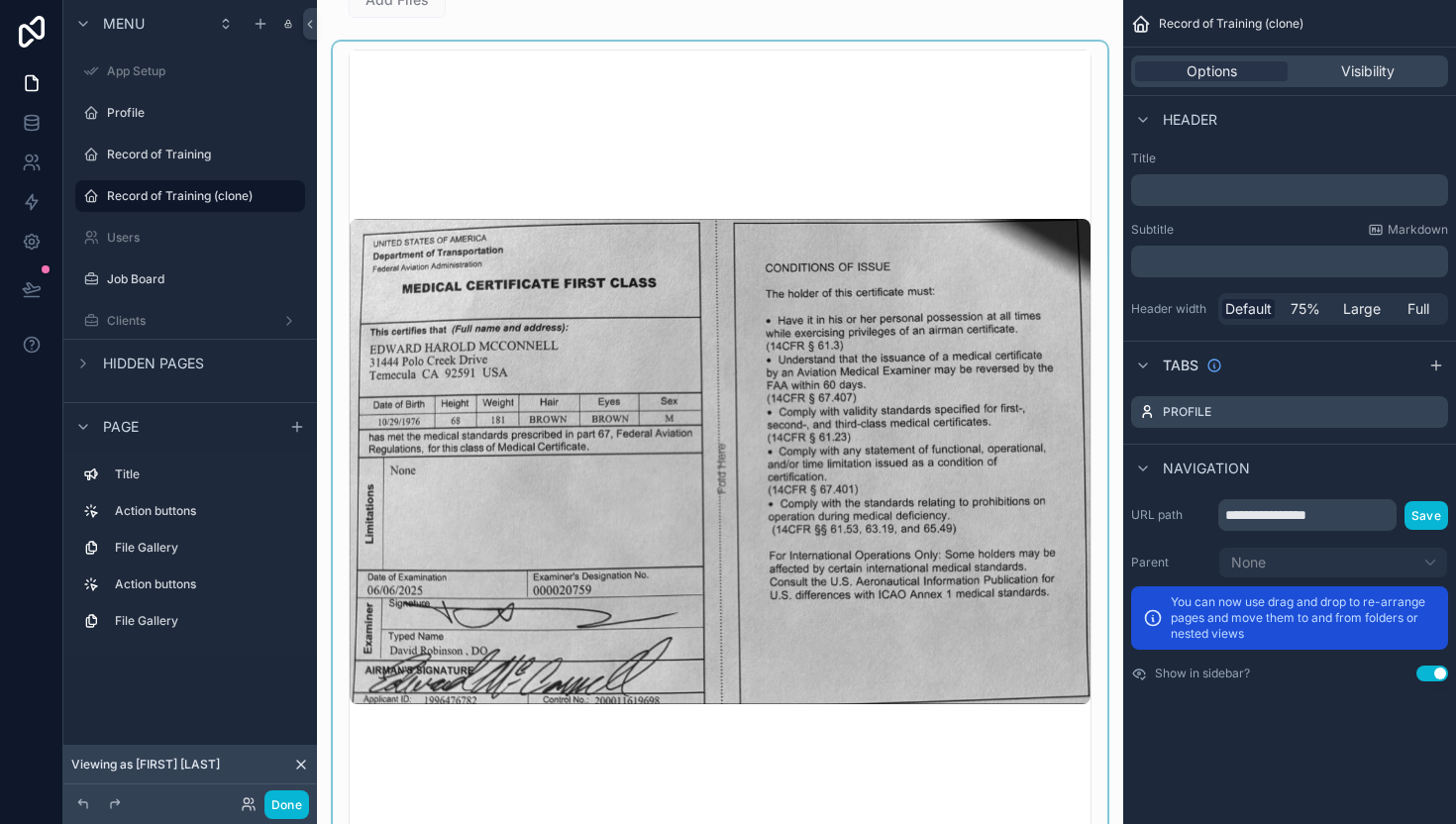 scroll, scrollTop: 0, scrollLeft: 0, axis: both 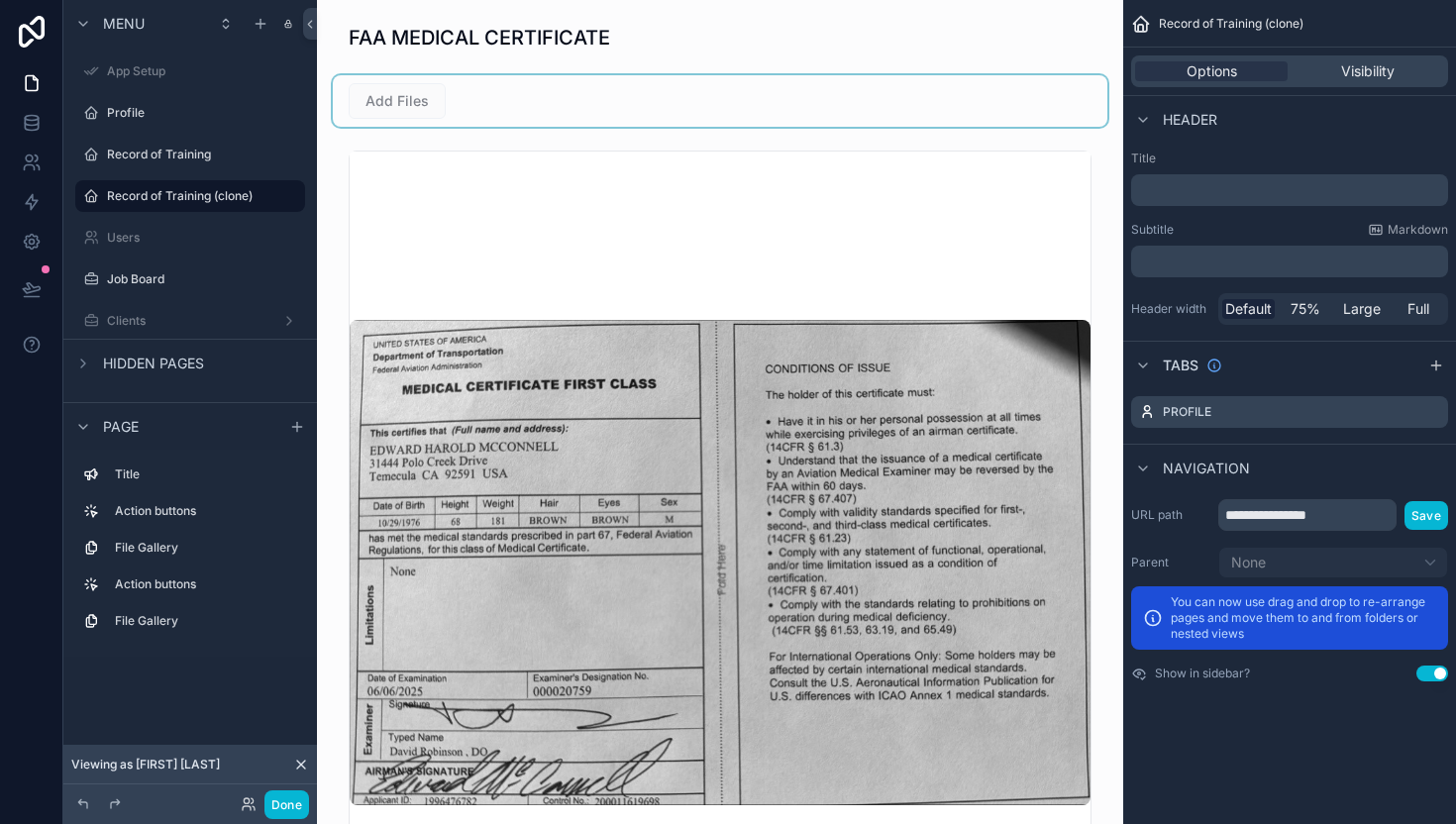 click at bounding box center [720, 101] 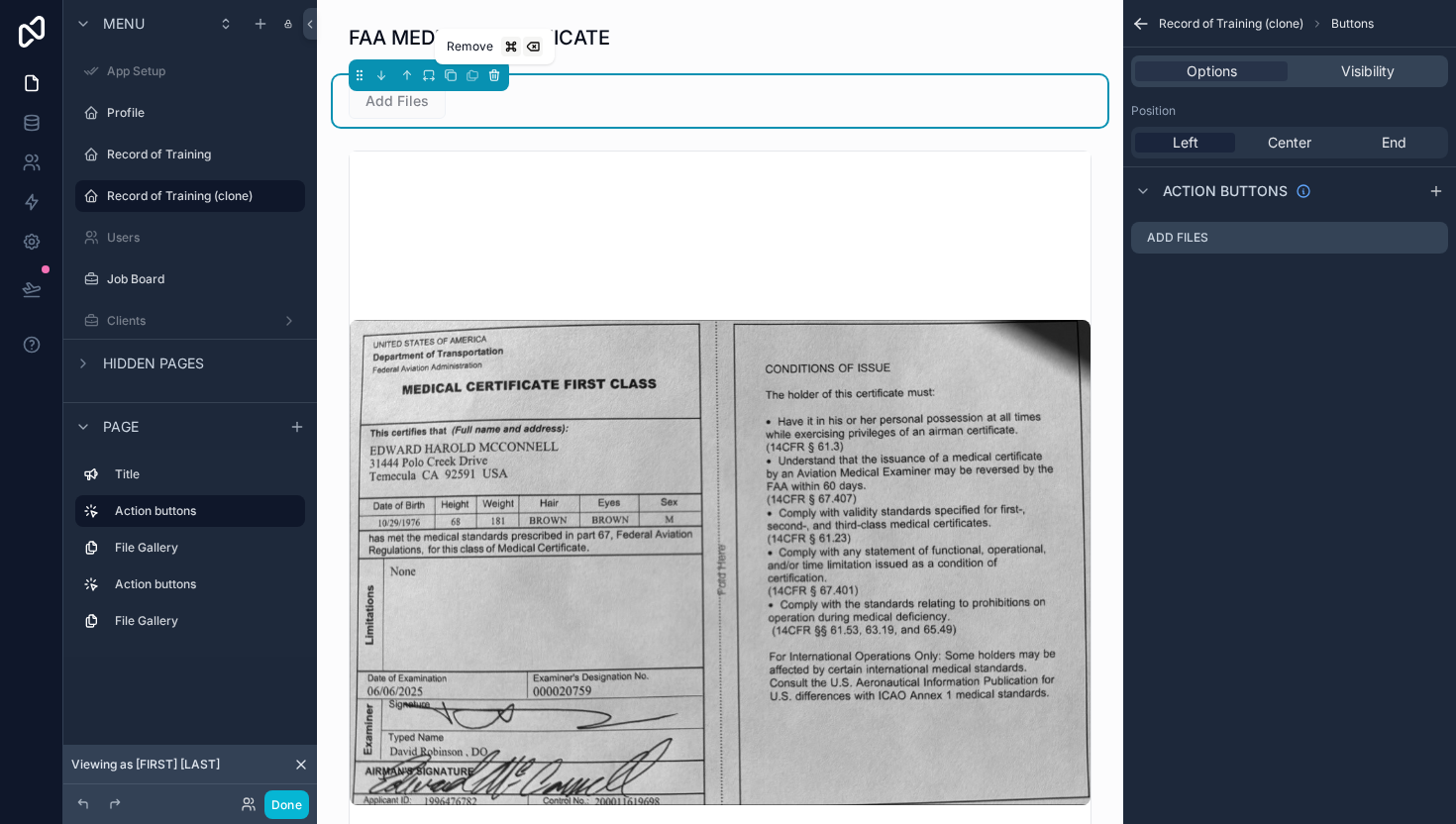 click 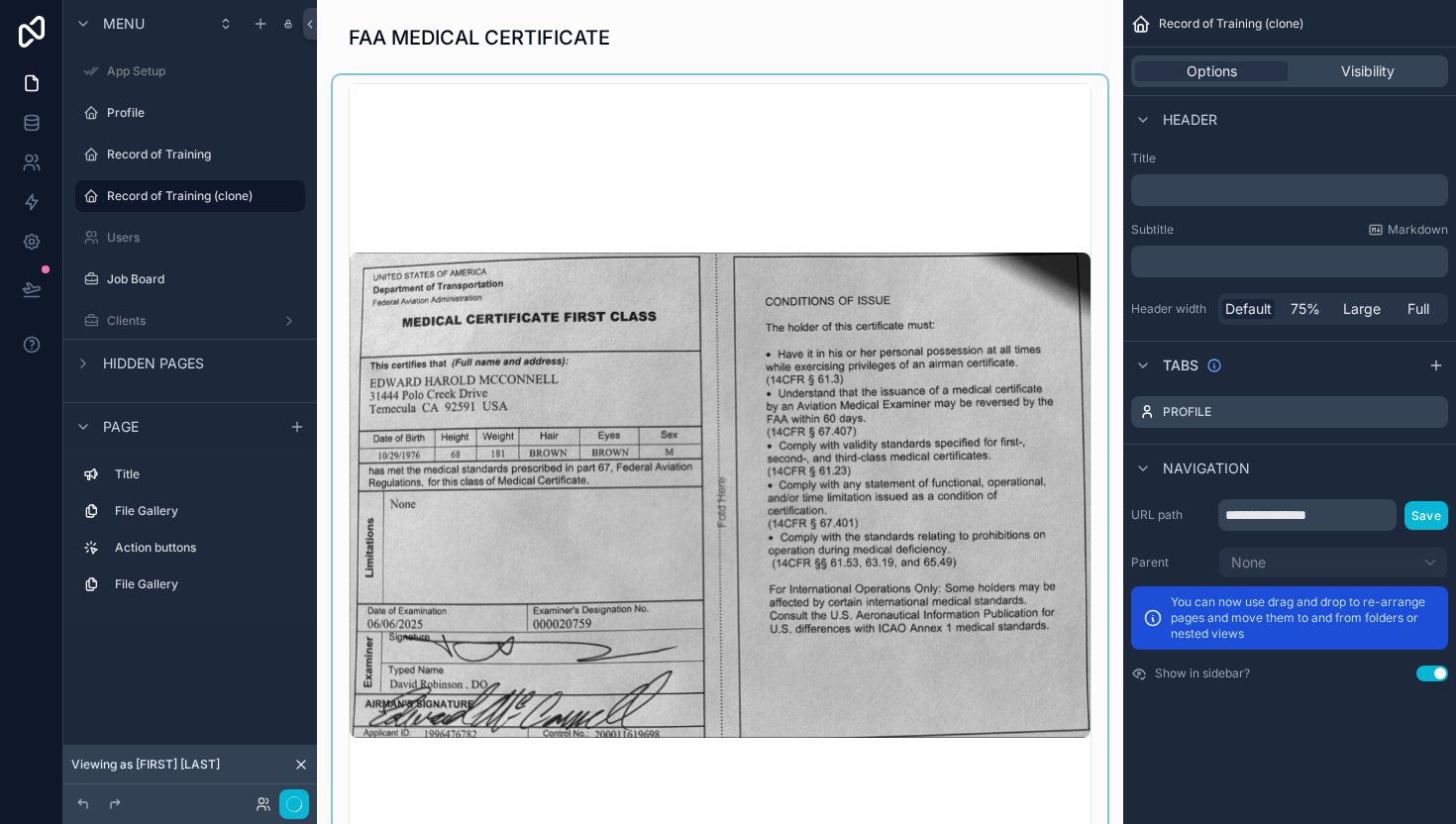 click at bounding box center [720, 495] 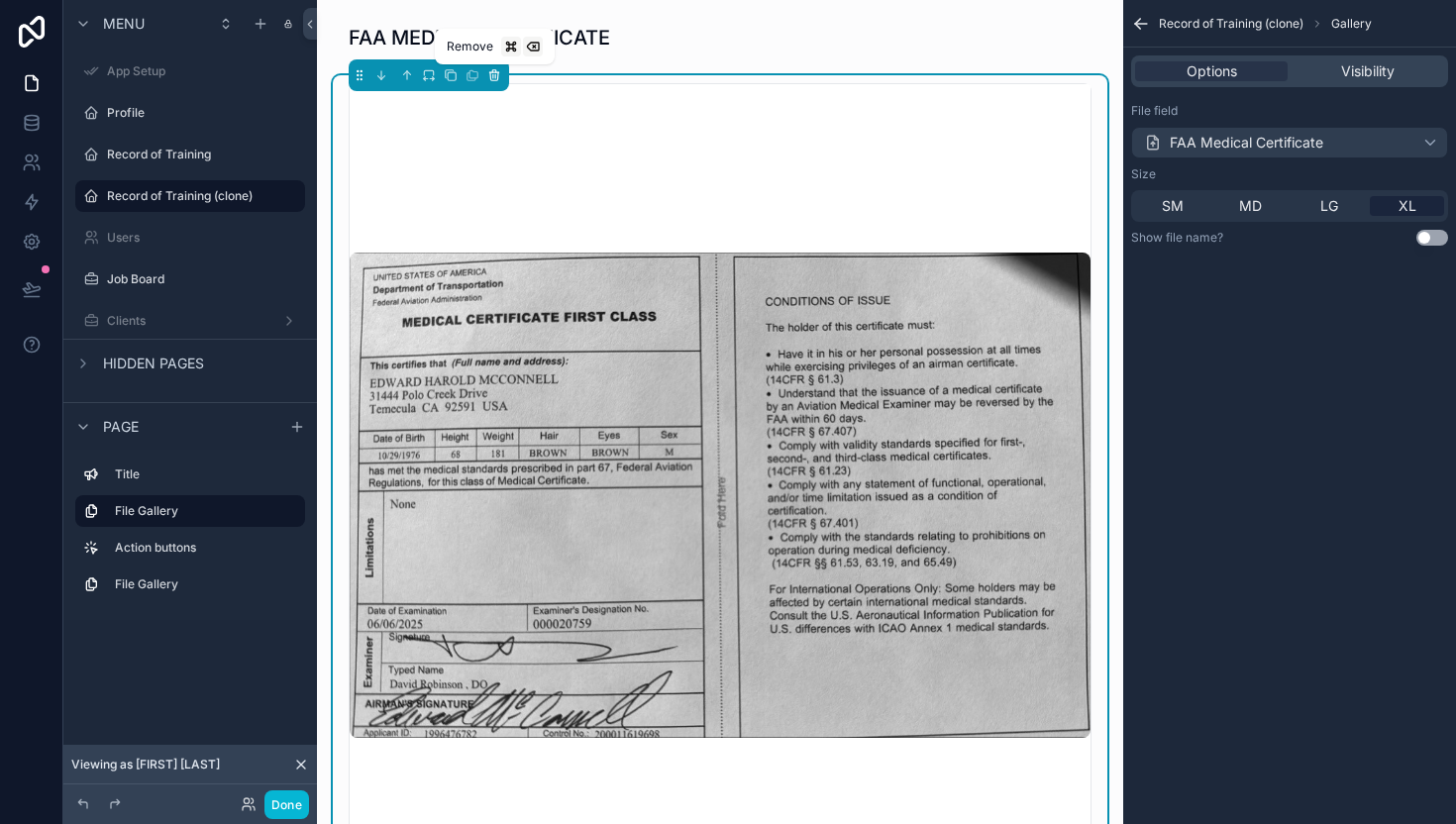 click 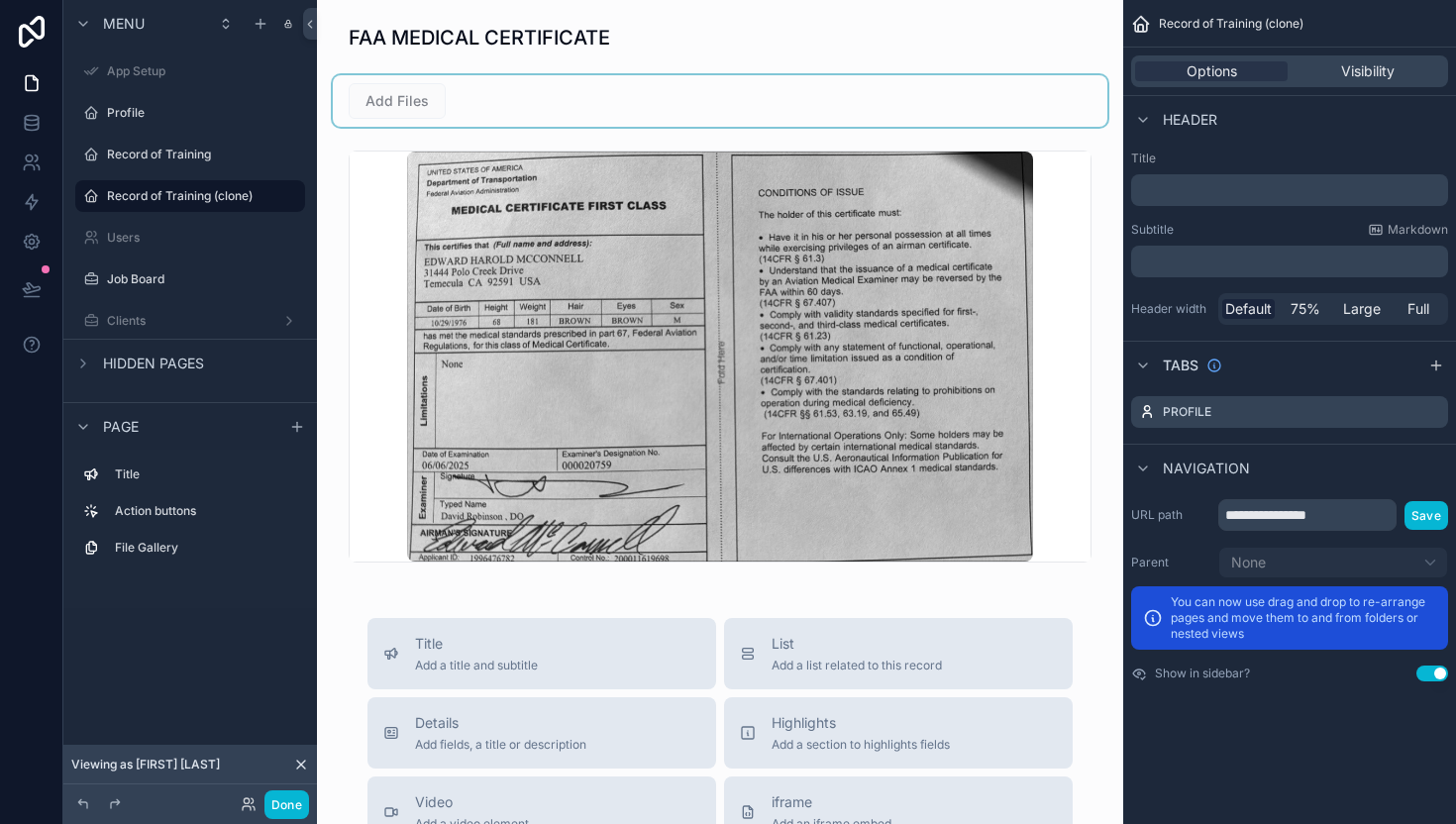 click at bounding box center (720, 101) 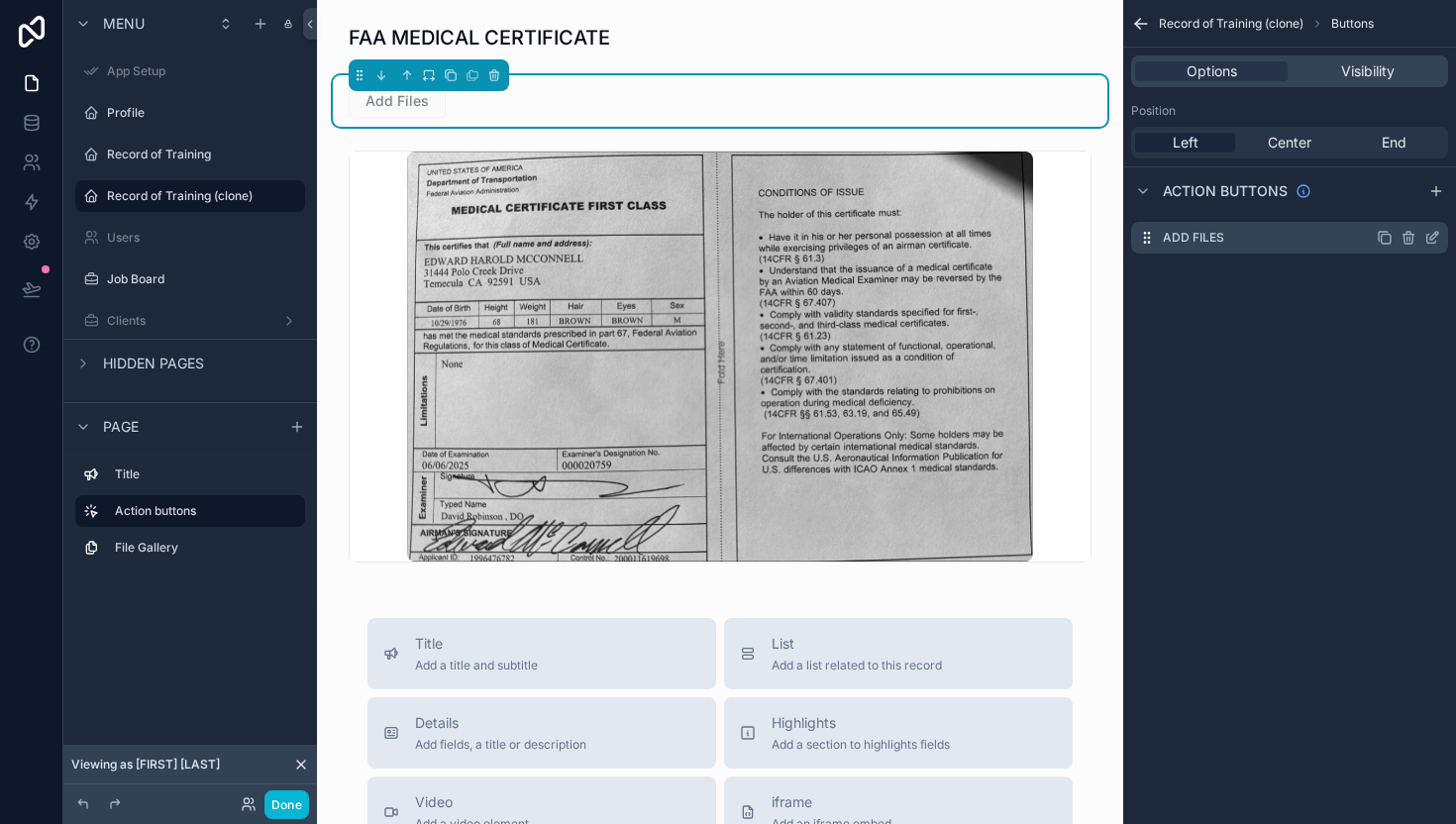 click 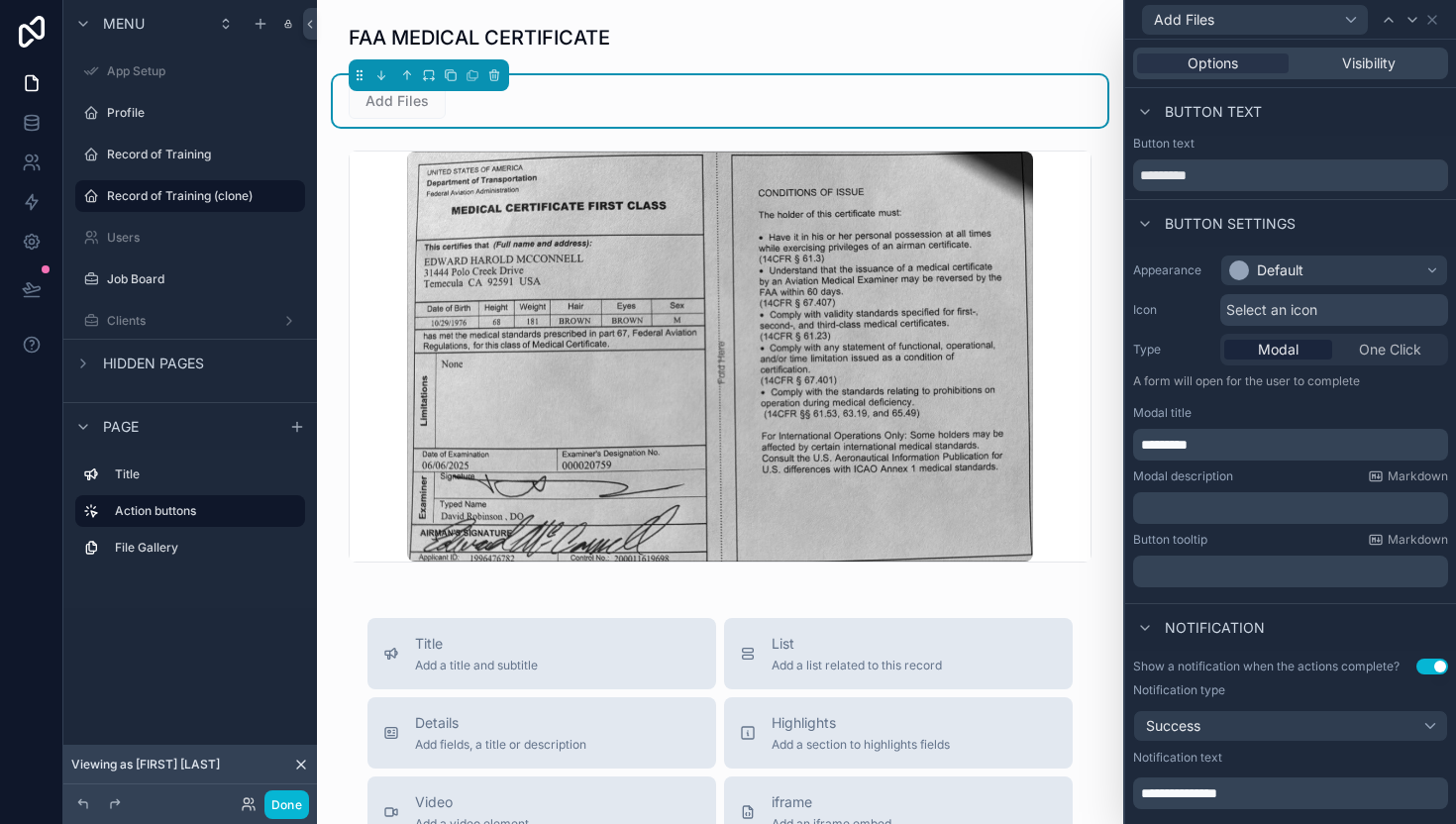 scroll, scrollTop: 258, scrollLeft: 0, axis: vertical 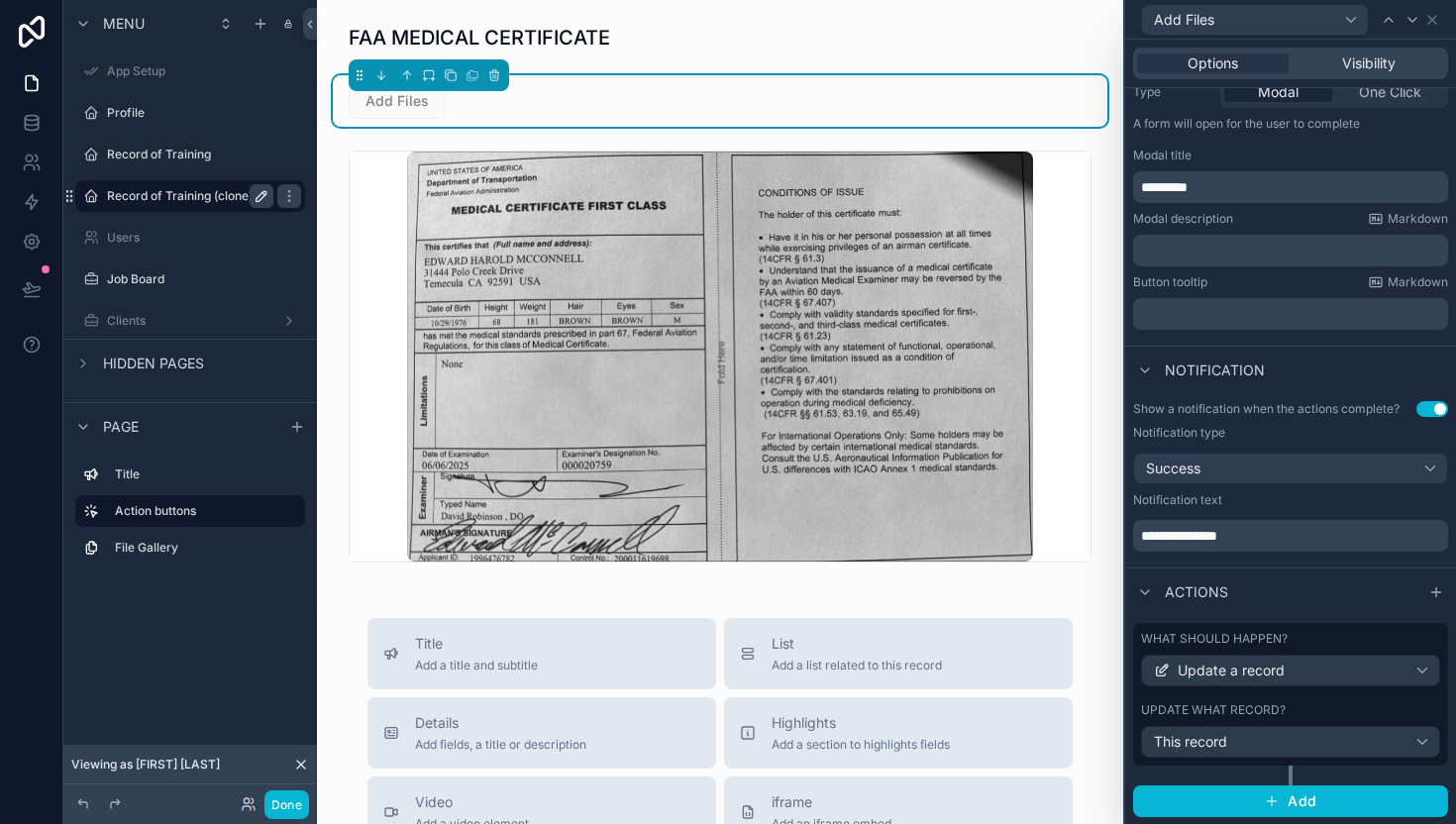 click 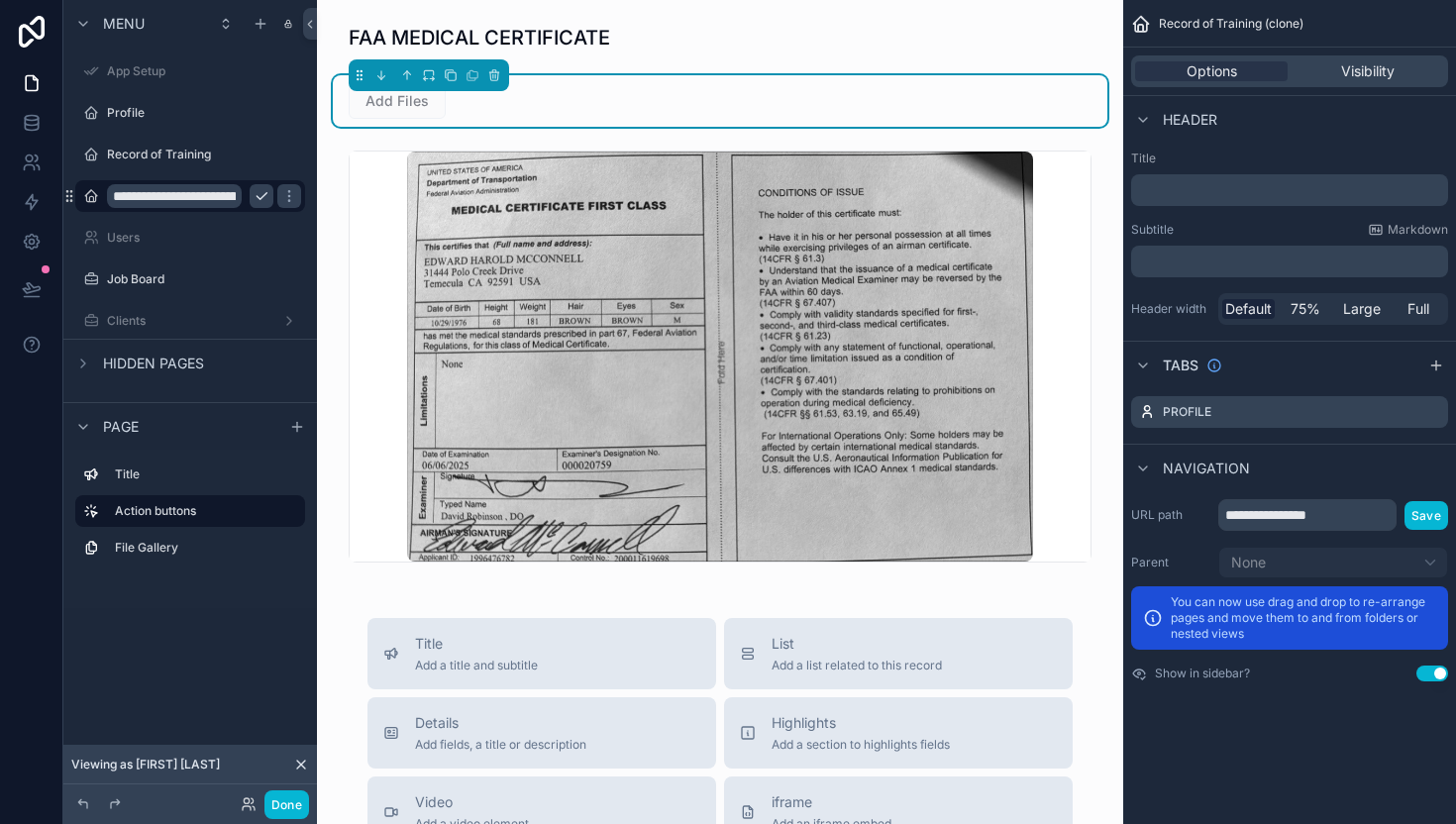 click on "**********" at bounding box center [174, 196] 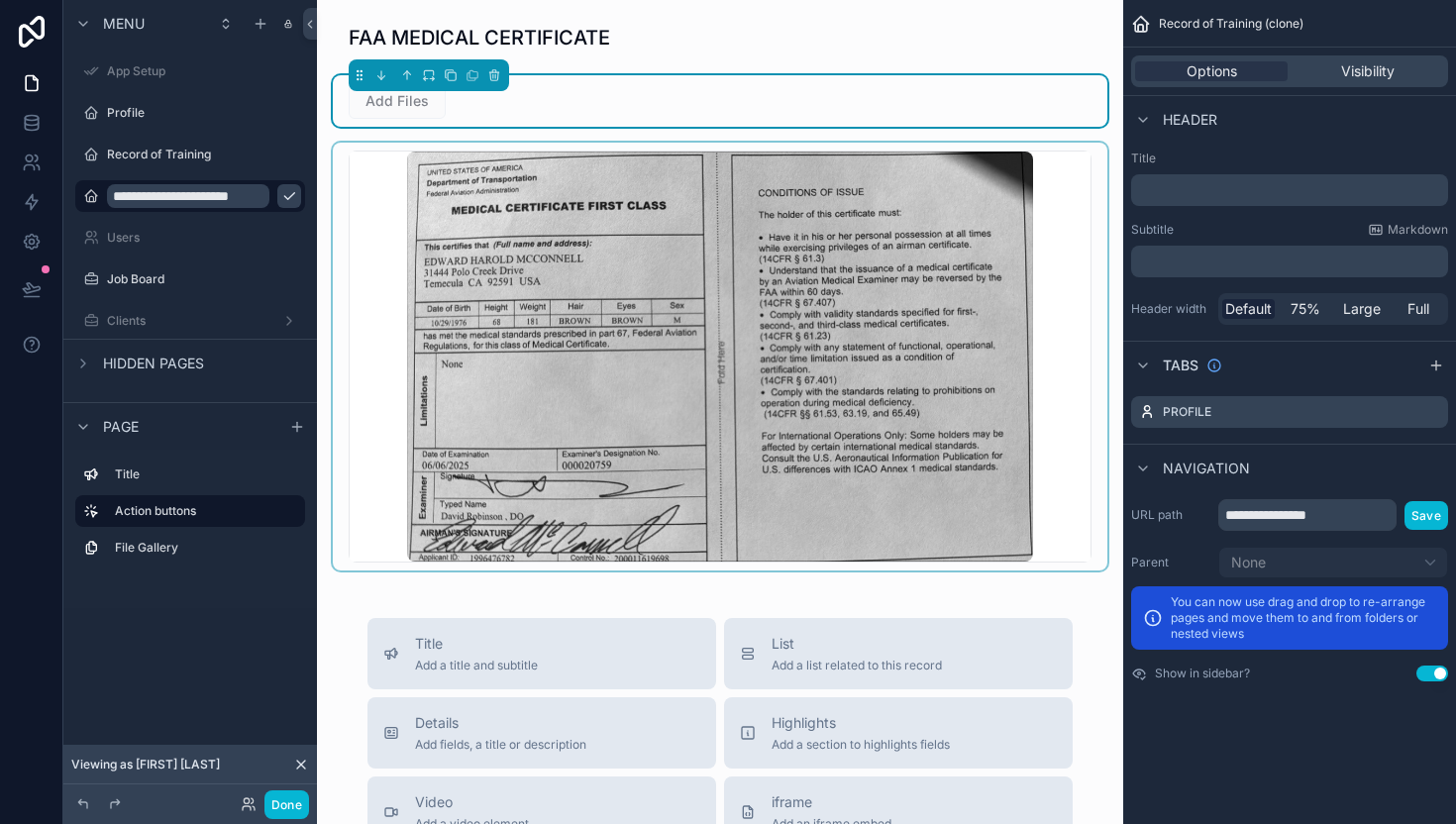 scroll, scrollTop: 0, scrollLeft: 3, axis: horizontal 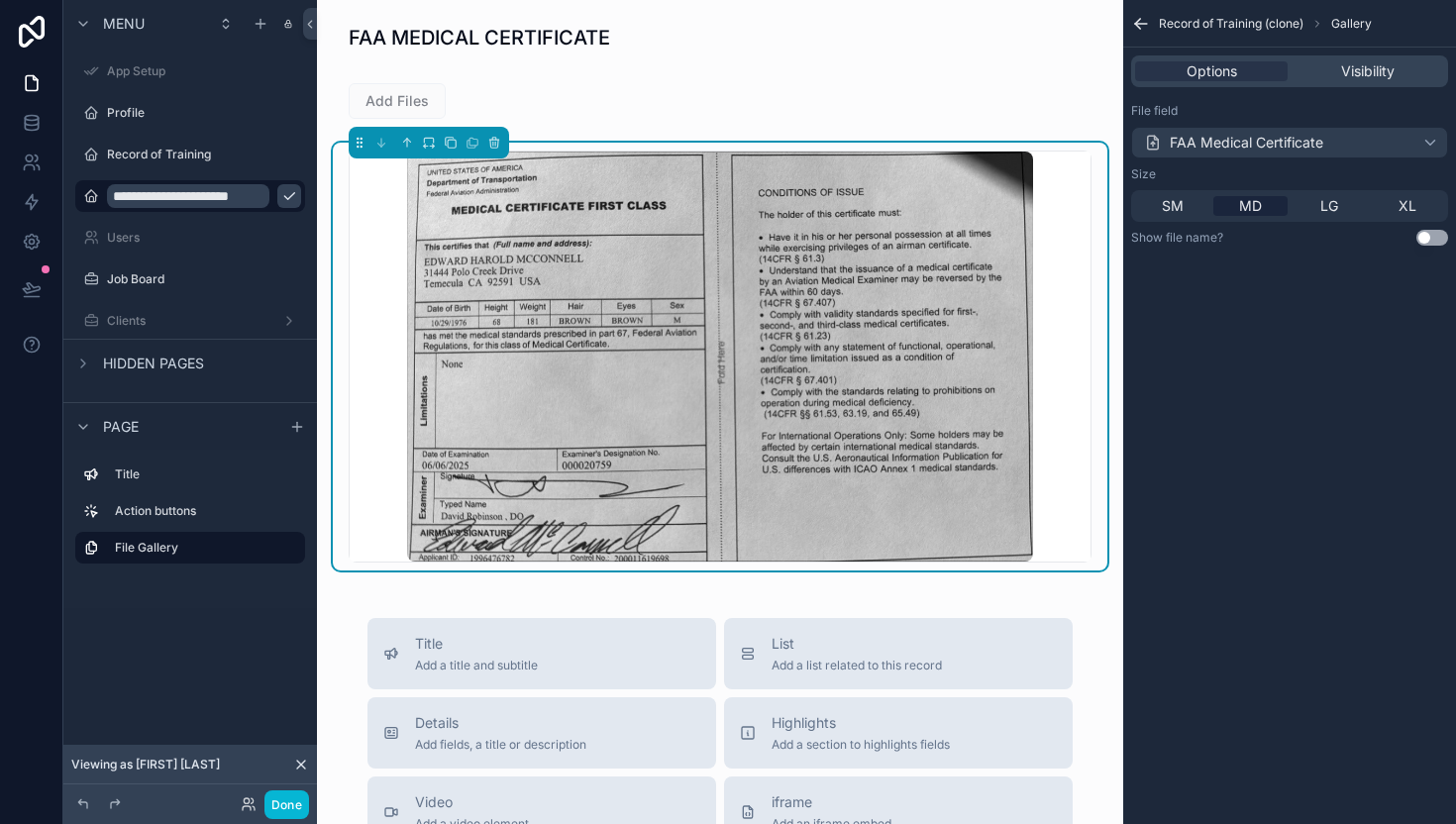 click on "FAA MEDICAL CERTIFICATE Add Files Title Add a title and subtitle List Add a list related to this record Details Add fields, a title or description Highlights Add a section to highlights fields Video Add a video element iframe Add an iframe embed Stages Add a stages element Chart Add a chart group element Buttons Add an action button row Links Add quick links Text Add a text block that supports markdown Gallery Add a preview for files Notice Add a notice element Divider Add a divider Comments Record comments section Image Add an image element Container Add a container to group multiple sections together" at bounding box center [720, 741] 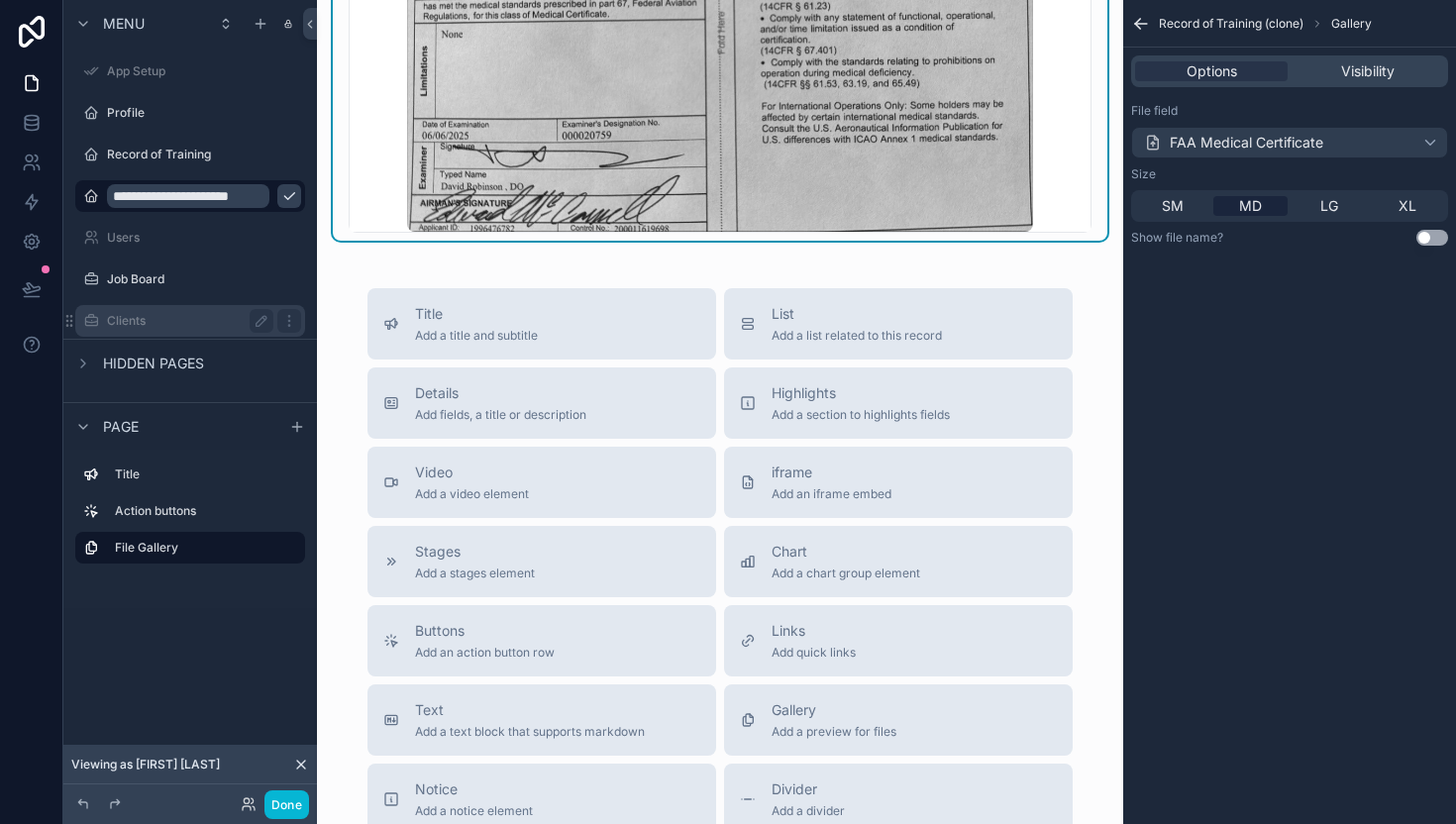 scroll, scrollTop: 335, scrollLeft: 0, axis: vertical 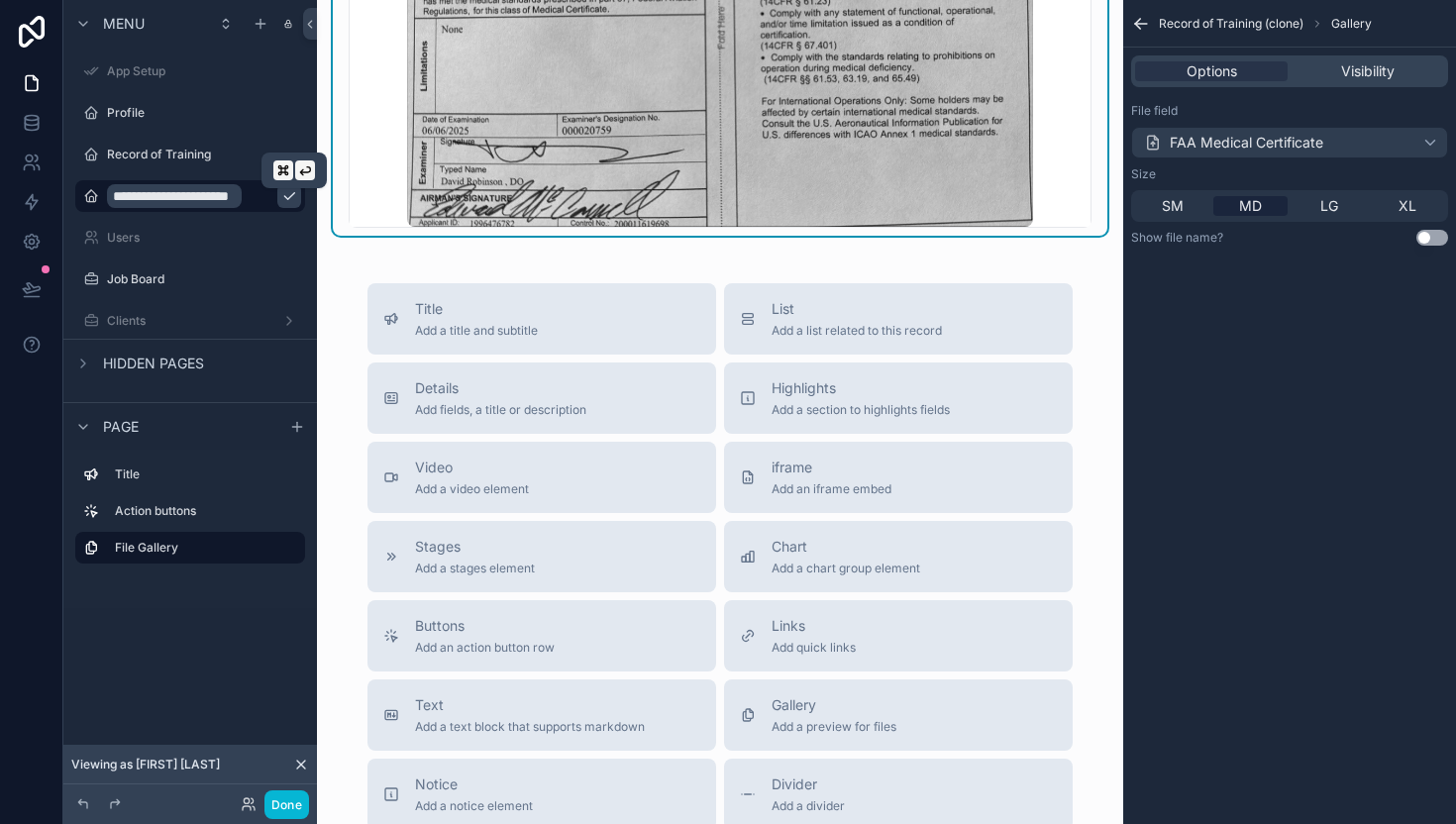 click 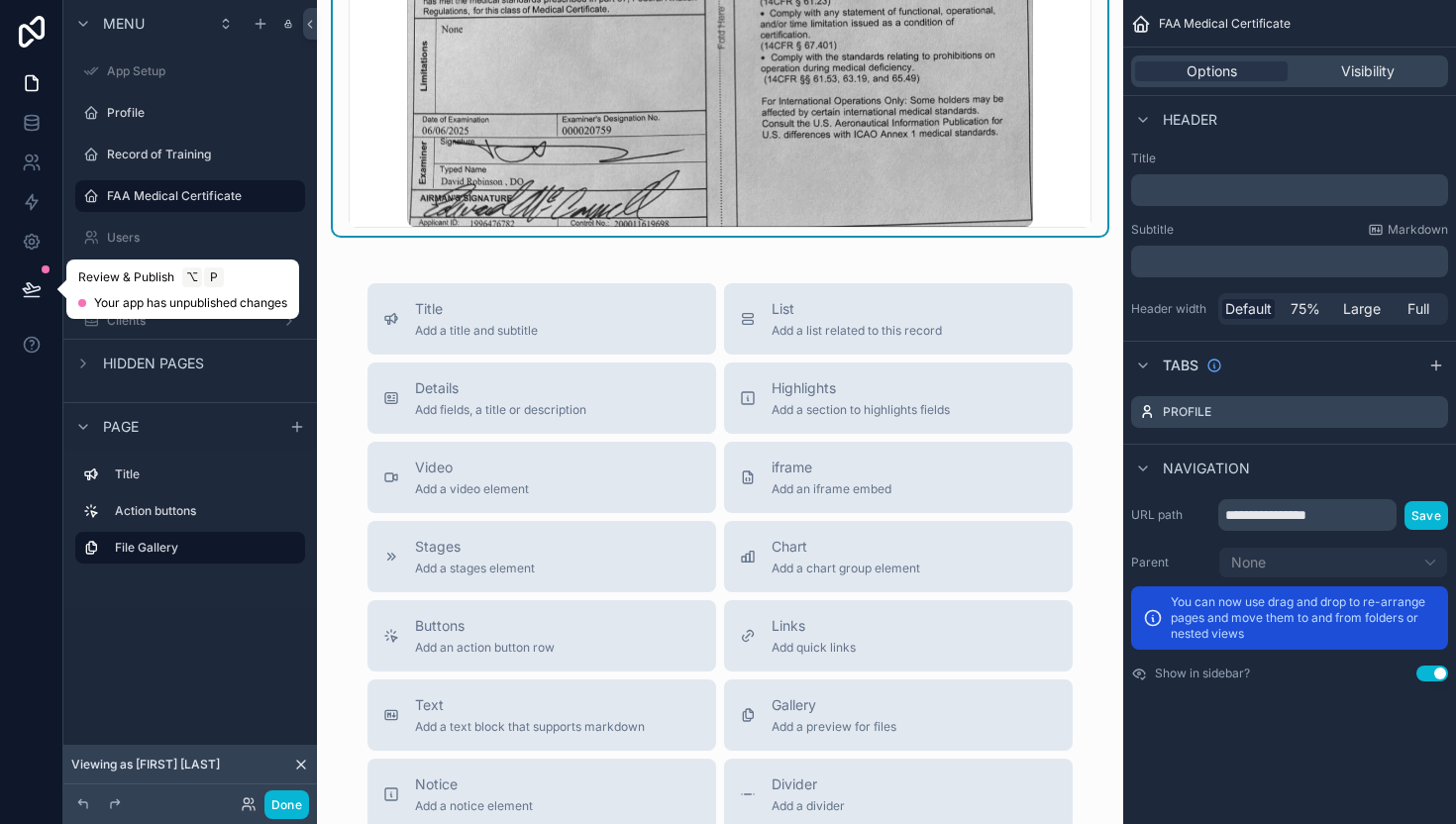 click 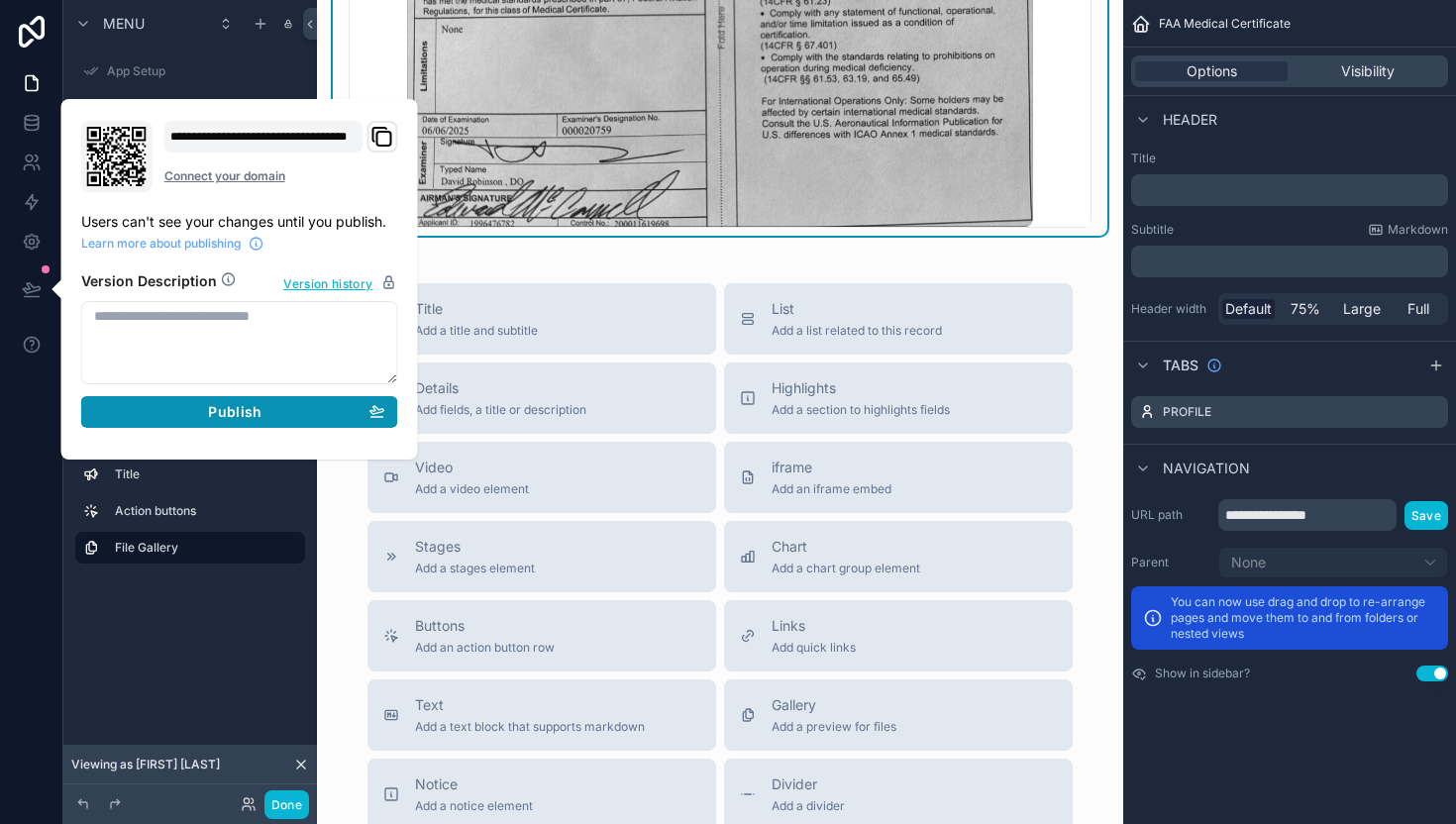 click on "Publish" at bounding box center (235, 412) 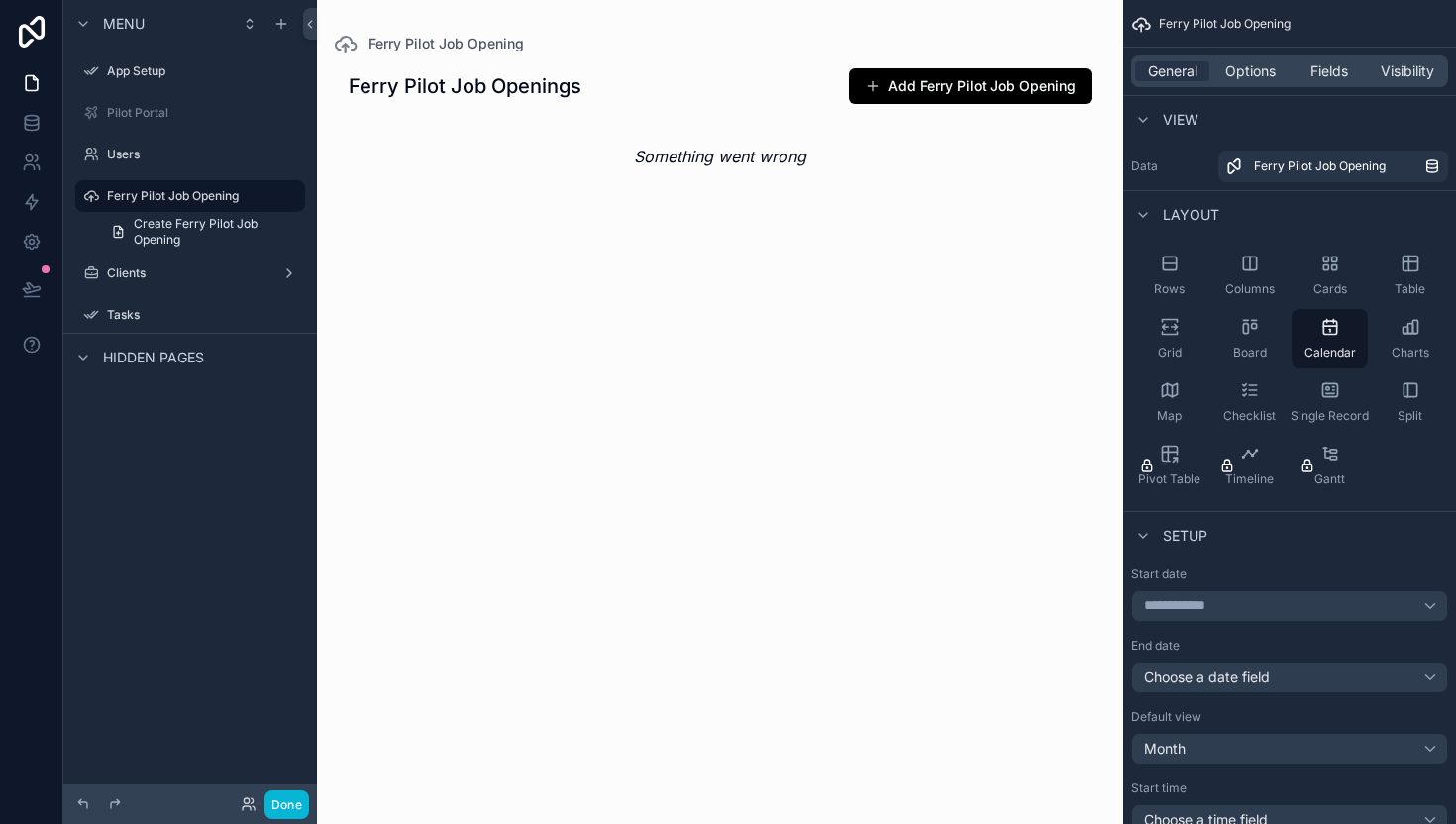 scroll, scrollTop: 0, scrollLeft: 0, axis: both 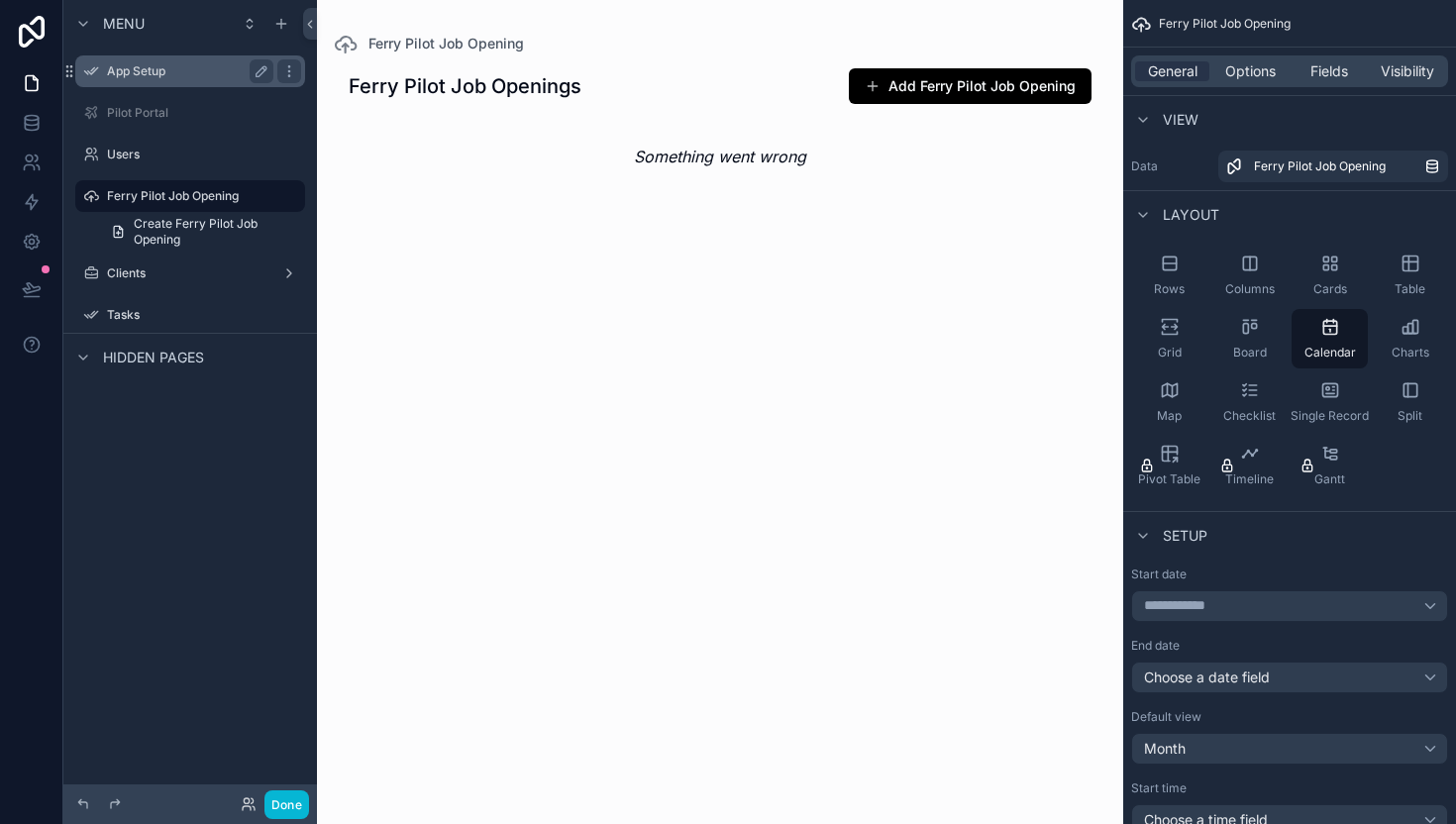 click on "App Setup" at bounding box center (190, 71) 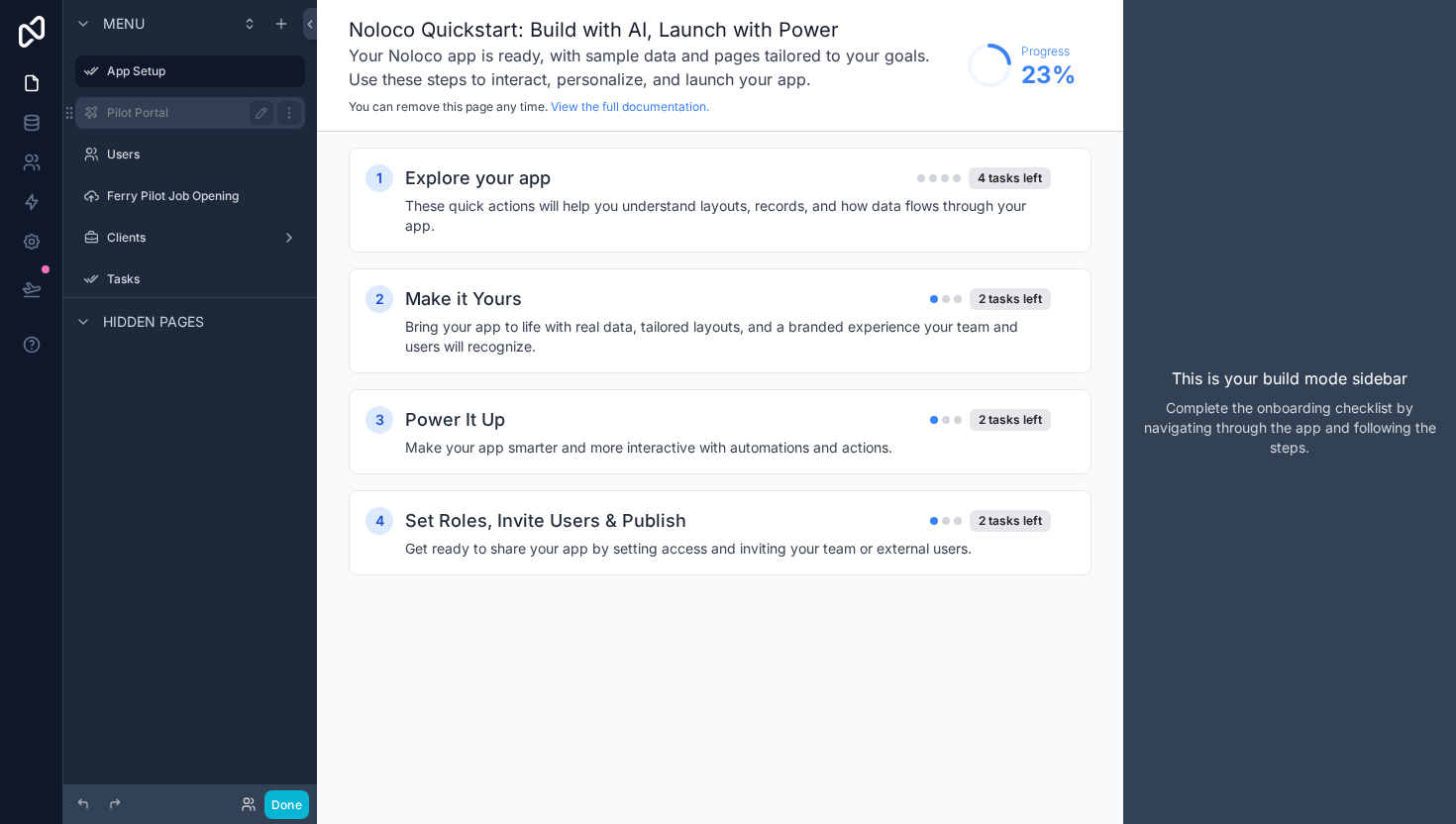 click on "Pilot Portal" at bounding box center [190, 113] 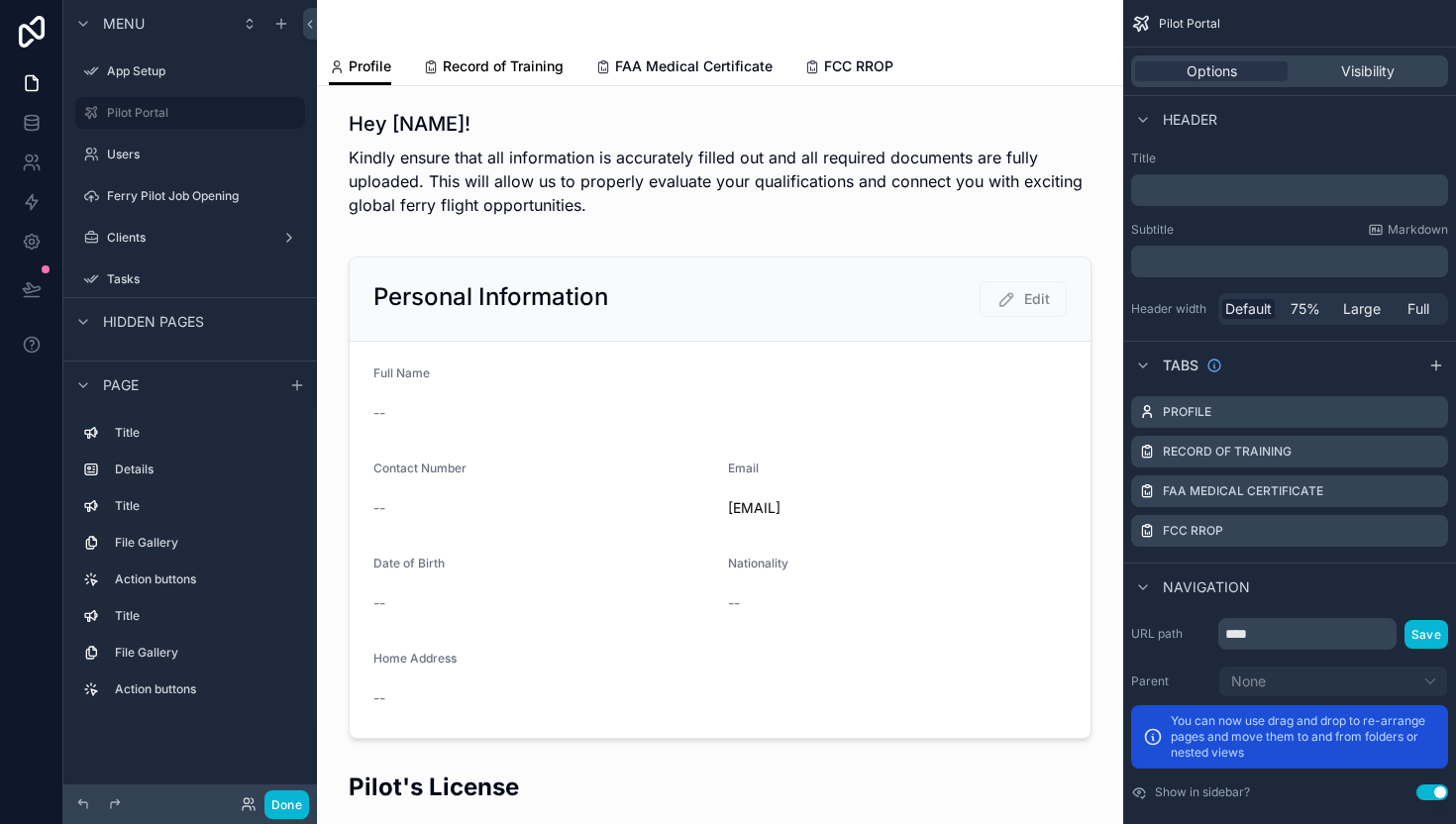 click on "Record of Training" at bounding box center [503, 66] 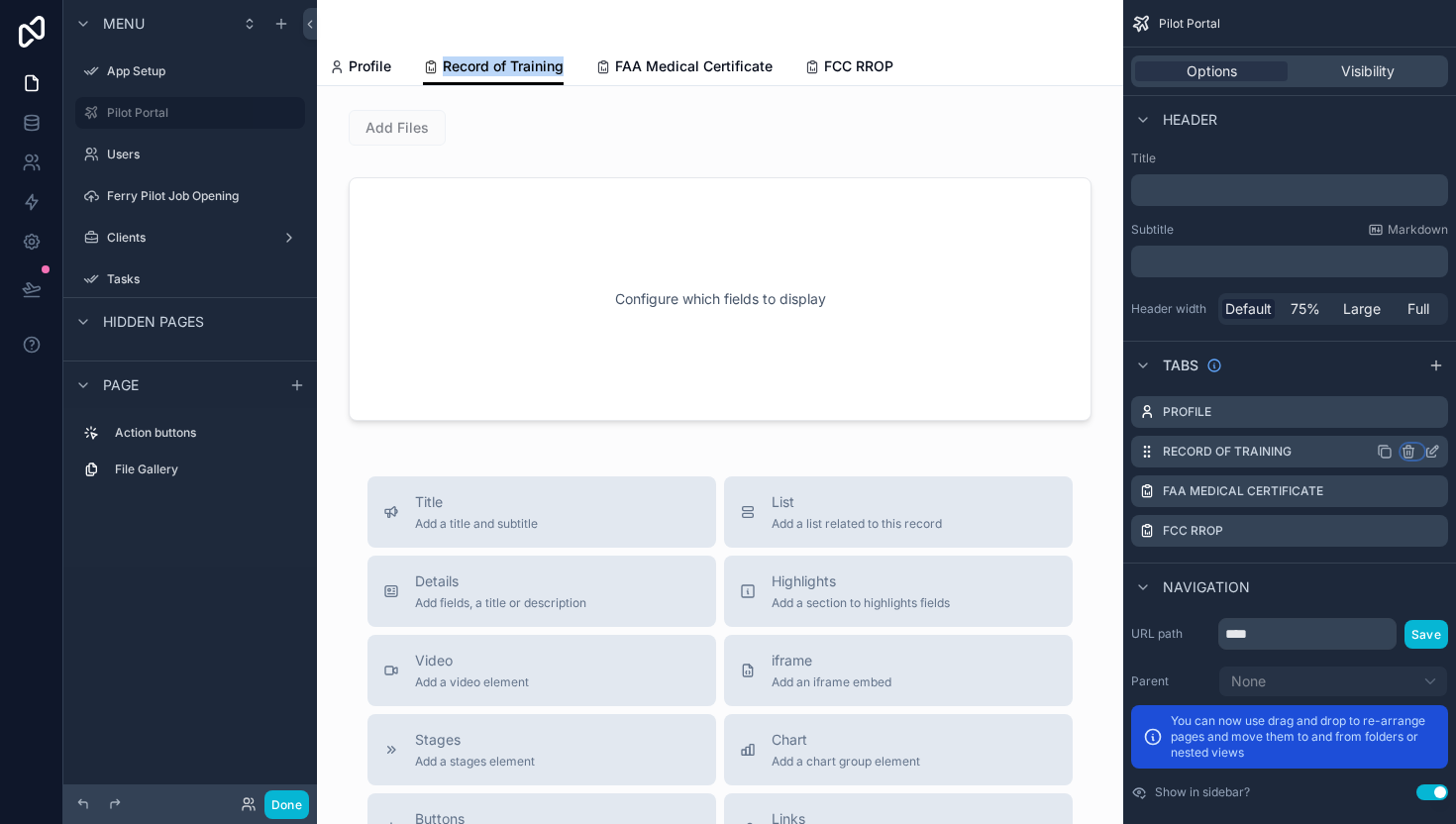 click 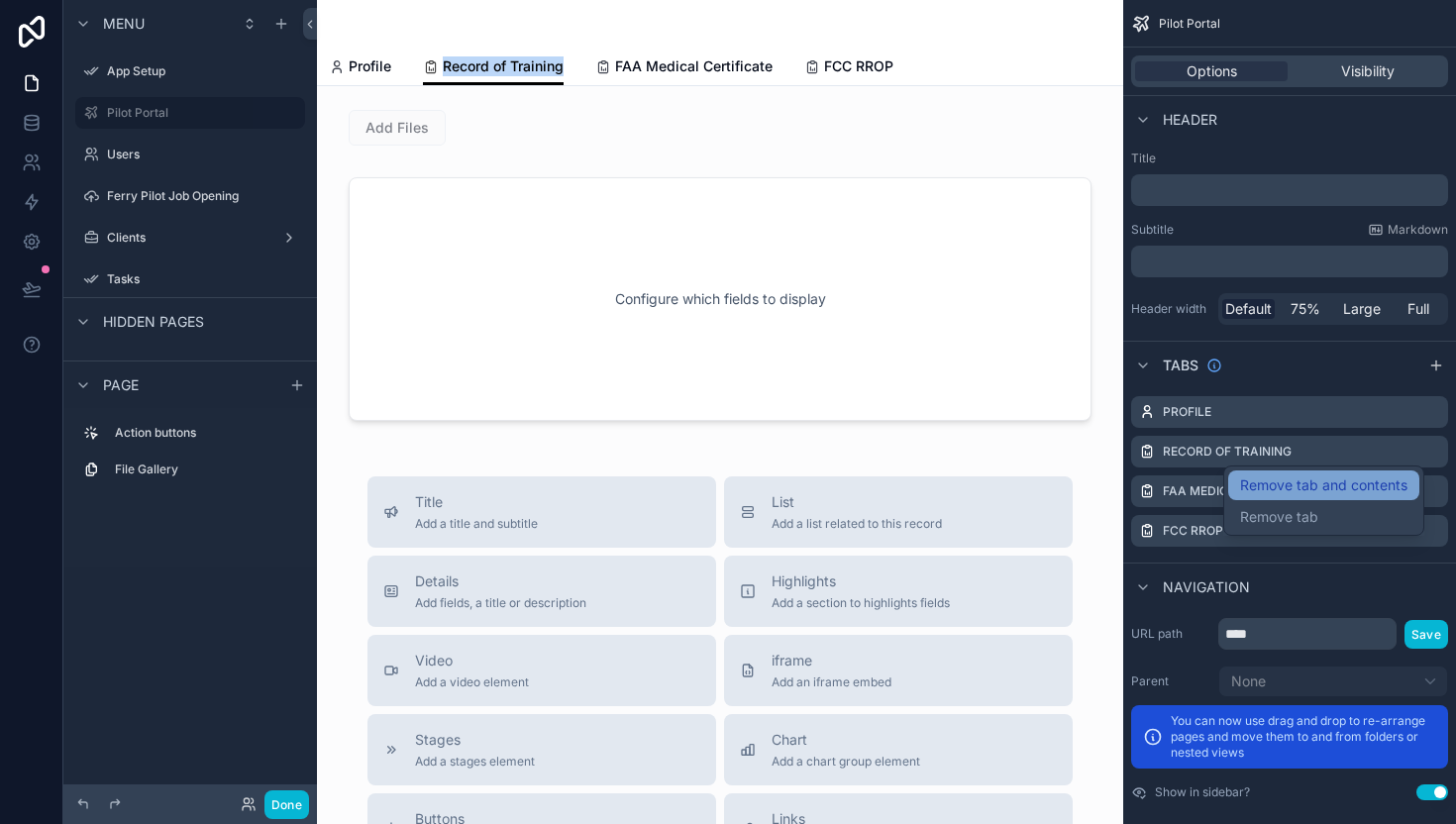 click on "Remove tab and contents" at bounding box center [1323, 485] 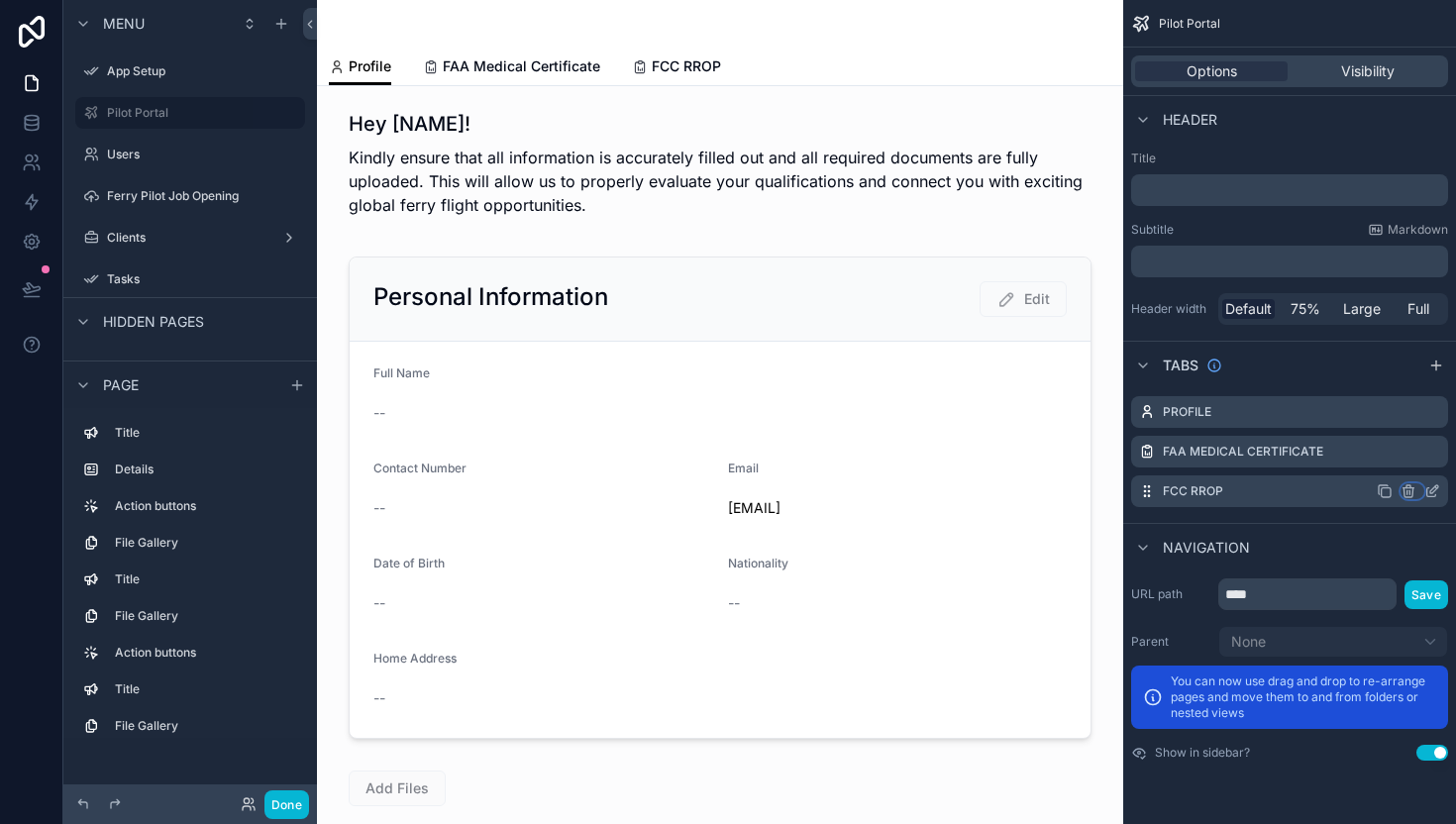 click 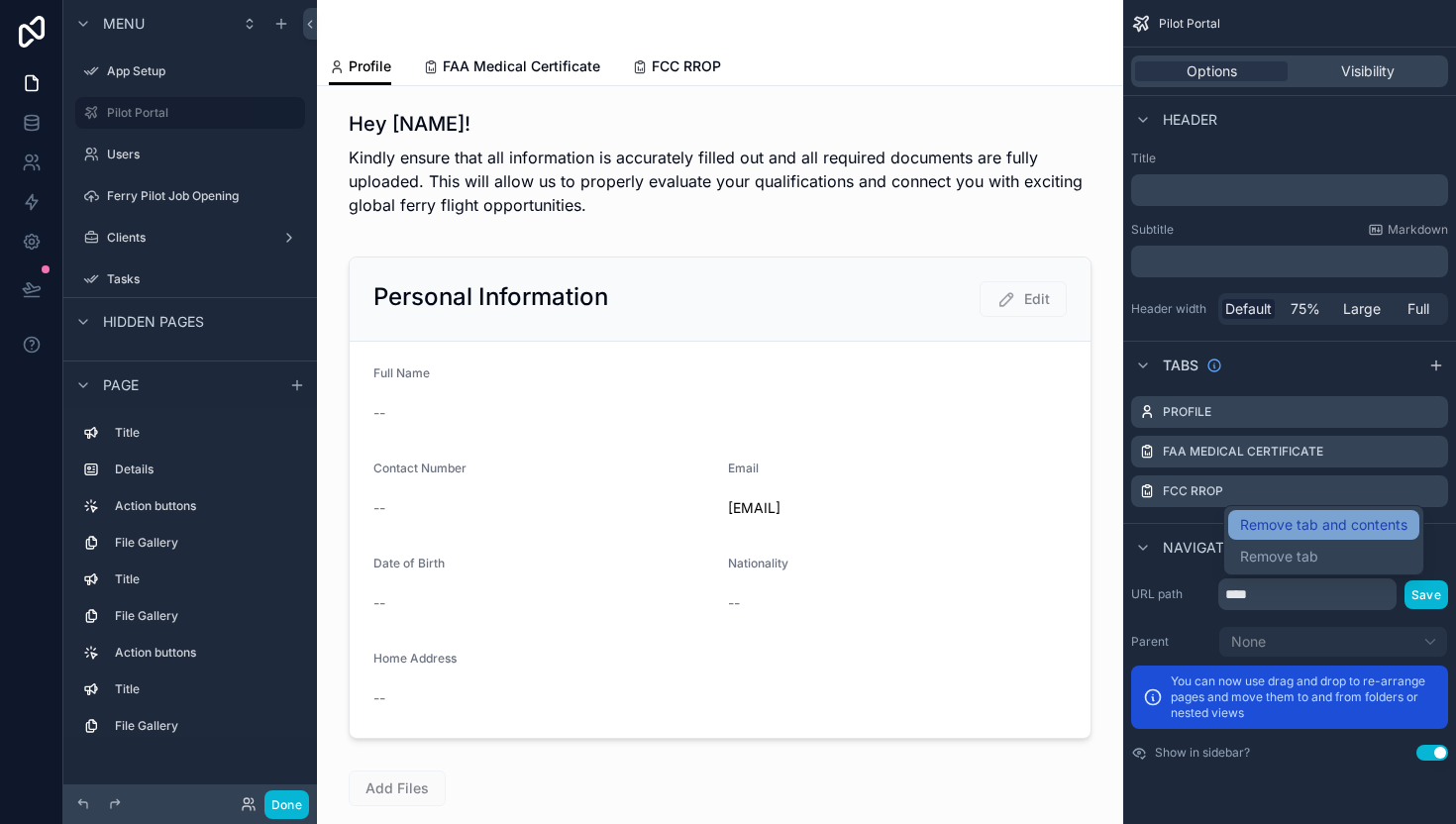 click on "Remove tab and contents" at bounding box center [1323, 525] 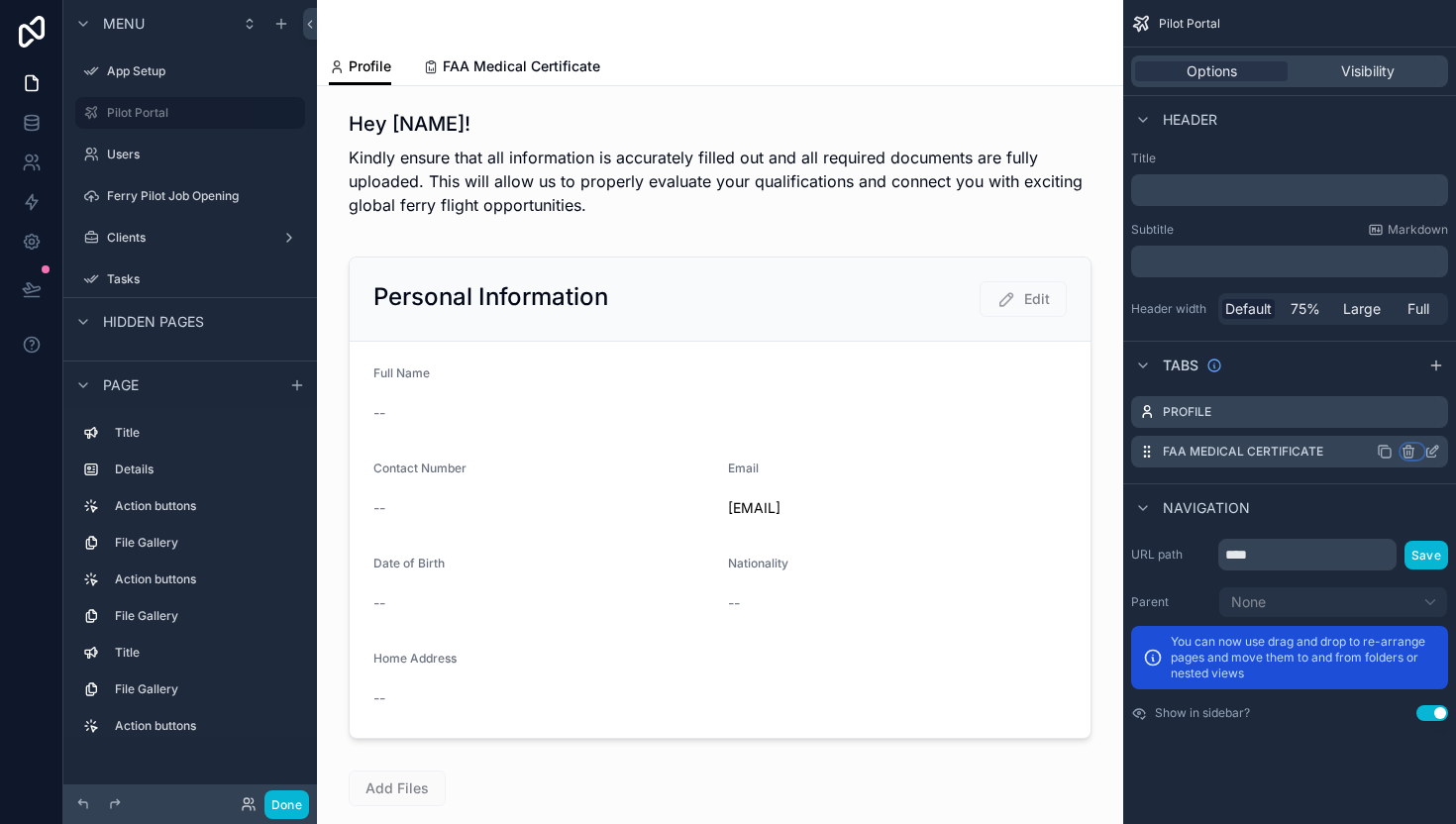 click 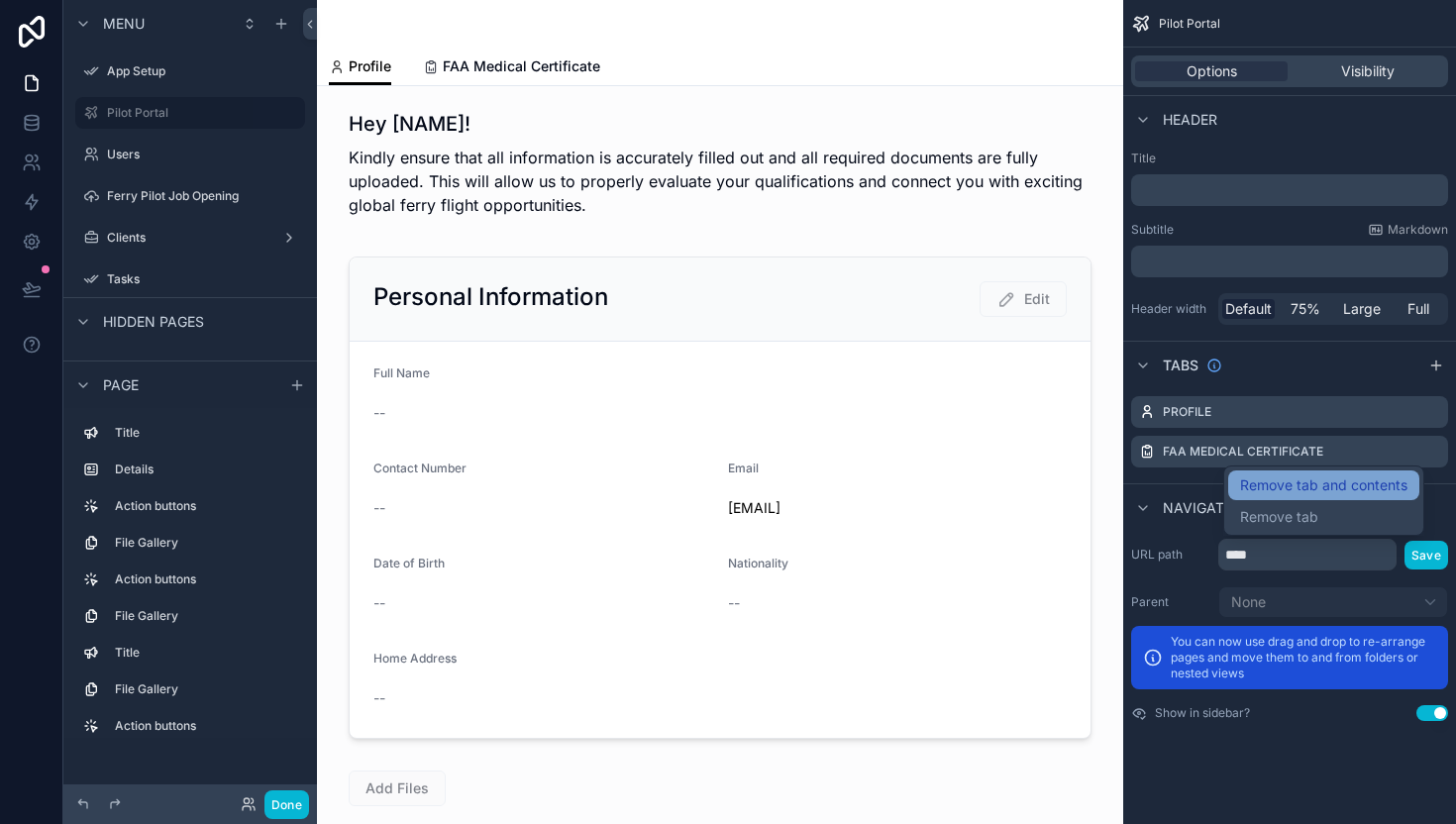 click on "Remove tab and contents" at bounding box center (1323, 485) 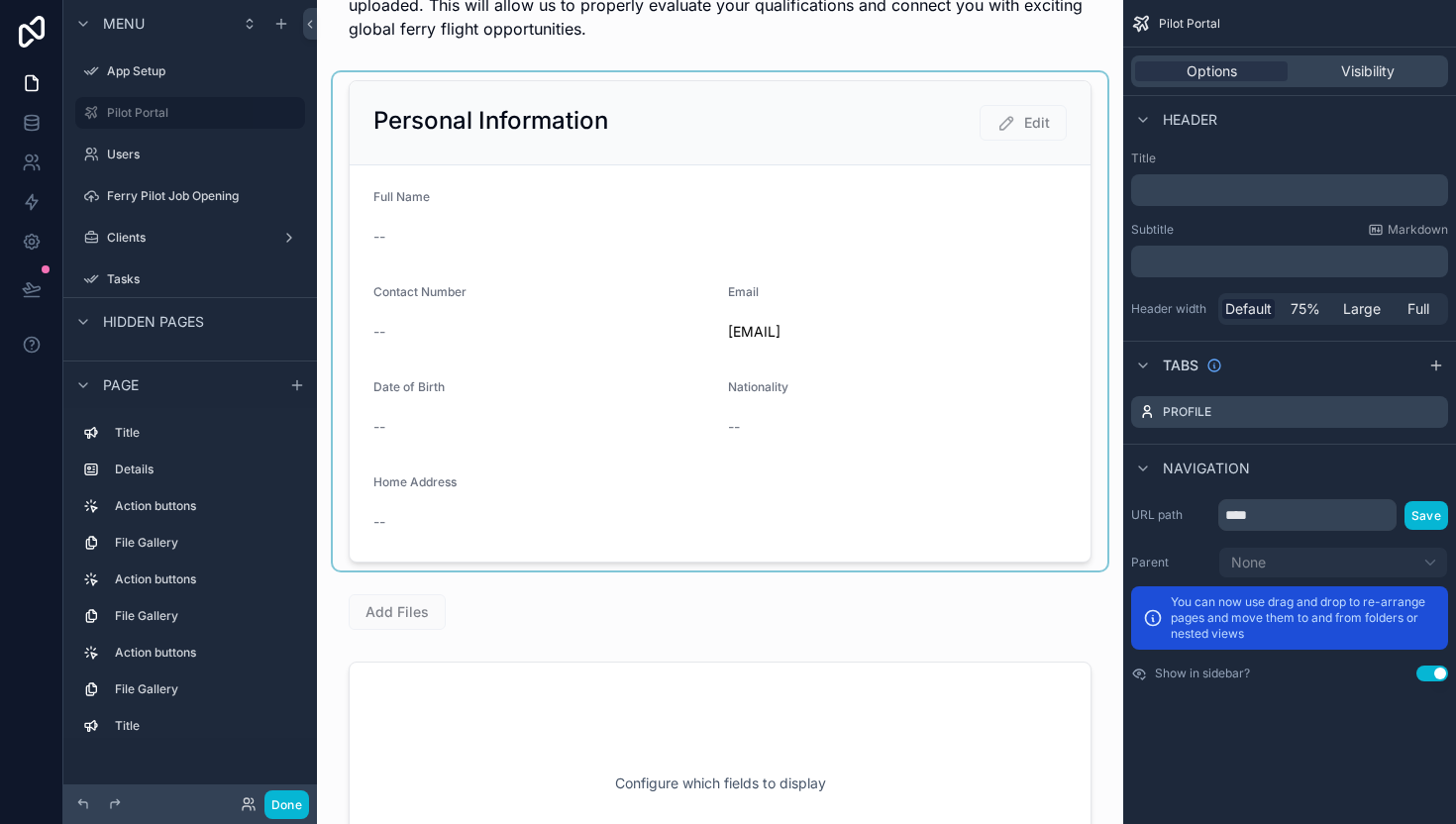 scroll, scrollTop: 0, scrollLeft: 0, axis: both 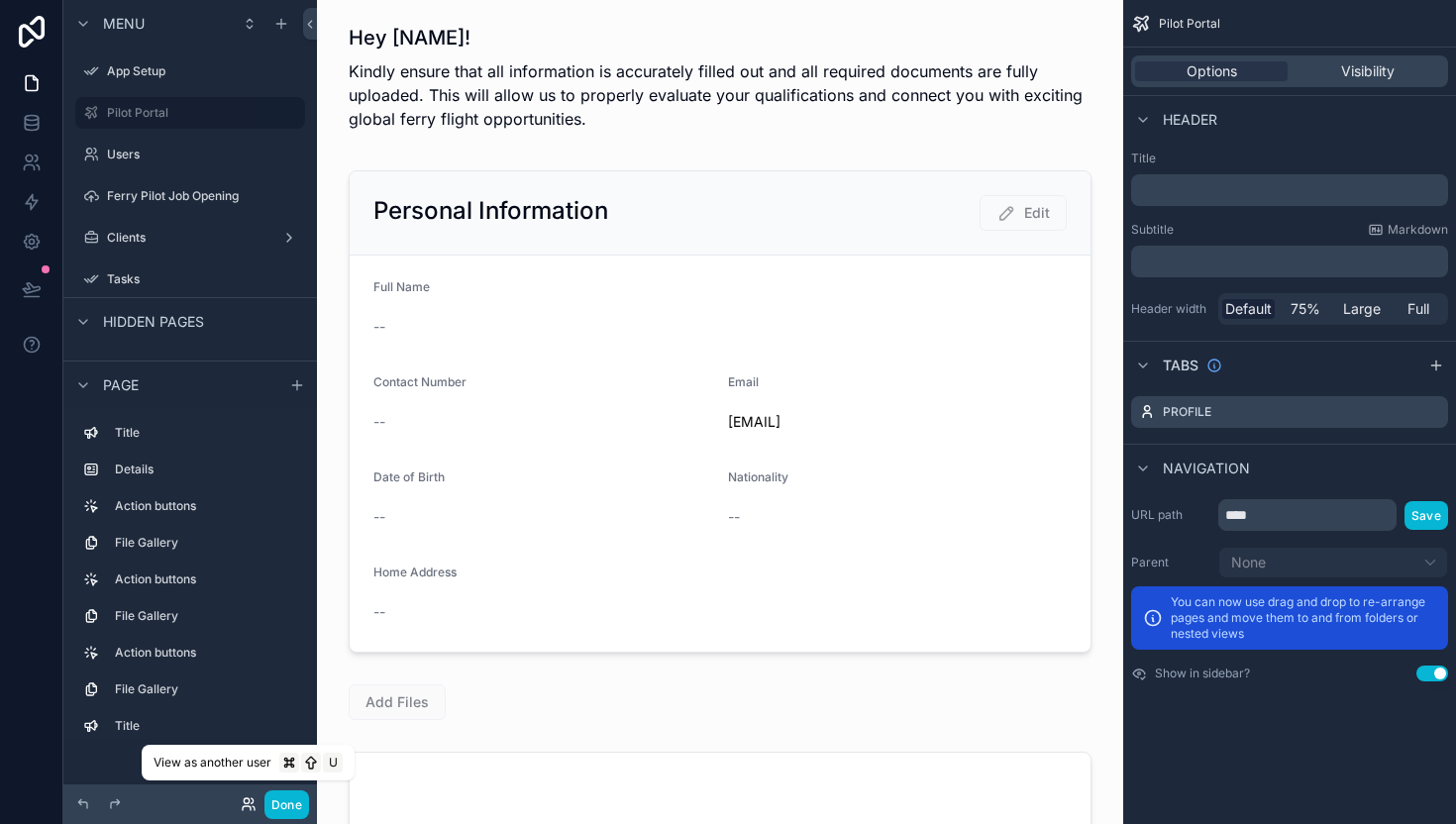 click 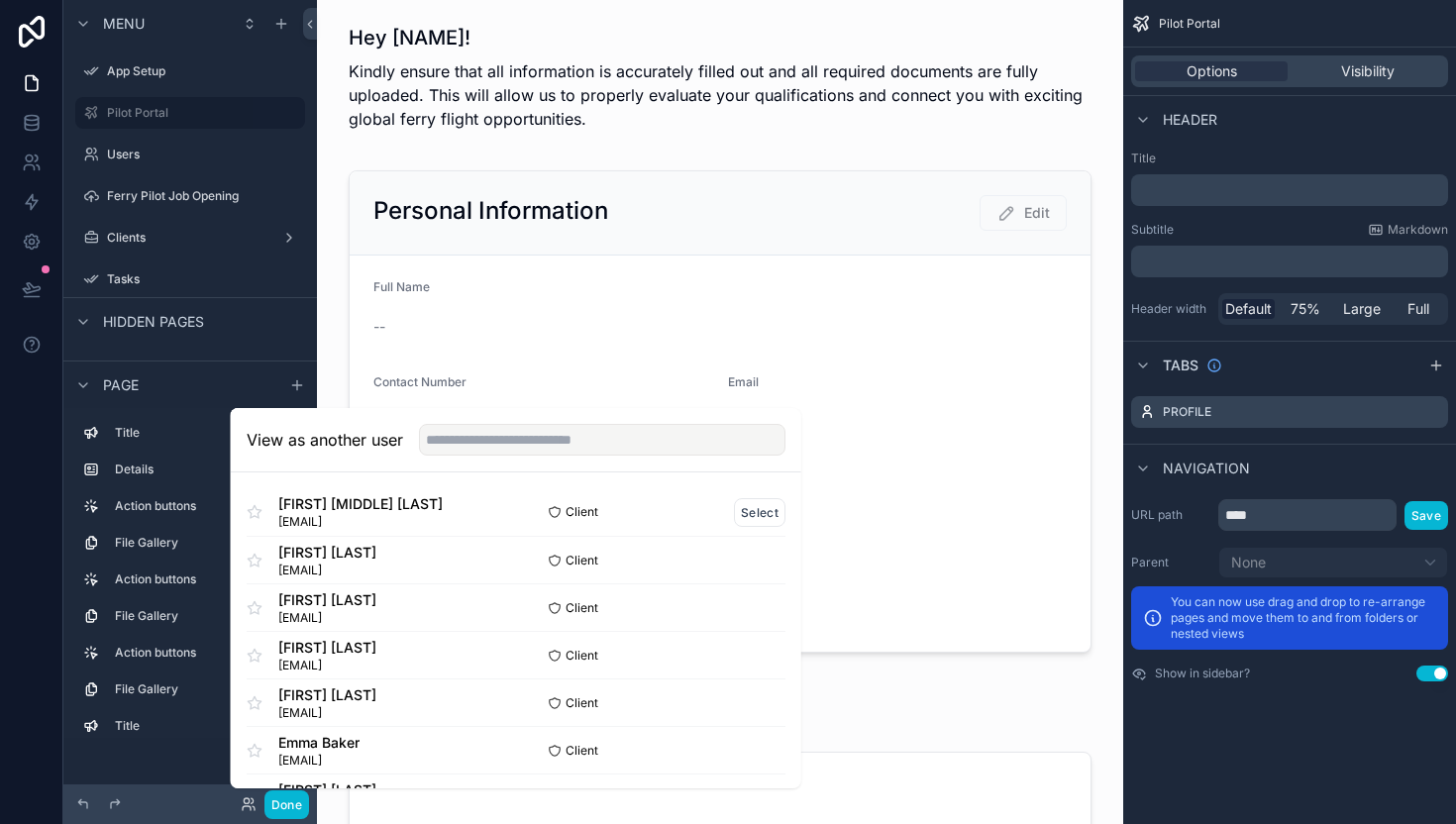 click on "Edward Harold Mc [LAST]" at bounding box center [361, 504] 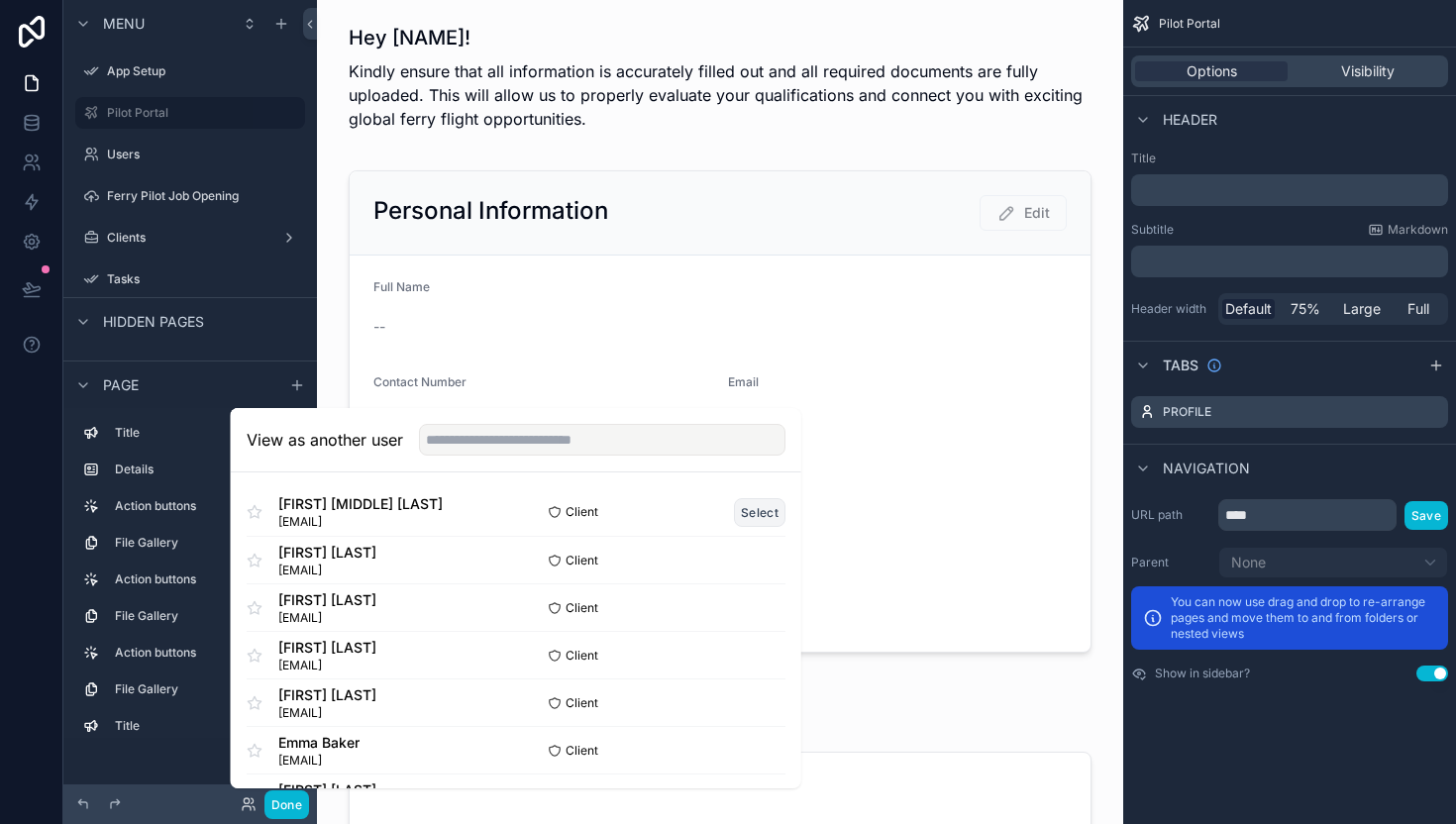click on "Select" at bounding box center (760, 512) 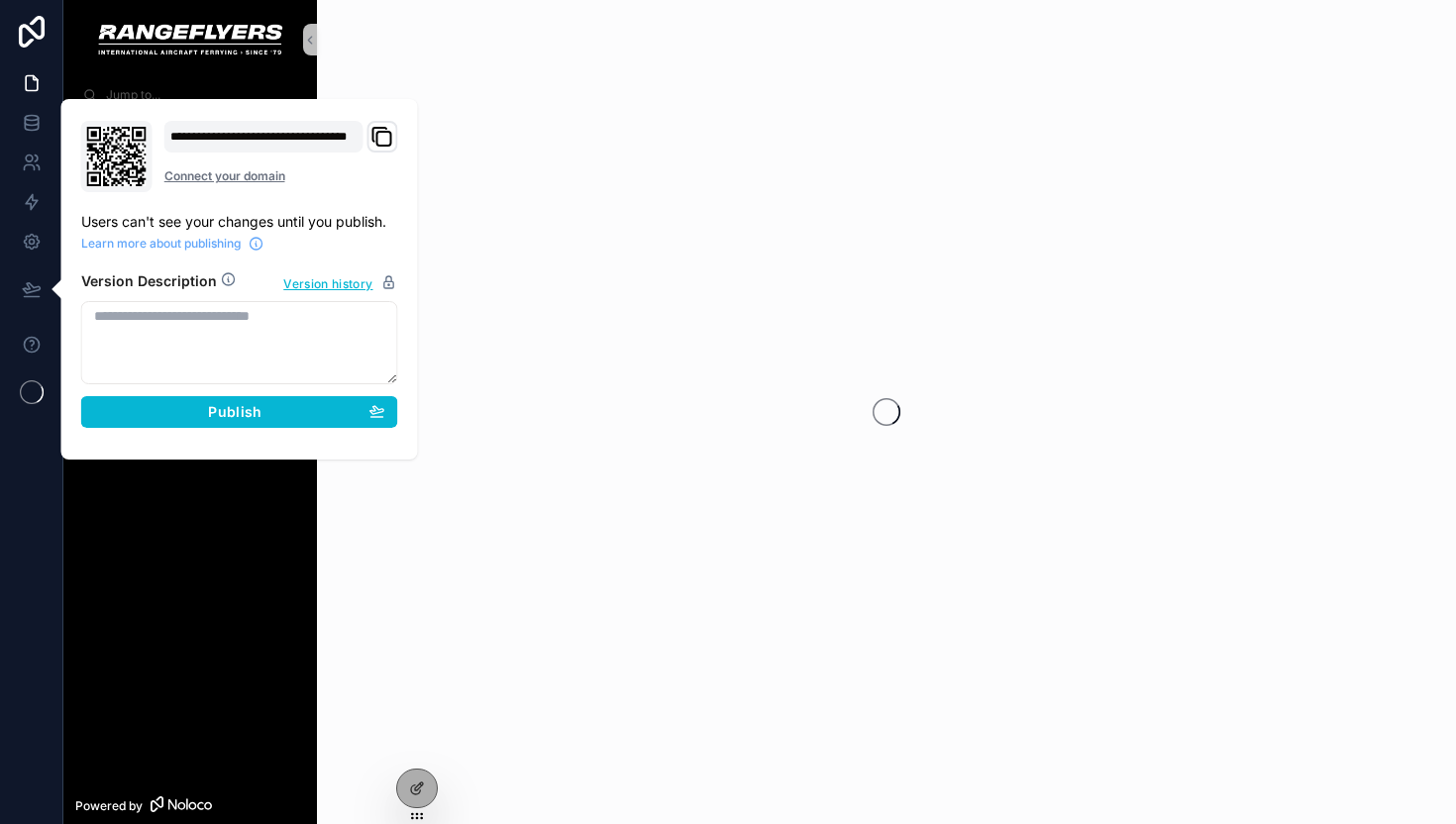 scroll, scrollTop: 0, scrollLeft: 0, axis: both 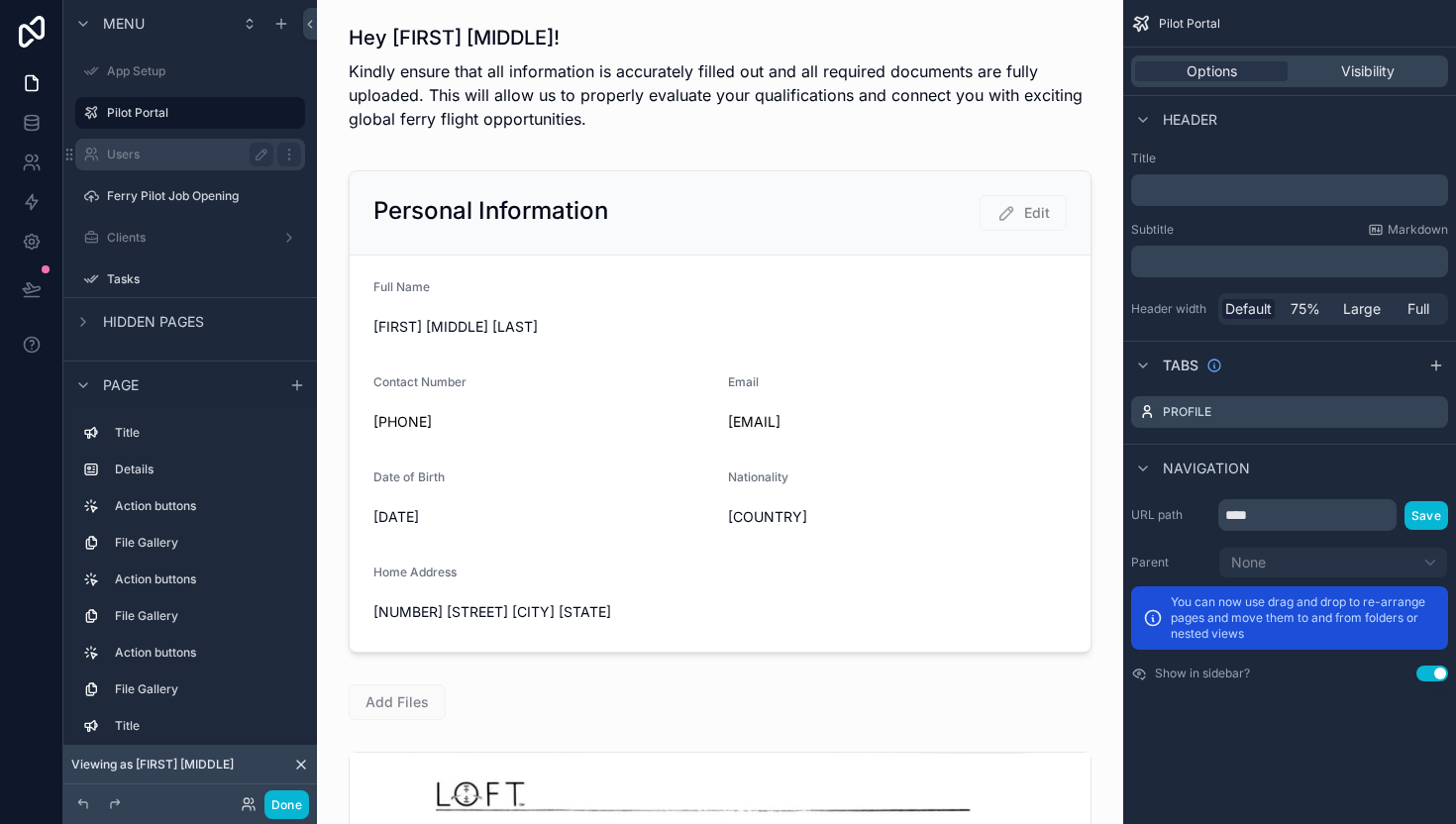 click on "Users" at bounding box center (190, 154) 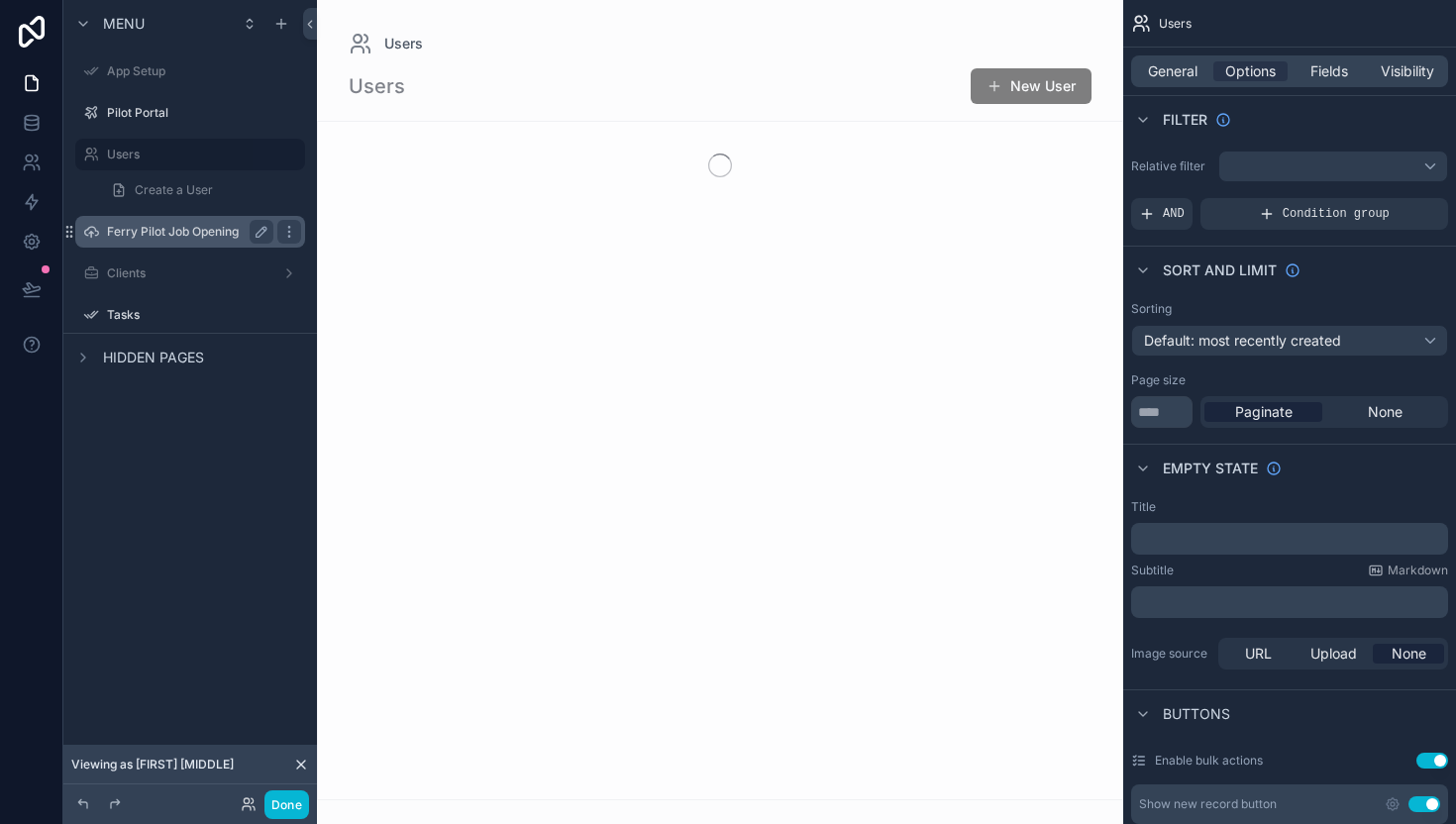click on "Ferry Pilot Job Opening" at bounding box center [186, 232] 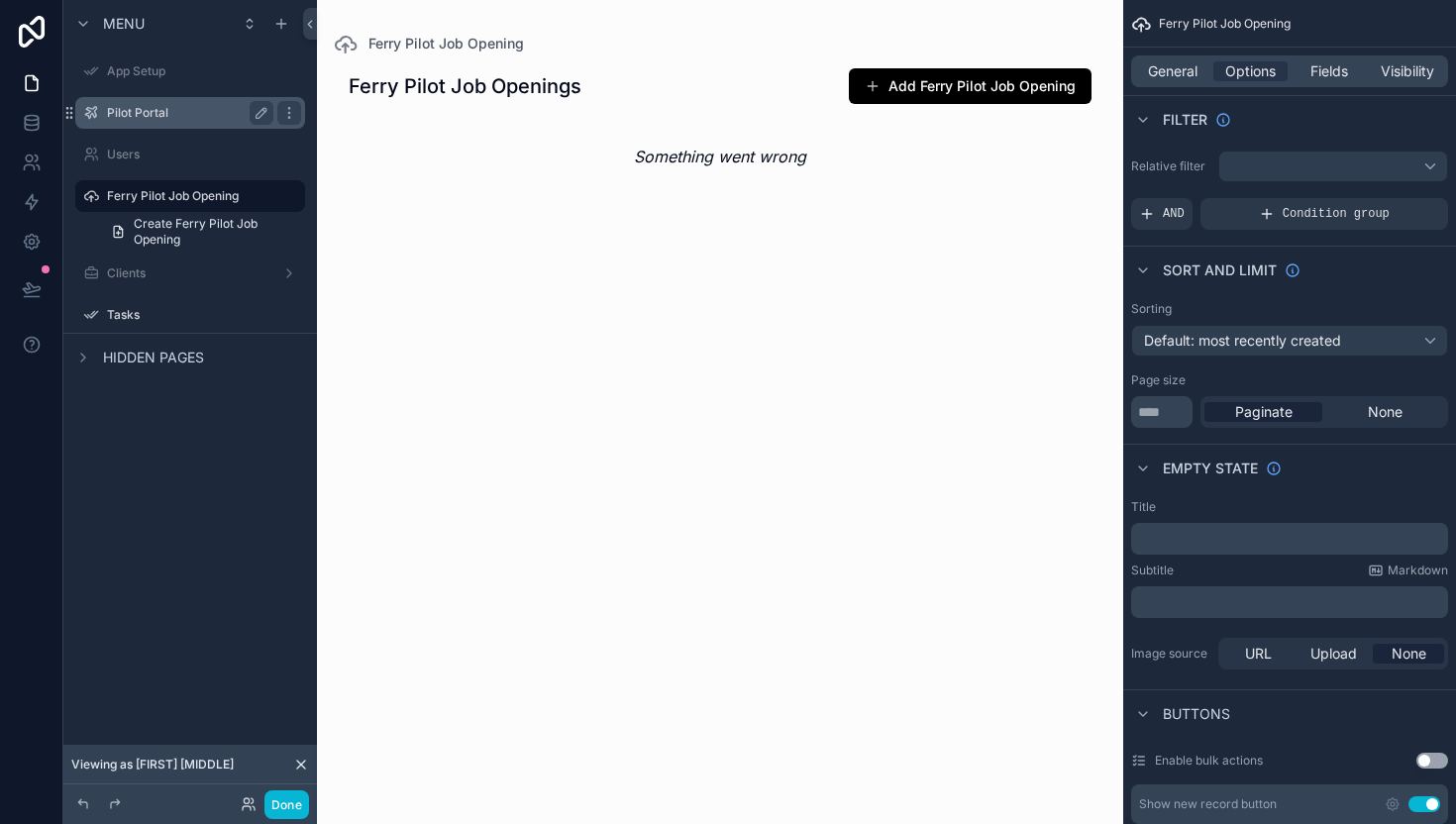 click on "Pilot Portal" at bounding box center [186, 113] 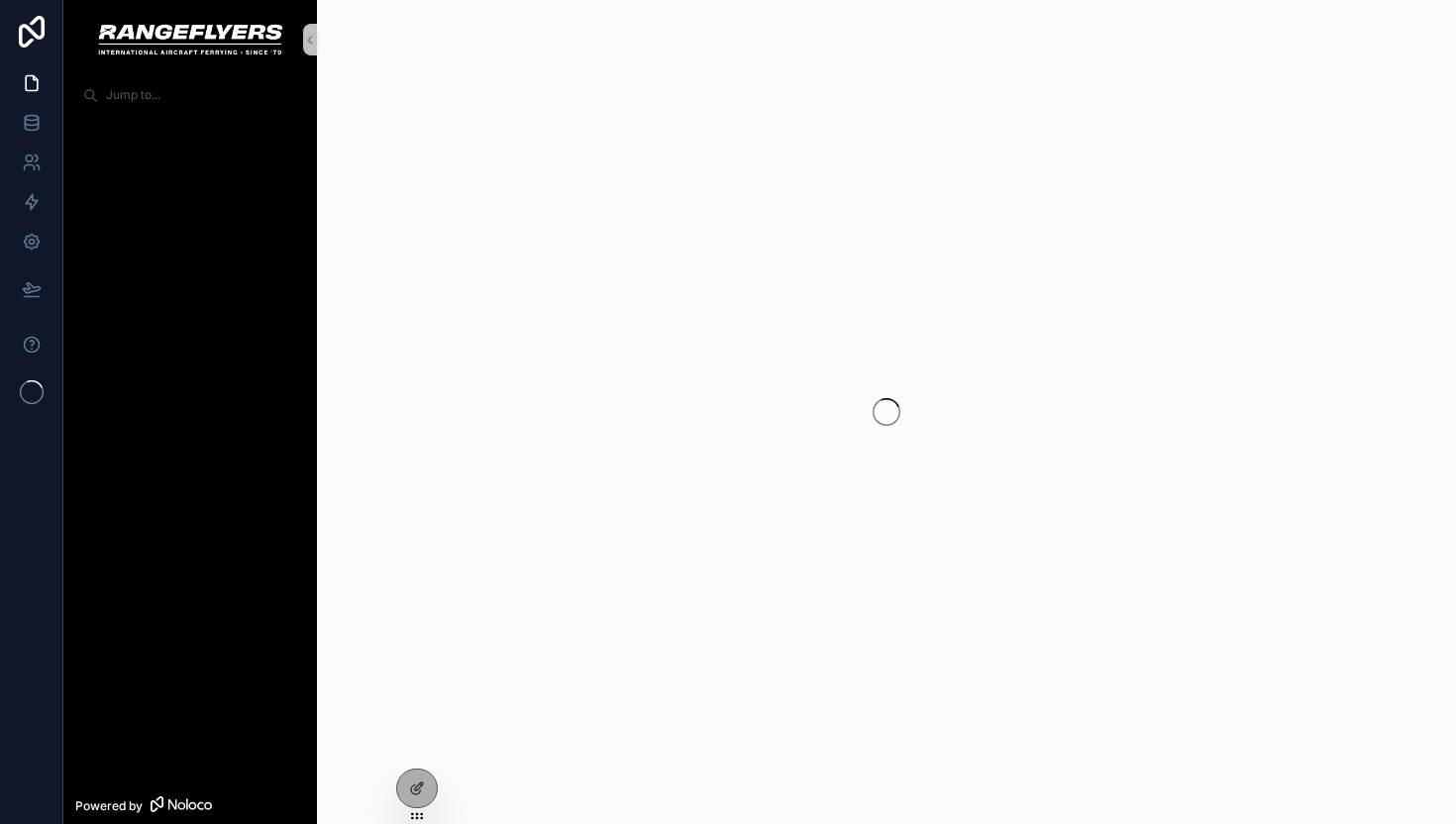 scroll, scrollTop: 0, scrollLeft: 0, axis: both 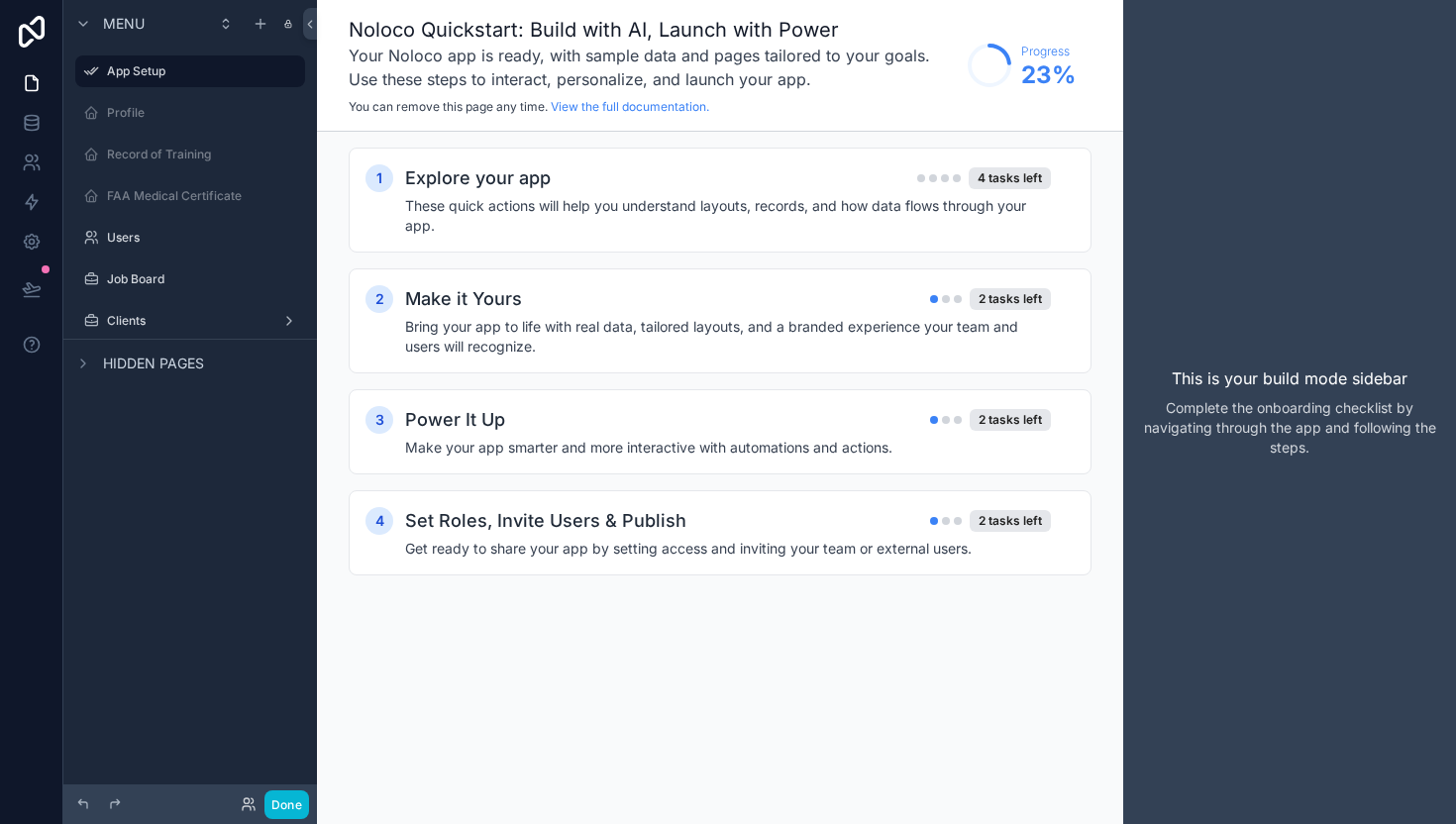 click on "Clients" at bounding box center [190, 321] 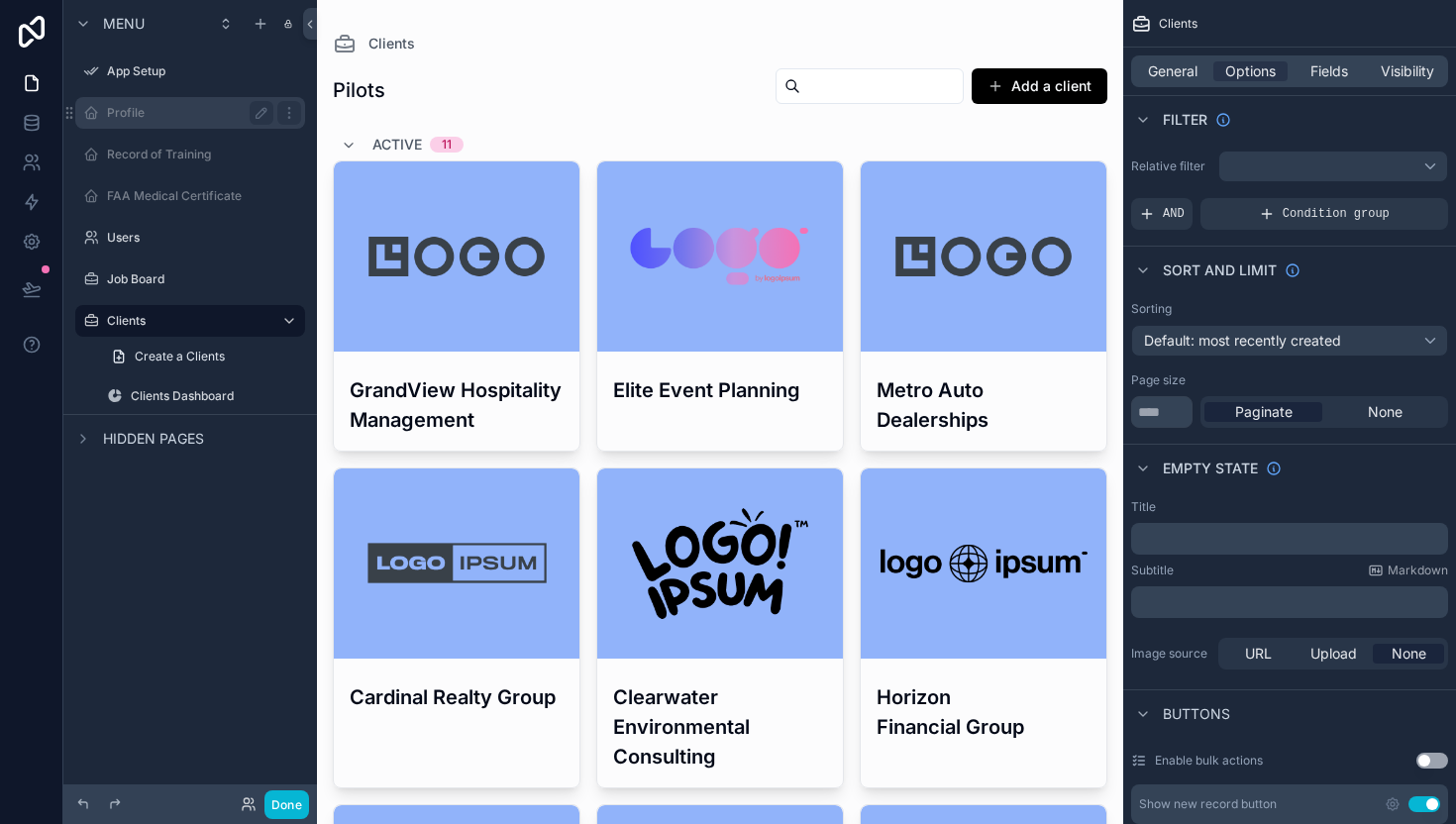click on "Profile" at bounding box center [186, 113] 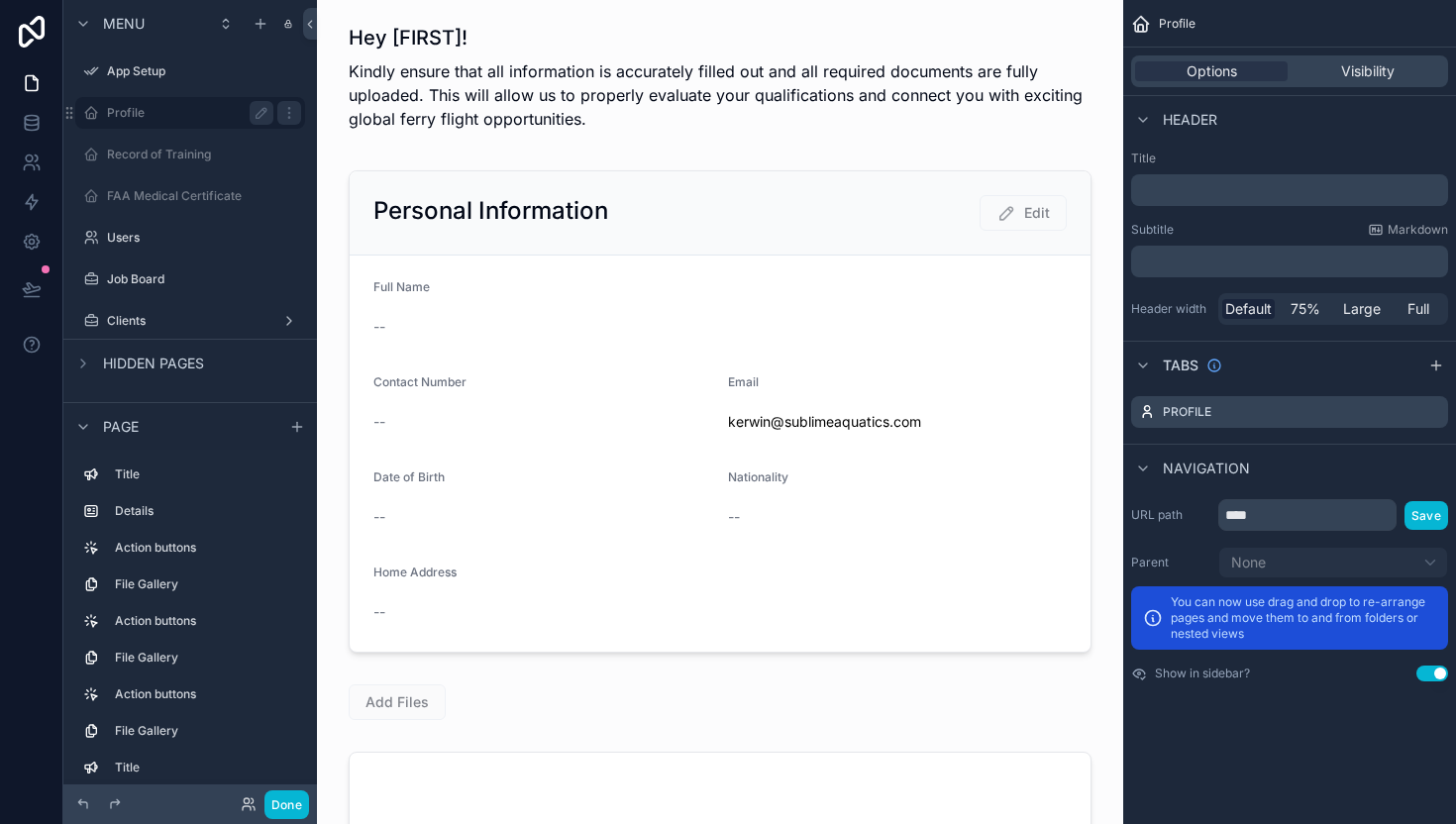 click on "Profile" at bounding box center [186, 113] 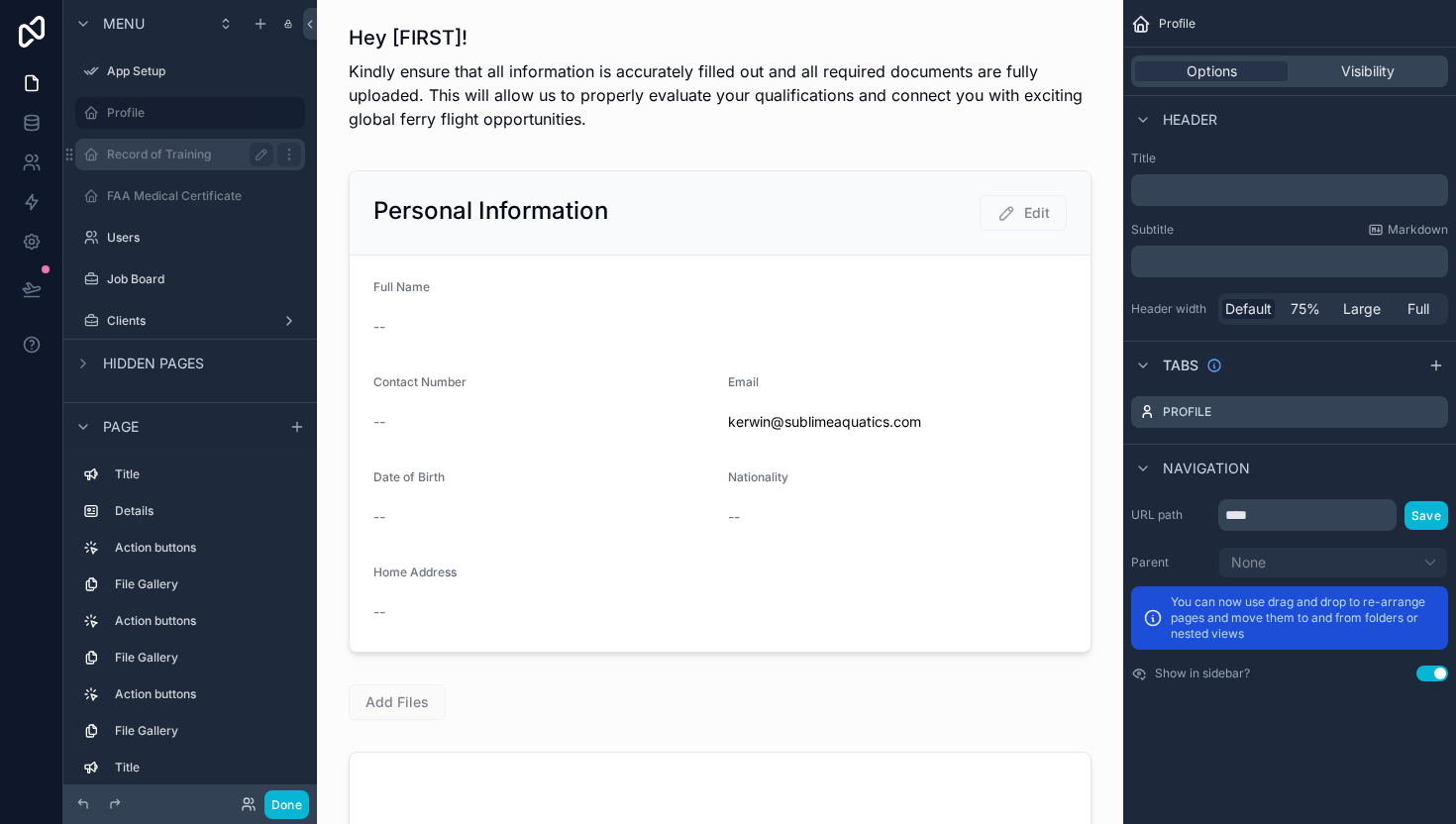 click on "Record of Training" at bounding box center [190, 154] 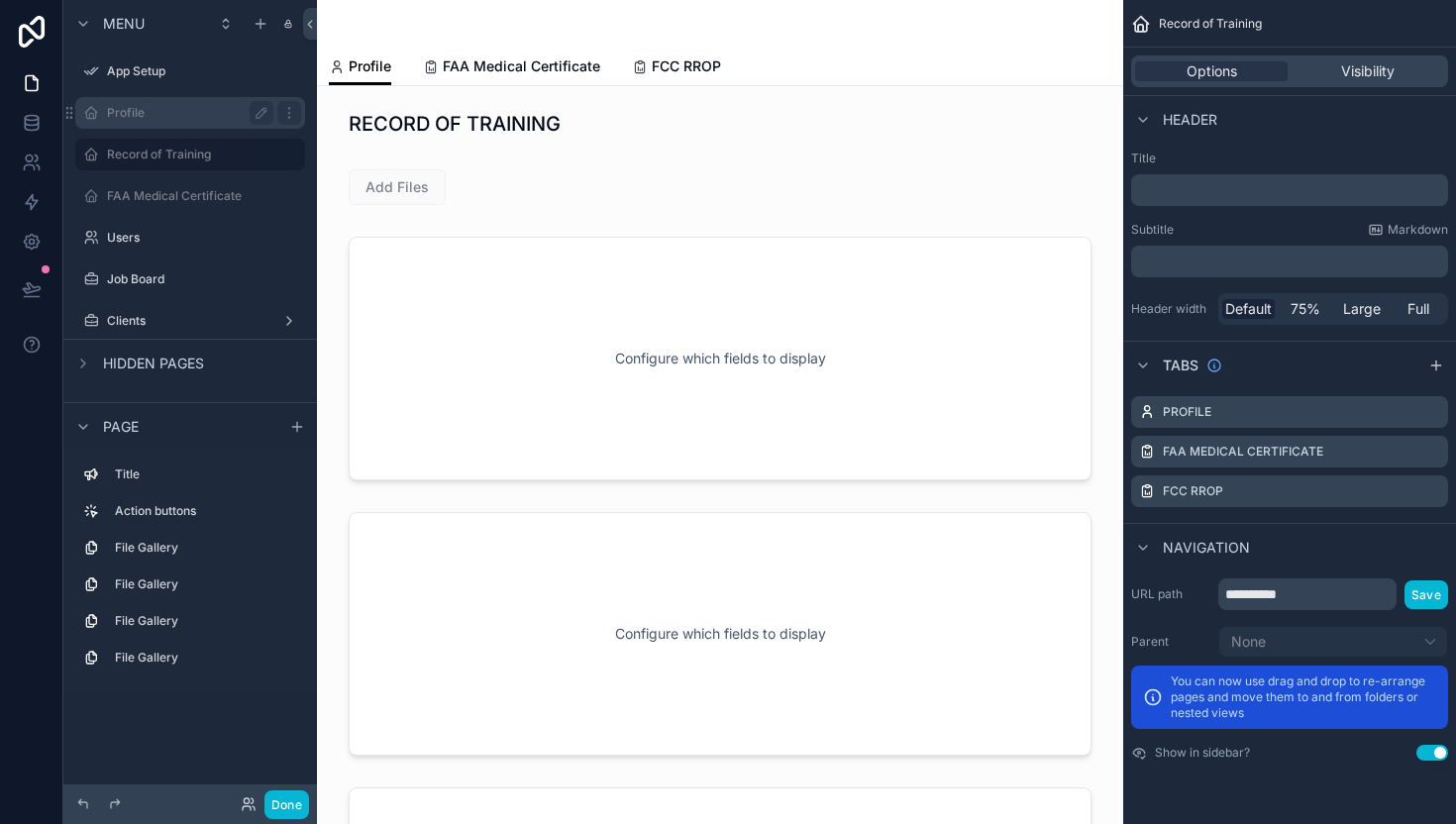 click on "Profile" at bounding box center [186, 113] 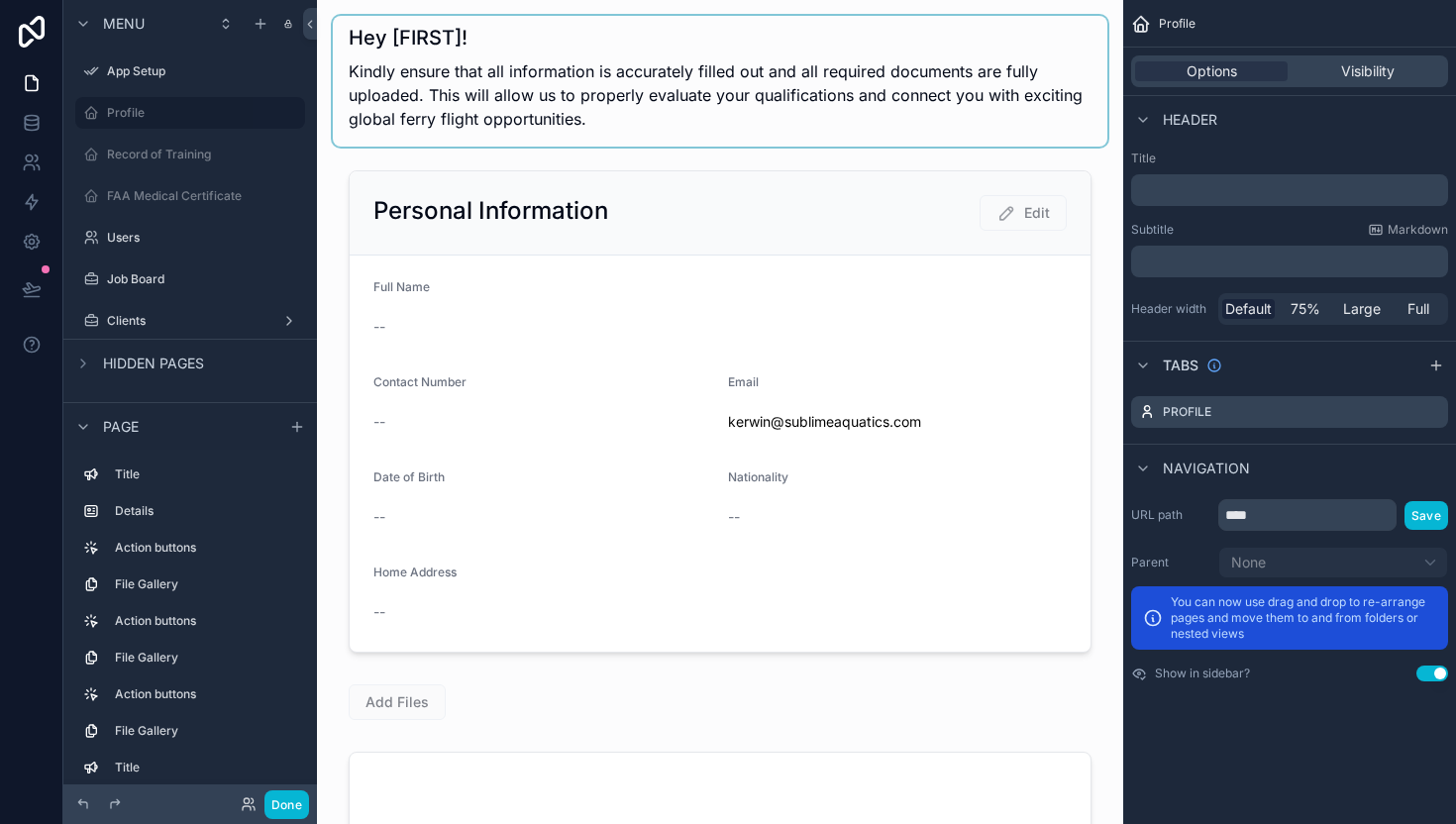click at bounding box center (720, 81) 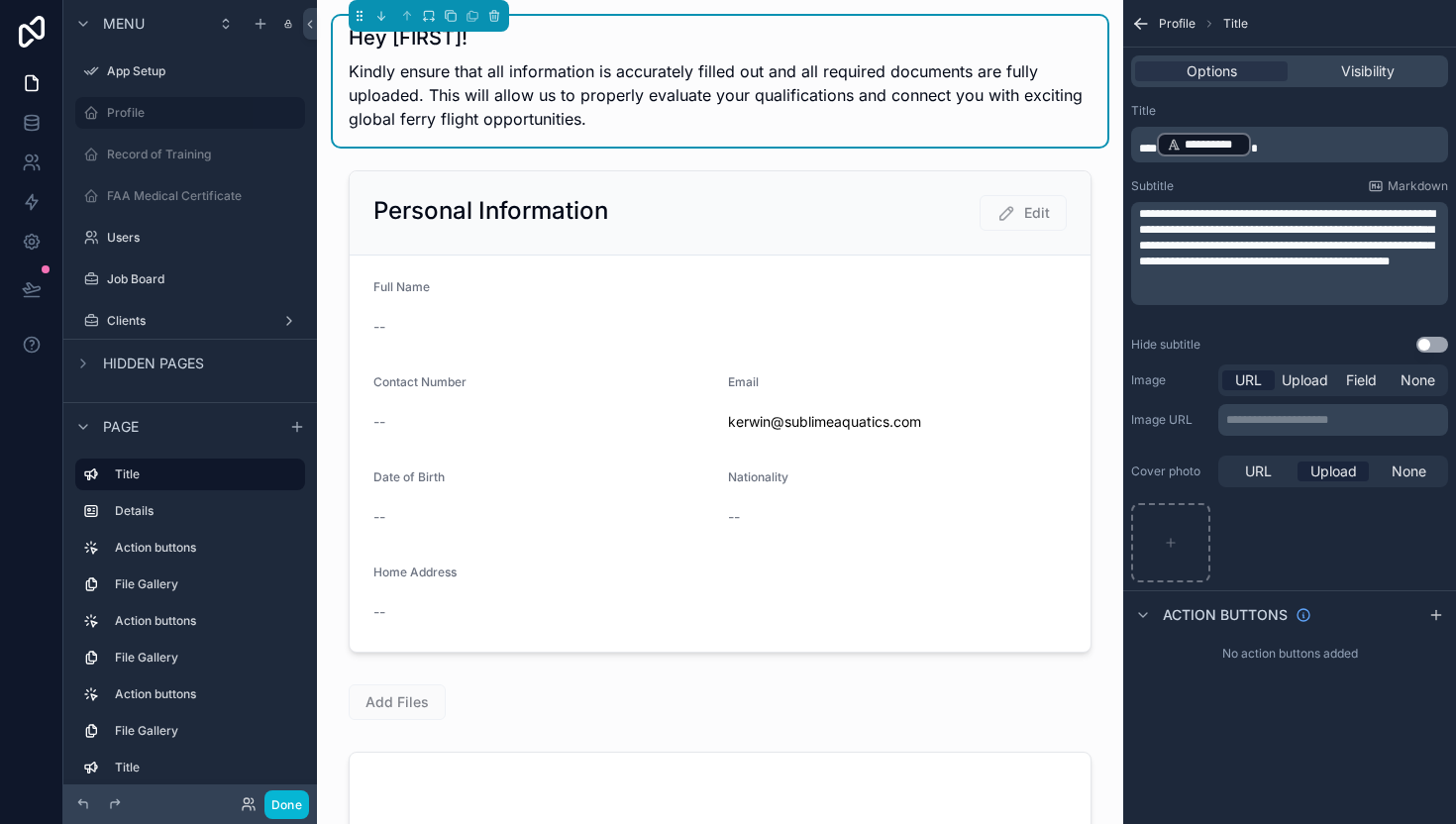 click on "Hey [FIRST]!" at bounding box center (720, 38) 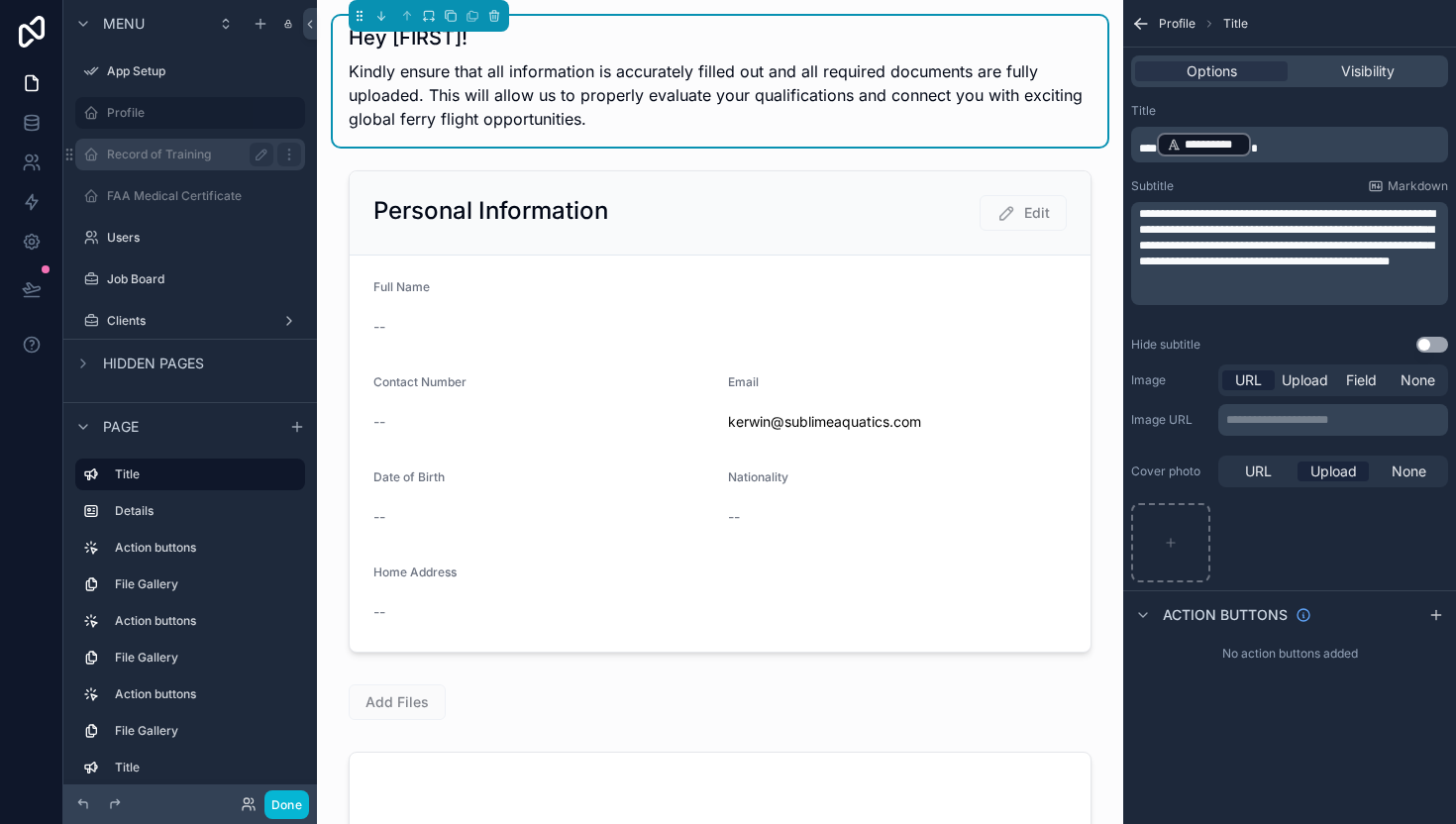 click on "Record of Training" at bounding box center (186, 154) 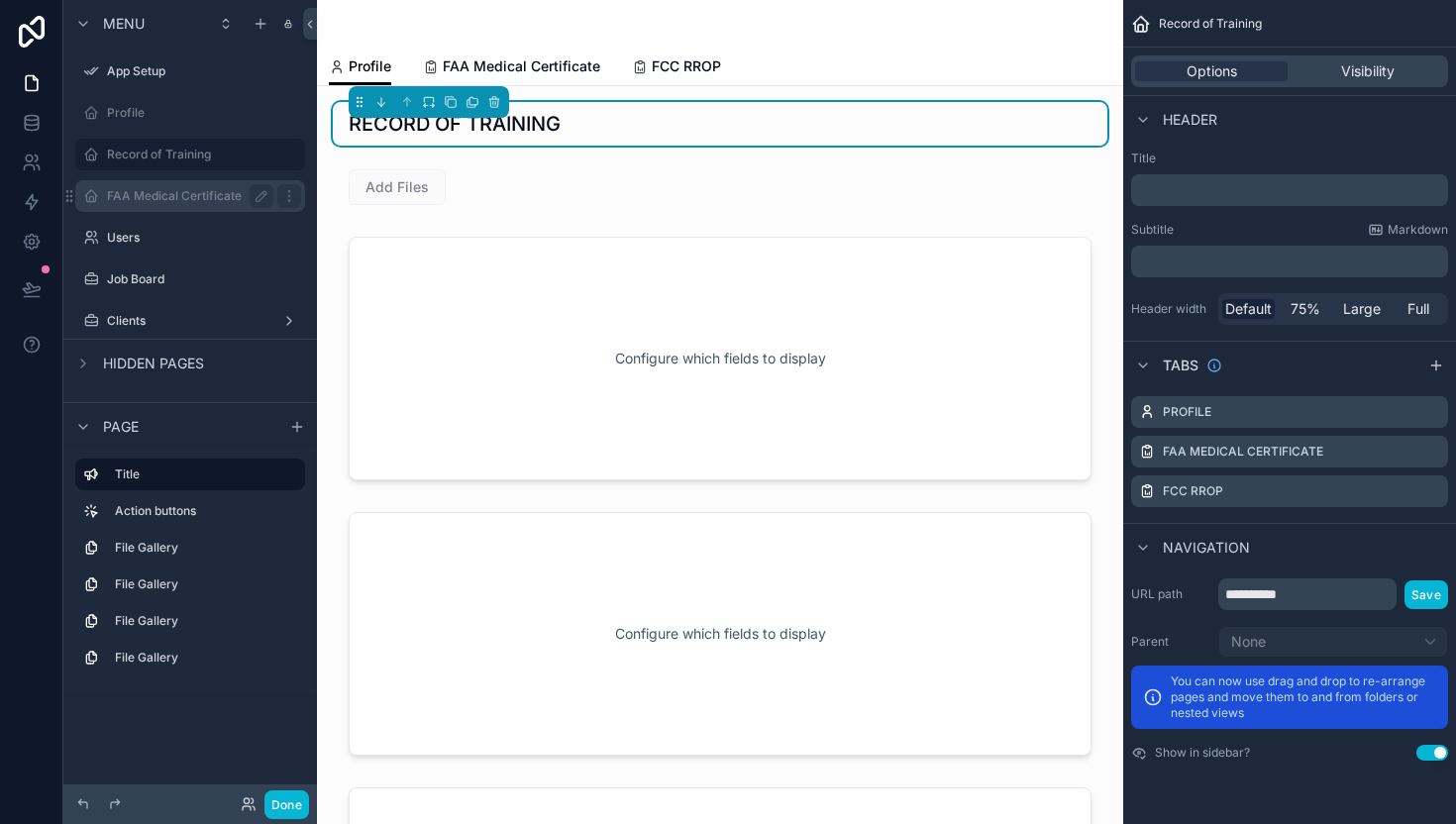 click on "FAA Medical Certificate" at bounding box center [186, 196] 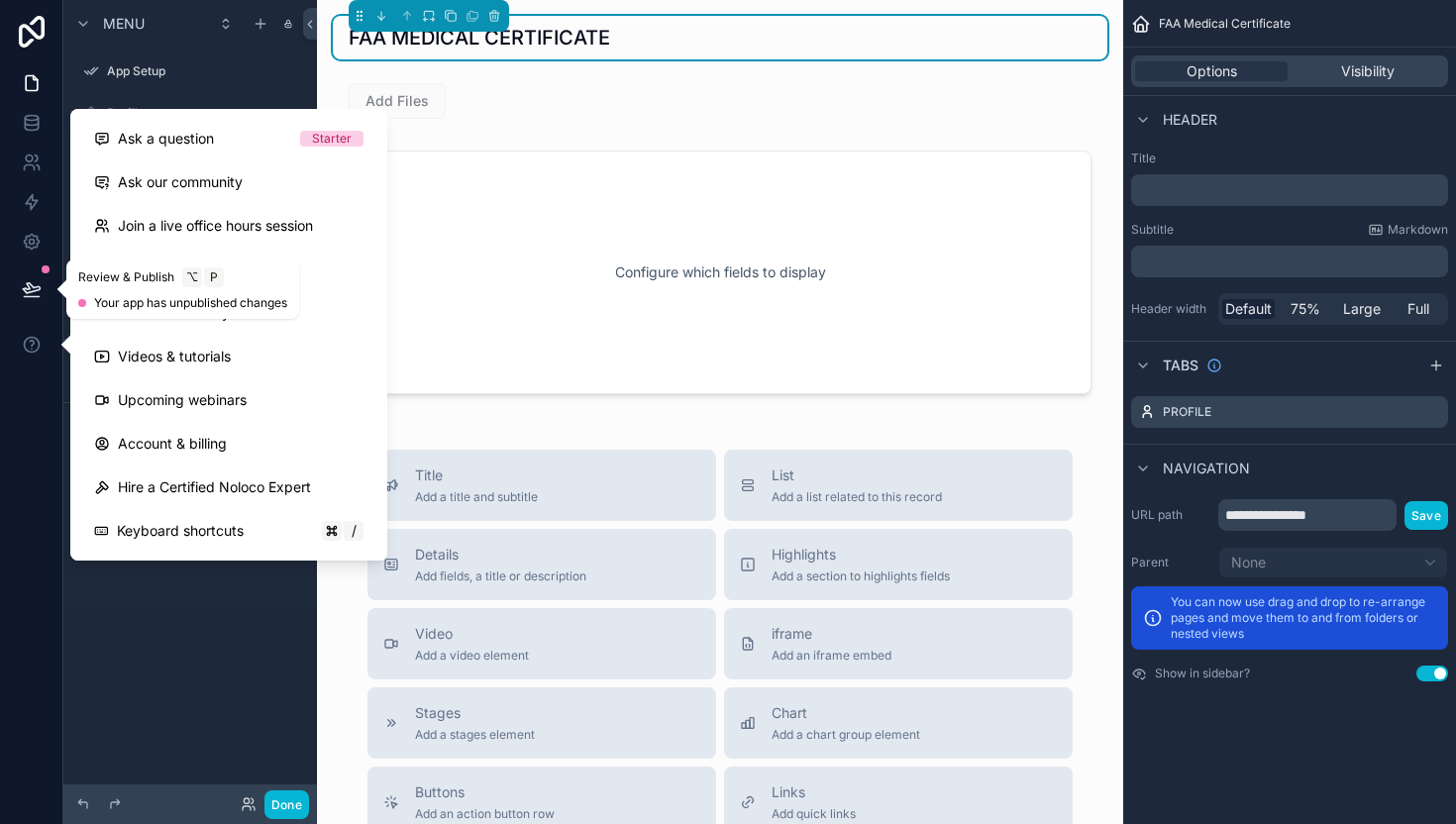click 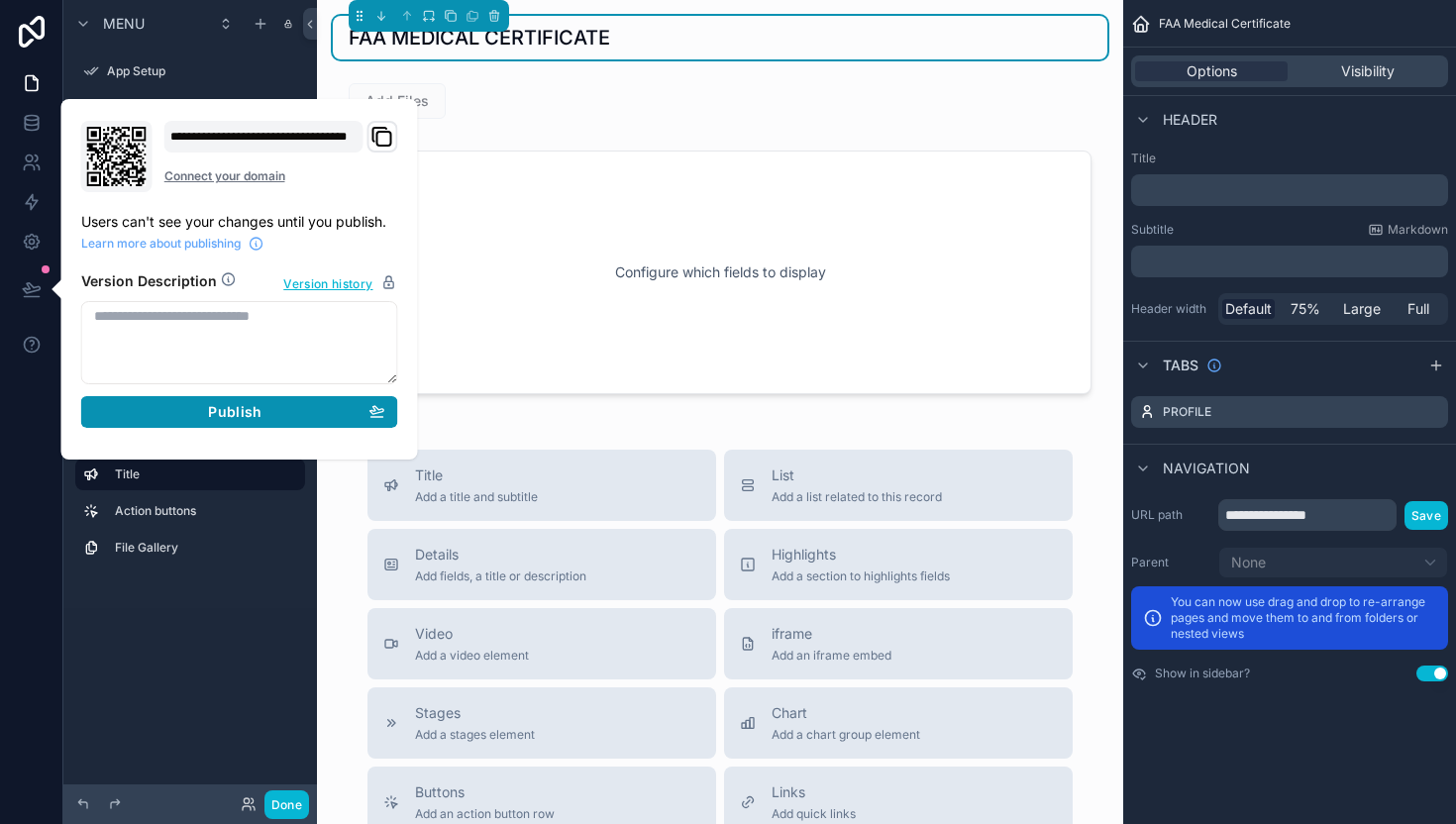 click on "Publish" at bounding box center (235, 412) 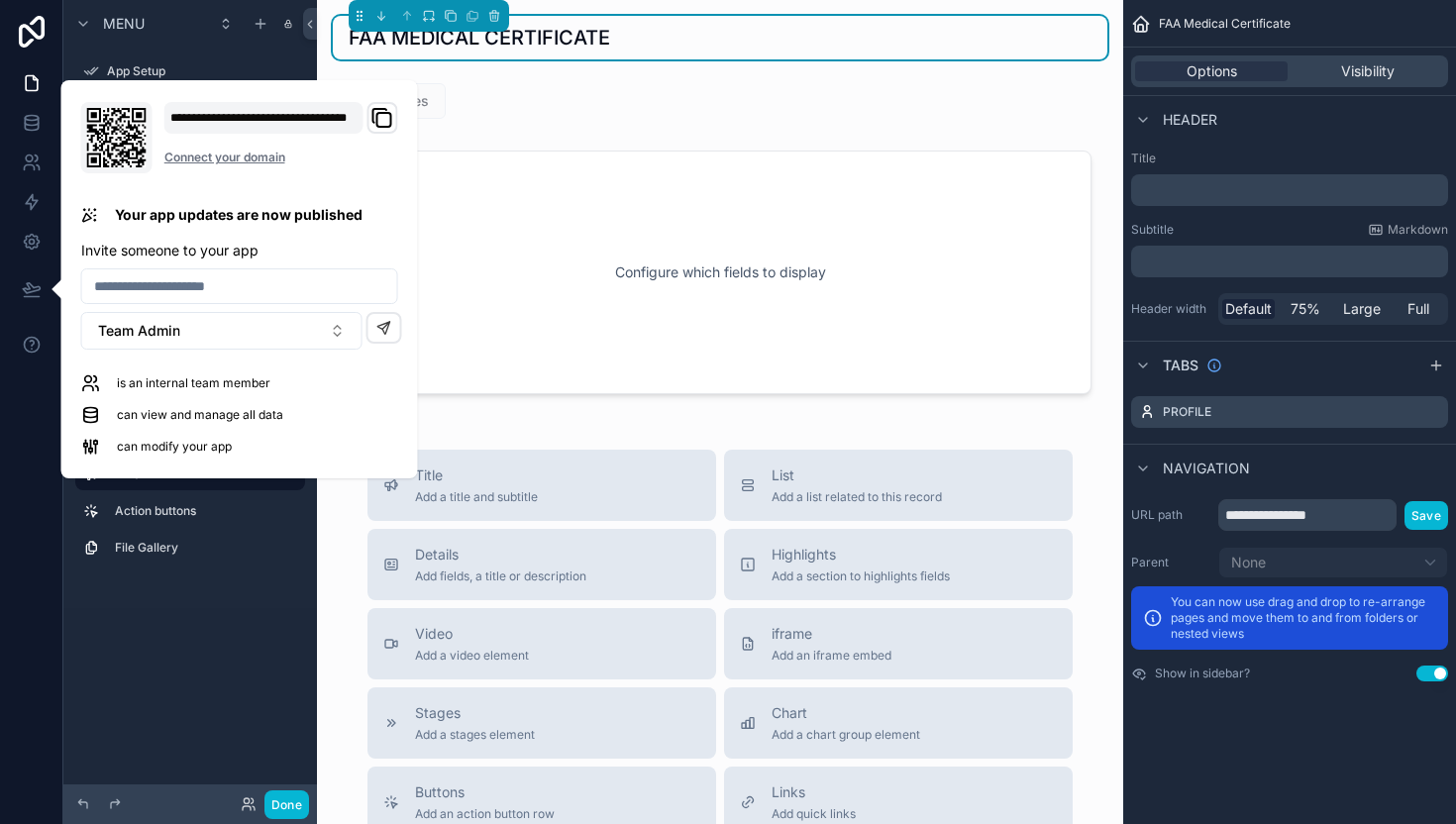 click on "Menu" at bounding box center [190, 24] 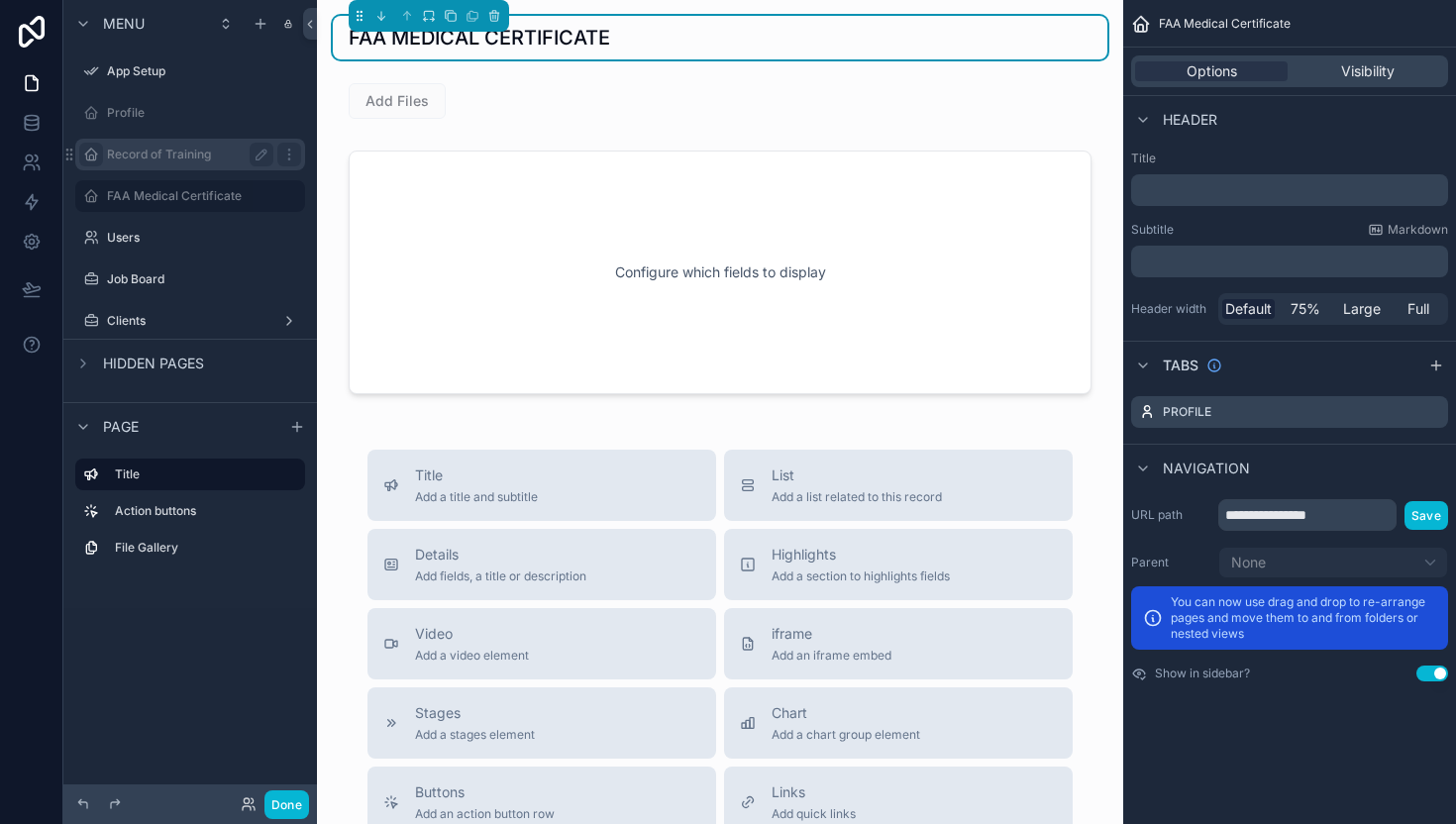 click at bounding box center (91, 154) 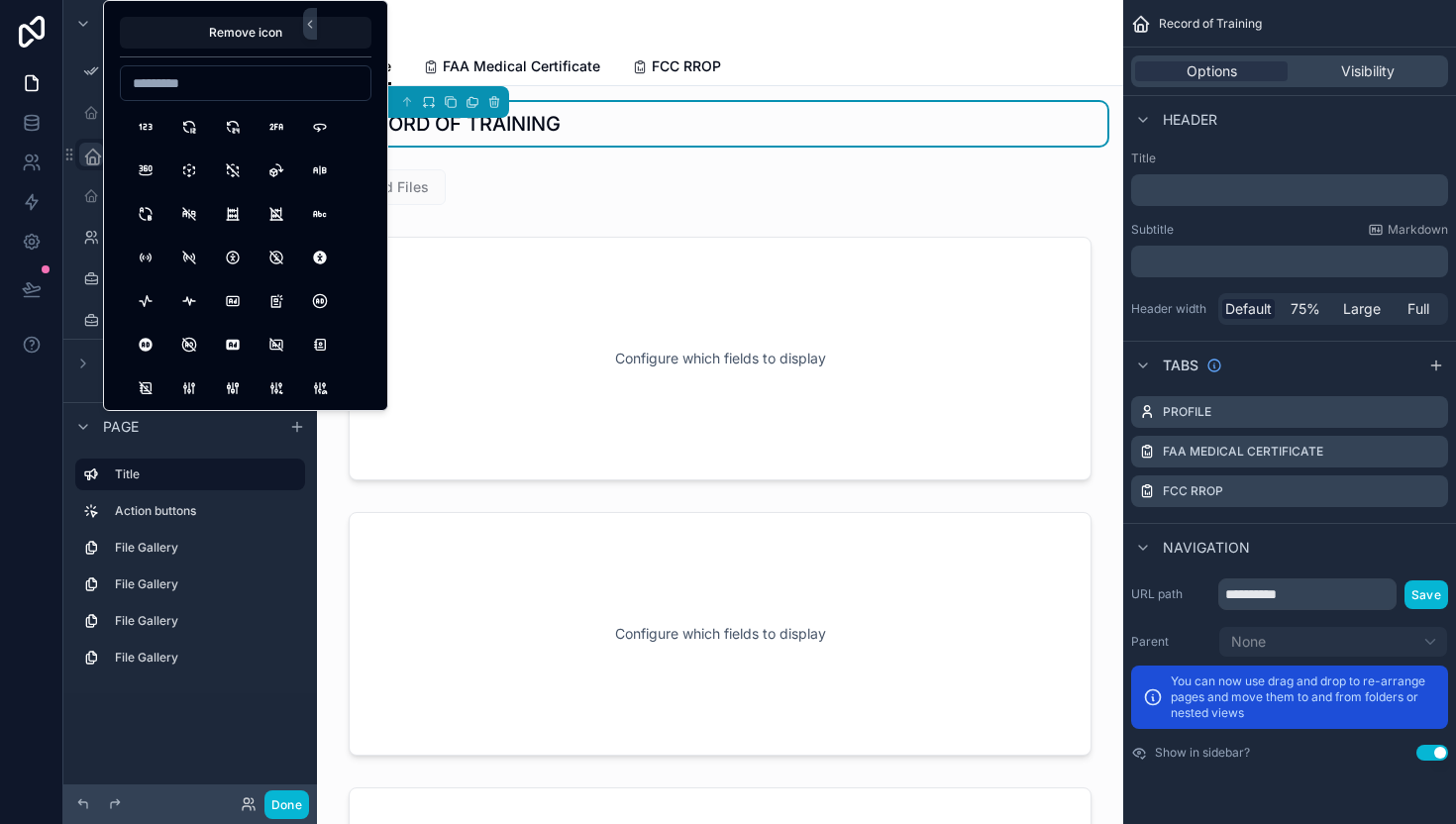 click at bounding box center [246, 83] 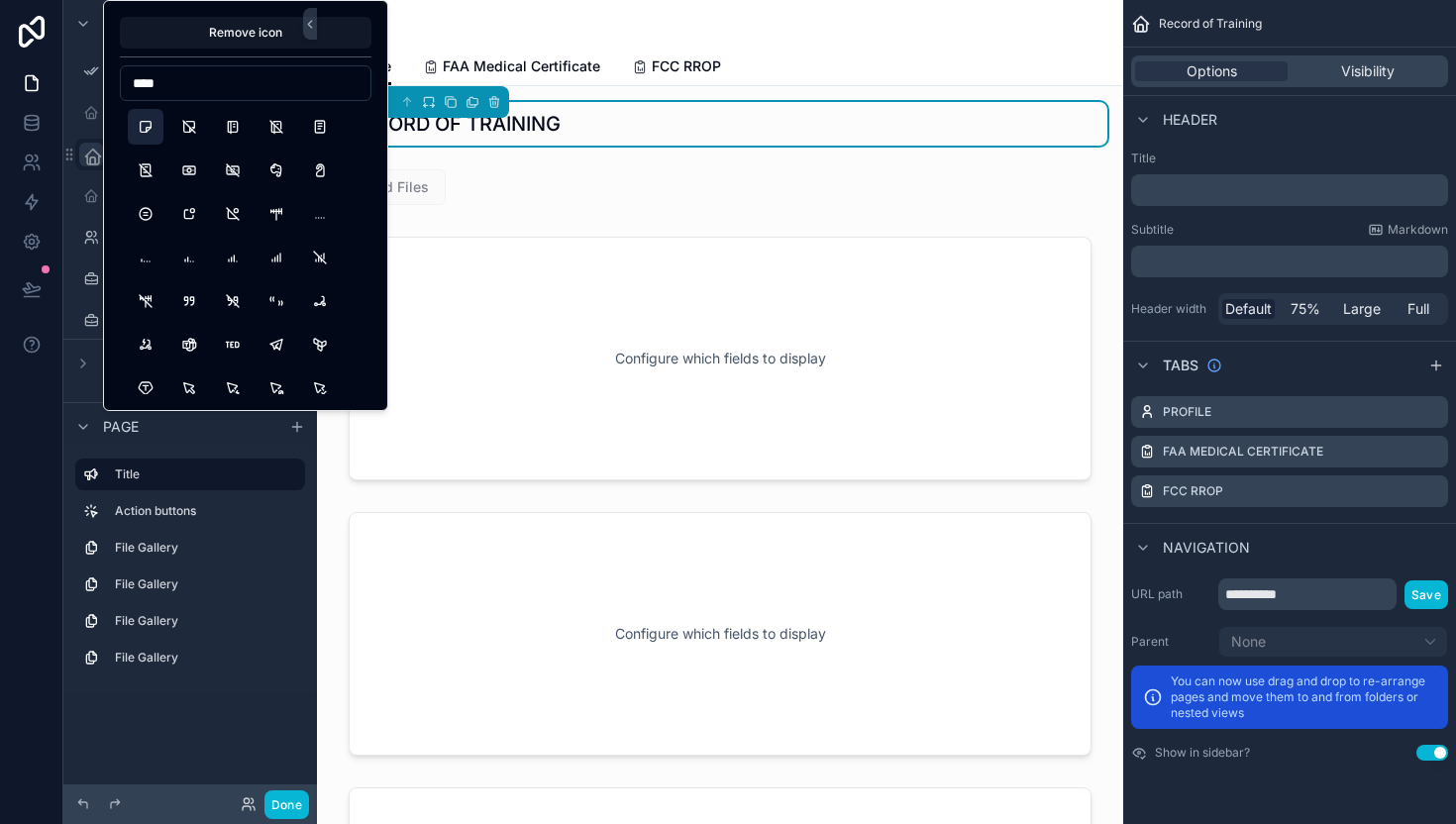 type on "****" 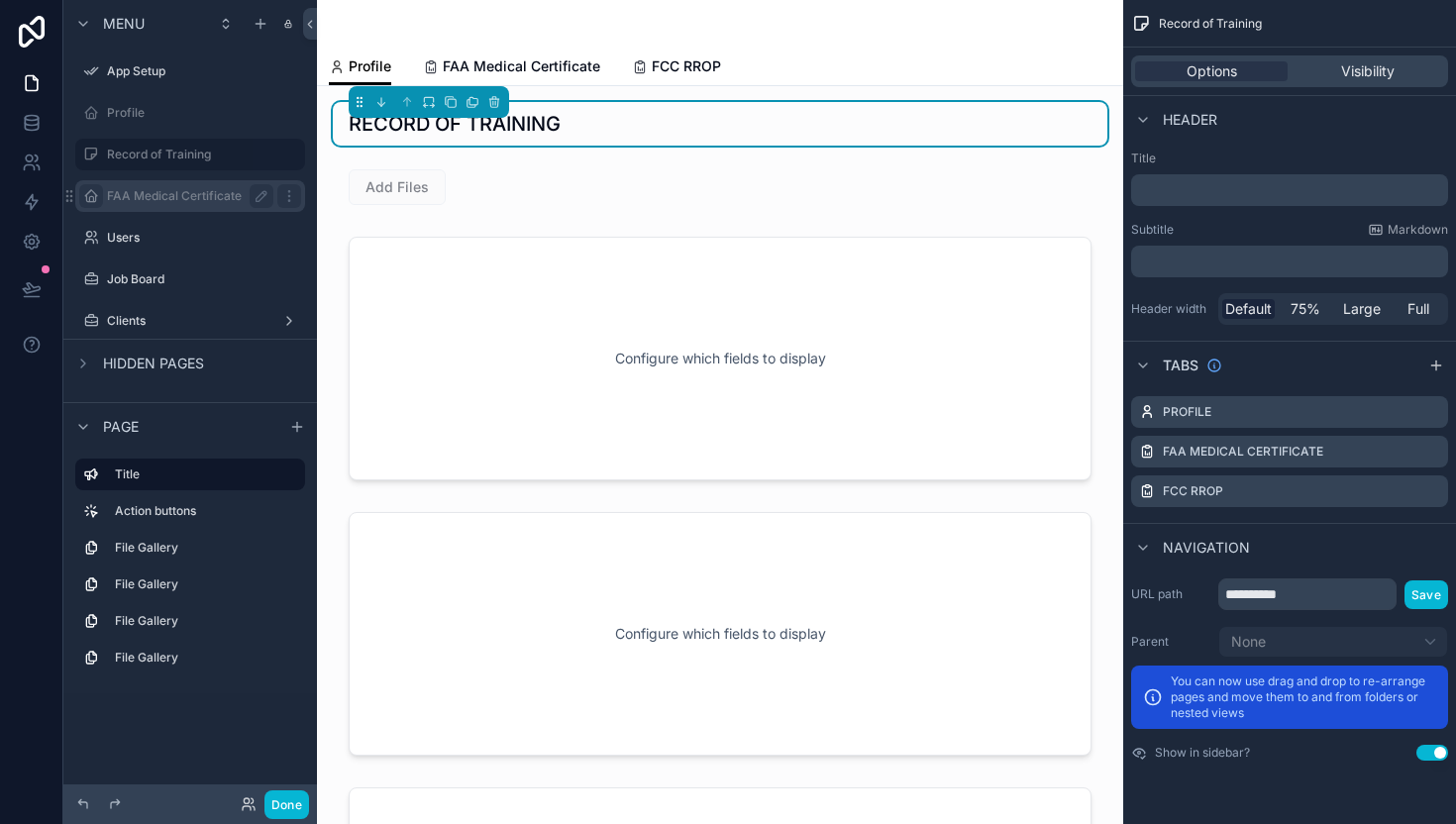 click at bounding box center [91, 196] 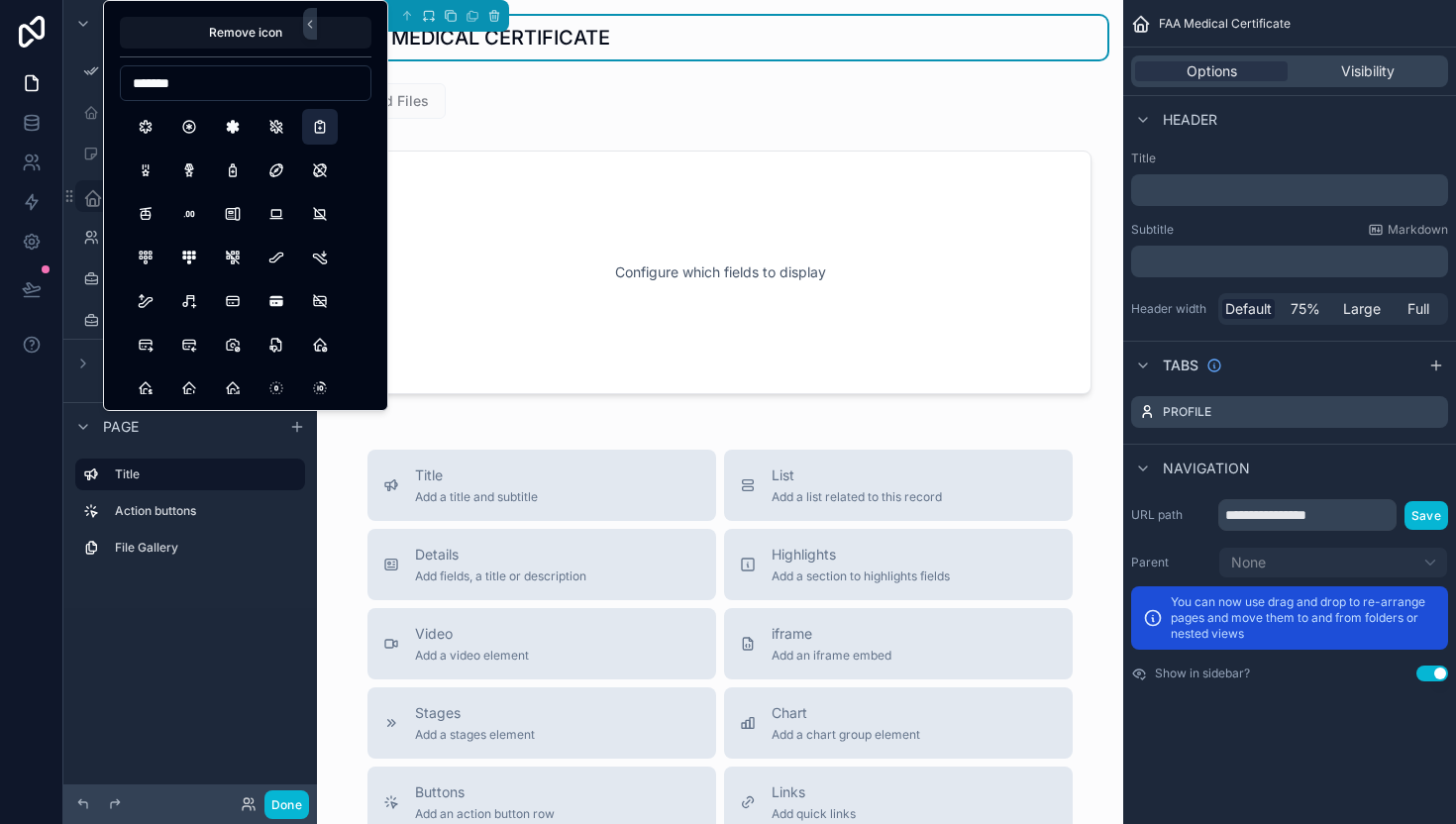 type on "*******" 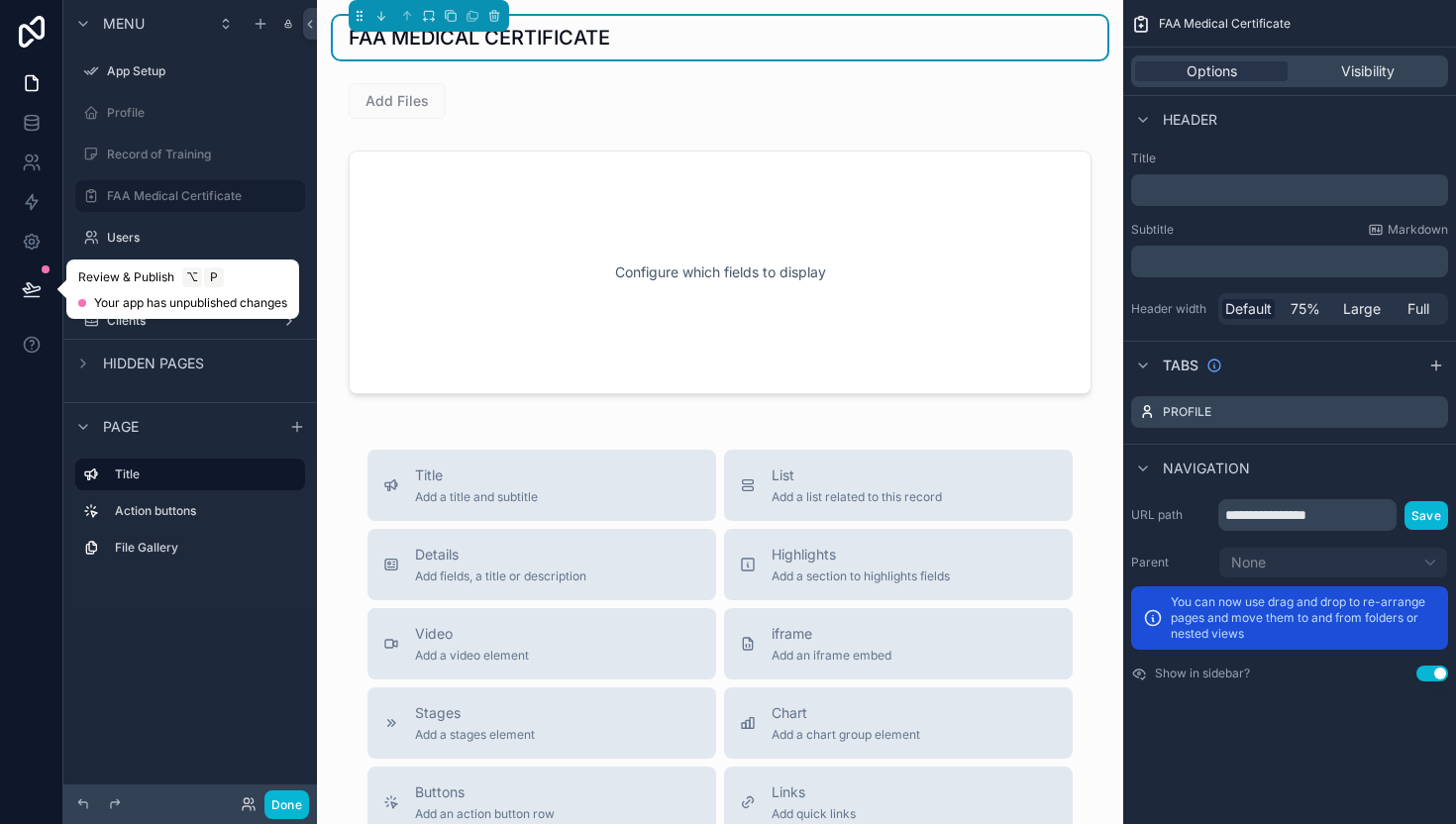 click 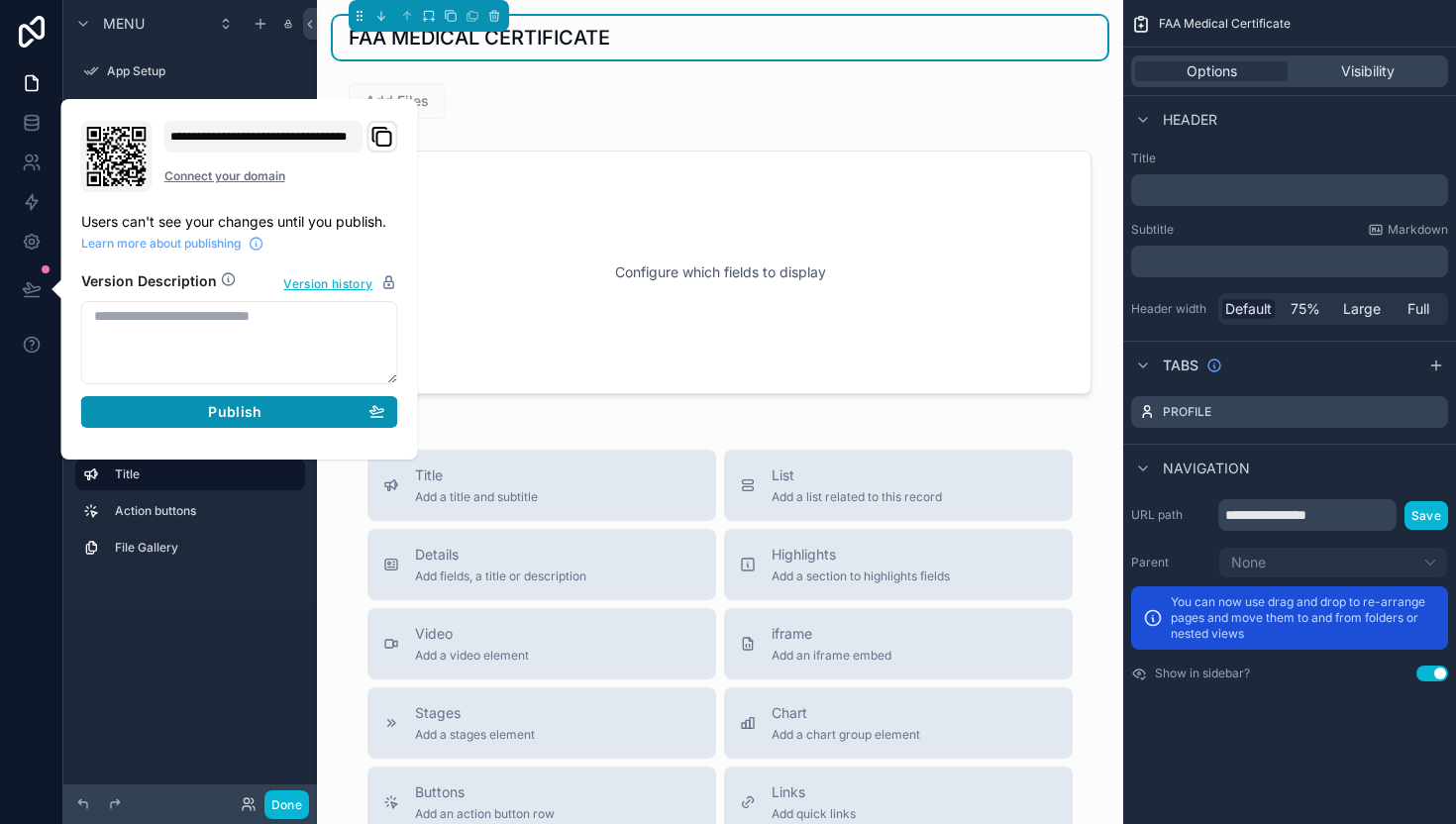 click on "Publish" at bounding box center (240, 412) 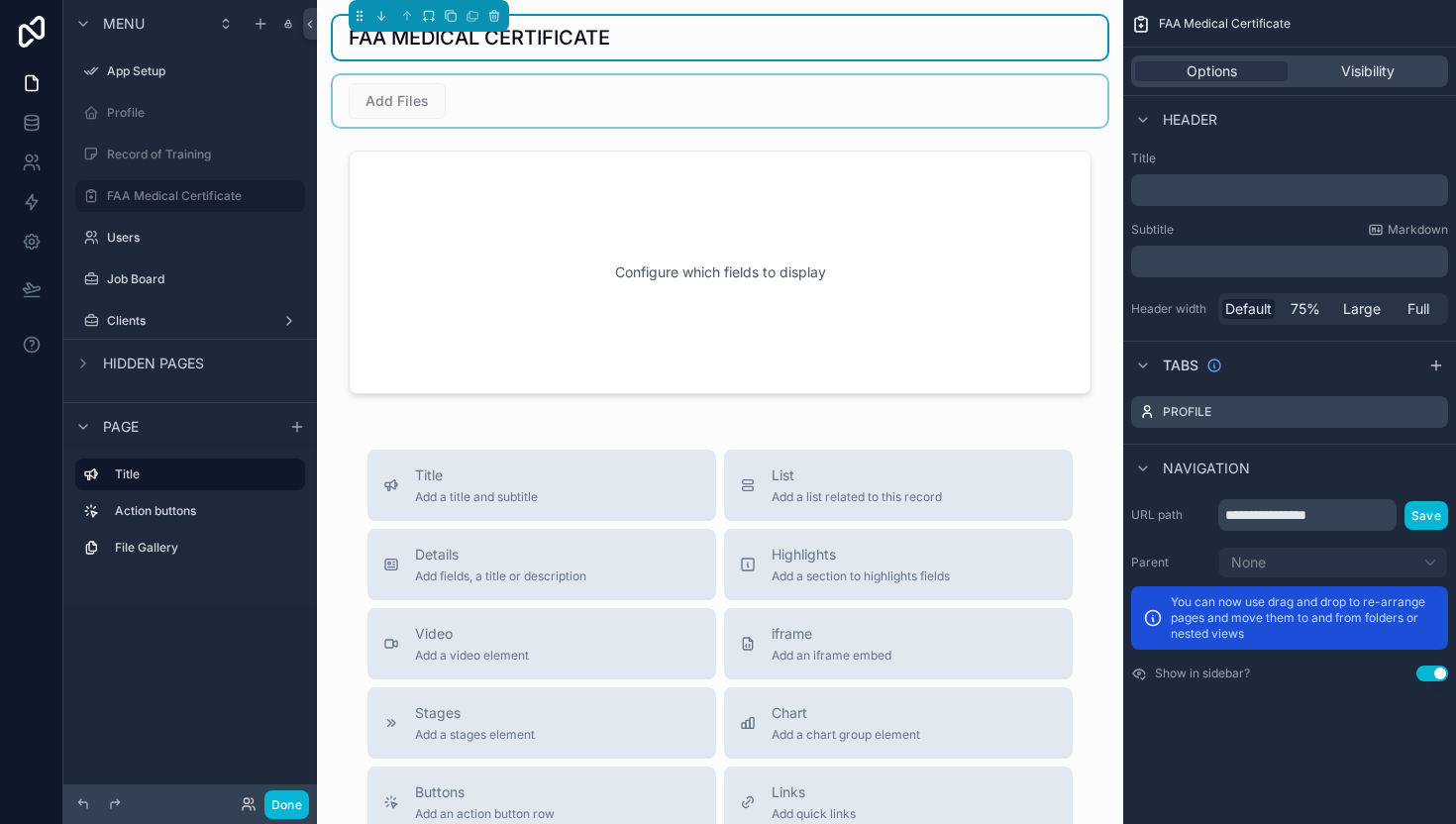click at bounding box center [720, 101] 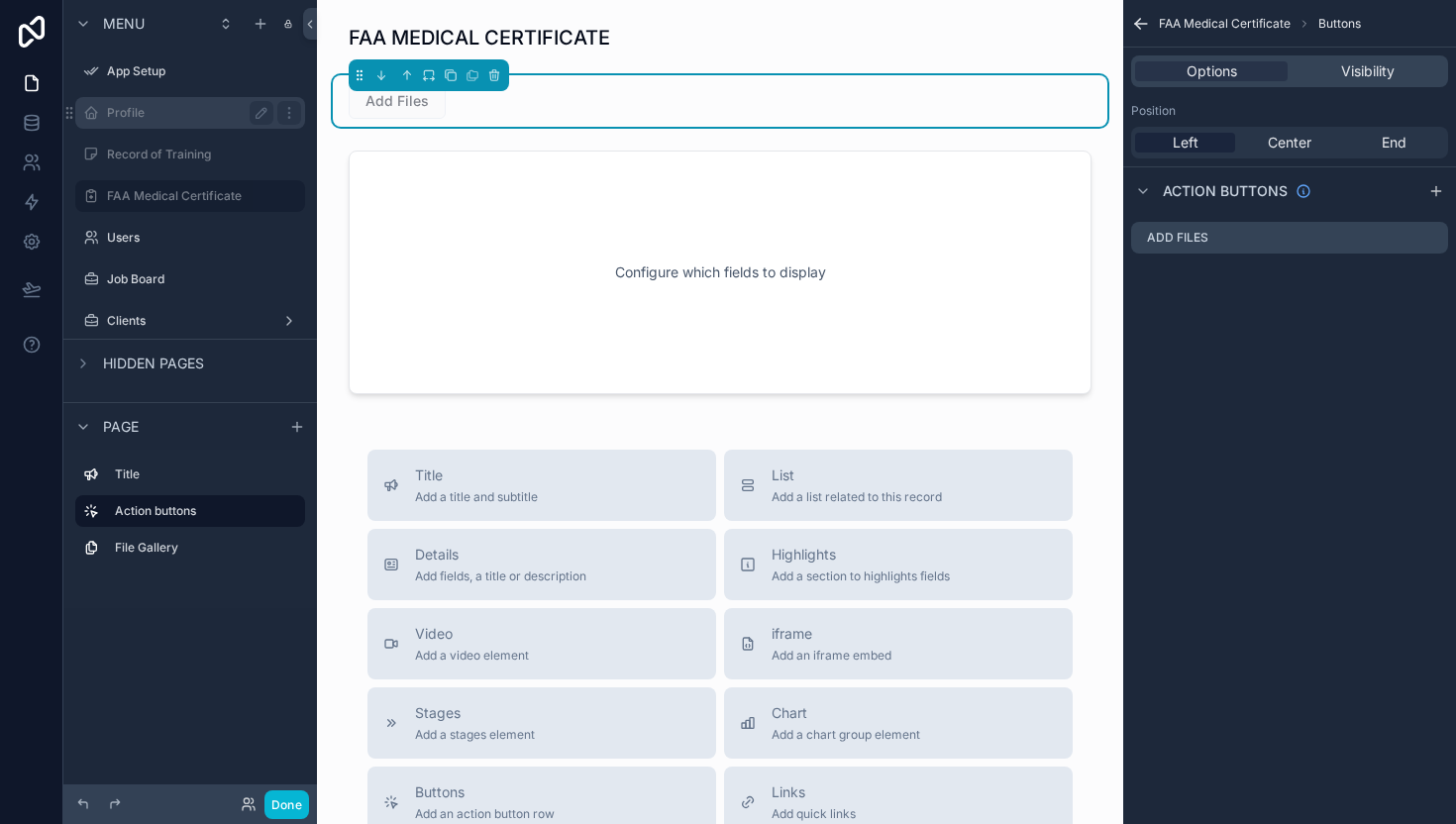 click on "Profile" at bounding box center [190, 113] 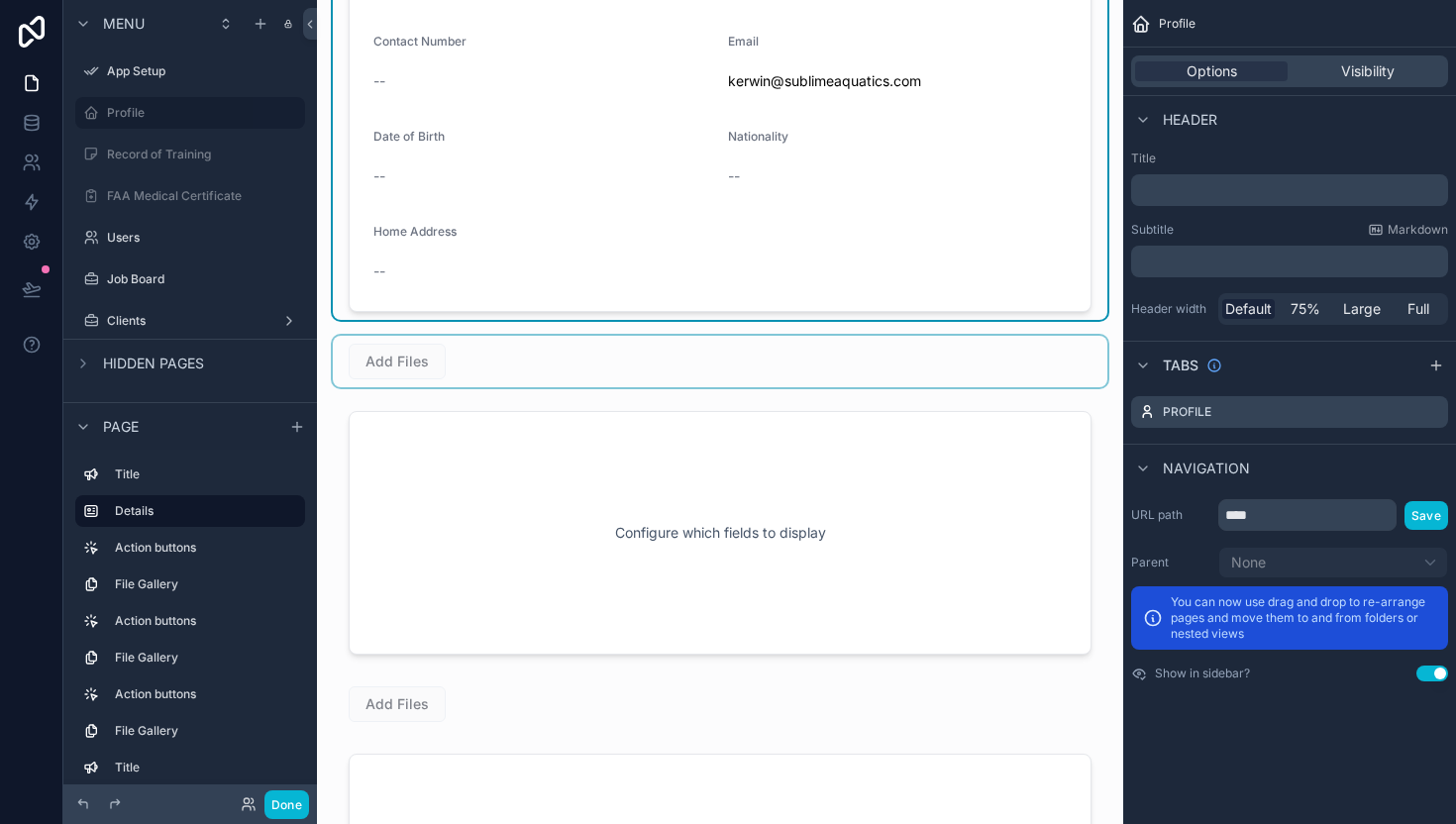 scroll, scrollTop: 337, scrollLeft: 0, axis: vertical 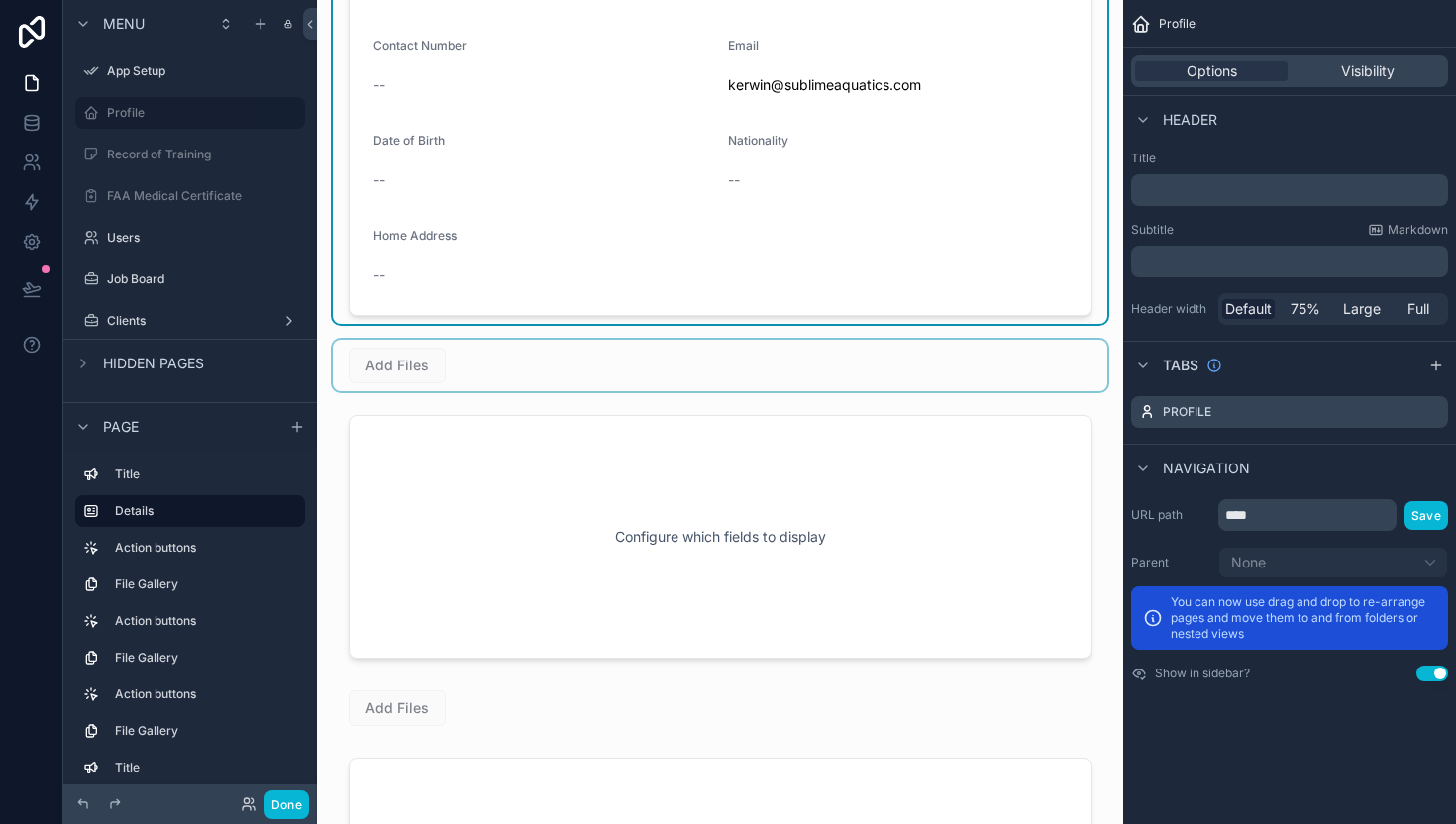 click at bounding box center [720, 365] 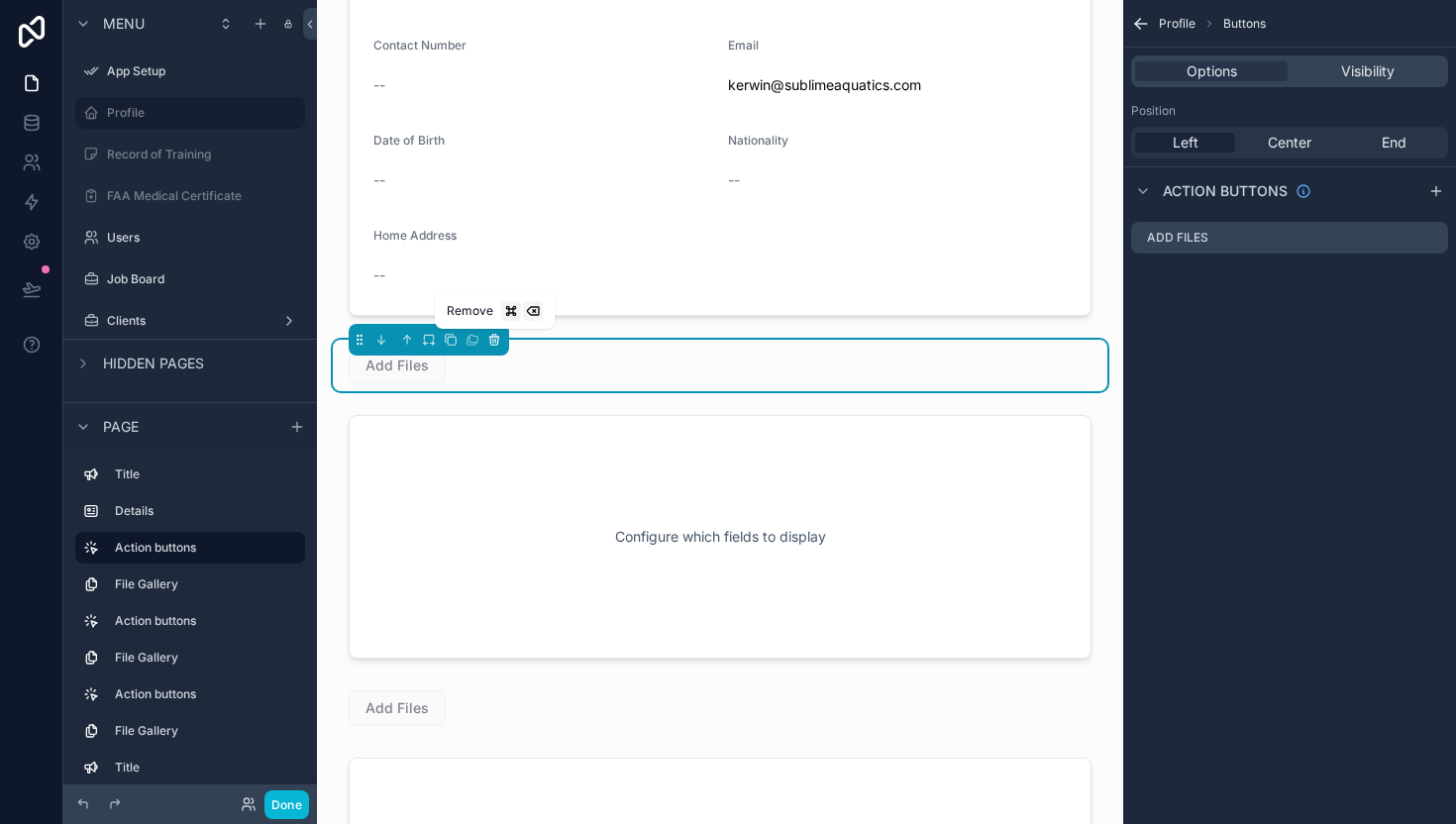 click 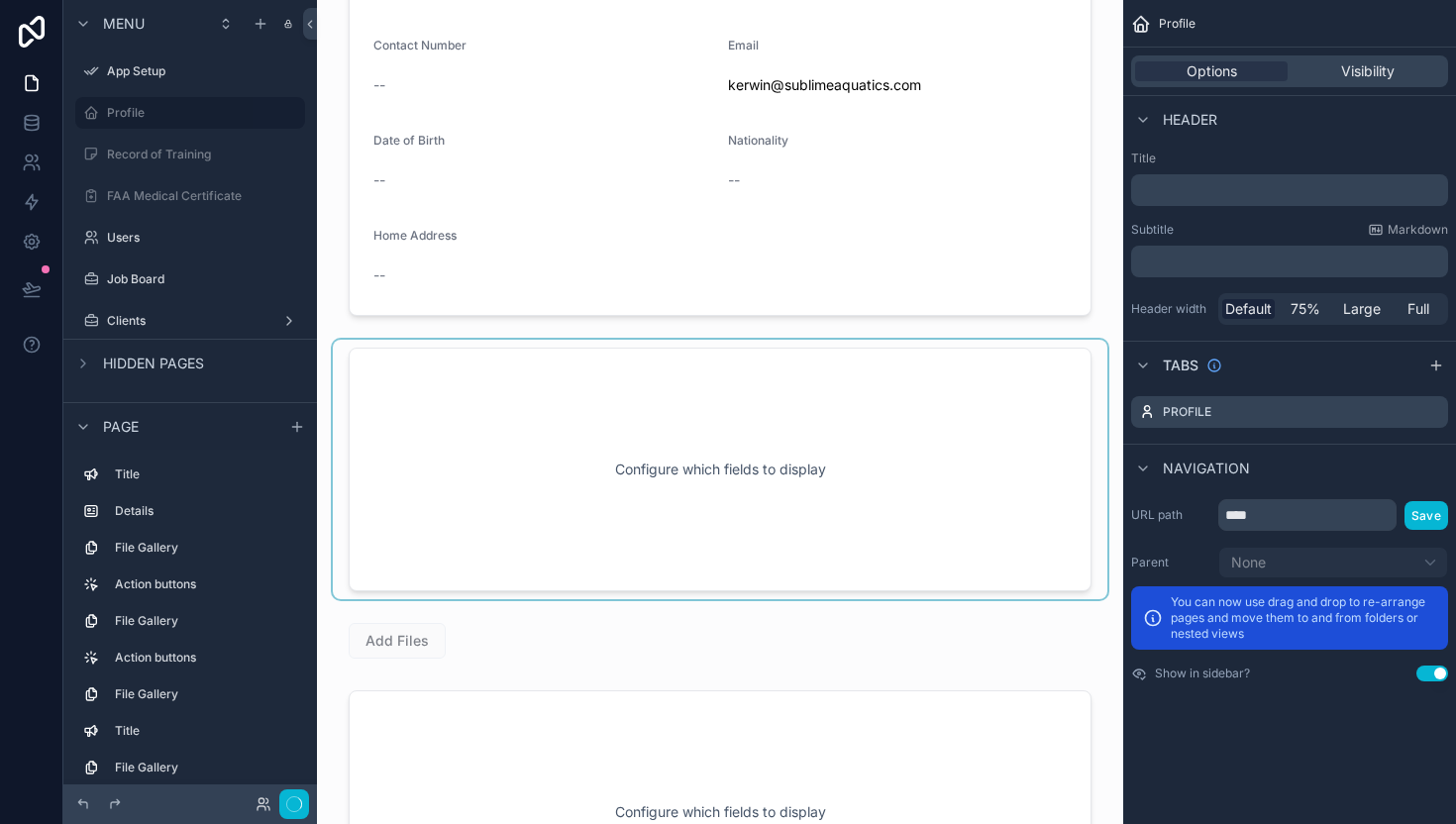 click at bounding box center [720, 469] 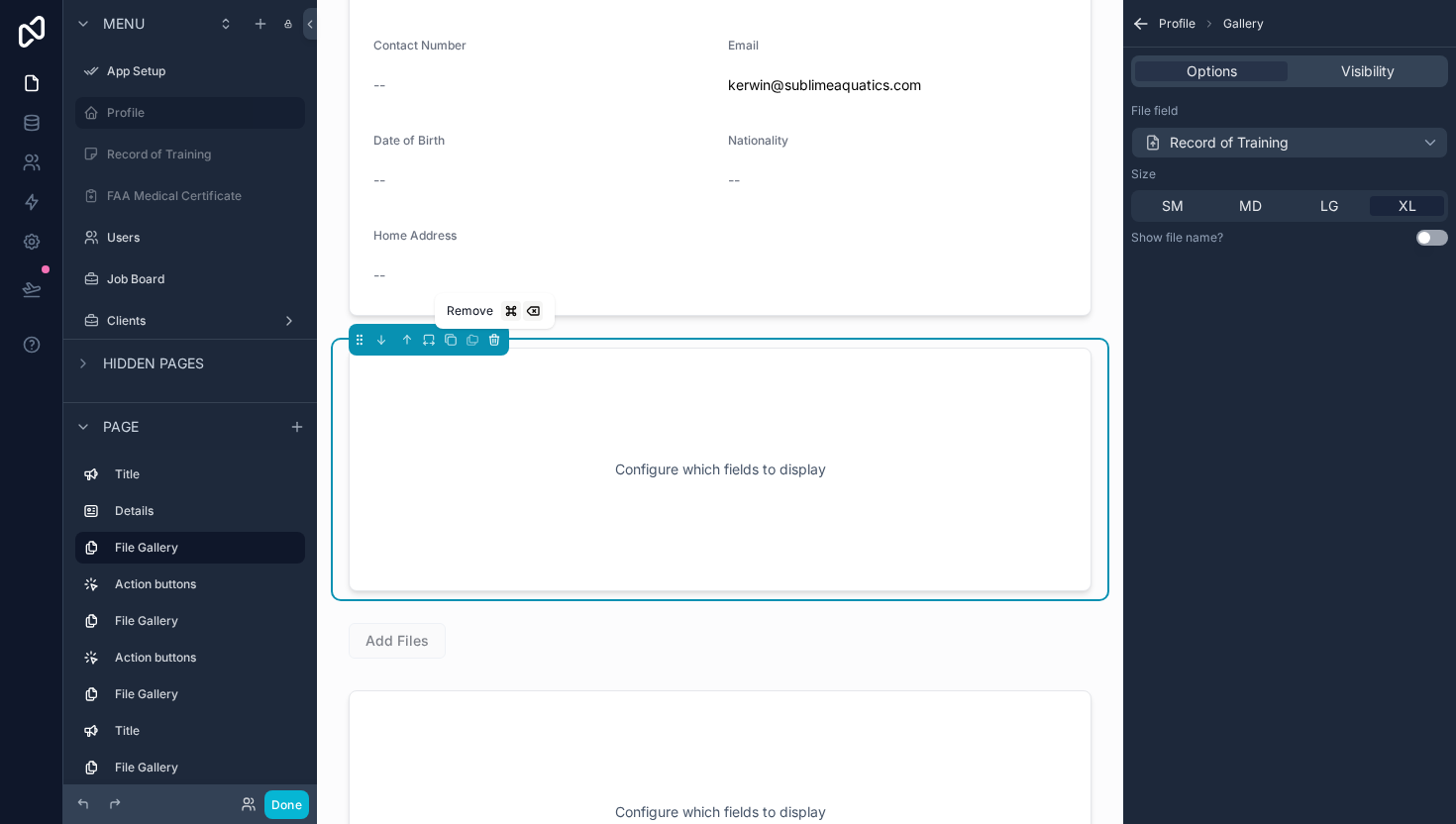 click at bounding box center (494, 340) 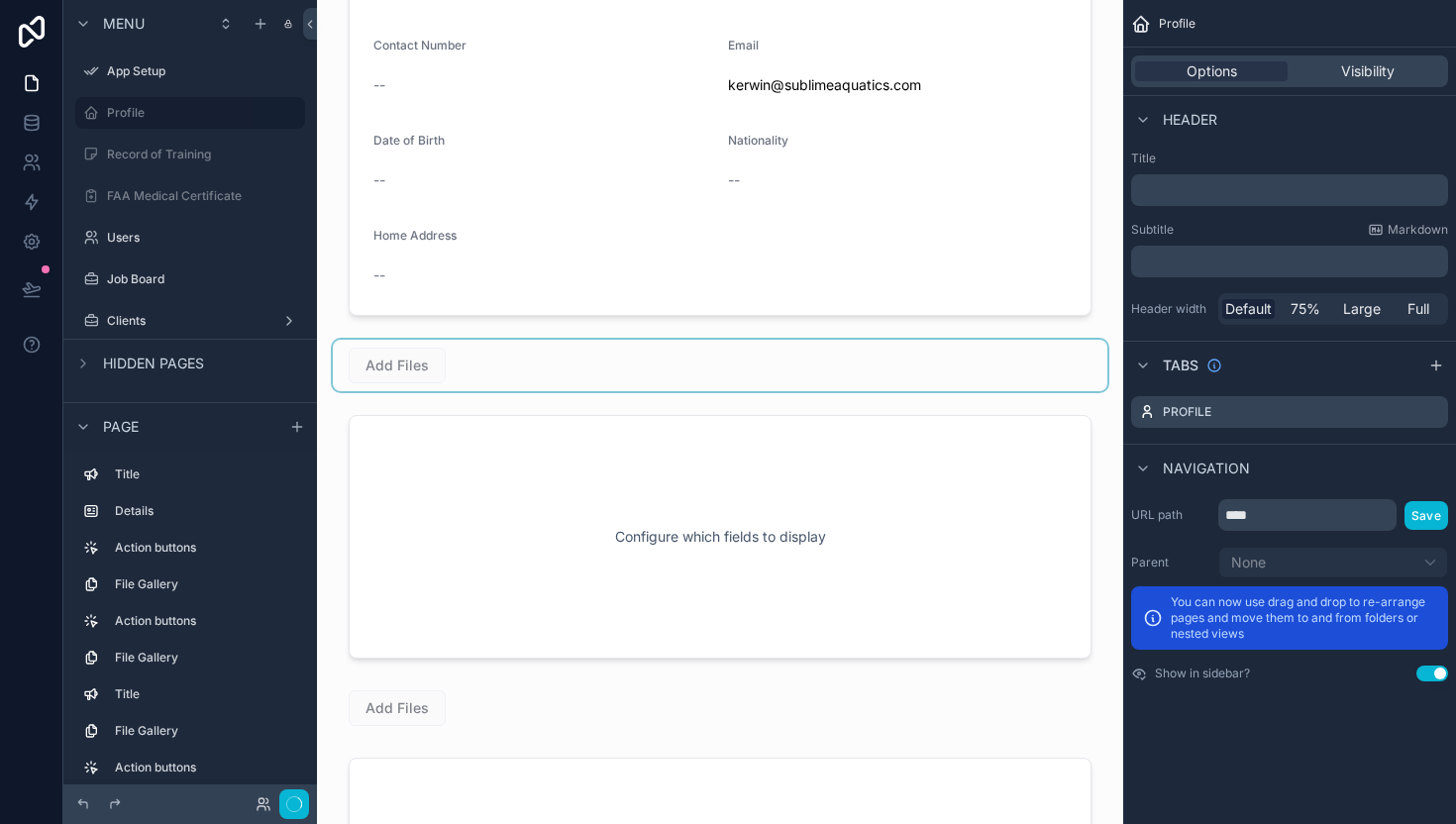 click at bounding box center [720, 365] 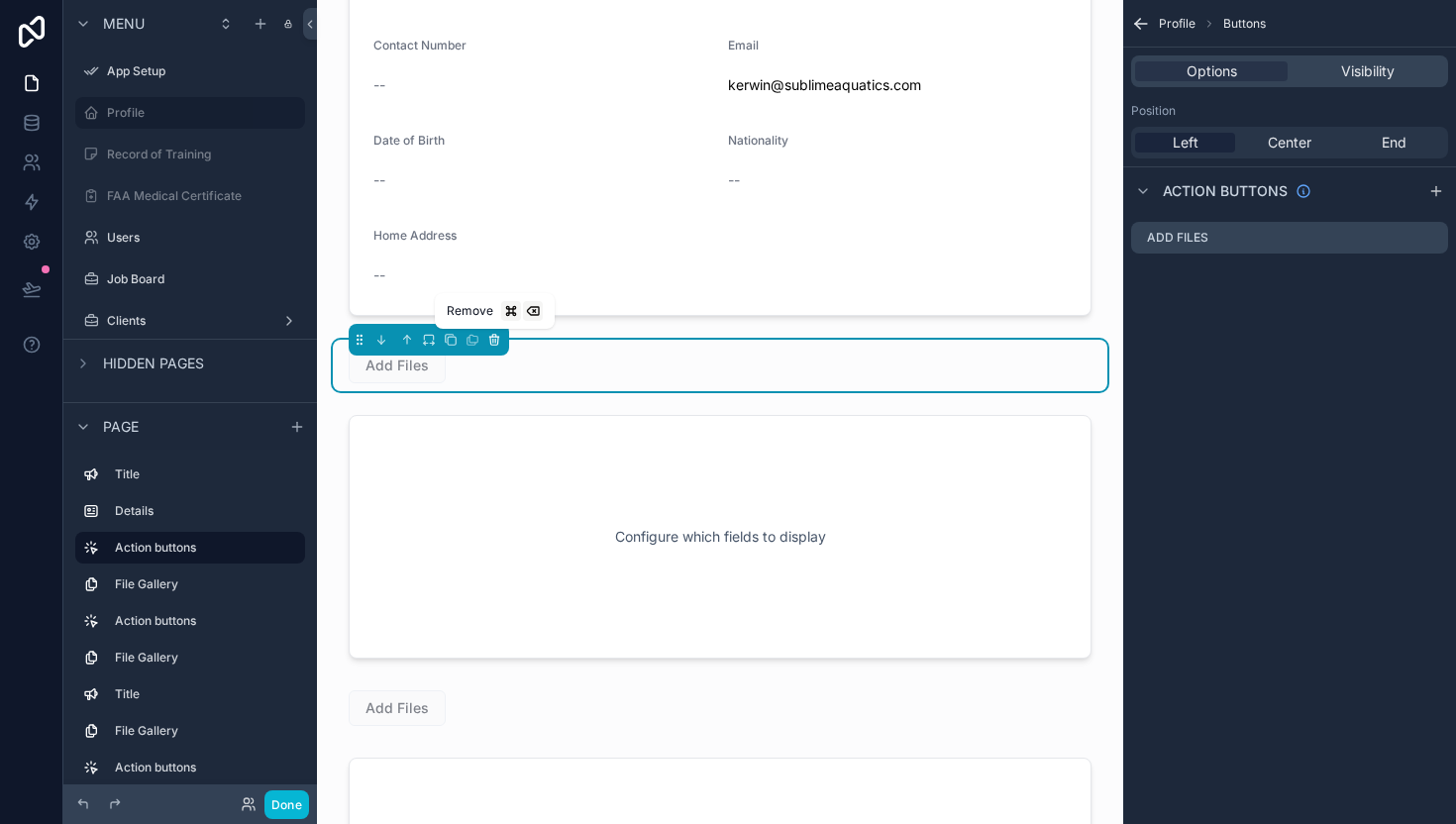click 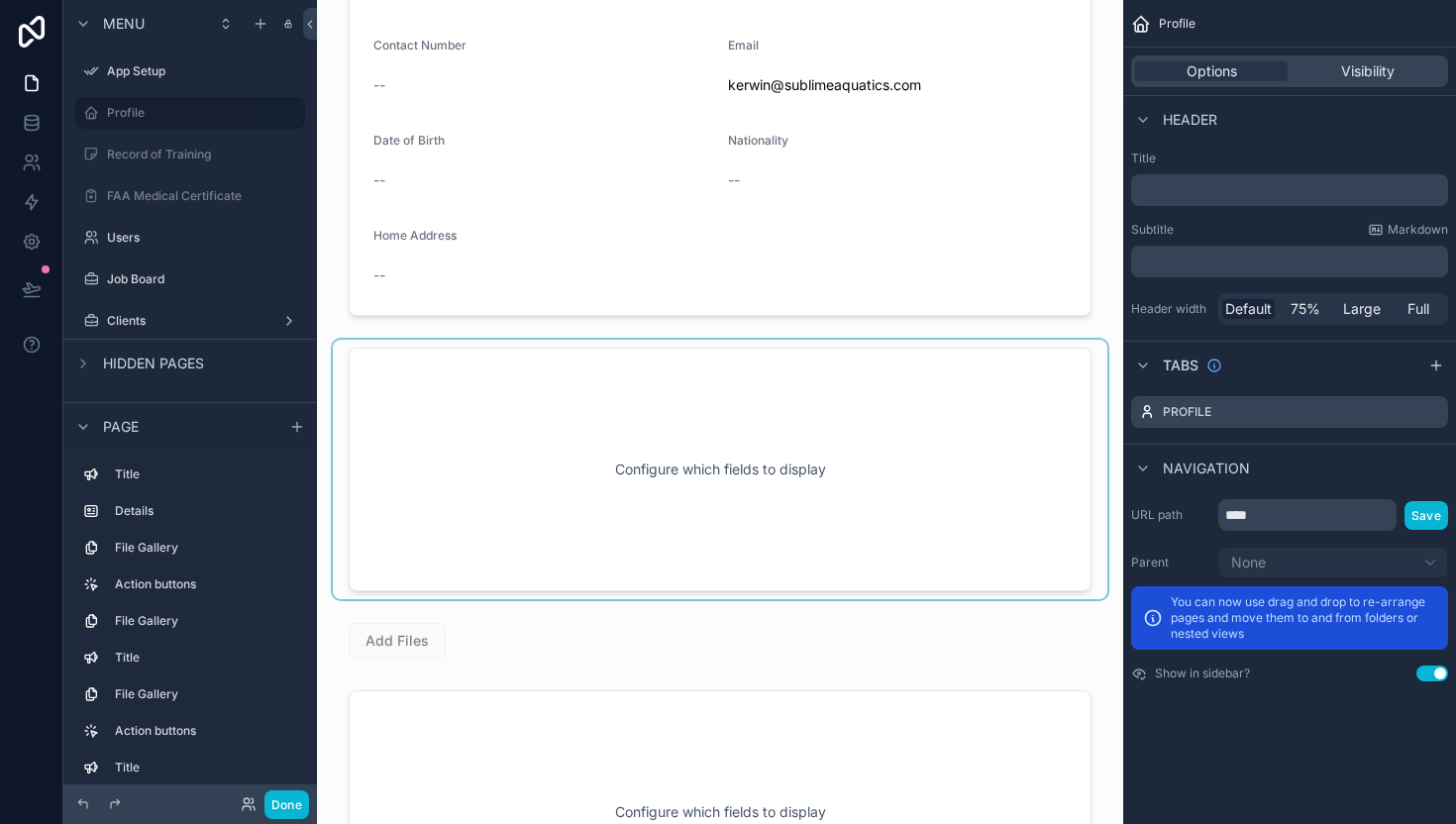 click at bounding box center (720, 469) 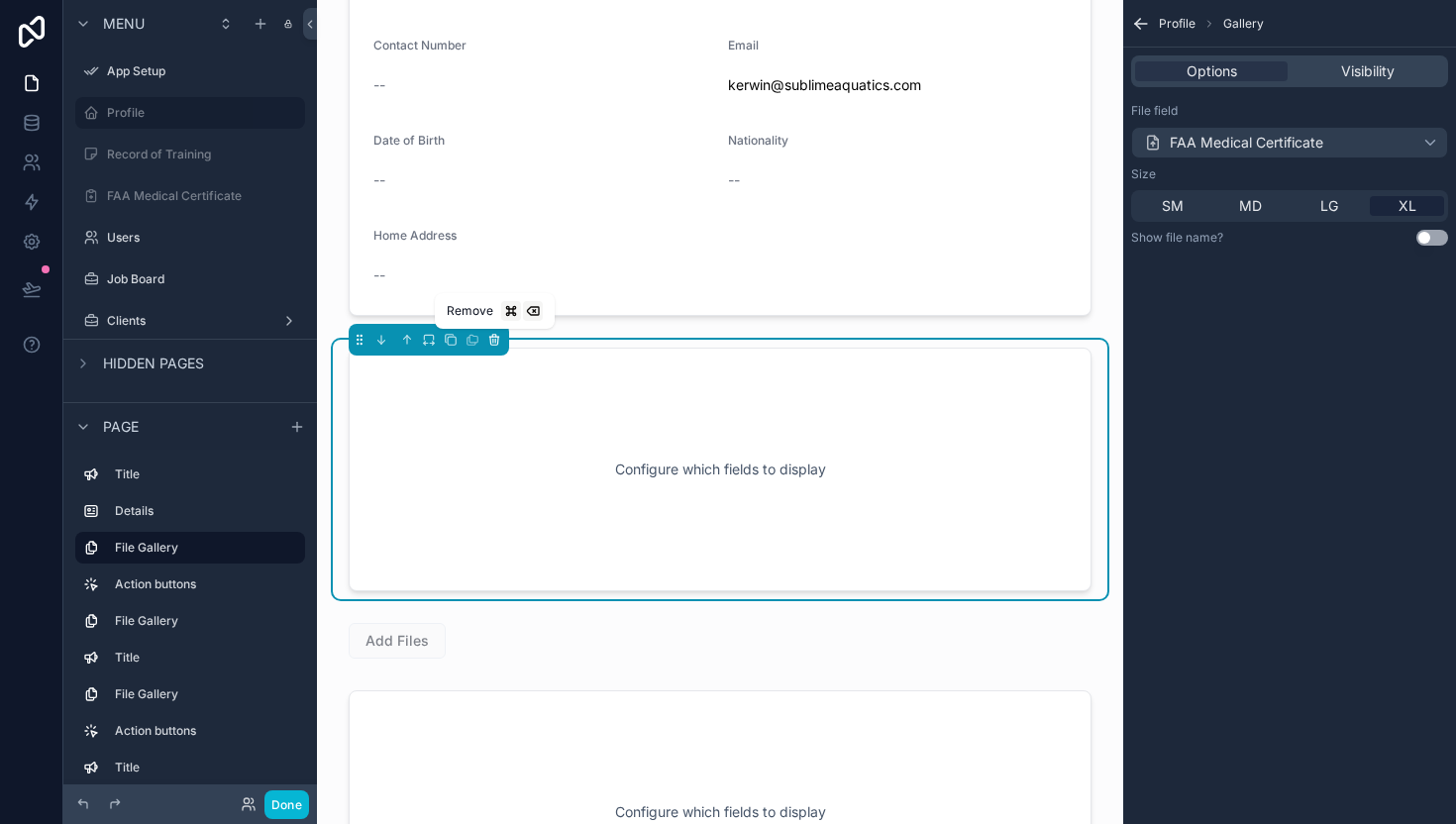 click 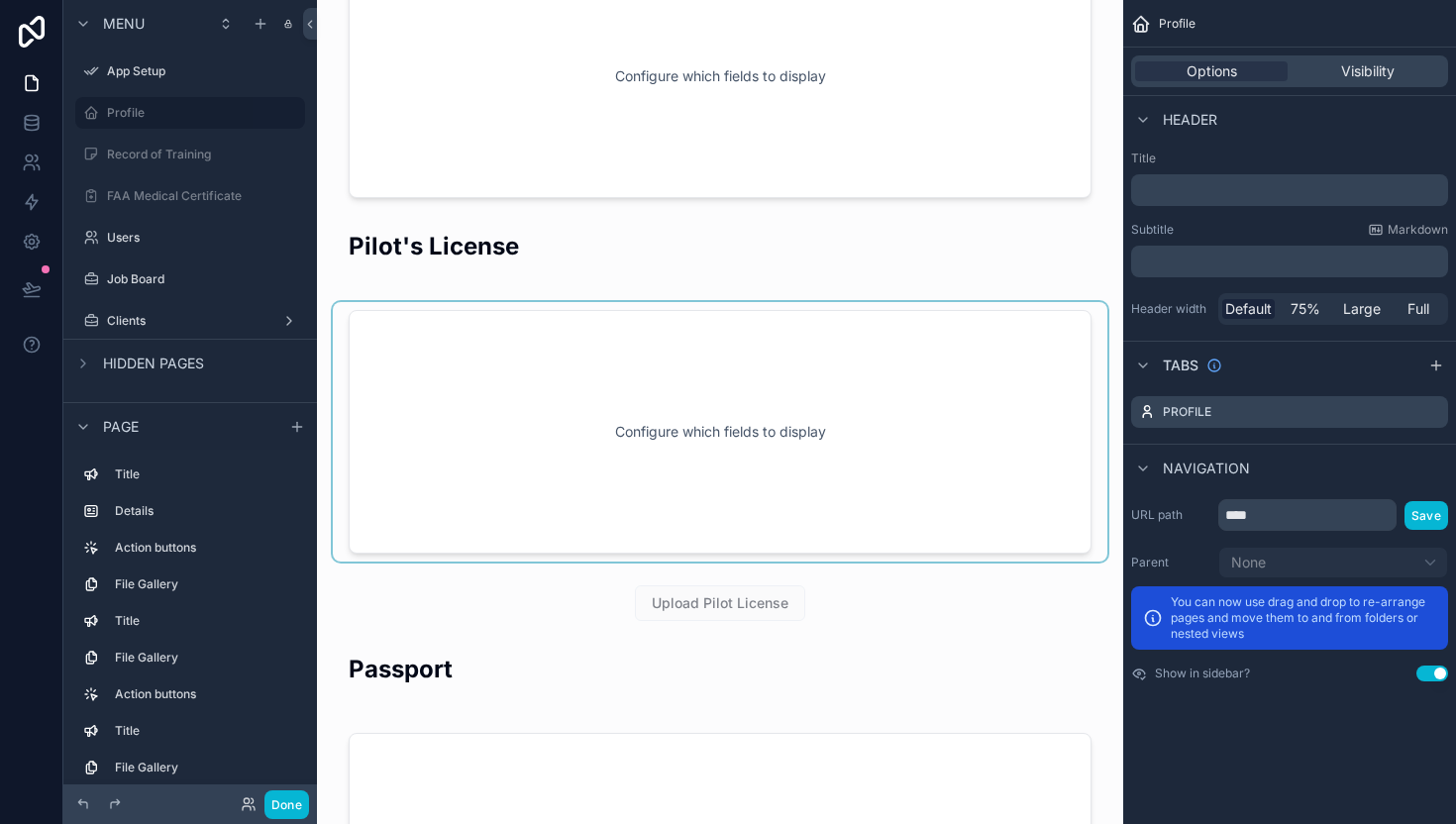 scroll, scrollTop: 455, scrollLeft: 0, axis: vertical 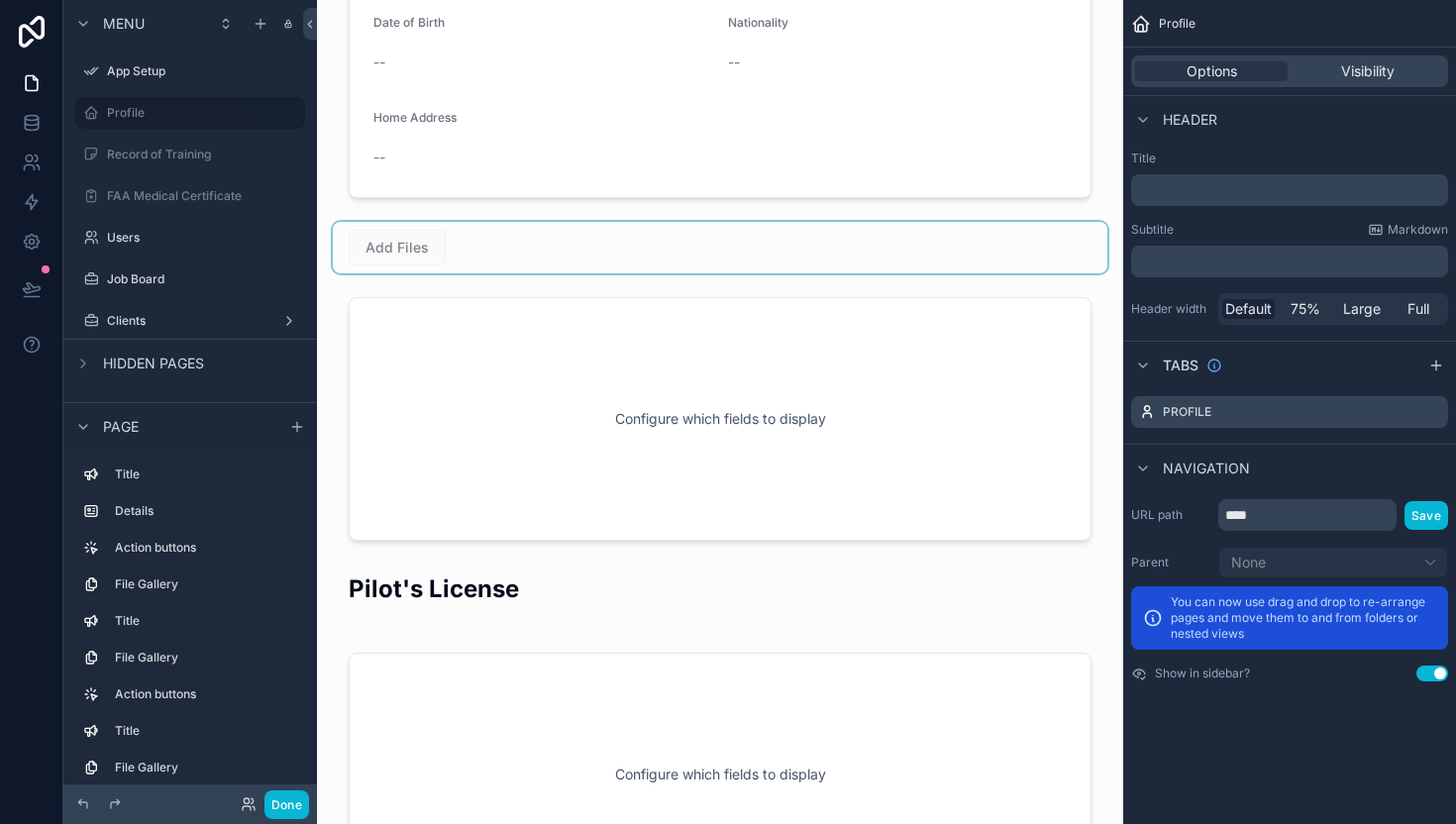 click at bounding box center [720, 248] 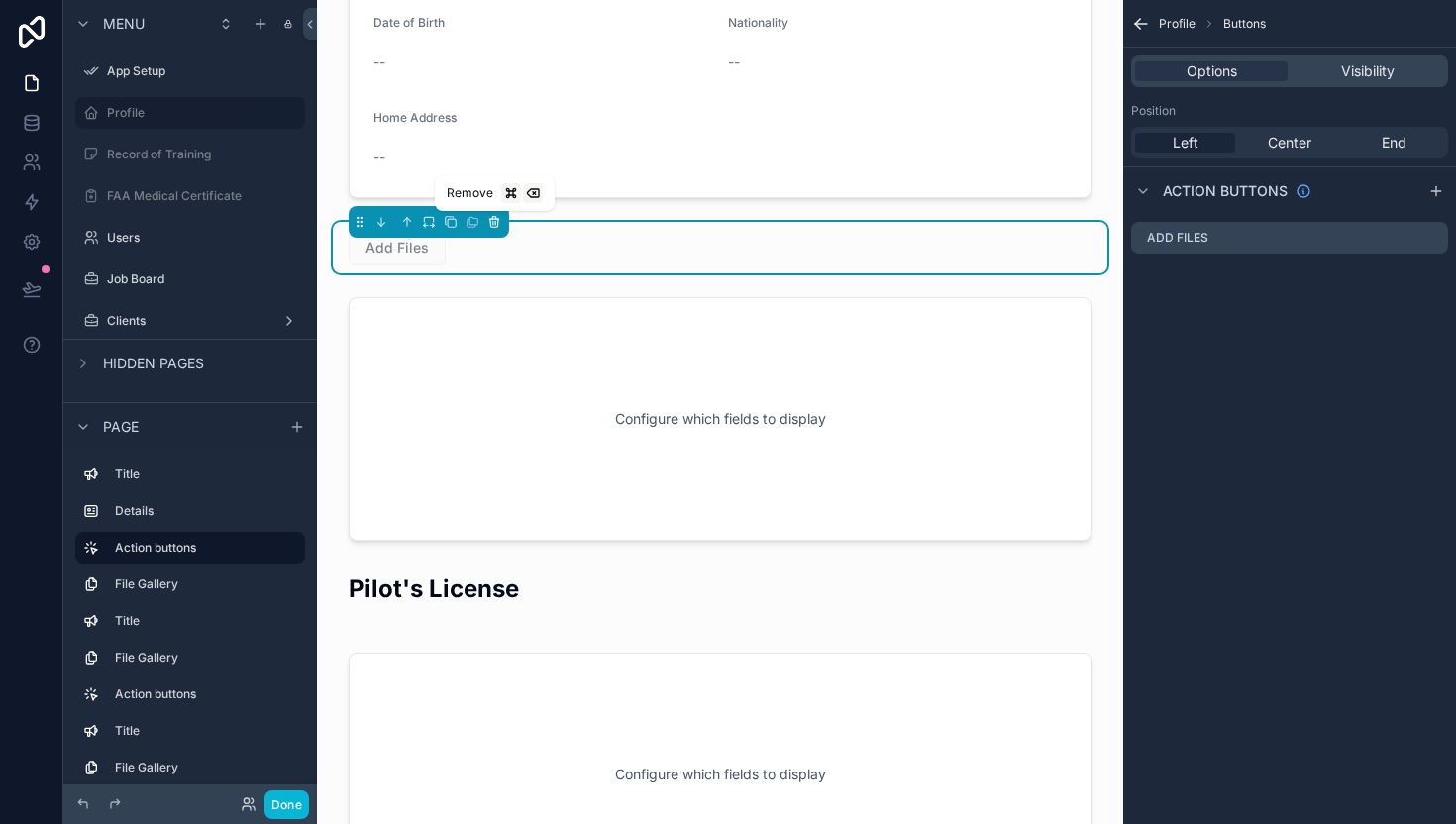 click at bounding box center (494, 222) 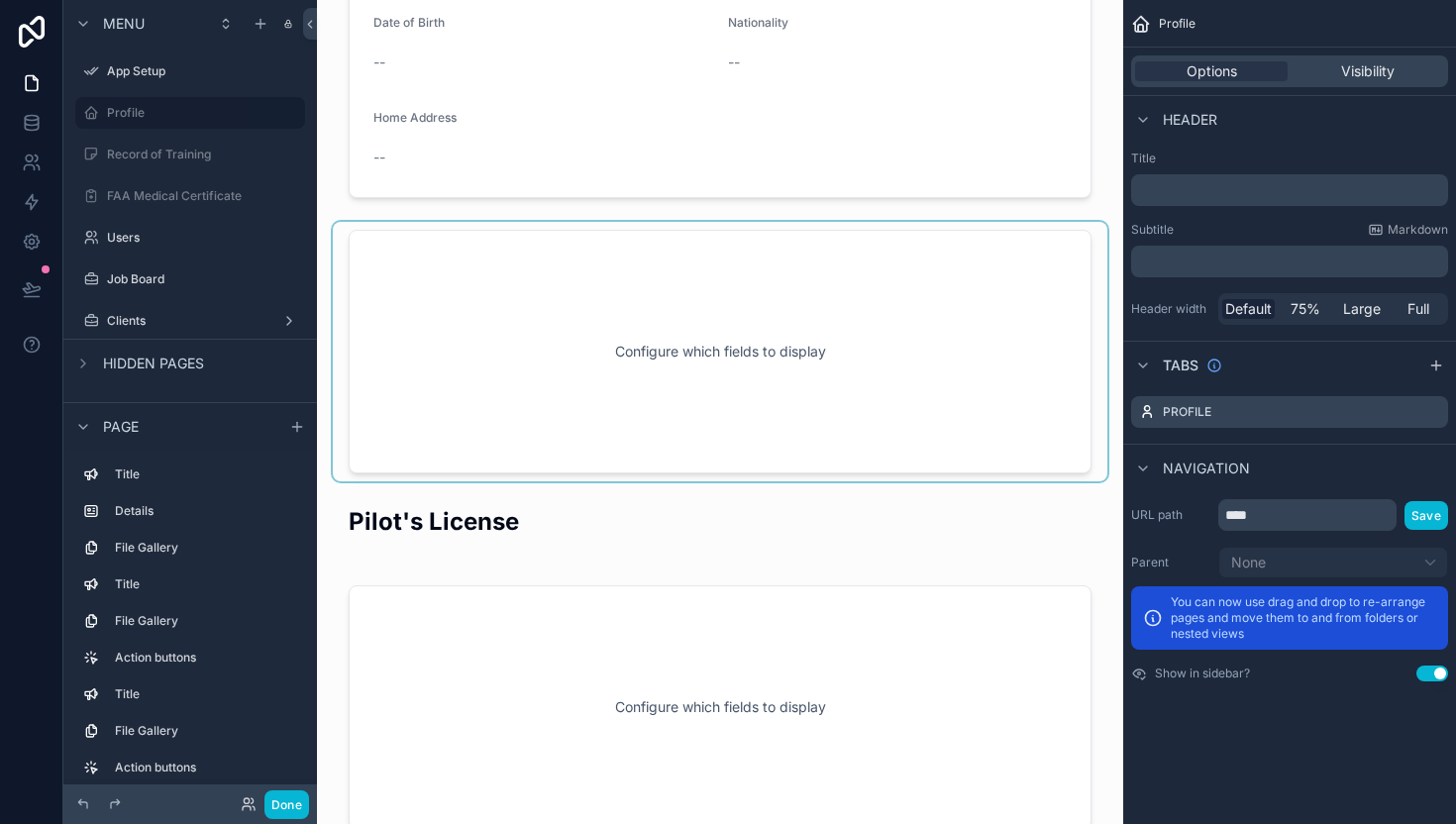 click at bounding box center [720, 352] 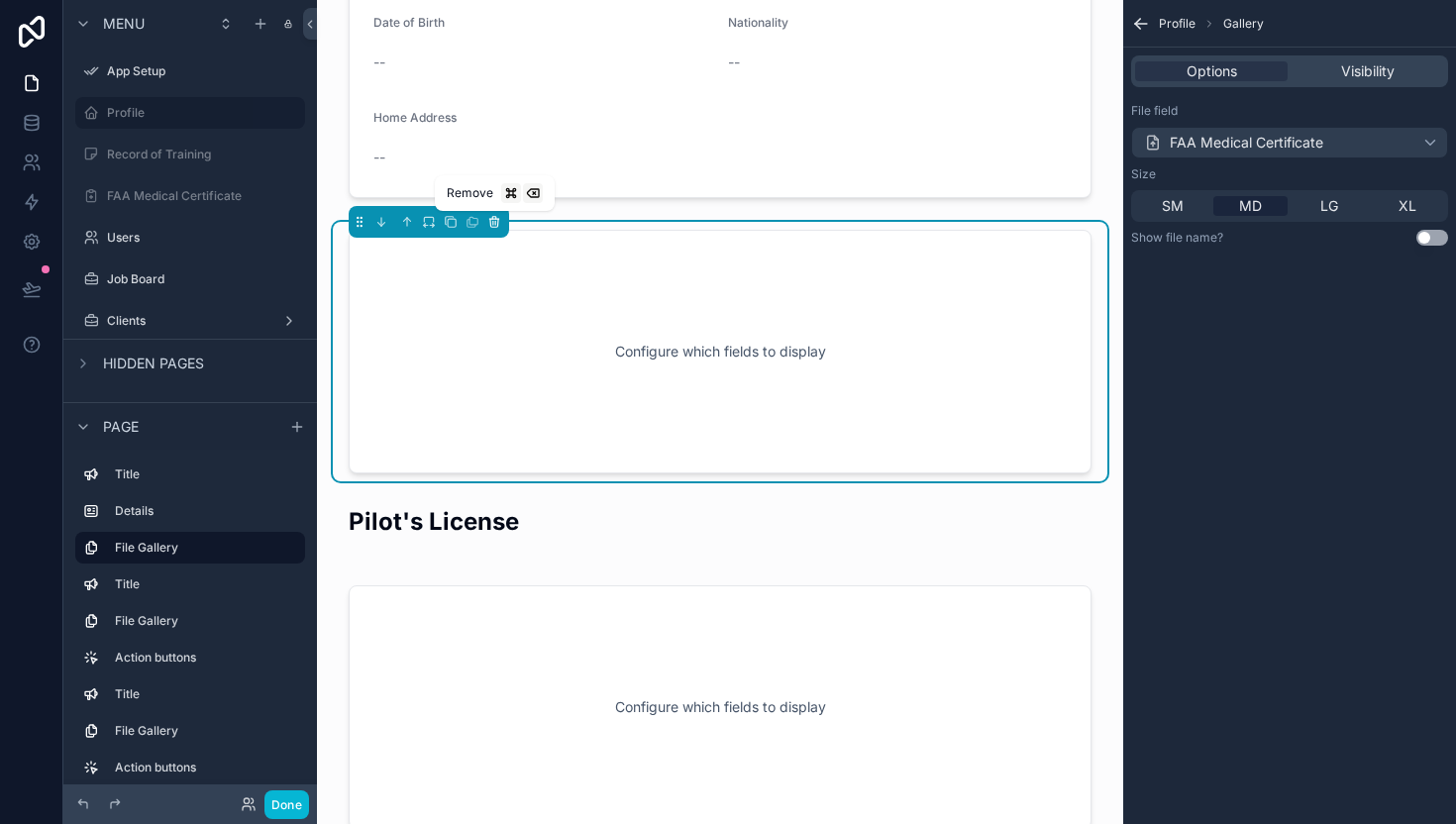 click 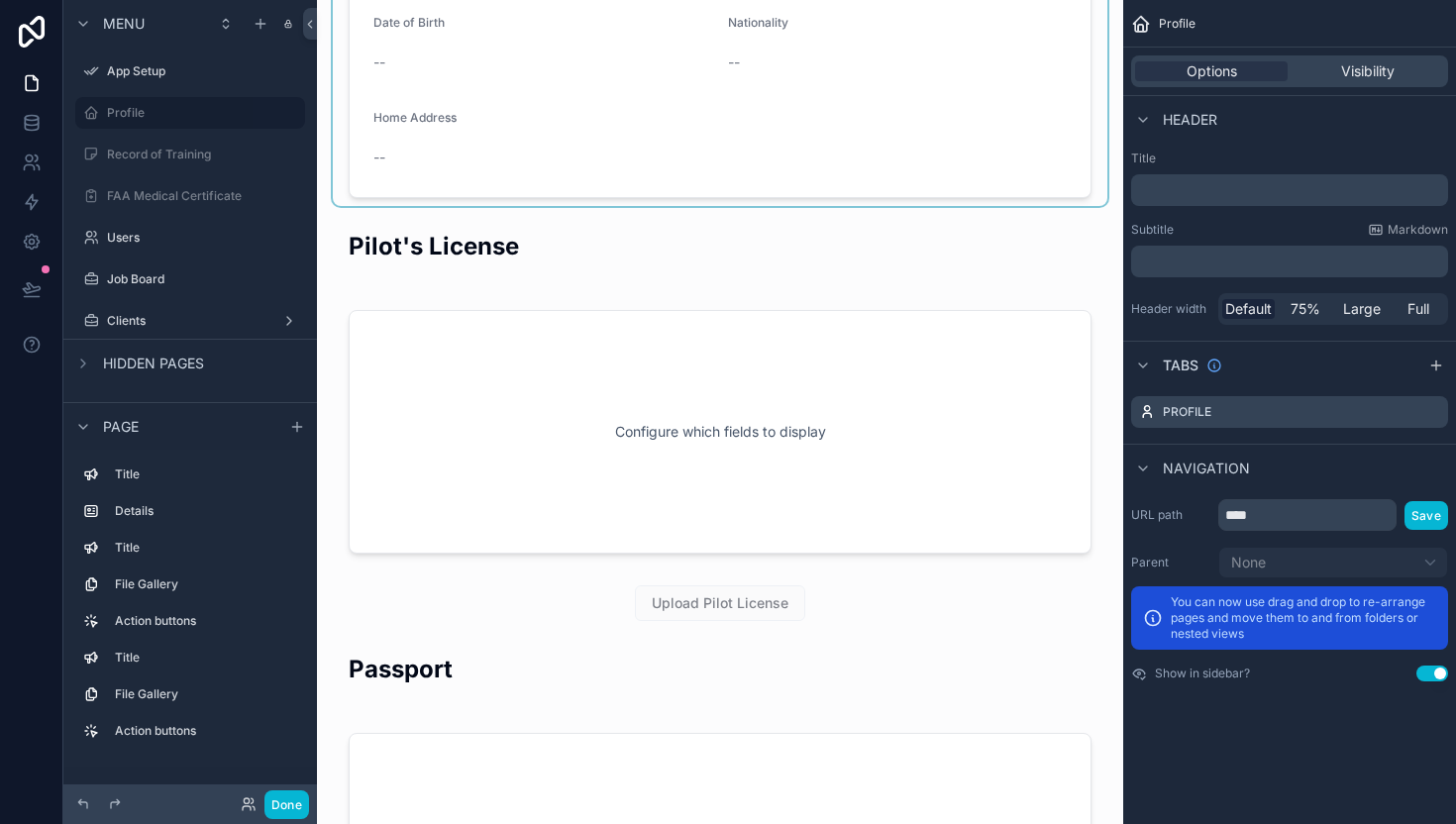 scroll, scrollTop: 0, scrollLeft: 0, axis: both 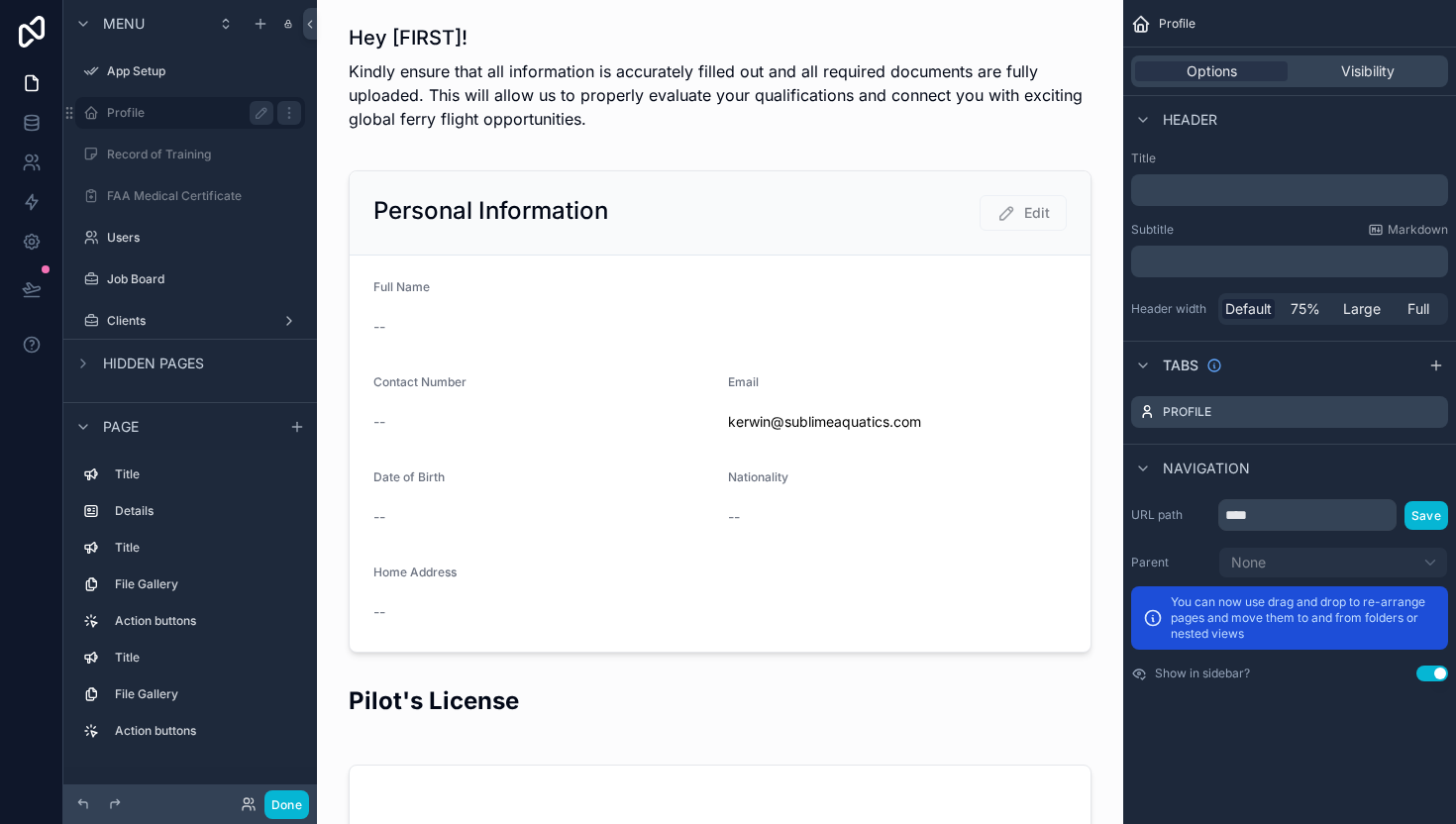 click on "Profile" at bounding box center [186, 113] 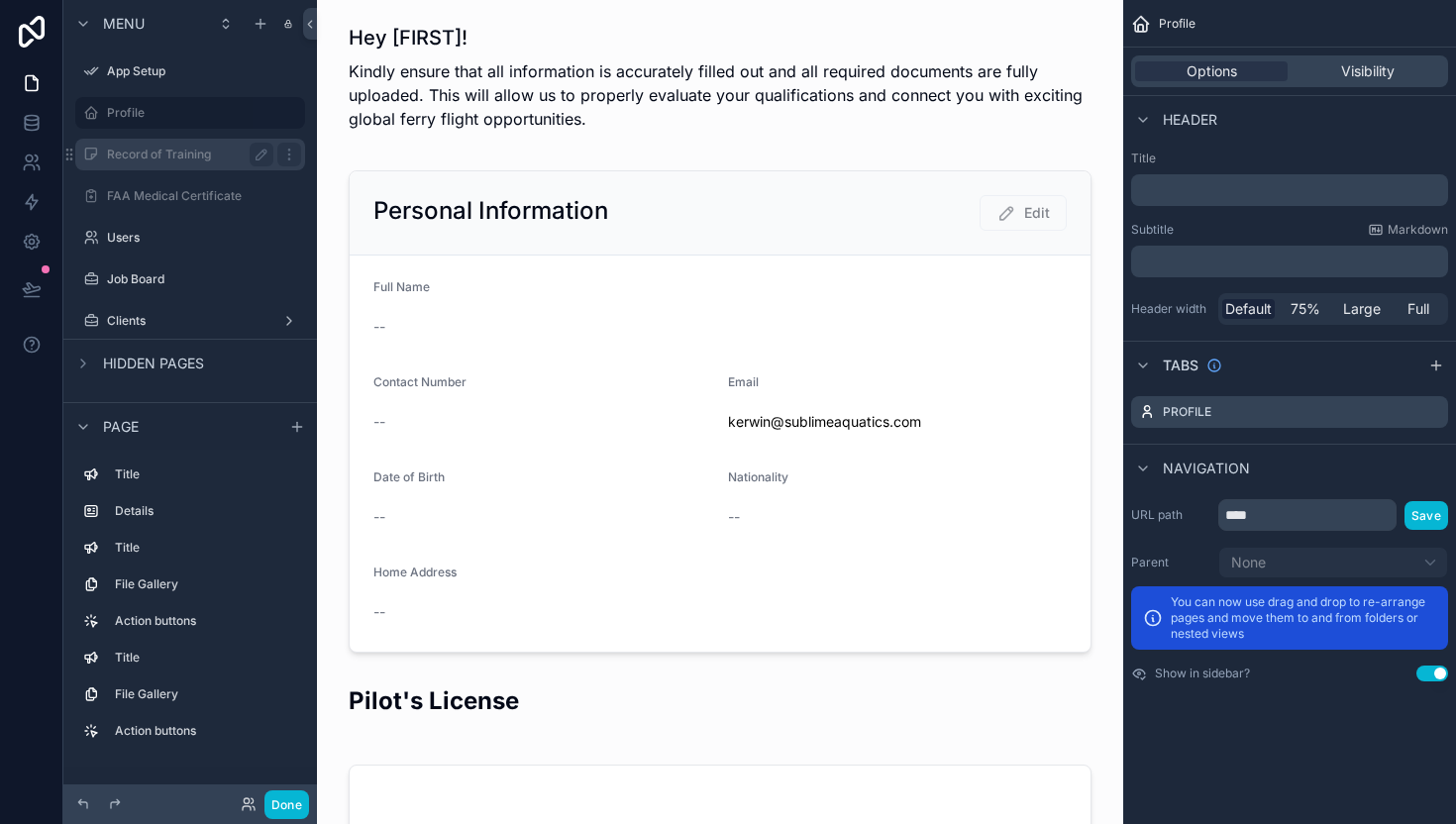 click on "Record of Training" at bounding box center (190, 154) 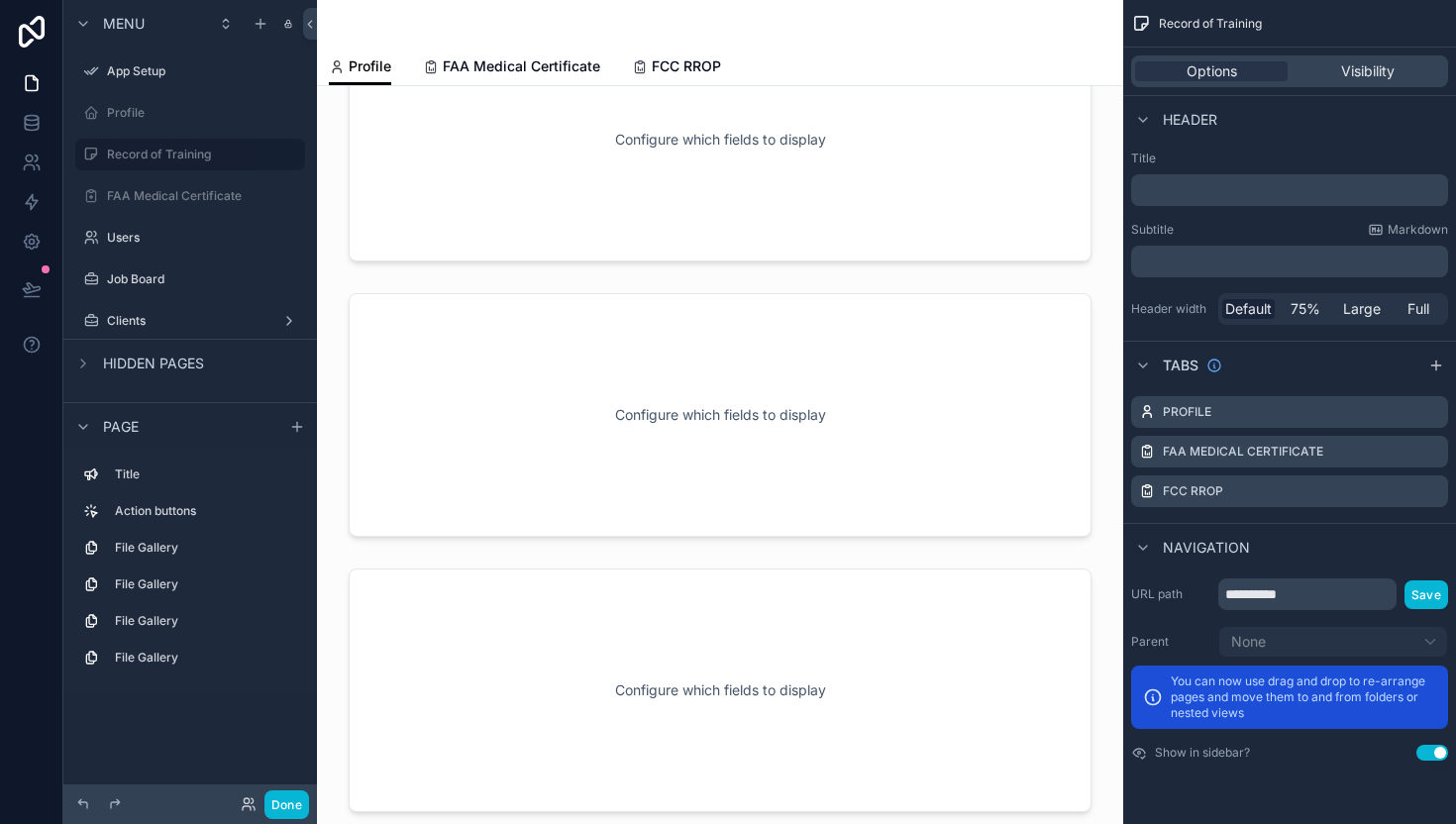 scroll, scrollTop: 242, scrollLeft: 0, axis: vertical 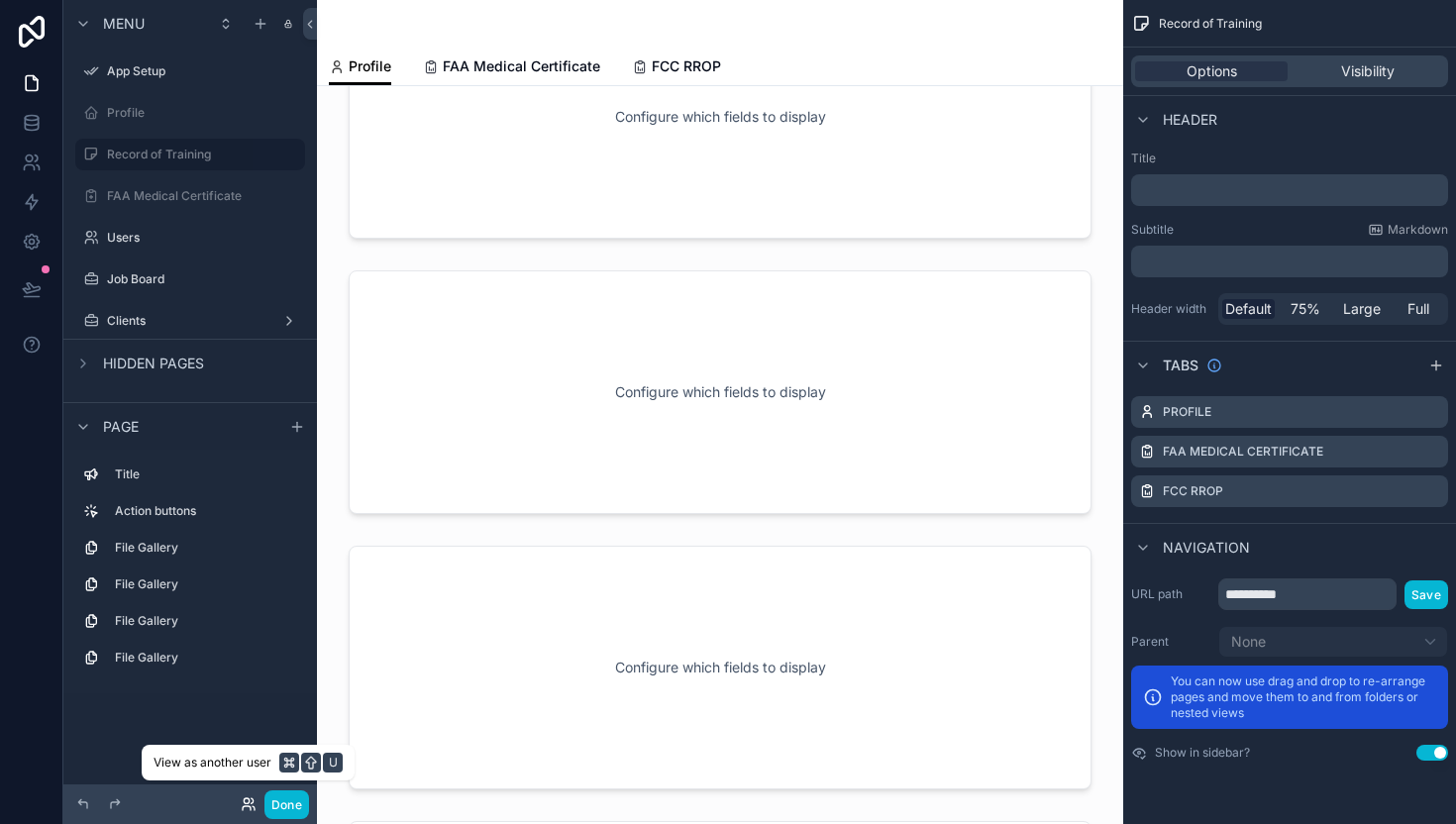 click 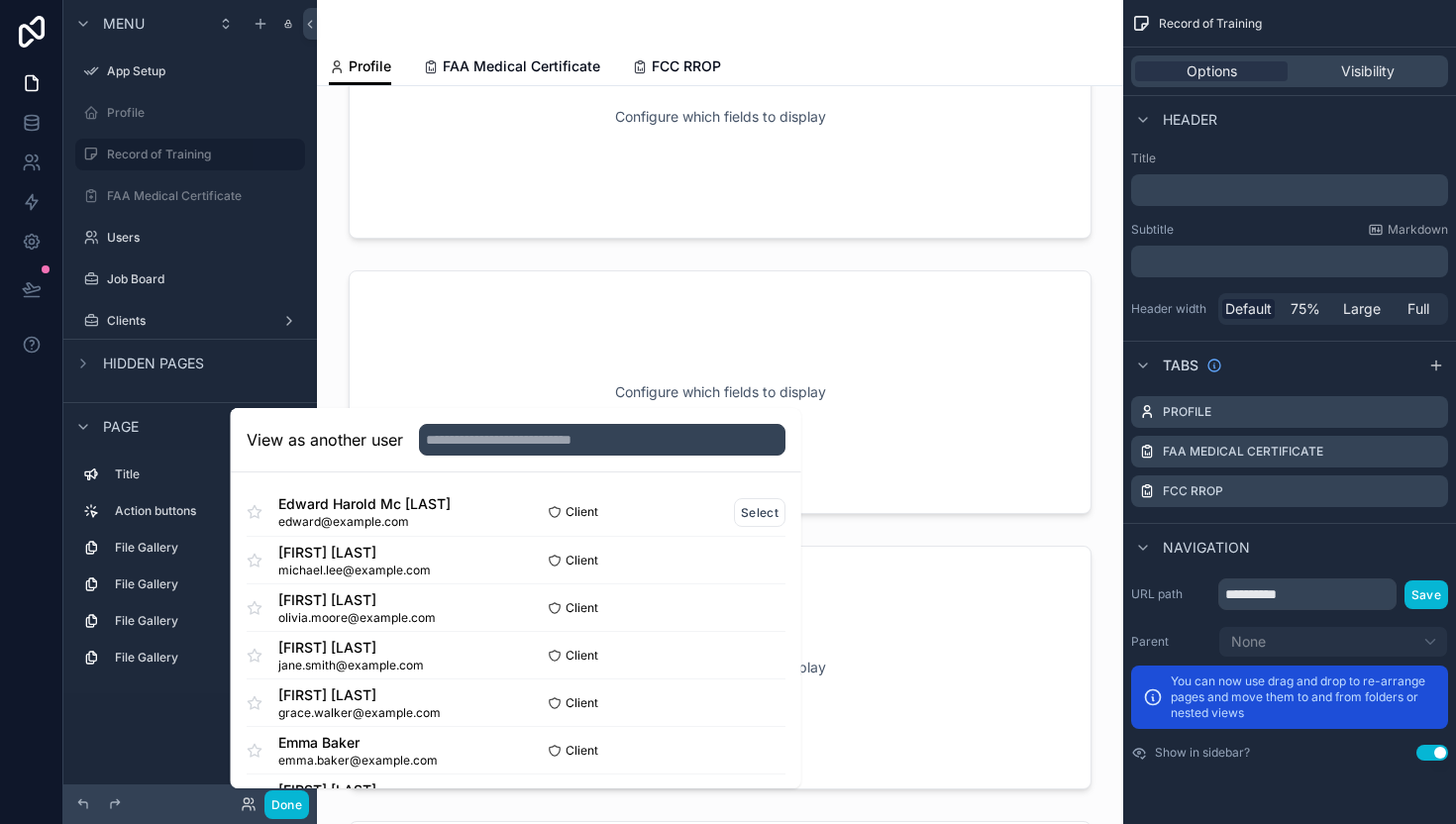 click on "edward@example.com" at bounding box center [364, 522] 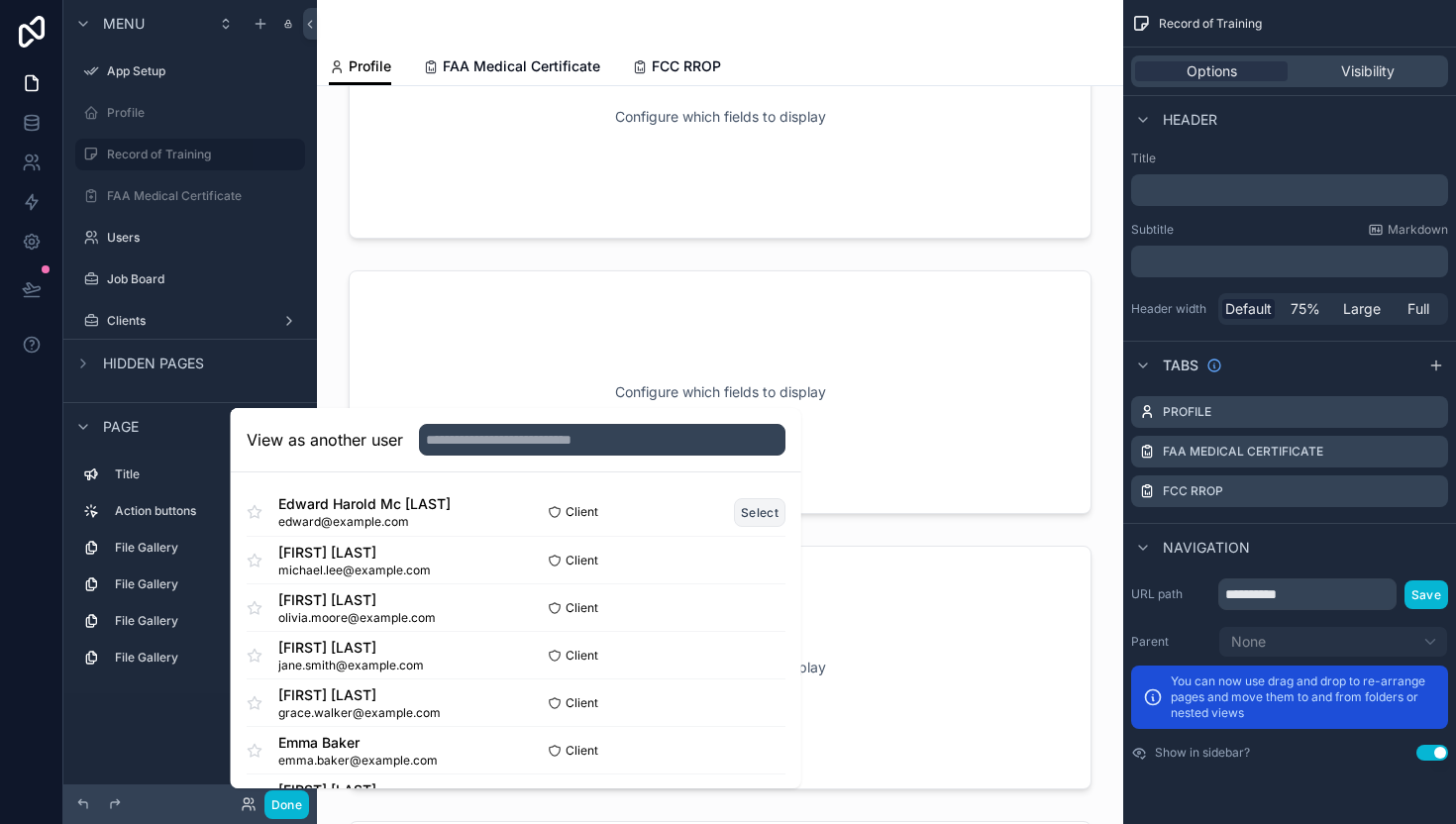 click on "Select" at bounding box center (760, 512) 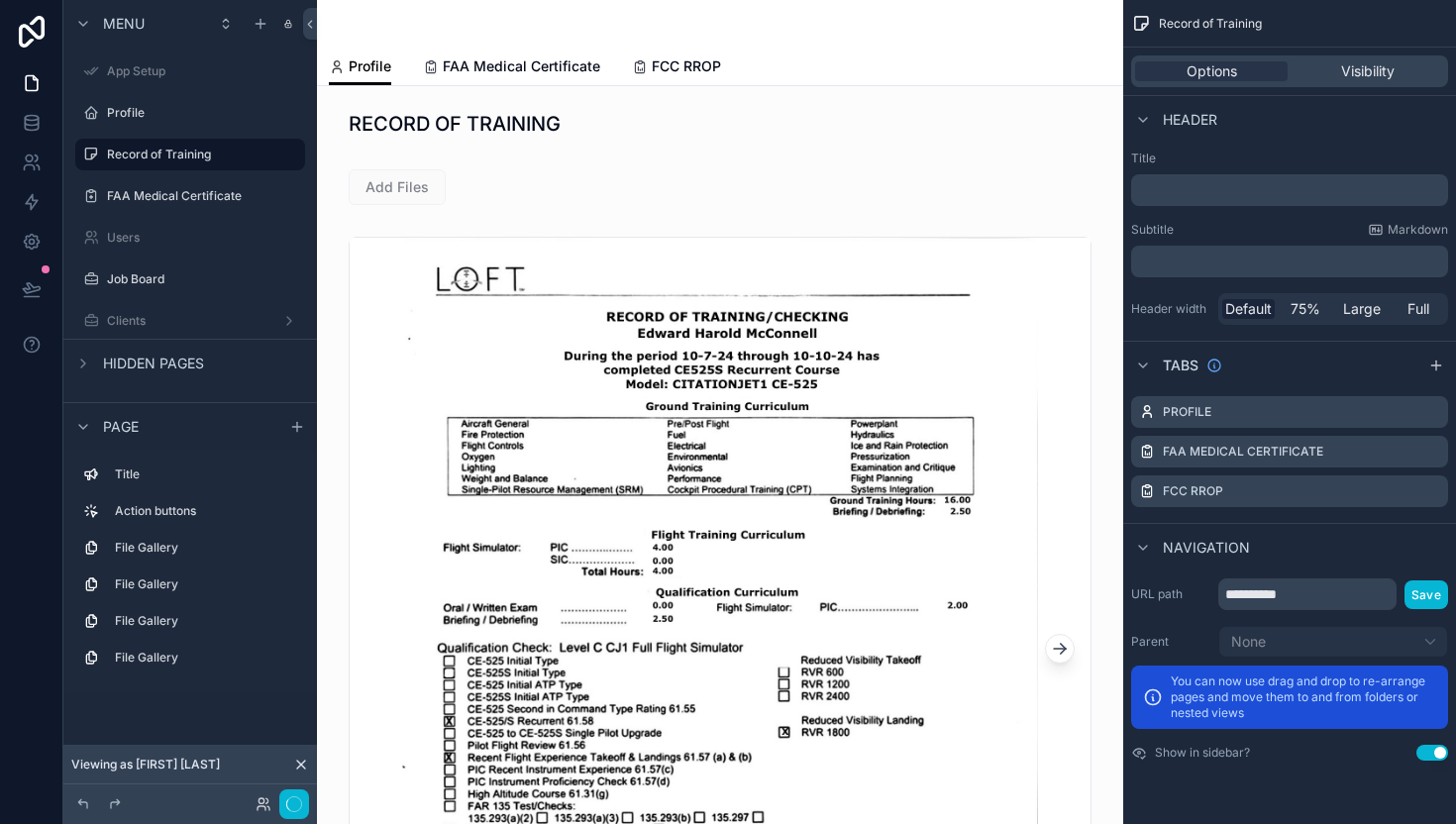 scroll, scrollTop: 0, scrollLeft: 0, axis: both 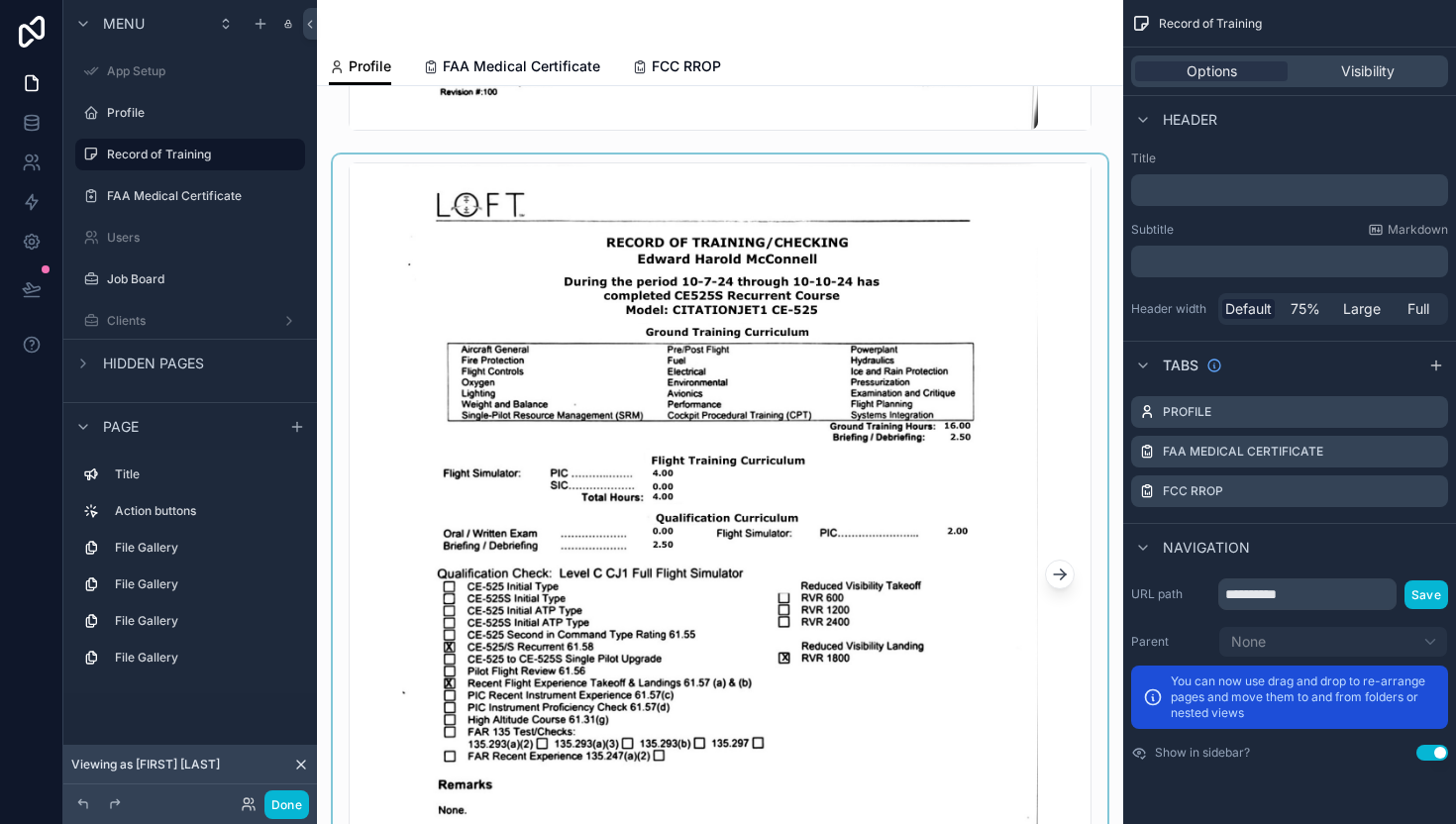 click at bounding box center (720, 574) 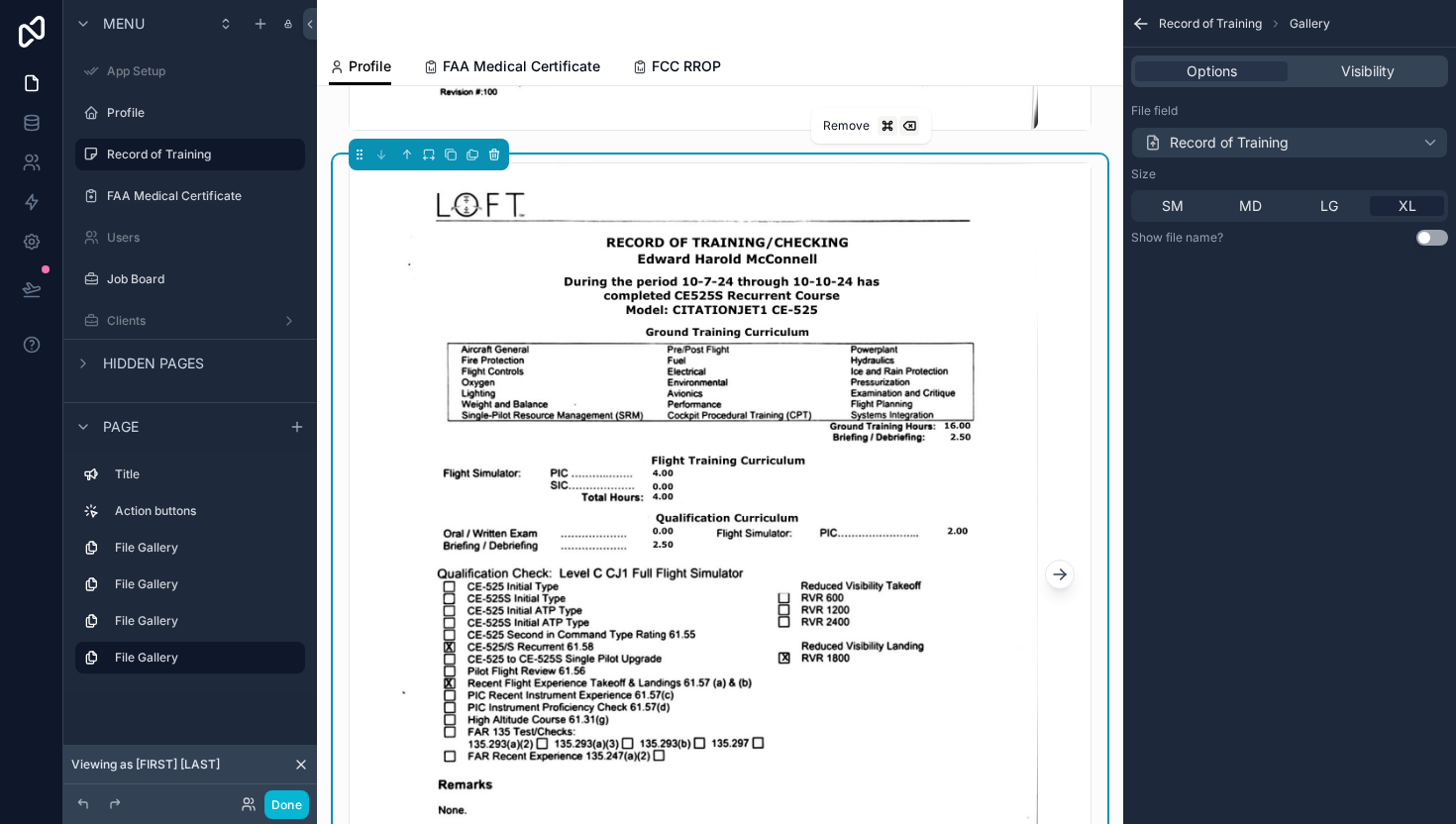 click at bounding box center (494, 154) 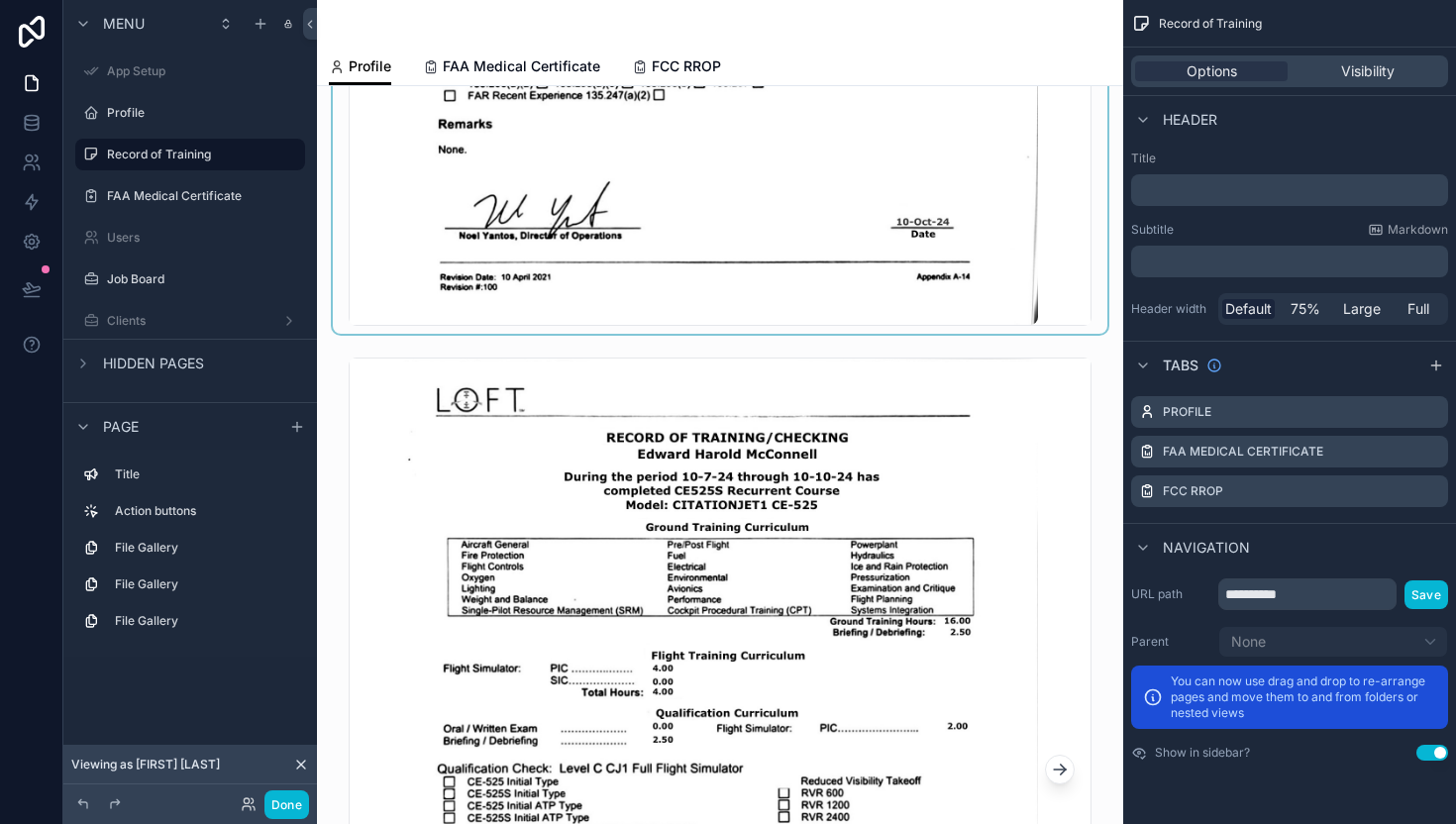 scroll, scrollTop: 1812, scrollLeft: 0, axis: vertical 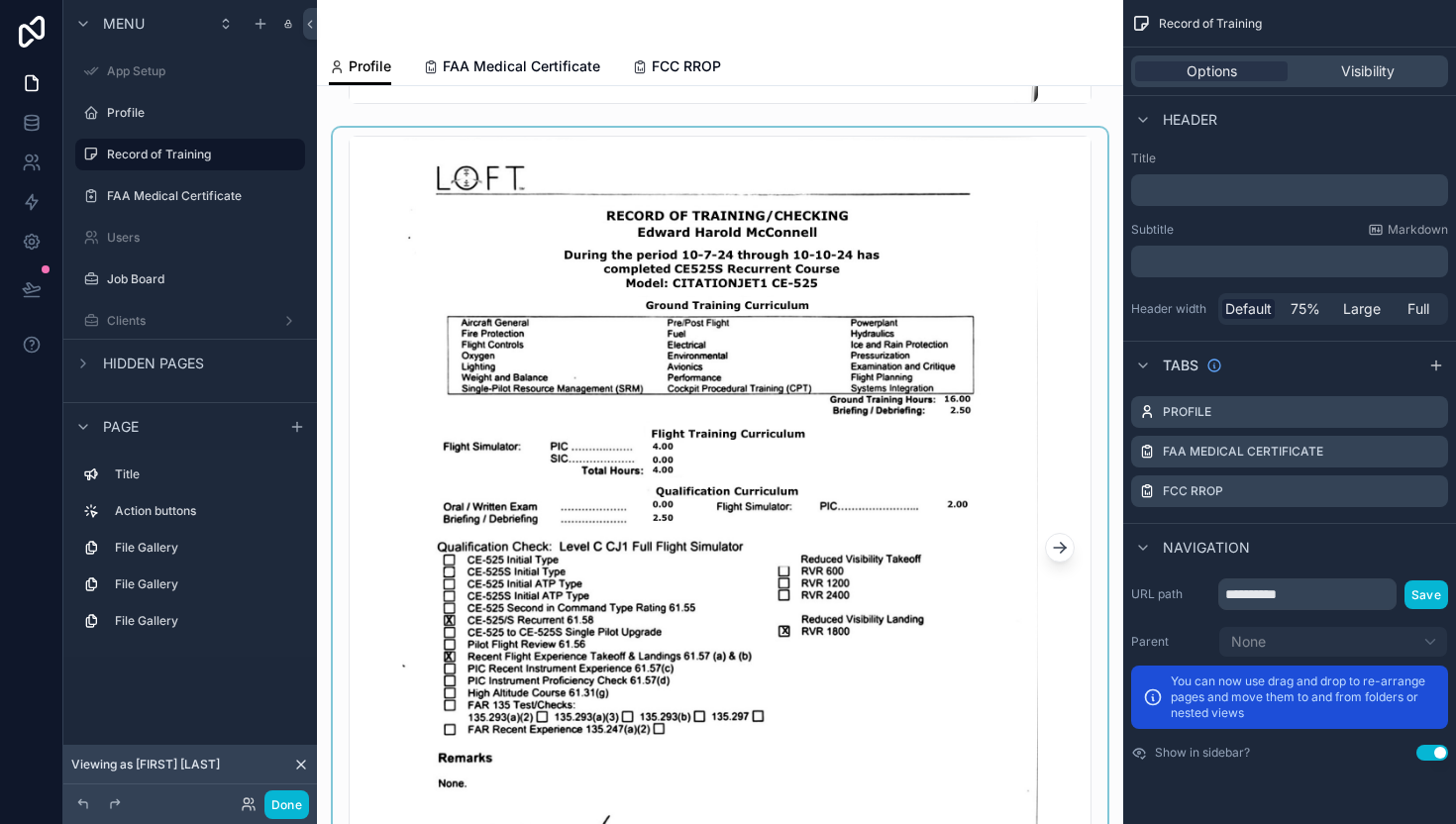 click at bounding box center [720, 548] 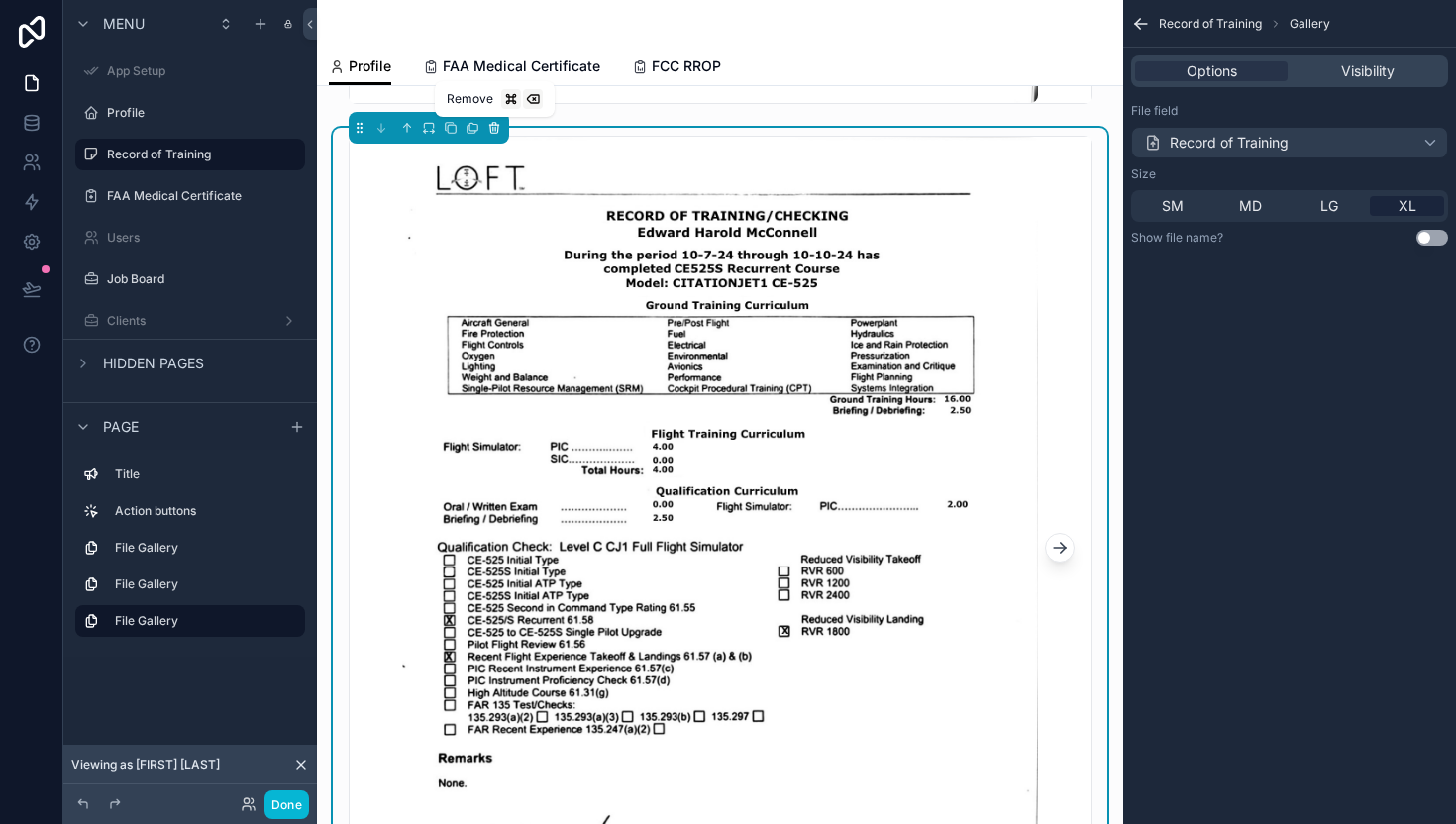 click 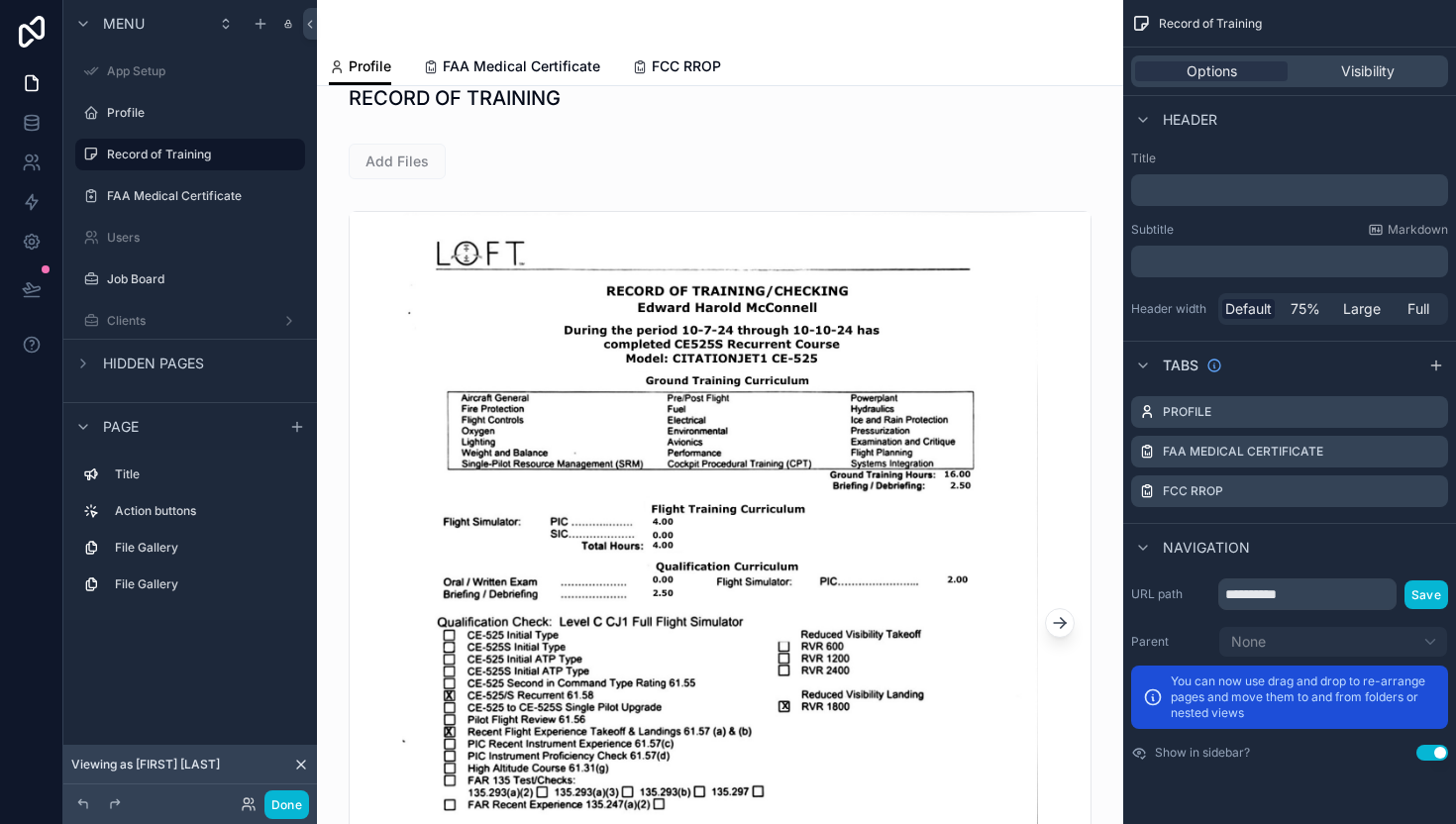 scroll, scrollTop: 0, scrollLeft: 0, axis: both 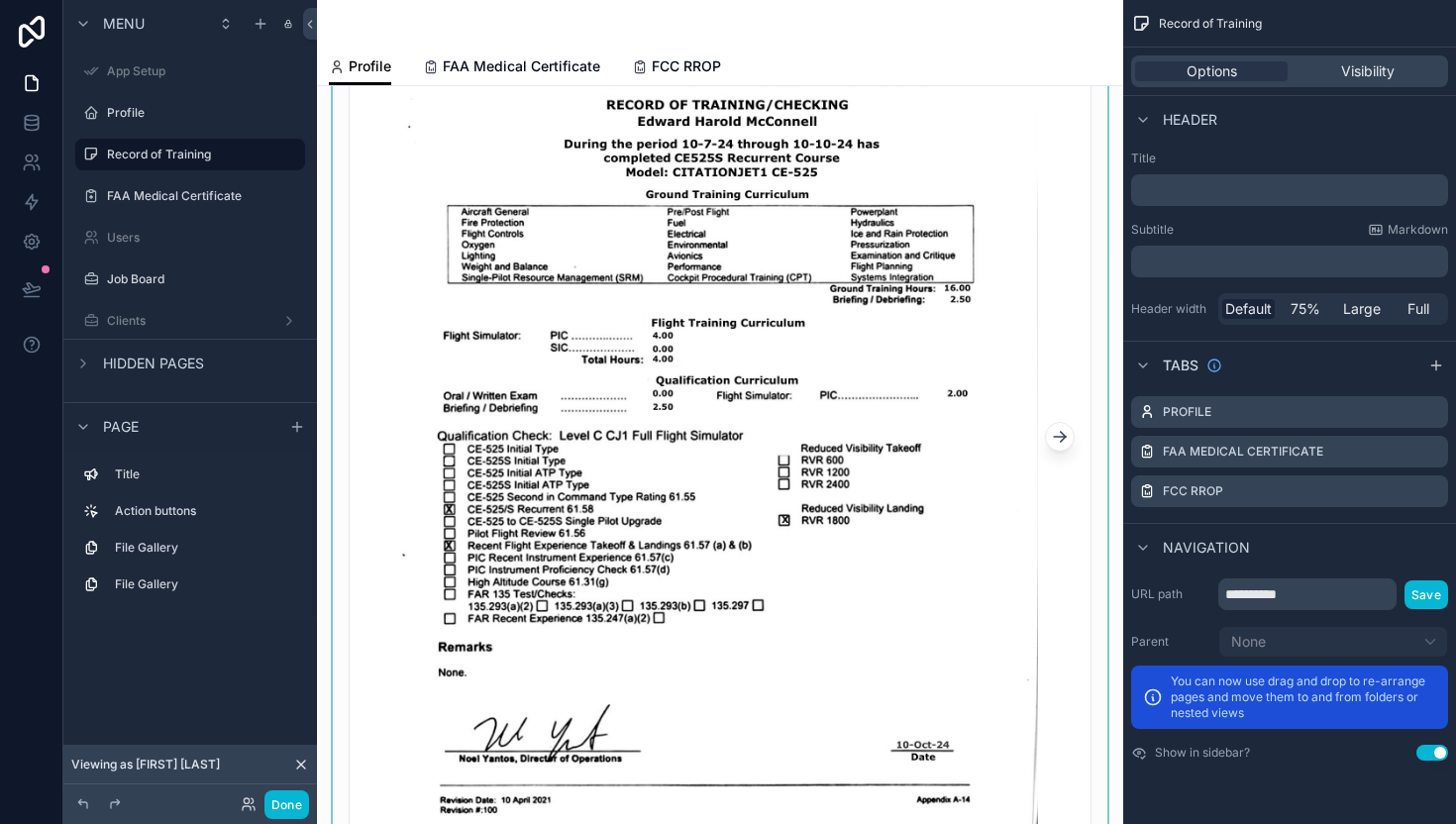 click at bounding box center (720, 437) 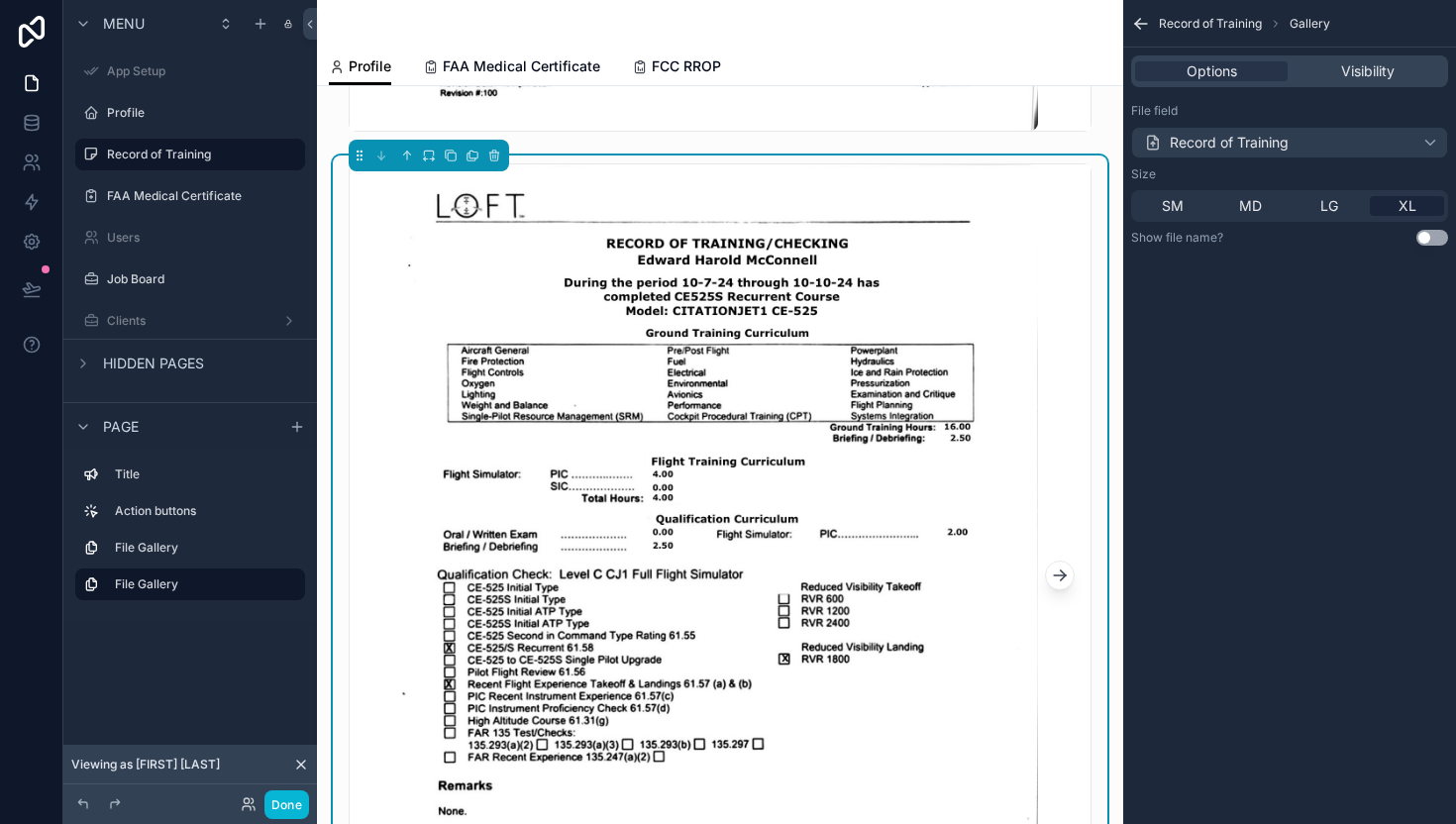 scroll, scrollTop: 880, scrollLeft: 0, axis: vertical 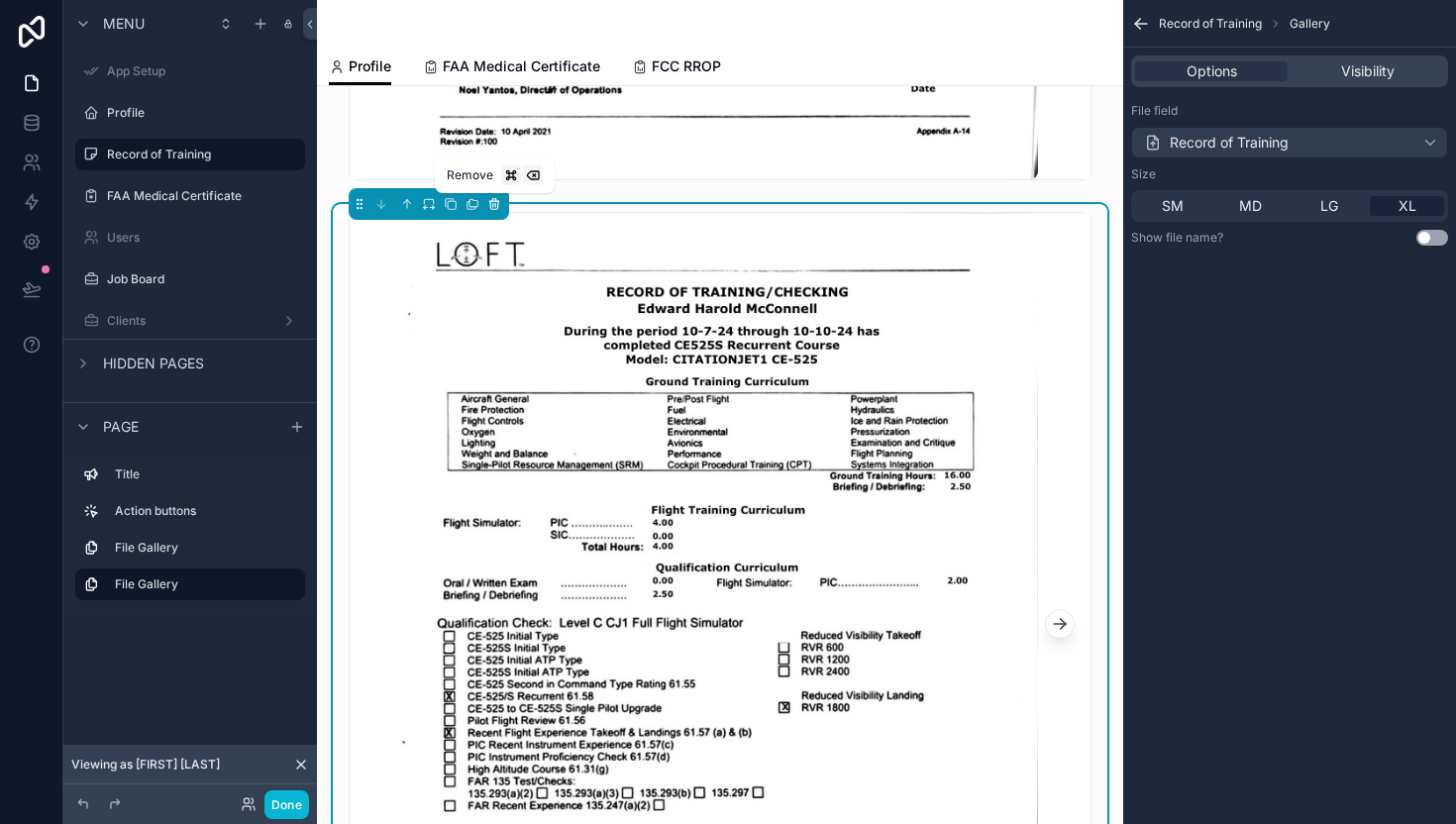 click 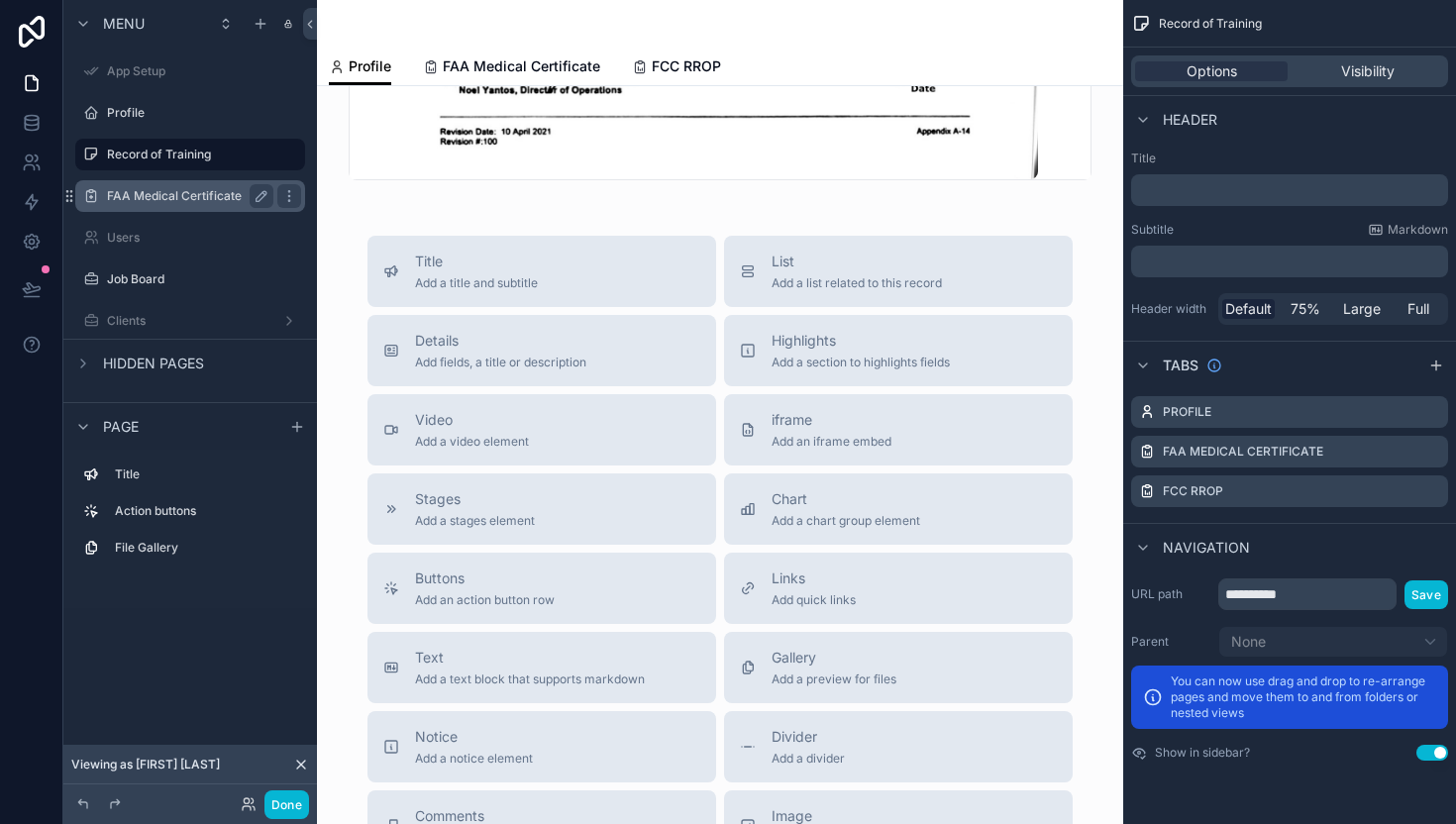 click on "FAA Medical Certificate" at bounding box center (186, 196) 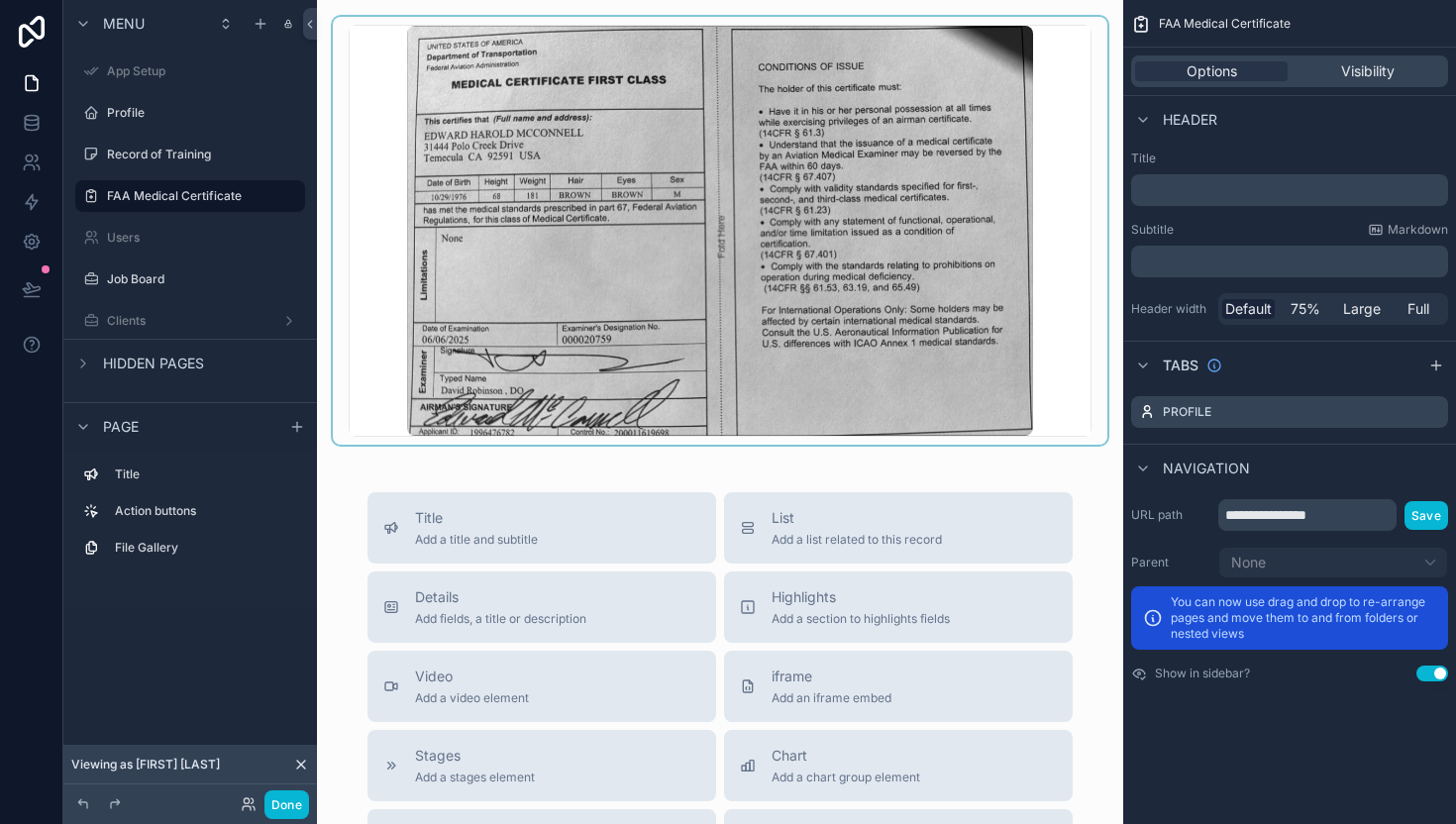 scroll, scrollTop: 0, scrollLeft: 0, axis: both 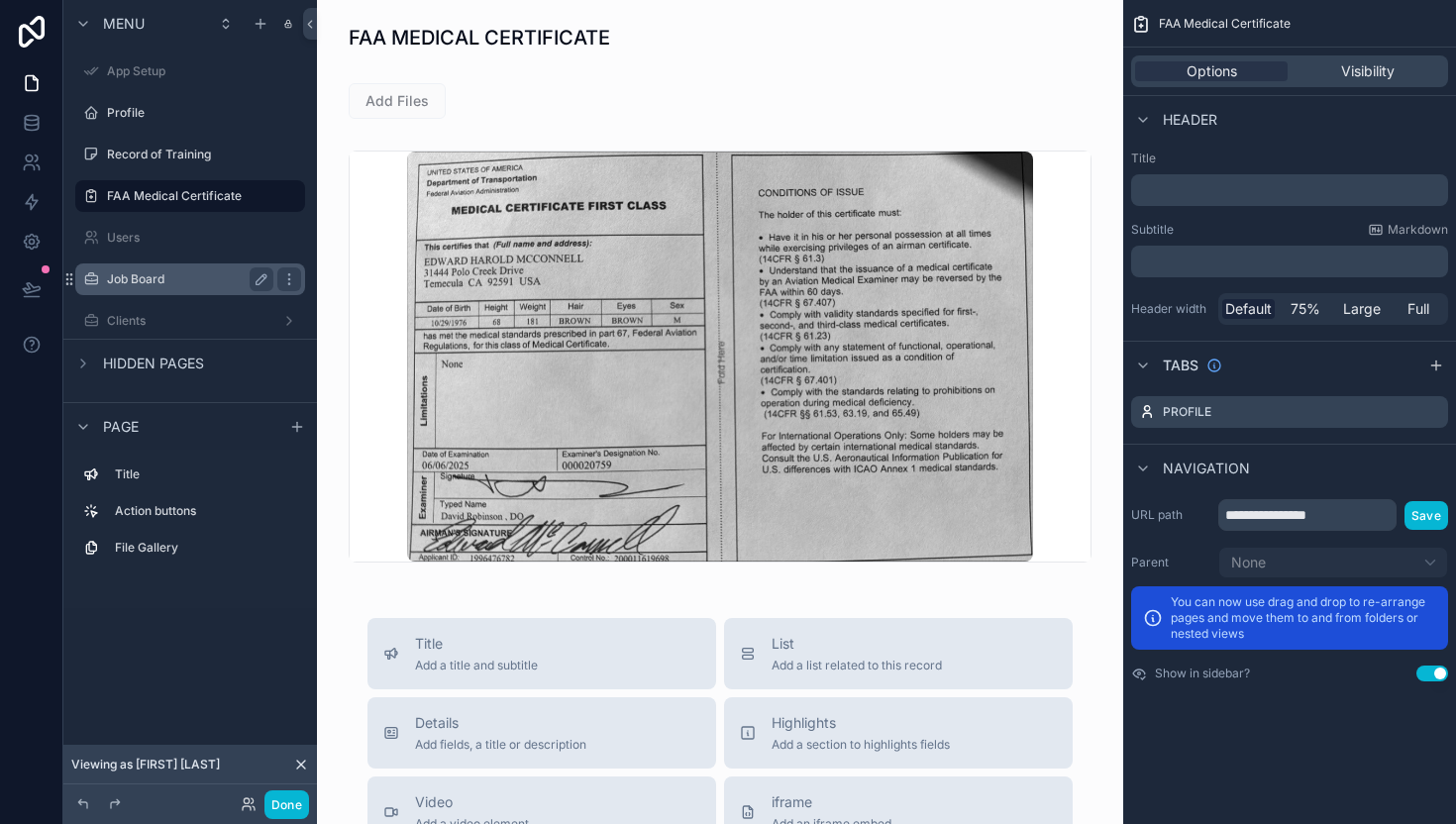 click on "Job Board" at bounding box center [186, 279] 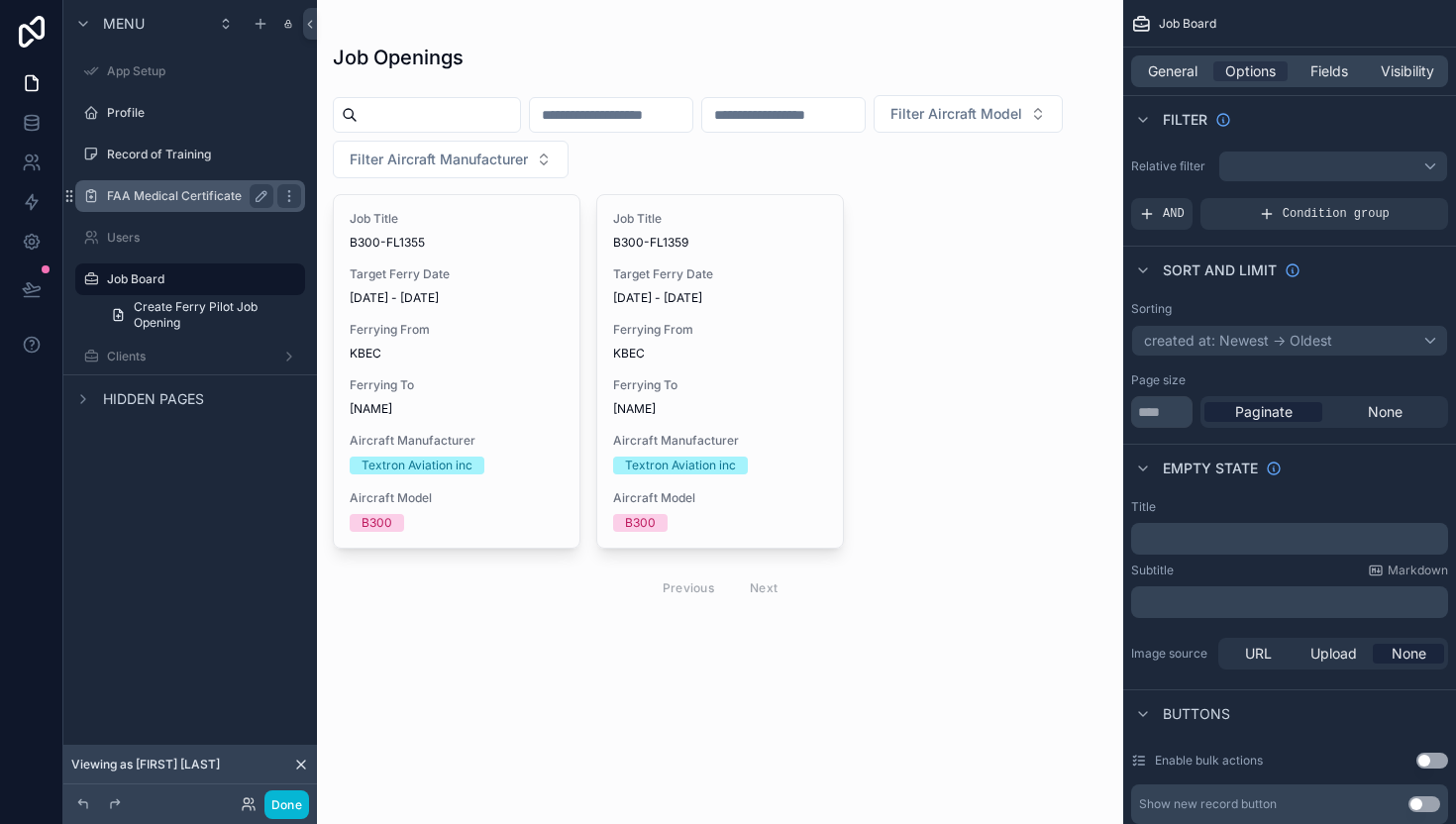 click on "FAA Medical Certificate" at bounding box center (186, 196) 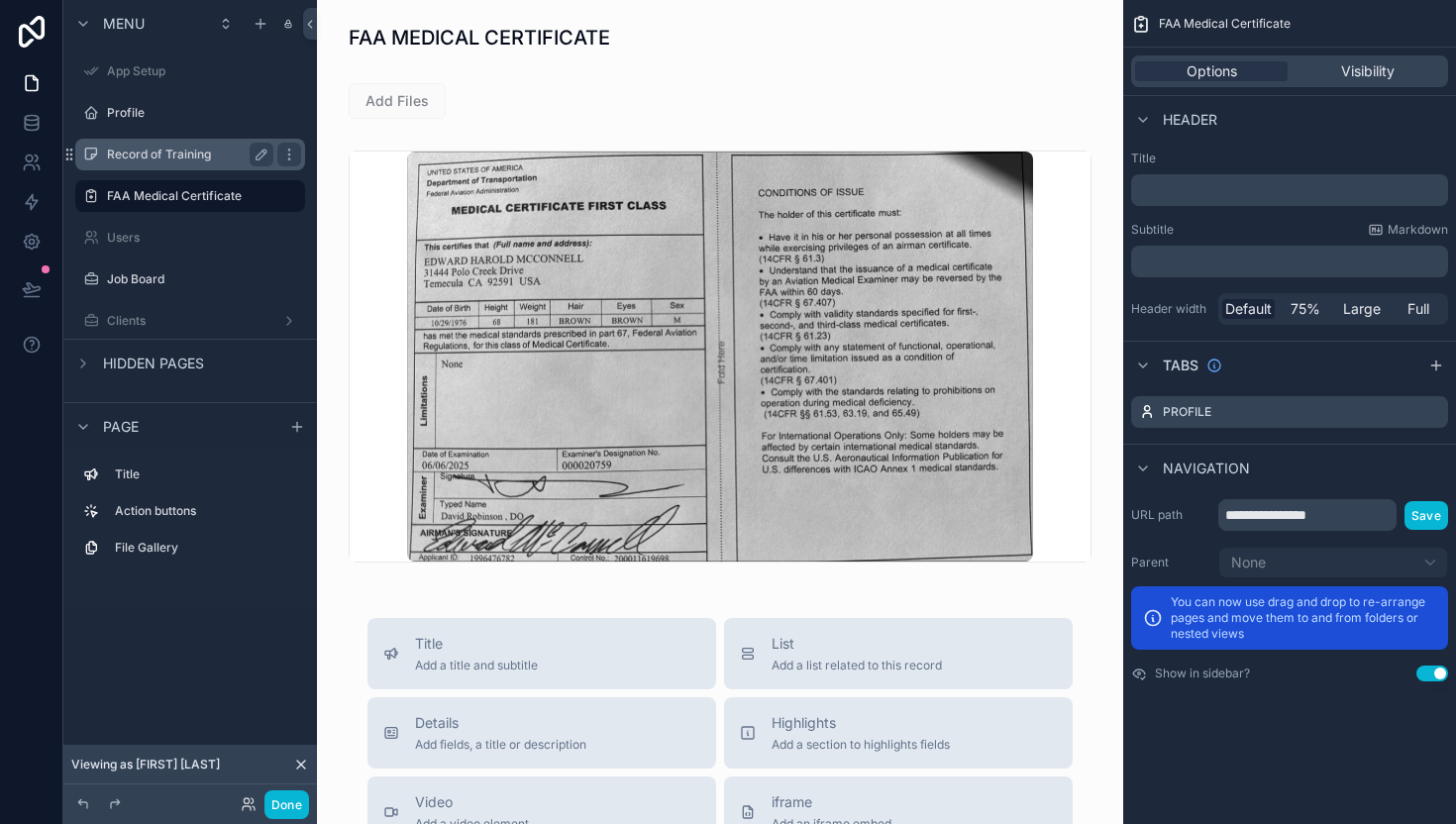 click on "Record of Training" at bounding box center [186, 154] 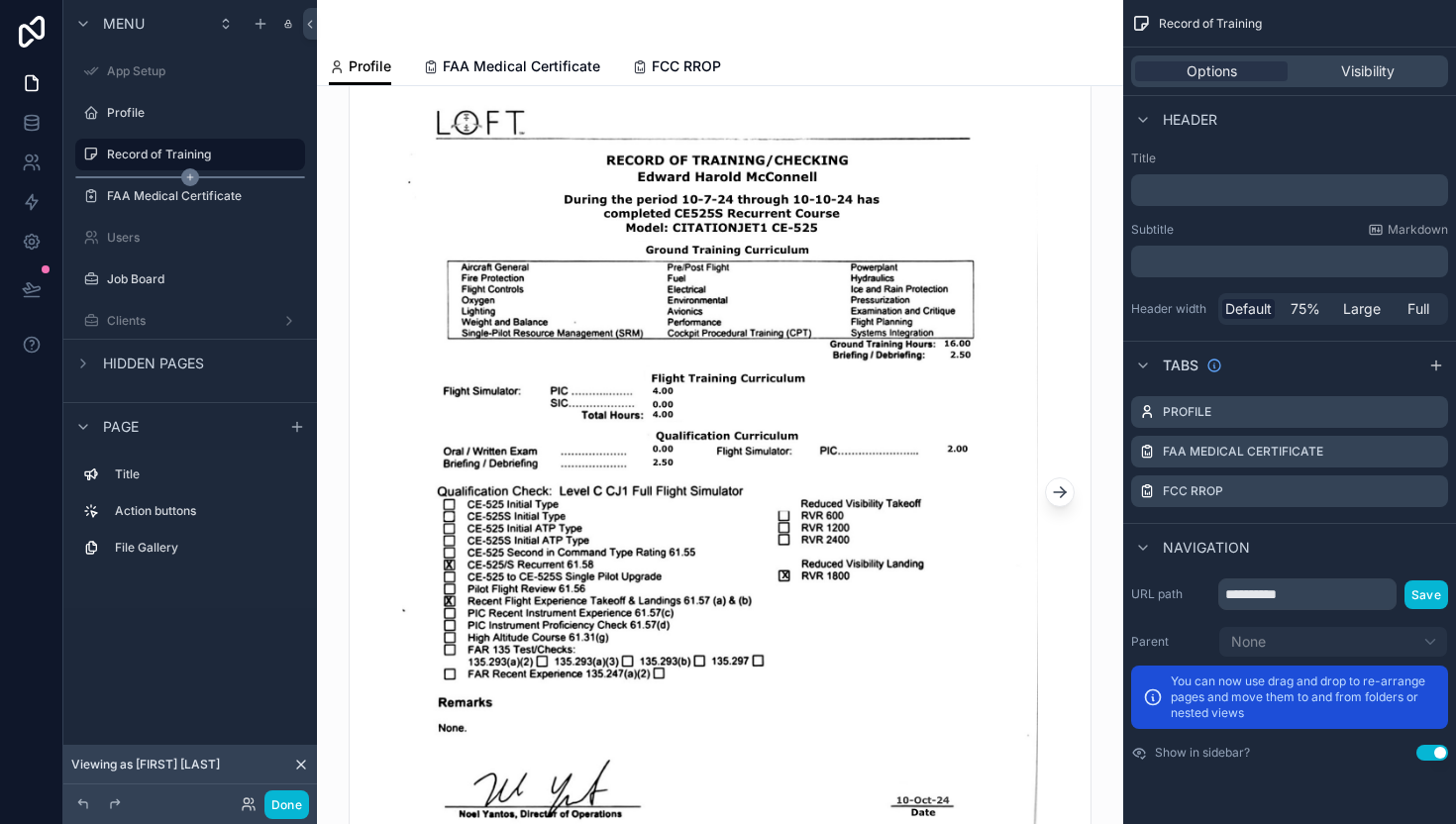 scroll, scrollTop: 0, scrollLeft: 0, axis: both 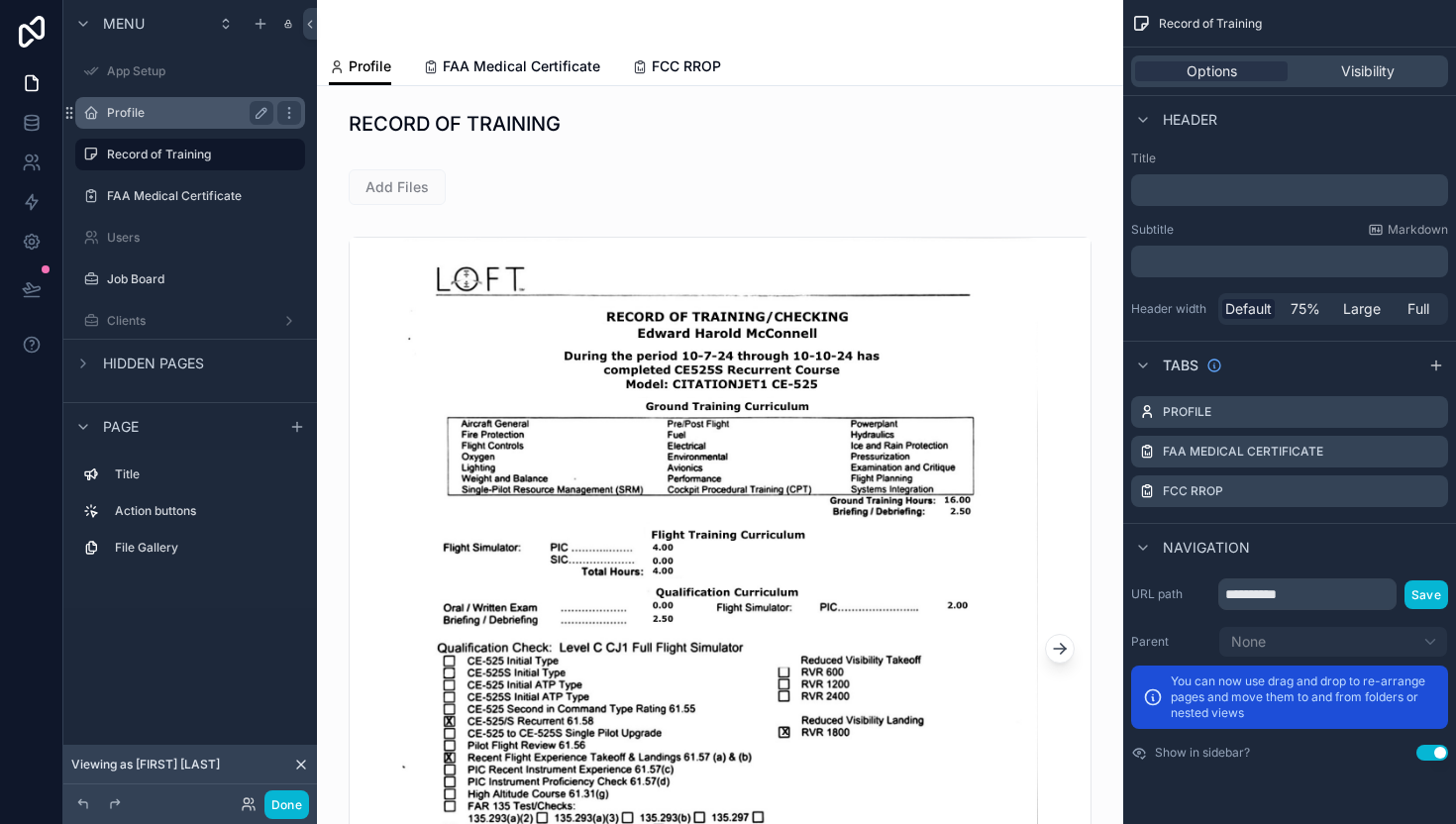 click on "Profile" at bounding box center (186, 113) 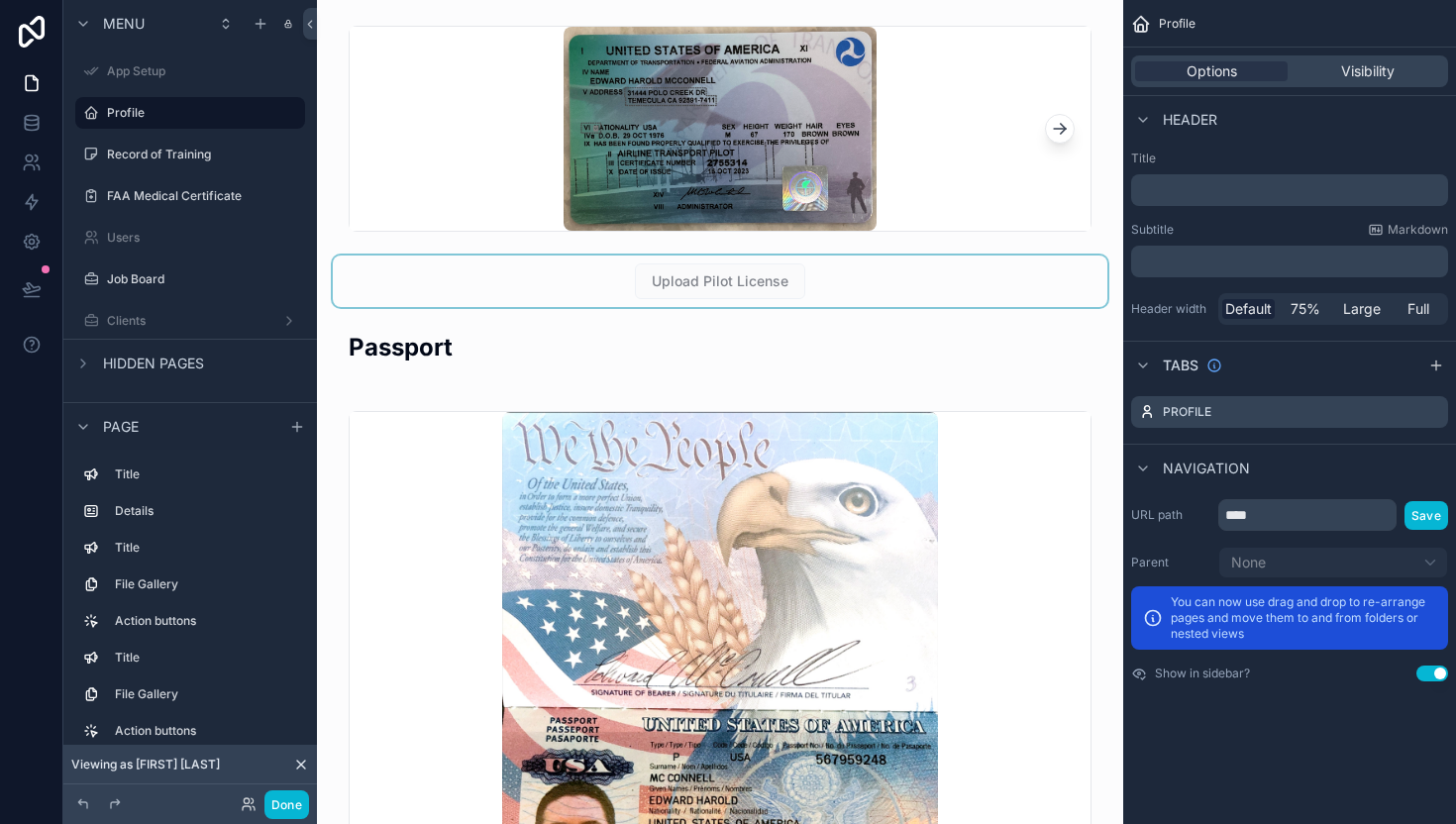scroll, scrollTop: 709, scrollLeft: 0, axis: vertical 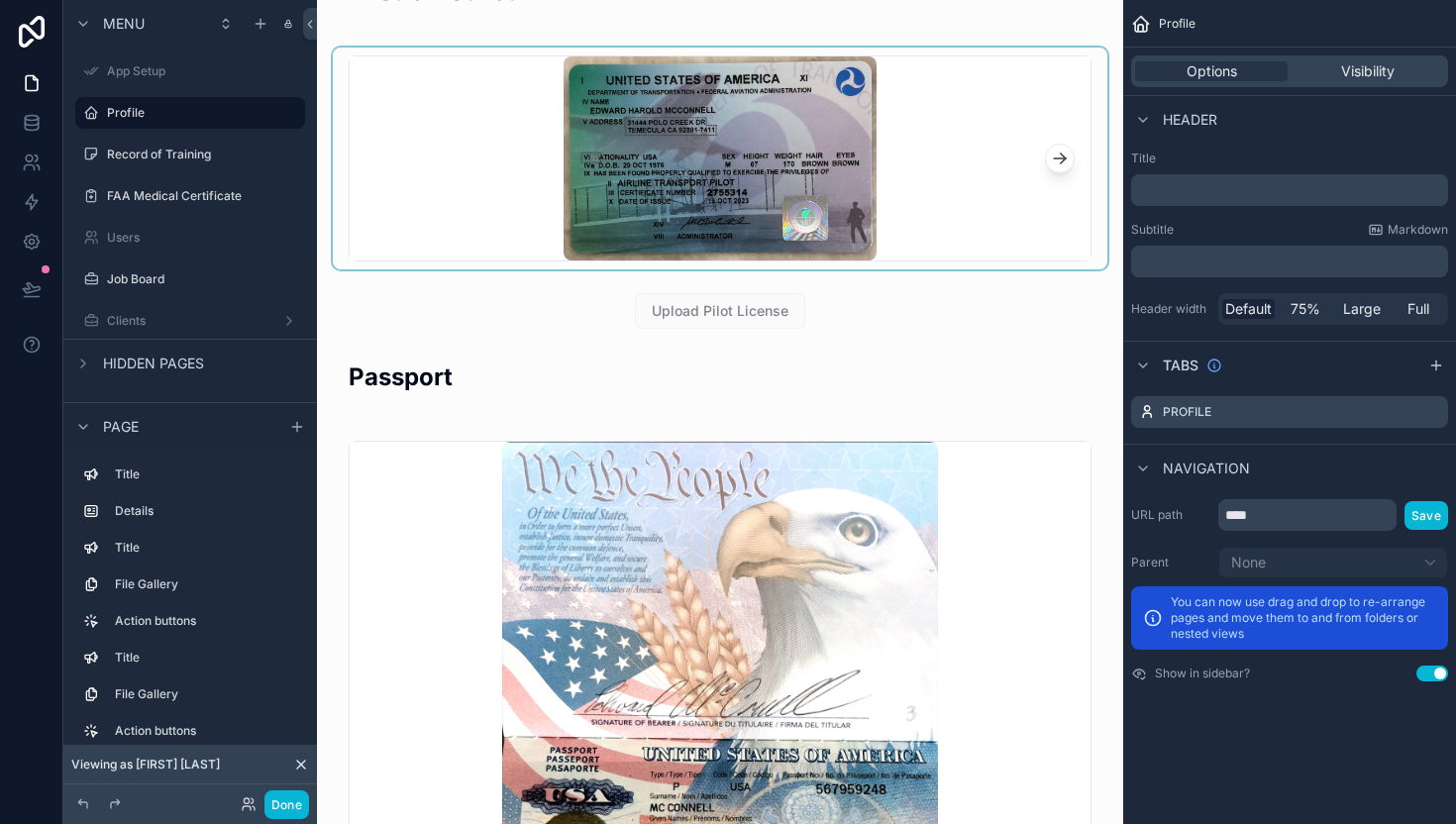 click at bounding box center (720, 158) 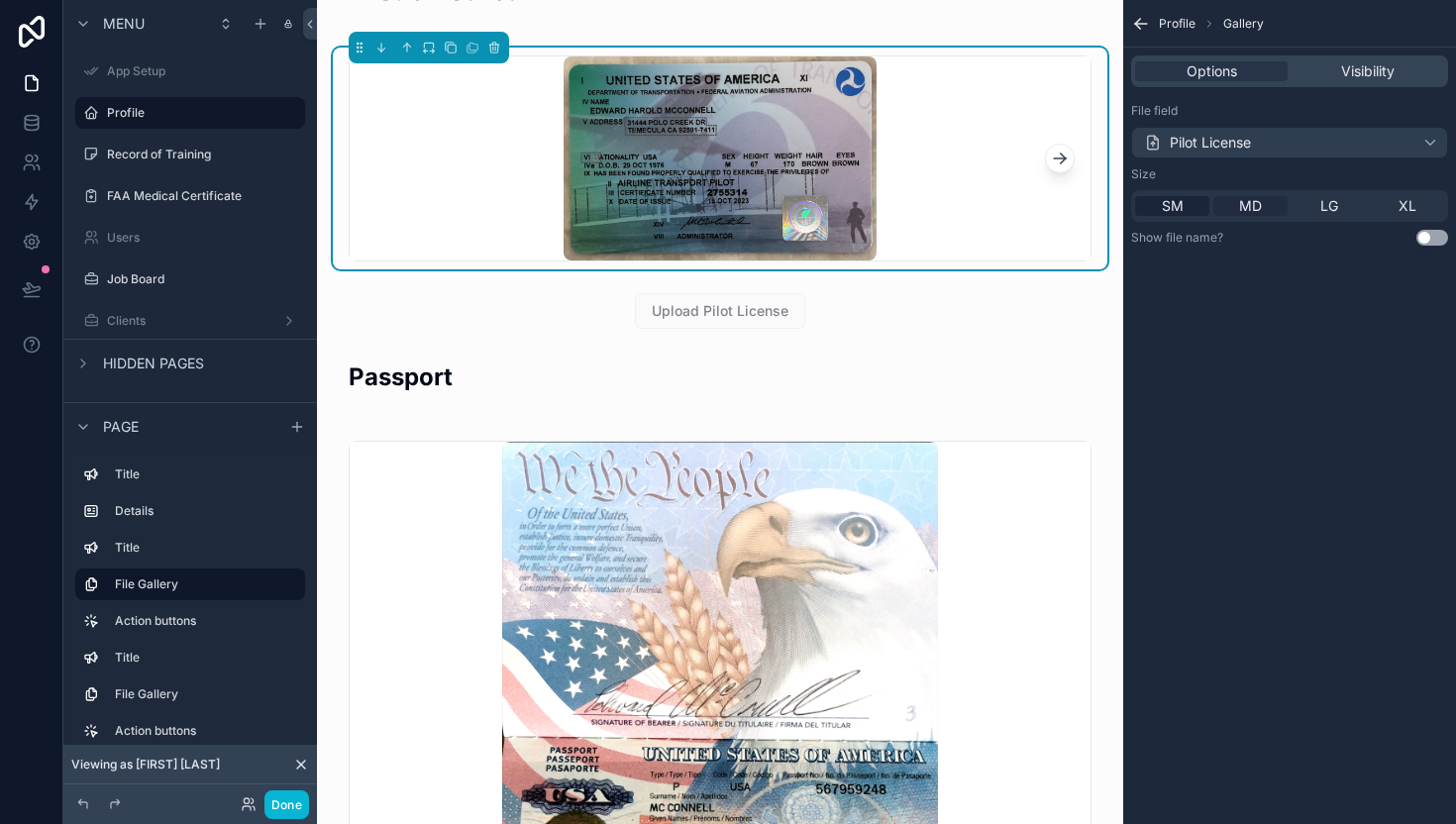 click on "MD" at bounding box center (1250, 206) 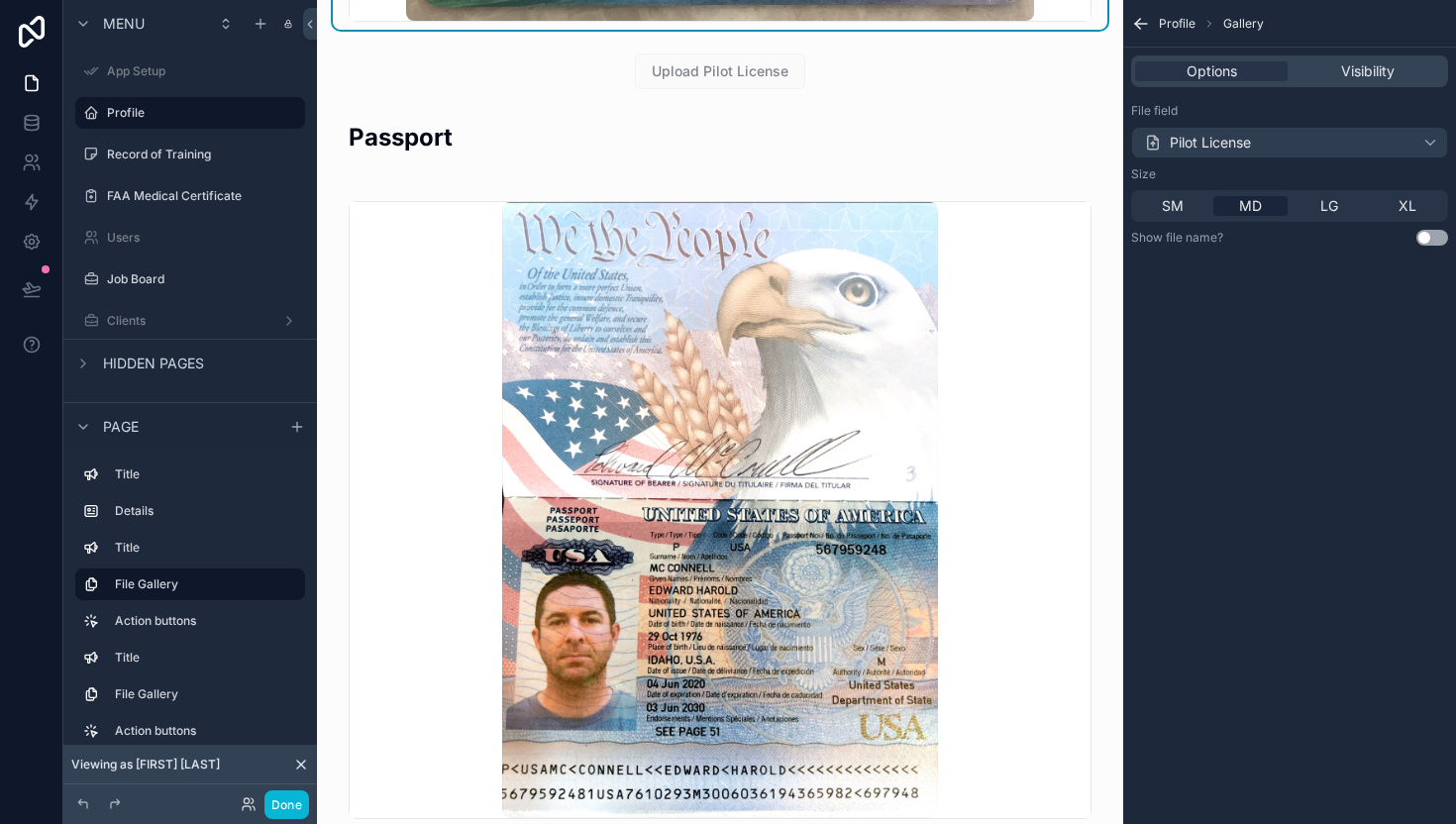 scroll, scrollTop: 1177, scrollLeft: 0, axis: vertical 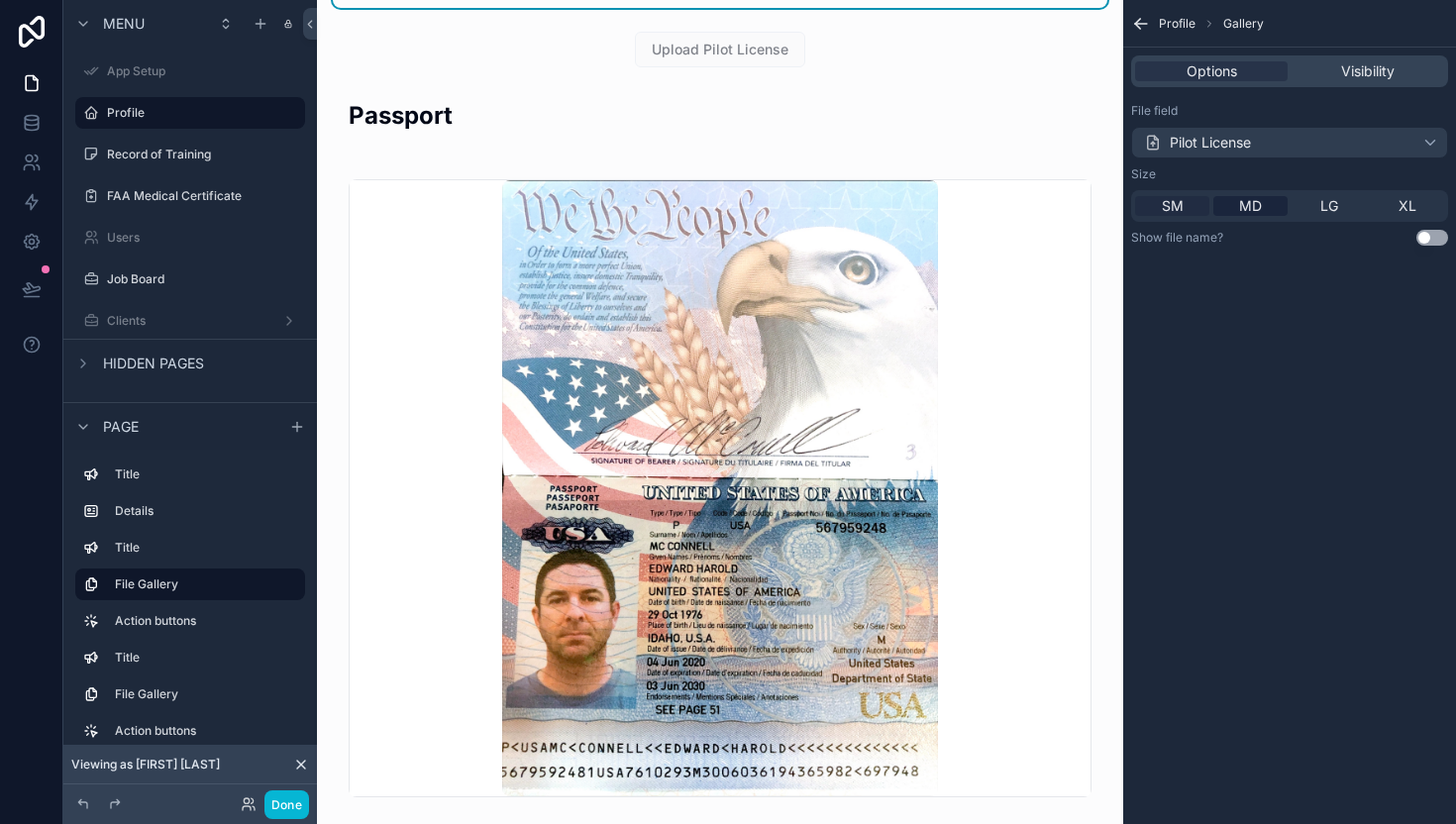 click on "SM" at bounding box center (1172, 206) 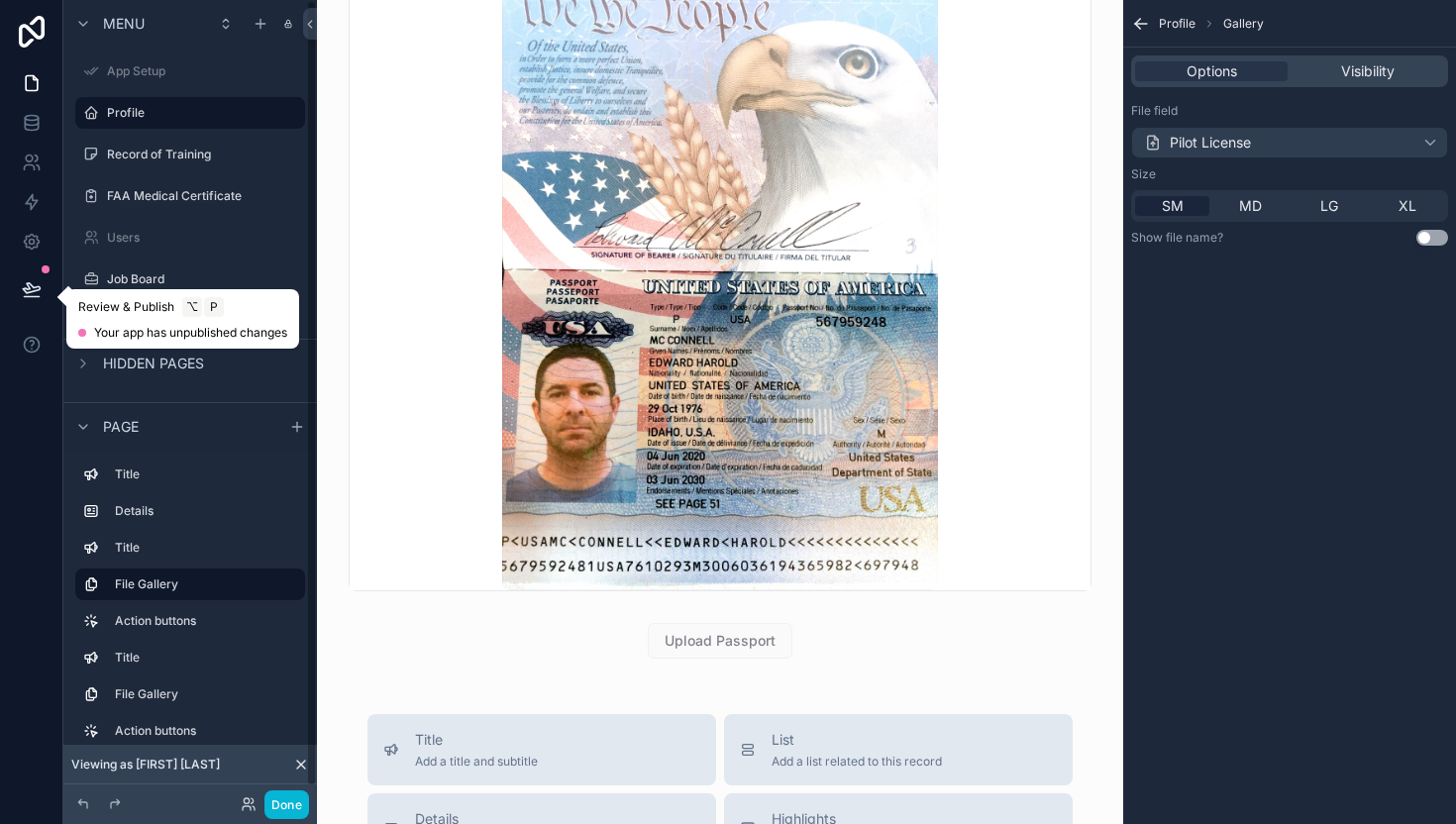 click at bounding box center (32, 289) 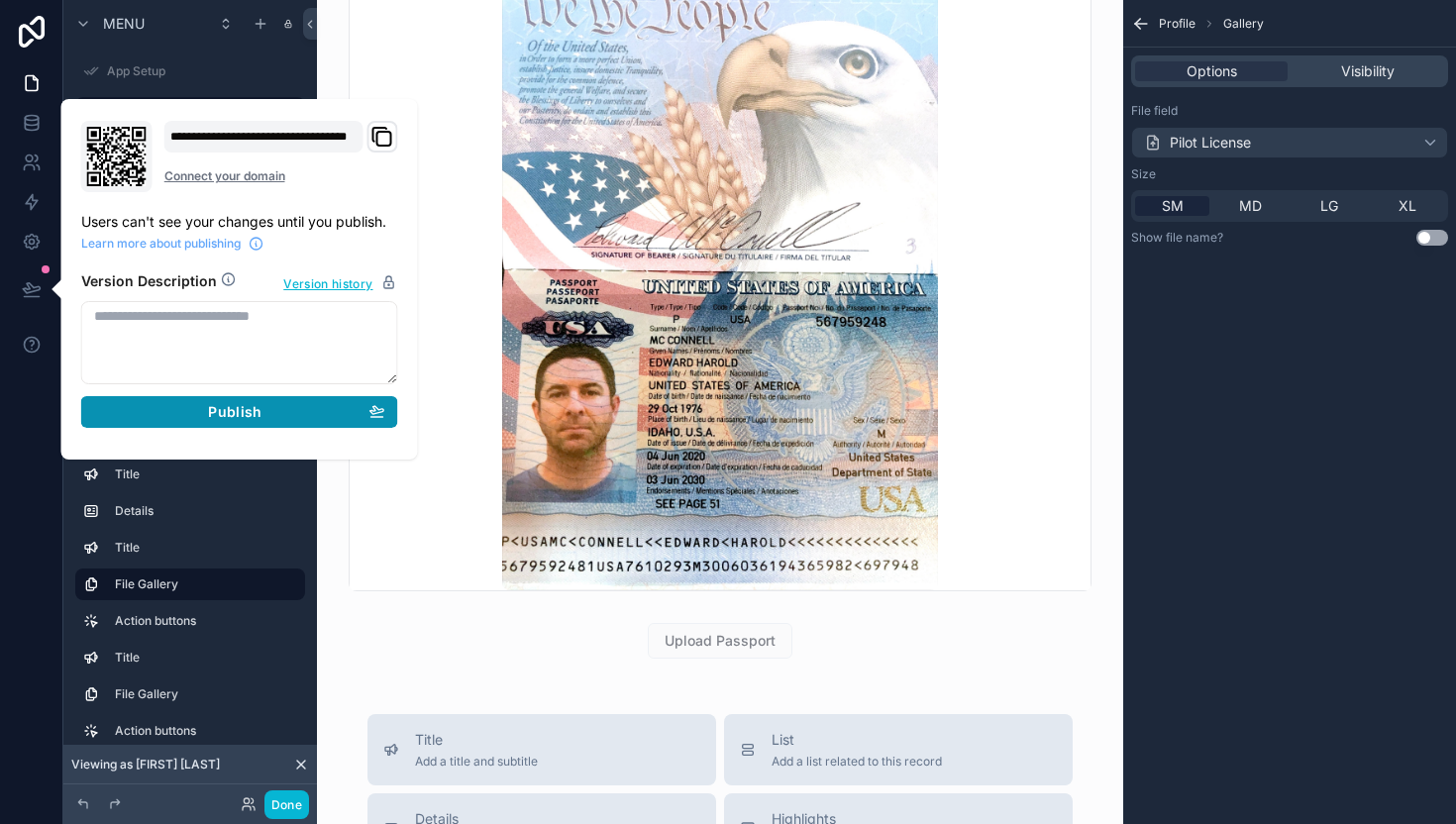 click on "Publish" at bounding box center [240, 412] 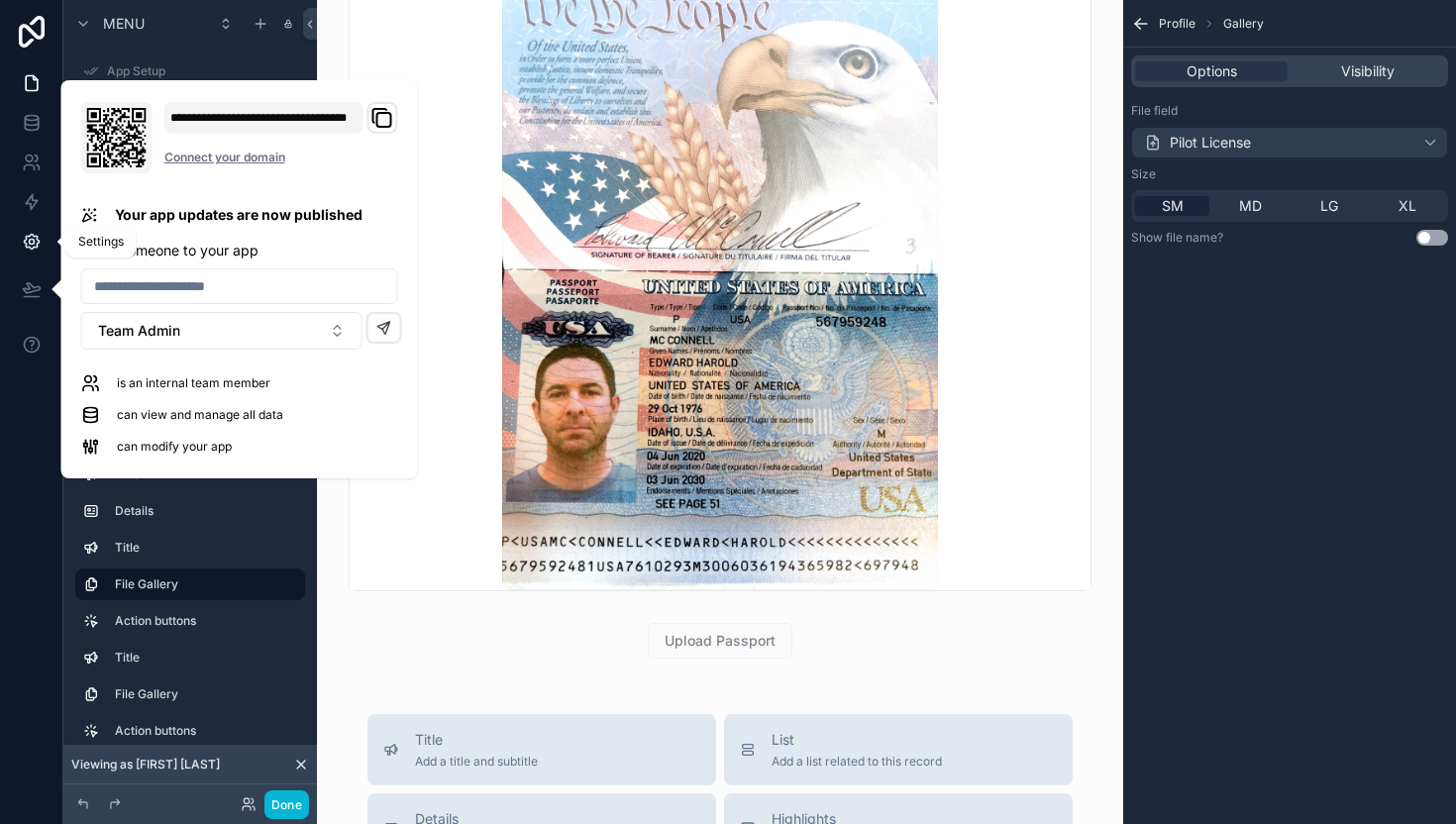 click at bounding box center (31, 242) 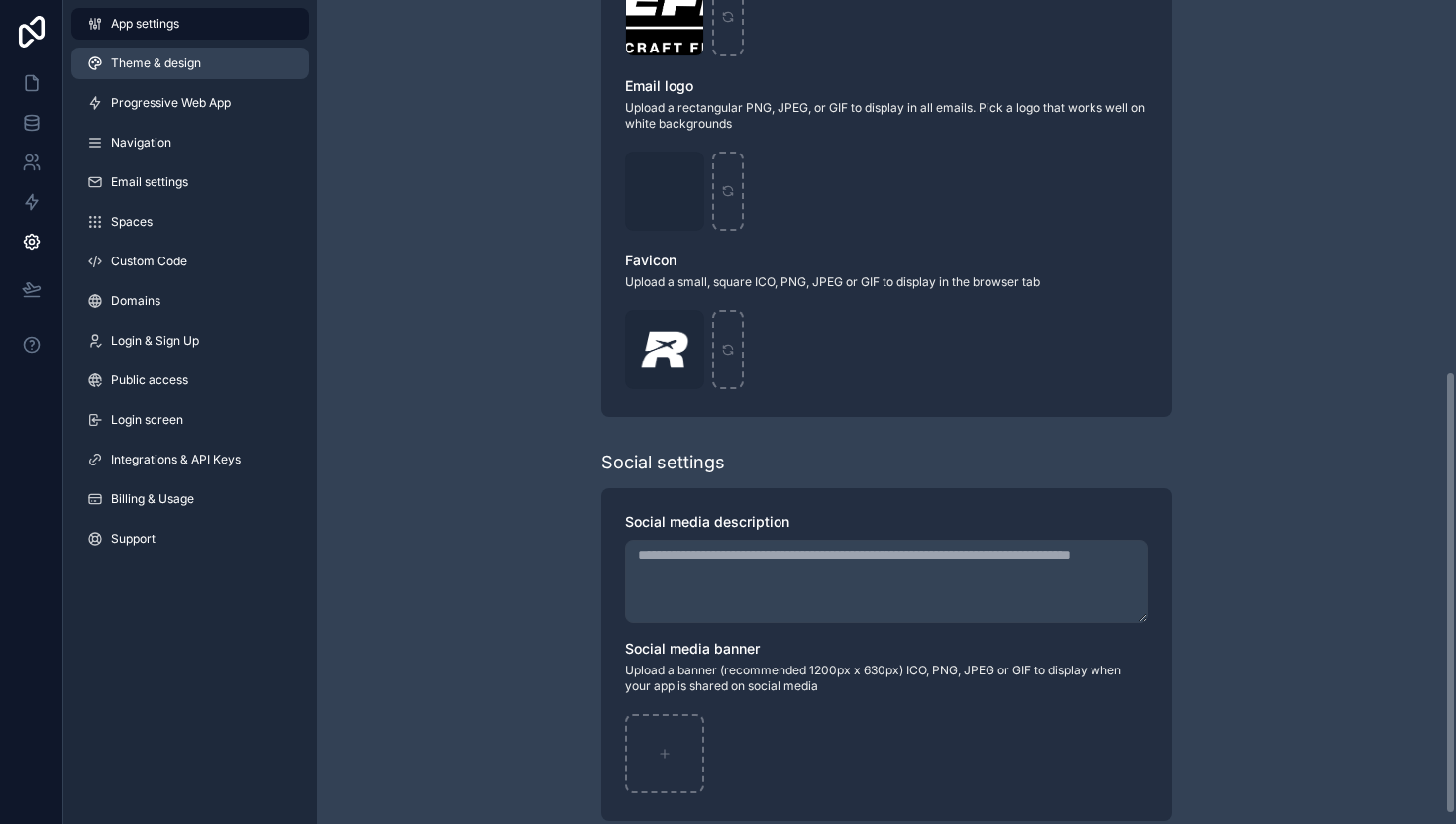 scroll, scrollTop: 693, scrollLeft: 0, axis: vertical 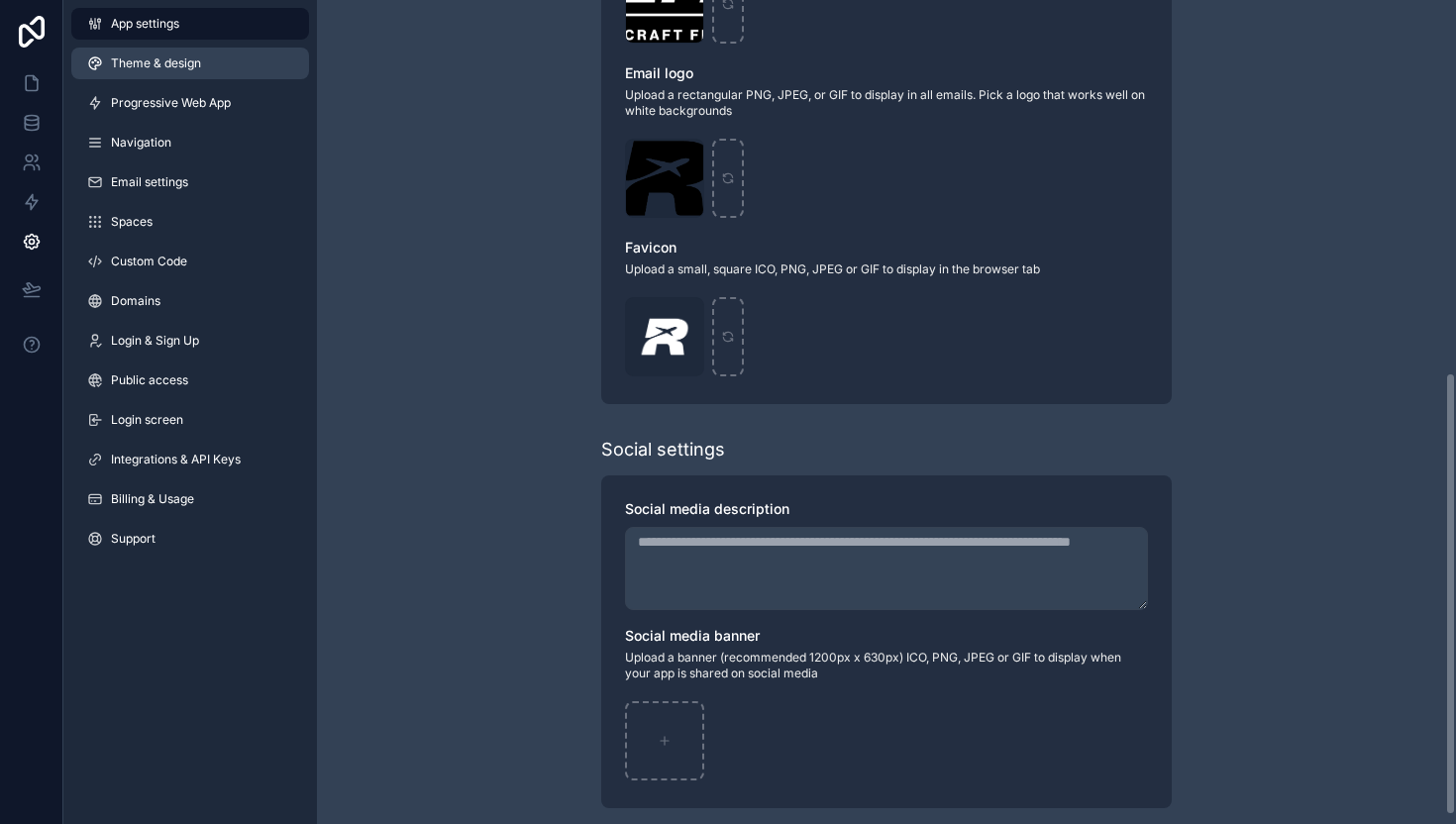 click on "Theme & design" at bounding box center (156, 63) 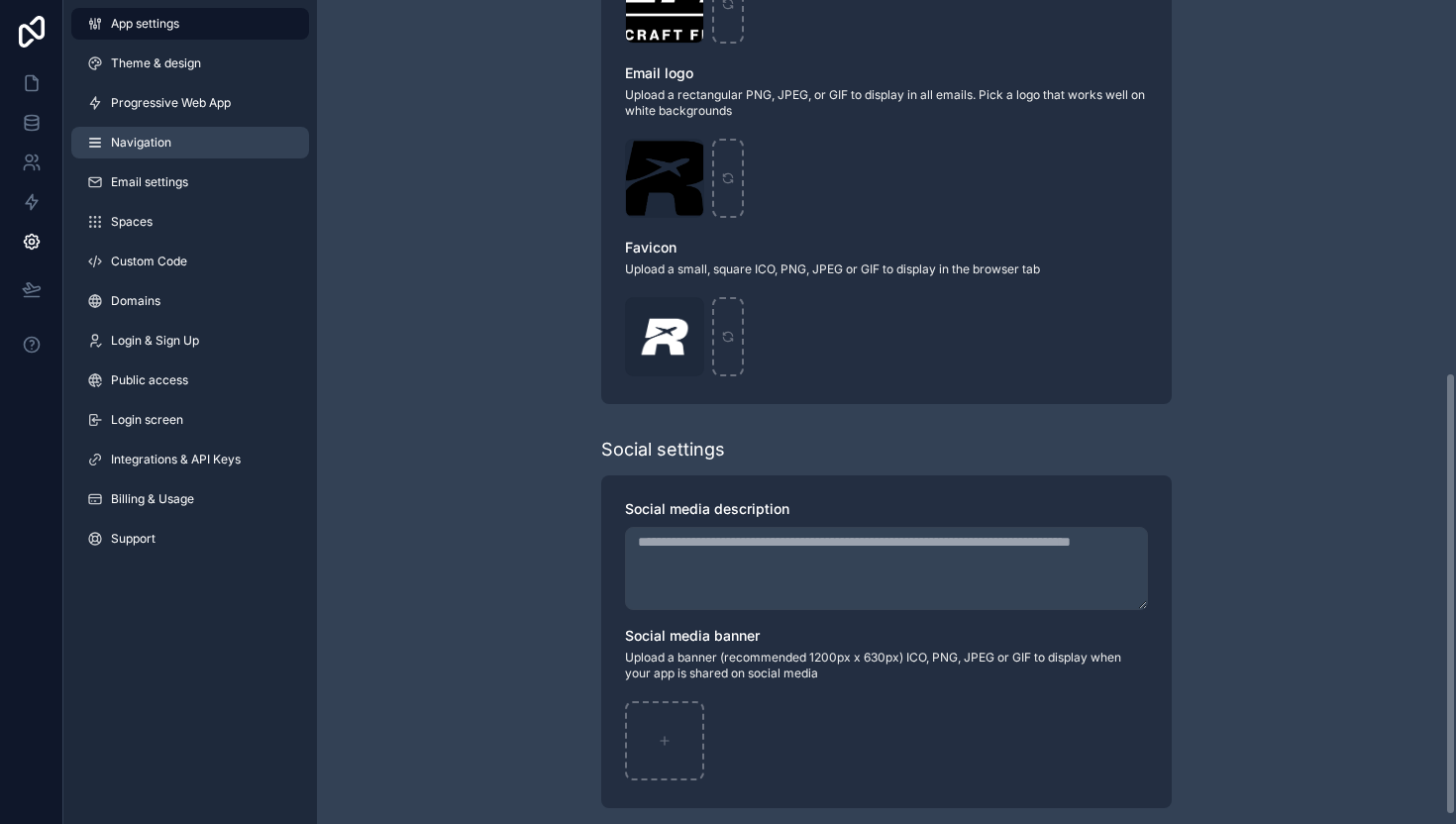 scroll, scrollTop: 0, scrollLeft: 0, axis: both 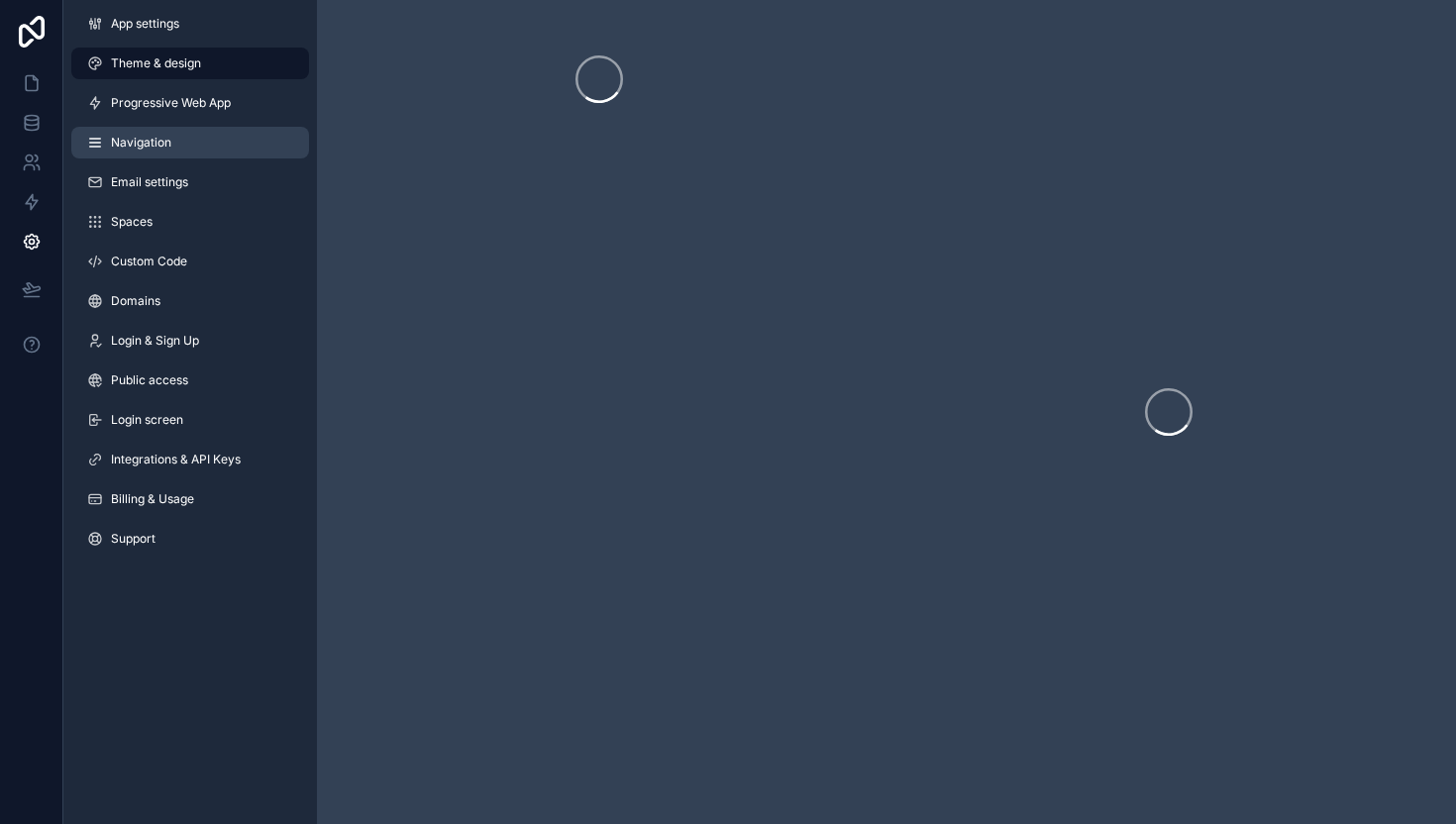 click on "Navigation" at bounding box center [141, 143] 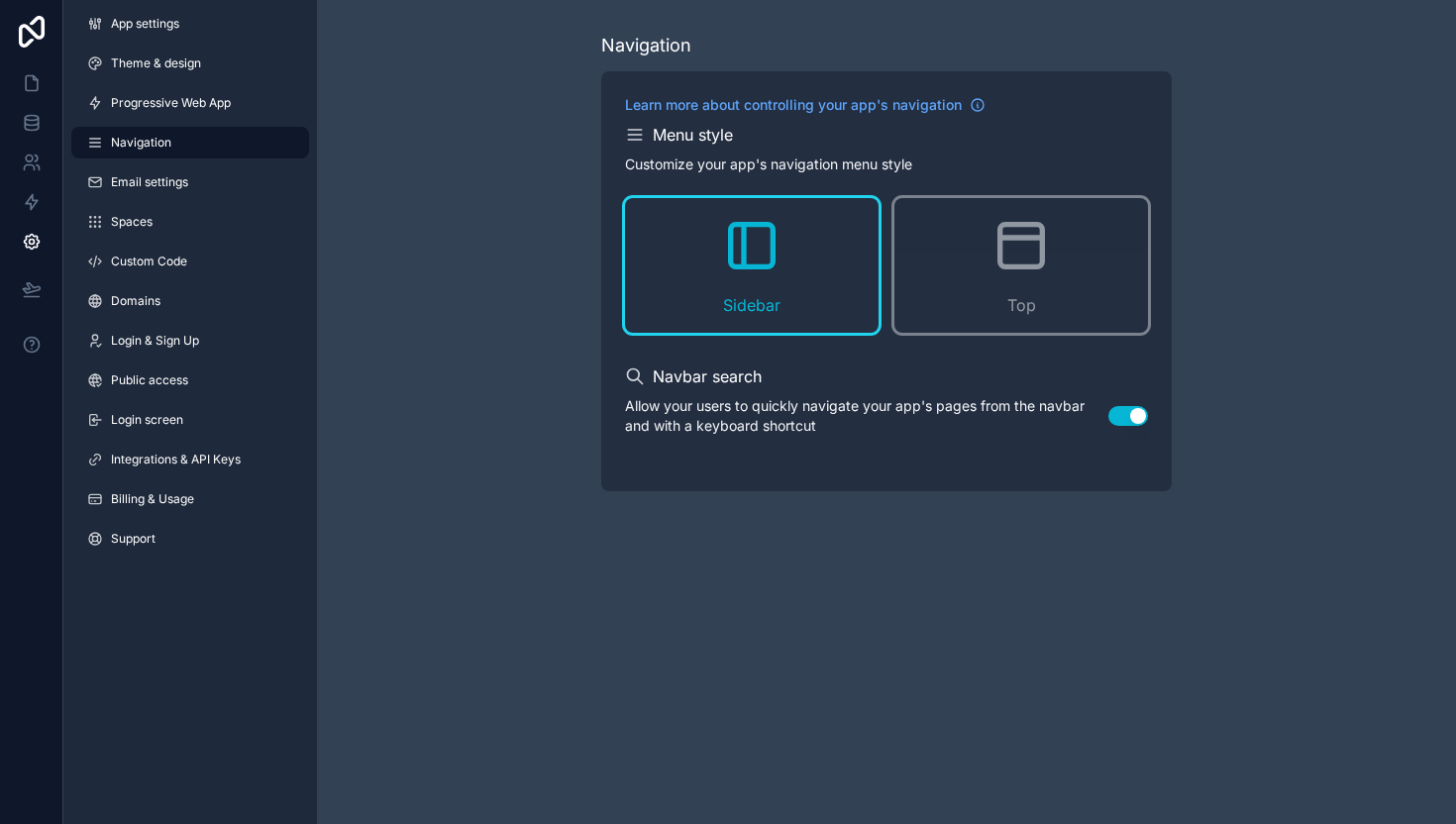 drag, startPoint x: 964, startPoint y: 278, endPoint x: 432, endPoint y: 252, distance: 532.63496 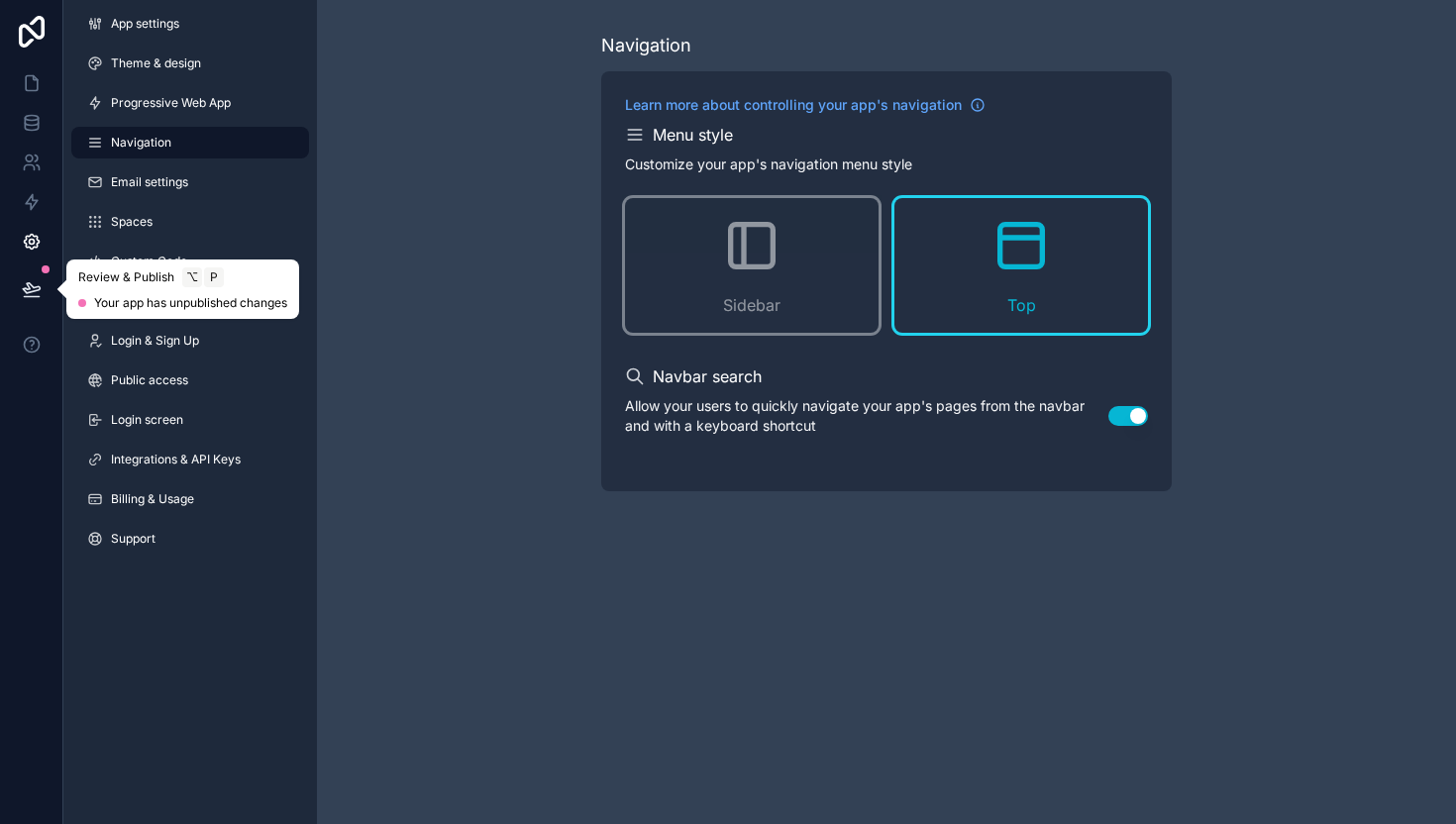 click 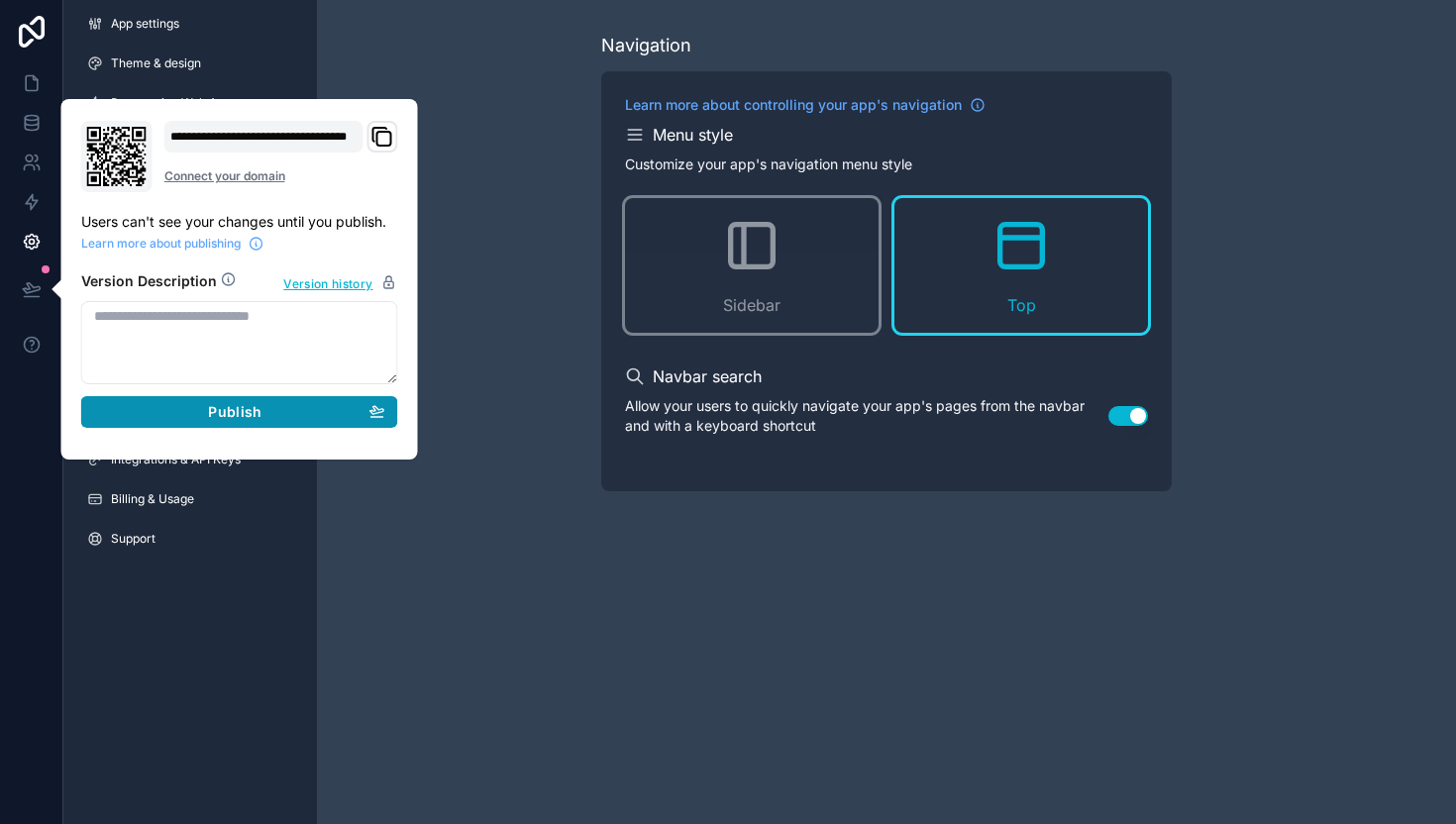 click on "Publish" at bounding box center [240, 412] 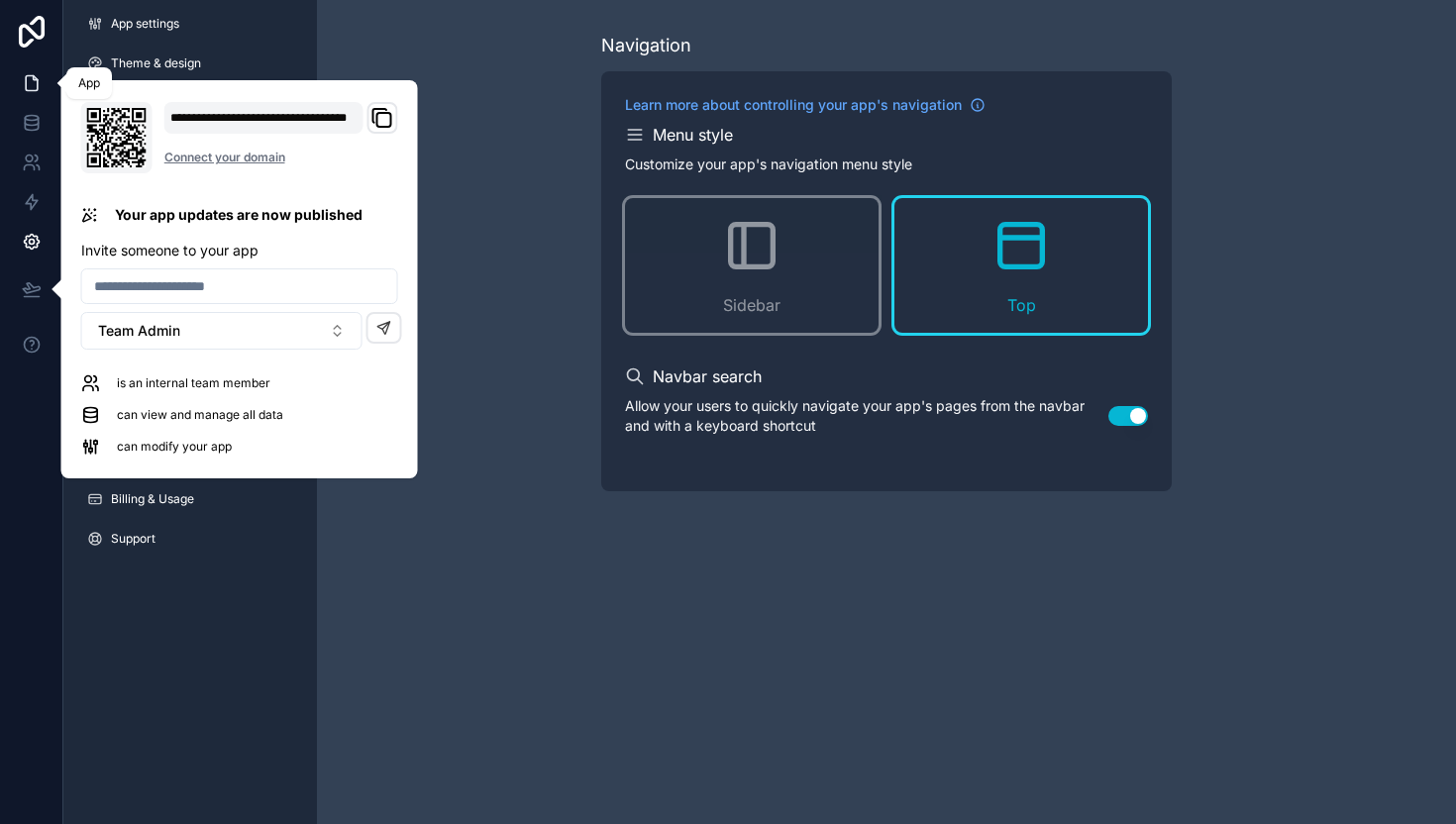 click 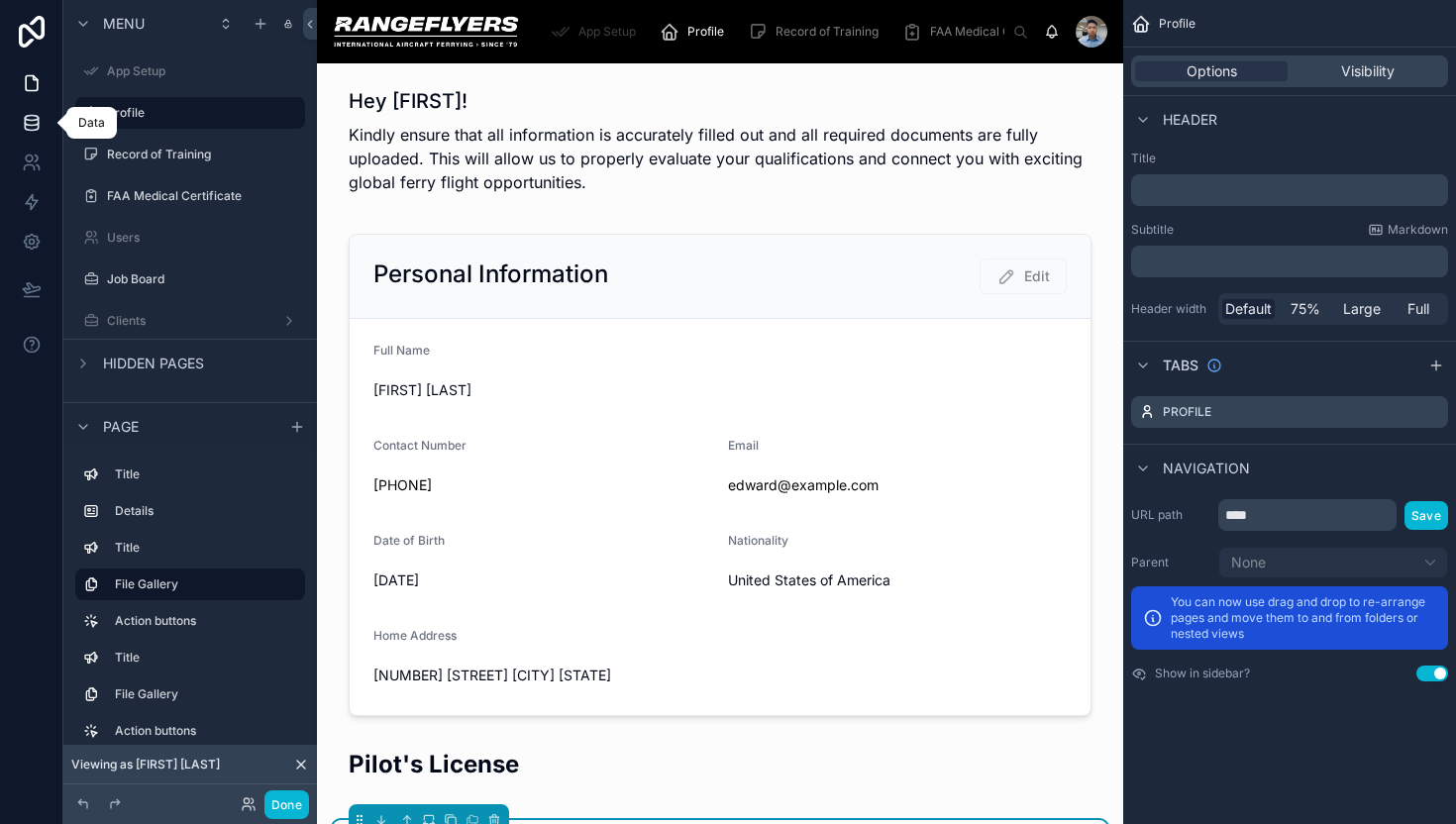 click 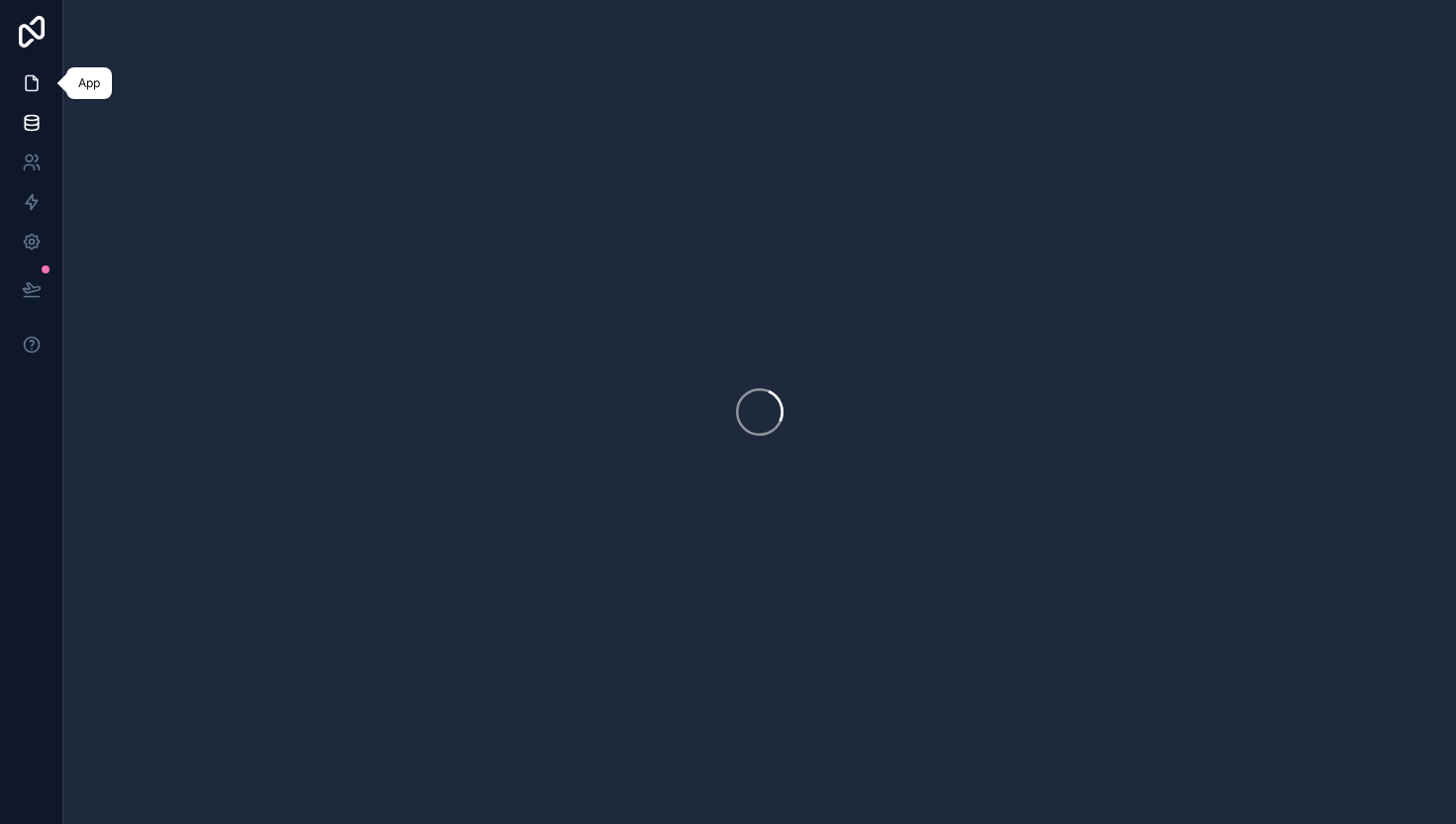 click at bounding box center (31, 83) 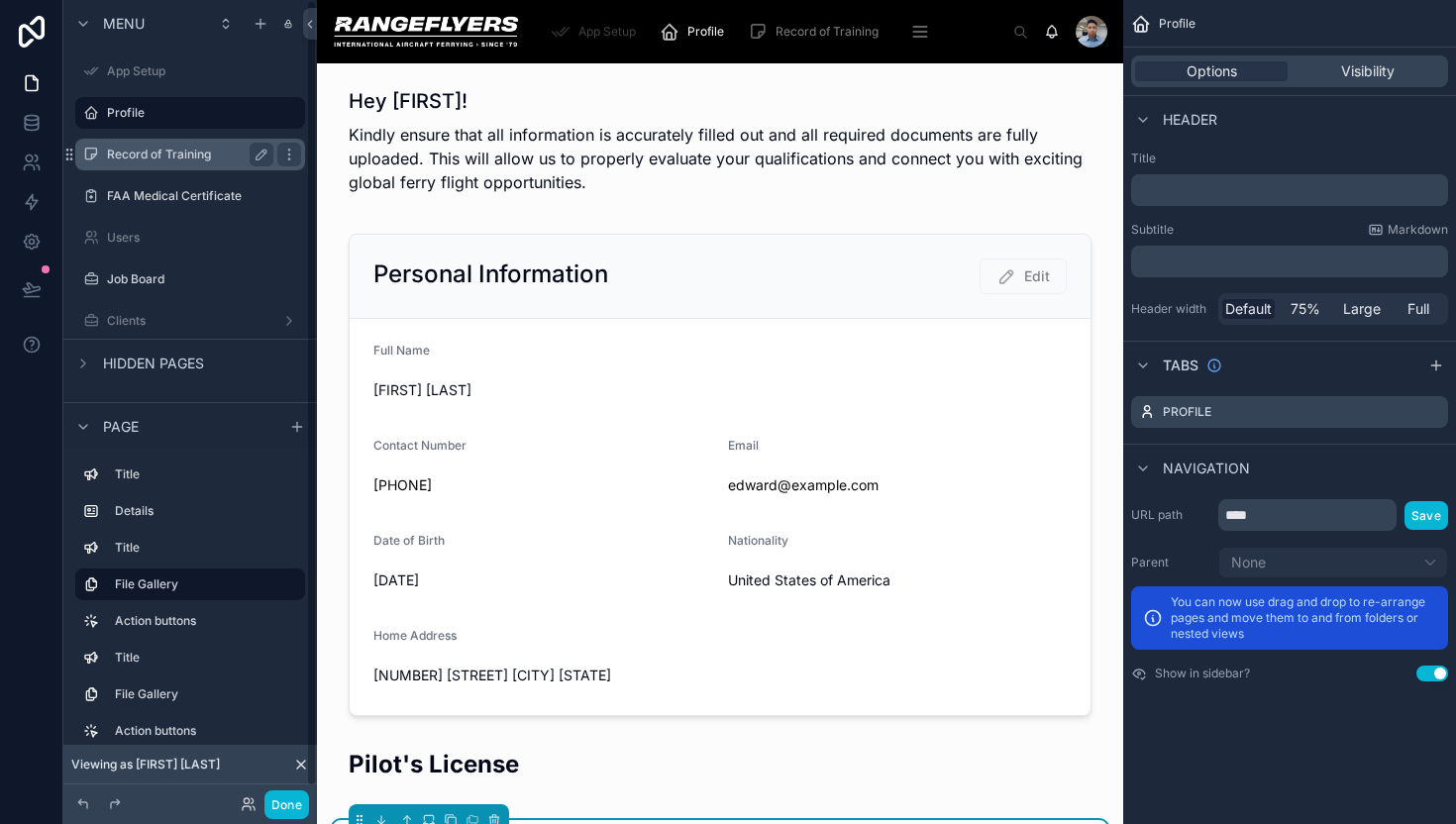 click on "Record of Training" at bounding box center [186, 154] 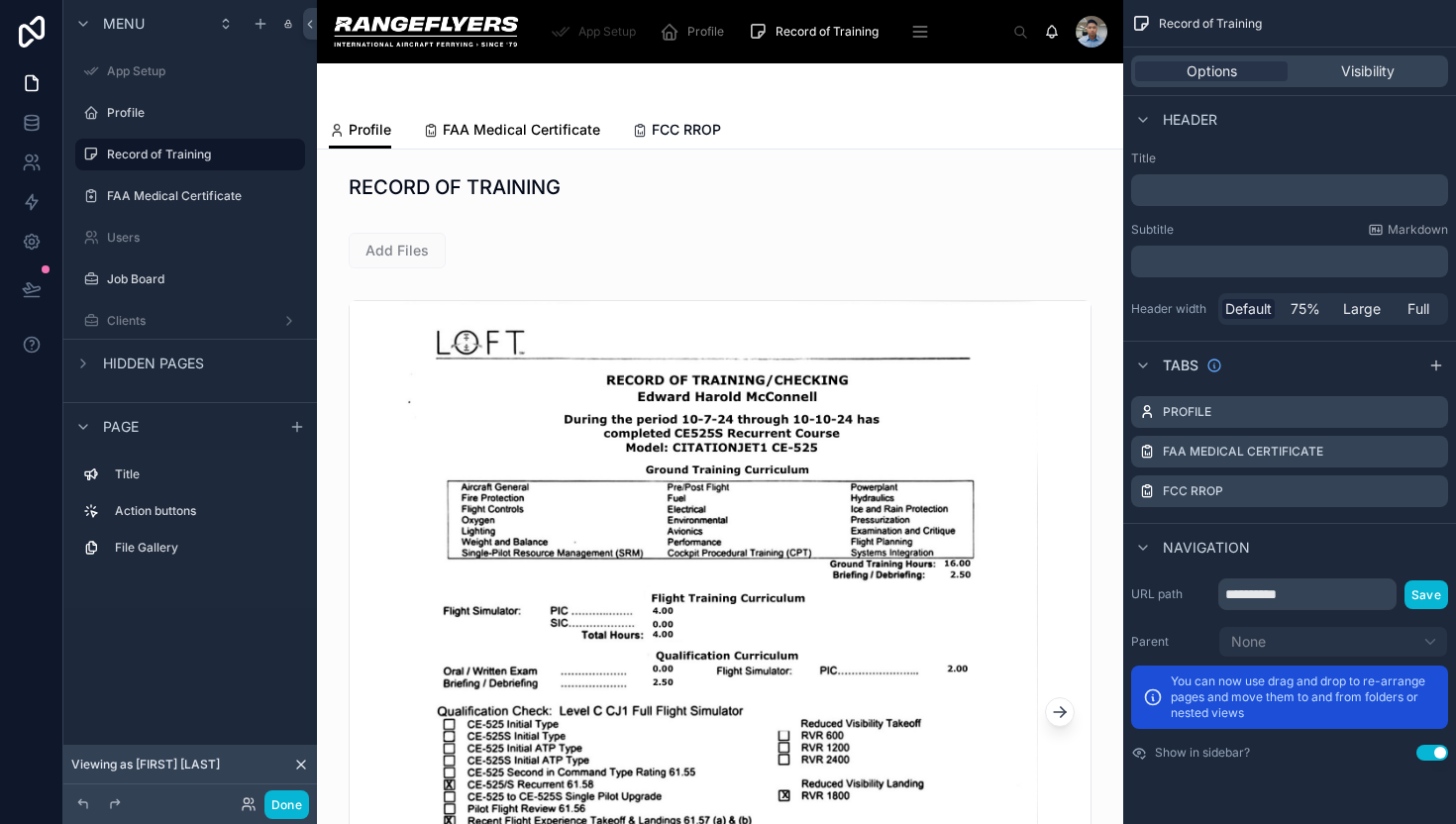 click on "FAA Medical Certificate" at bounding box center (521, 130) 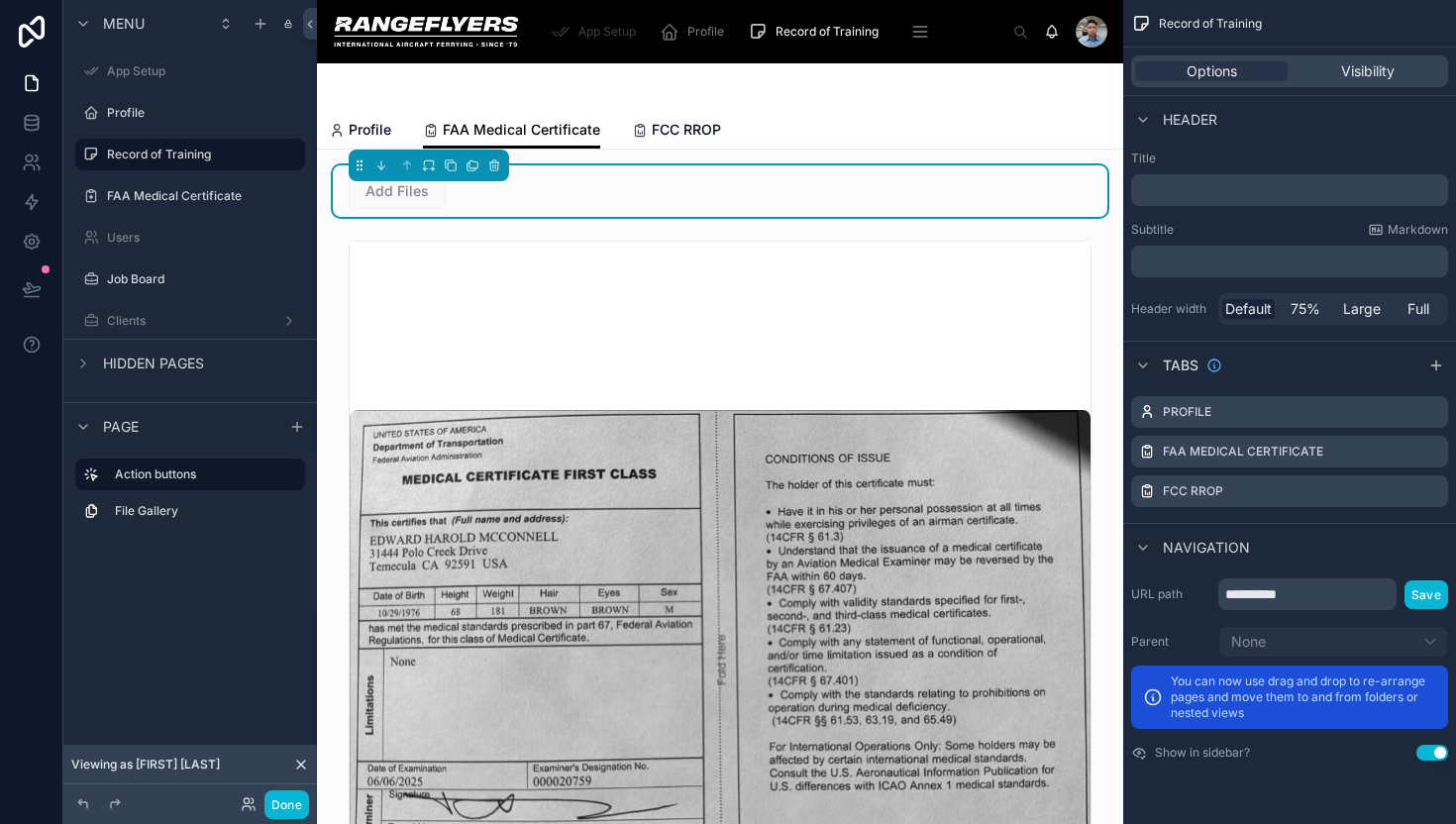 click at bounding box center [720, 87] 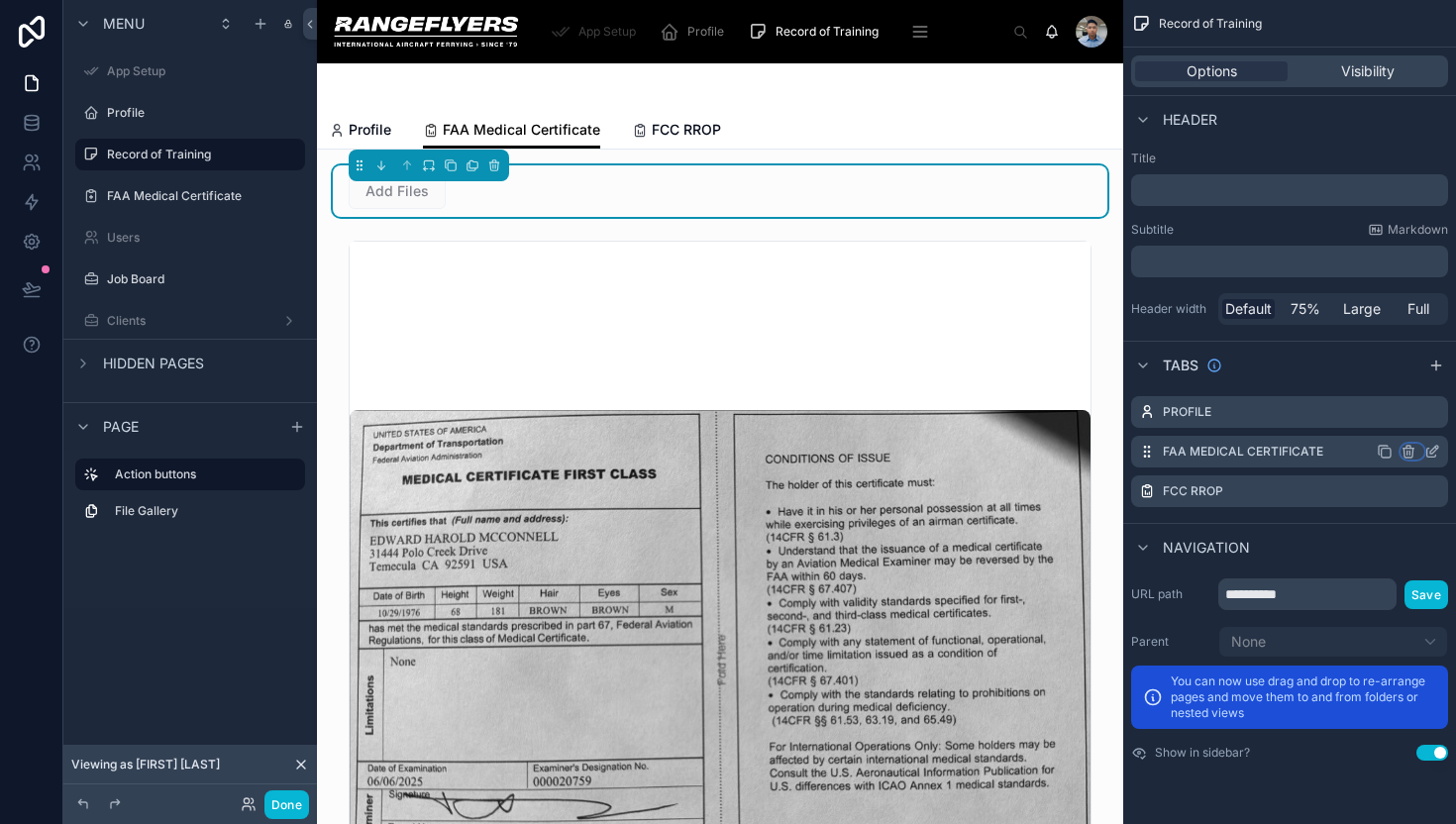 click 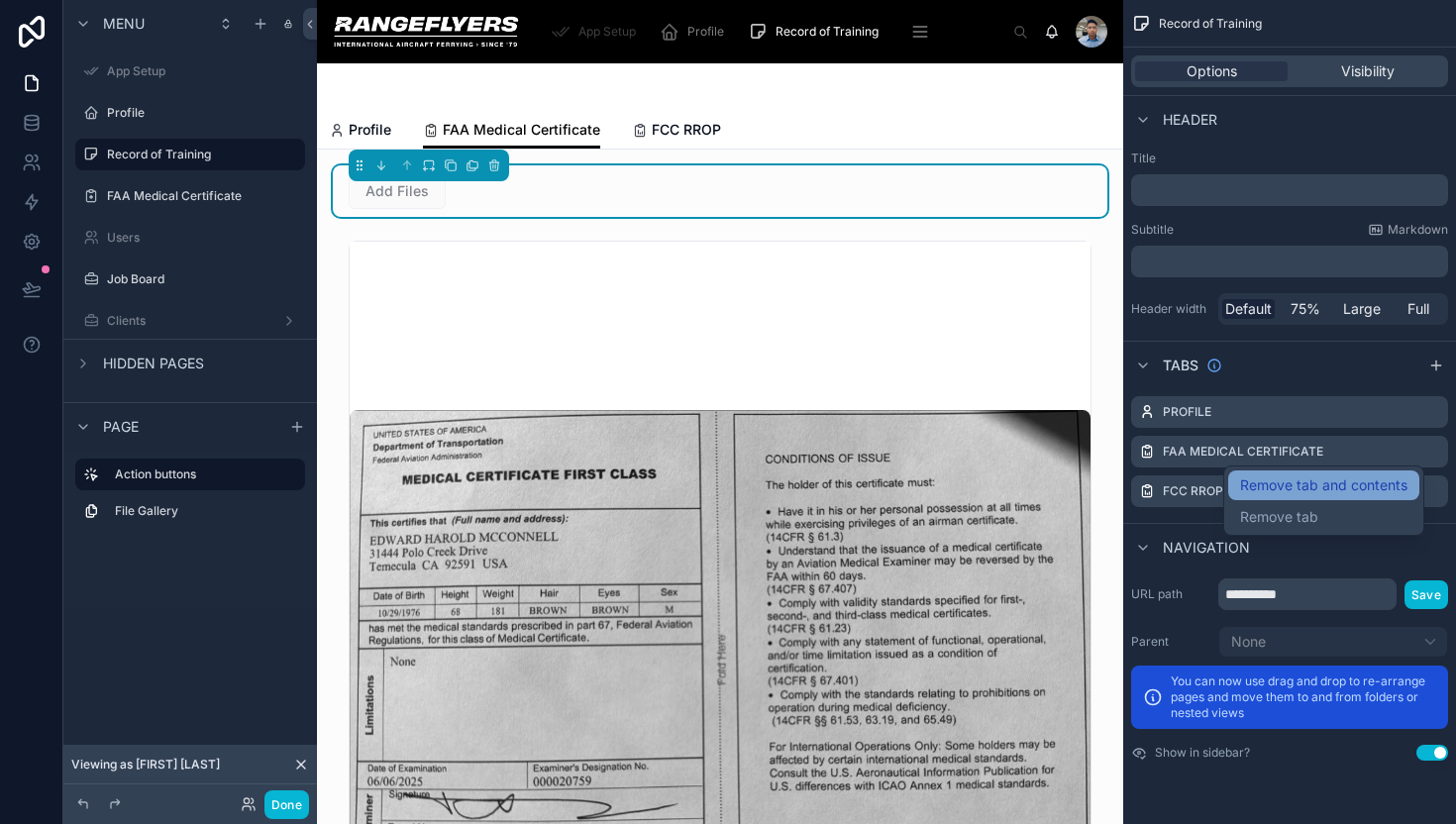 click on "Remove tab and contents" at bounding box center [1323, 485] 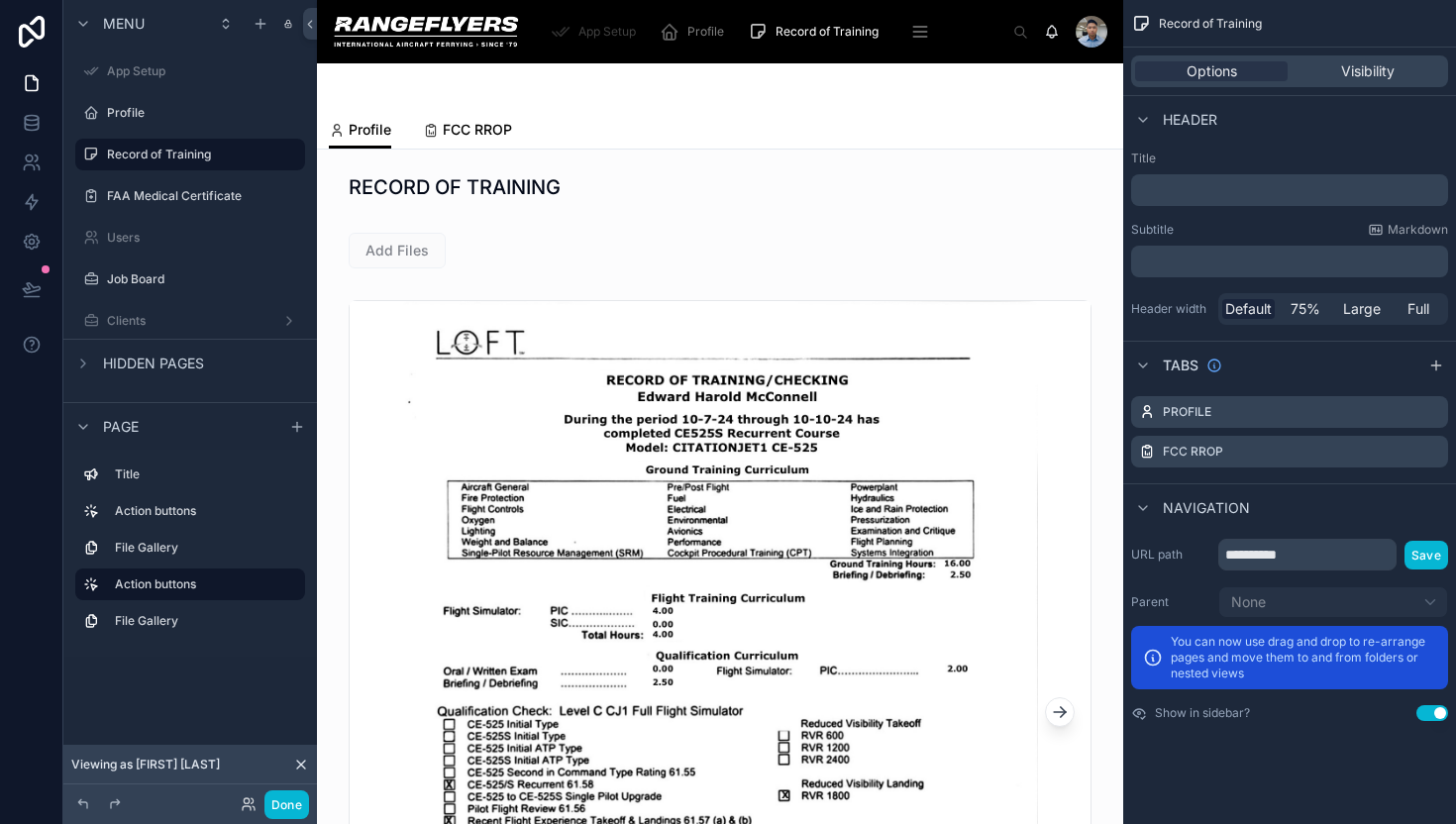 click on "FCC RROP" at bounding box center (468, 132) 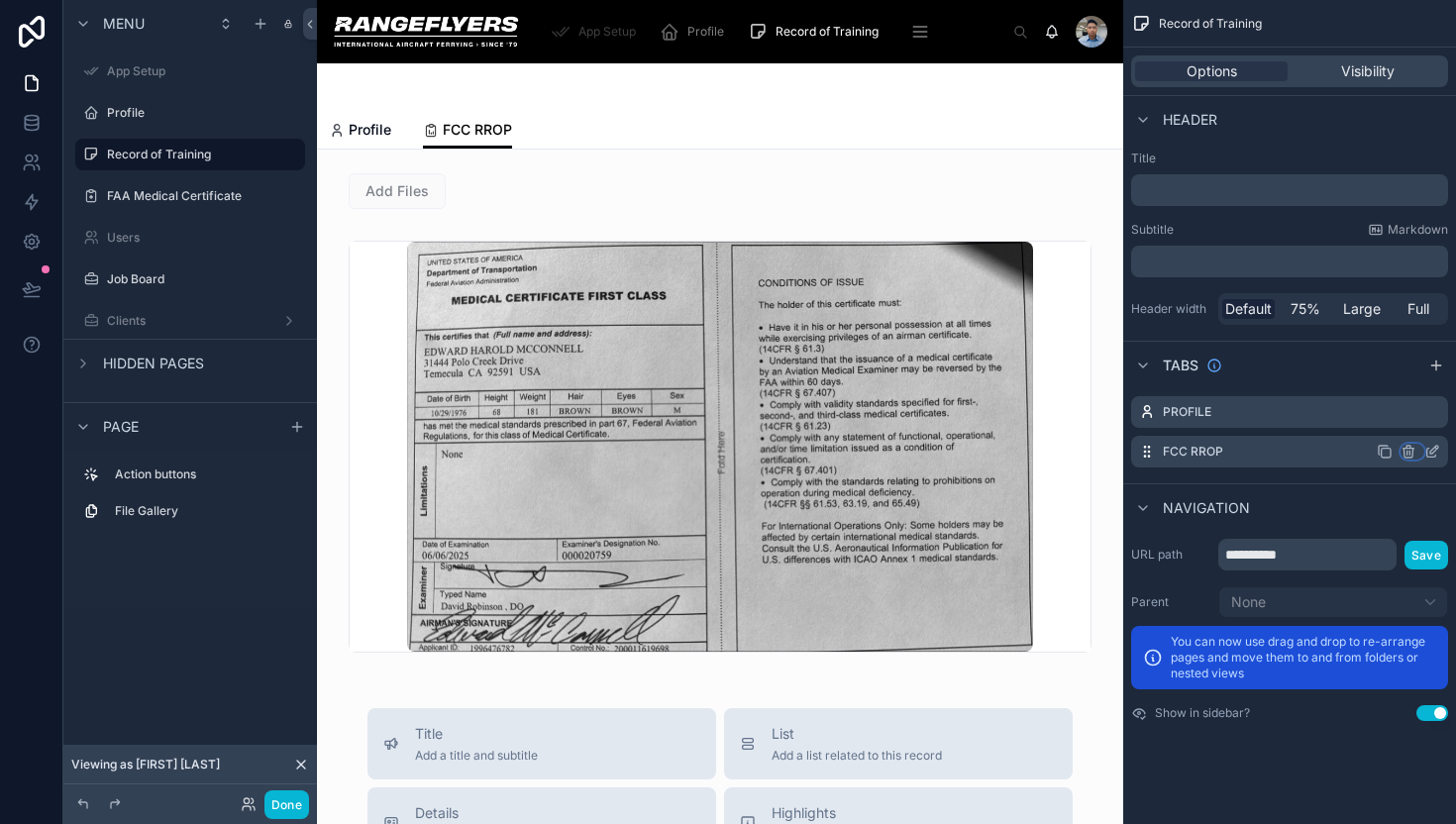 click 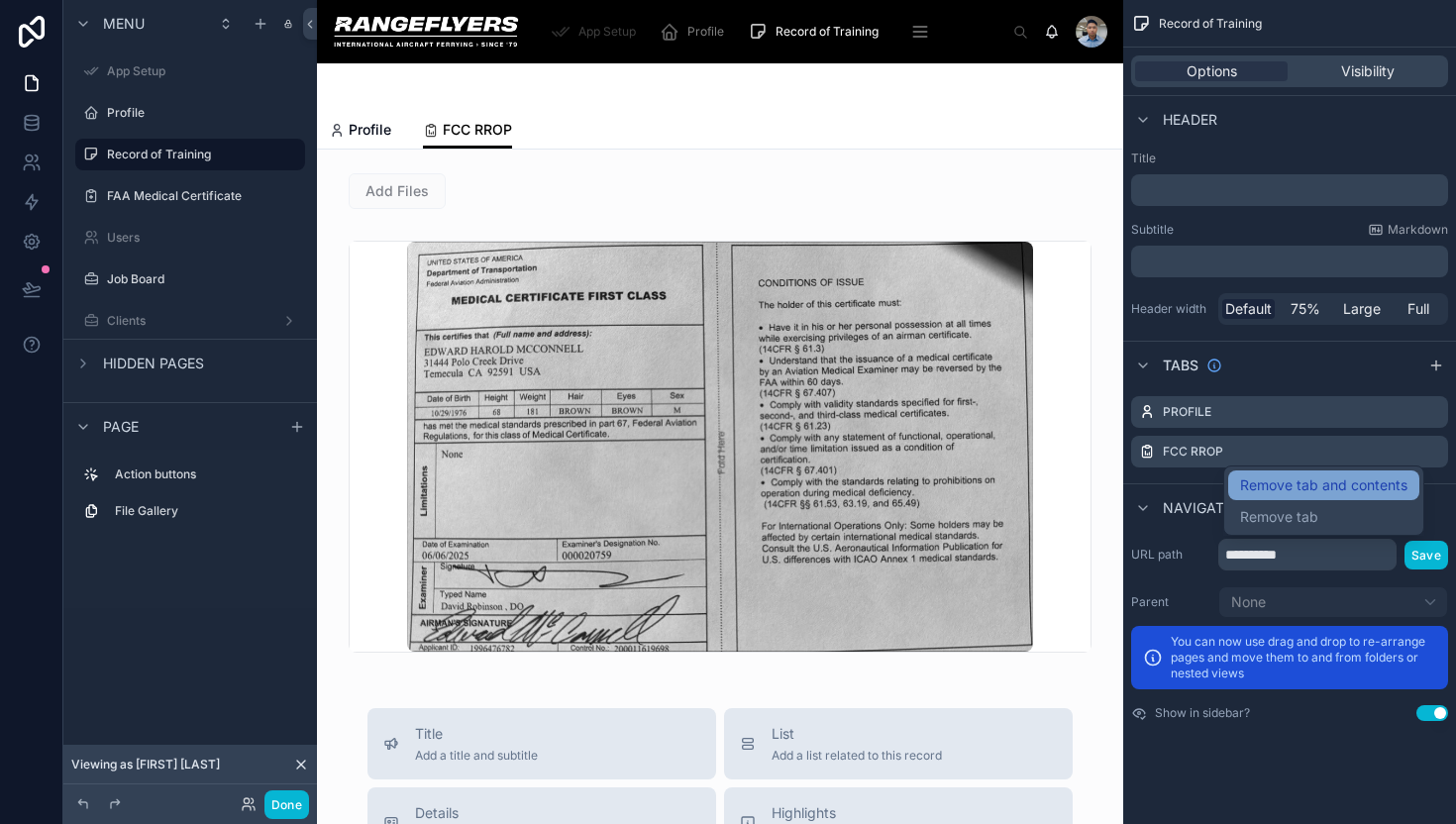 click on "Remove tab and contents" at bounding box center (1323, 485) 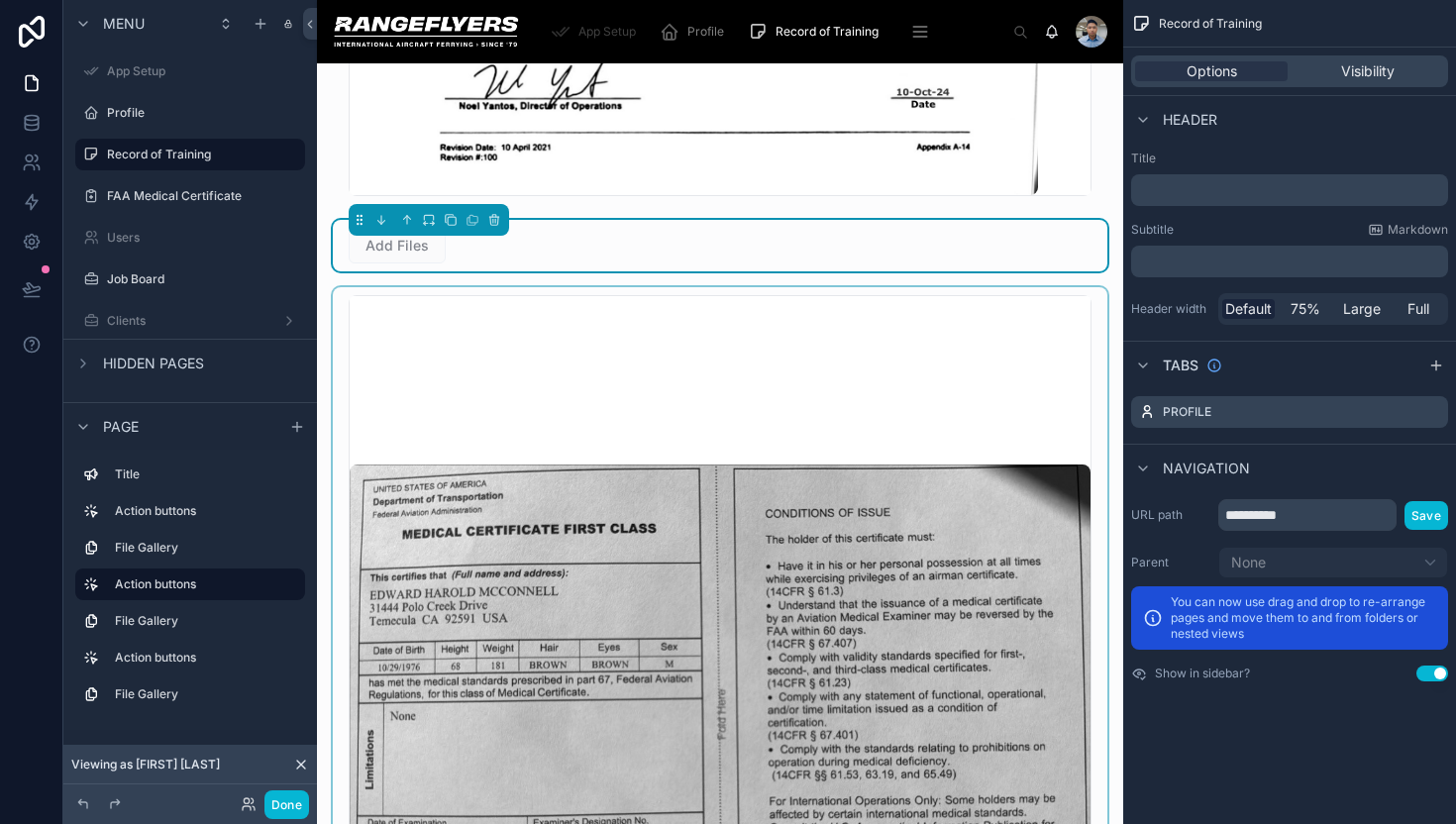 scroll, scrollTop: 620, scrollLeft: 0, axis: vertical 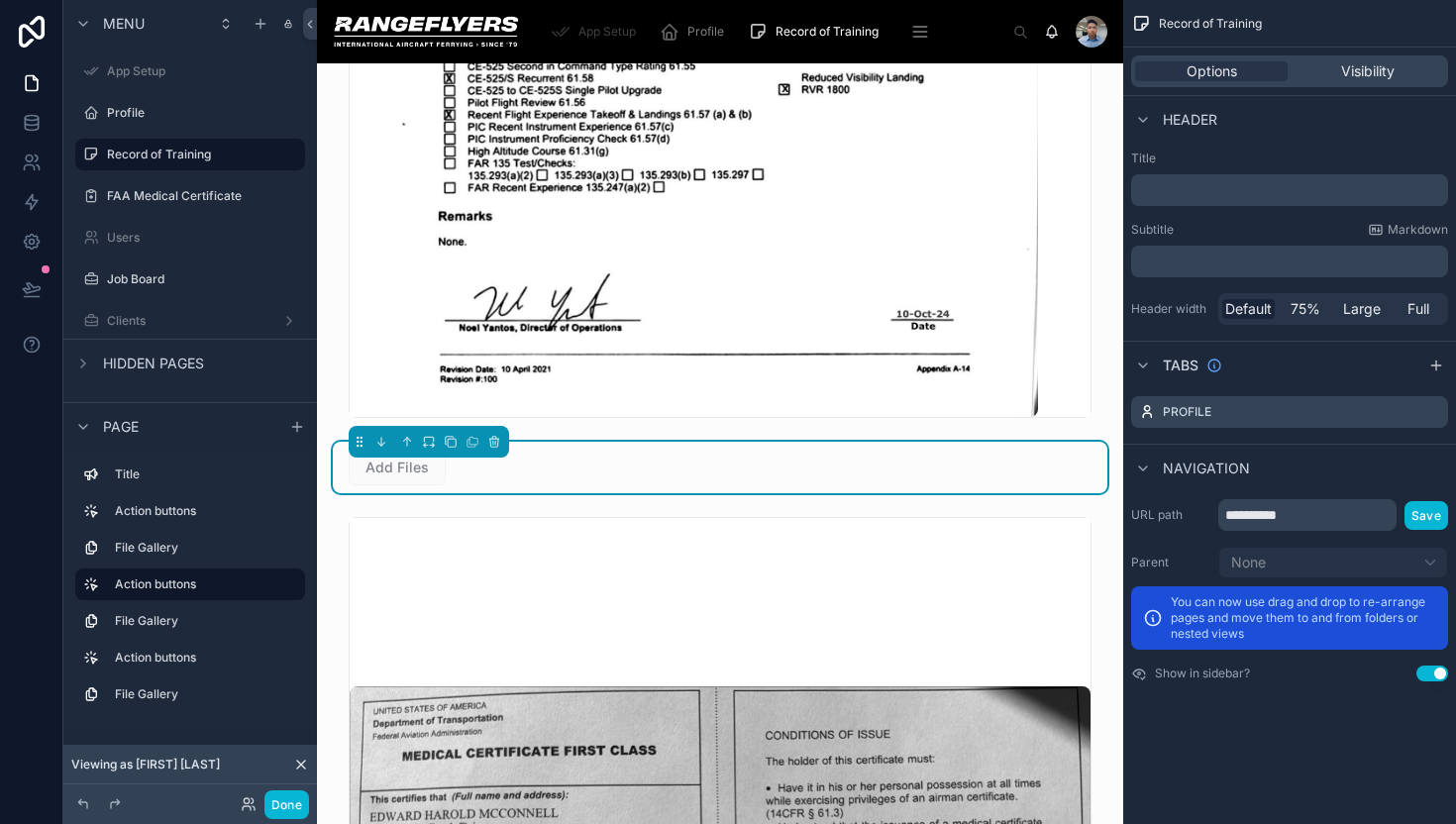 click on "Add Files" at bounding box center [720, 467] 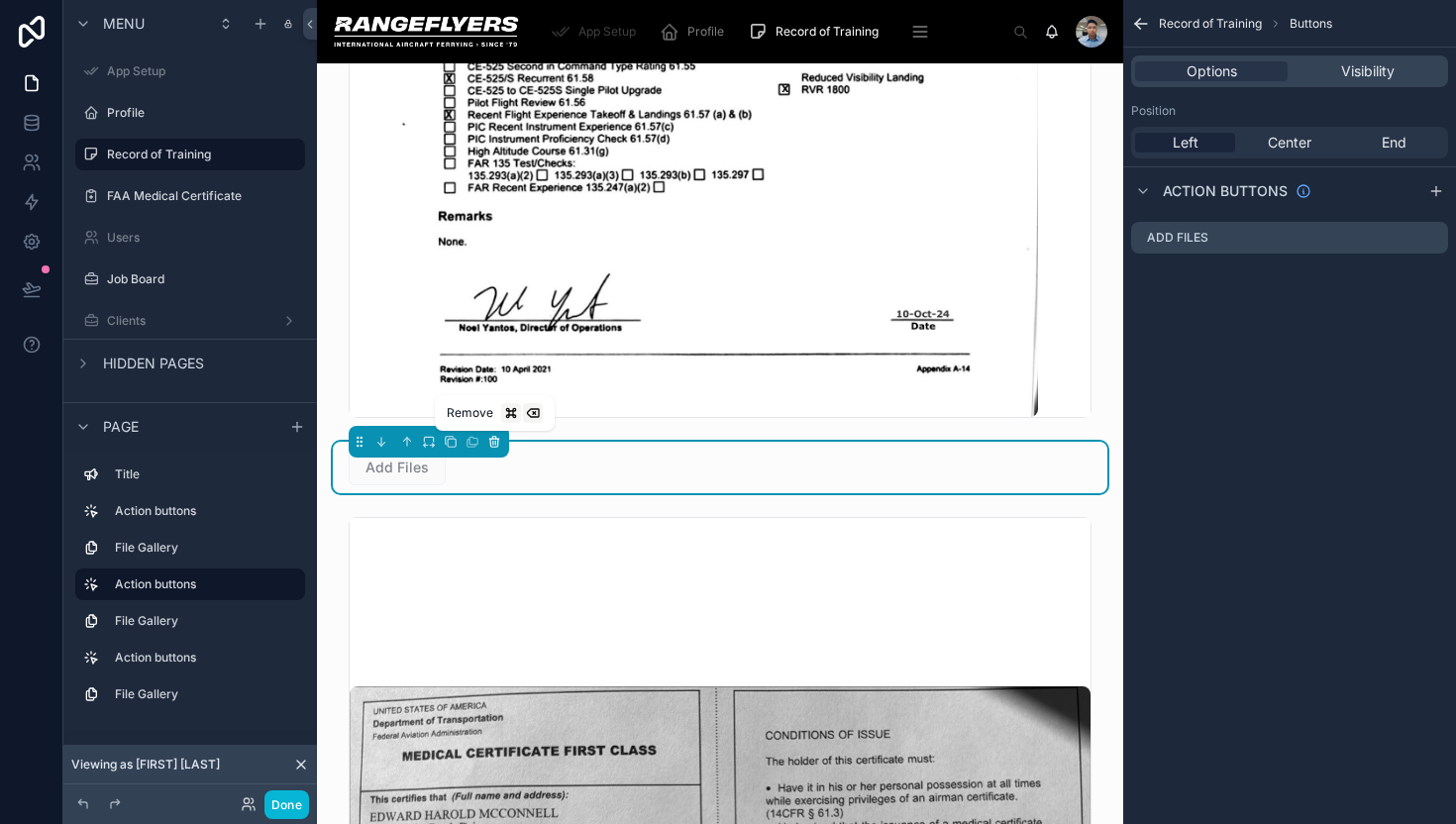 click 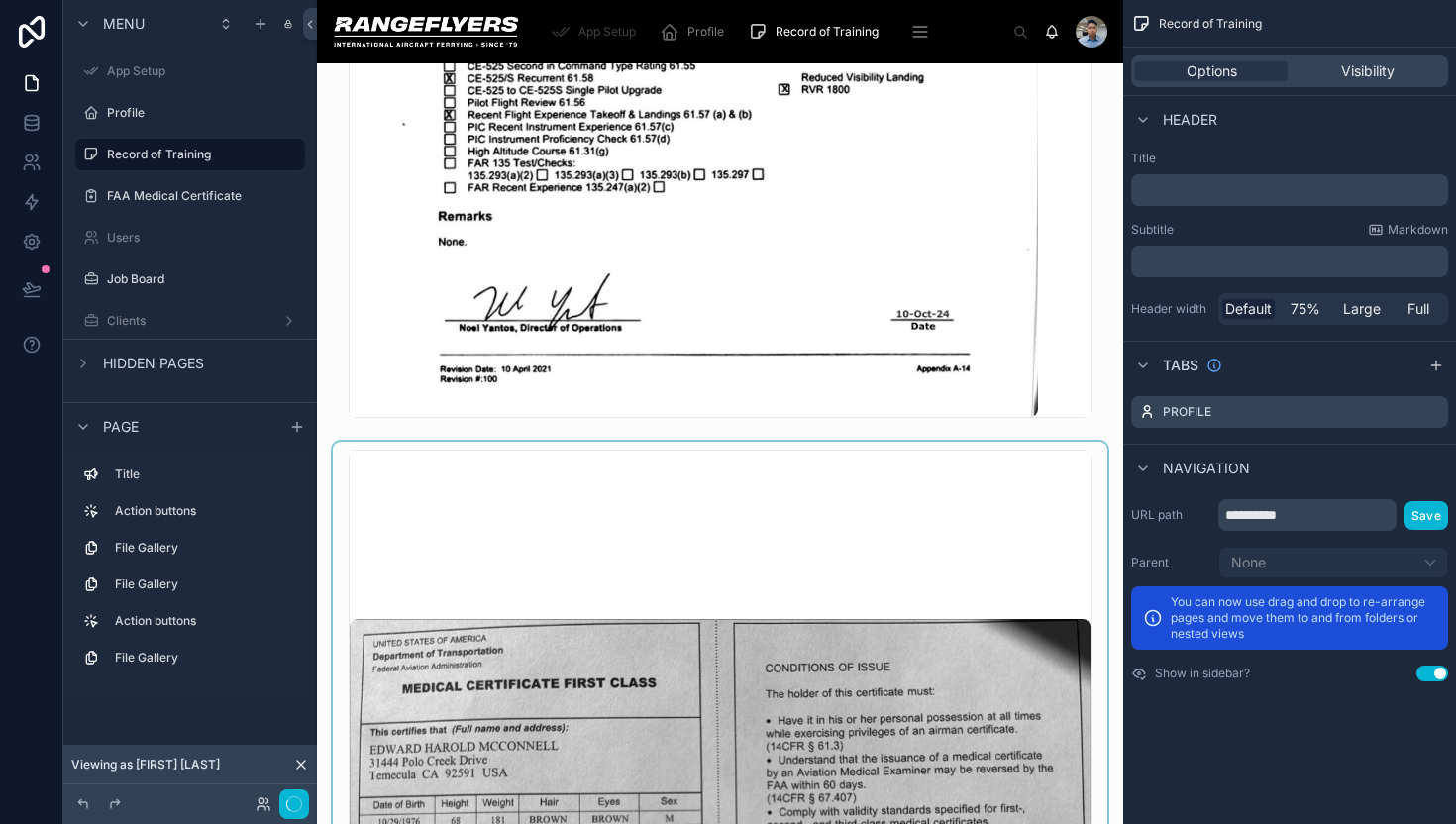 click at bounding box center [720, 862] 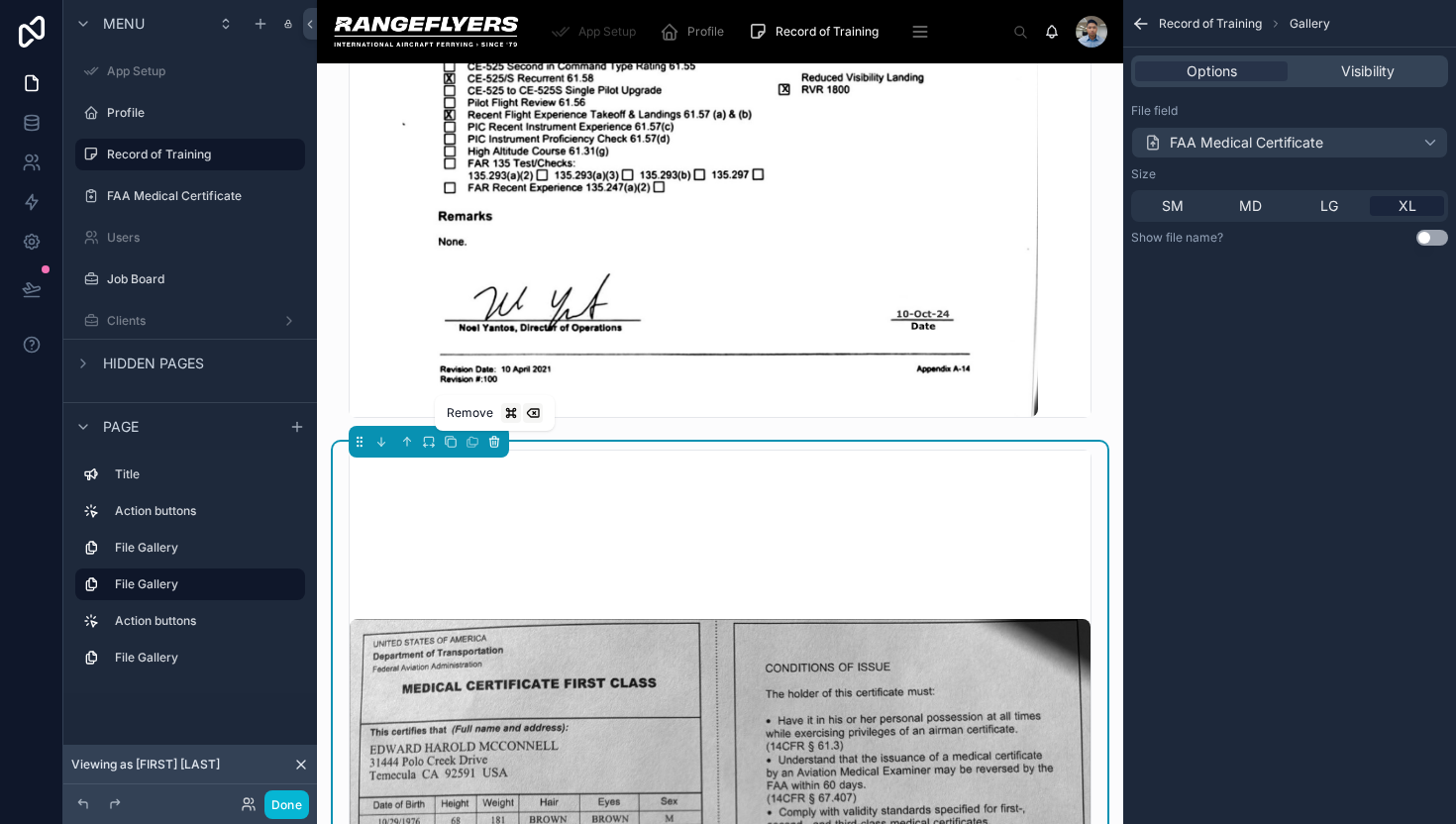 click 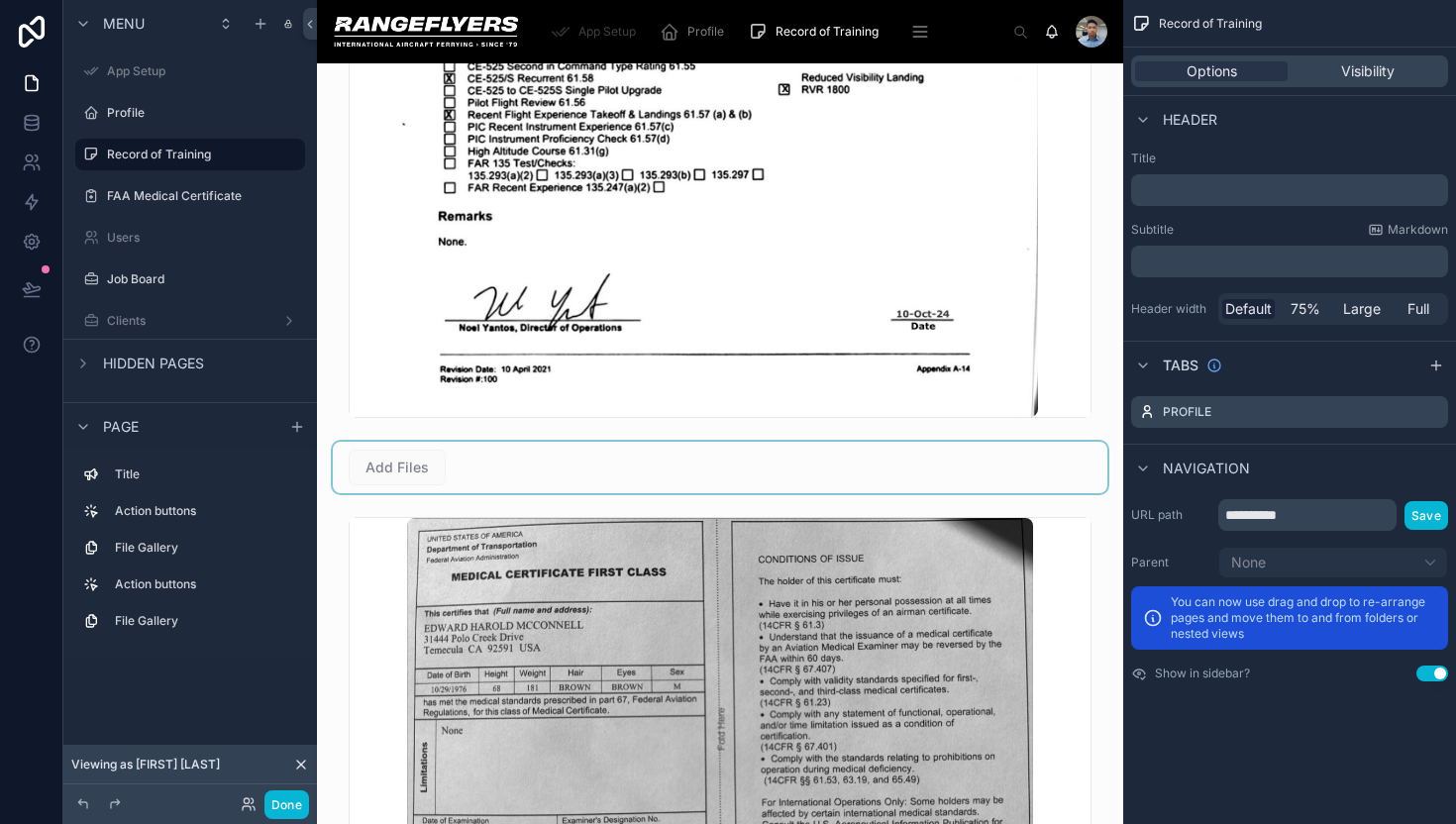 click at bounding box center [720, 467] 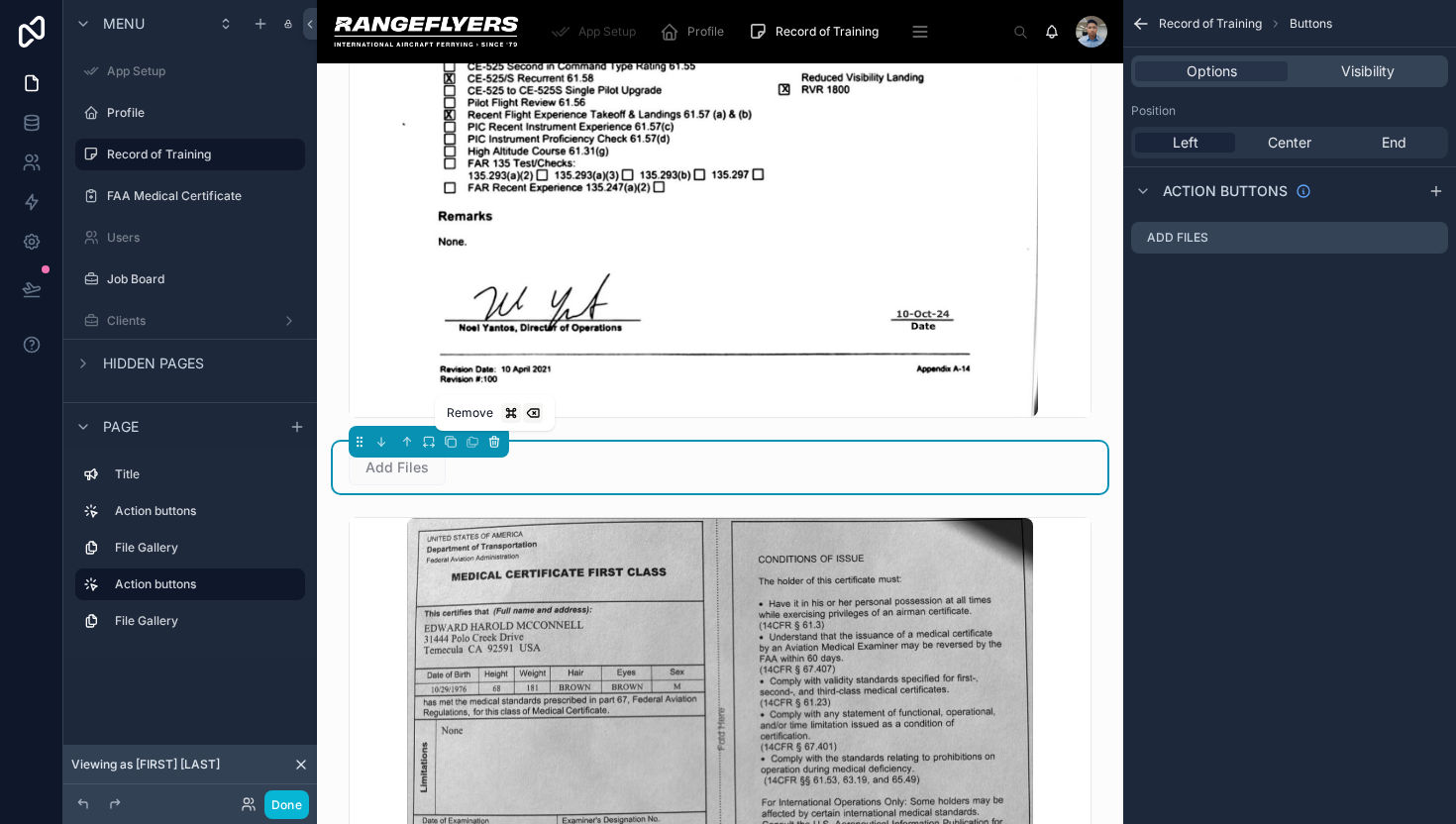 click 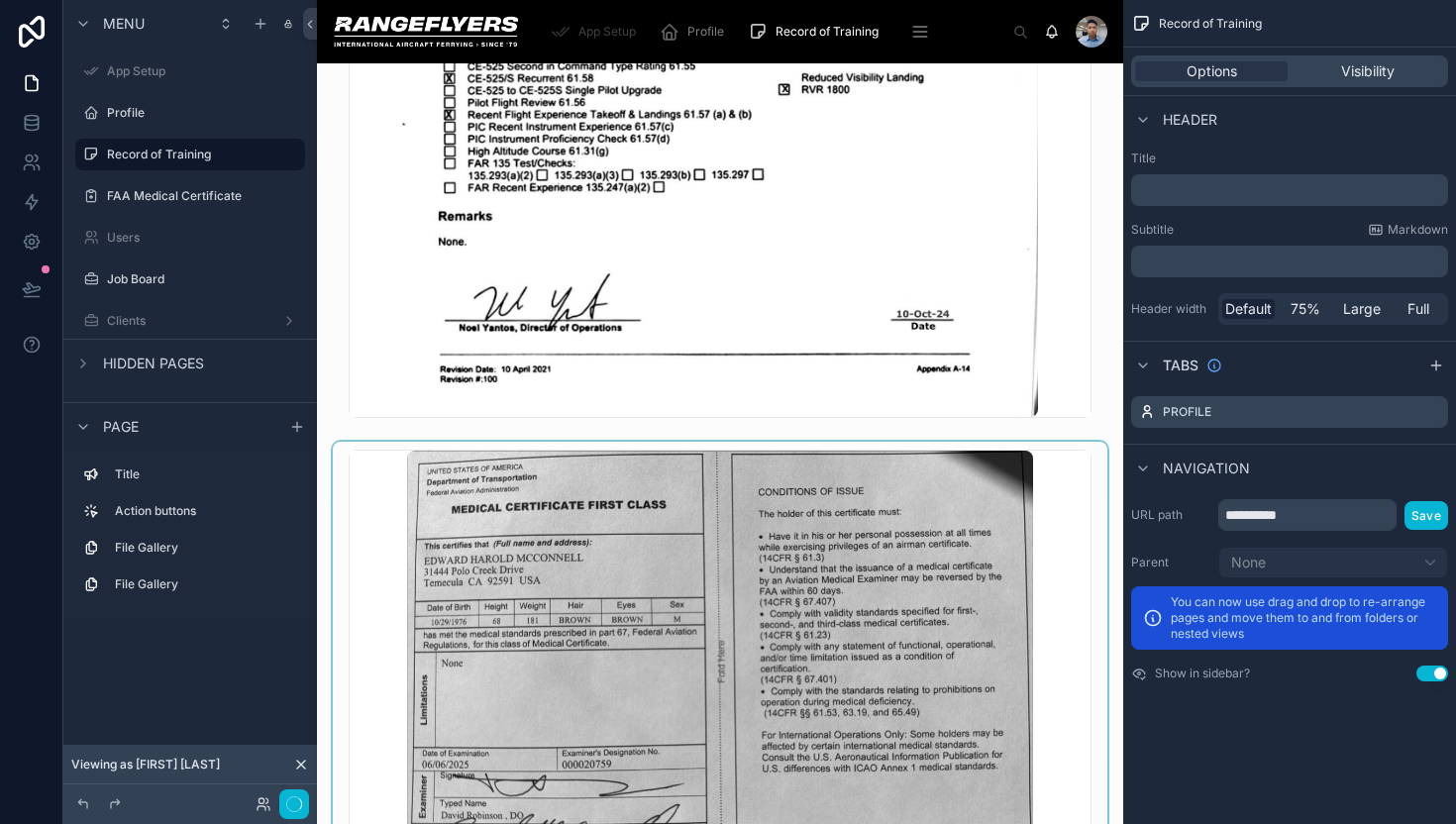 click at bounding box center (720, 656) 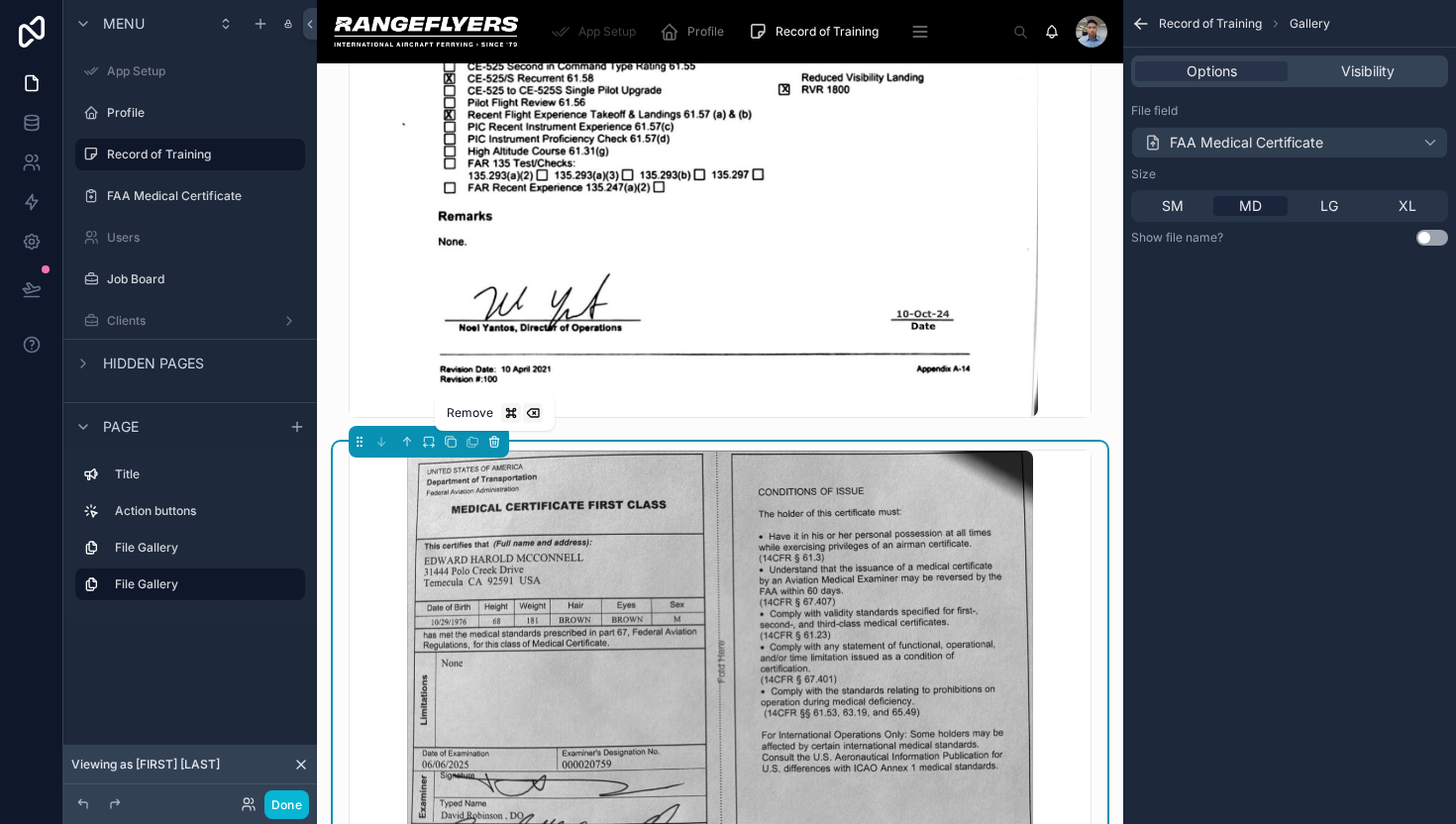 click 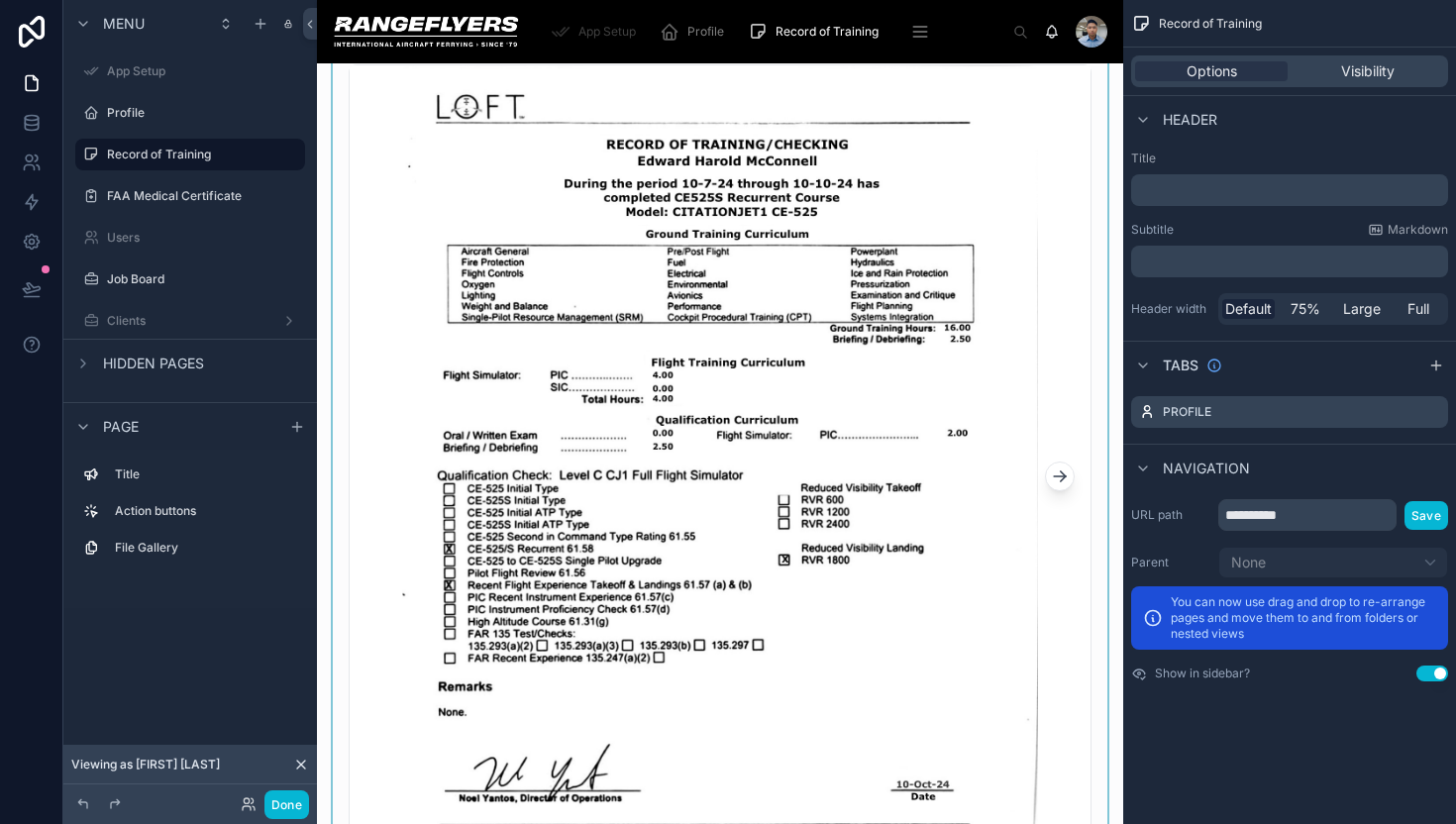 scroll, scrollTop: 0, scrollLeft: 0, axis: both 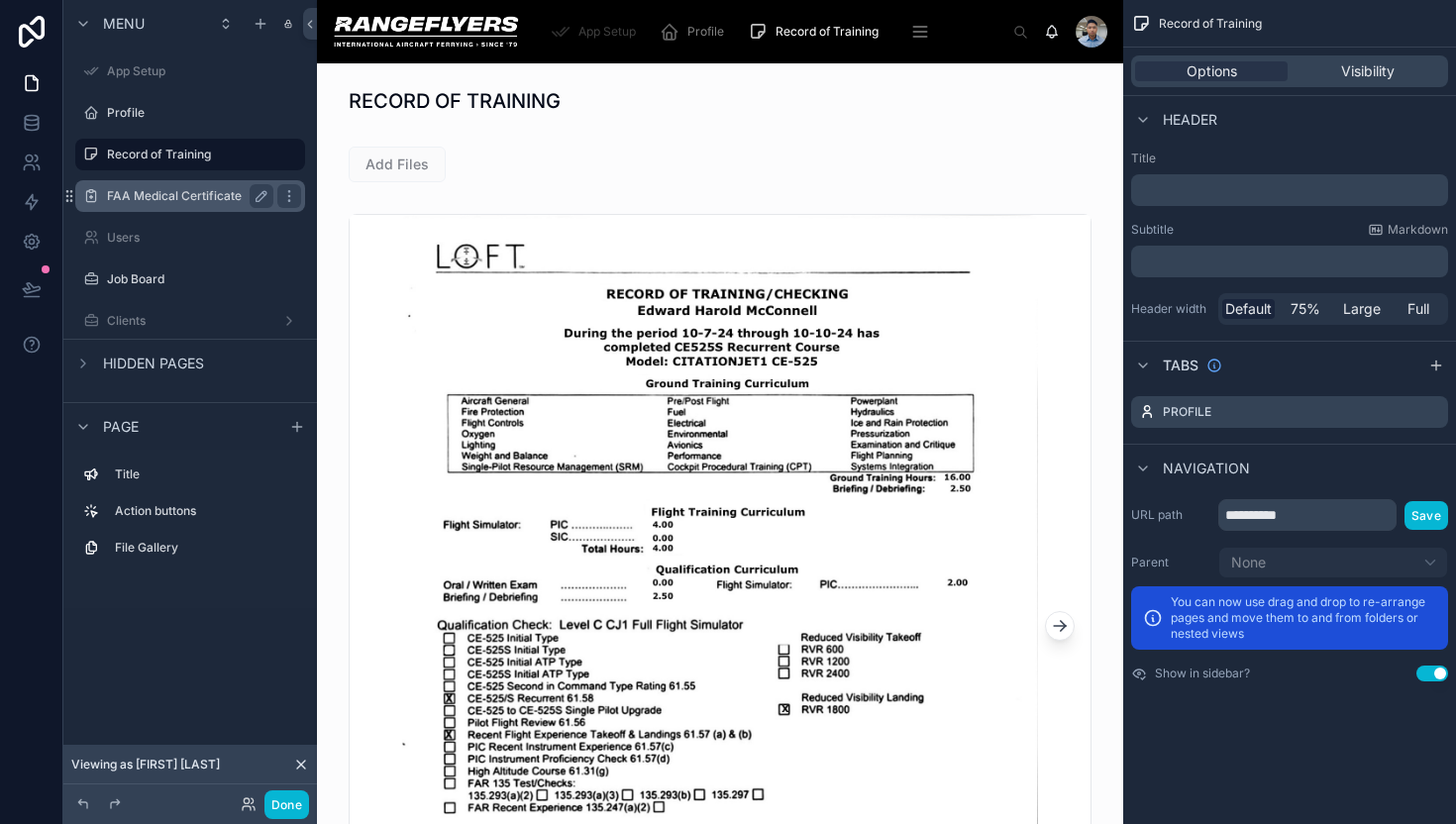 click on "FAA Medical Certificate" at bounding box center (190, 196) 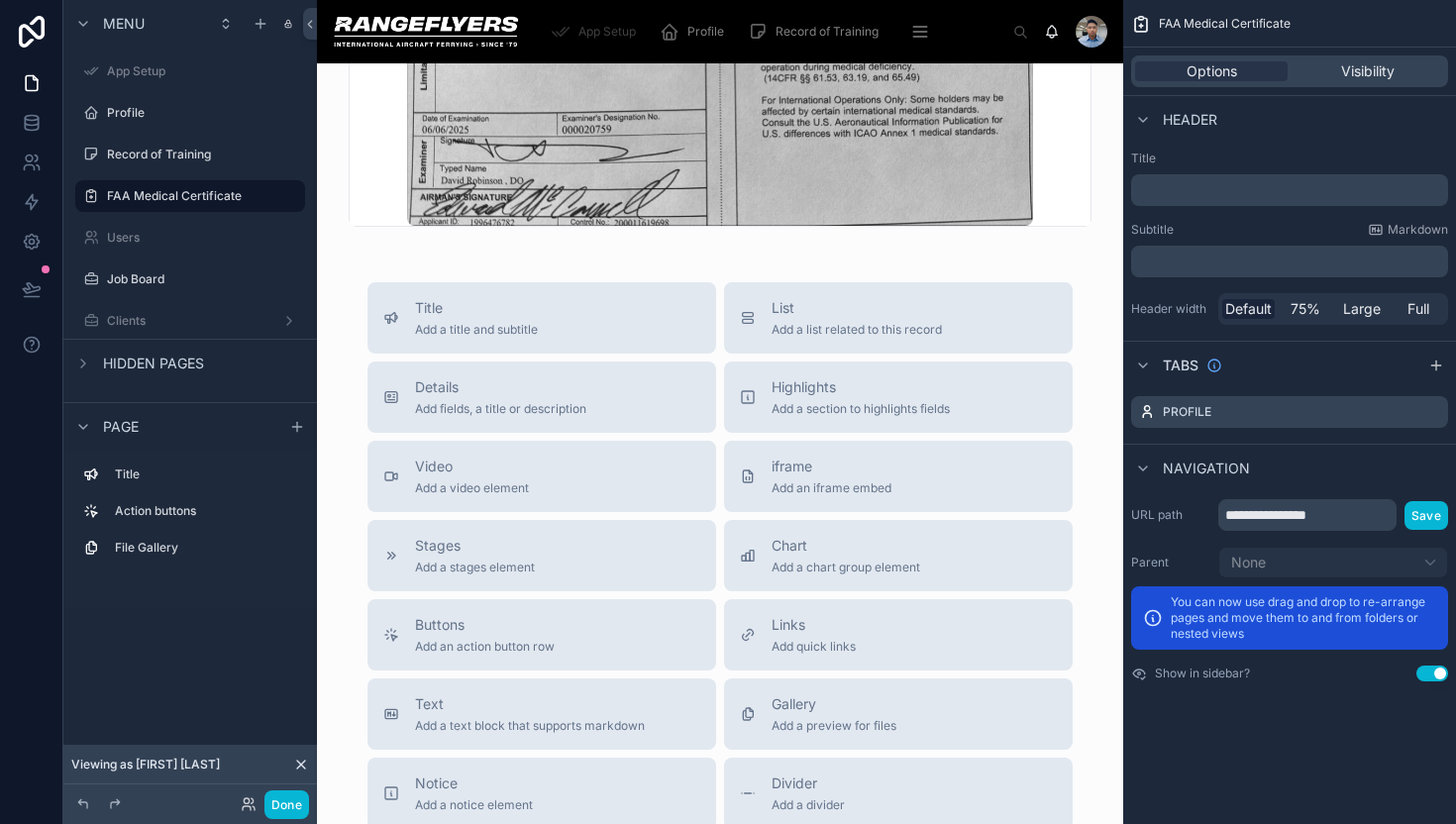 scroll, scrollTop: 0, scrollLeft: 0, axis: both 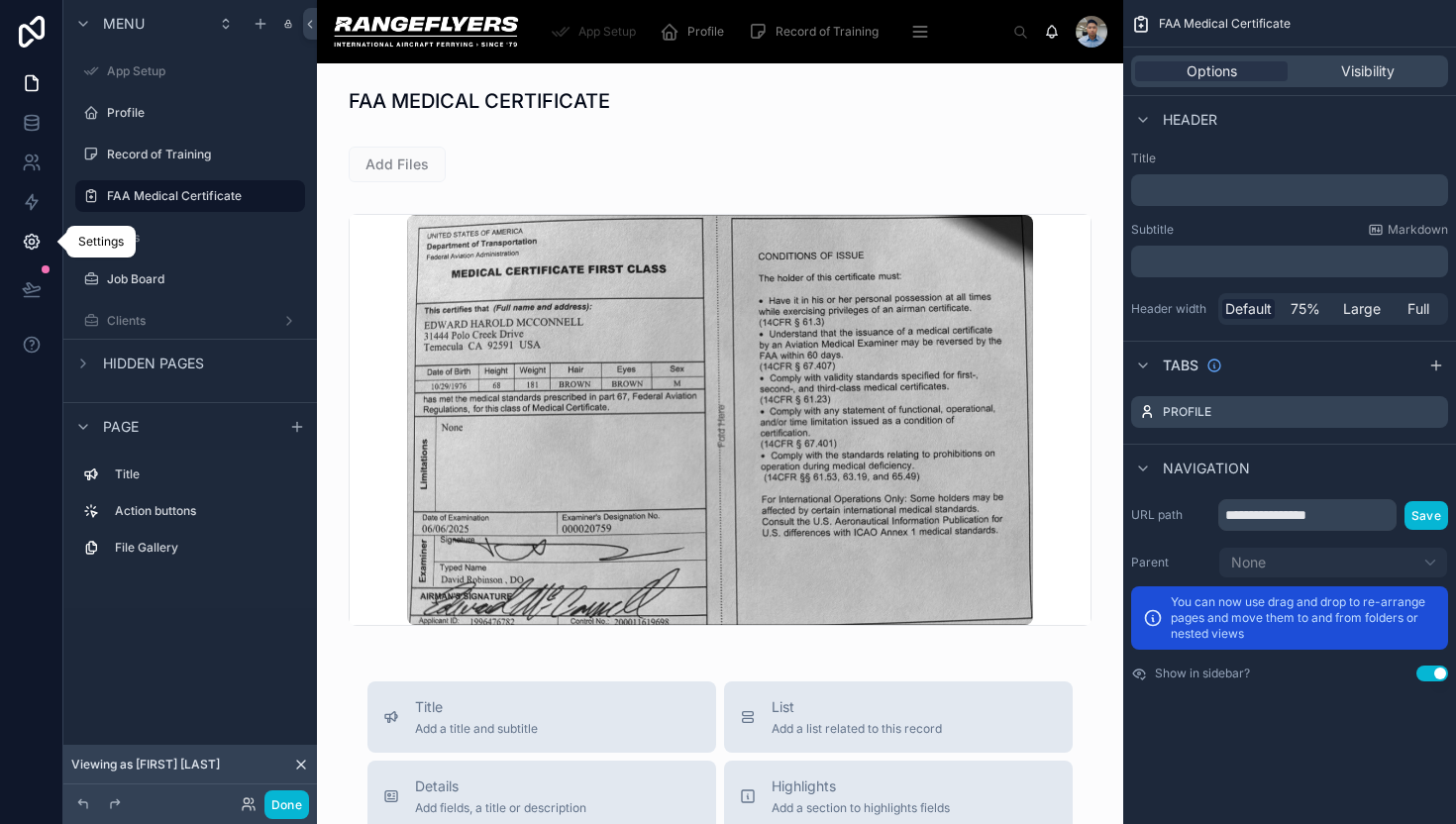 click at bounding box center (31, 242) 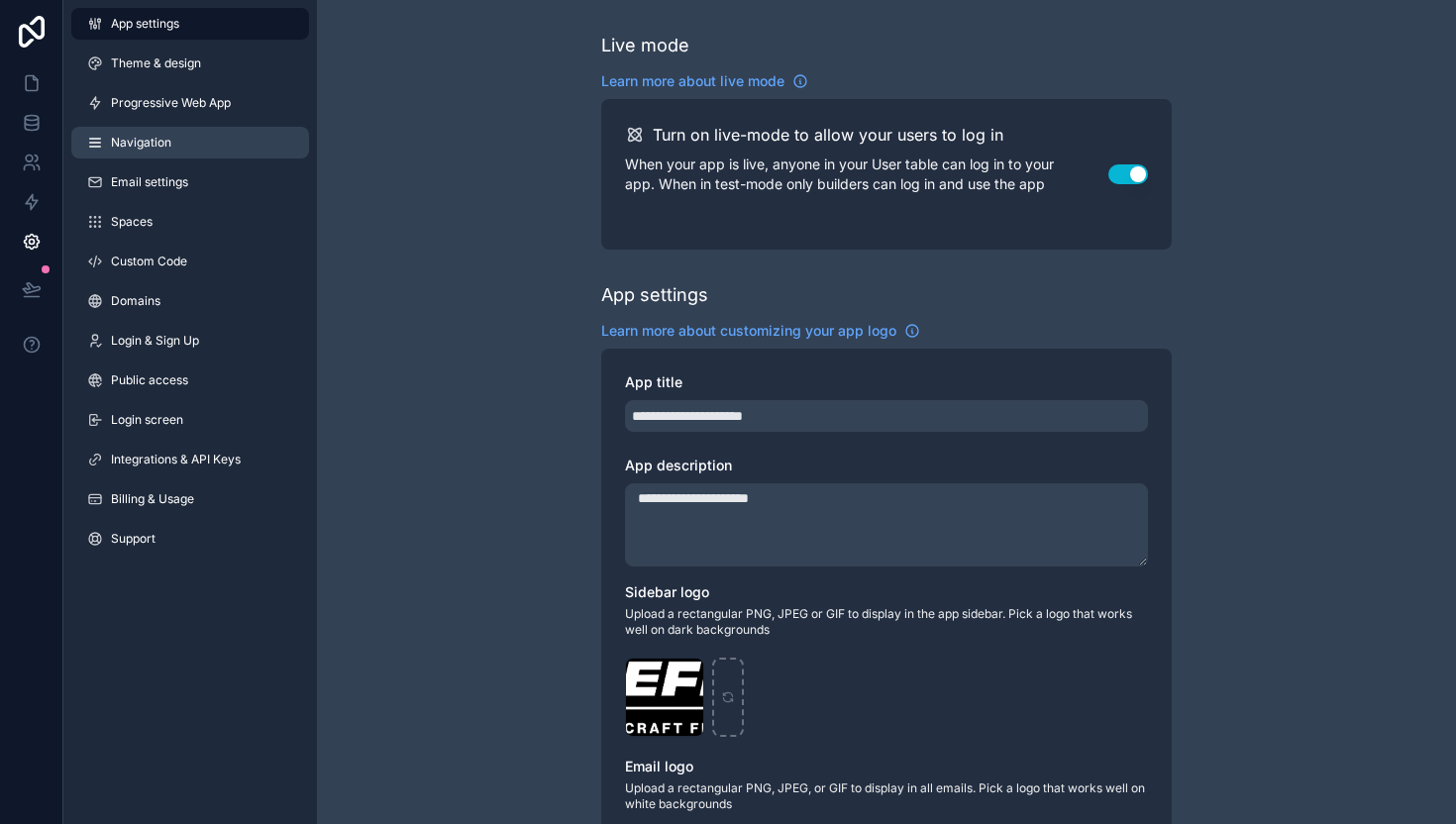 drag, startPoint x: 157, startPoint y: 134, endPoint x: 451, endPoint y: 232, distance: 309.90321 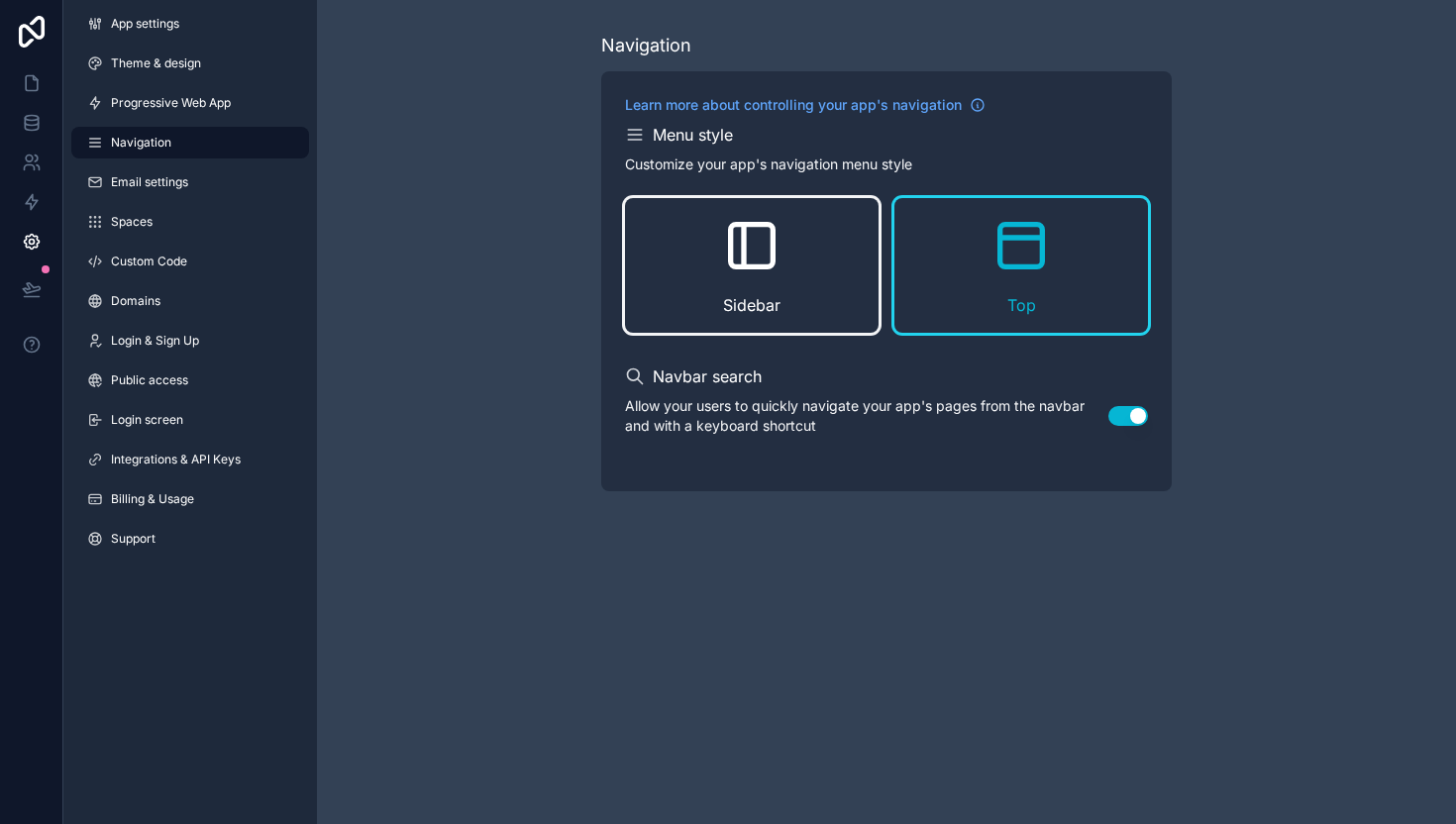 click on "Sidebar" at bounding box center [752, 265] 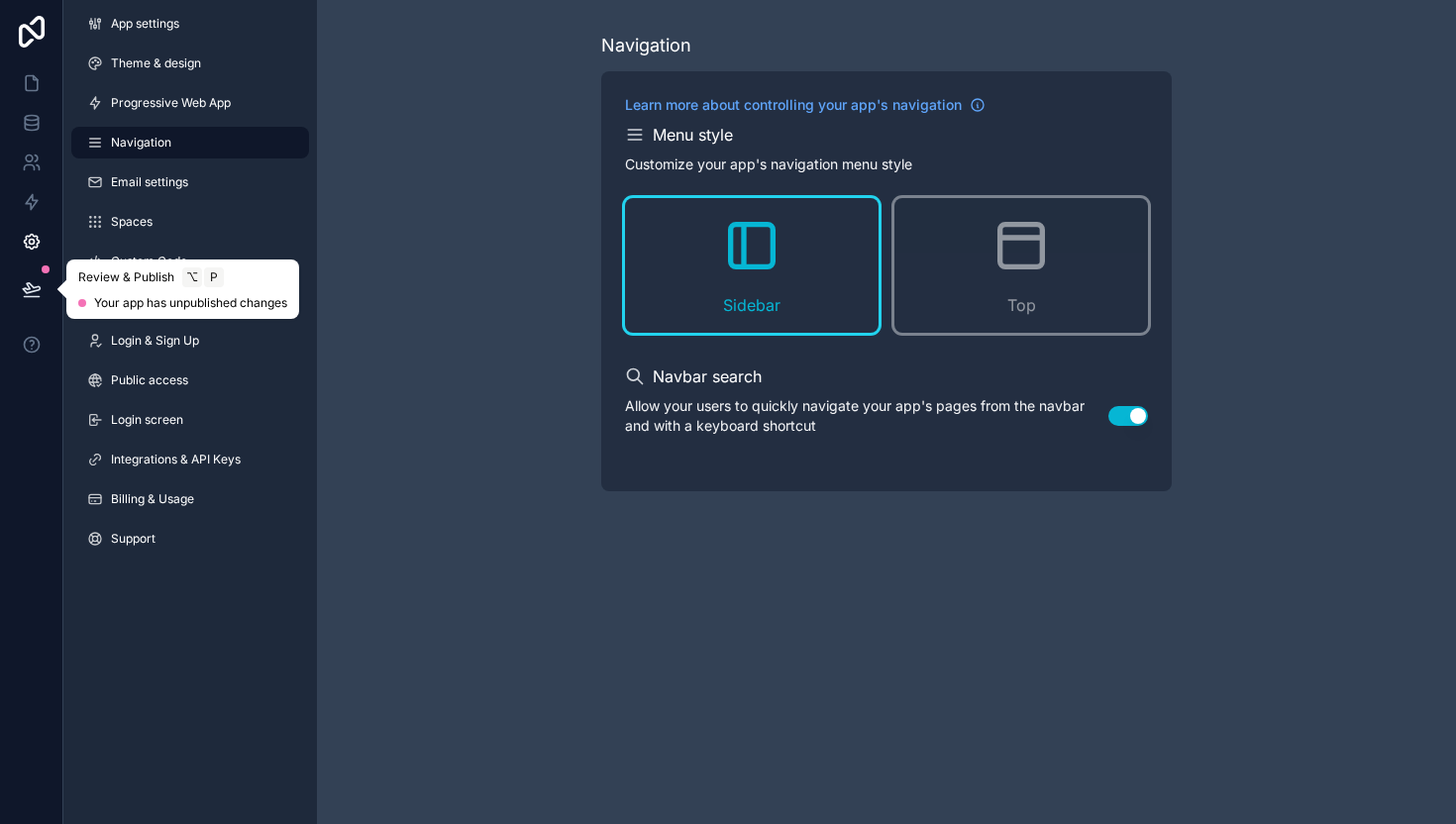 click 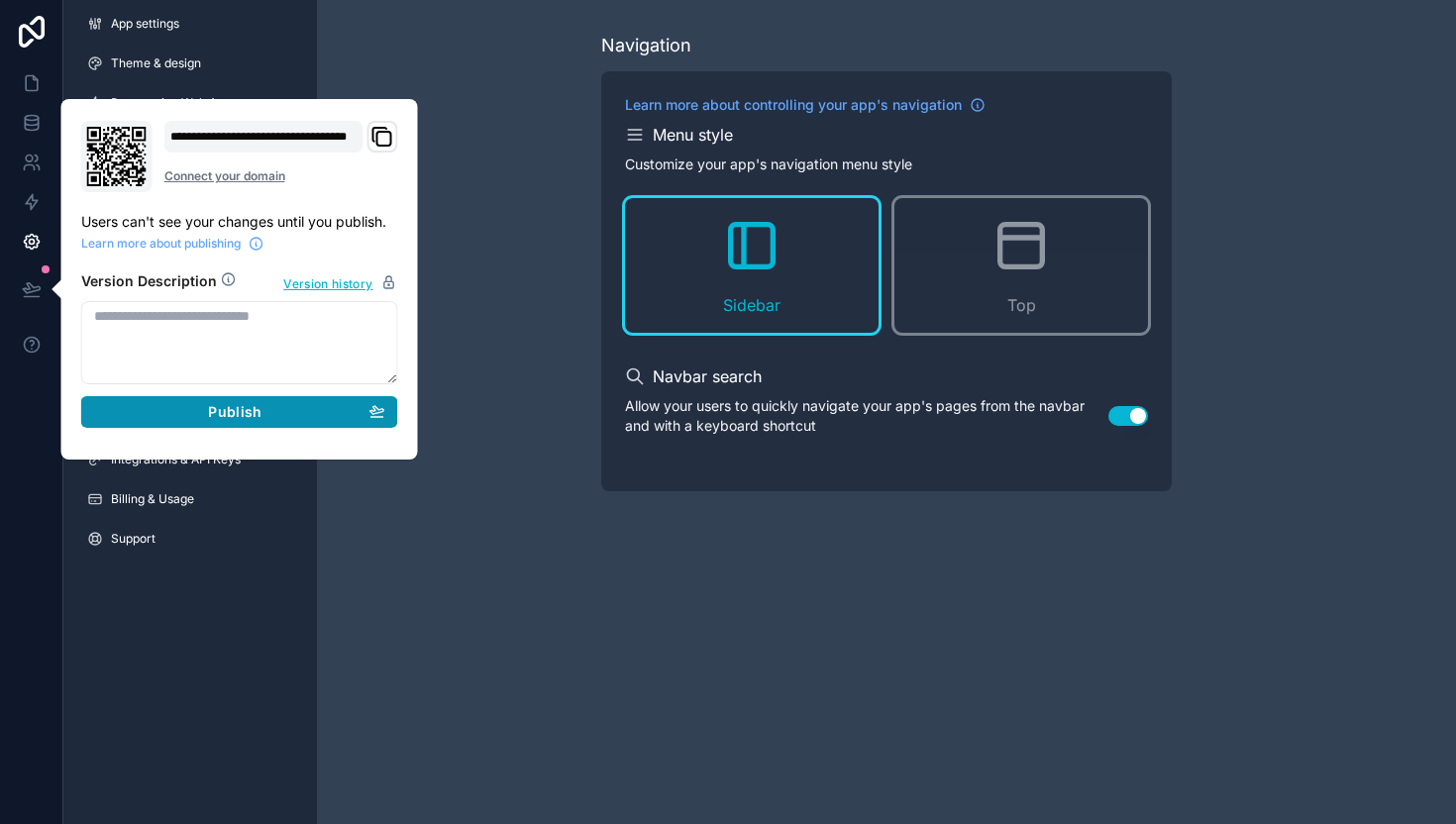 click on "Publish" at bounding box center (240, 412) 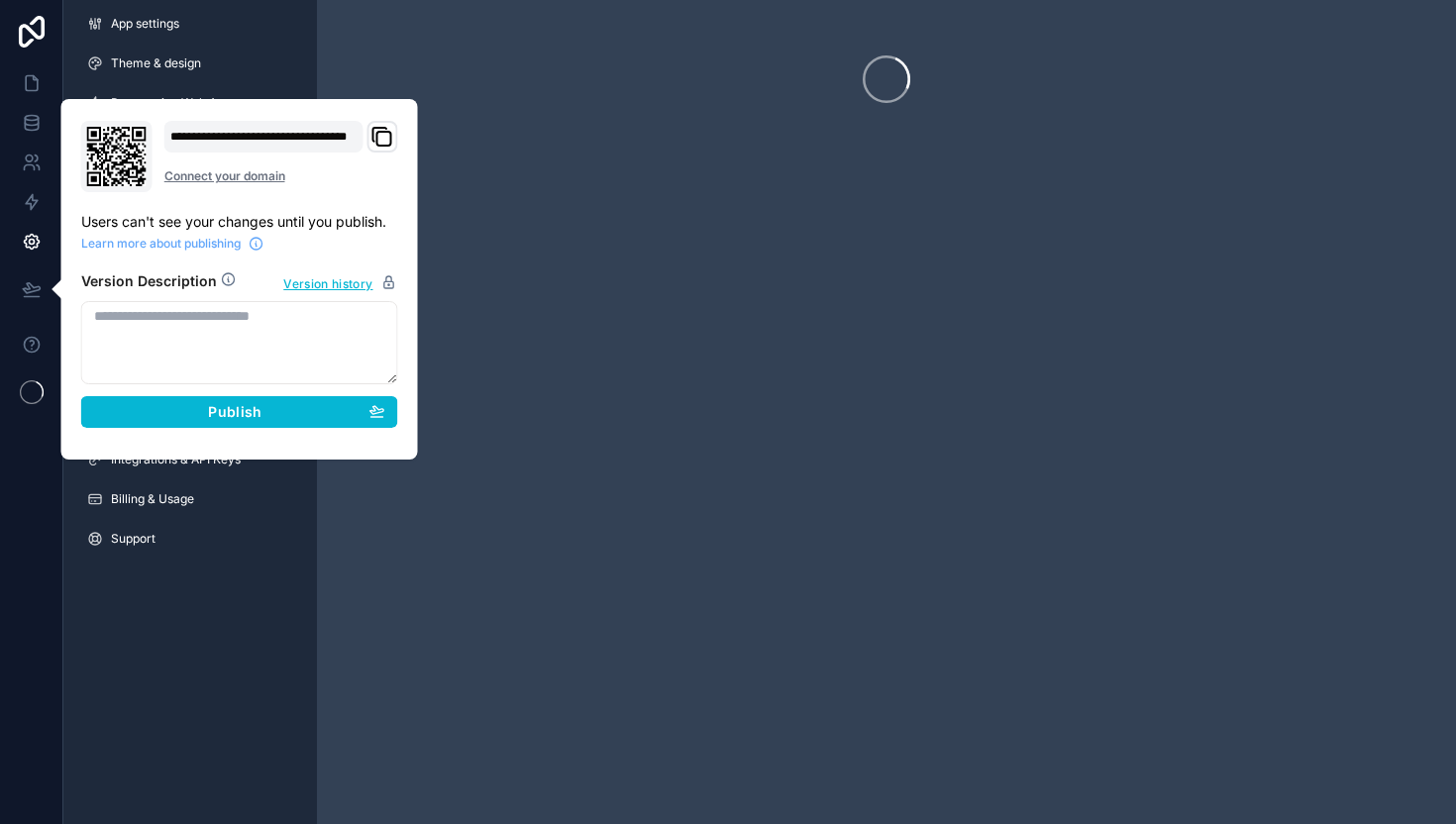 scroll, scrollTop: 0, scrollLeft: 0, axis: both 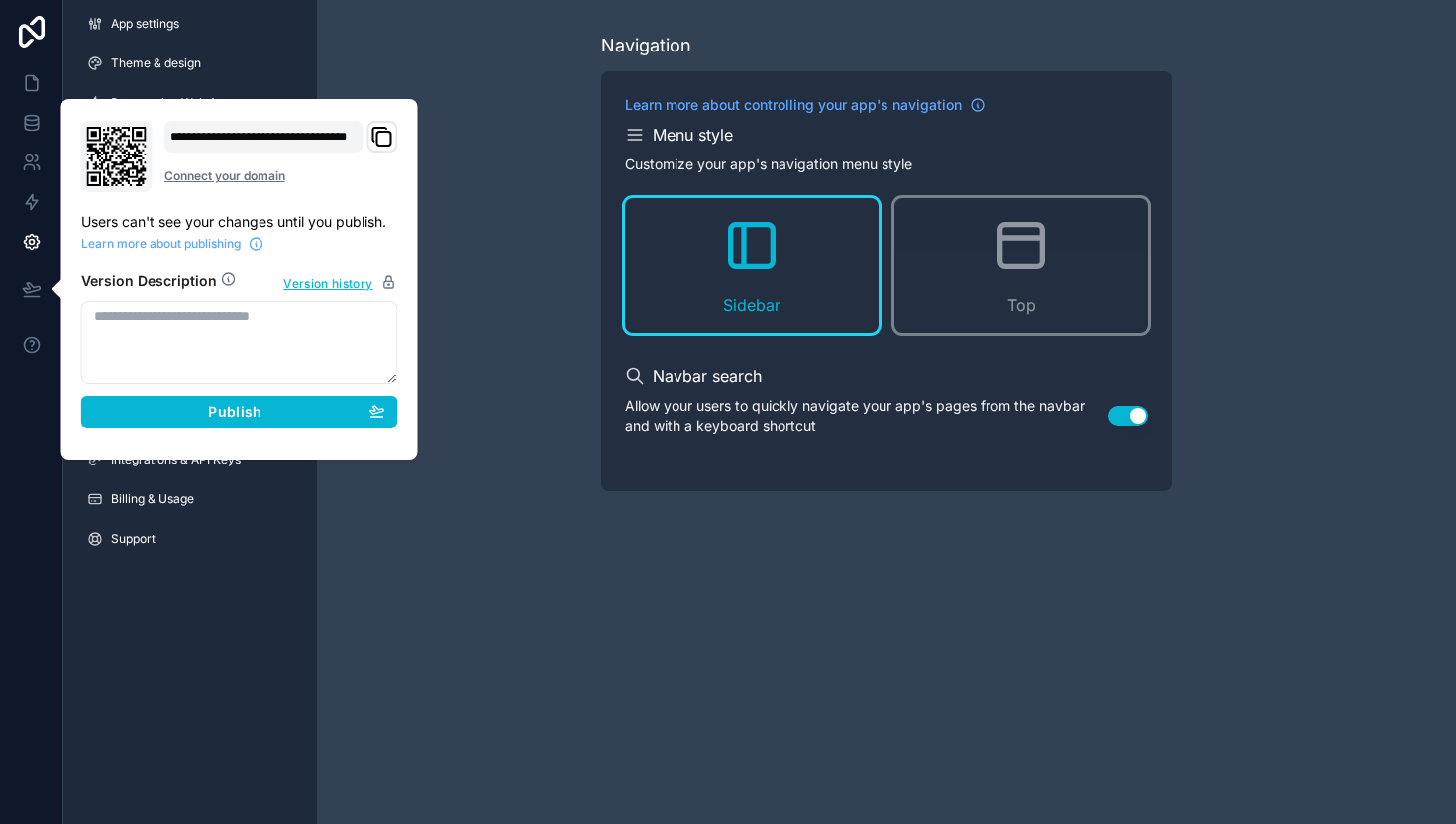 click on "Navigation Learn more about controlling your app's navigation Menu style Customize your app's navigation menu style Sidebar Top Navbar search Allow your users to quickly navigate your app's pages from the navbar and with a keyboard shortcut Use setting" at bounding box center [886, 261] 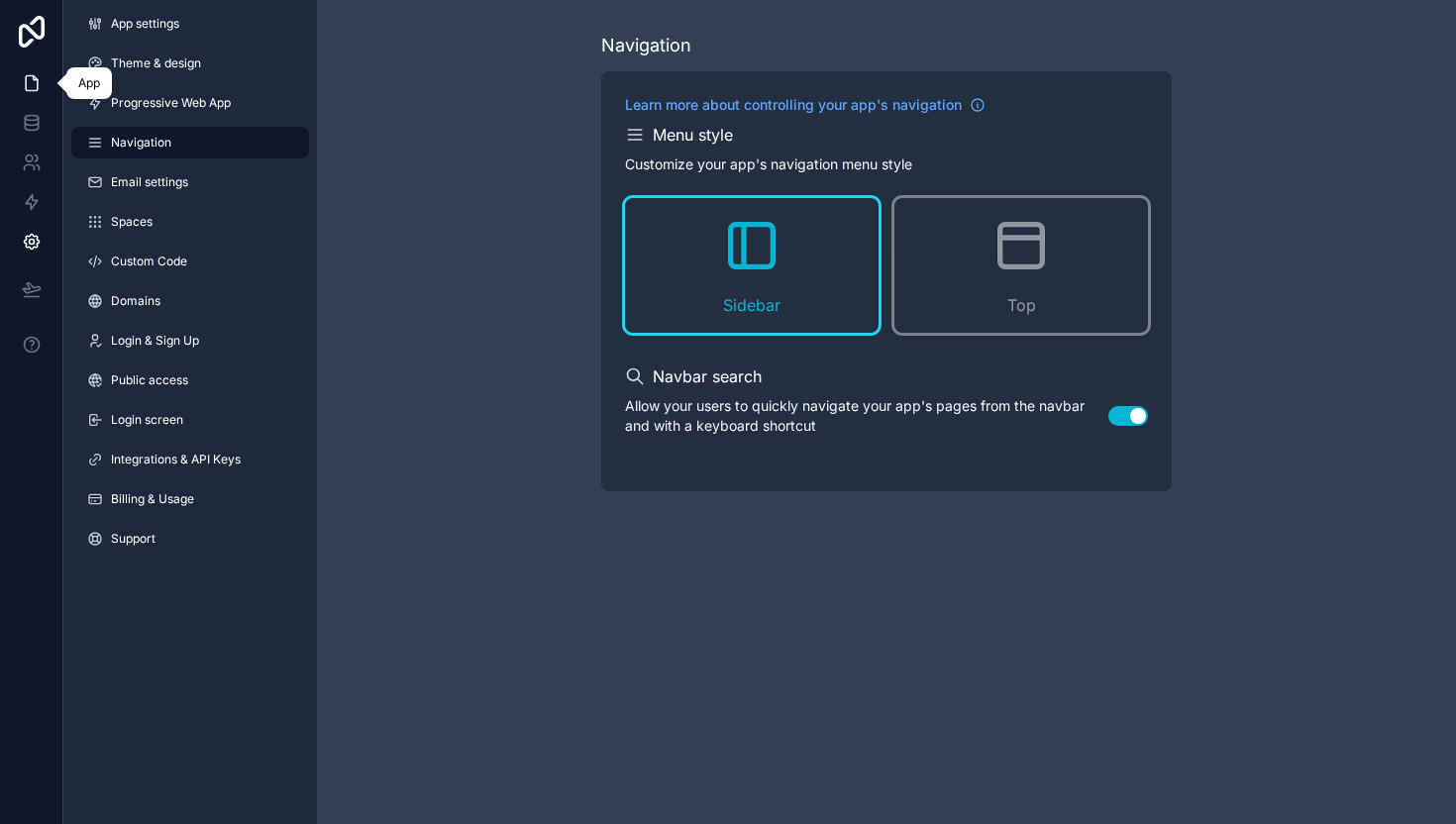 click 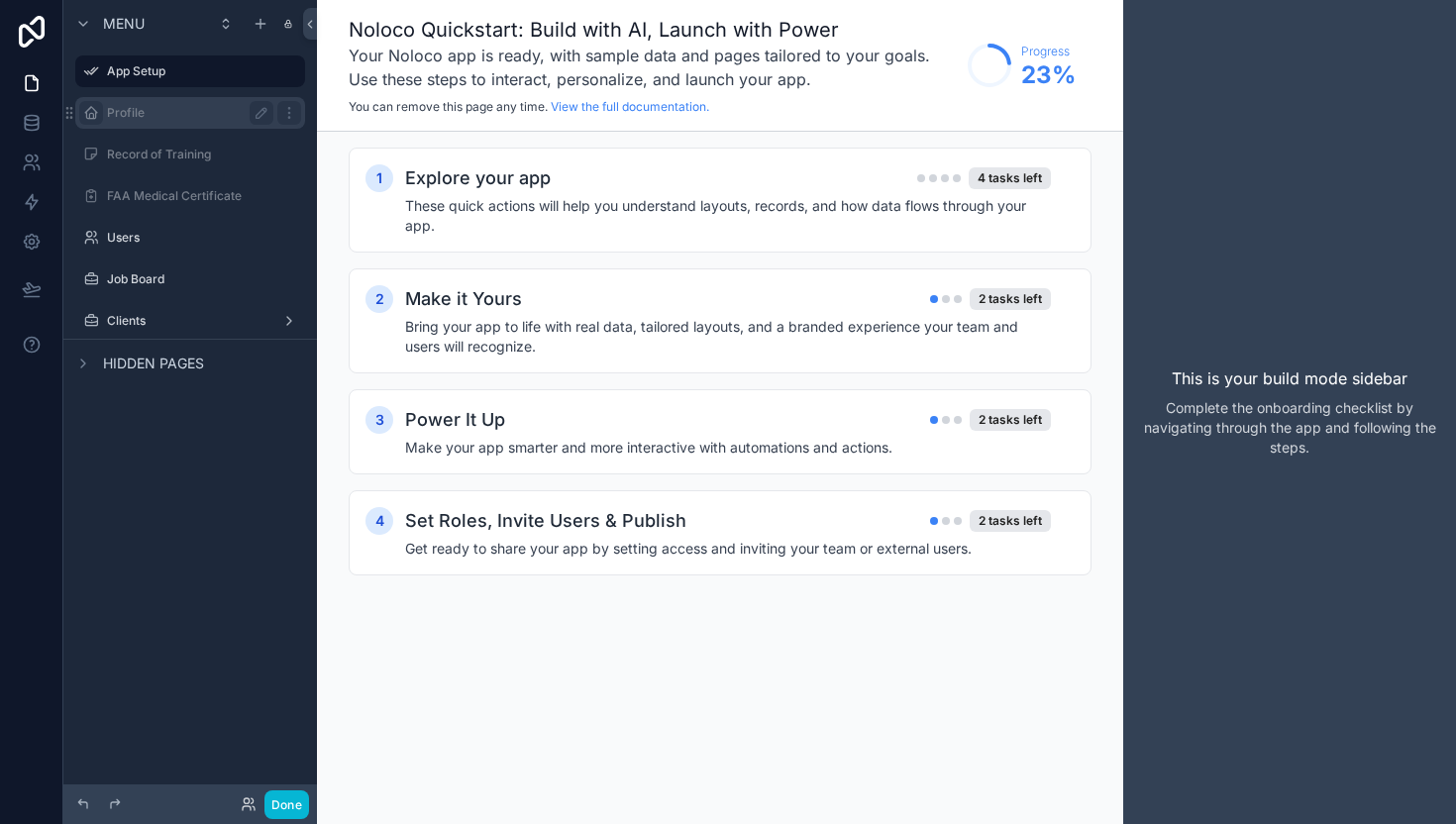 click at bounding box center [91, 113] 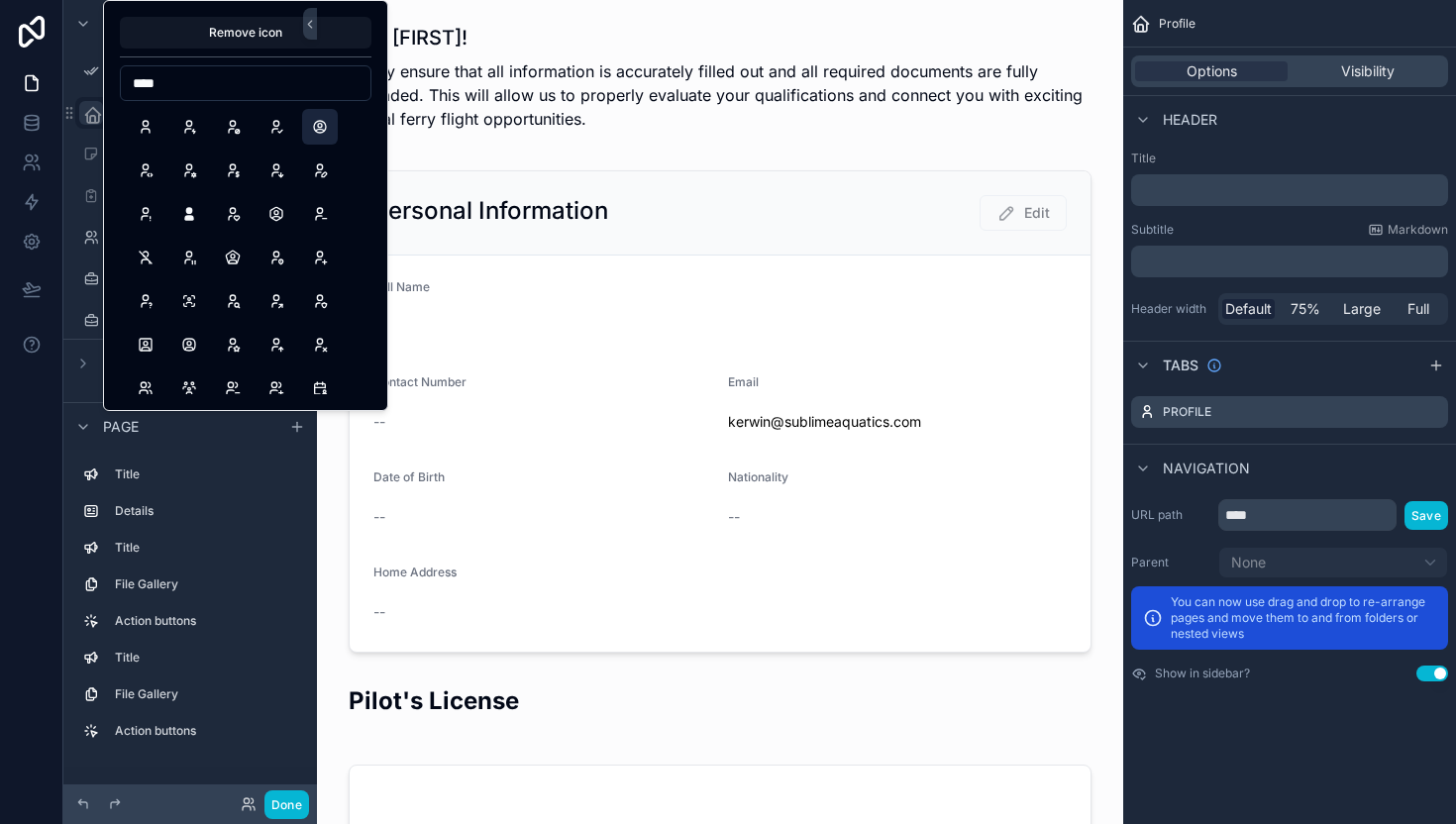 type on "****" 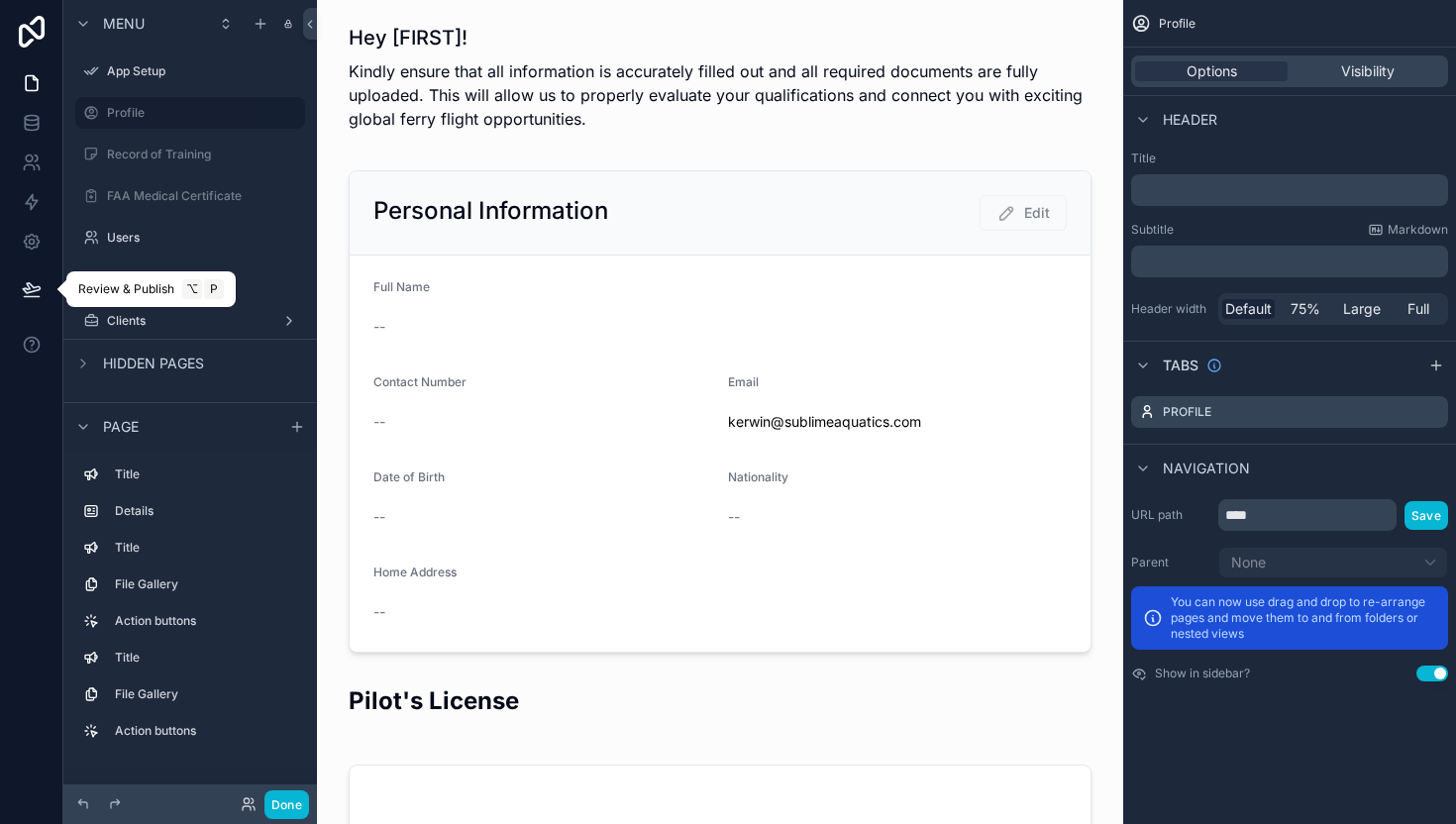 click 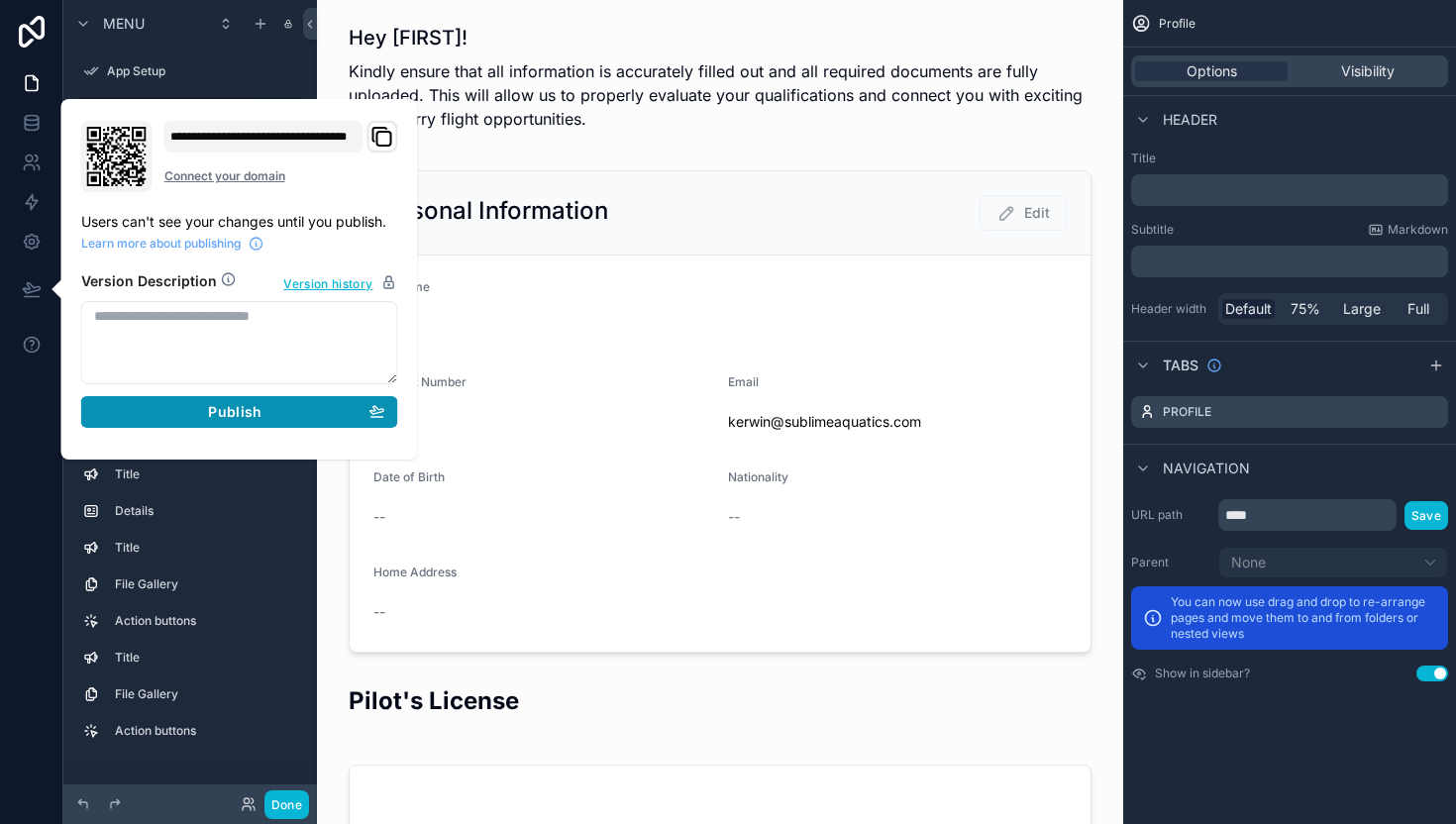 click on "Publish" at bounding box center [235, 412] 